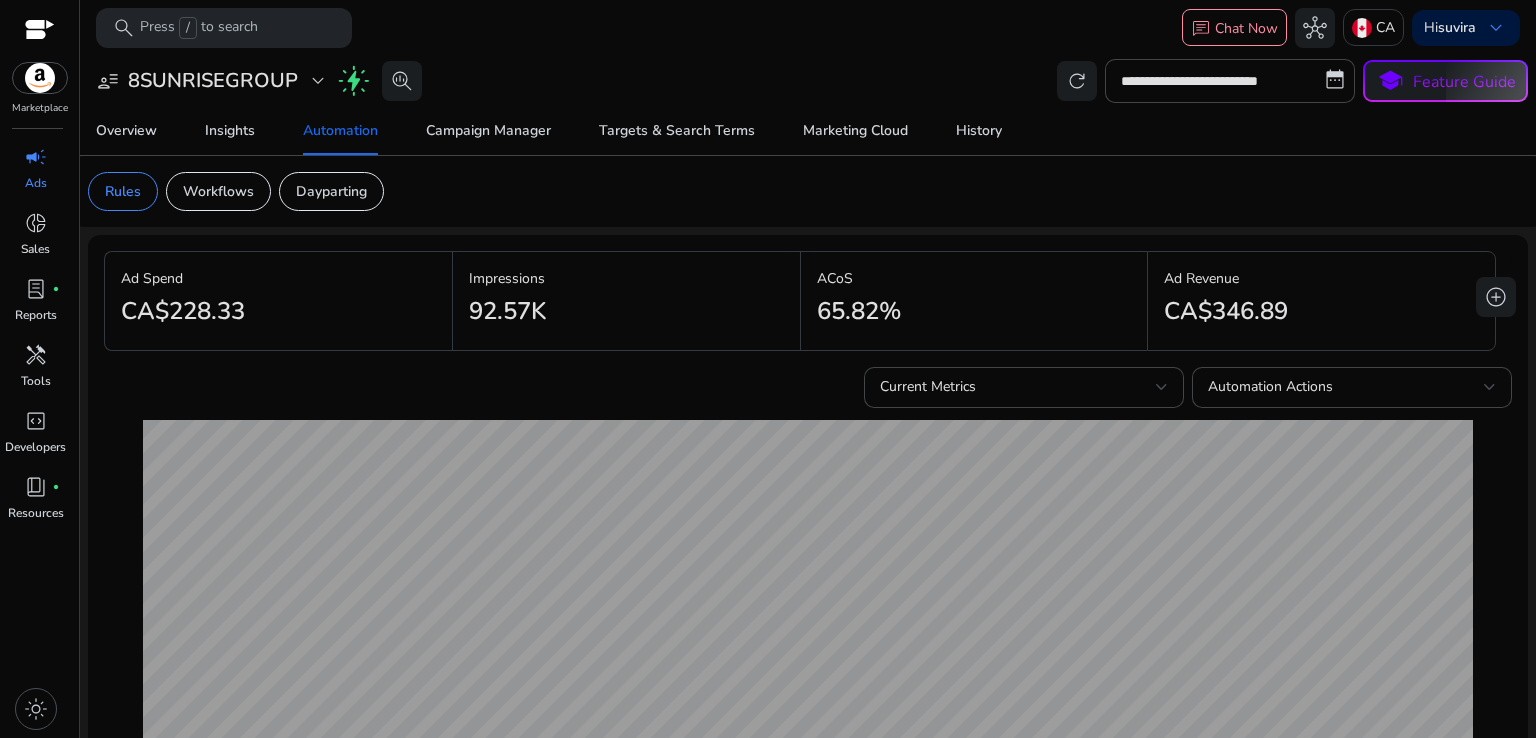 scroll, scrollTop: 0, scrollLeft: 0, axis: both 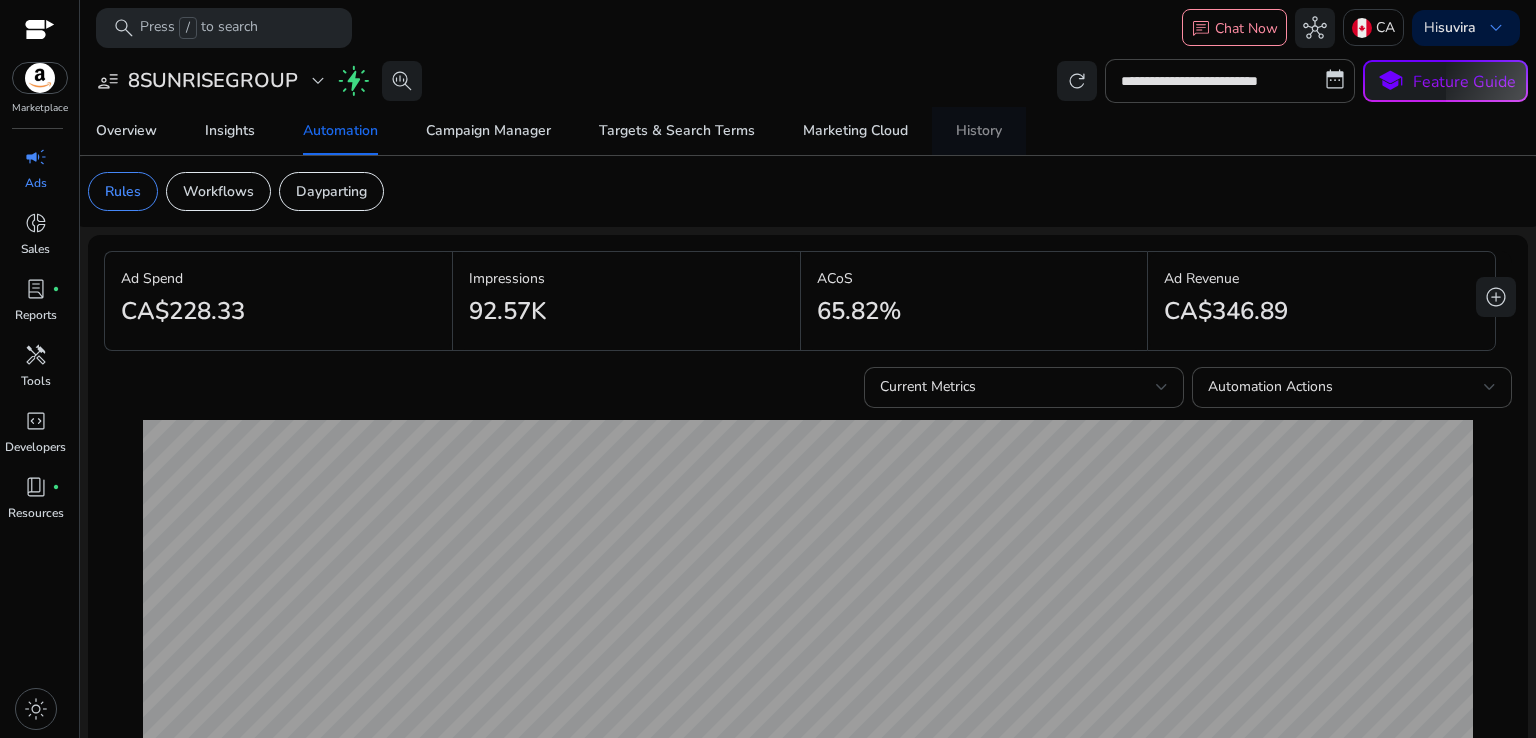 click on "History" at bounding box center (979, 131) 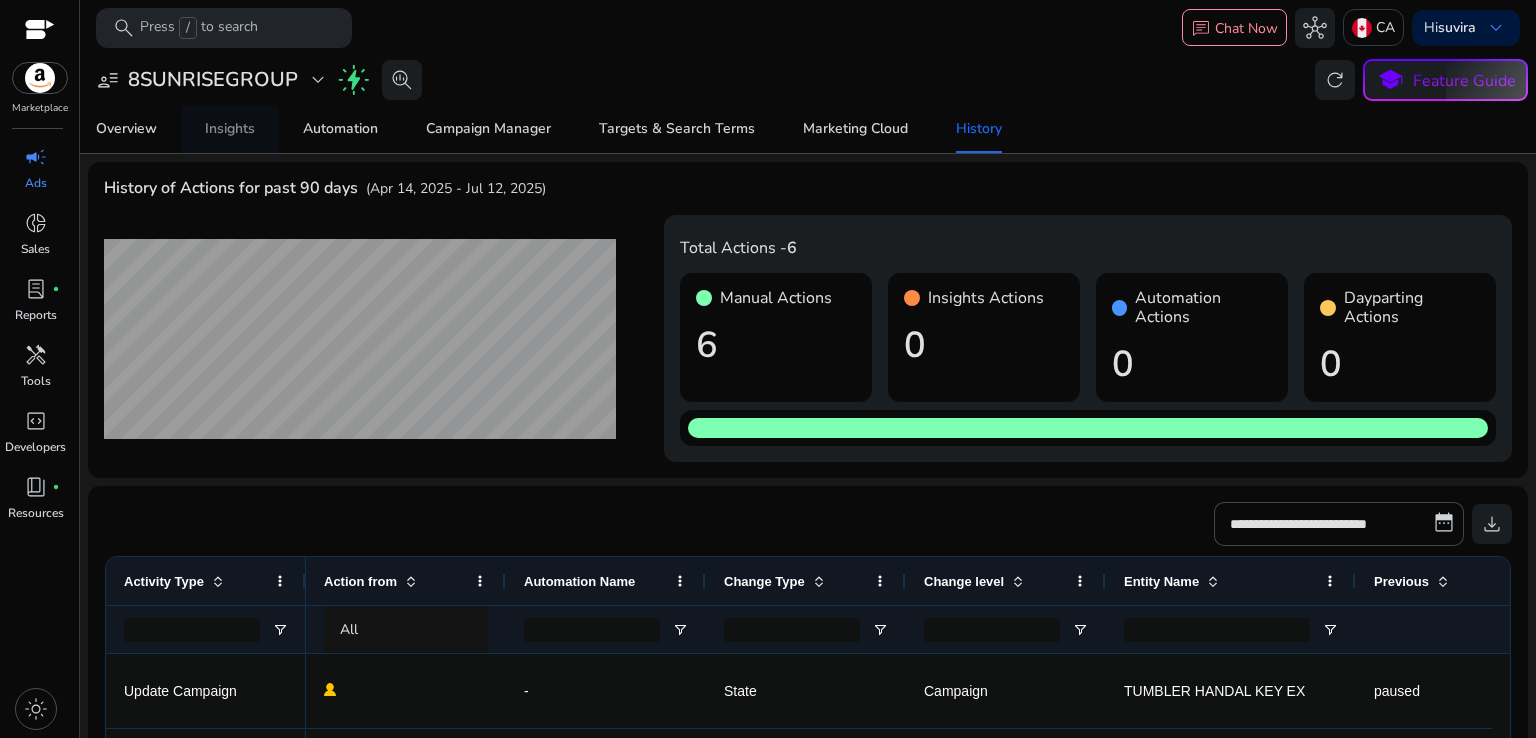 click on "Insights" at bounding box center (230, 129) 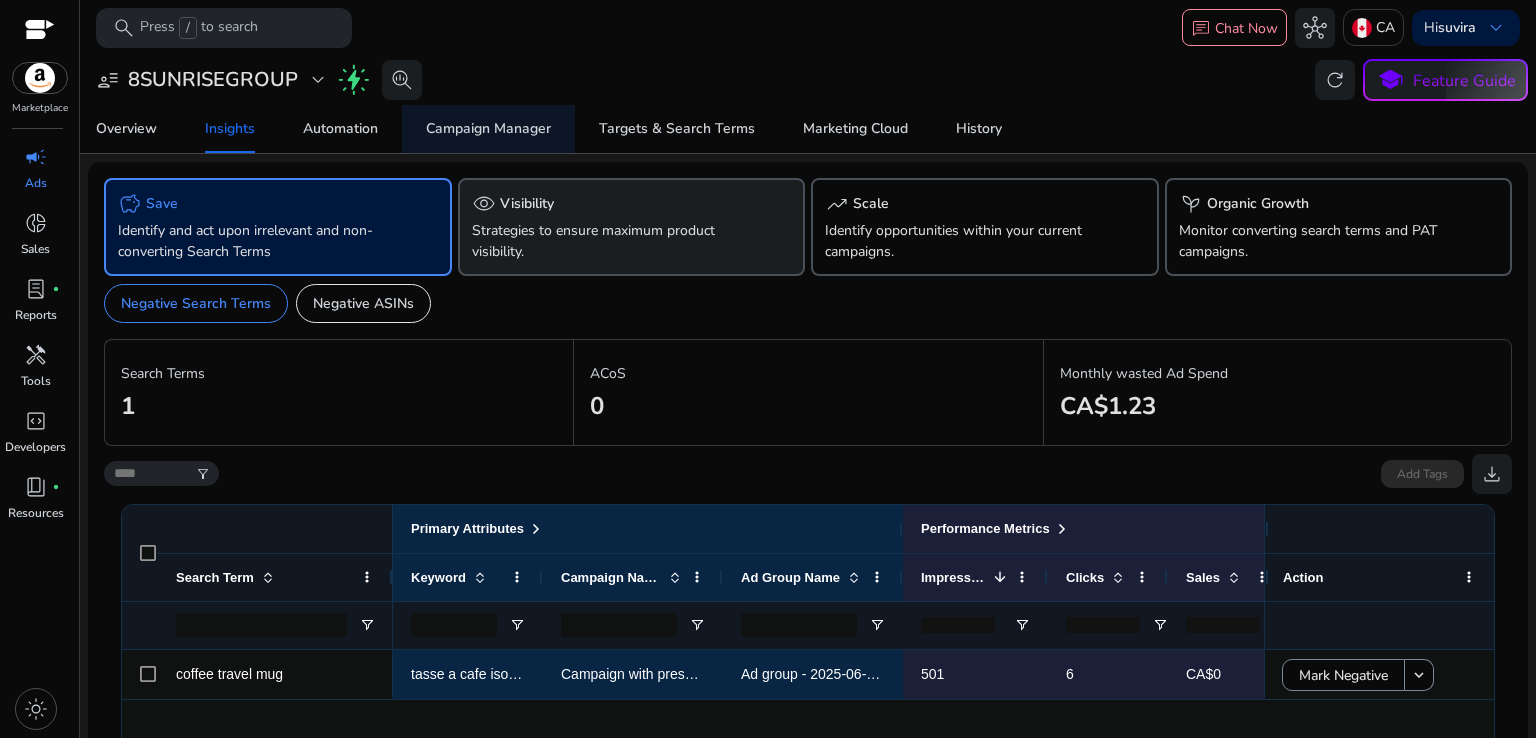 click on "Strategies to ensure maximum product visibility." 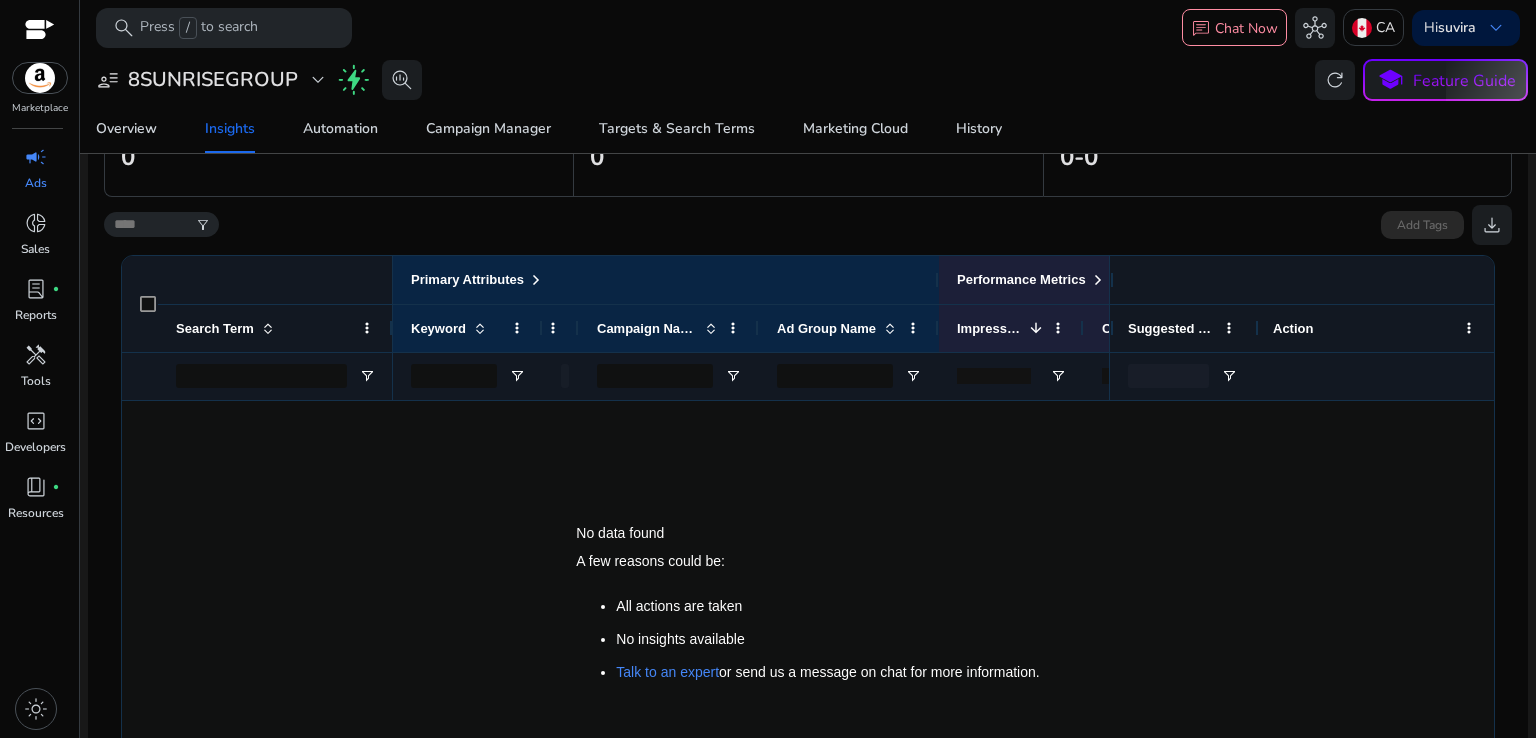 scroll, scrollTop: 374, scrollLeft: 0, axis: vertical 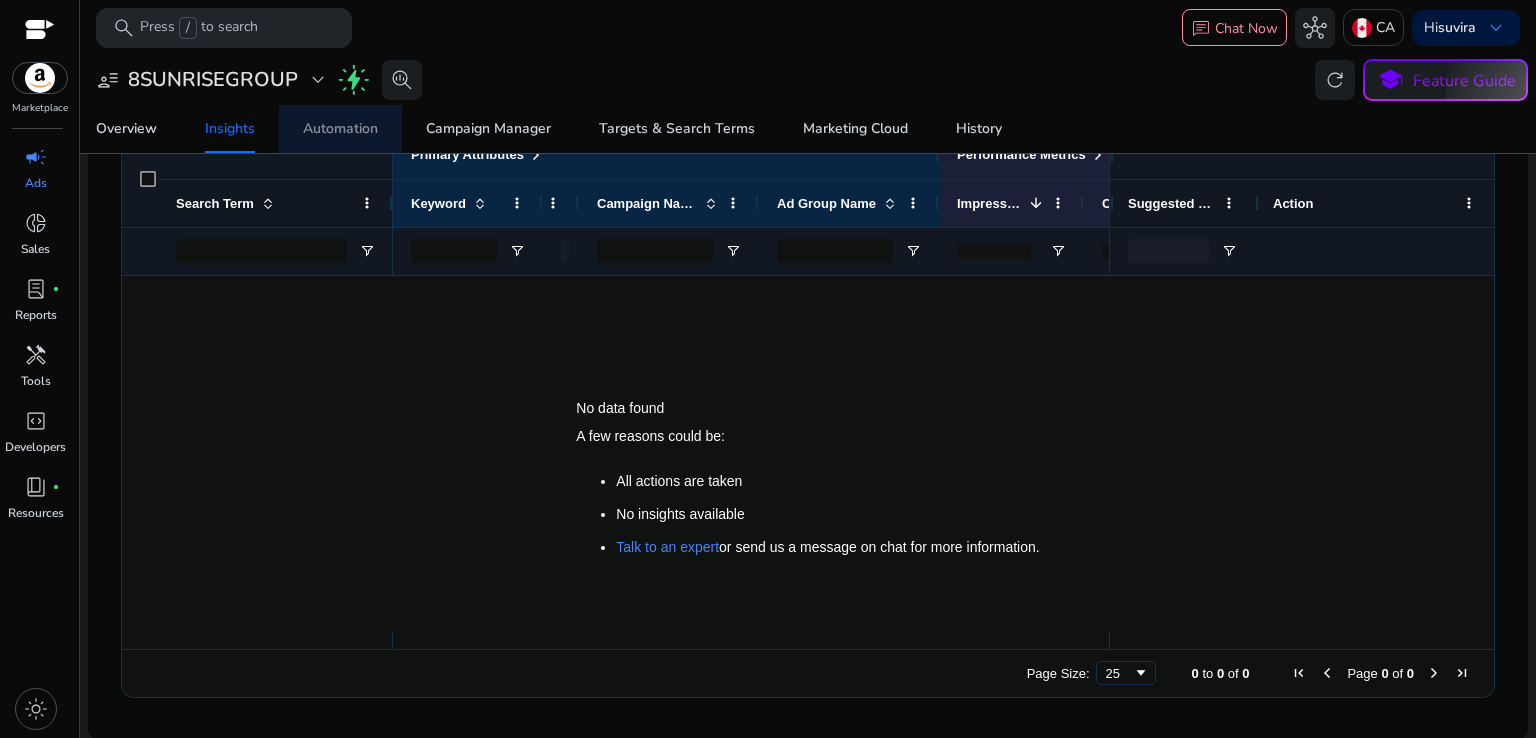 click on "Automation" at bounding box center (340, 129) 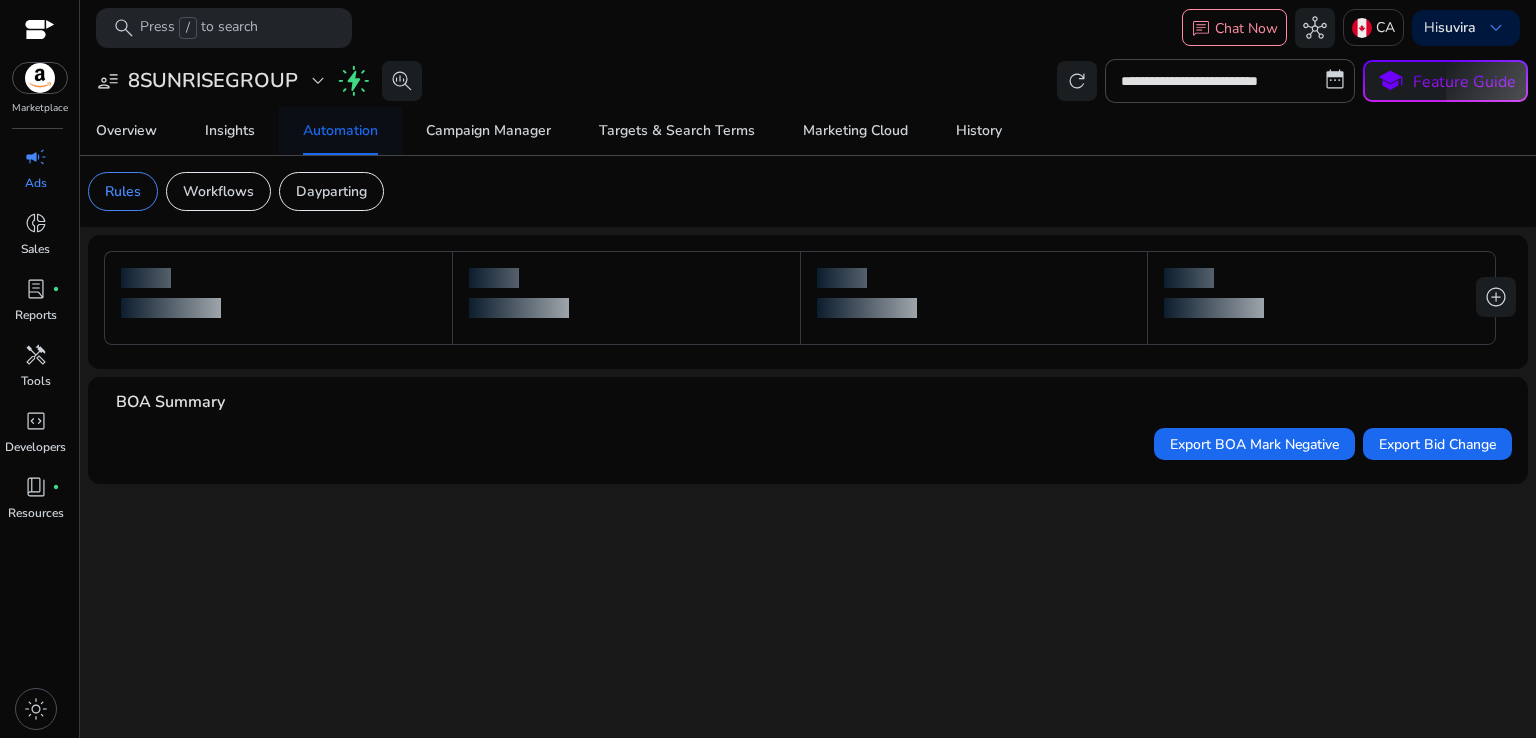 scroll, scrollTop: 0, scrollLeft: 0, axis: both 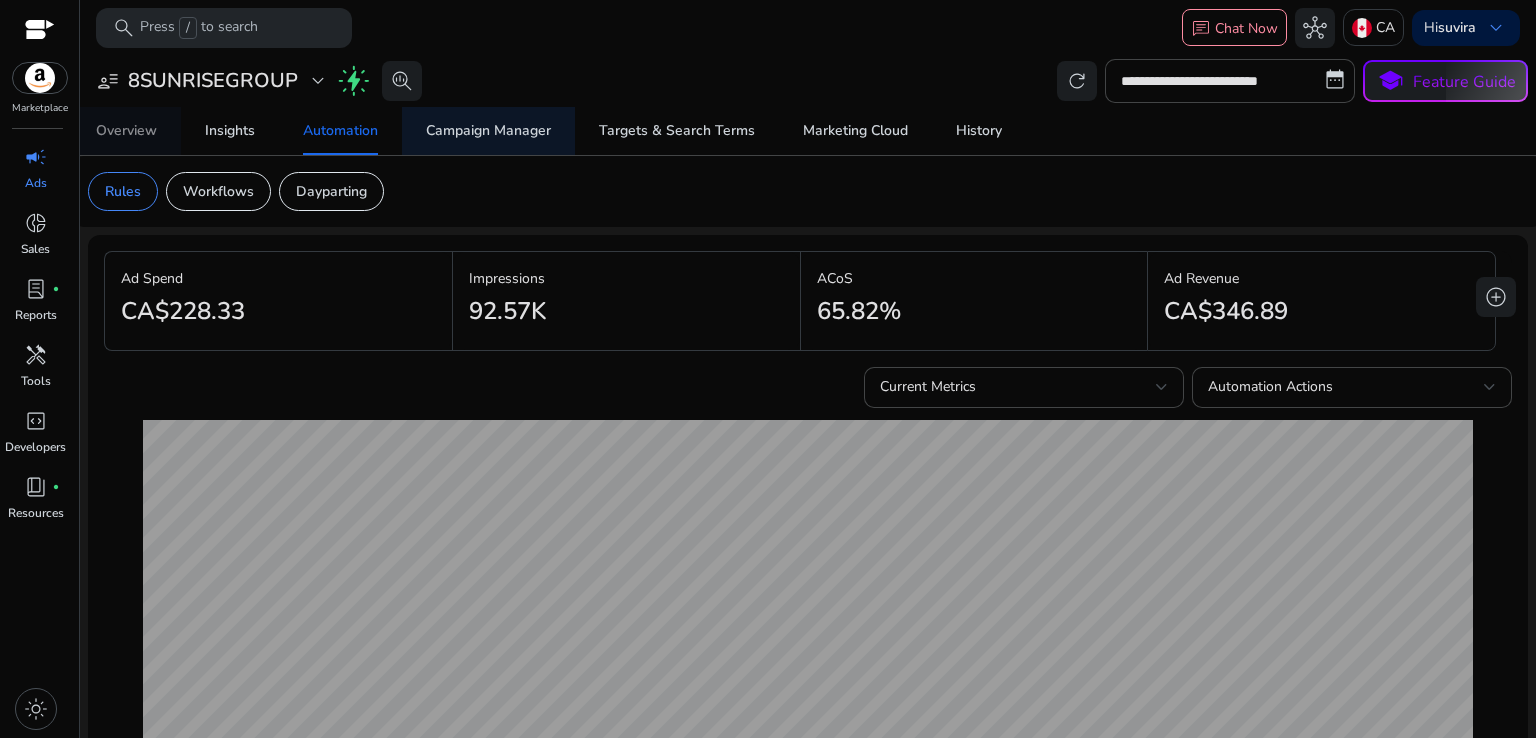 click on "Overview" at bounding box center (126, 131) 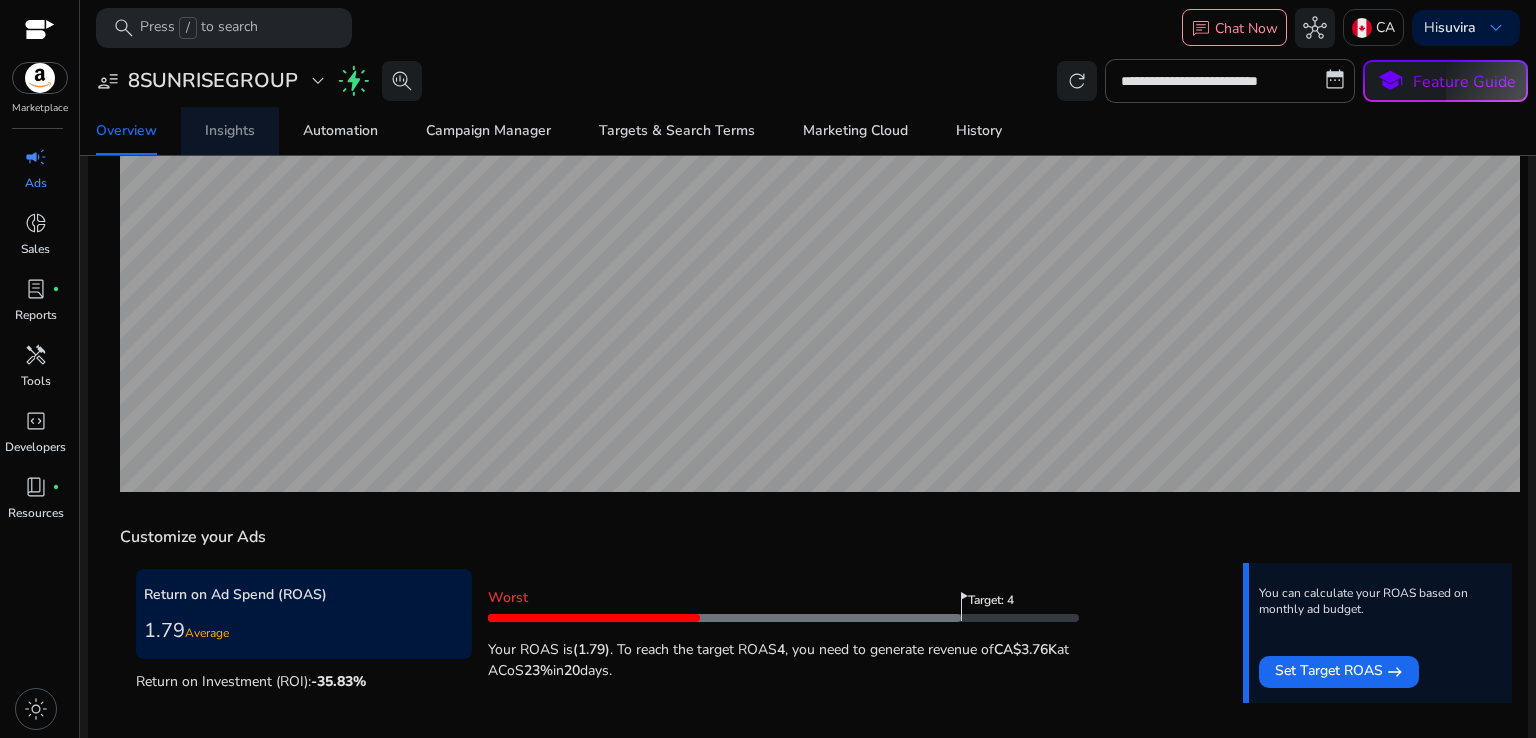 scroll, scrollTop: 372, scrollLeft: 0, axis: vertical 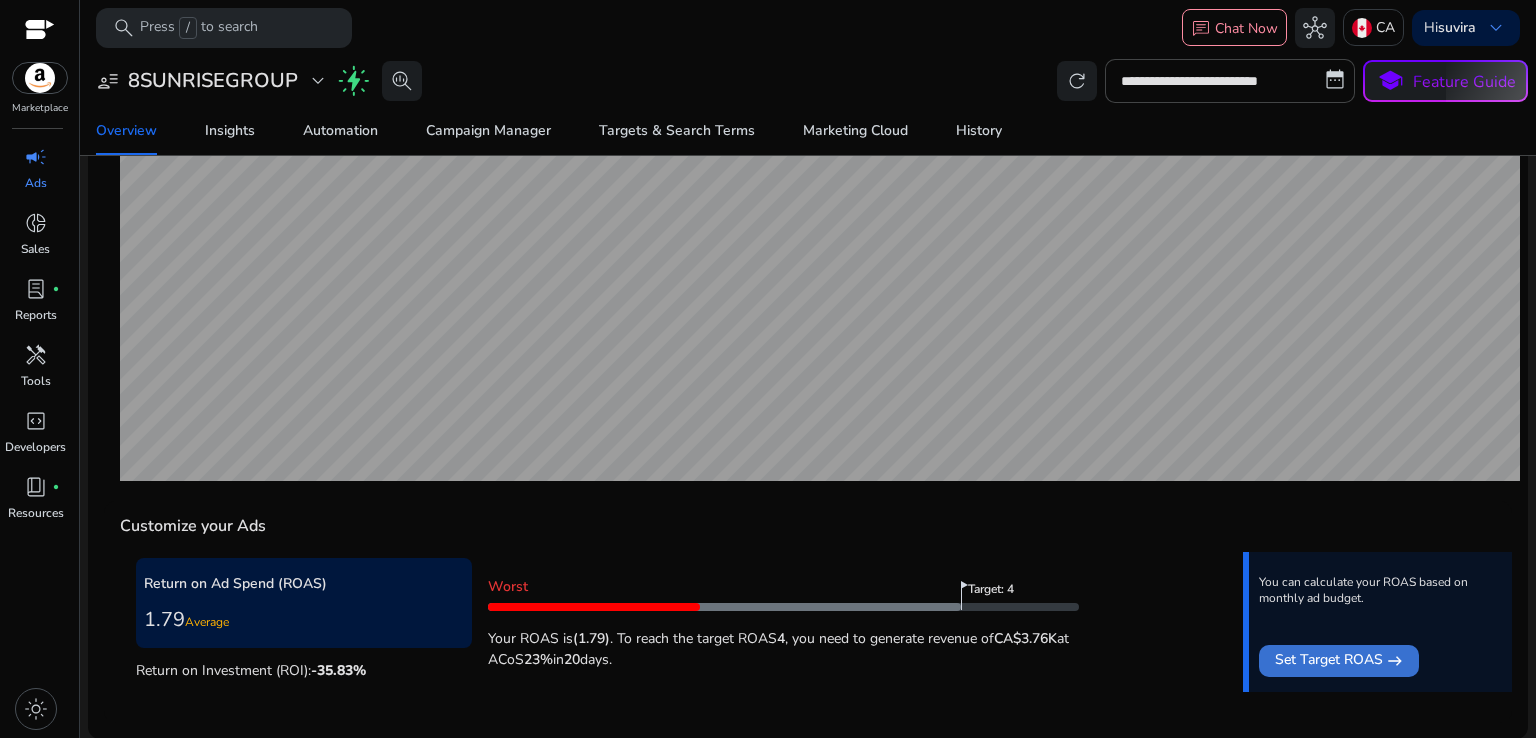 click on "Set Target ROAS" at bounding box center (1329, 661) 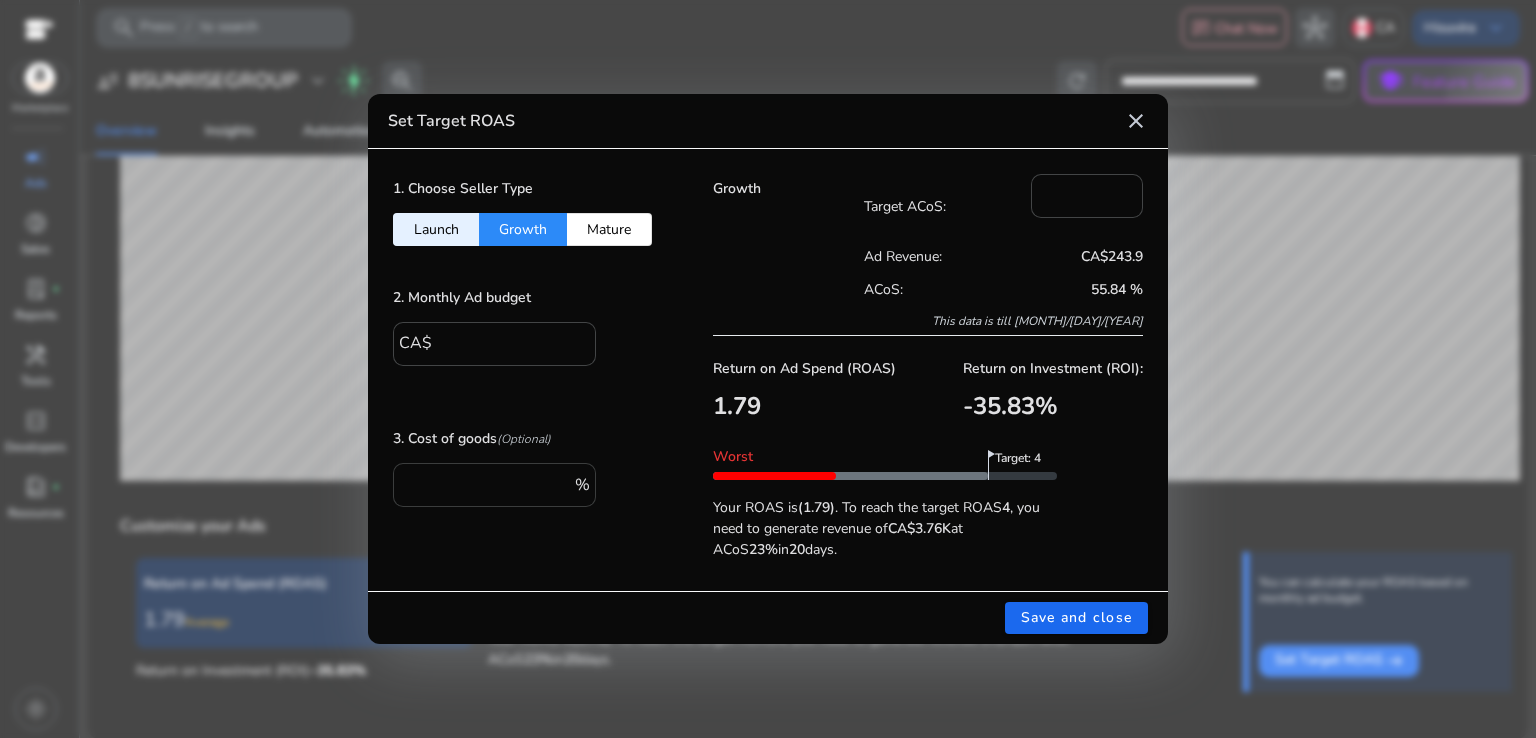 click on "***" at bounding box center [489, 483] 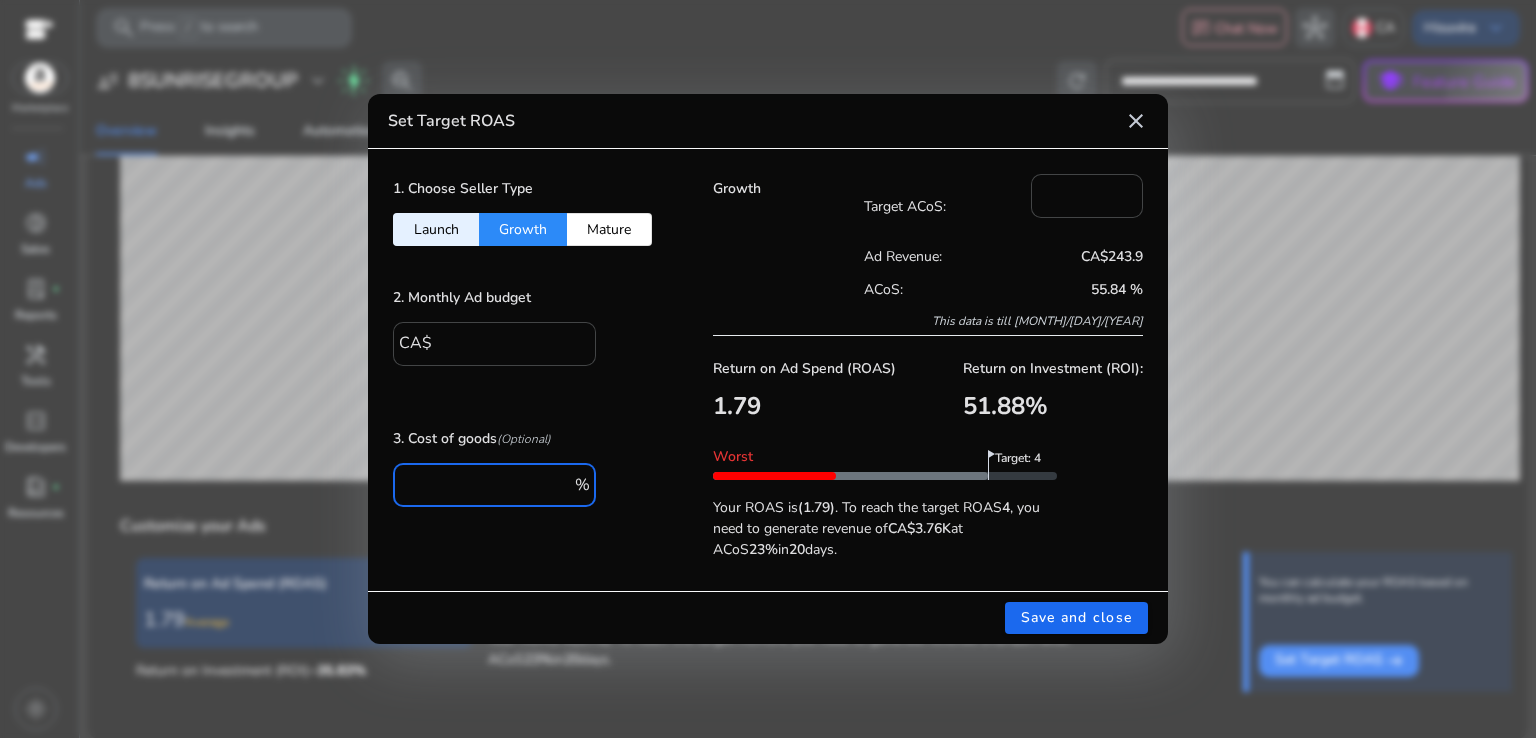 type on "*" 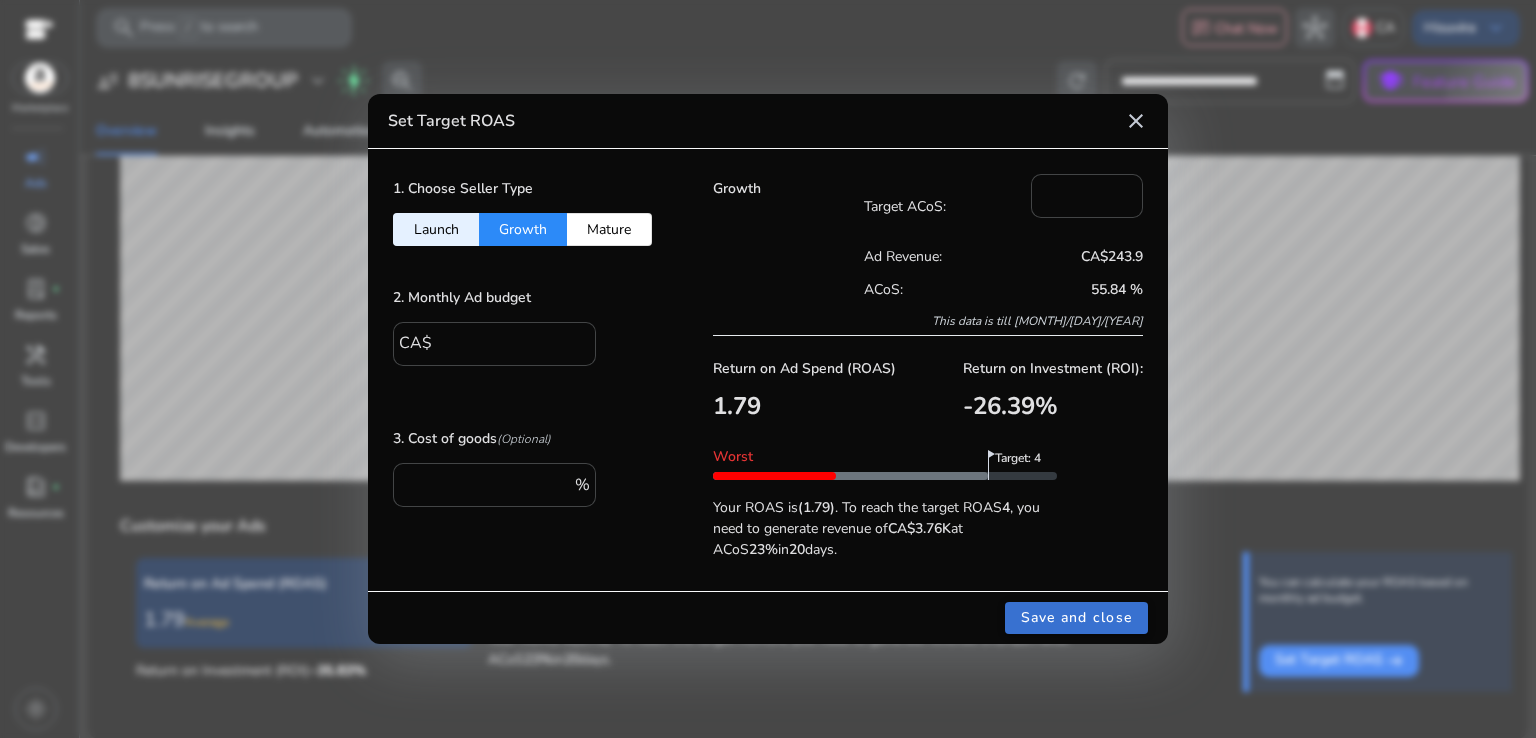click on "Save and close" at bounding box center [1077, 617] 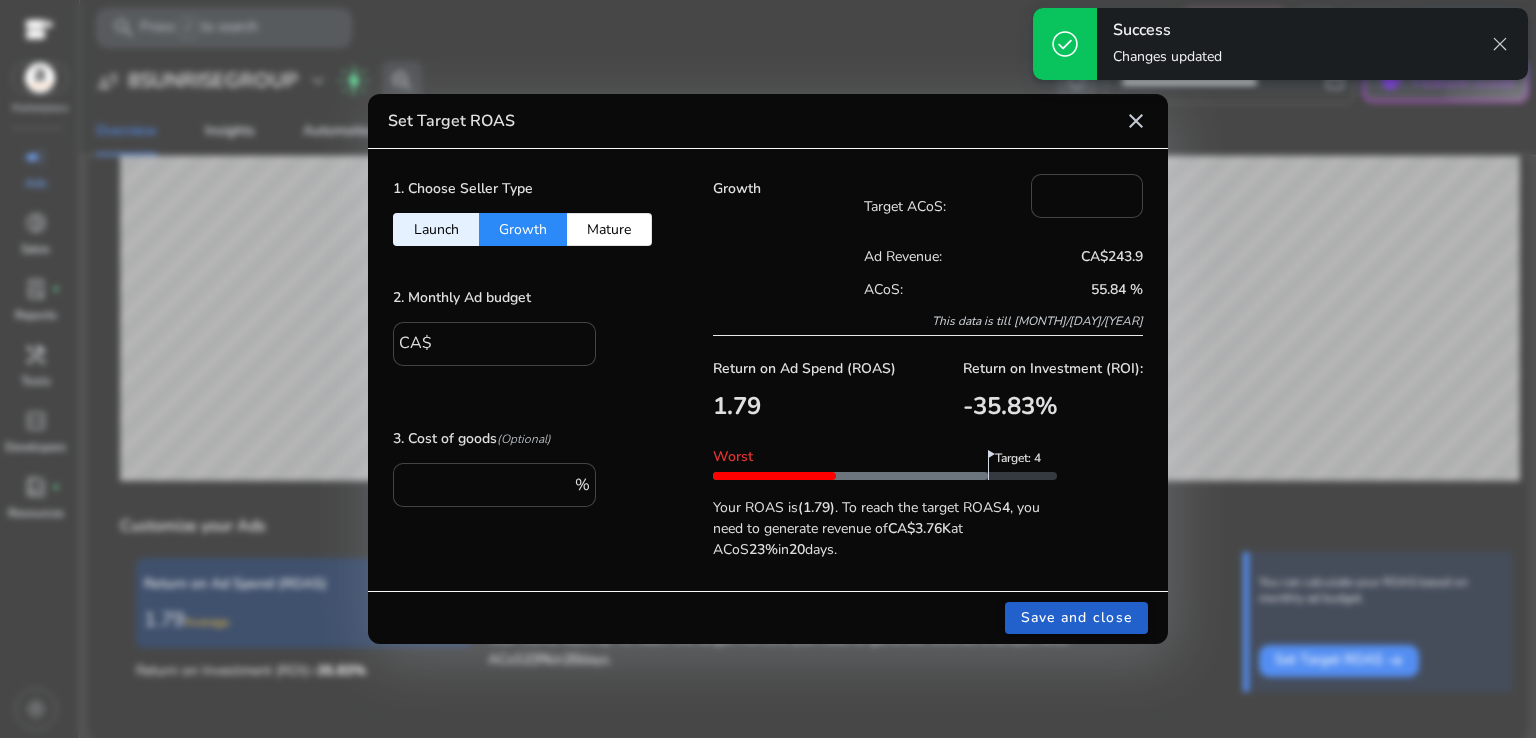 type on "**" 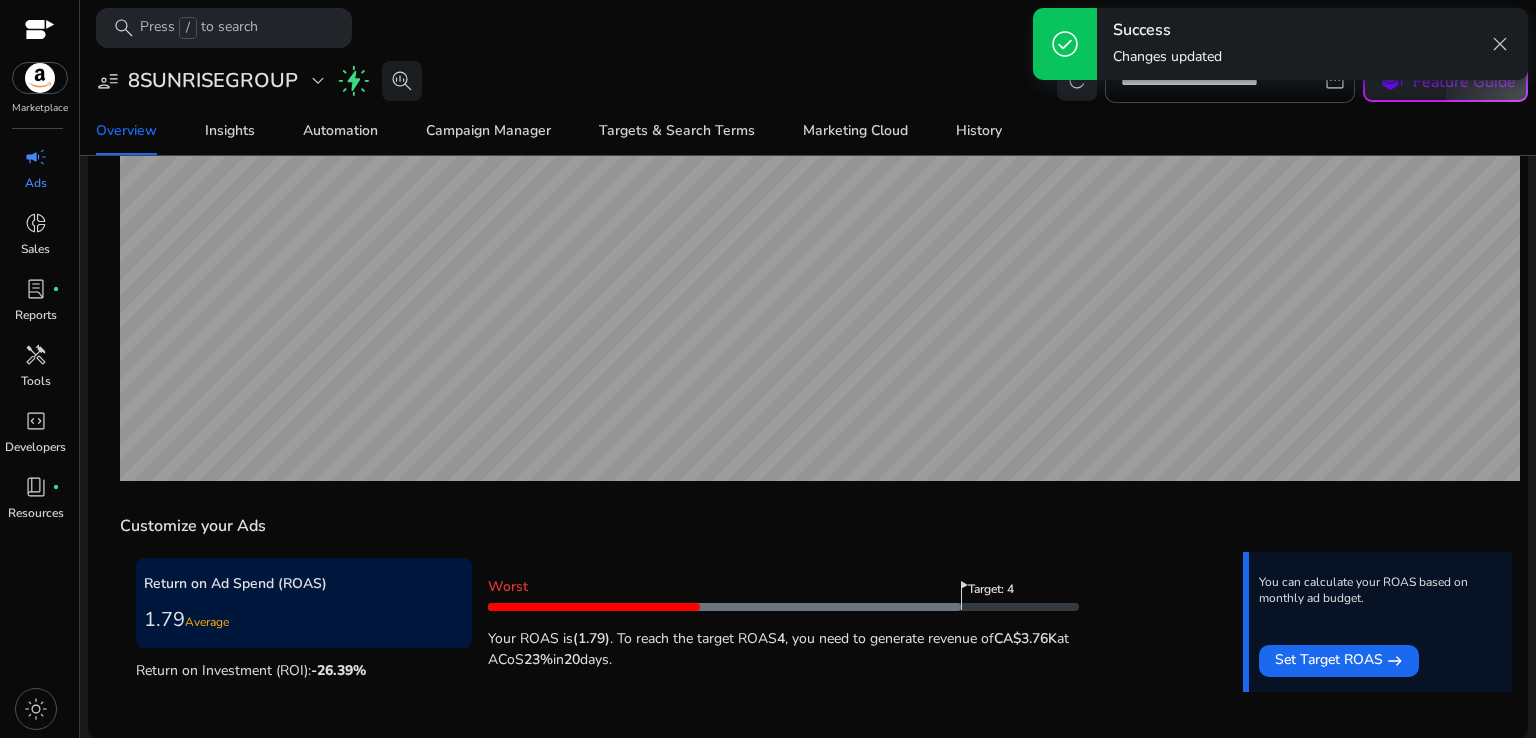 click on "Ad Spend   arrow_outward   CA$228.33  -  +23.31%   Compared to  Jun 14 - Jun 27 :   CA$185.16   `   Impressions   arrow_outward   92.57K   arrow_upward   +45.58%   Compared to  Jun 14 - Jun 27 :   63.59K   `   ACoS   arrow_outward   65.82%   arrow_upward   +19.76%   Compared to  Jun 14 - Jun 27 :   54.96%   `   Ad Revenue   arrow_outward   CA$346.89   arrow_upward   +2.97%   Compared to  Jun 14 - Jun 27 :   CA$336.89   `   add_circle  Jun 14, 2025 - Jun 27, 2025 Jul 10, 2025 CA$23.08  Customize your Ads  Return on Ad Spend (ROAS)  1.79  Average  Return on Investment (ROI):  -26.39 %  Worst     Target: 4 Your ROAS is  (1.79) . To reach the target ROAS  4 , you need to generate revenue of  CA$3.76K  at ACoS  23%  in  20  days.  You can calculate your ROAS based on monthly ad budget.  Set Target ROAS east" 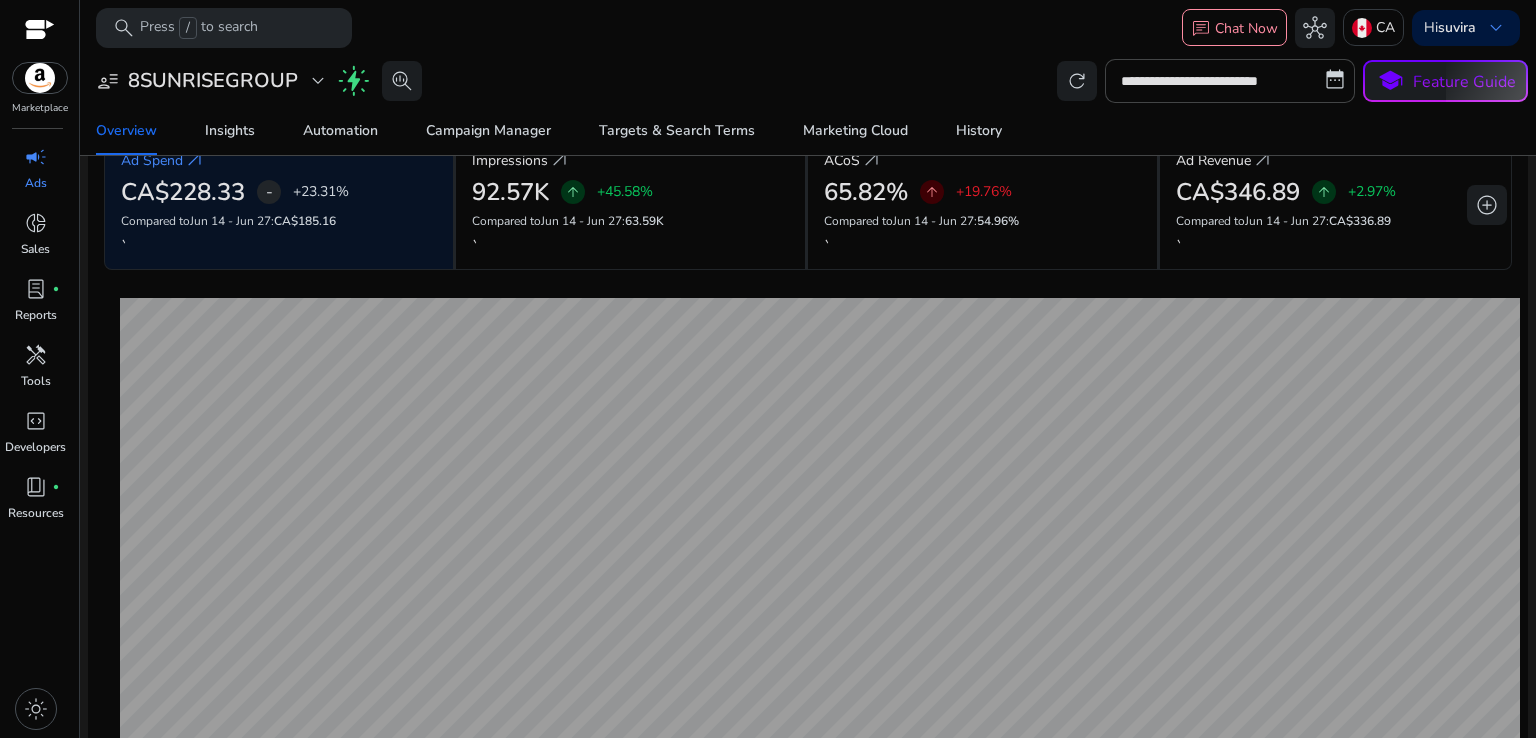 scroll, scrollTop: 0, scrollLeft: 0, axis: both 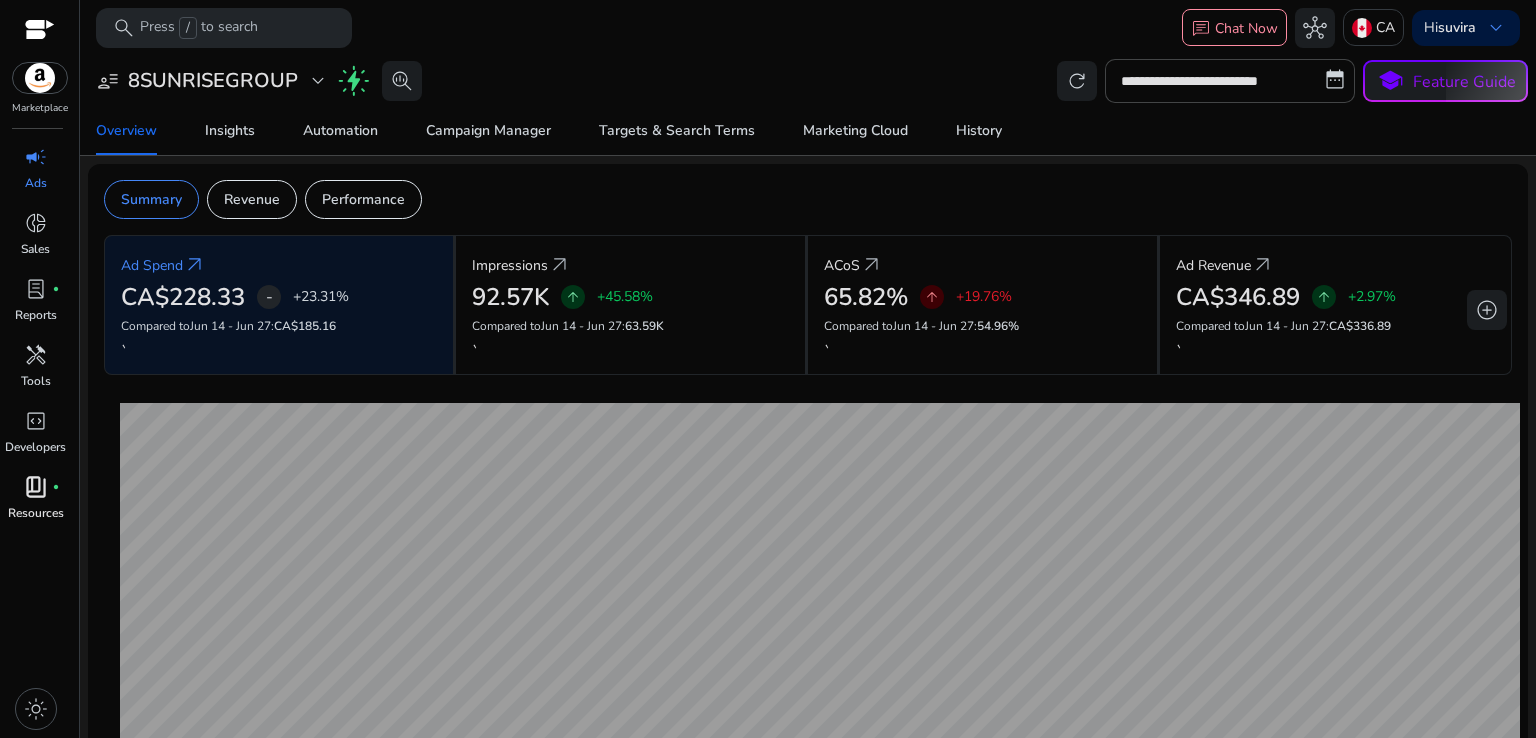 click on "book_4" at bounding box center (36, 487) 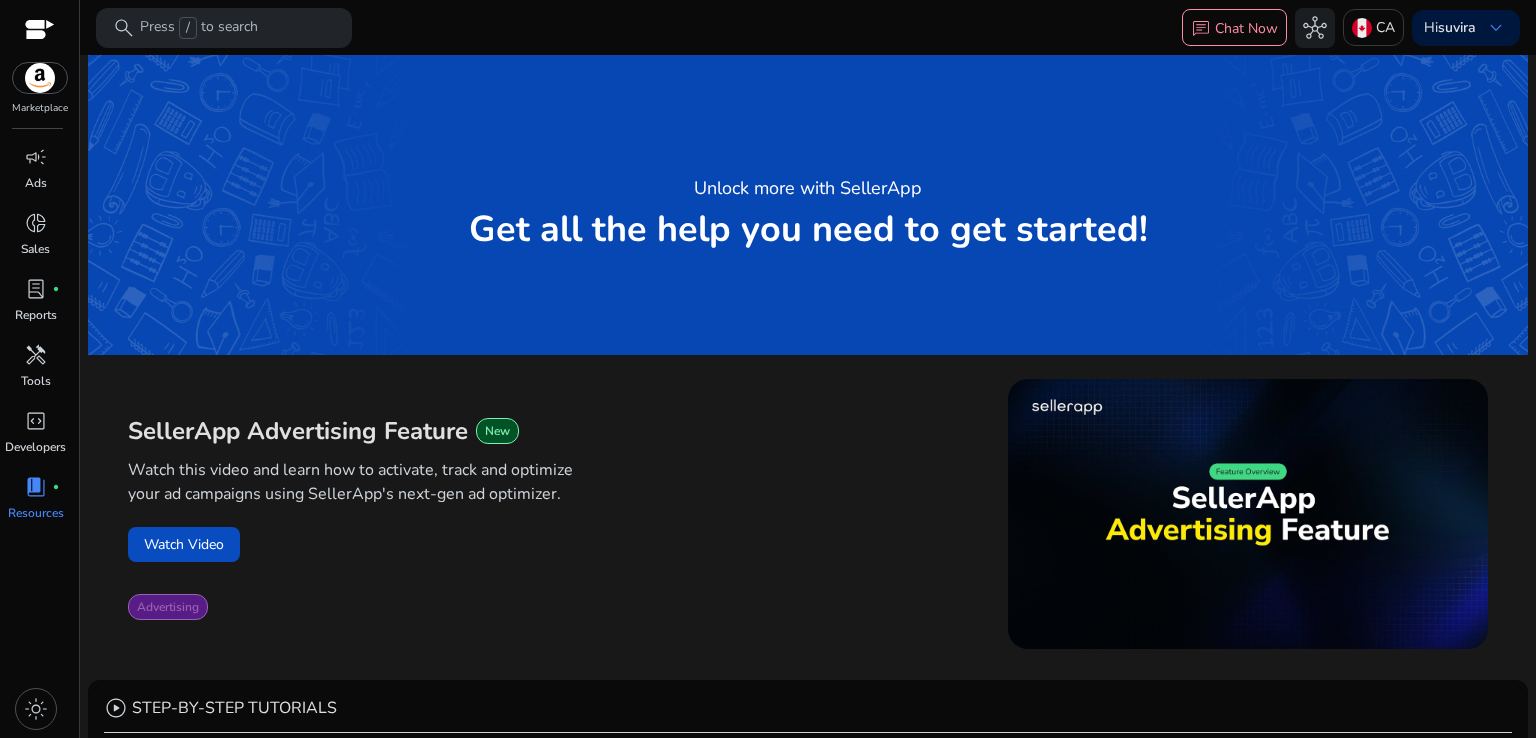 click on "Watch Video" 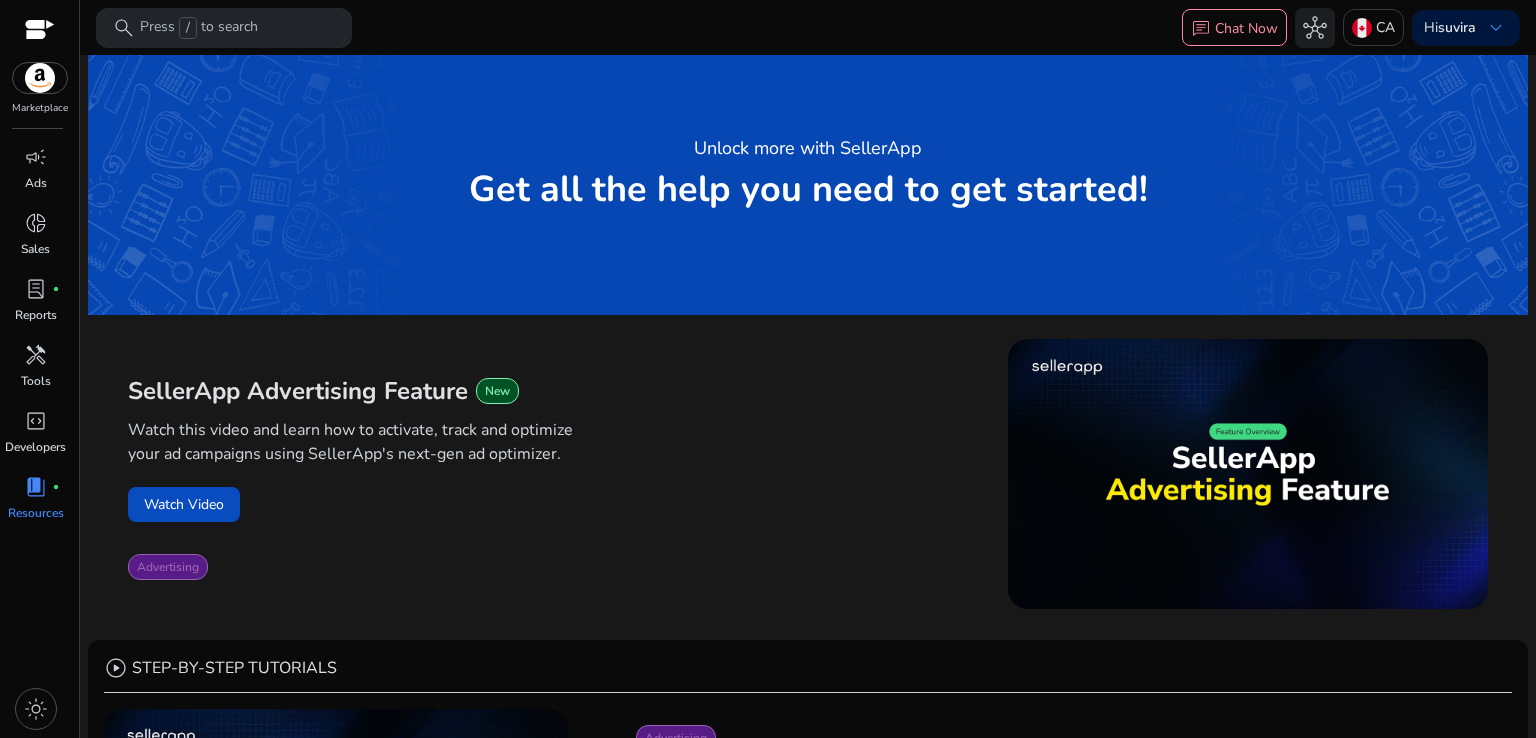 scroll, scrollTop: 0, scrollLeft: 0, axis: both 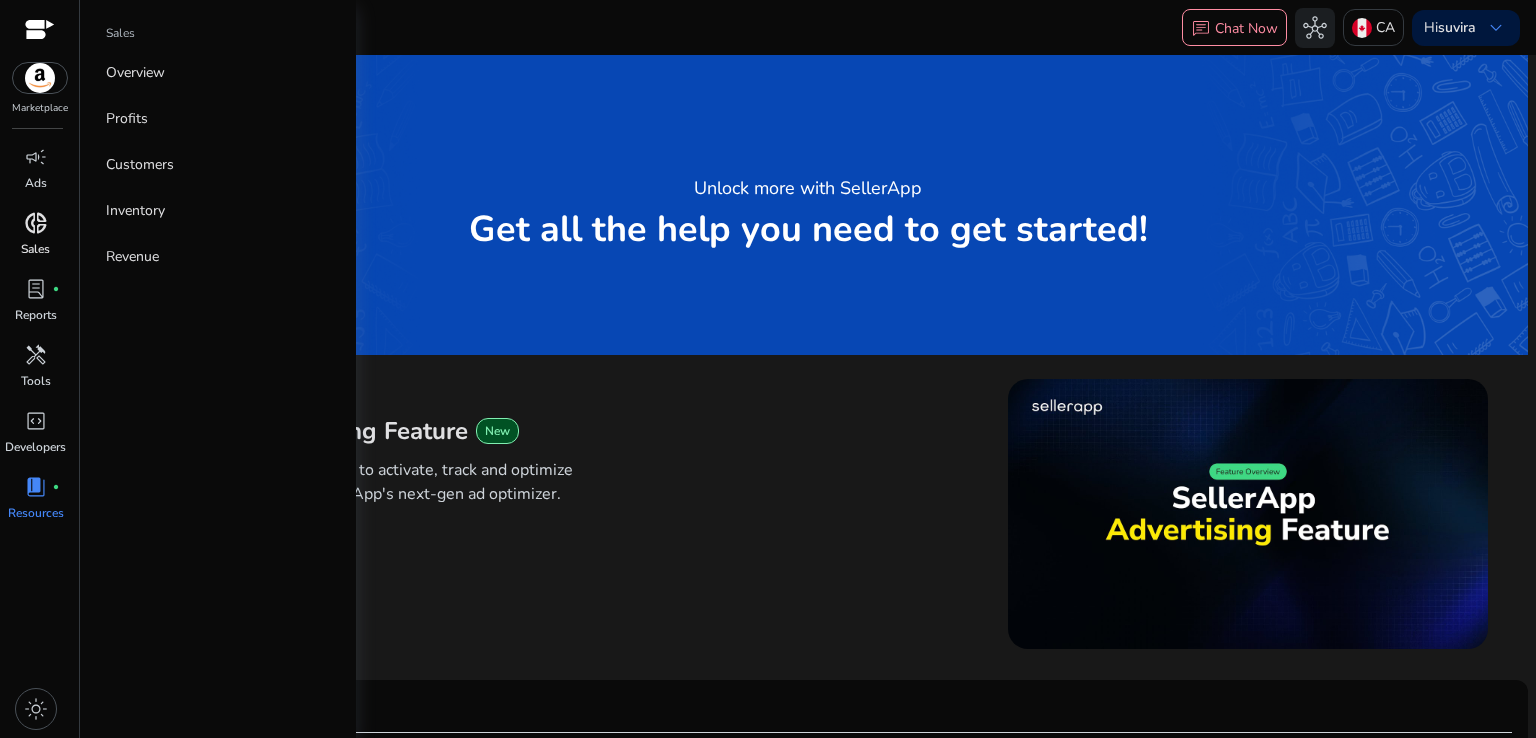 click on "donut_small" at bounding box center [36, 223] 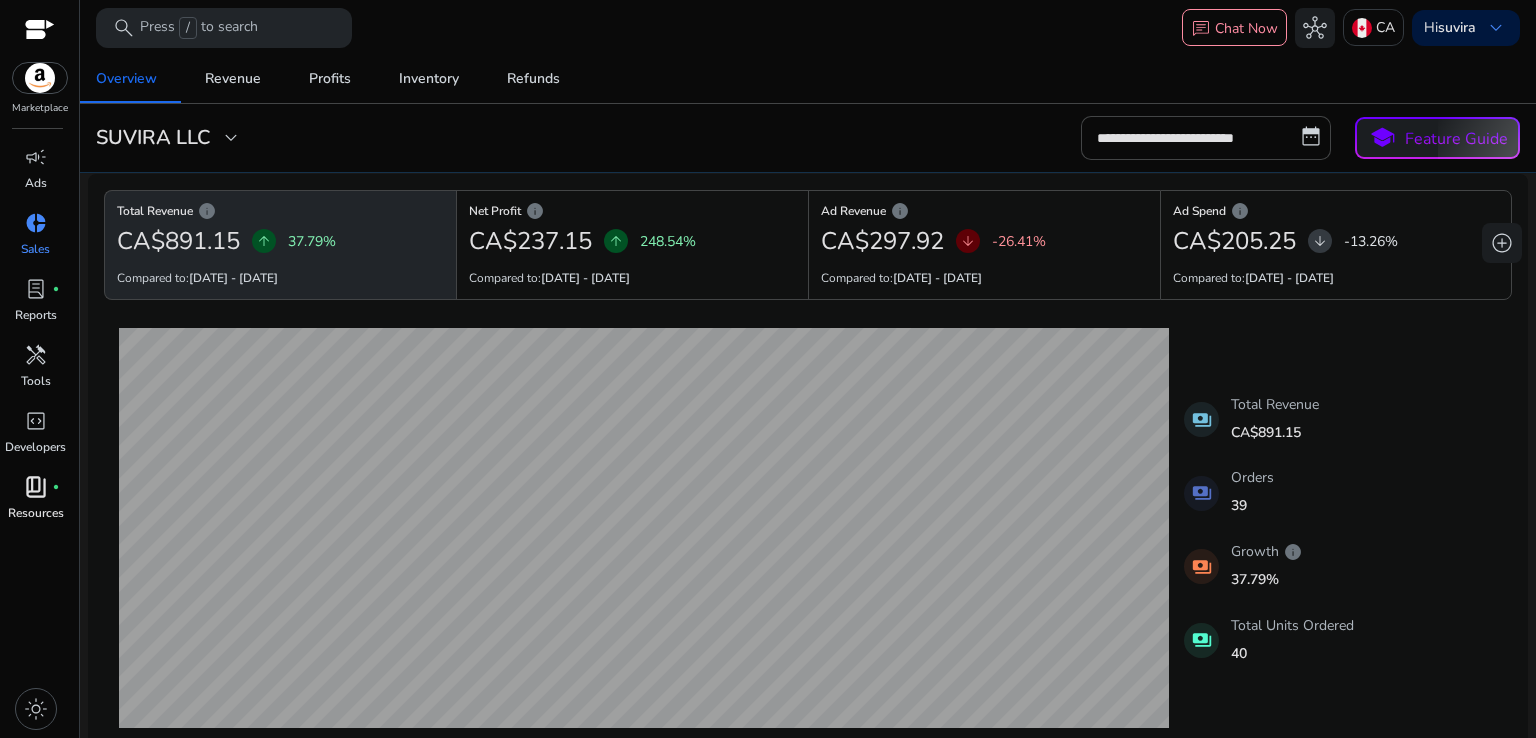 scroll, scrollTop: 0, scrollLeft: 0, axis: both 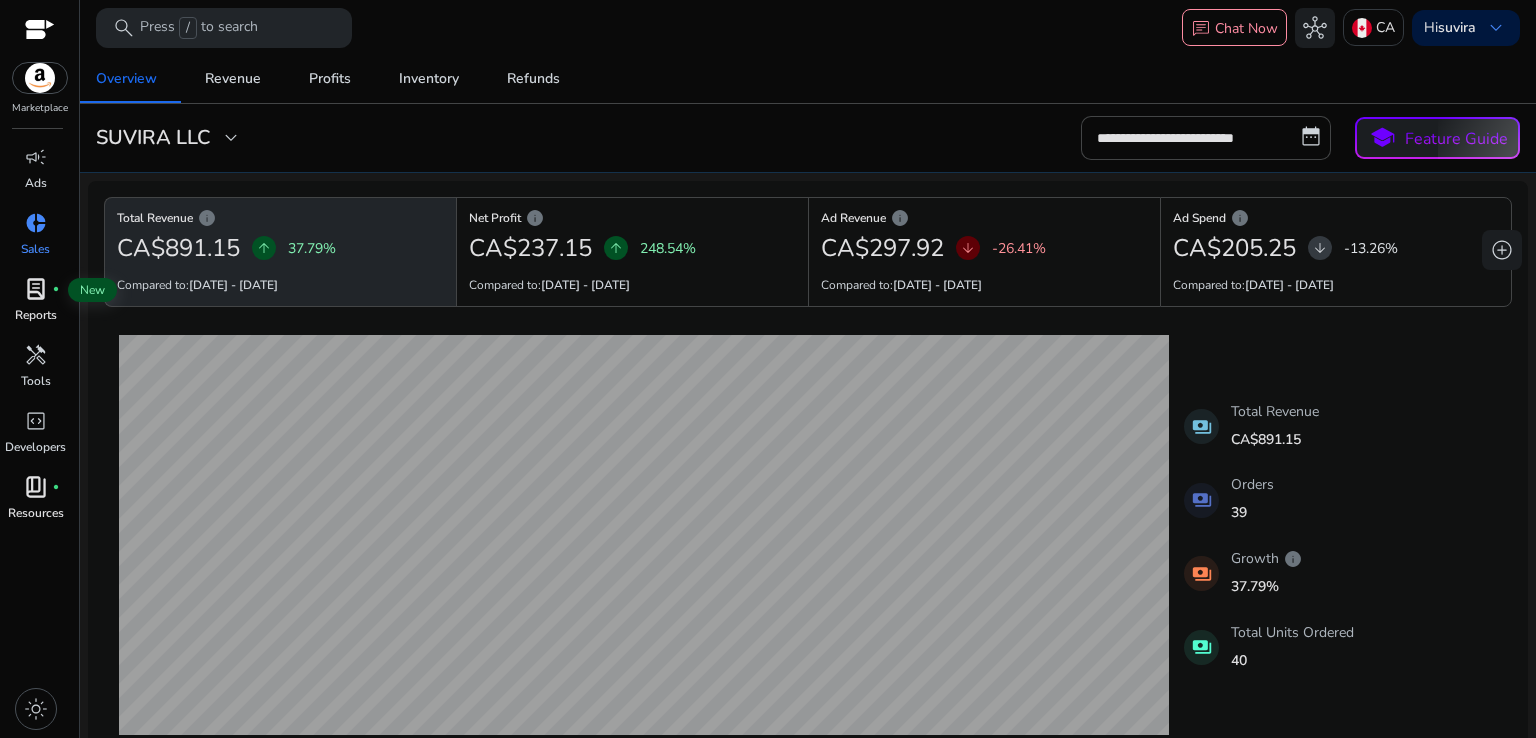 click on "lab_profile   fiber_manual_record" at bounding box center [36, 289] 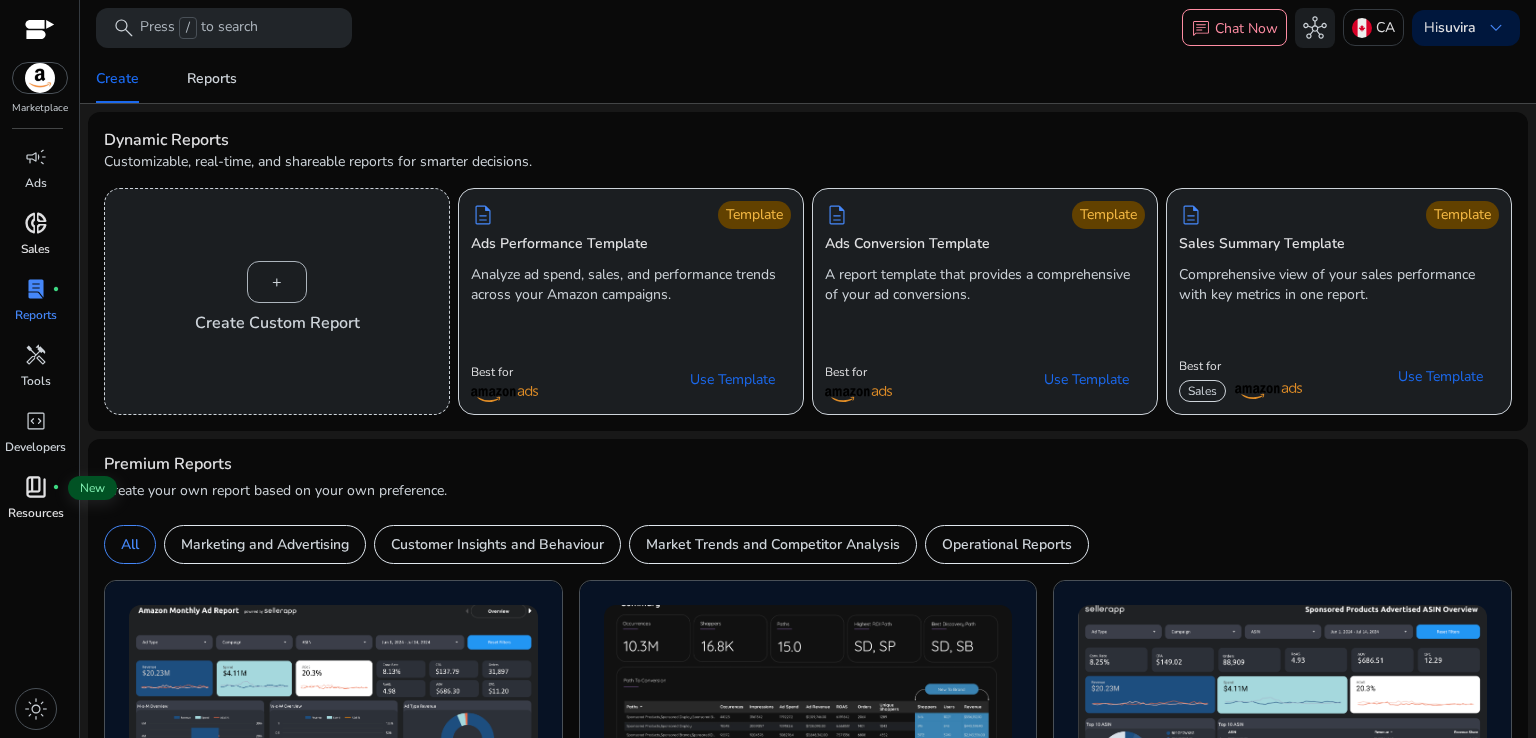 click on "book_4" at bounding box center (36, 487) 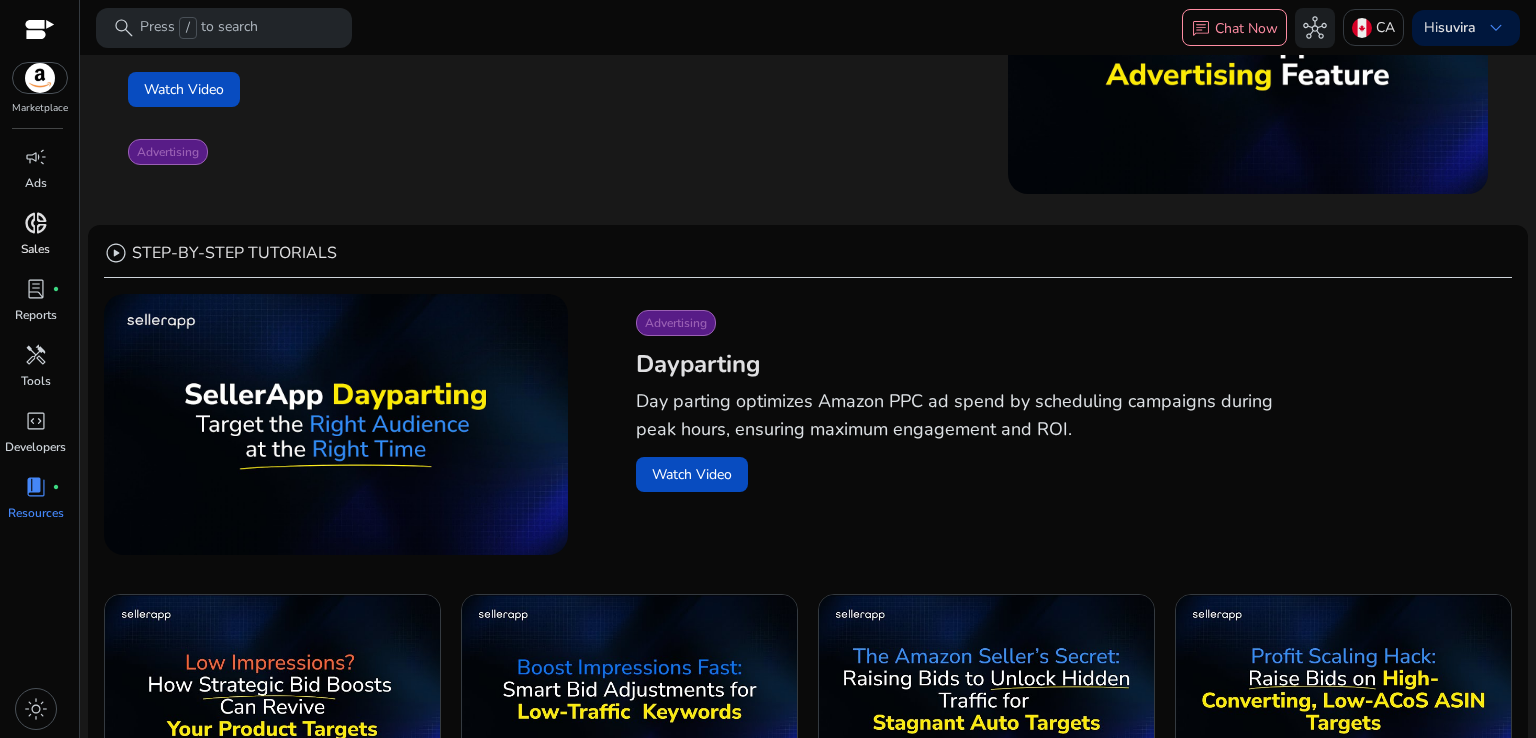 scroll, scrollTop: 55, scrollLeft: 0, axis: vertical 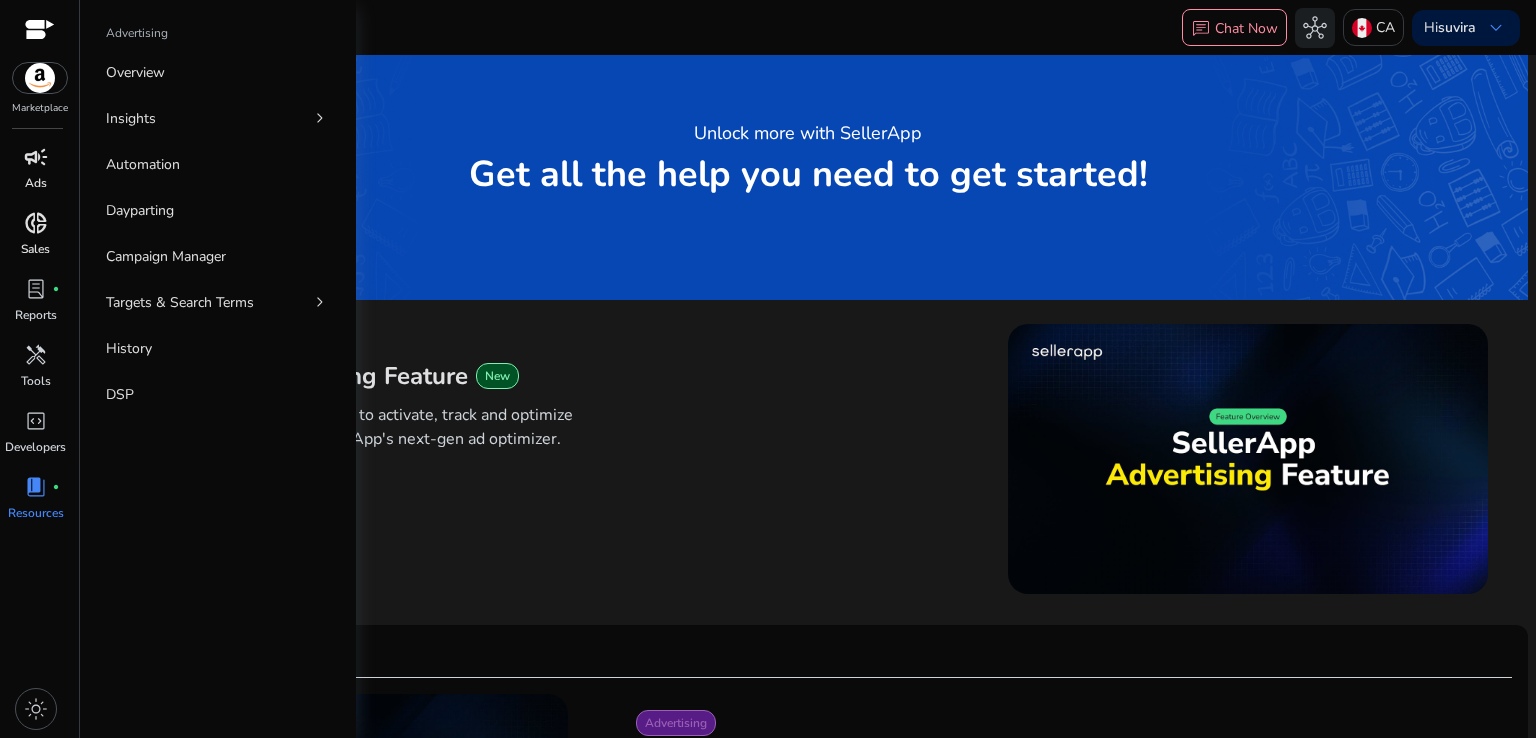 click on "Ads" at bounding box center (36, 183) 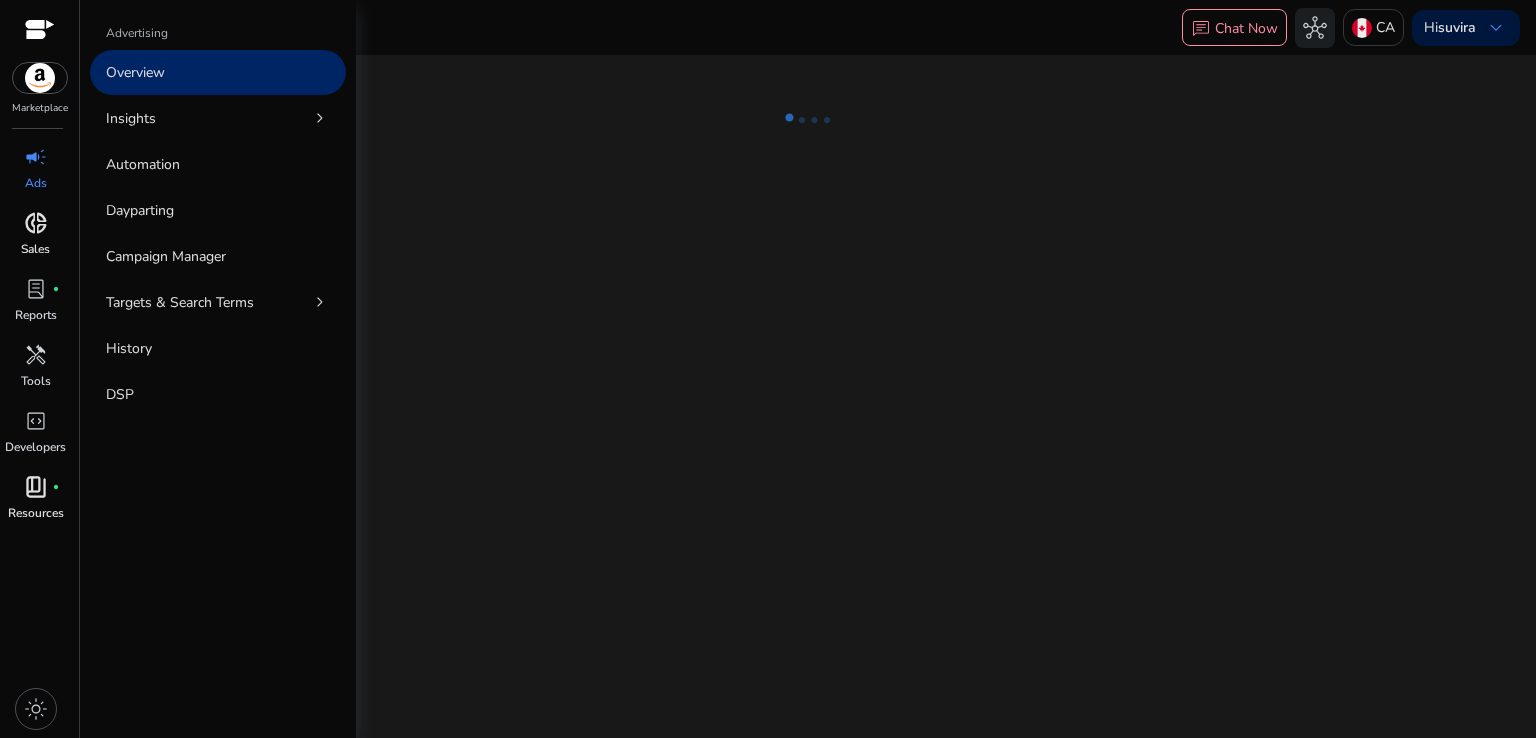 scroll, scrollTop: 0, scrollLeft: 0, axis: both 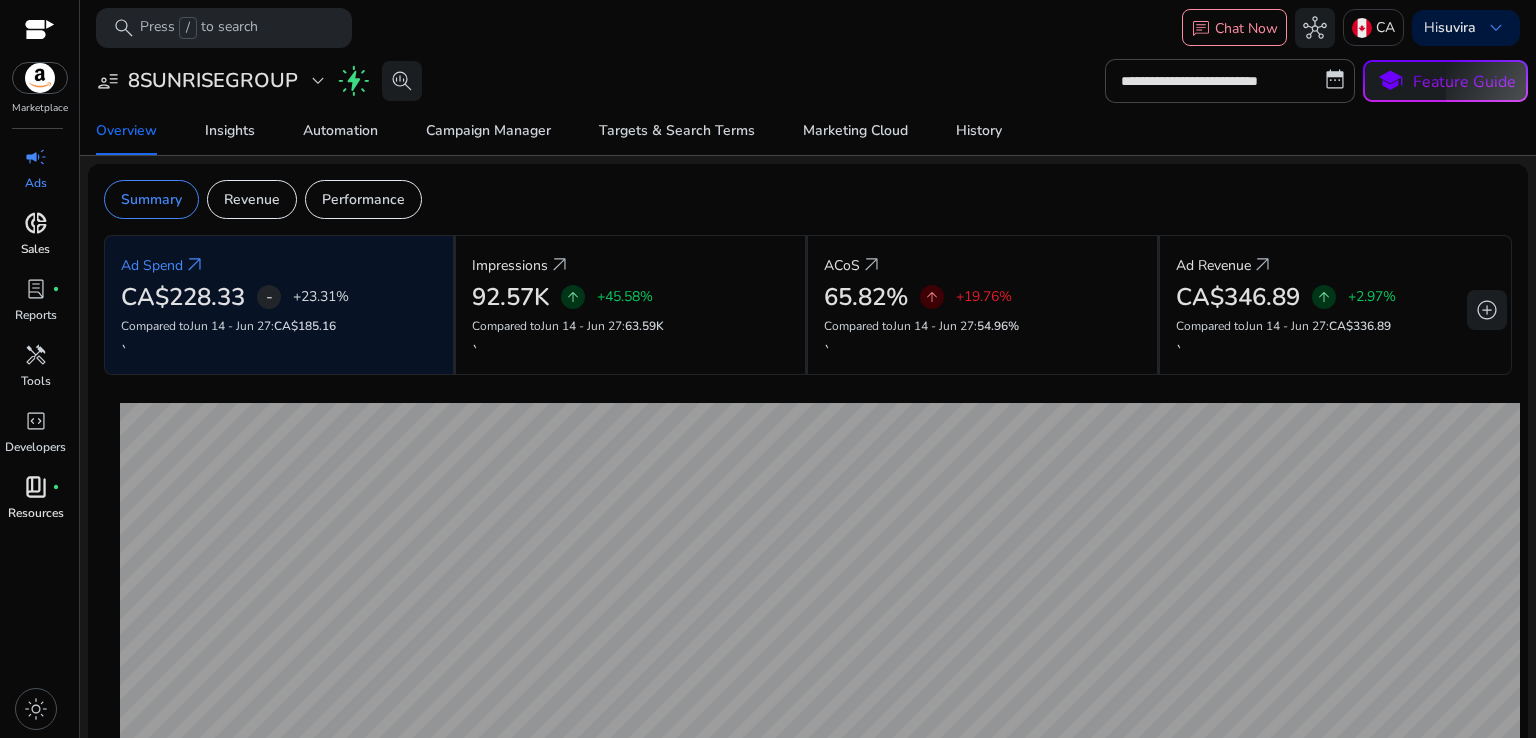 click on "**********" 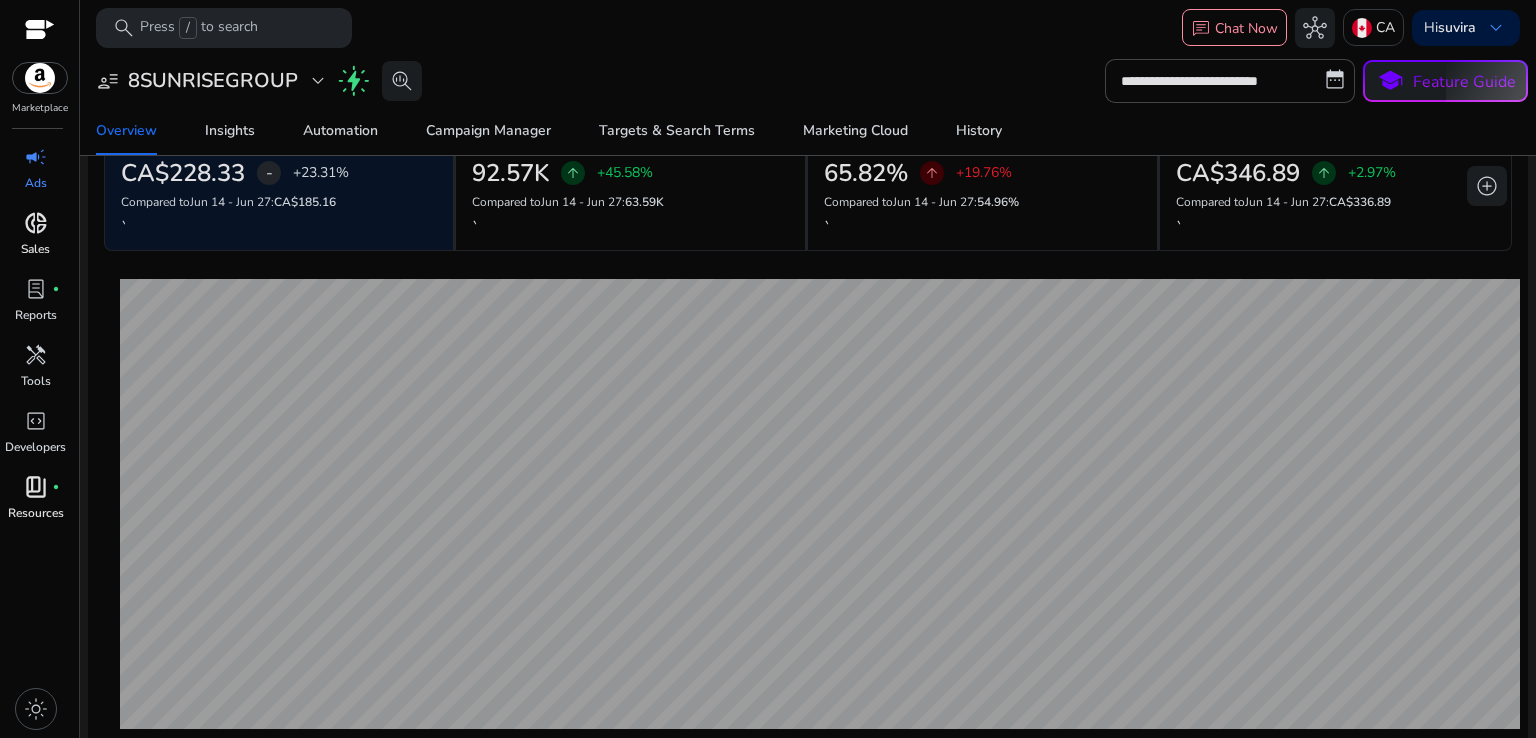 scroll, scrollTop: 0, scrollLeft: 0, axis: both 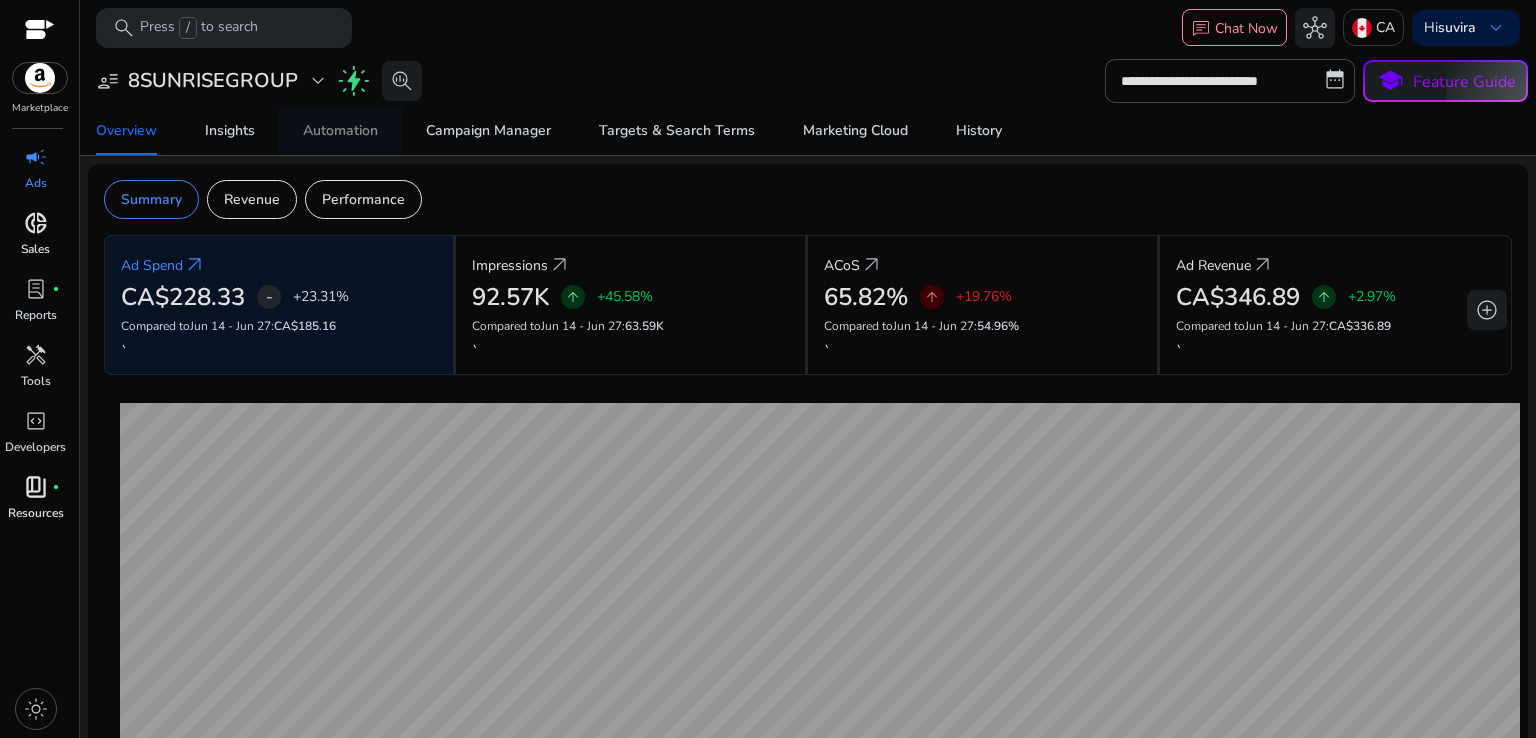 click on "Automation" at bounding box center [340, 131] 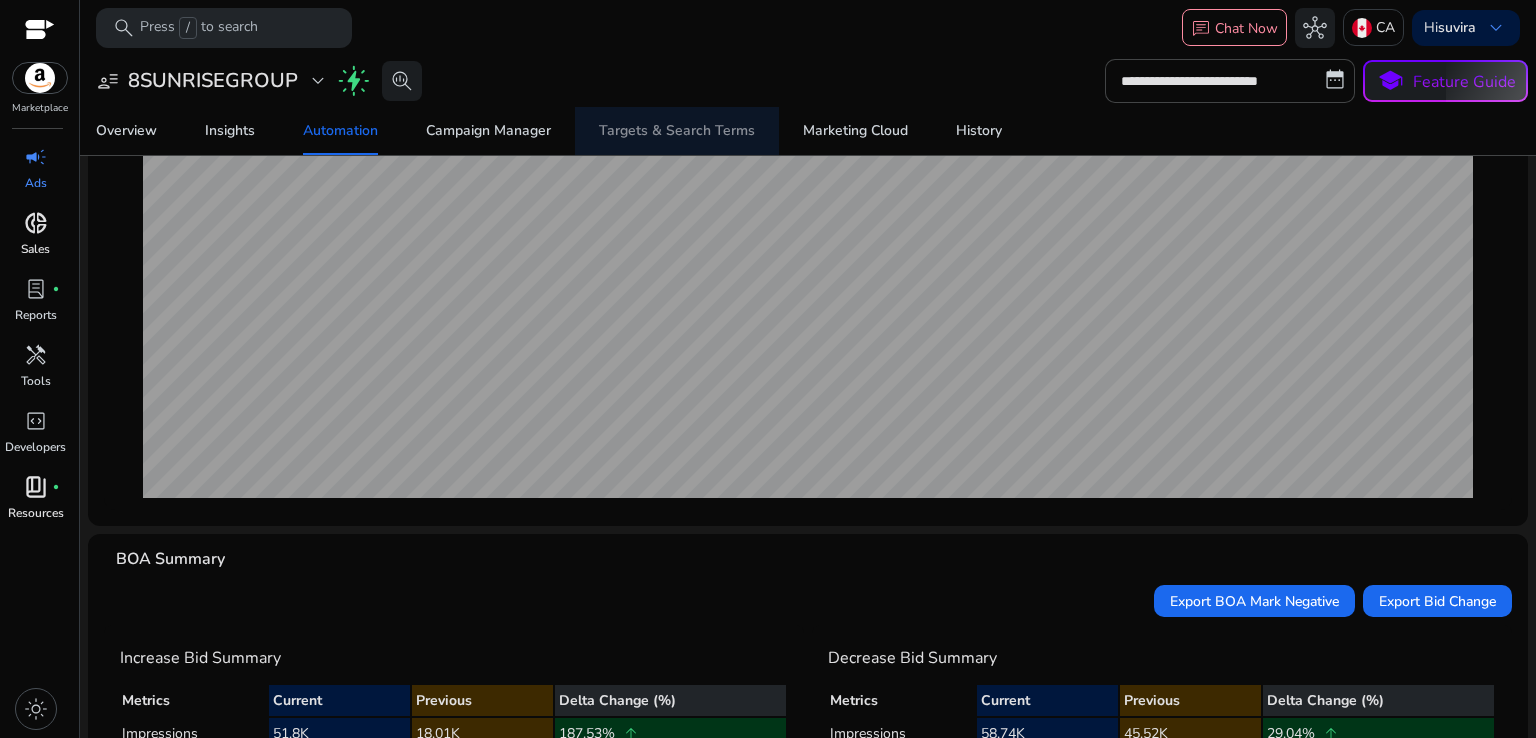 scroll, scrollTop: 477, scrollLeft: 0, axis: vertical 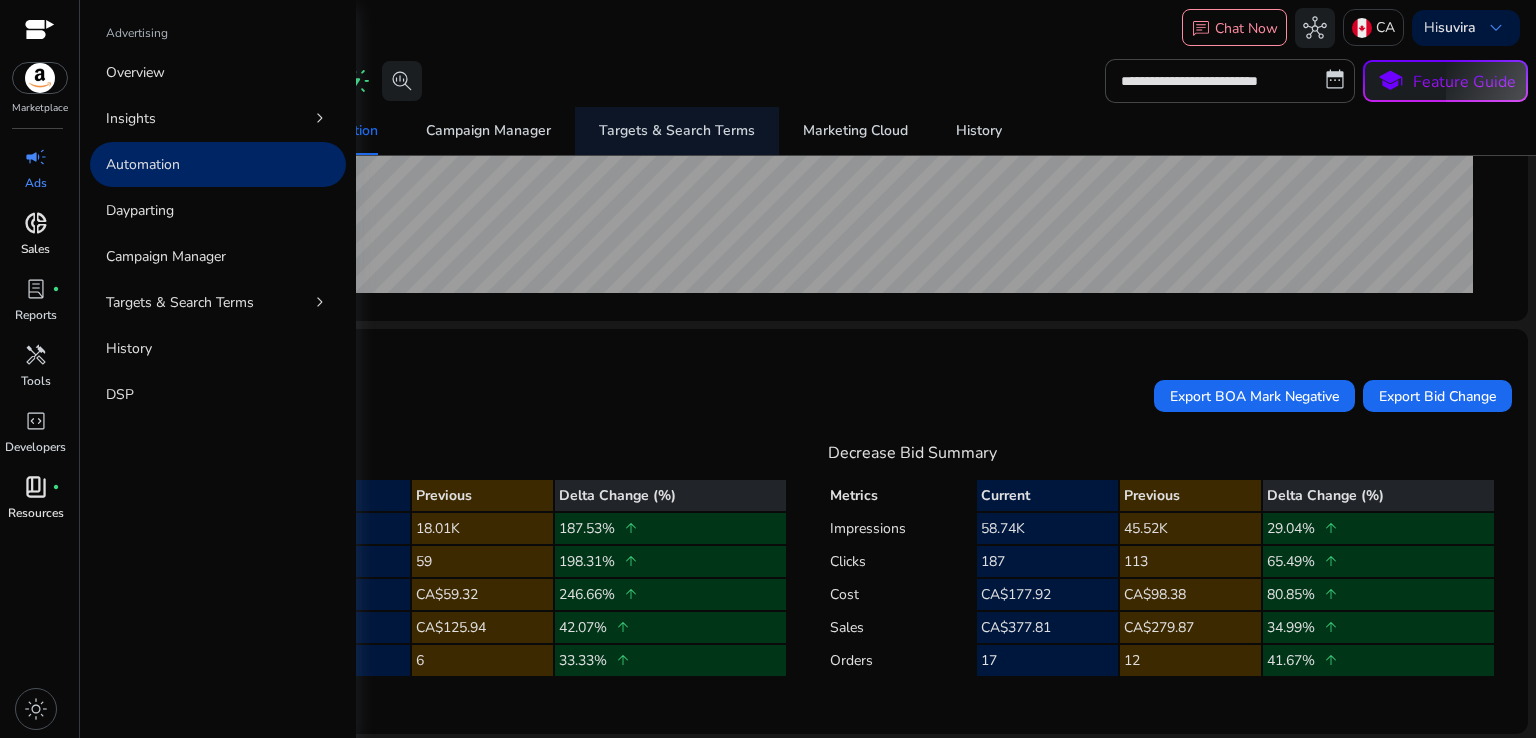 click on "campaign   Ads" at bounding box center (35, 174) 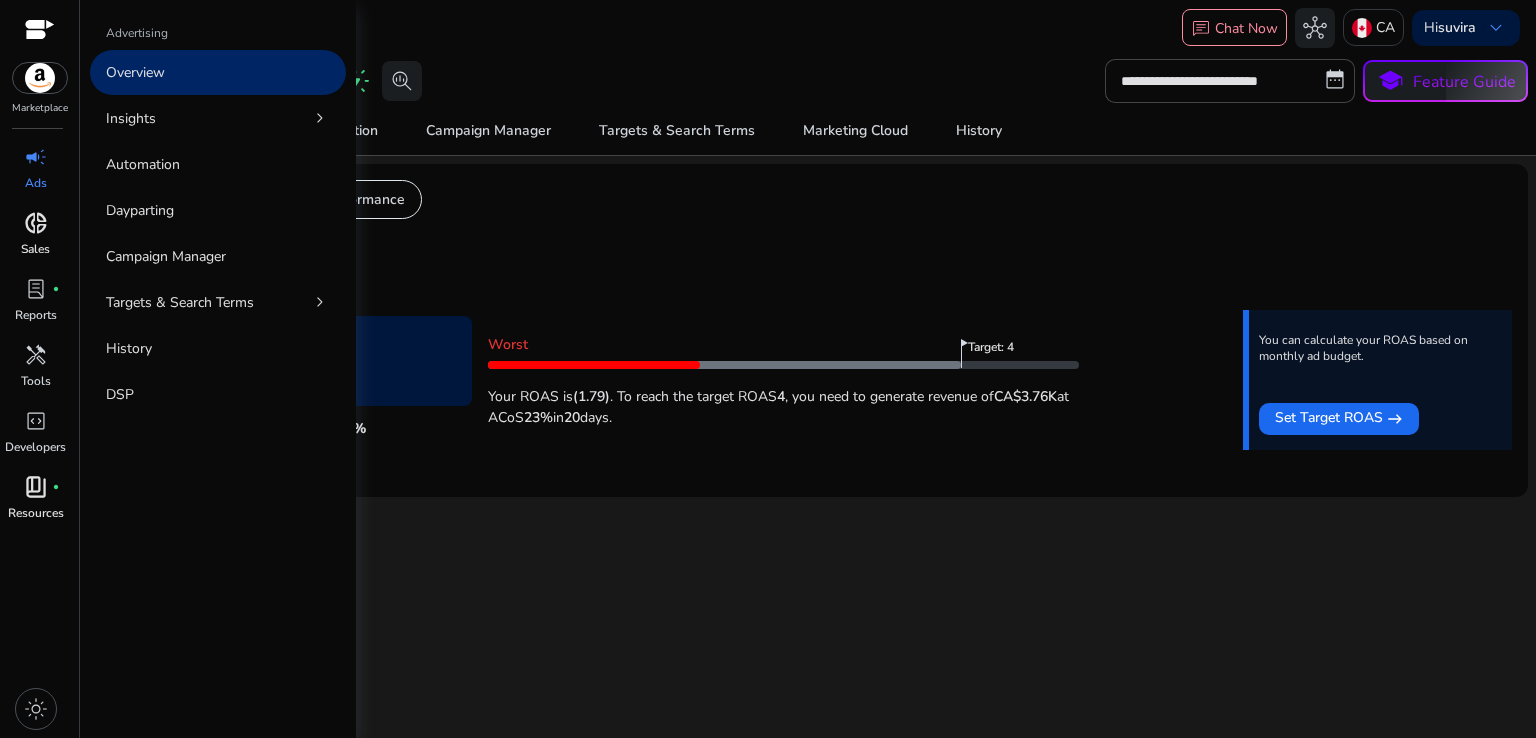 scroll, scrollTop: 0, scrollLeft: 0, axis: both 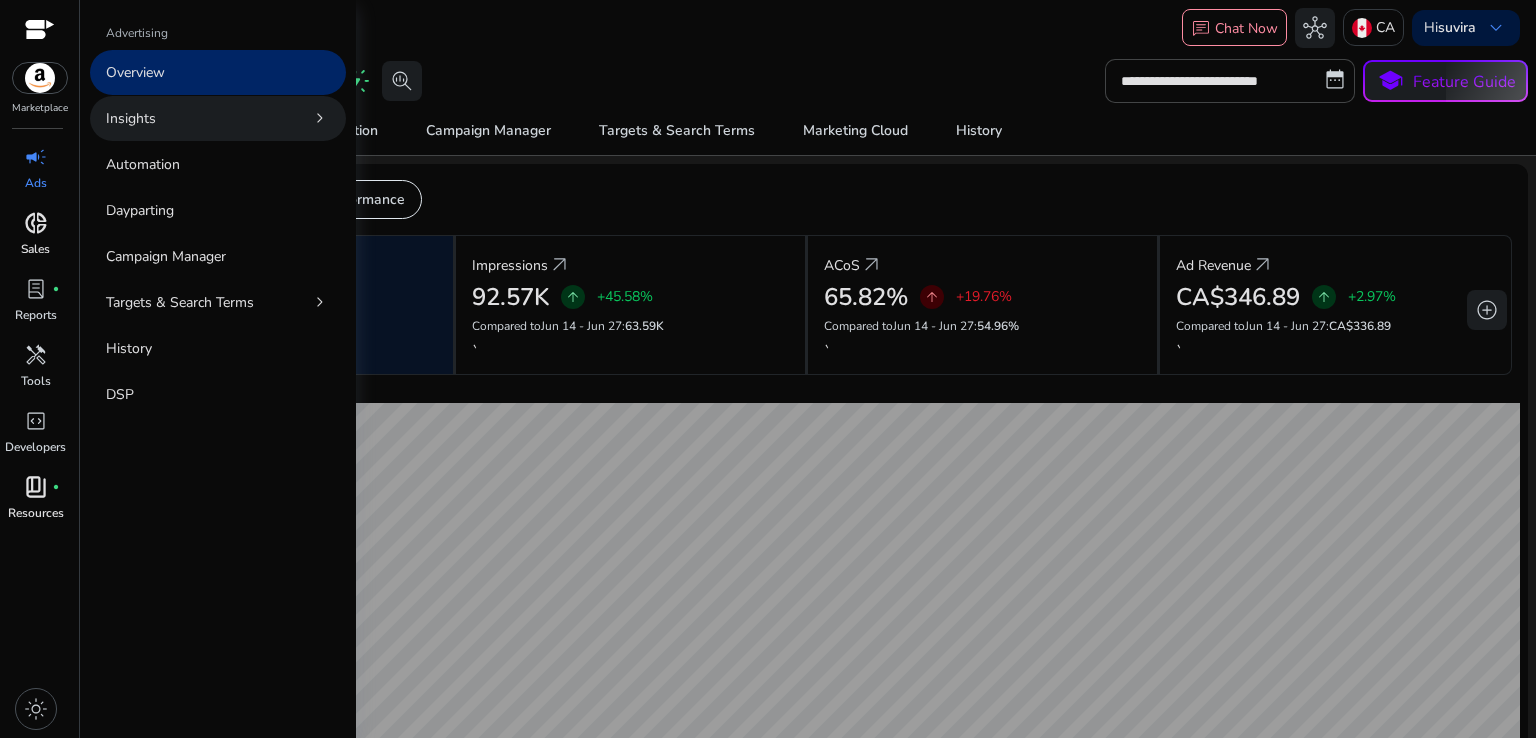 click on "Insights   chevron_right" at bounding box center [218, 118] 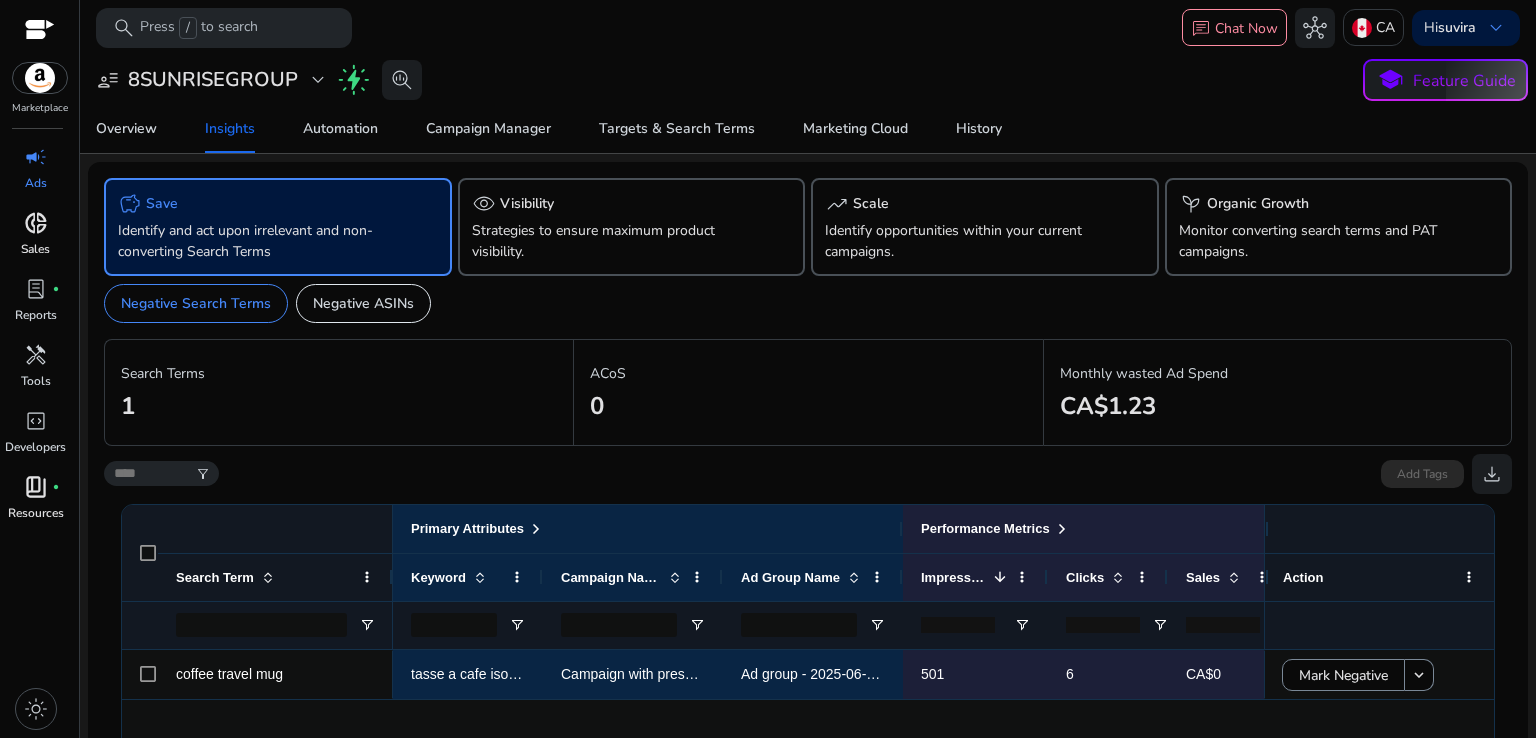 click on "Negative Search Terms   Negative ASINs" 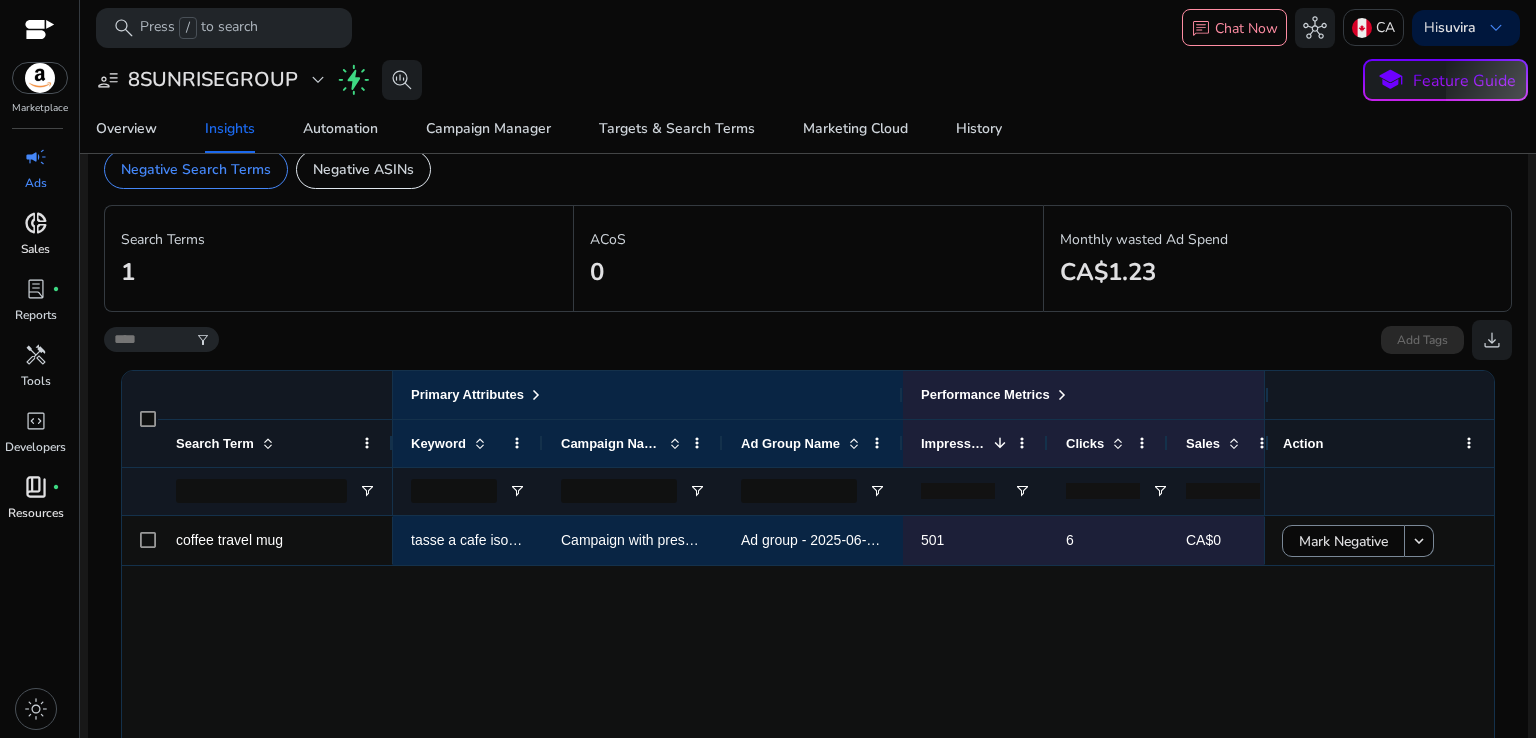 scroll, scrollTop: 0, scrollLeft: 0, axis: both 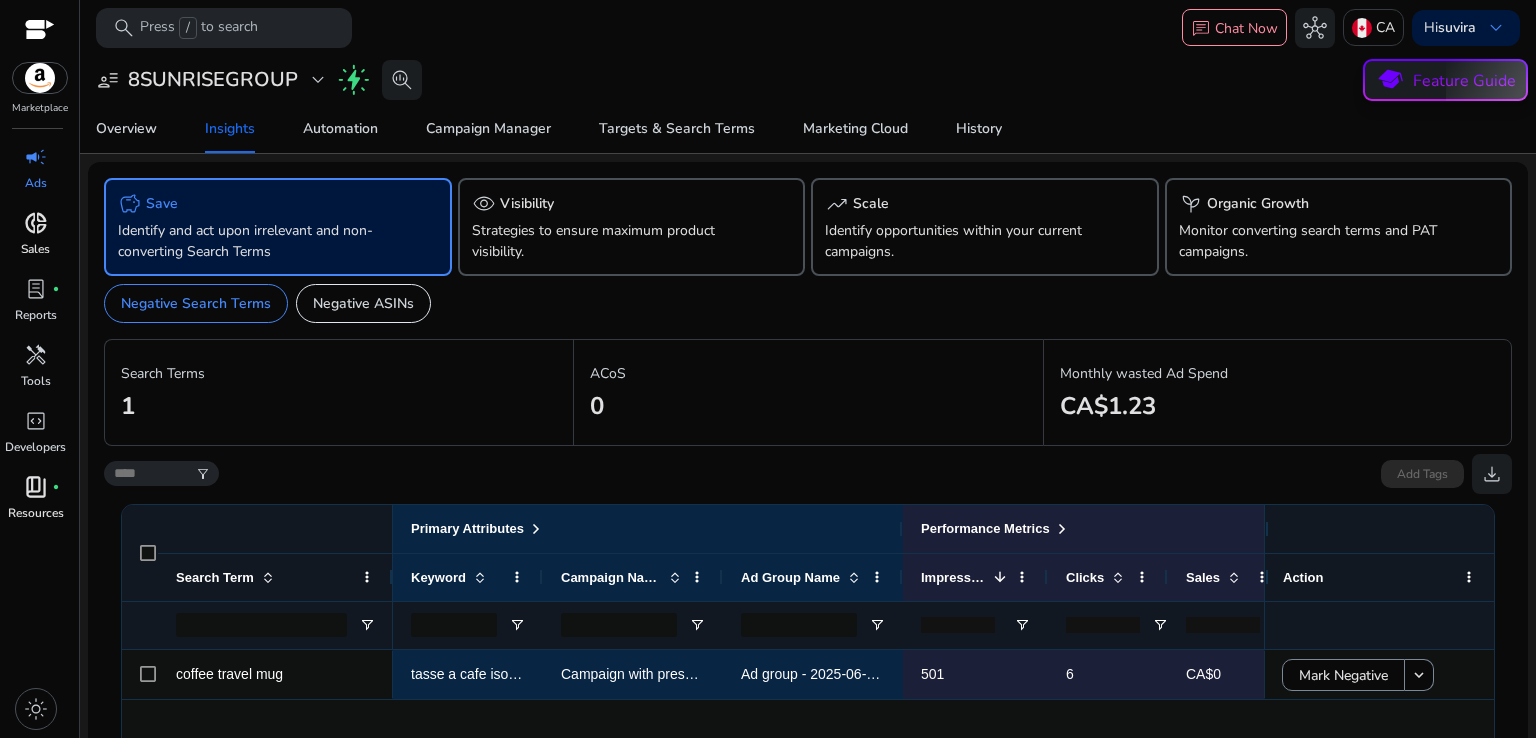click on "school  Feature Guide" 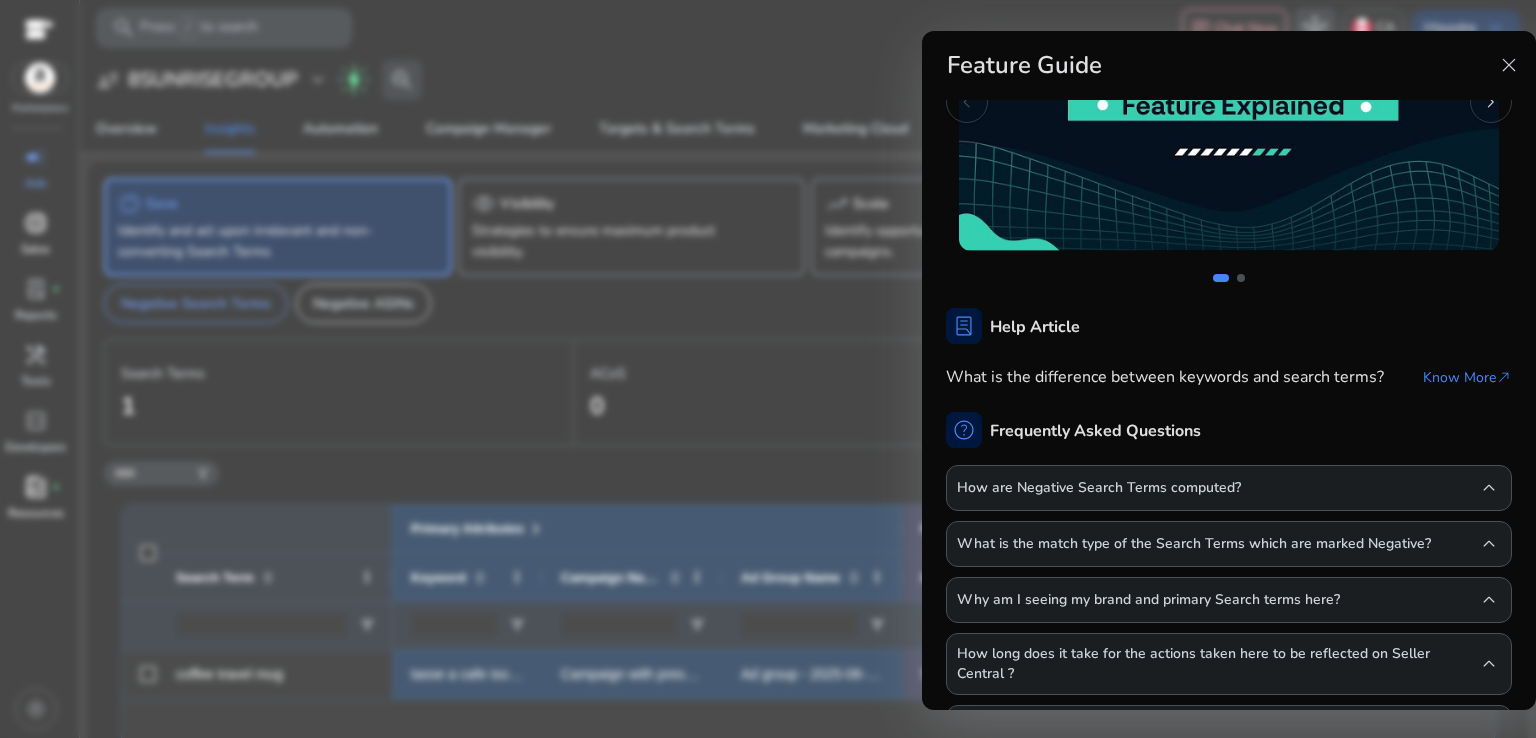 scroll, scrollTop: 340, scrollLeft: 0, axis: vertical 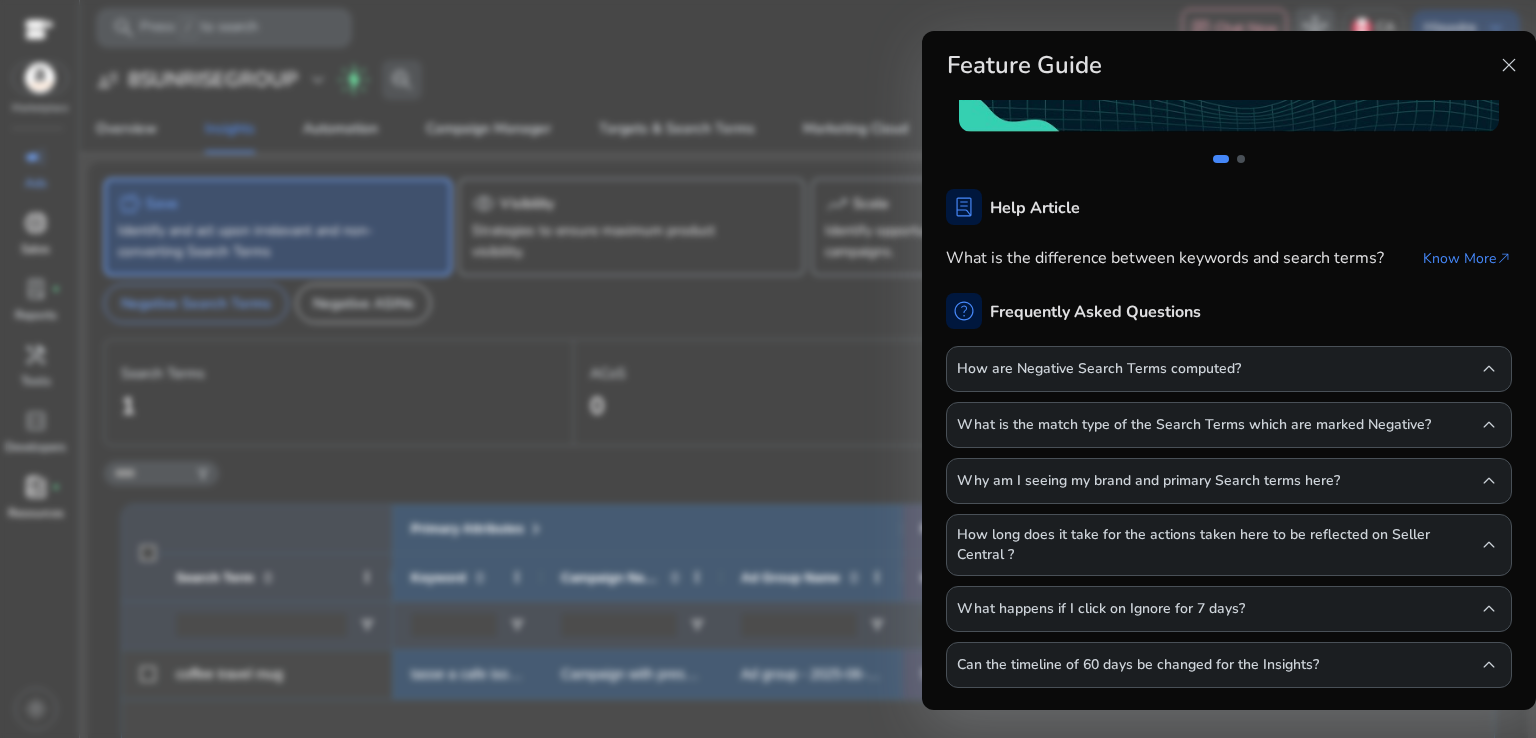 click on "close" at bounding box center [1509, 65] 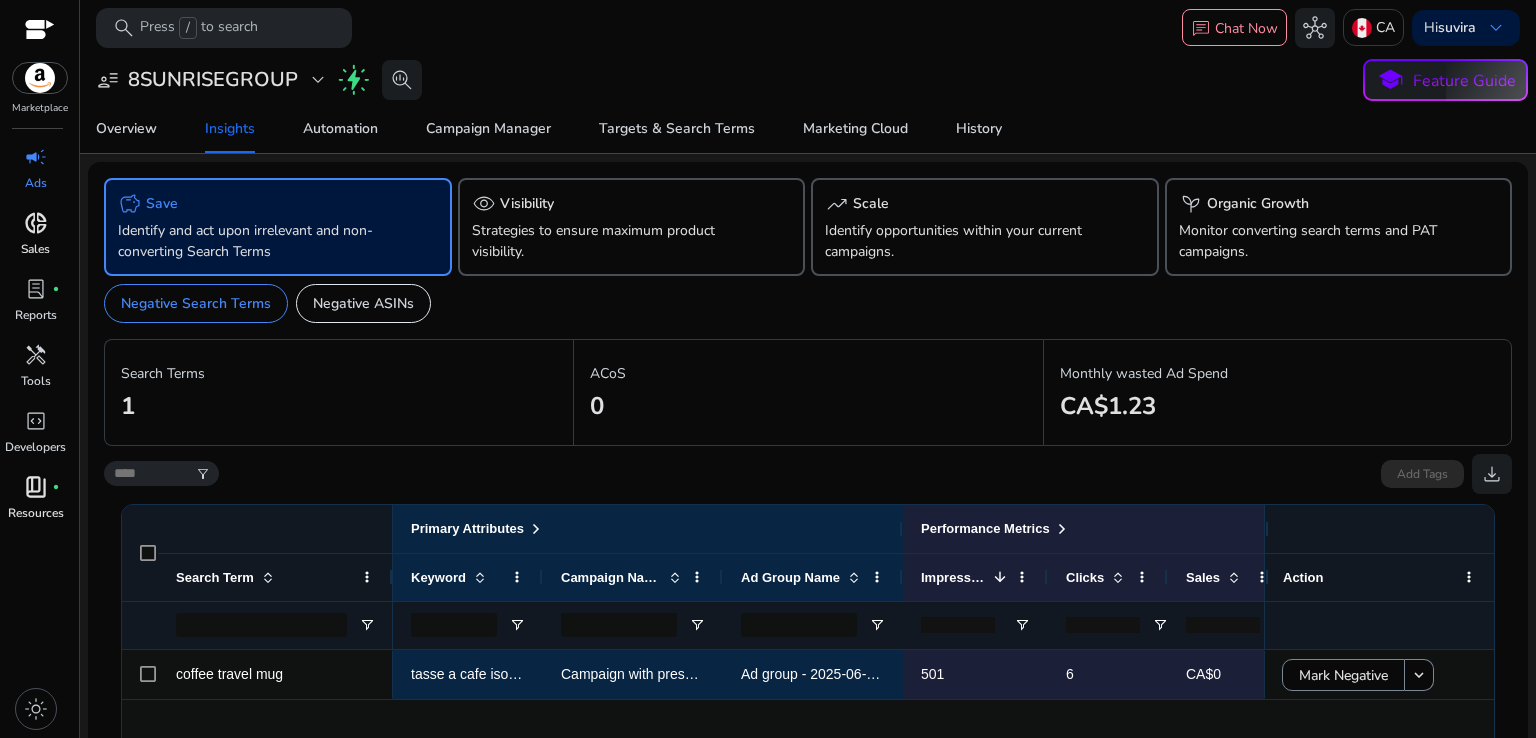 click on "**********" 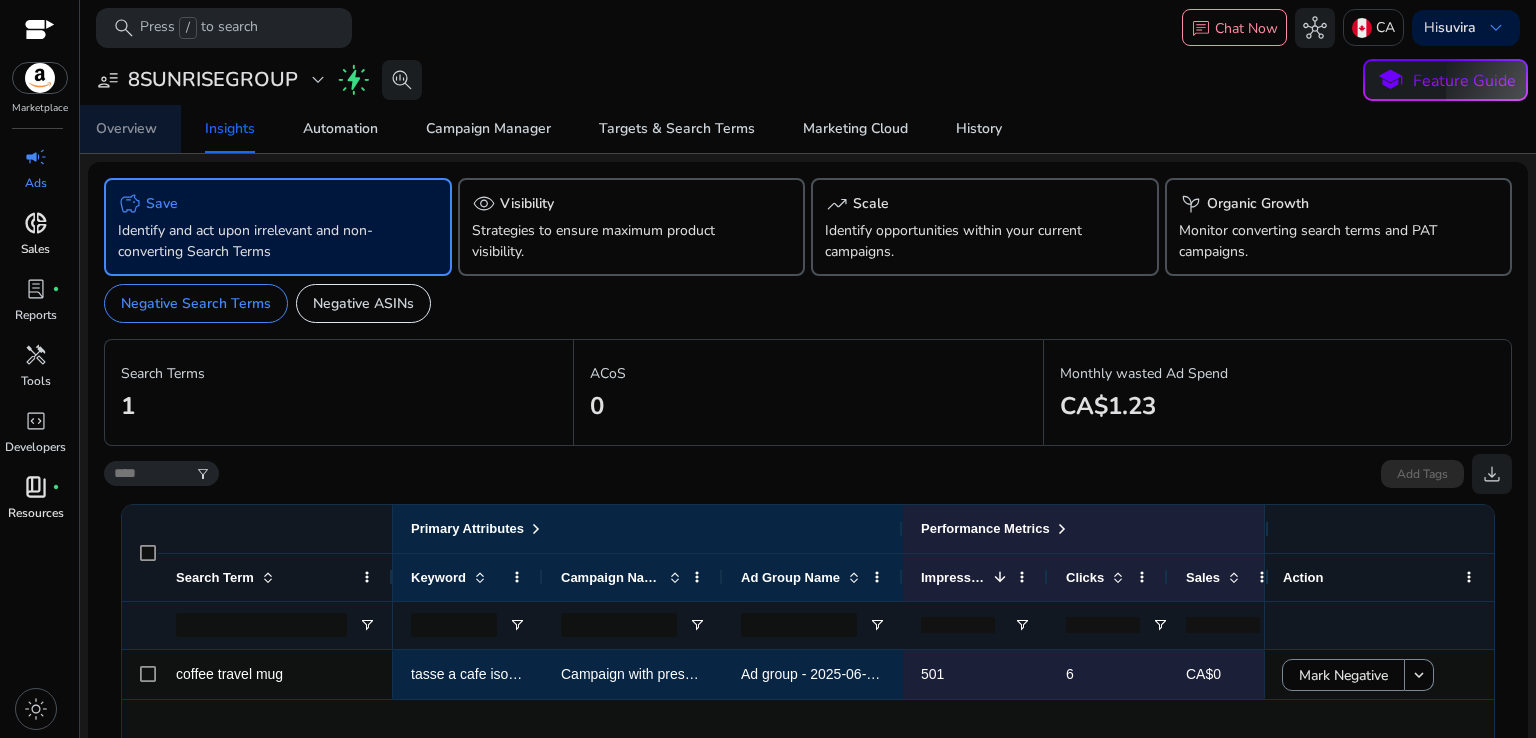 click on "Overview" at bounding box center [126, 129] 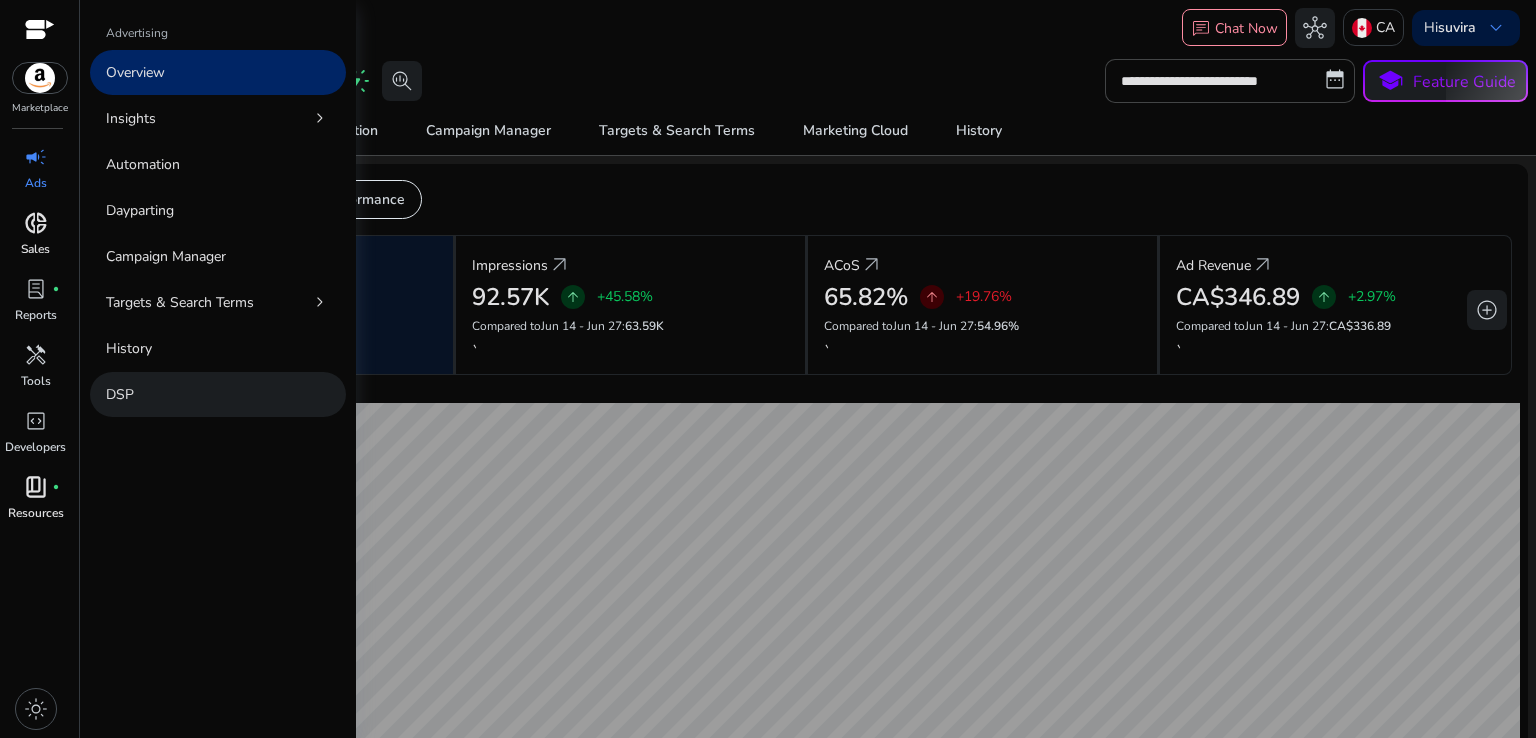 click on "DSP" at bounding box center (218, 394) 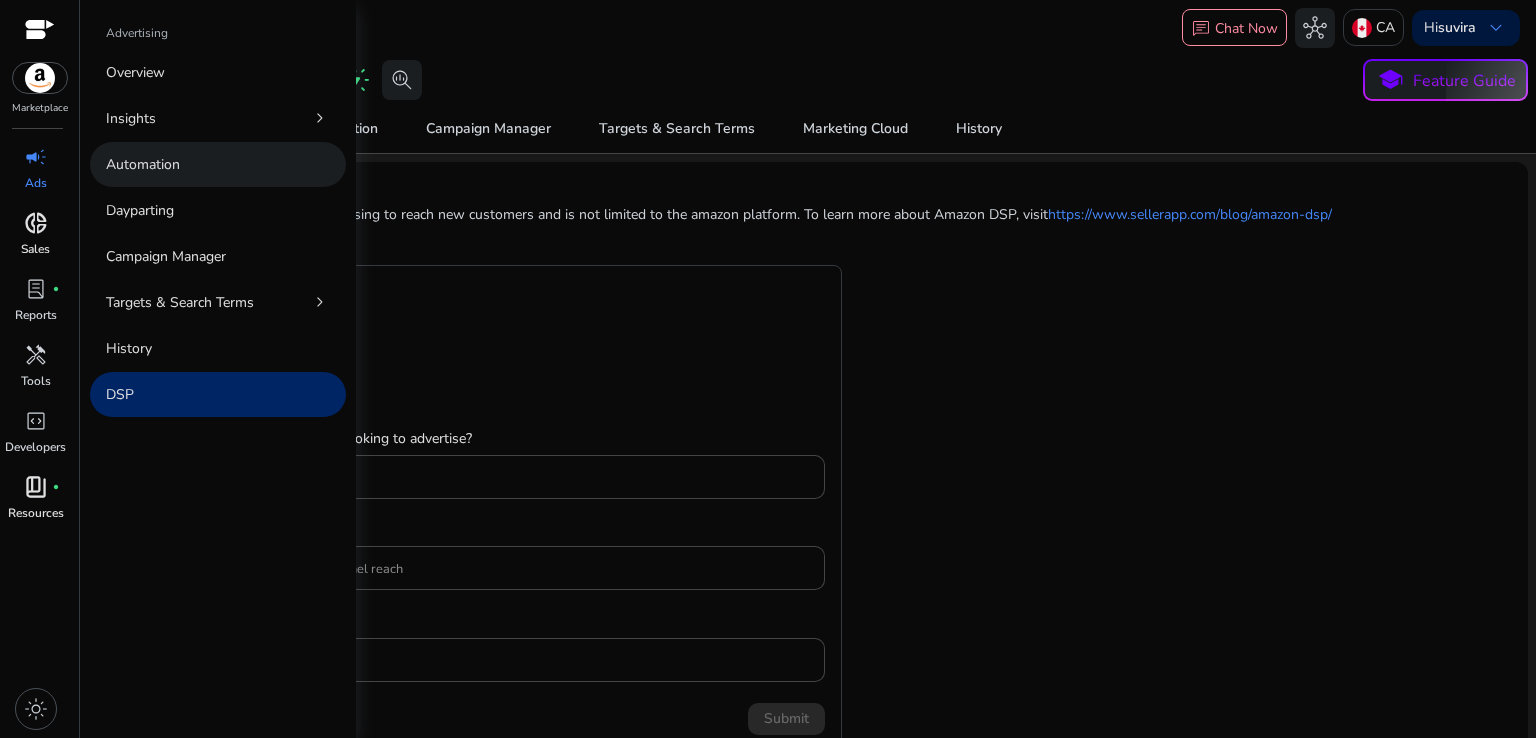click on "Automation" at bounding box center (143, 164) 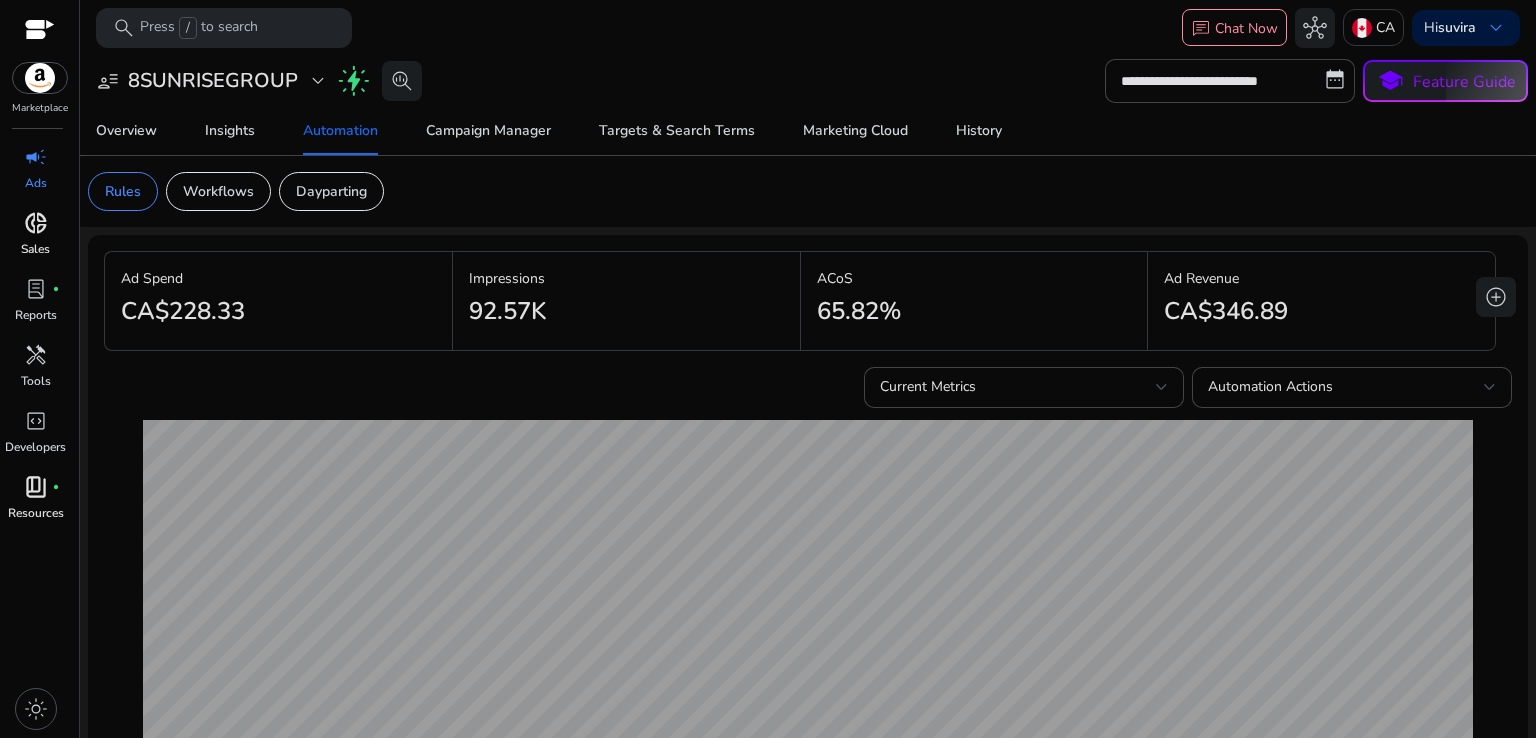 click on "92.57K" at bounding box center [626, 311] 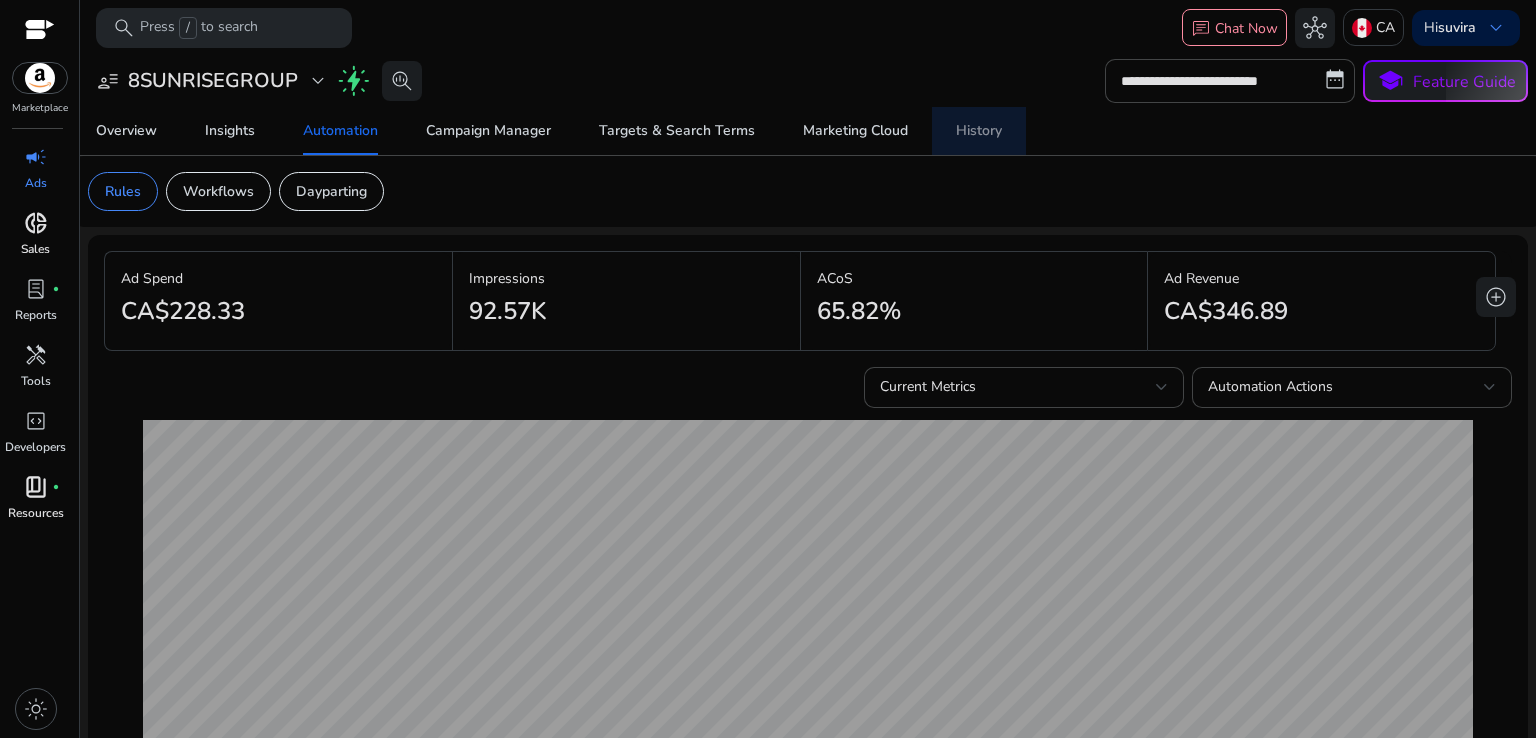 click on "History" at bounding box center [979, 131] 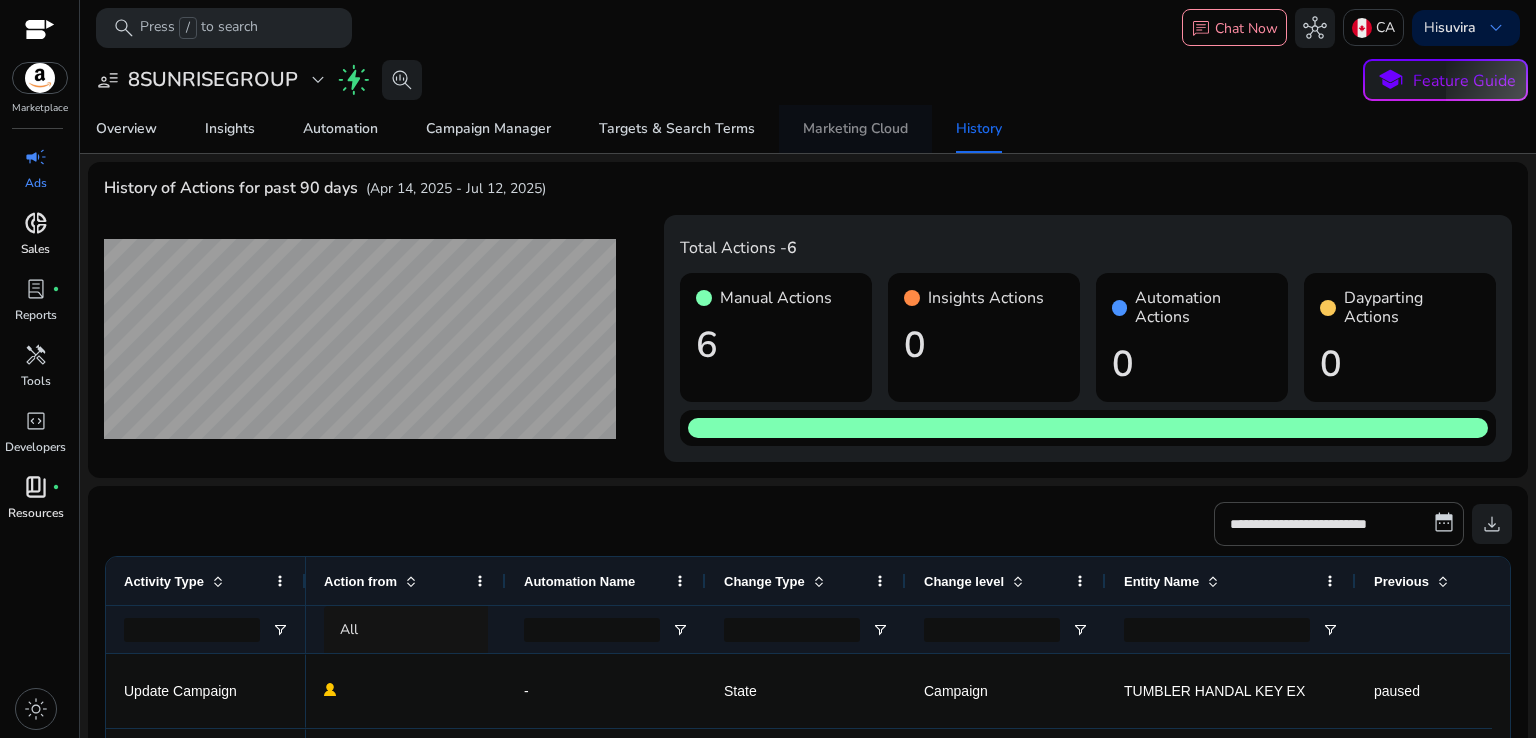 click on "Marketing Cloud" at bounding box center [855, 129] 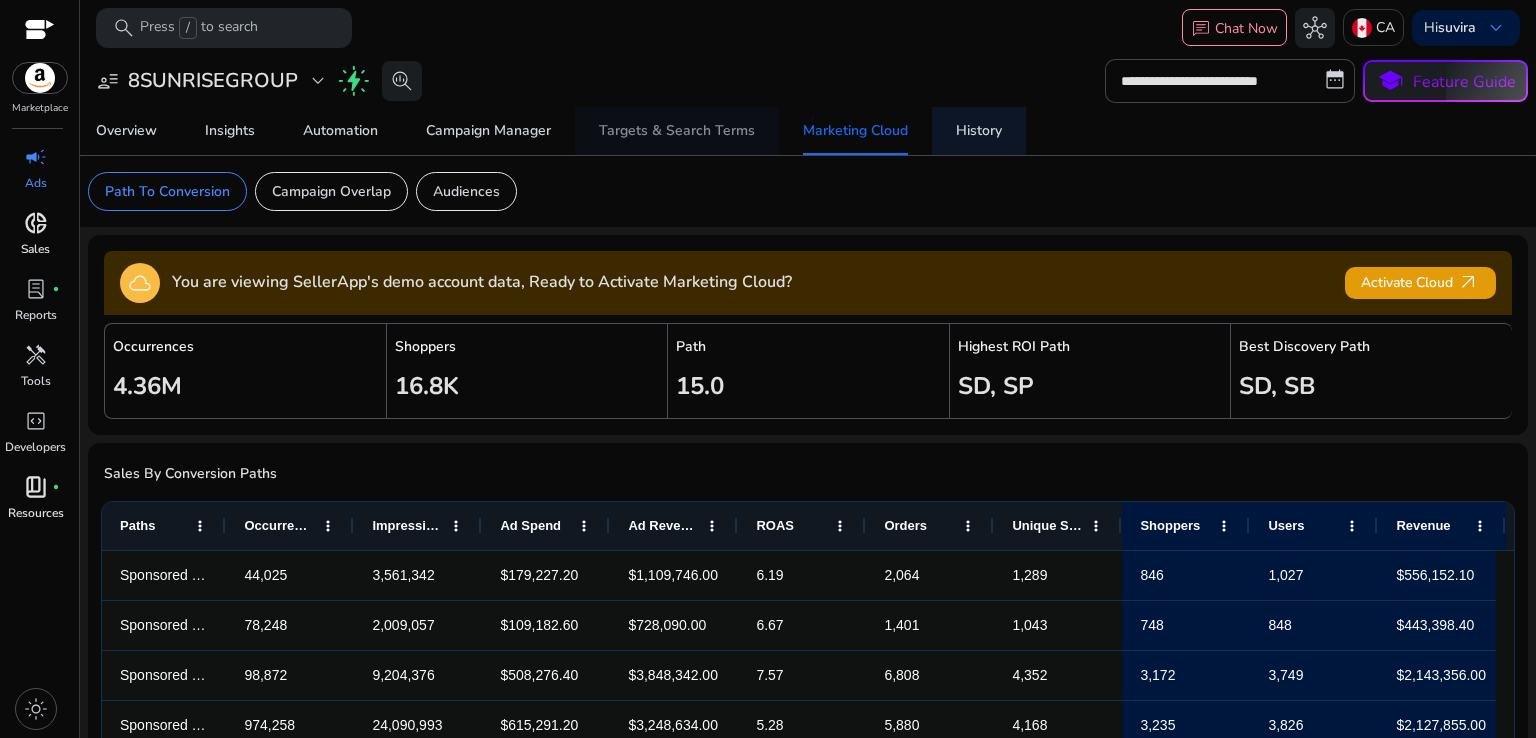 click on "Targets & Search Terms" at bounding box center (677, 131) 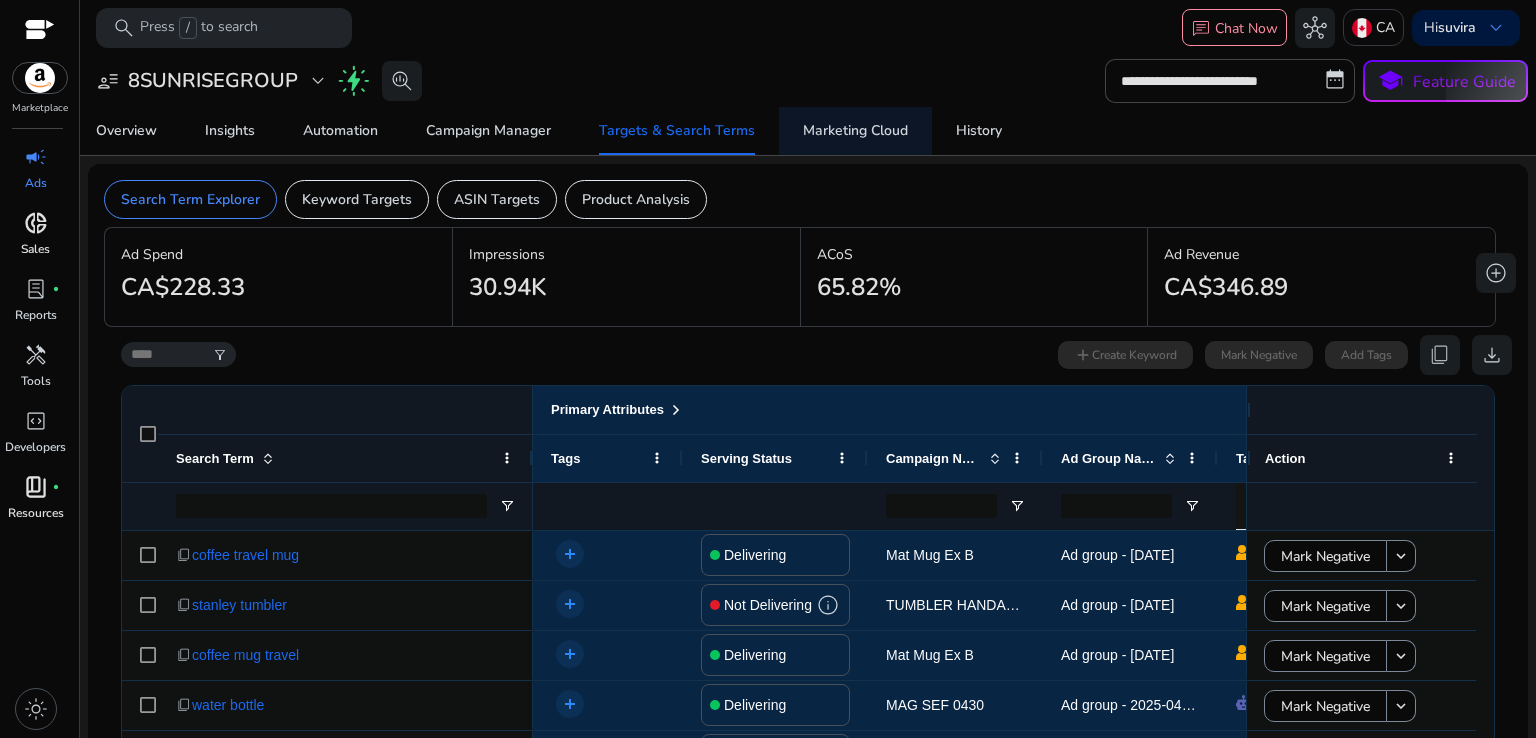 click on "add  Create Keyword   Mark Negative   Add Tags   content_copy   download" 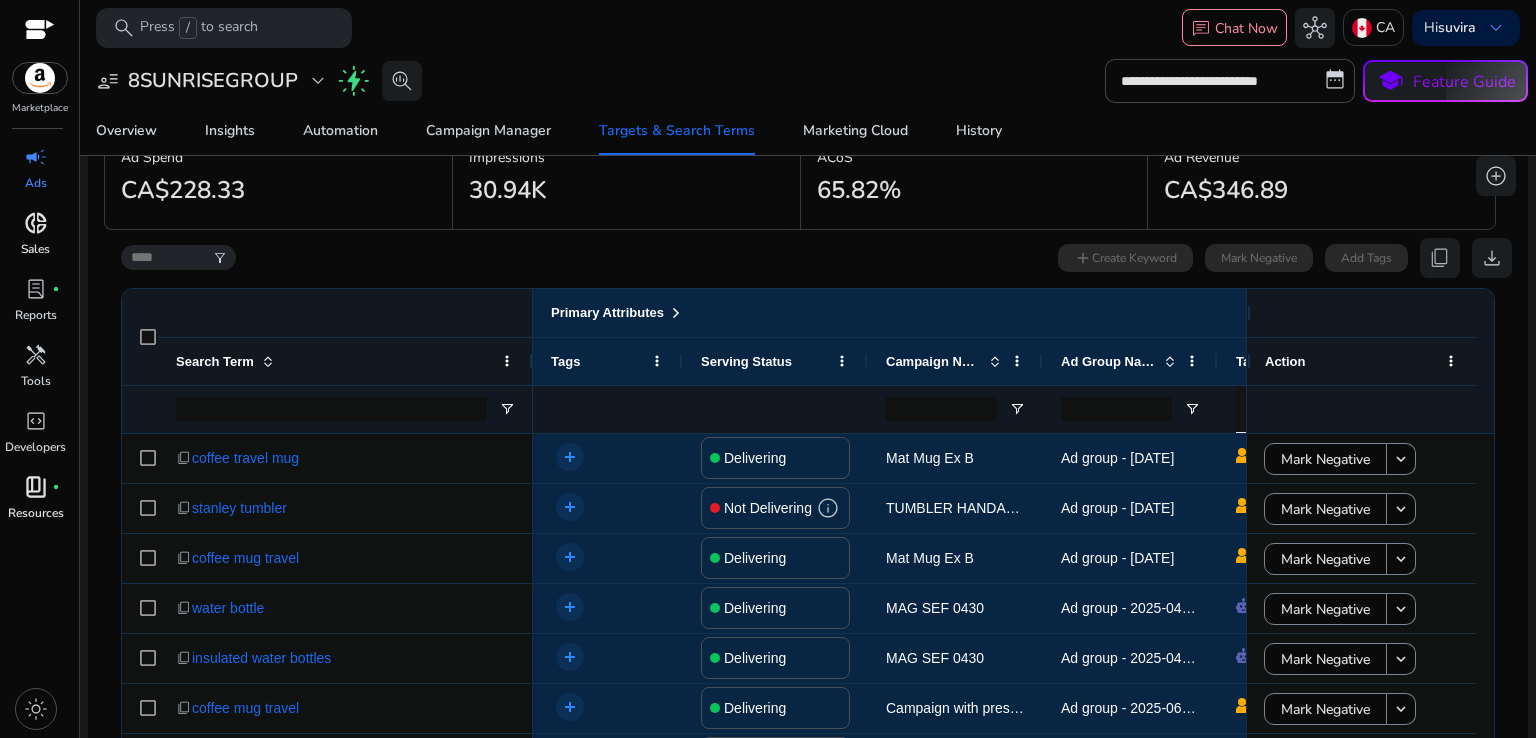scroll, scrollTop: 240, scrollLeft: 0, axis: vertical 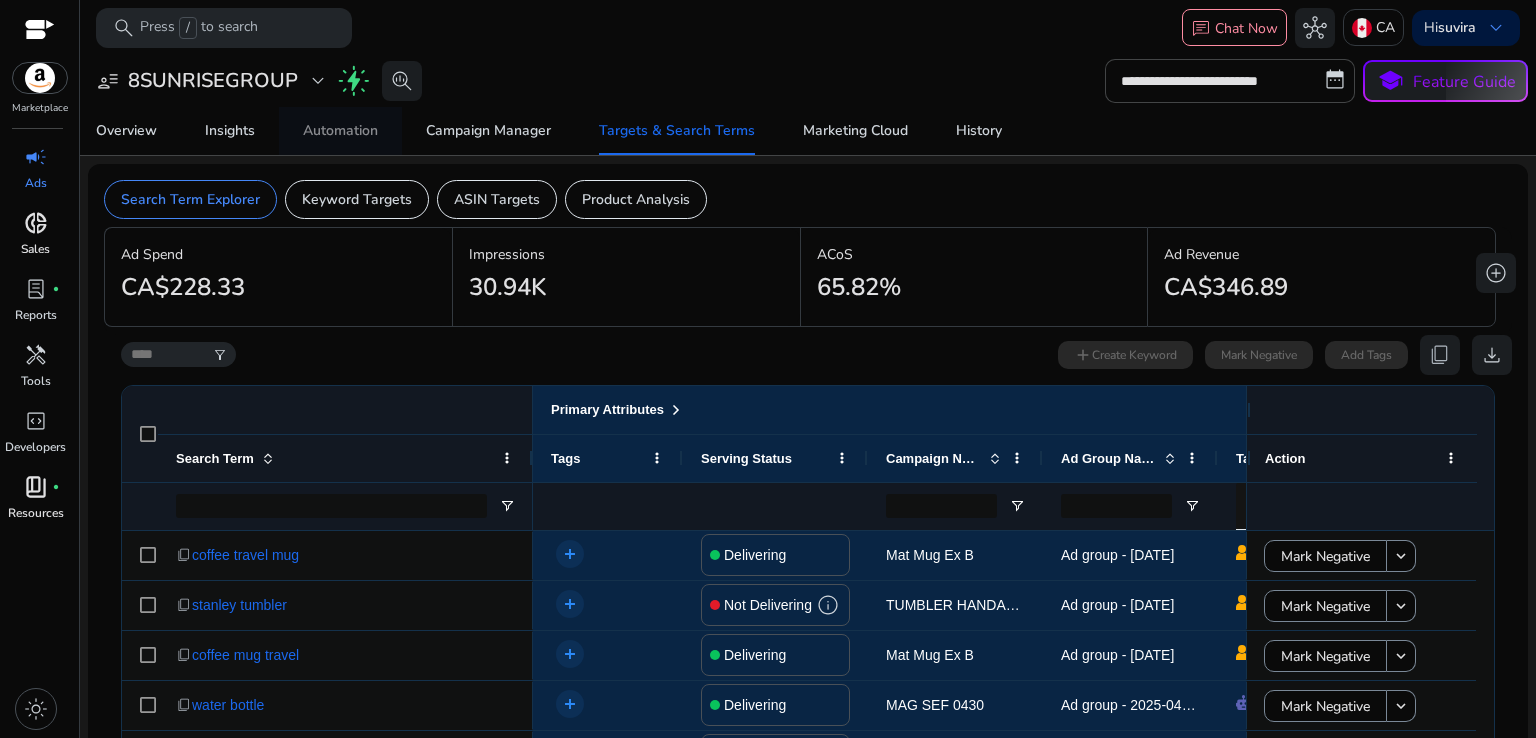 click on "Automation" at bounding box center (340, 131) 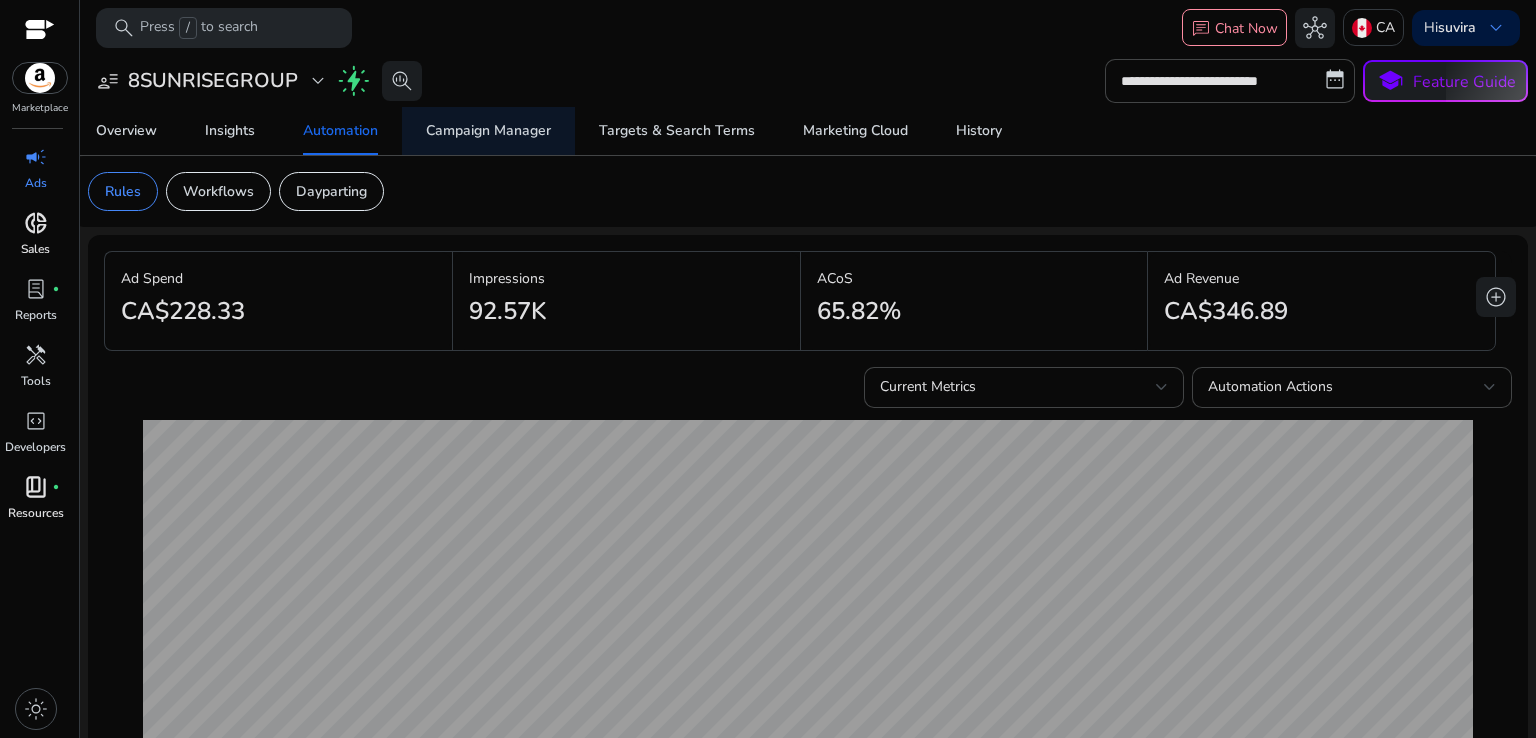 click on "Ad Spend" at bounding box center [278, 278] 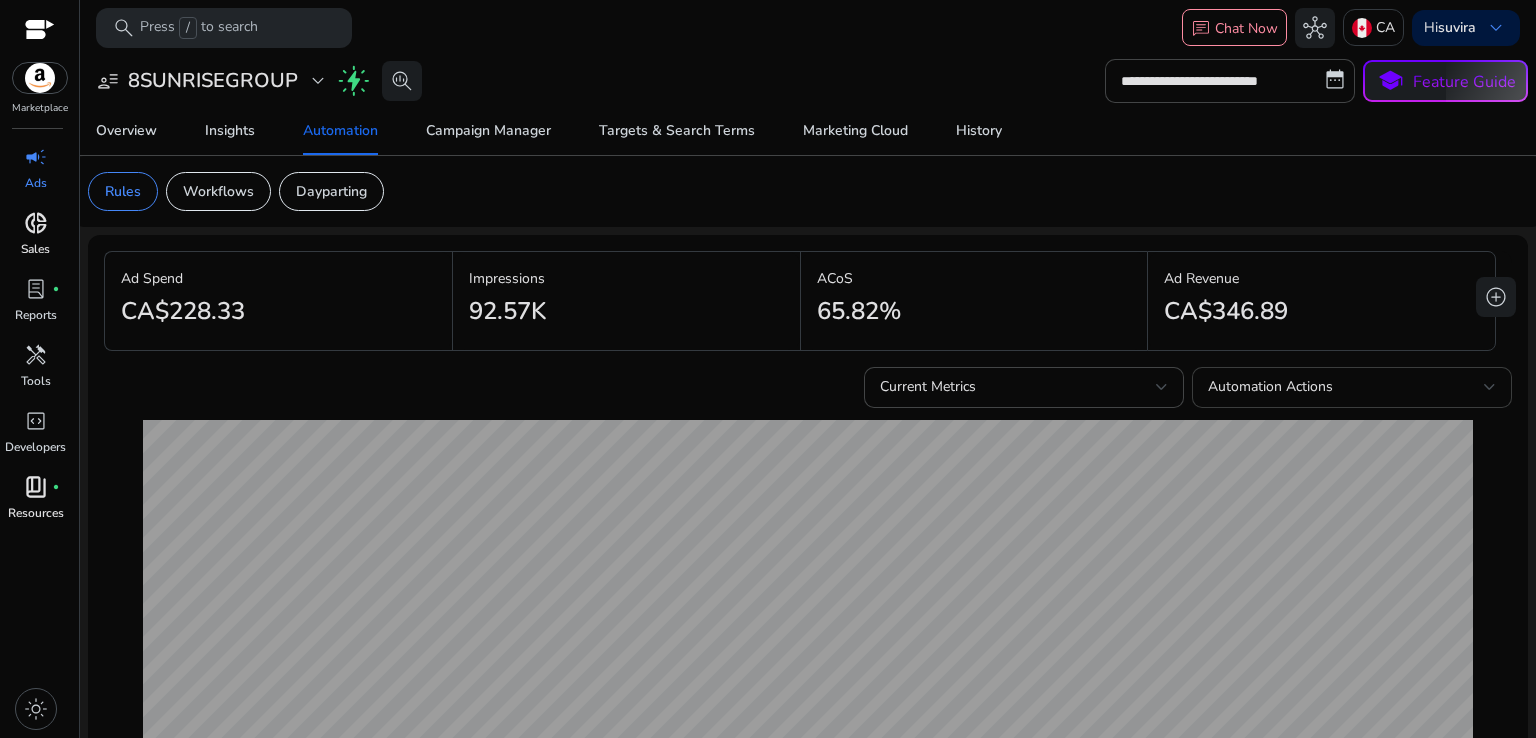 click on "Automation Actions" at bounding box center (1346, 387) 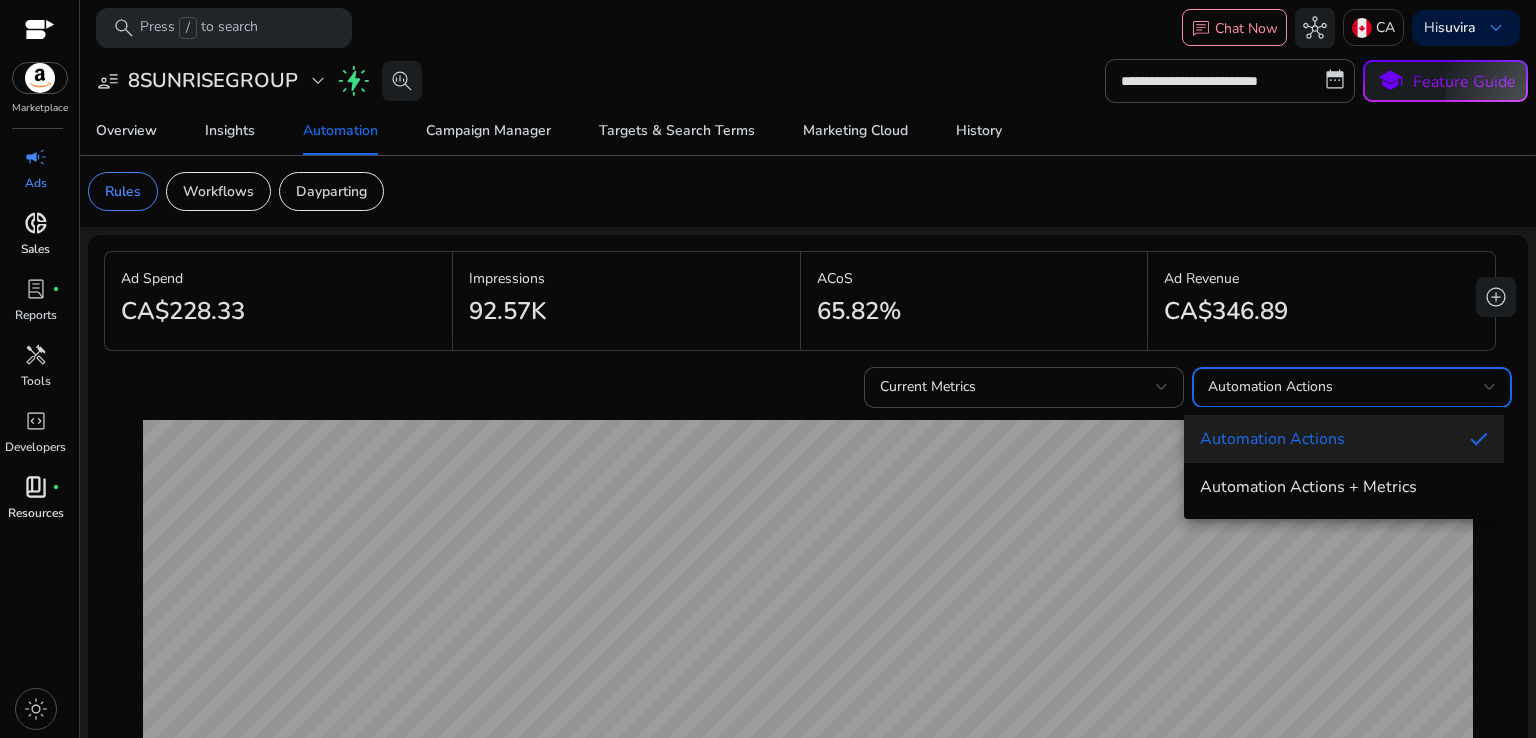 click at bounding box center [768, 369] 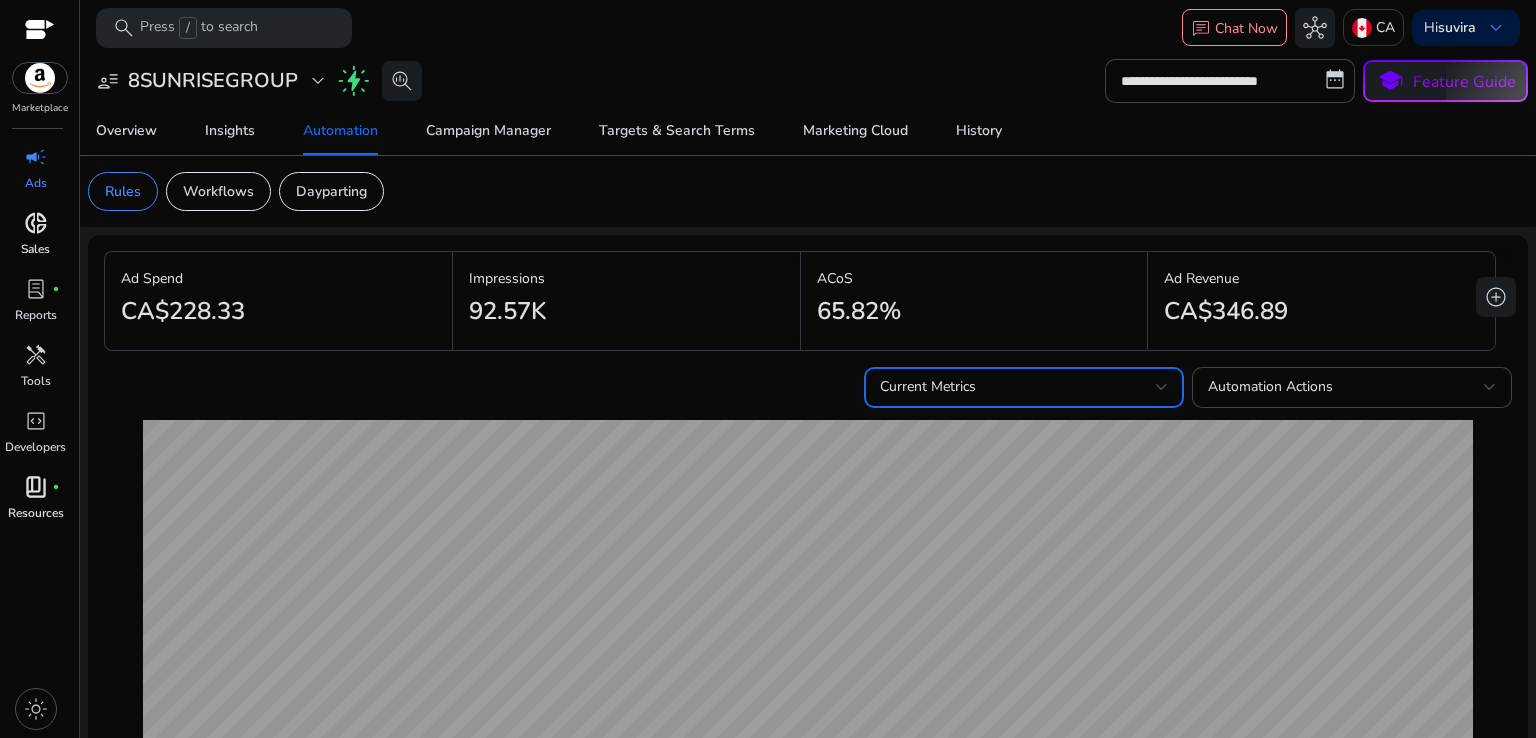 click on "Current Metrics" at bounding box center [1018, 387] 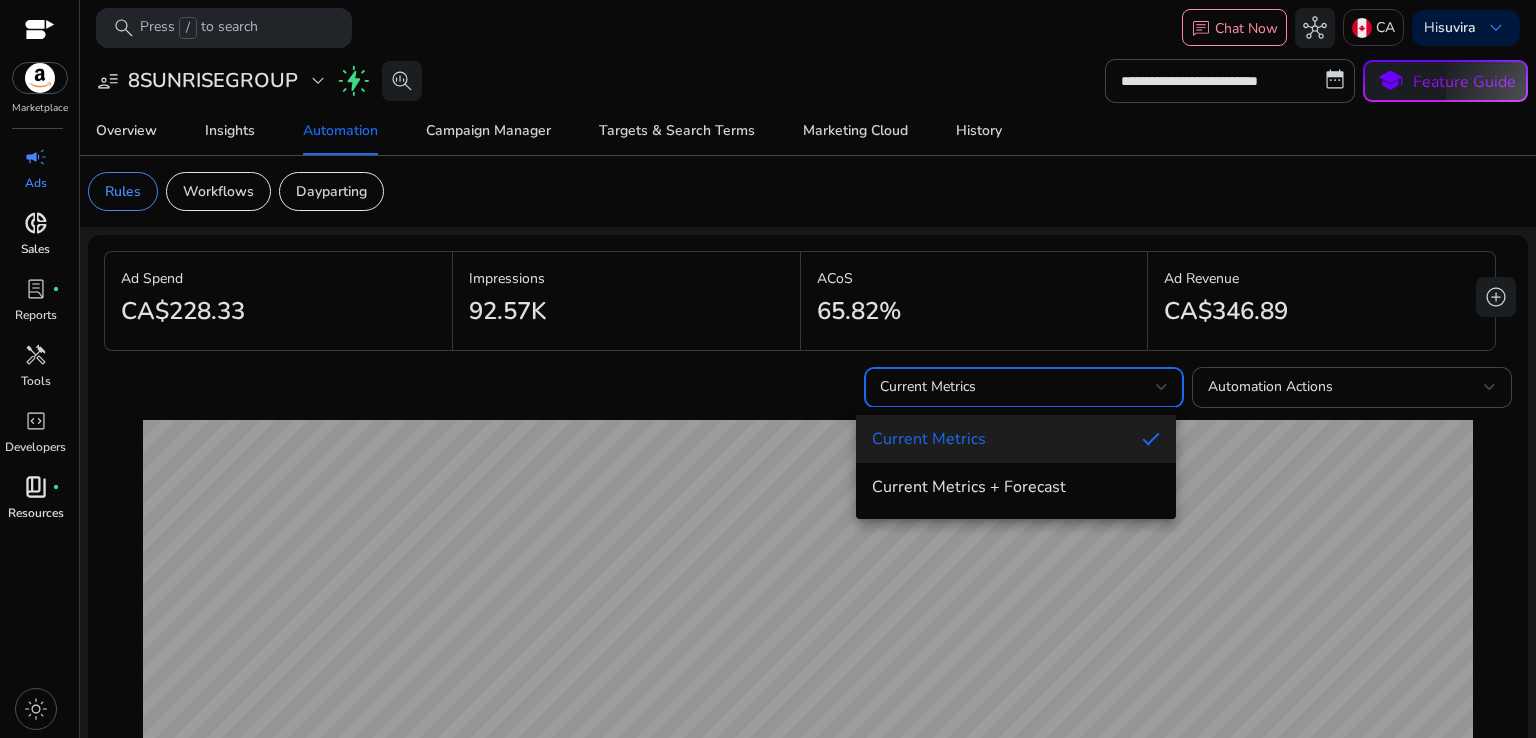 click at bounding box center [768, 369] 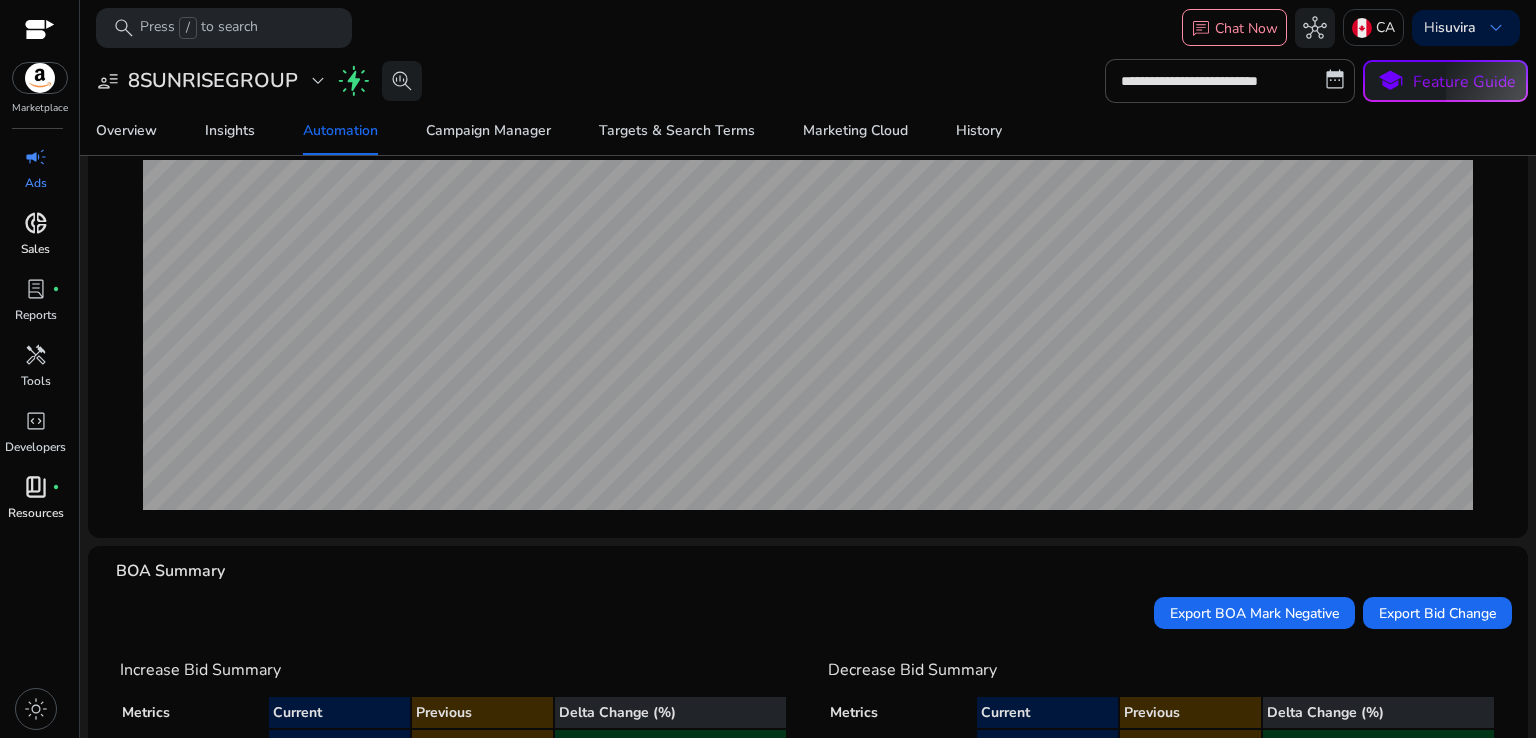 scroll, scrollTop: 477, scrollLeft: 0, axis: vertical 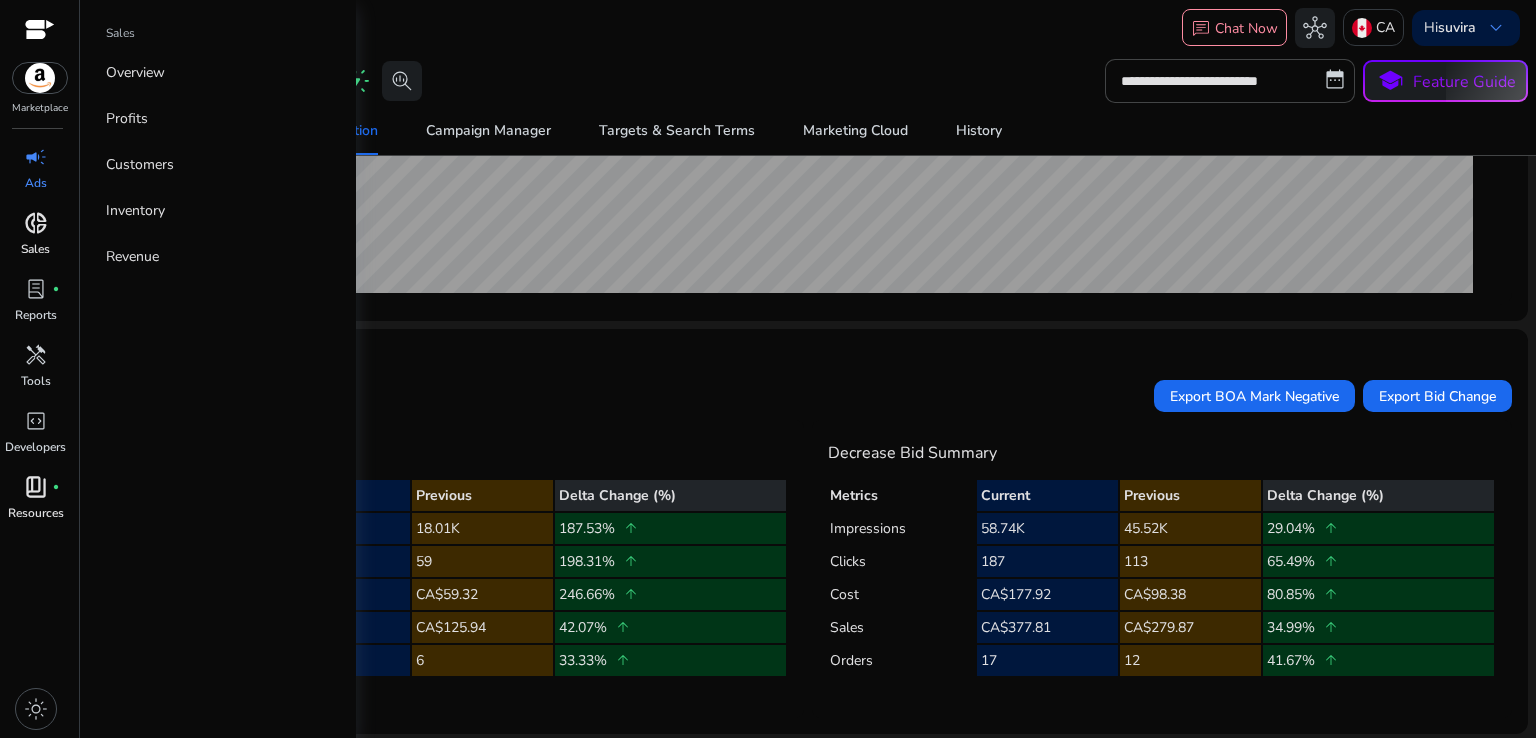 click on "donut_small" at bounding box center (36, 223) 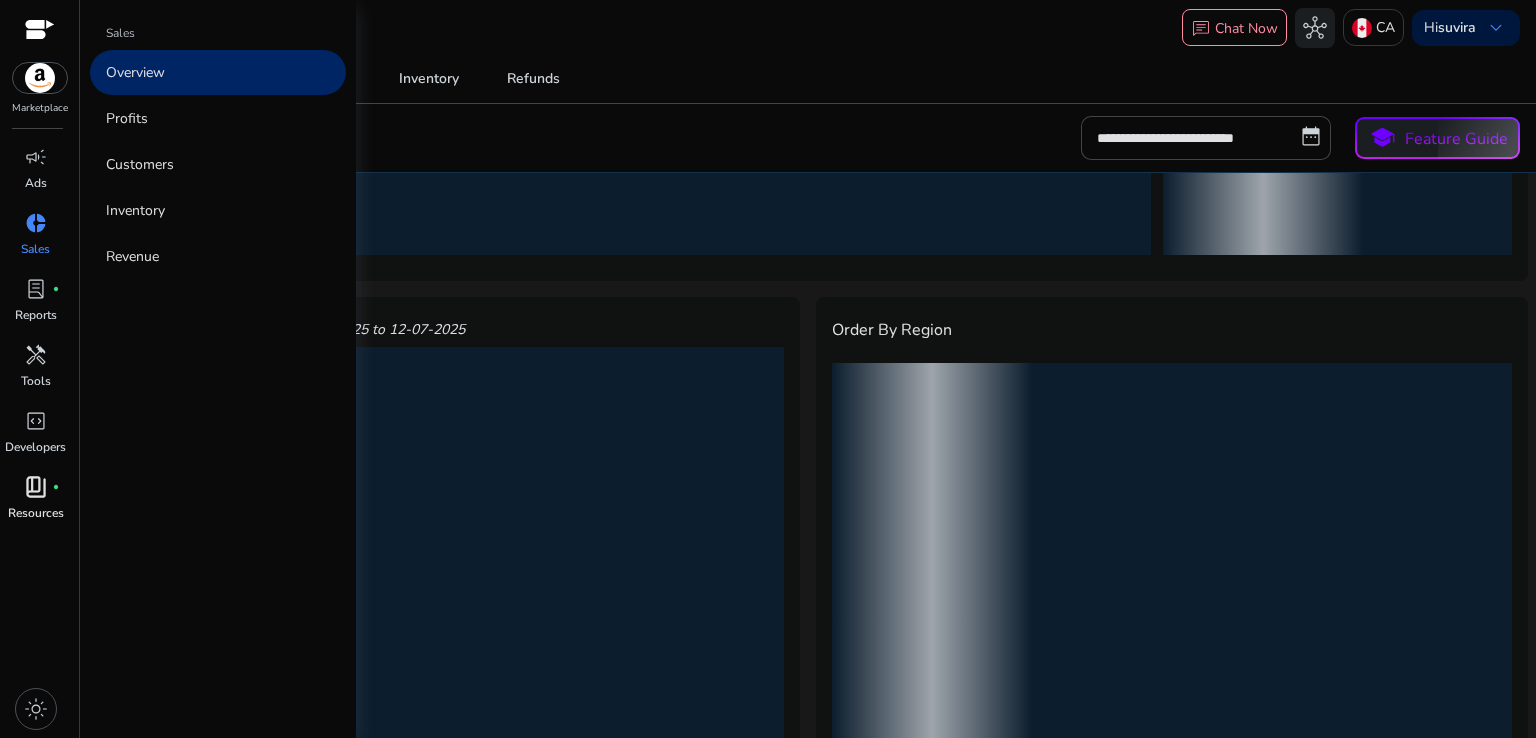 scroll, scrollTop: 0, scrollLeft: 0, axis: both 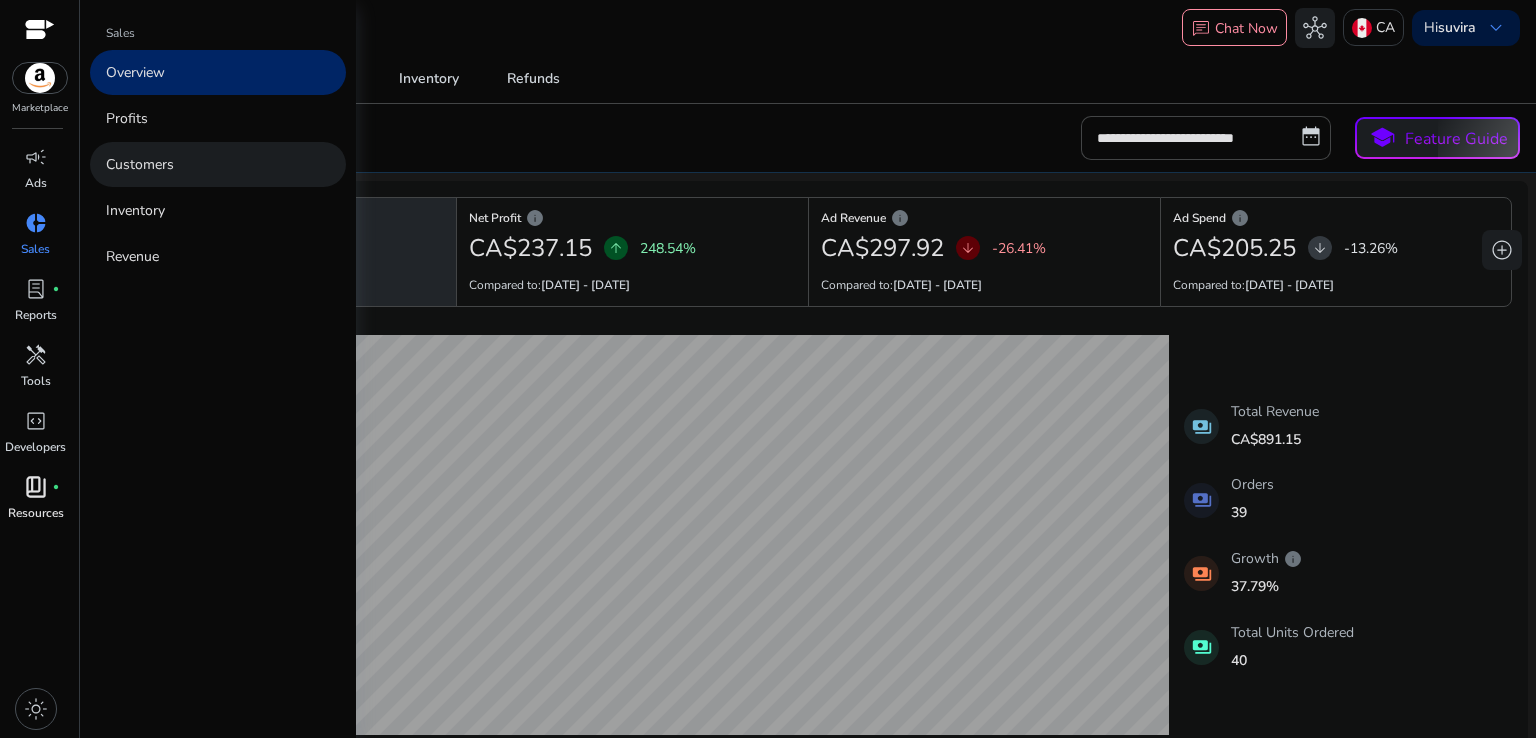 click on "Customers" at bounding box center (140, 164) 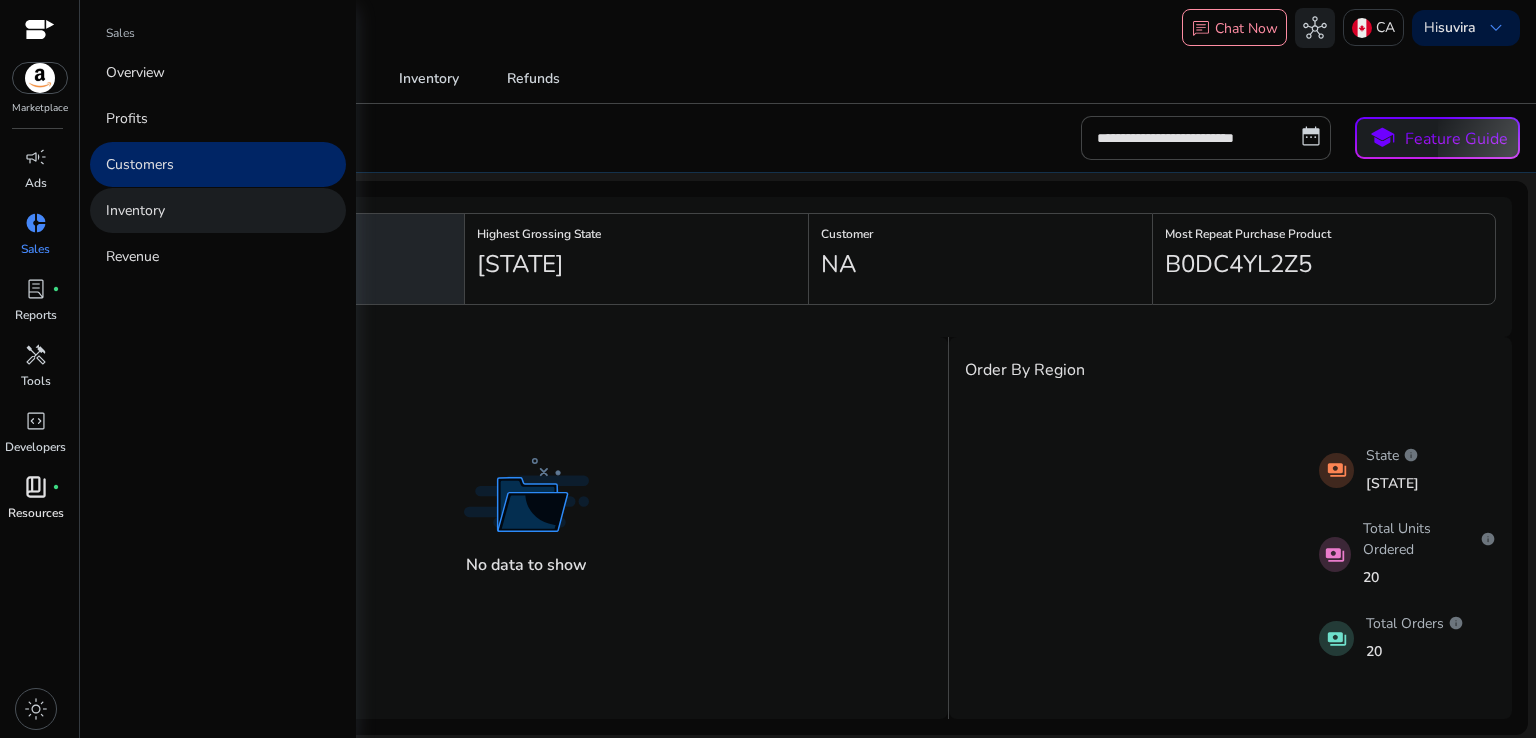 click on "Inventory" at bounding box center [135, 210] 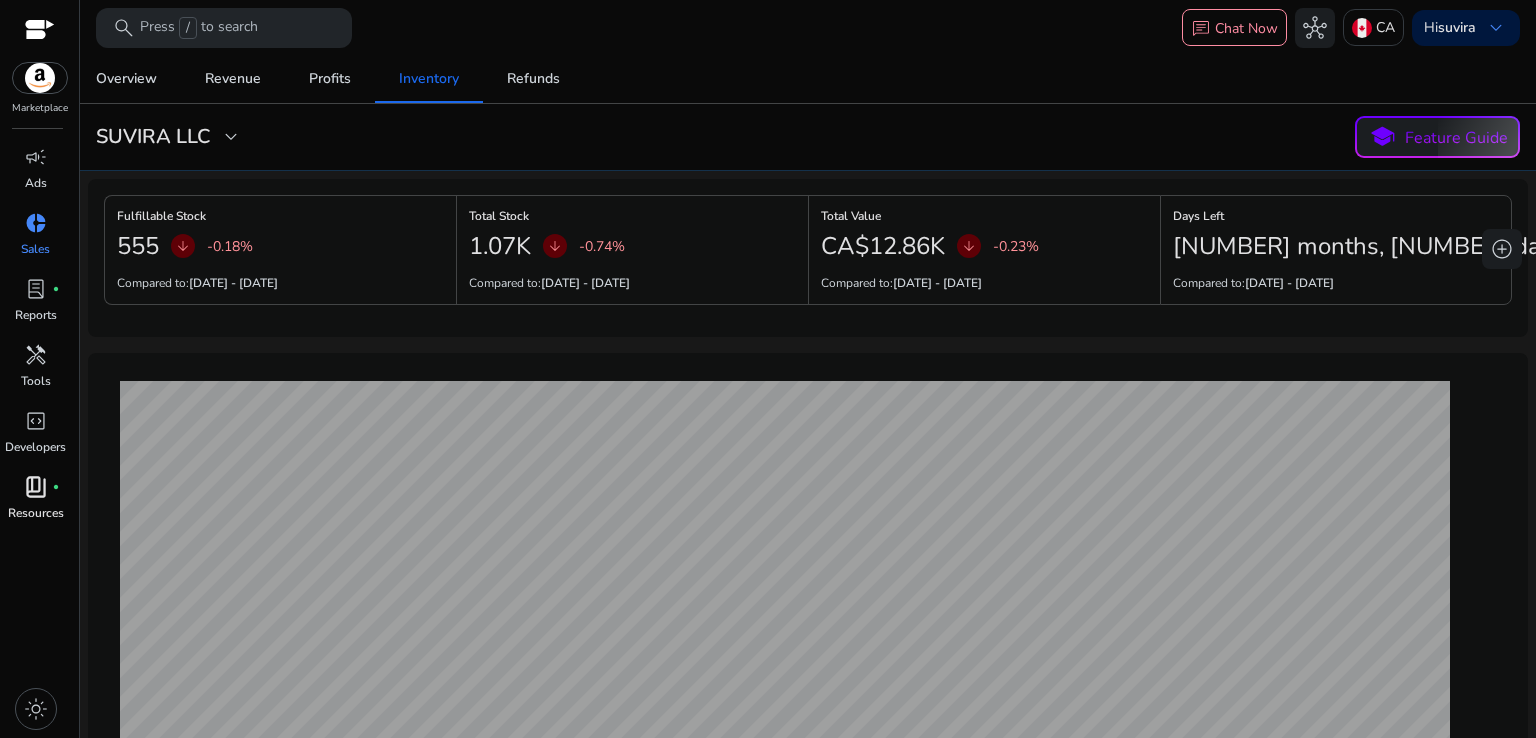 click on "search   Press  /  to search   chat  Chat Now  hub  CA  Hi  suvira  keyboard_arrow_down" at bounding box center [808, 27] 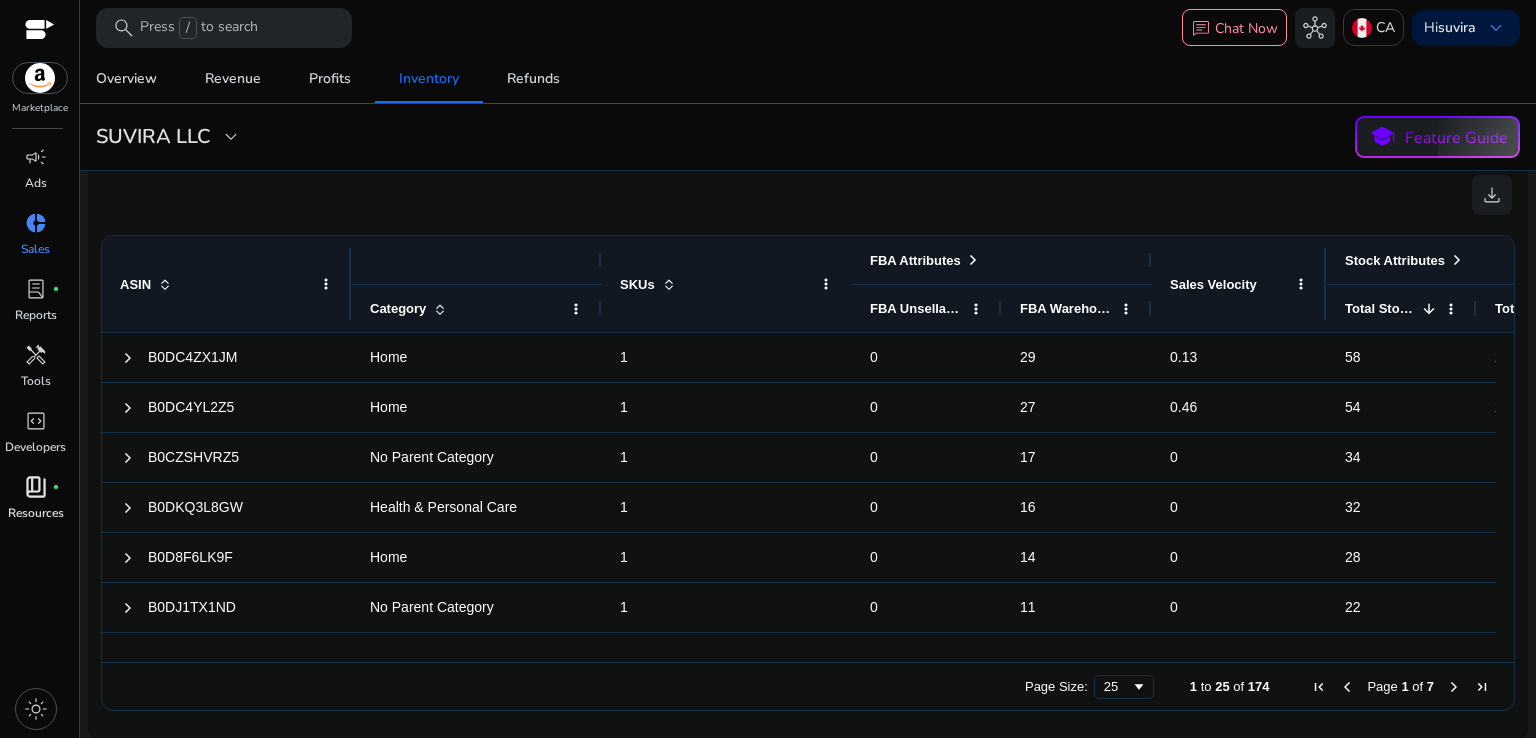 scroll, scrollTop: 718, scrollLeft: 0, axis: vertical 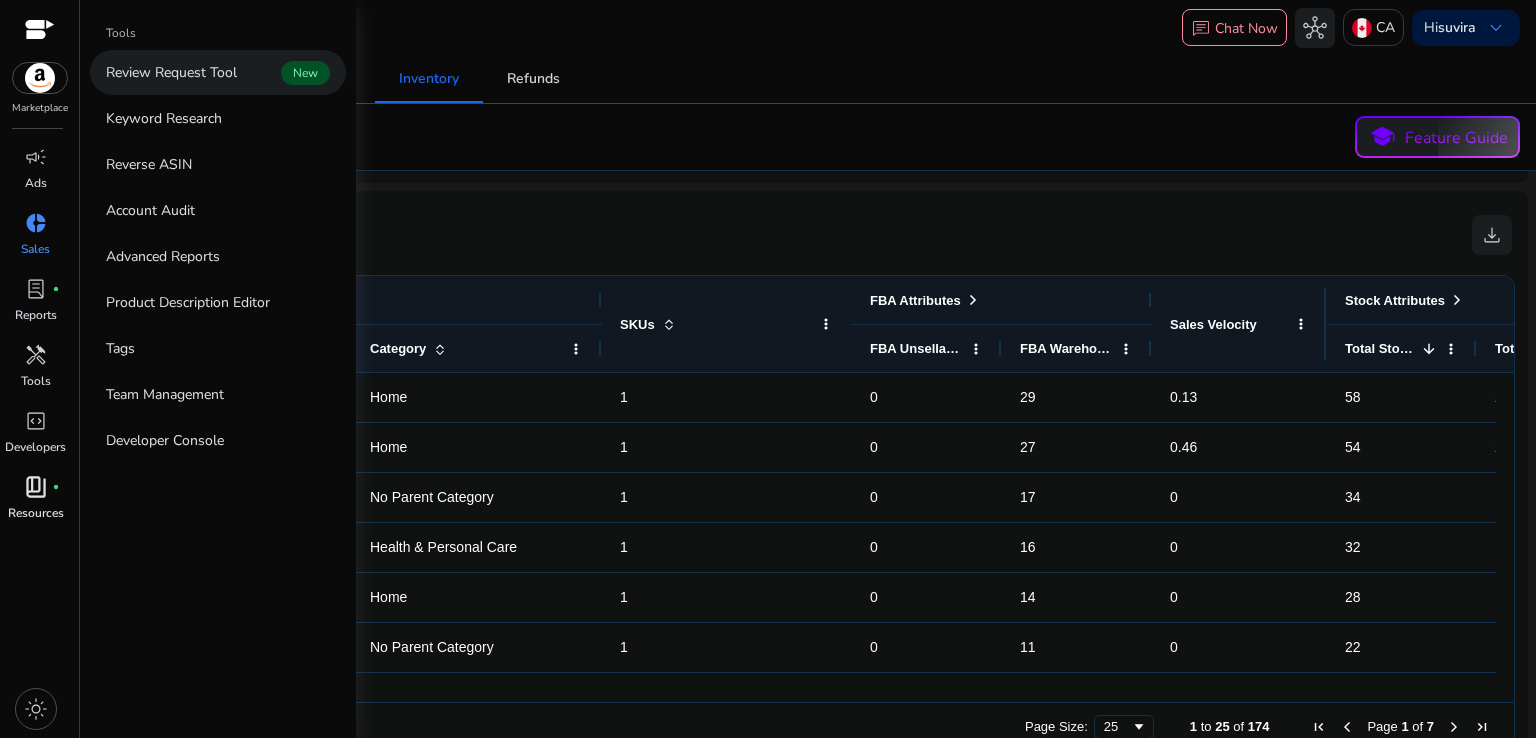 click on "Review Request Tool" at bounding box center (171, 72) 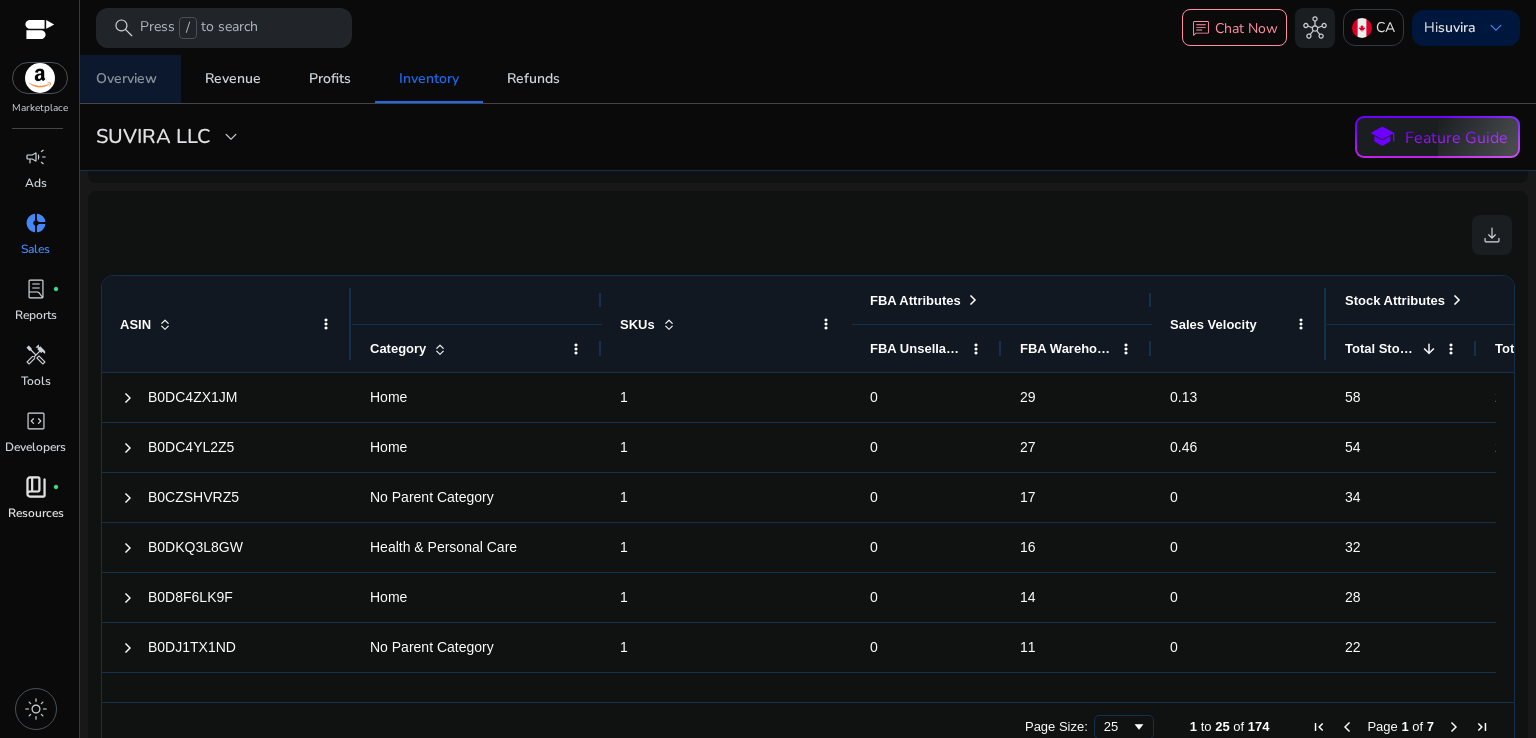click on "Overview" at bounding box center [126, 79] 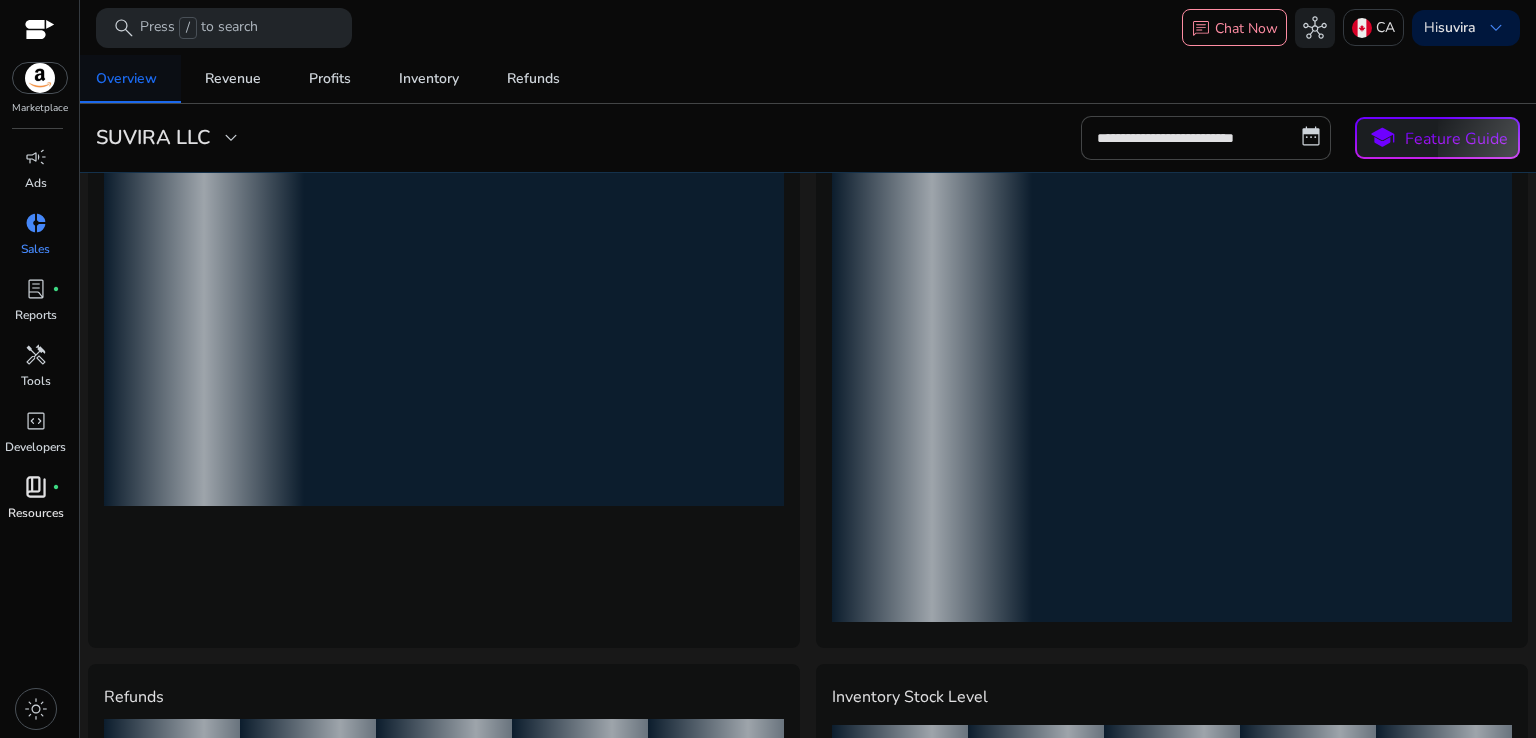 scroll, scrollTop: 0, scrollLeft: 0, axis: both 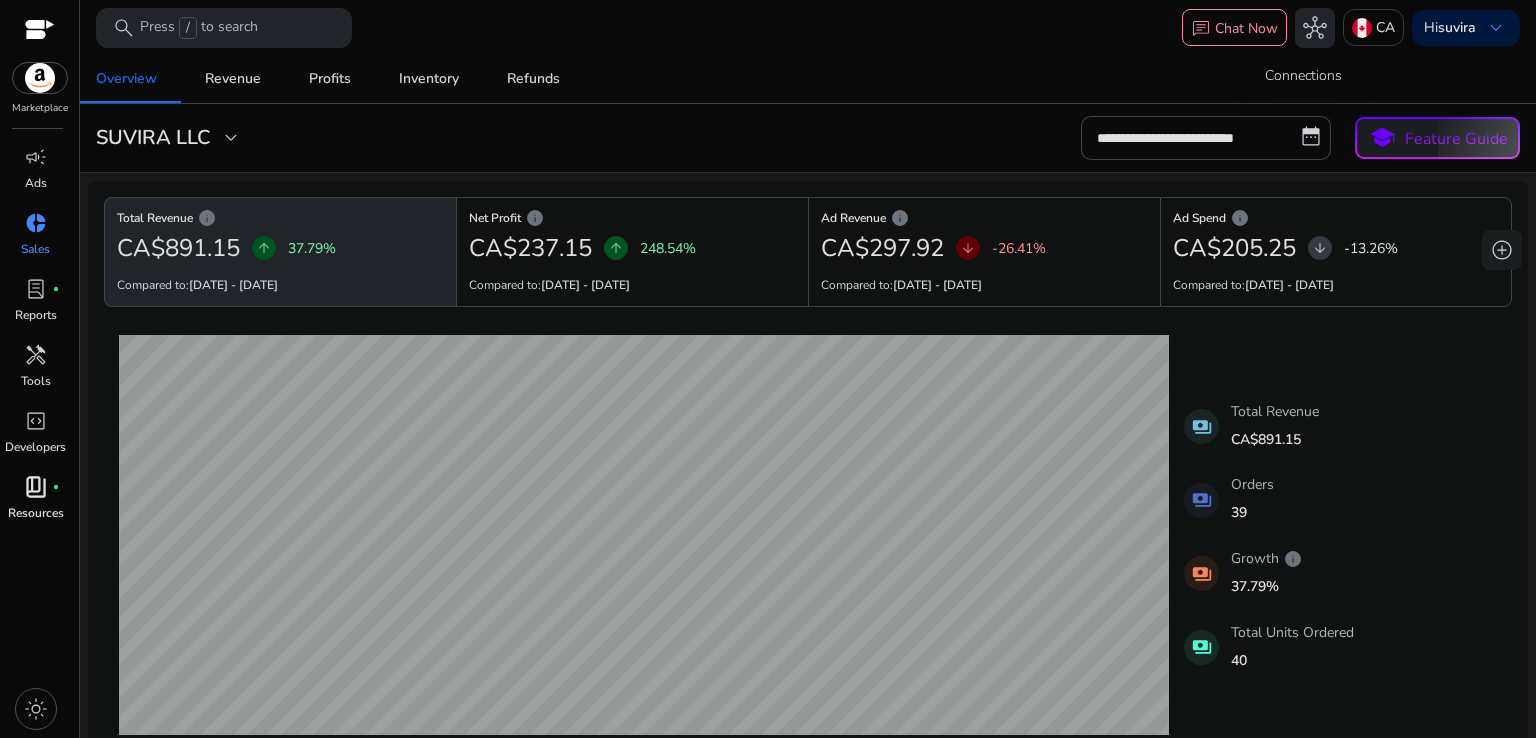 click on "hub" at bounding box center [1315, 28] 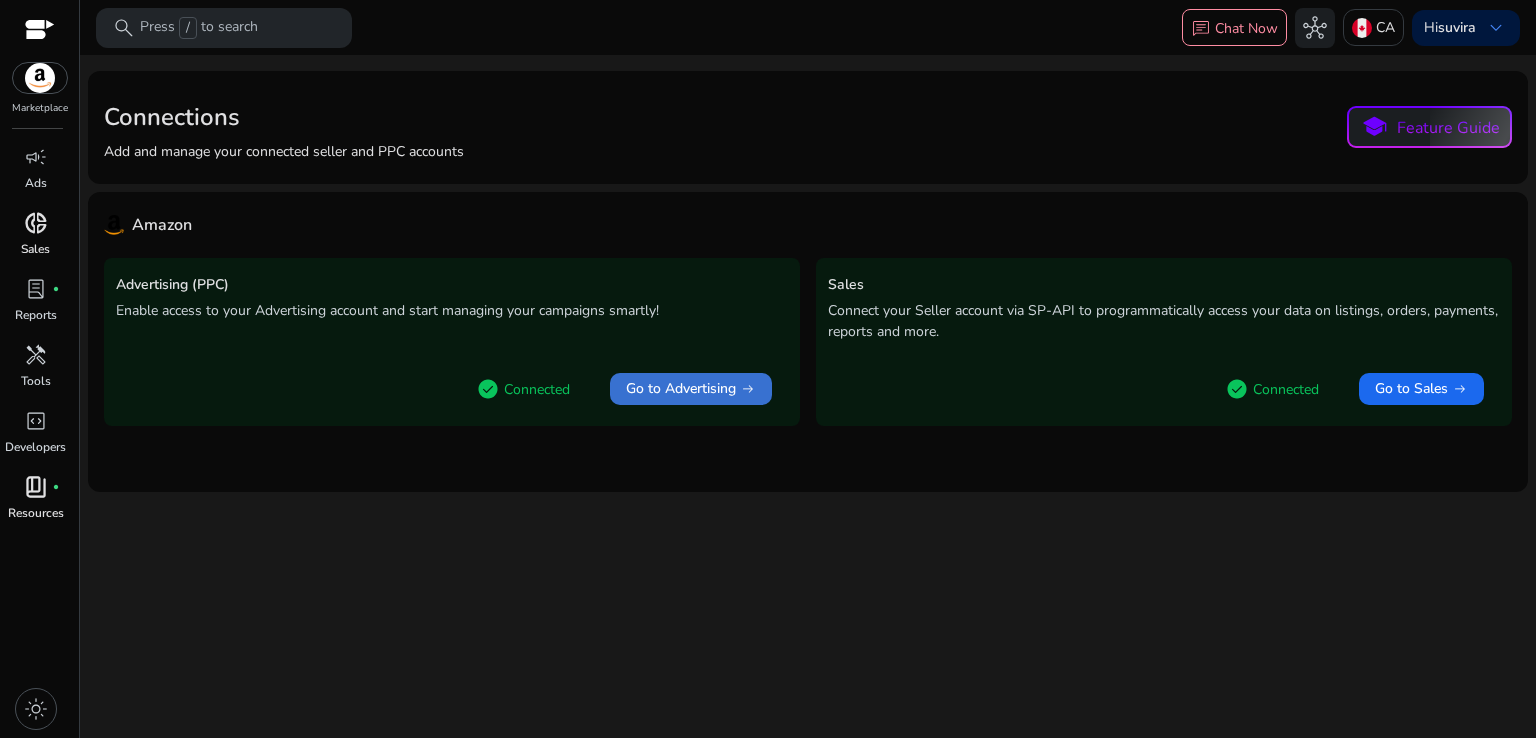 click on "Go to Advertising" 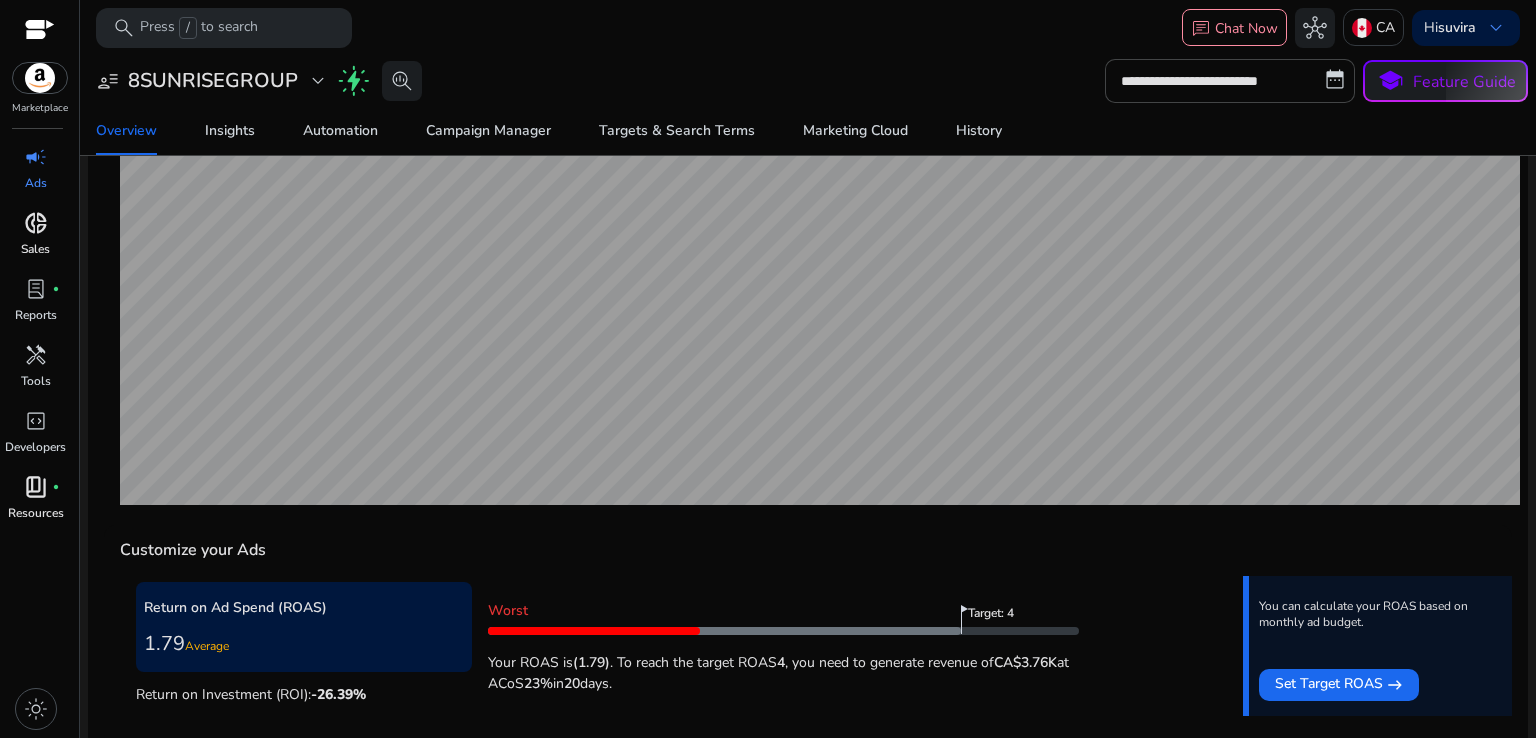 scroll, scrollTop: 372, scrollLeft: 0, axis: vertical 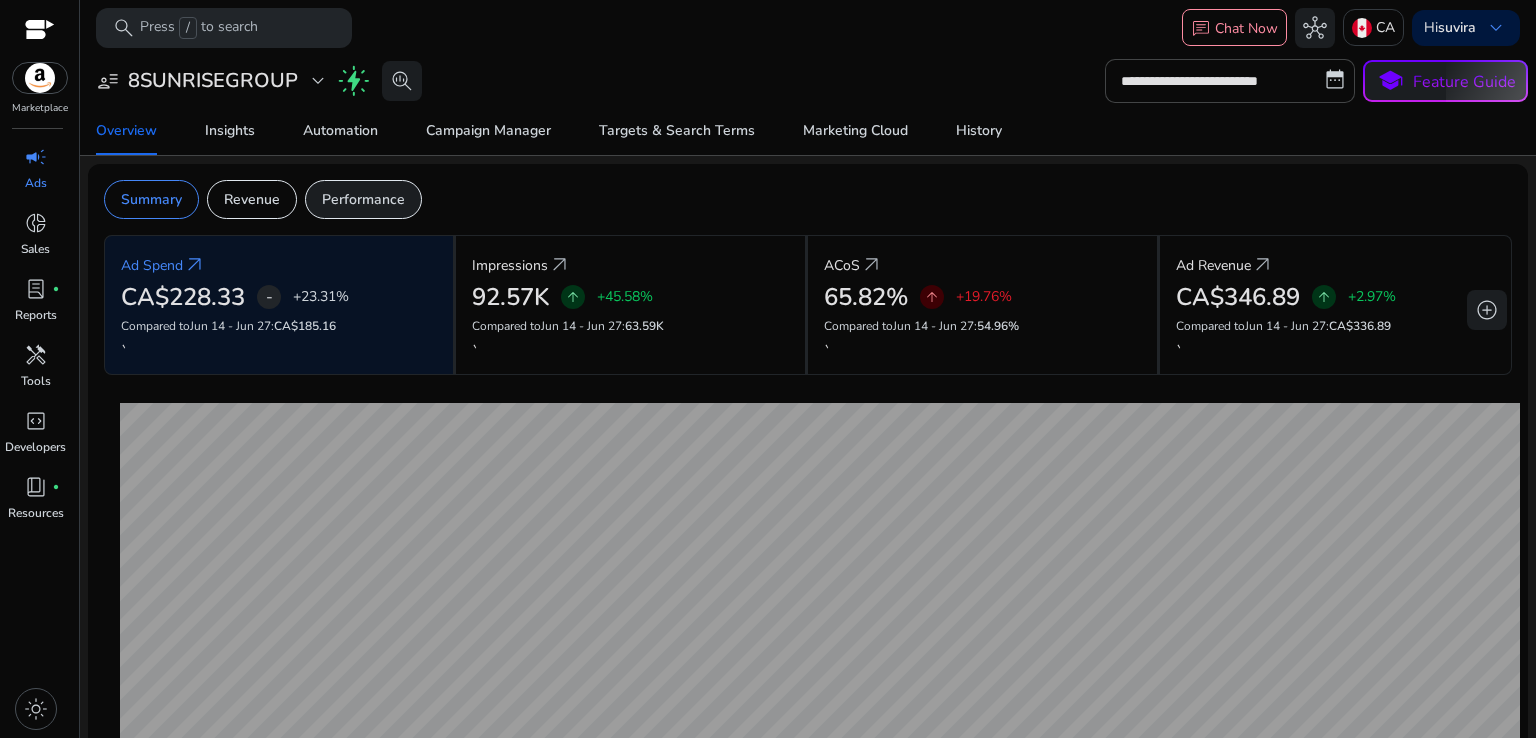 click on "Performance" 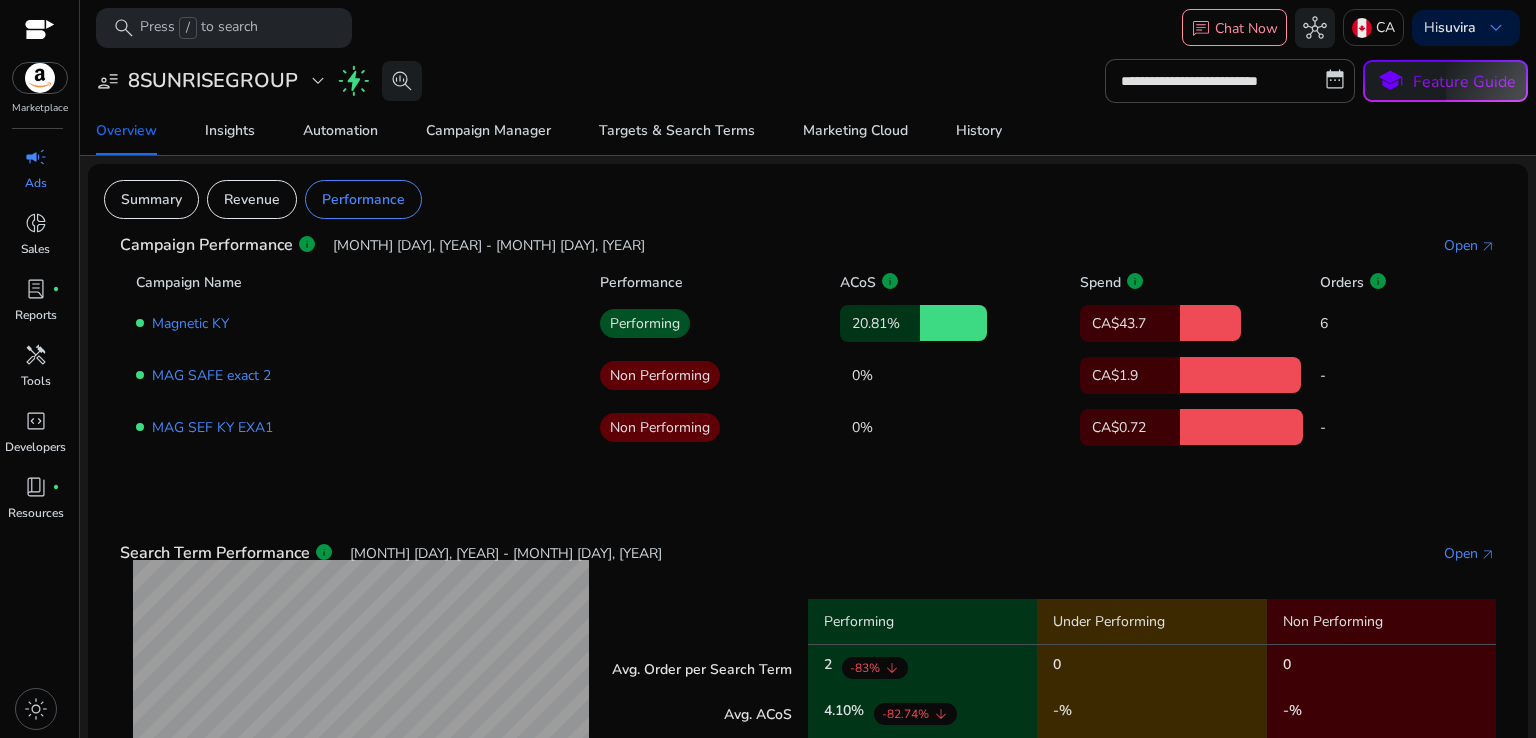 click on "Search Term Performance   info  [MONTH] [DAY], [YEAR] - [MONTH] [DAY], [YEAR] Open  arrow_outward   Avg. Order per Search Term   Avg. ACoS   Avg. CTR   Avg. CVR   Performing   2   -83%   arrow_downward   4.10  %  -82.74%   arrow_downward   2  %  60  %  650%   arrow_upward   Under Performing   0   -  %  0  %  0  %  Non Performing   0   -  %  2  %  0  %" 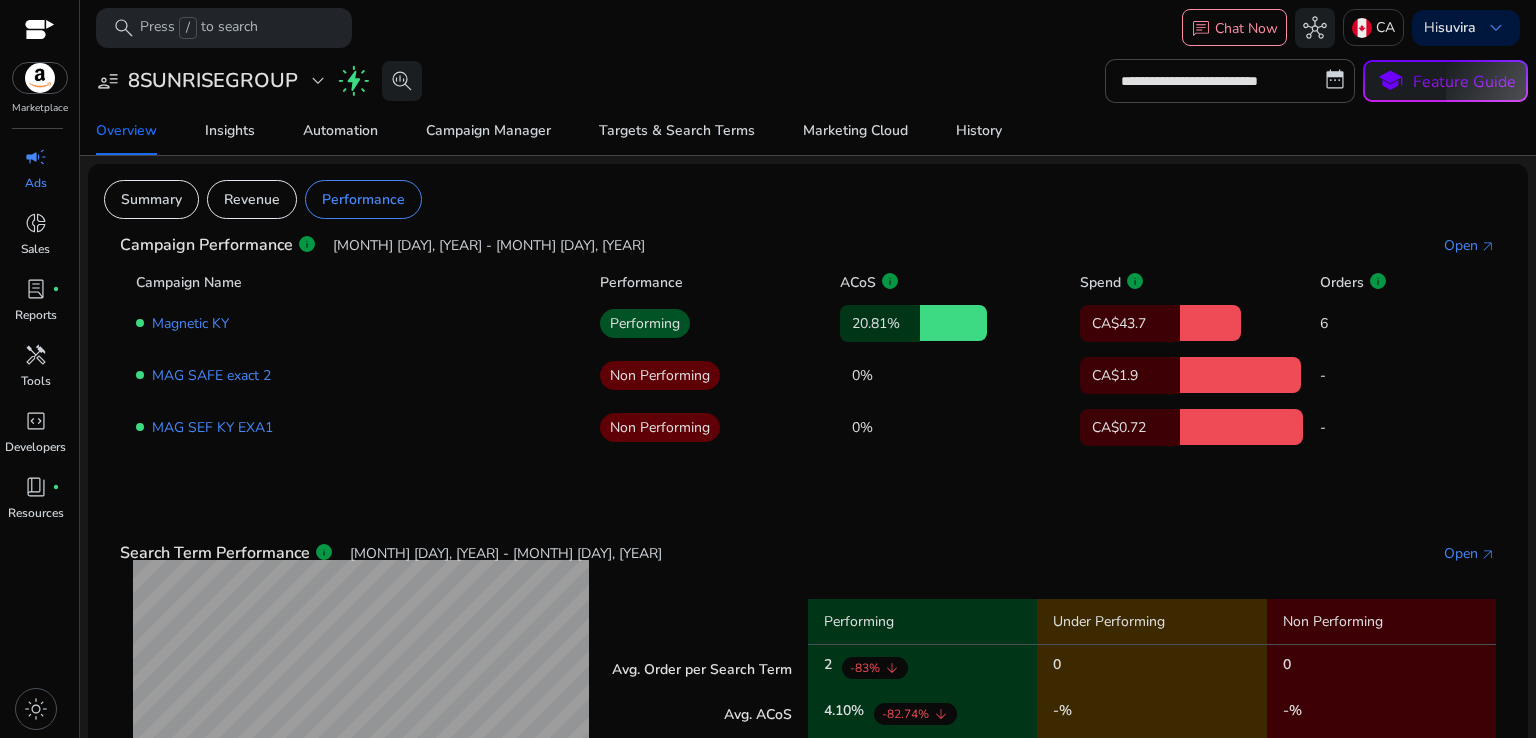 click on "Non Performing" 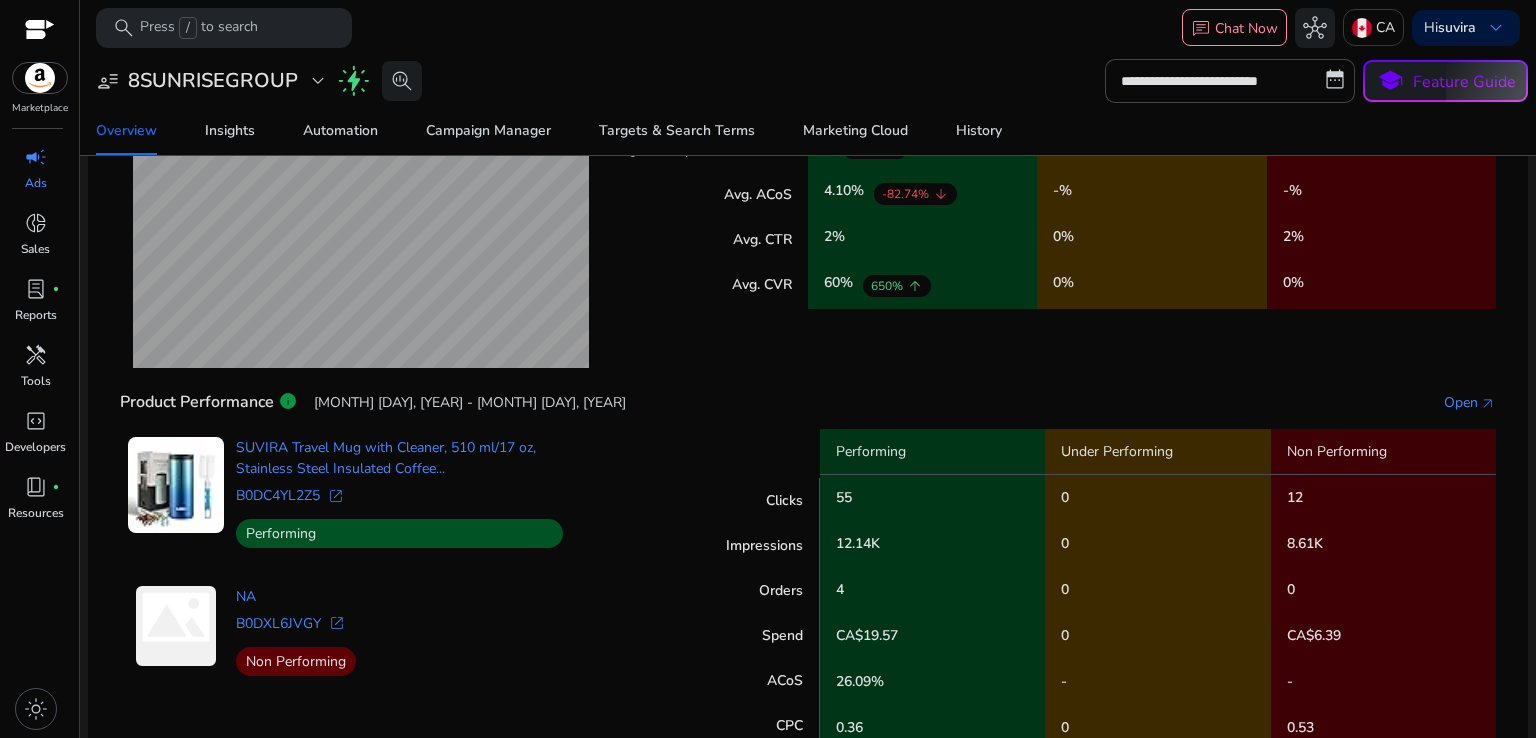 scroll, scrollTop: 564, scrollLeft: 0, axis: vertical 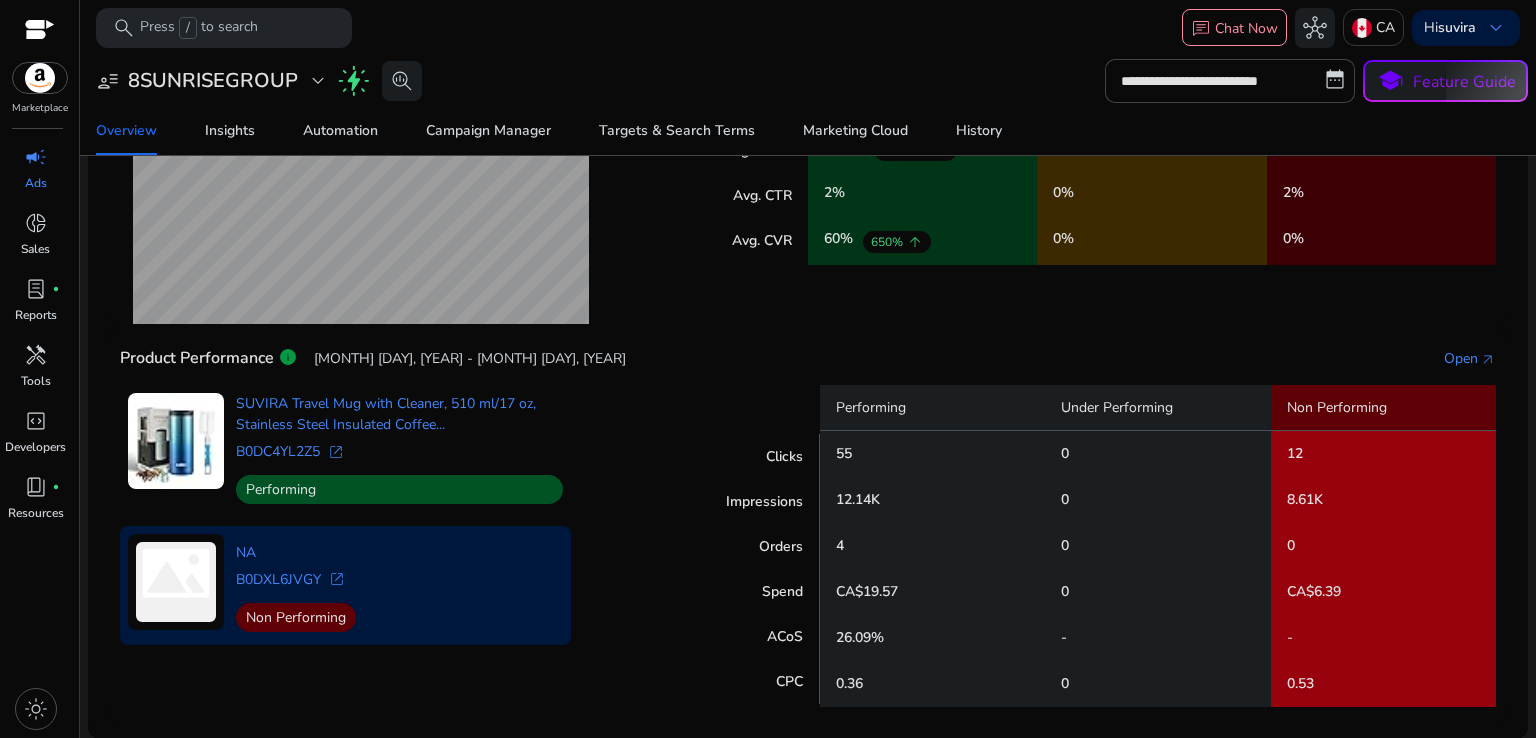 click on "SUVIRA Travel Mug with Cleaner, 510 ml/17 oz, Stainless Steel Insulated Coffee...  B0DC4YL2Z5   open_in_new   Performing  NA  B0DXL6JVGY   open_in_new   Non Performing" 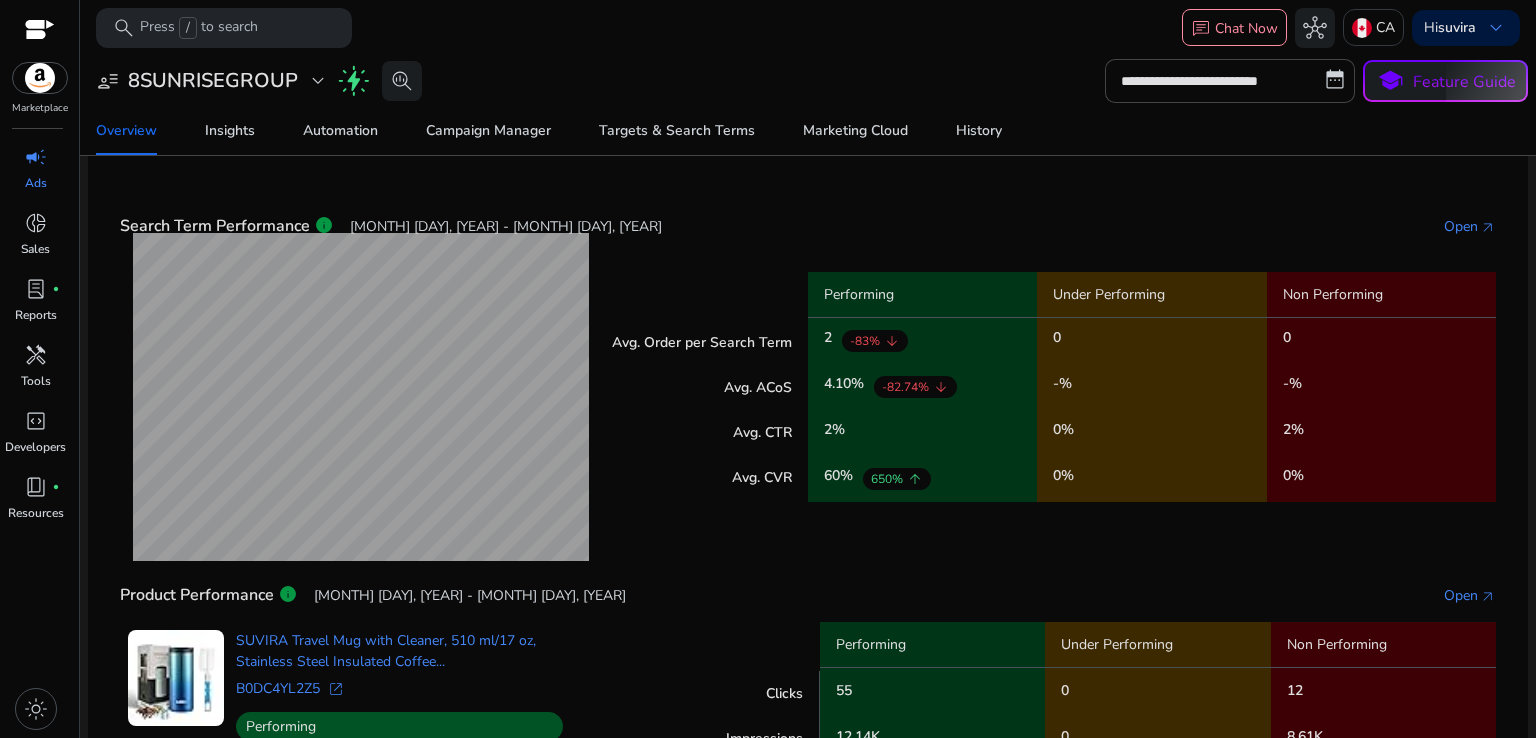 scroll, scrollTop: 324, scrollLeft: 0, axis: vertical 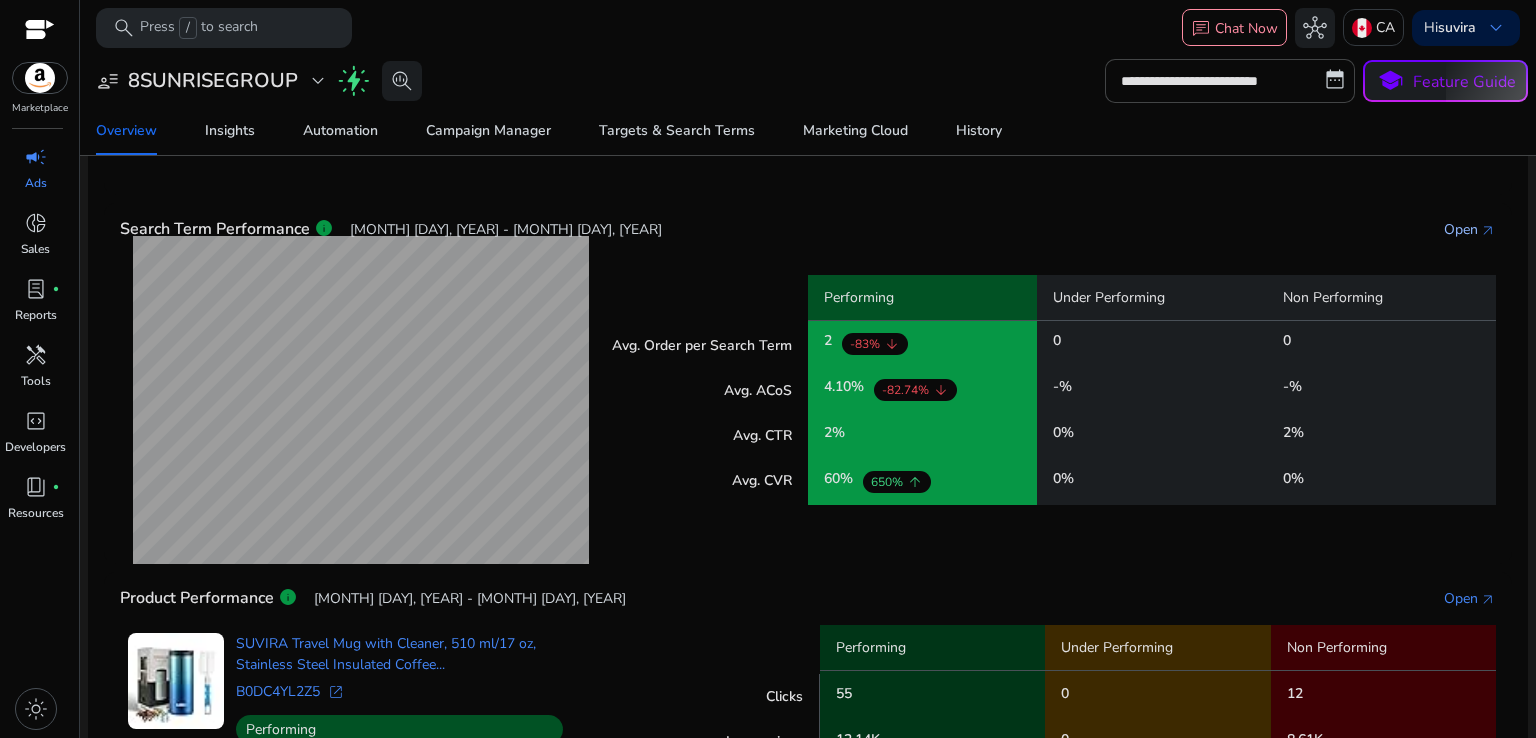 click on "Open" 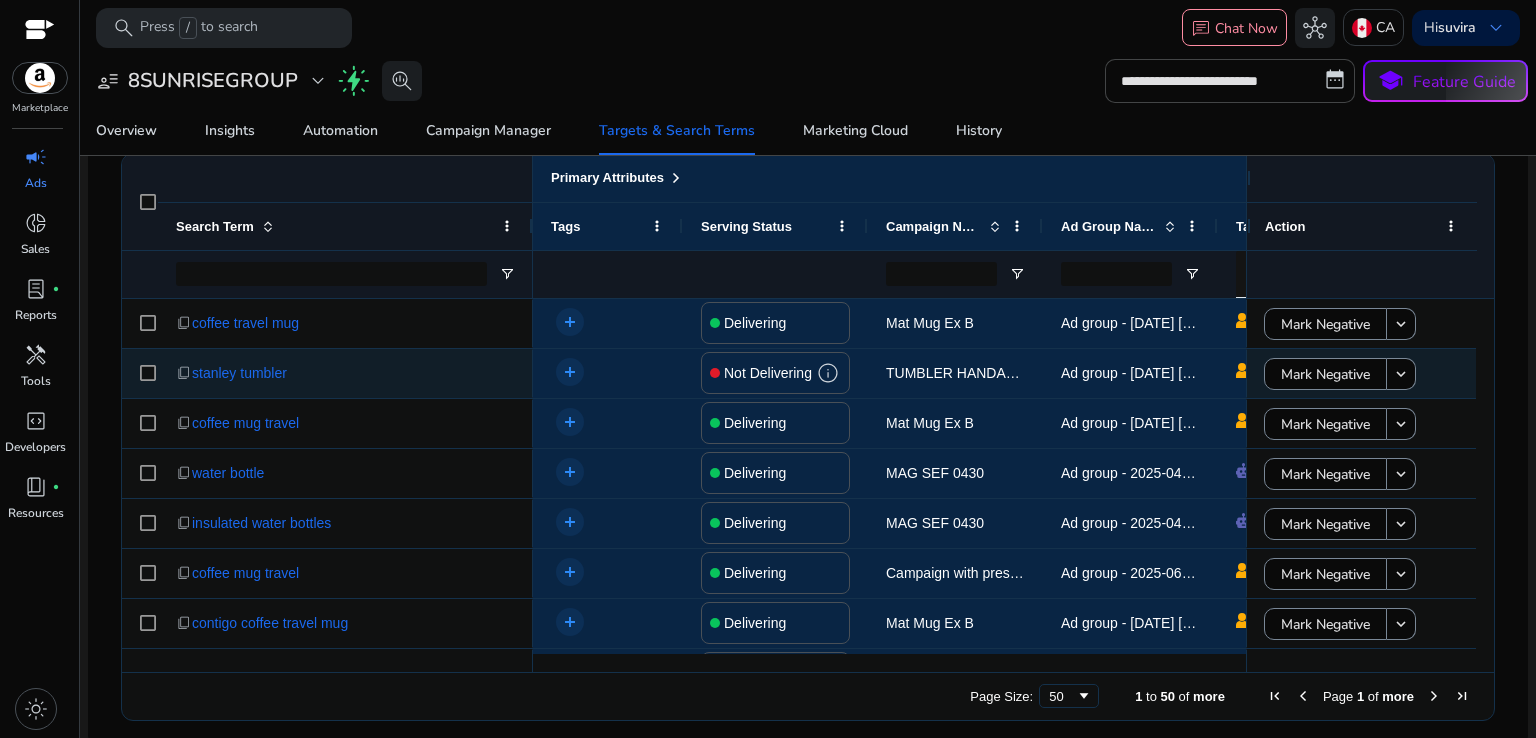 scroll, scrollTop: 240, scrollLeft: 0, axis: vertical 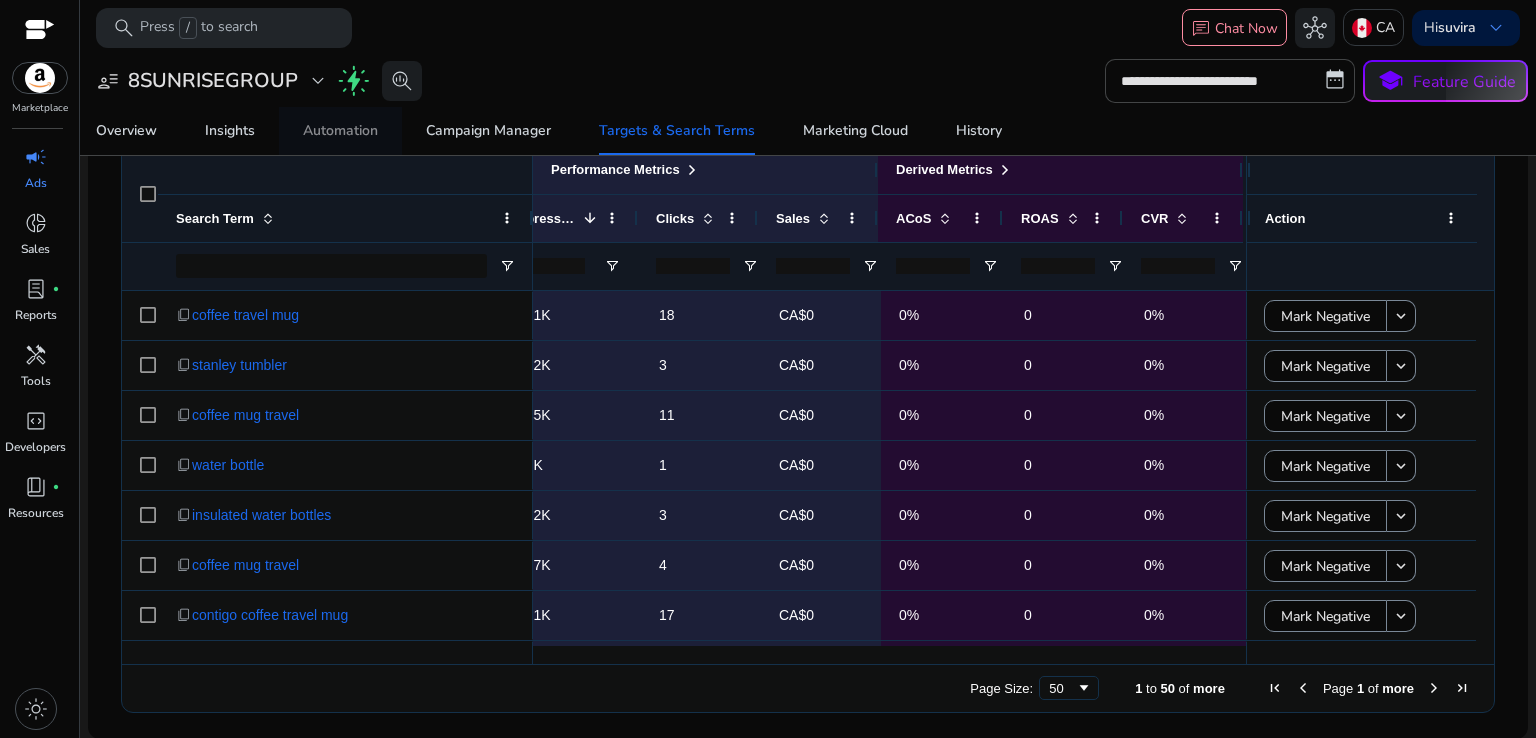 click on "Automation" at bounding box center (340, 131) 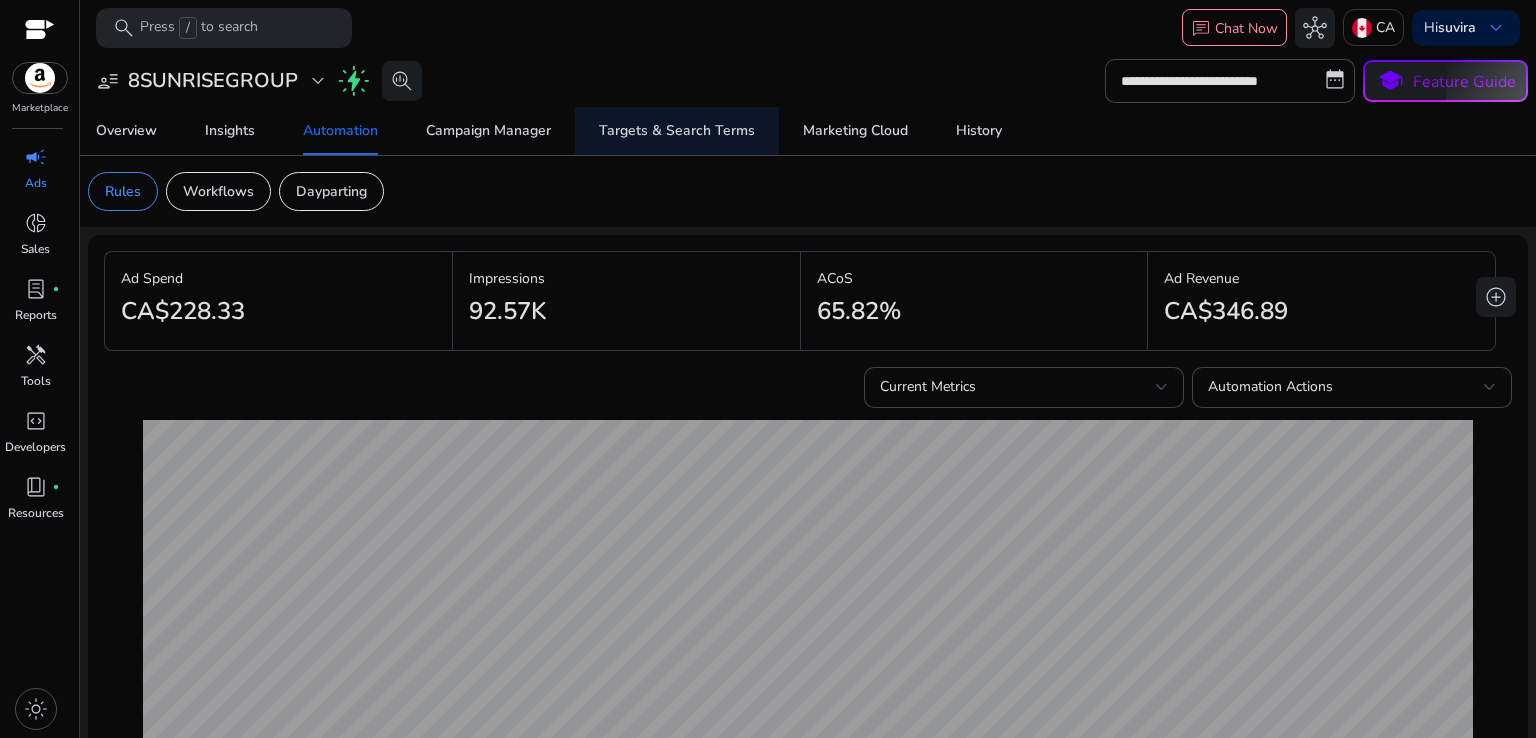 click on "Current Metrics Automation Actions" at bounding box center [808, 383] 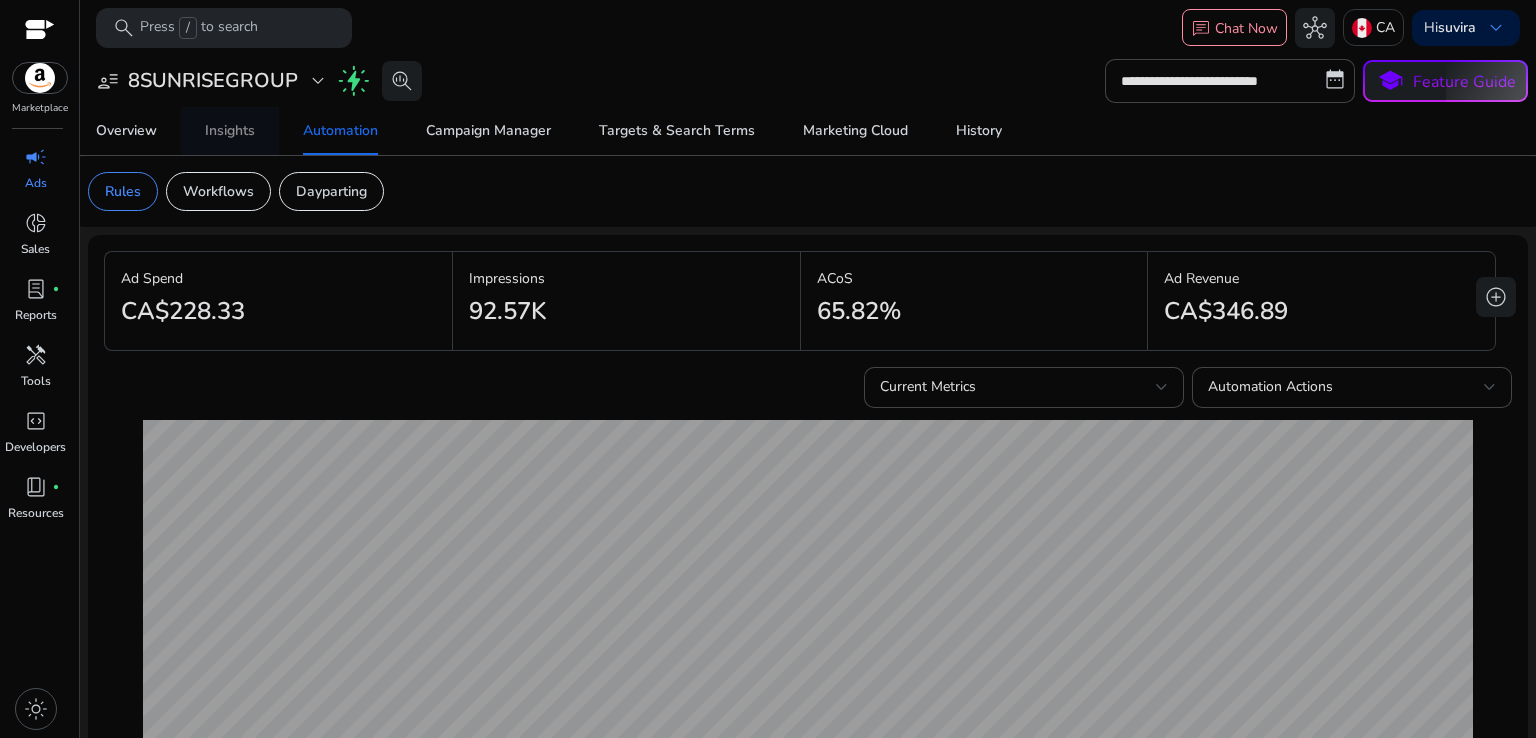 click on "Insights" at bounding box center (230, 131) 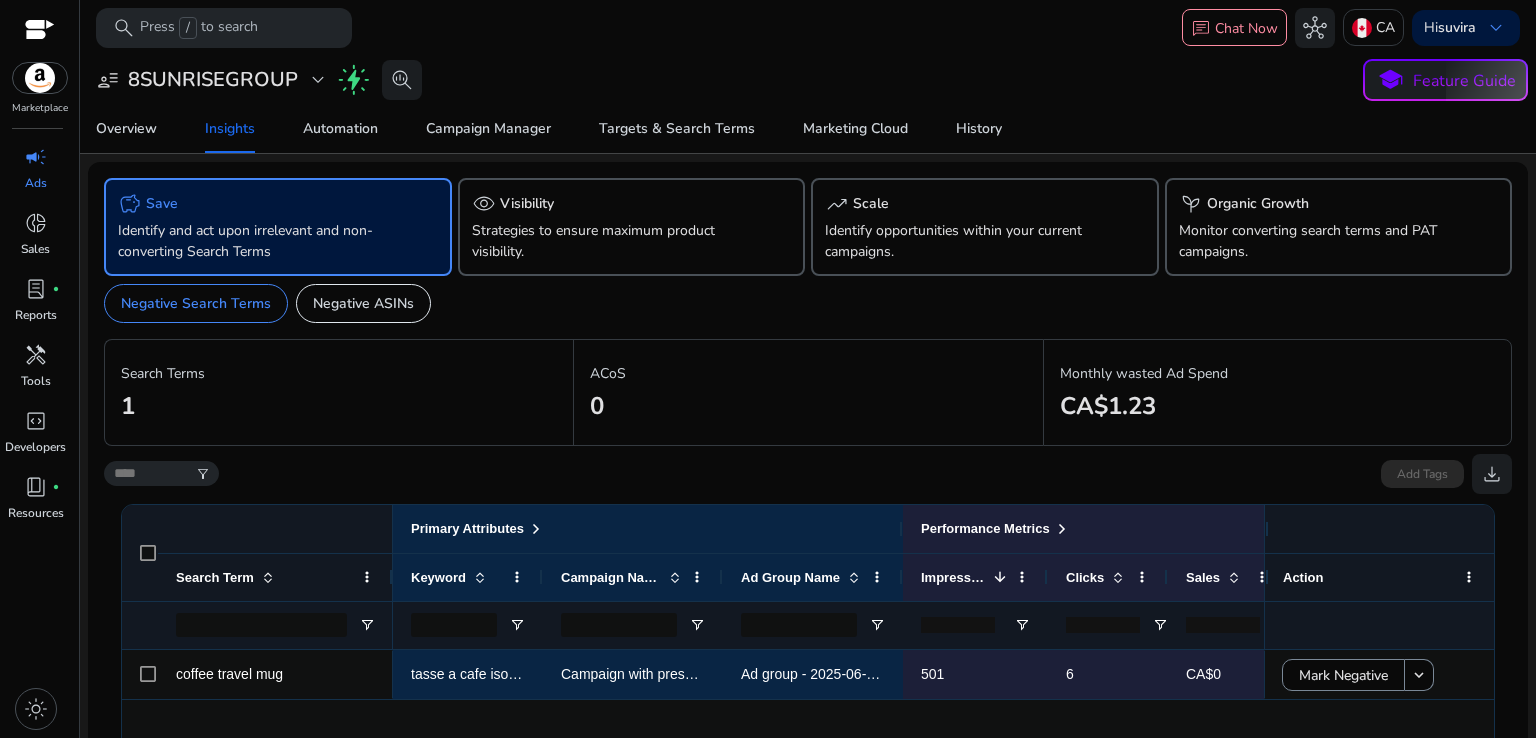 click on "Negative Search Terms   Negative ASINs" 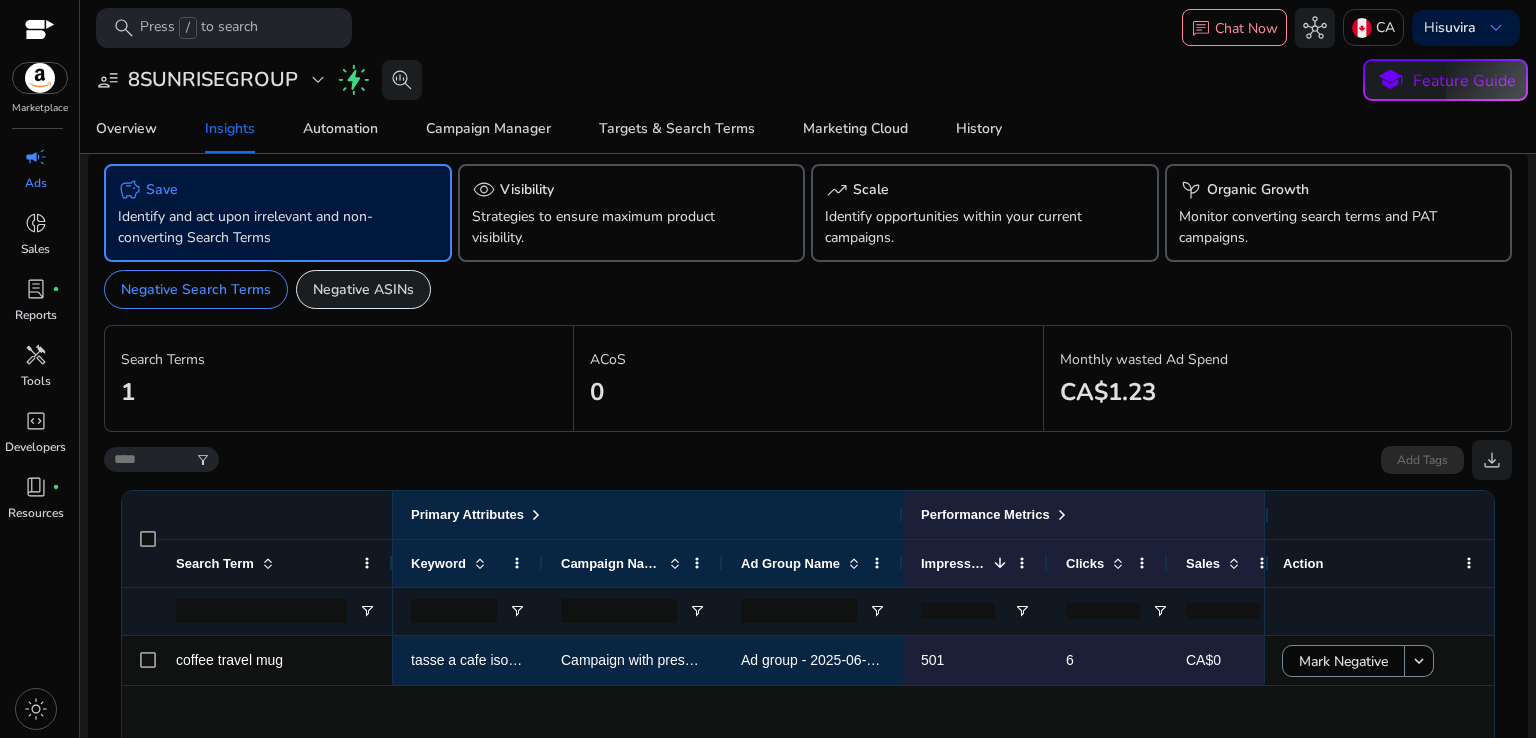 click on "Negative ASINs" 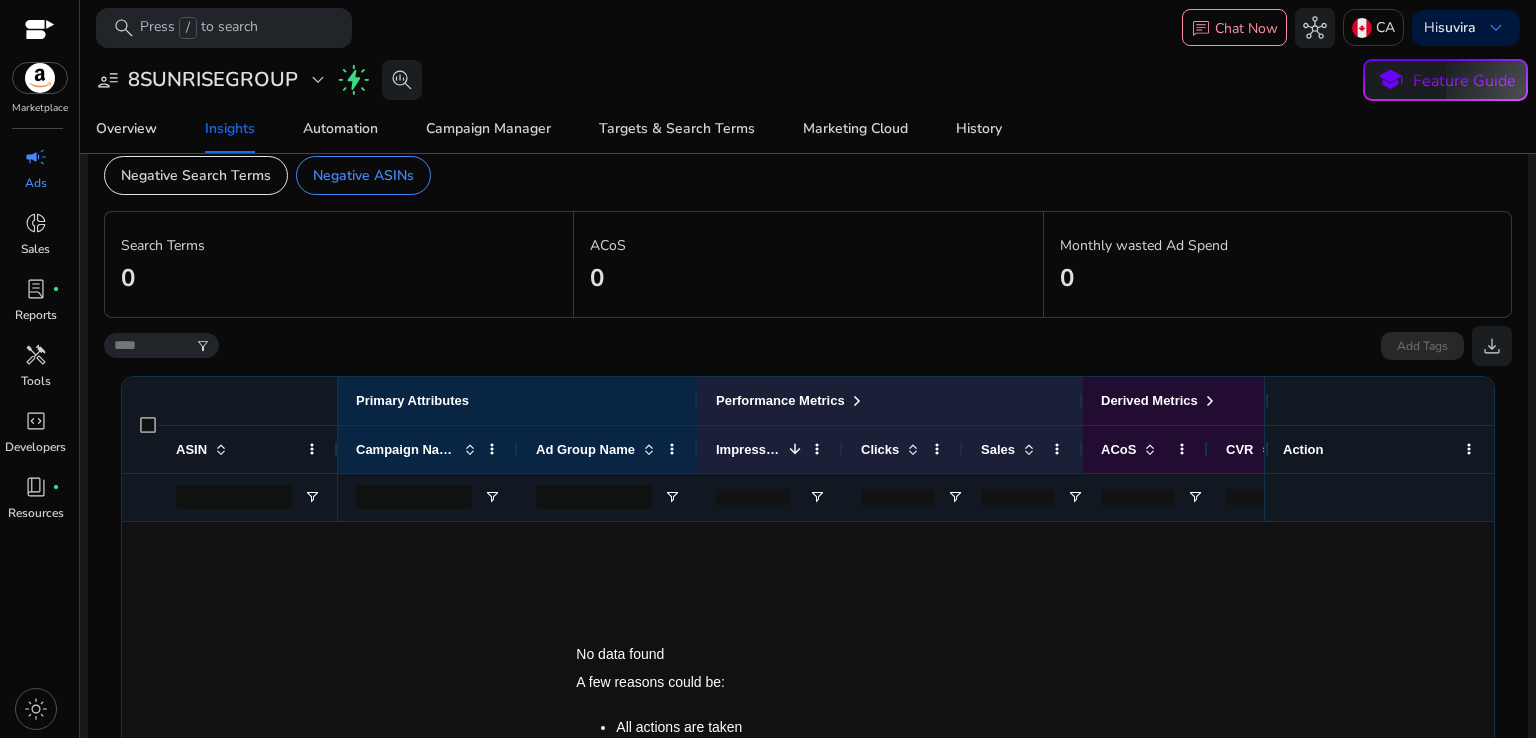 scroll, scrollTop: 0, scrollLeft: 0, axis: both 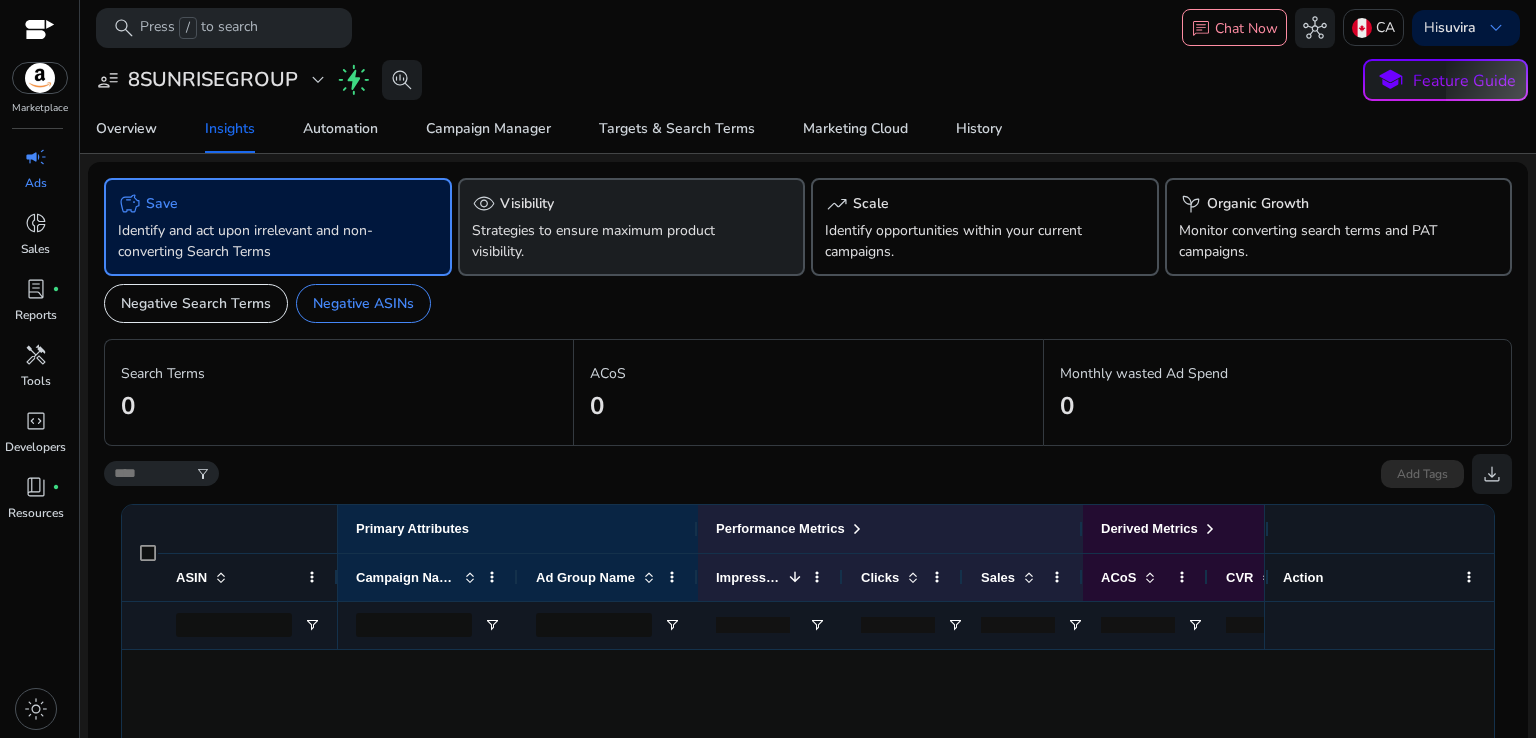 click on "Strategies to ensure maximum product visibility." 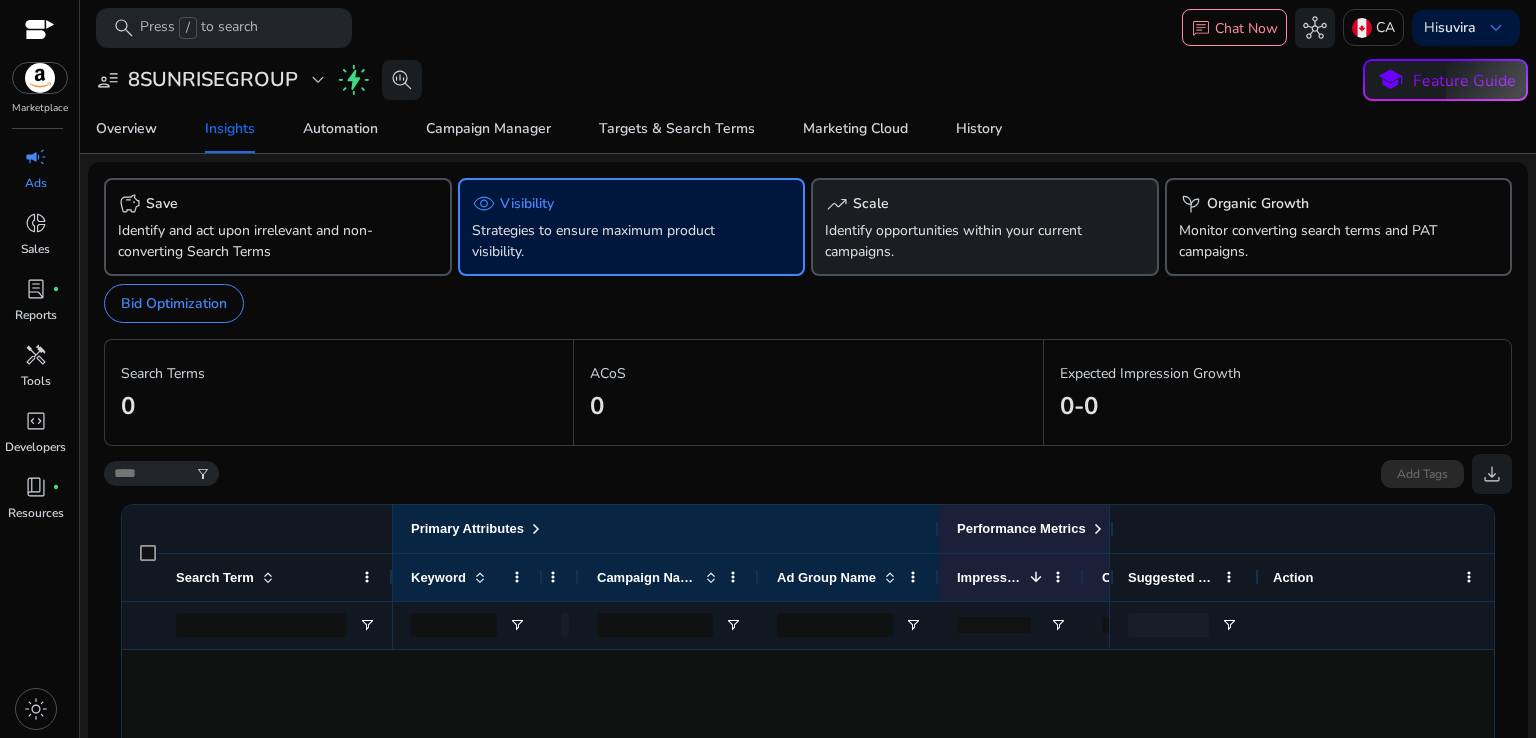 click on "trending_up   Scale" 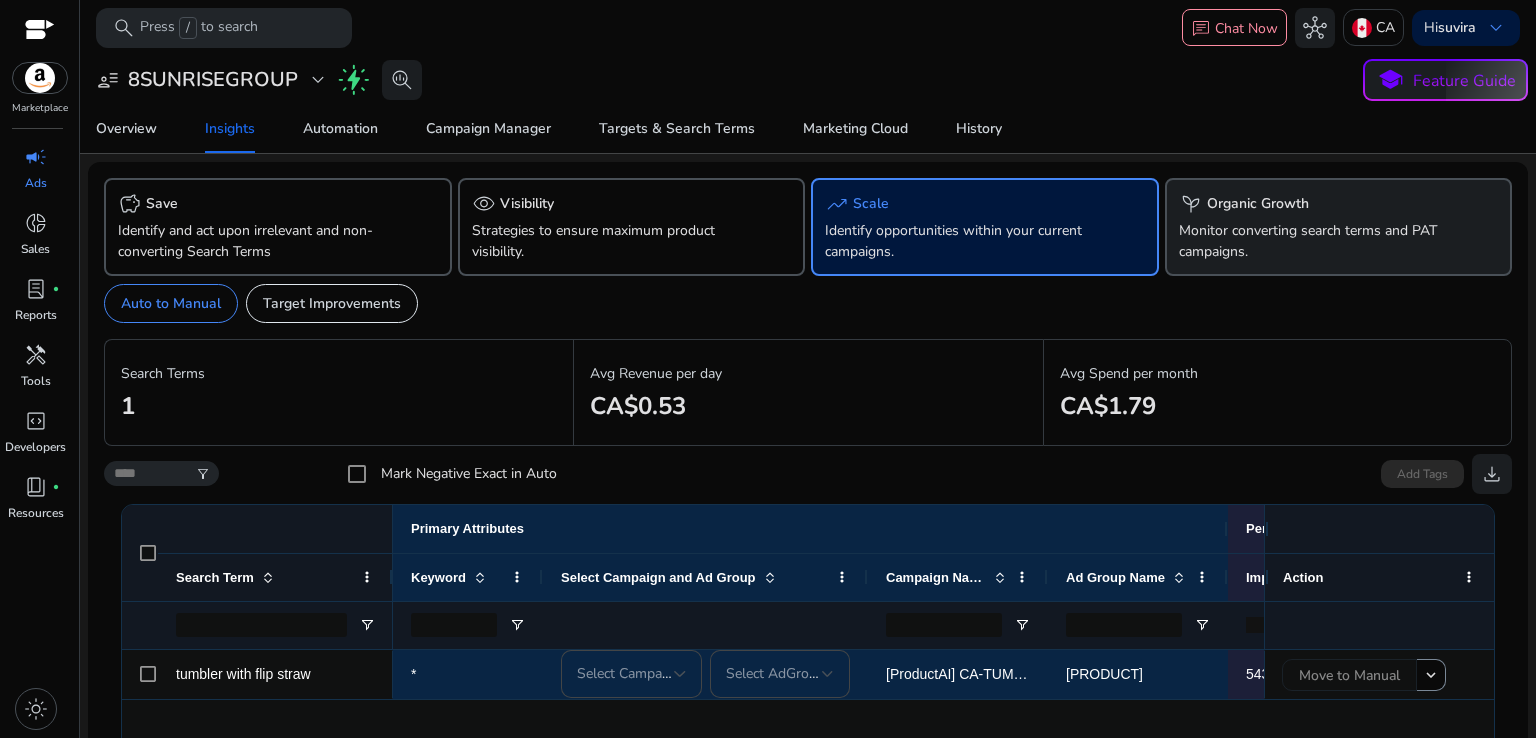 click on "Organic Growth" 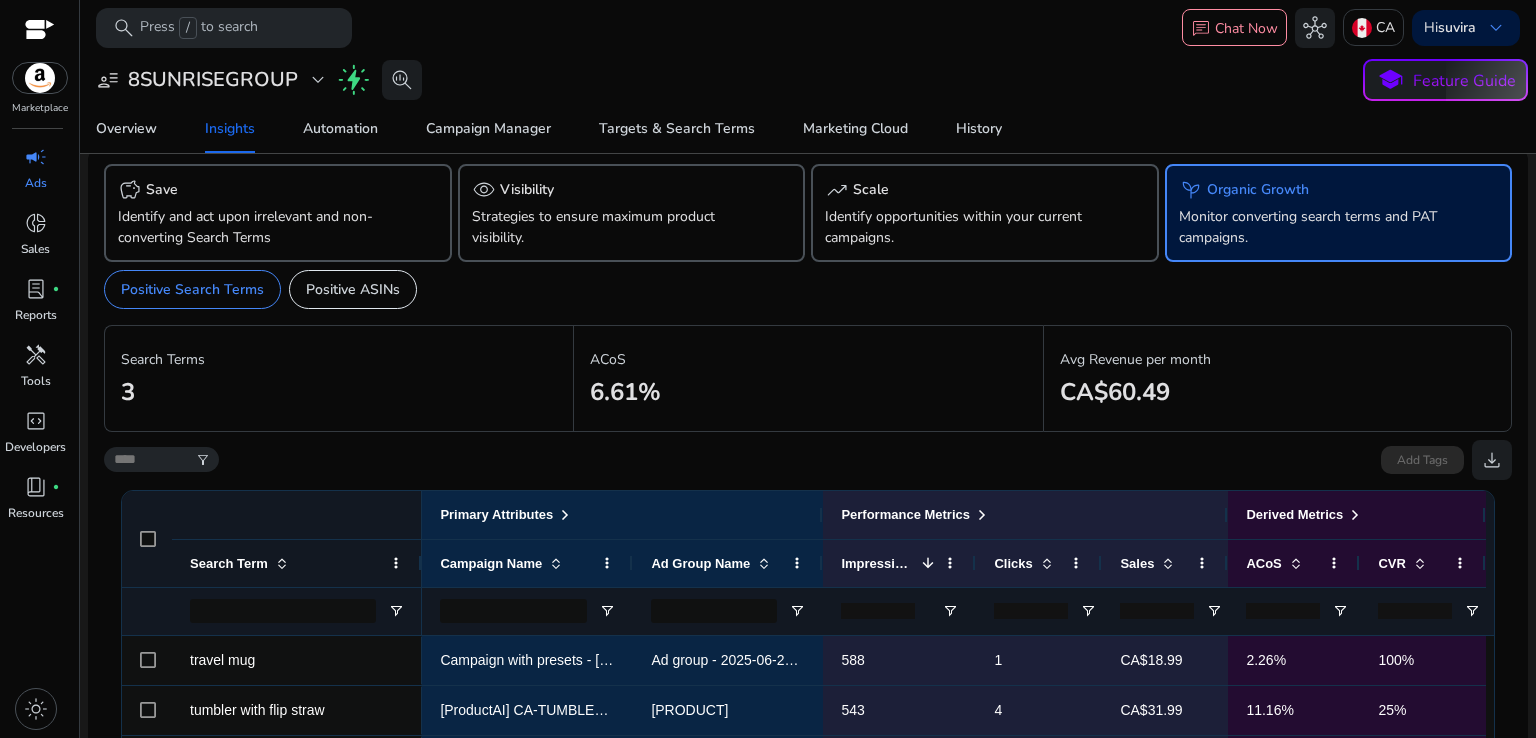 scroll, scrollTop: 0, scrollLeft: 0, axis: both 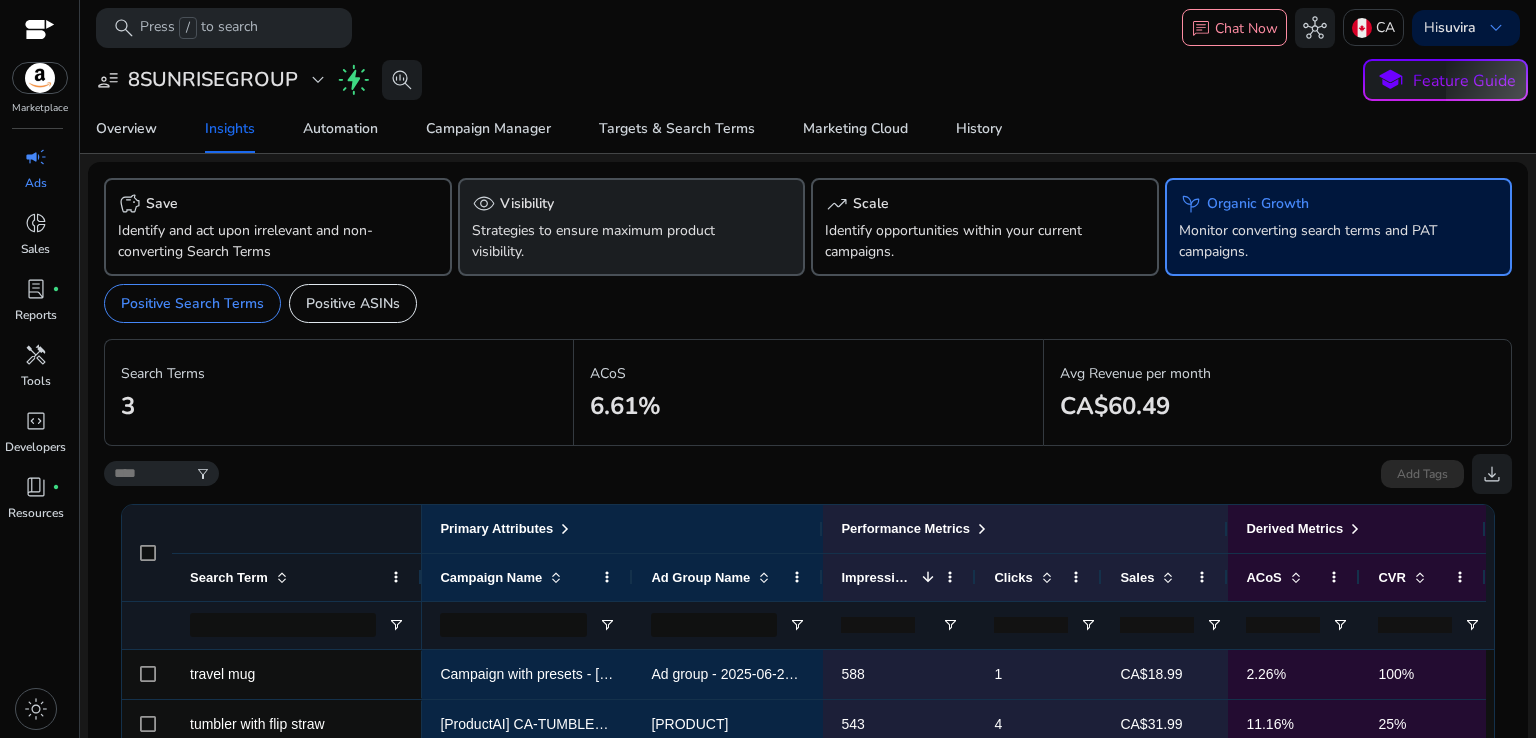 click on "Strategies to ensure maximum product visibility." 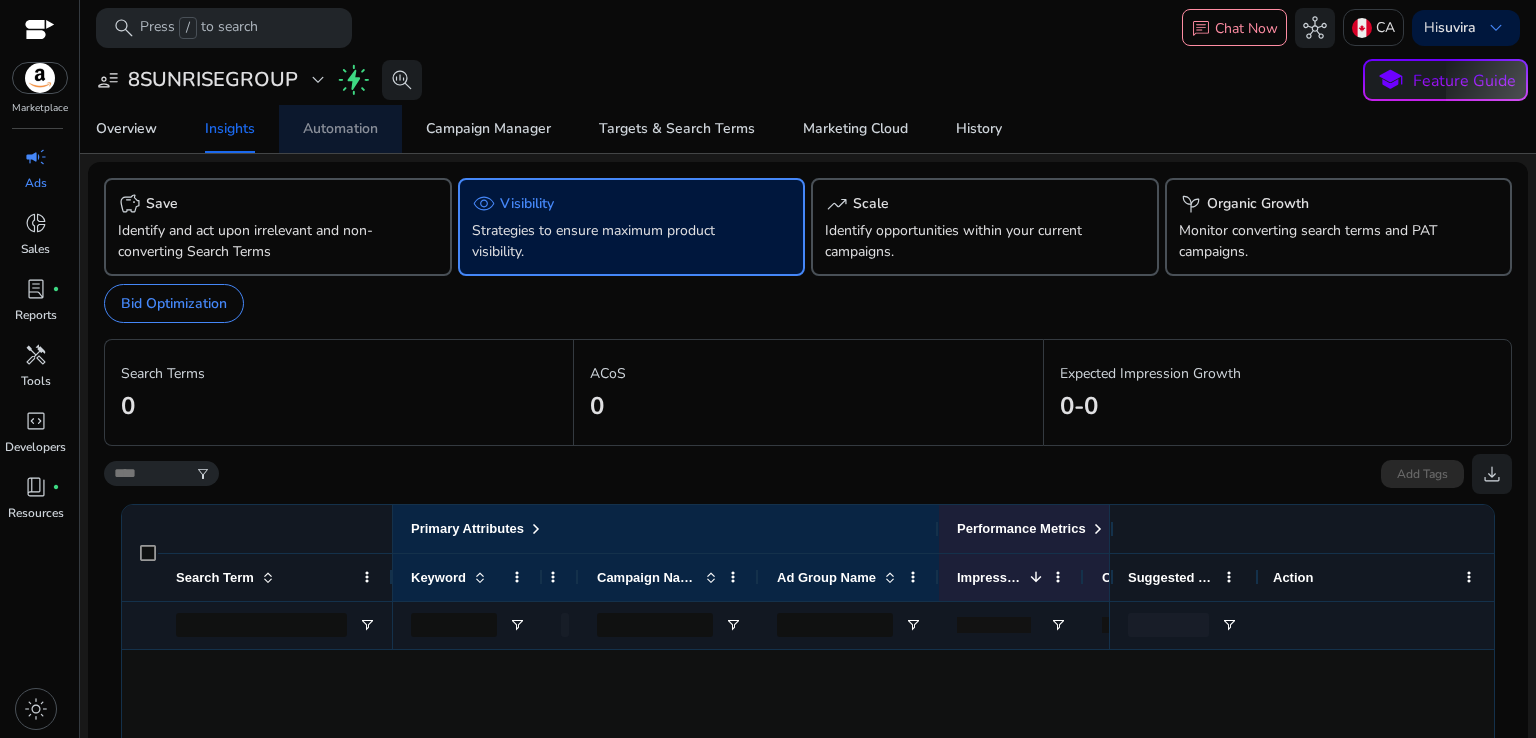 click on "Automation" at bounding box center (340, 129) 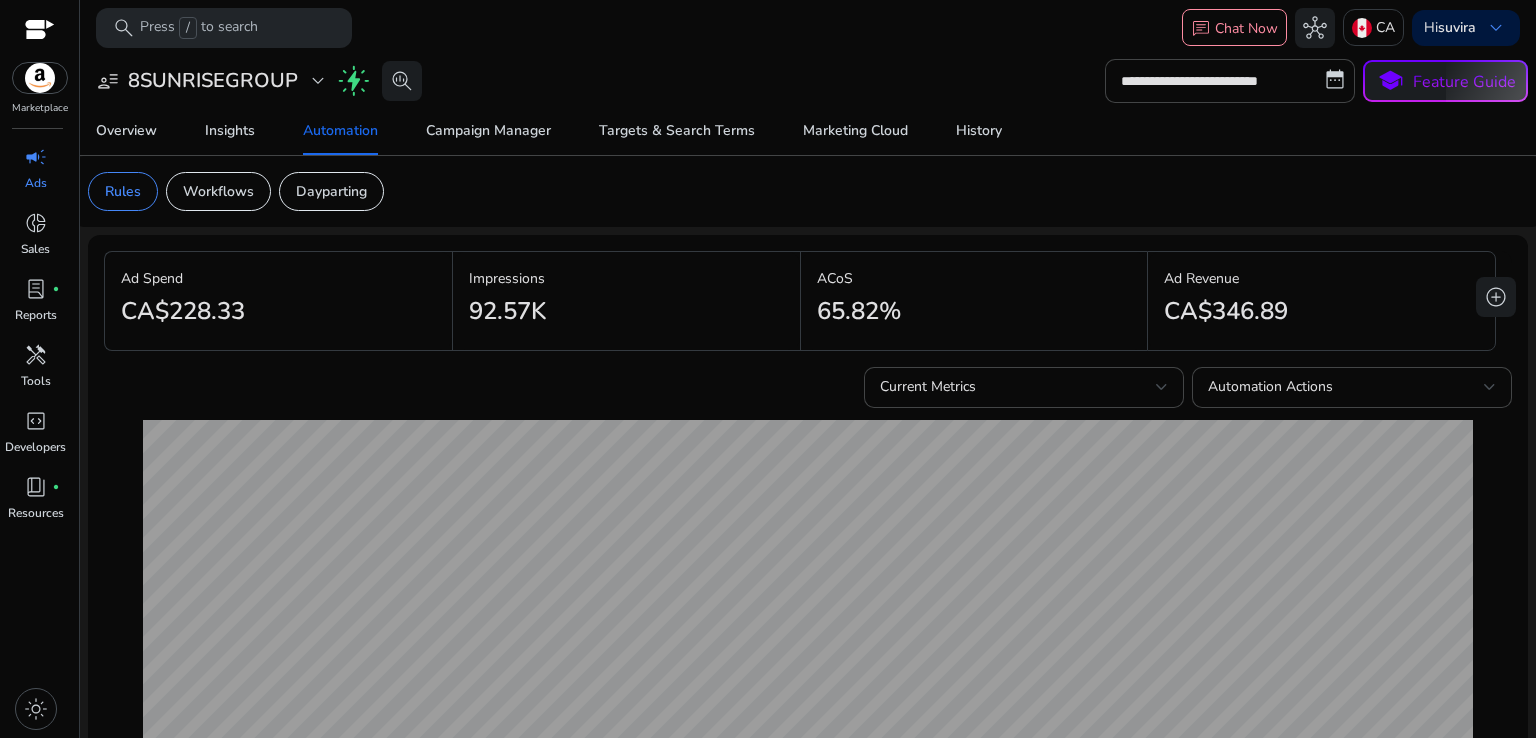 click on "Rules   Workflows   Dayparting" 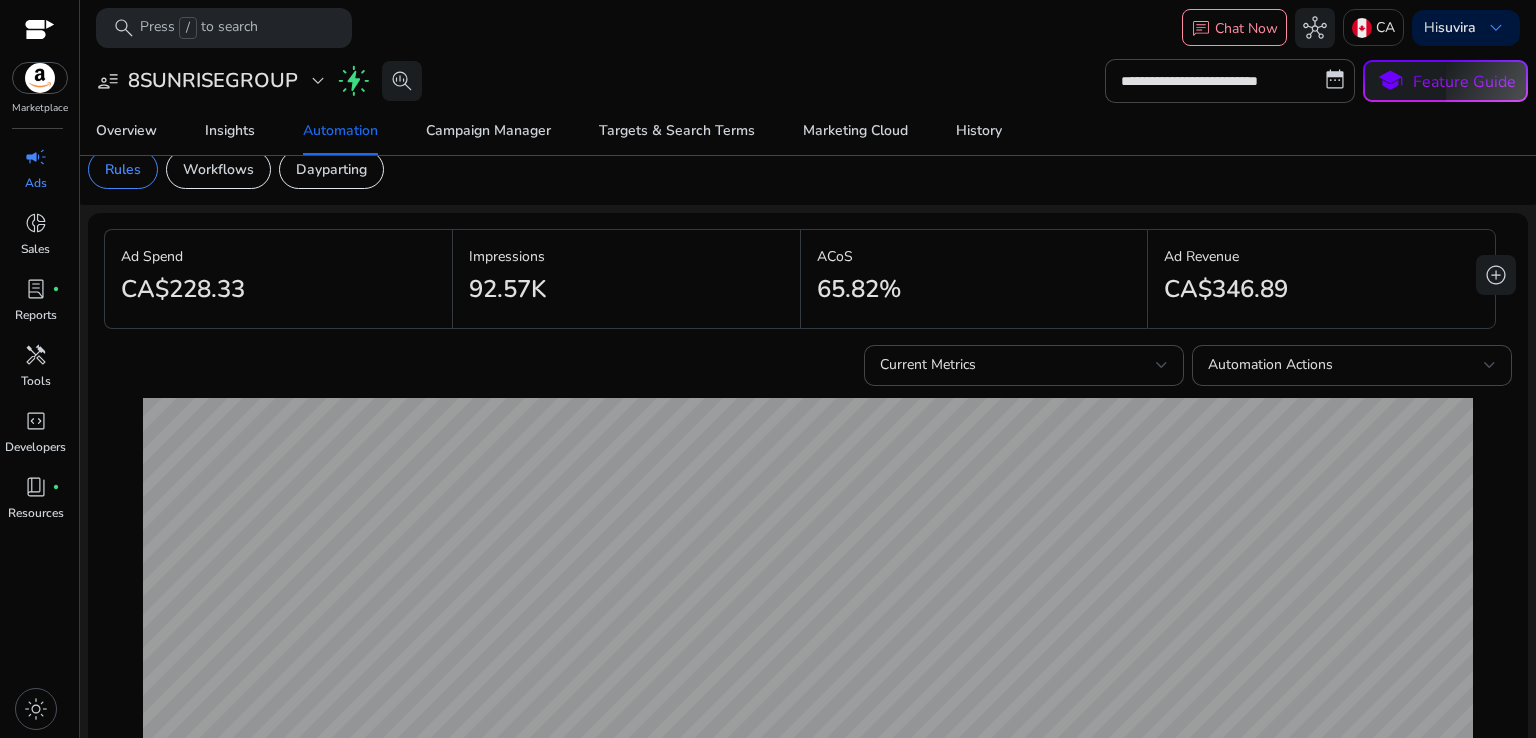 scroll, scrollTop: 0, scrollLeft: 0, axis: both 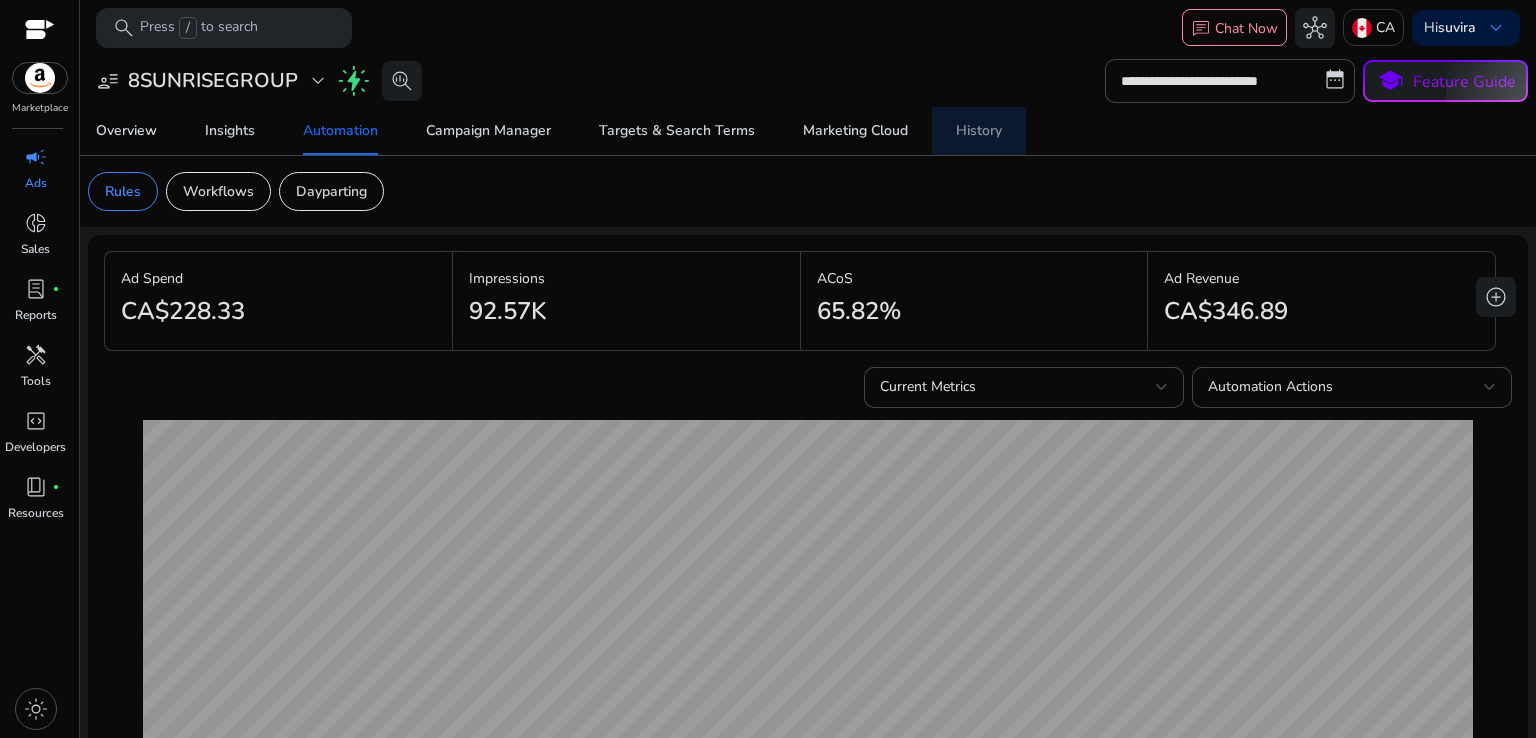 click on "History" at bounding box center [979, 131] 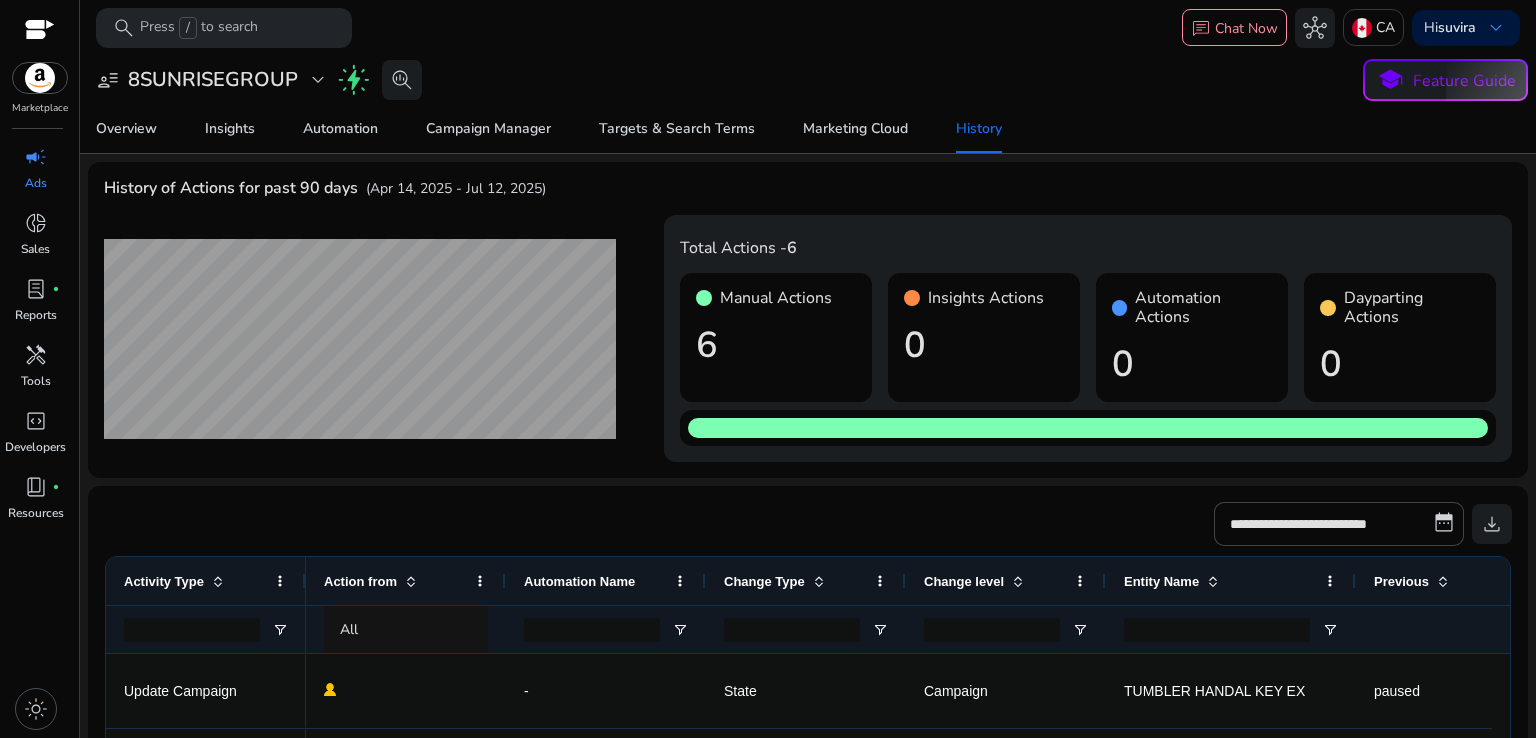 click on "Overview   Insights   Automation   Campaign Manager   Targets & Search Terms   Marketing Cloud   History" 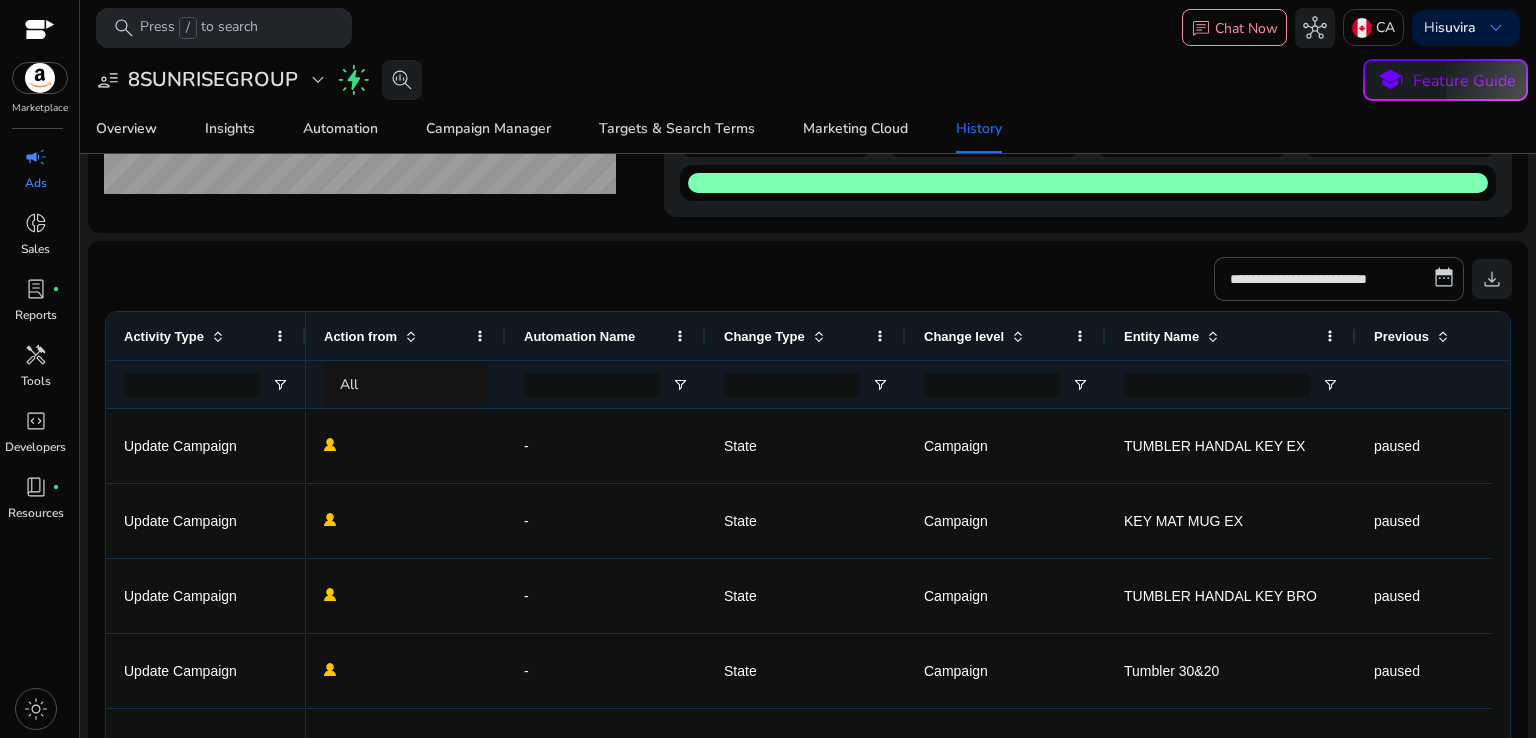 scroll, scrollTop: 412, scrollLeft: 0, axis: vertical 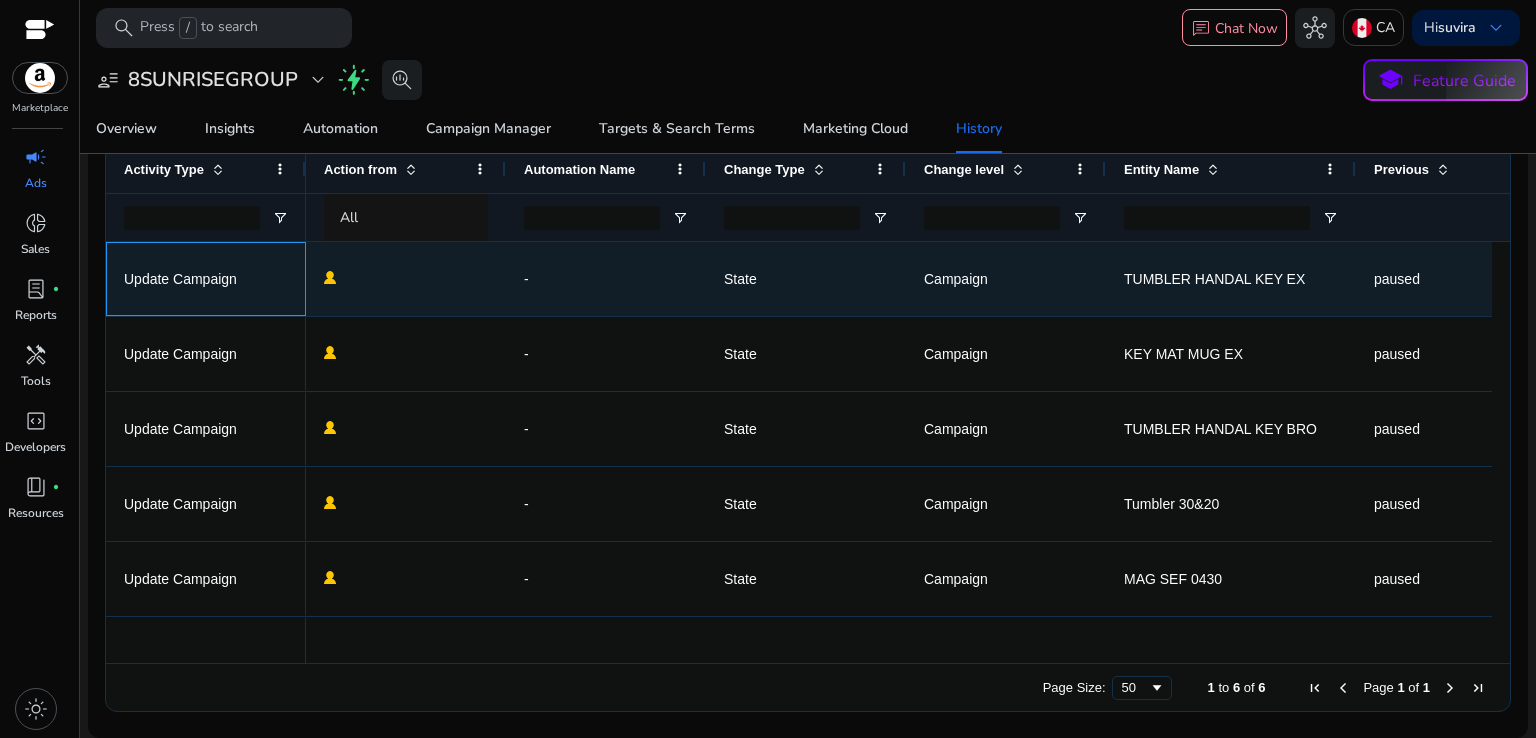 click on "Update Campaign" 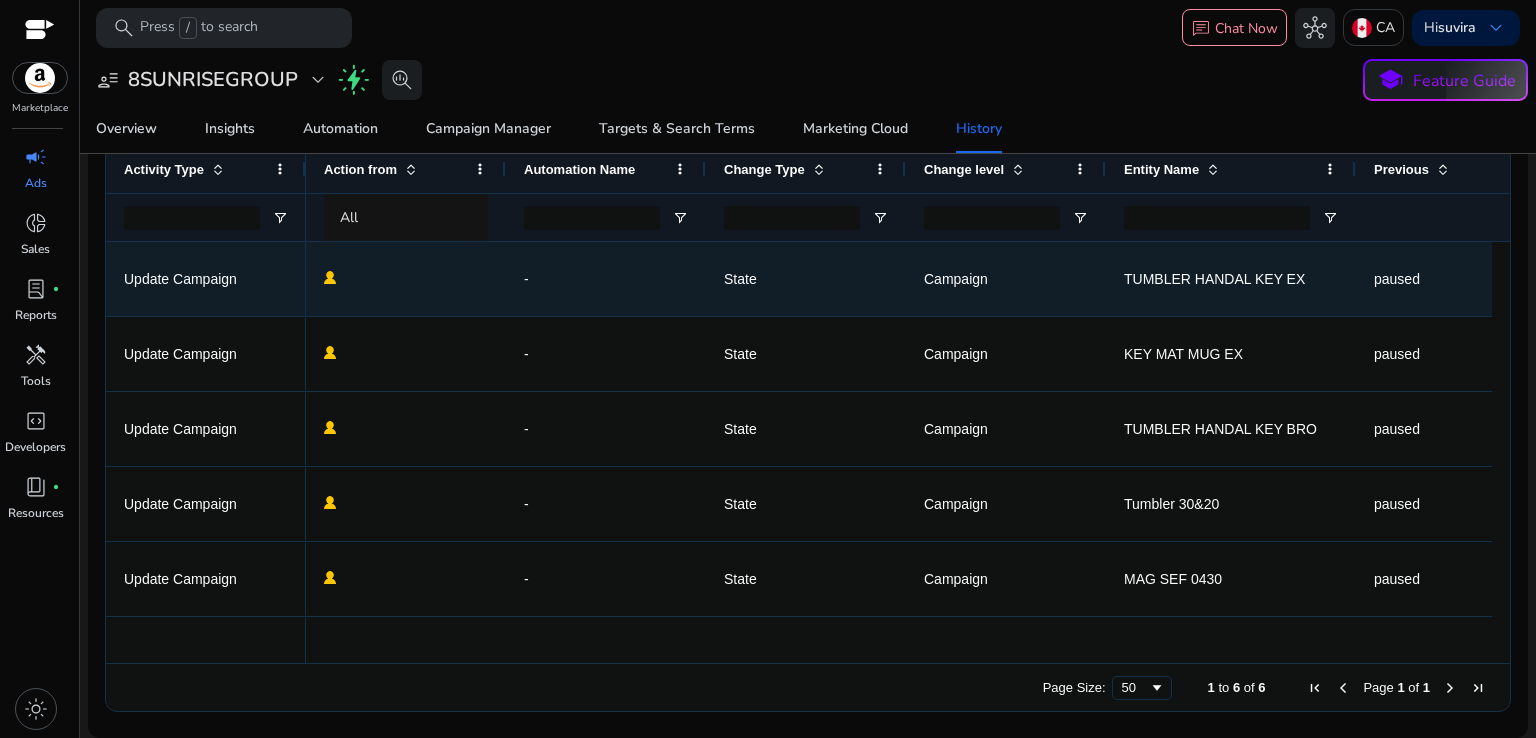click 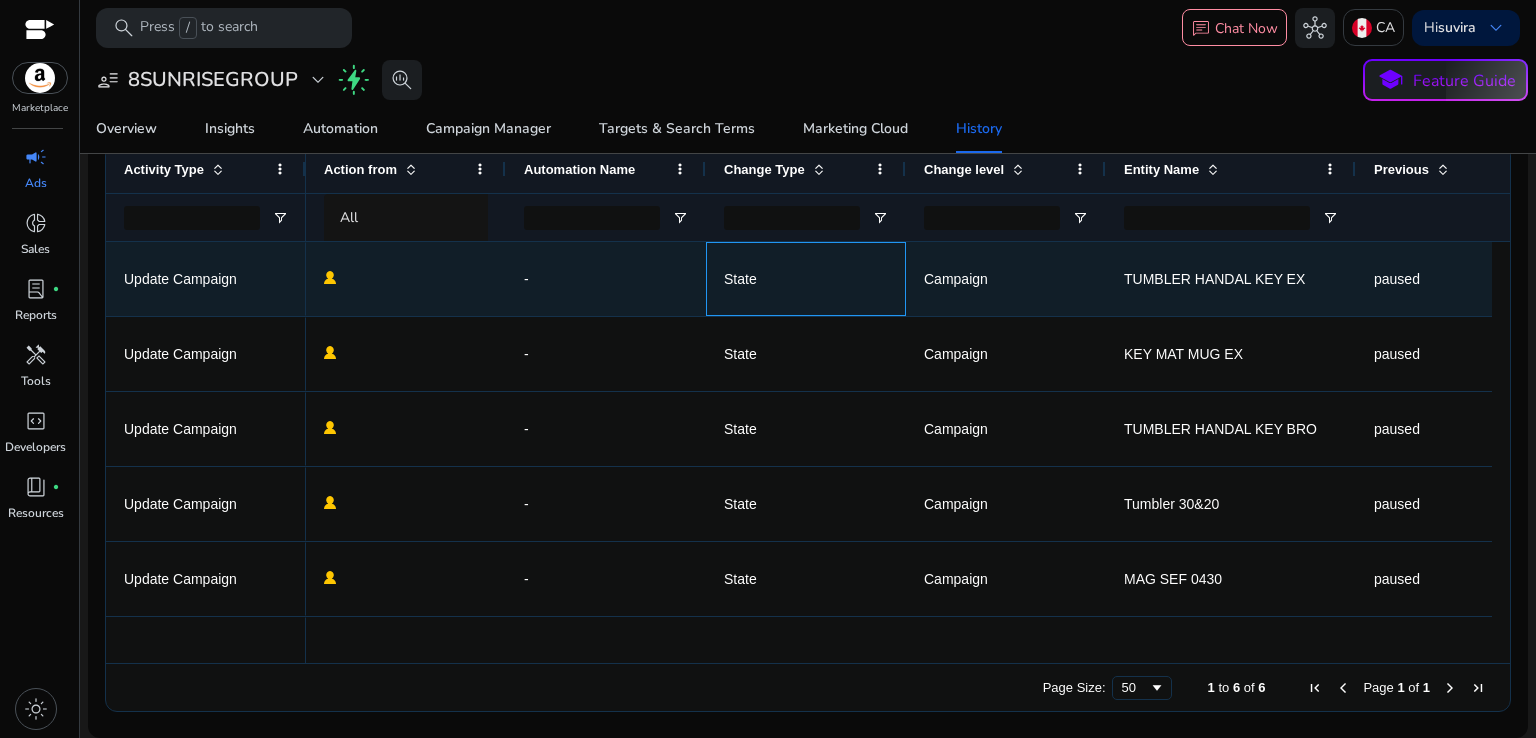 click on "State" 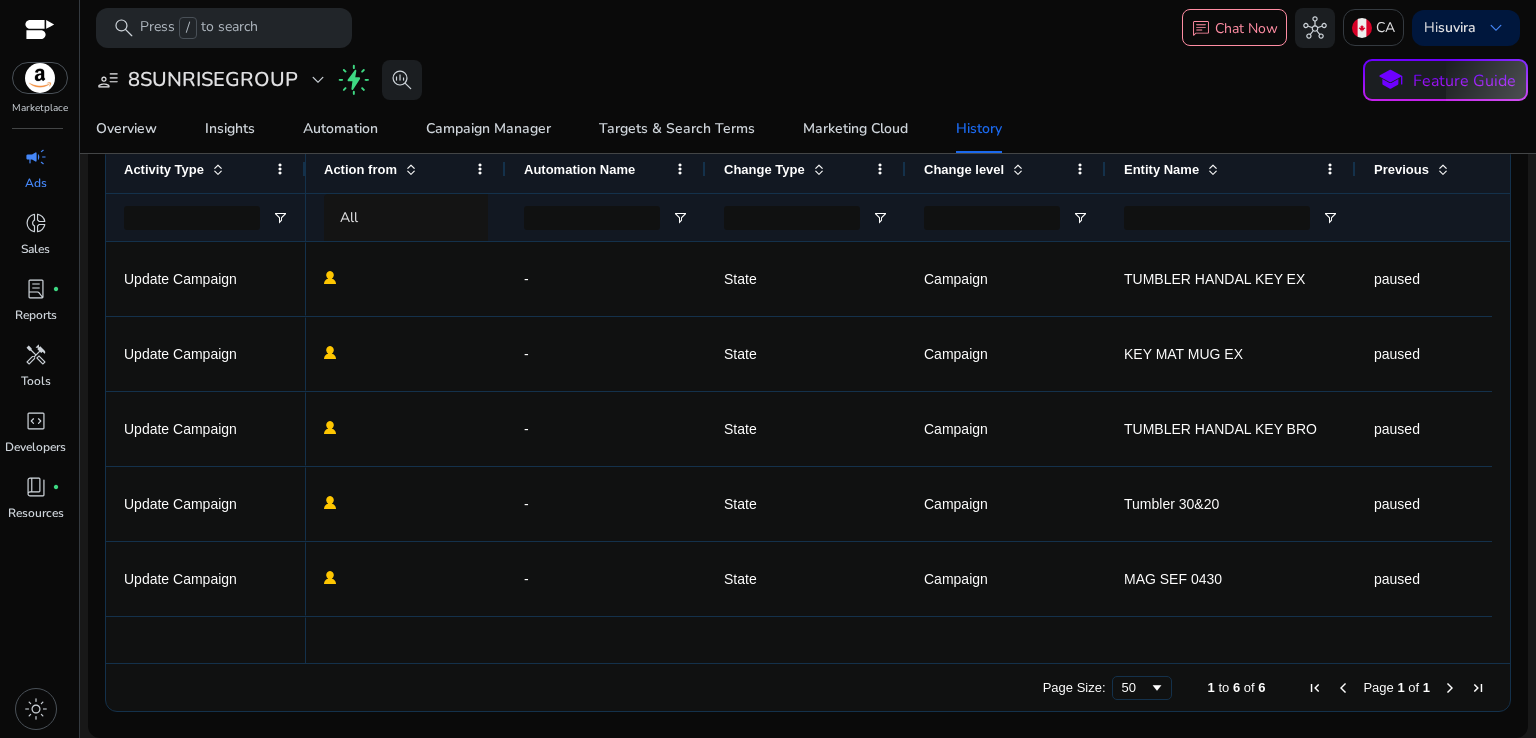 click 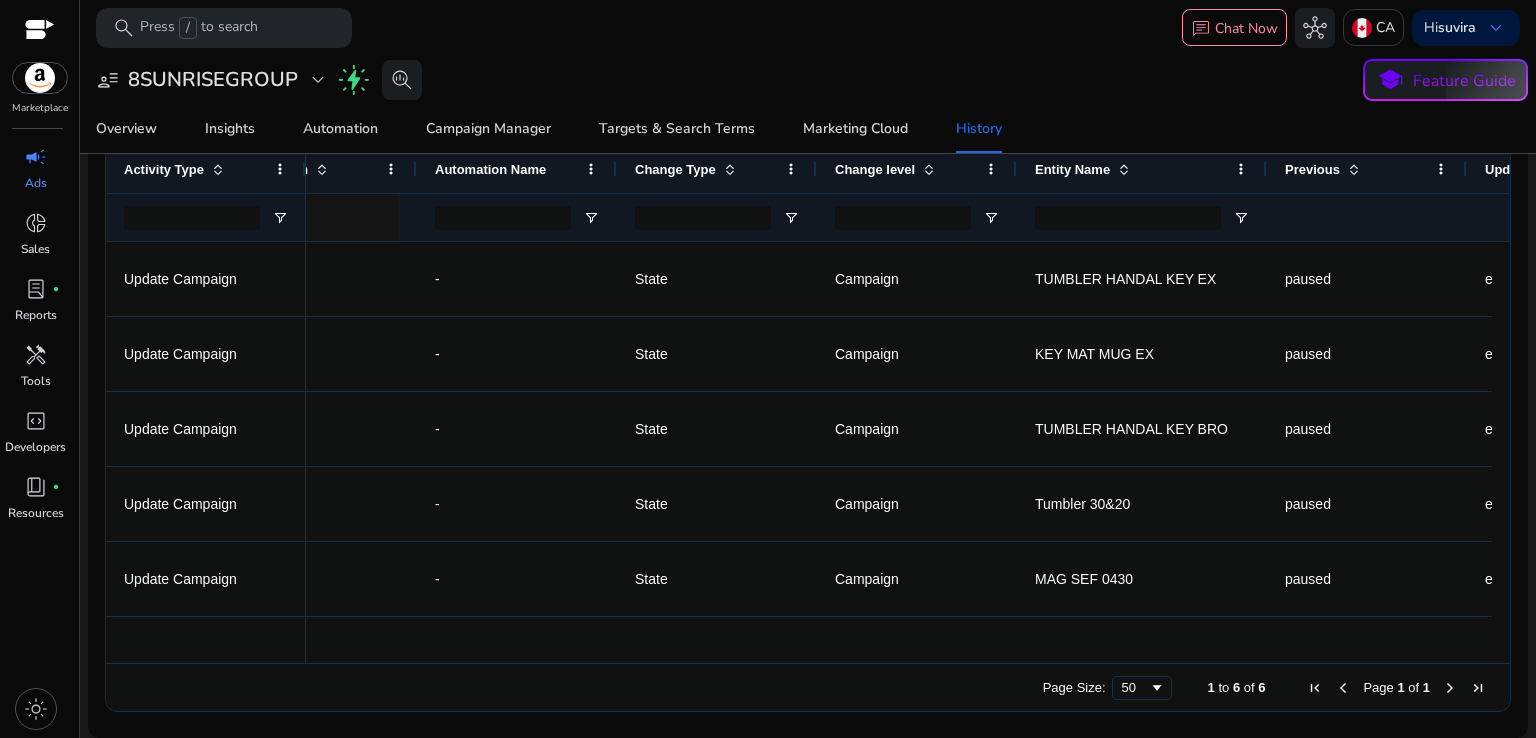 scroll, scrollTop: 0, scrollLeft: 165, axis: horizontal 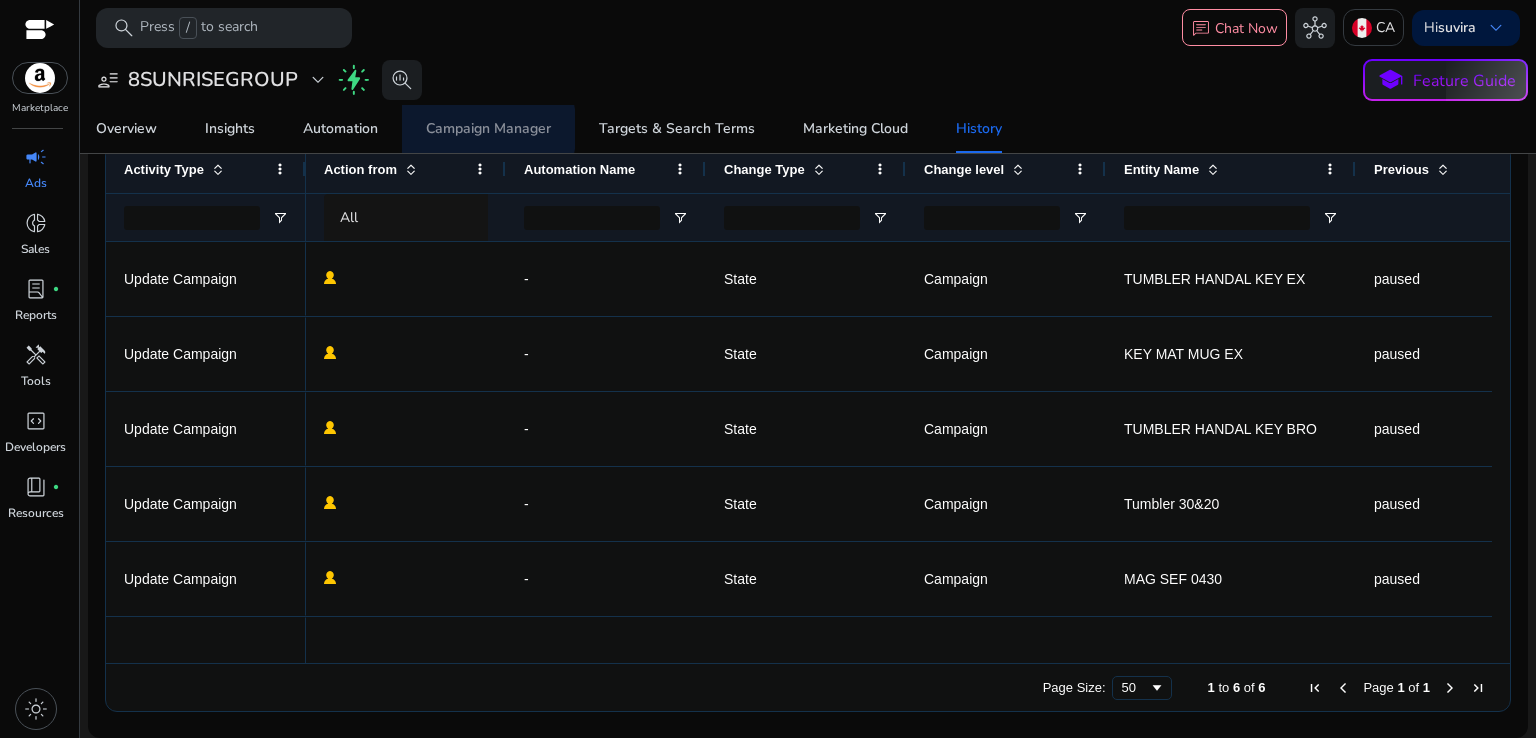 click on "Campaign Manager" at bounding box center (488, 129) 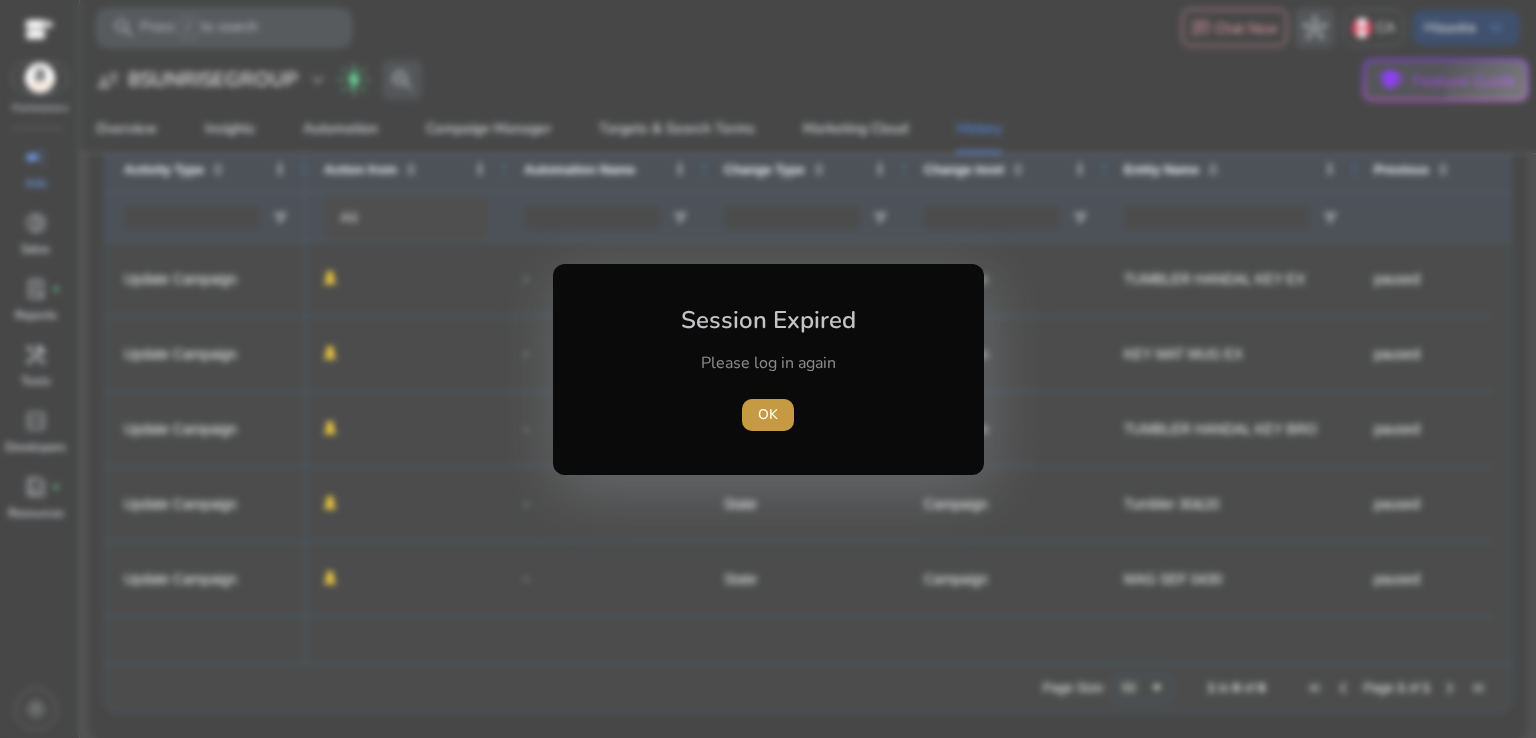 click on "OK" at bounding box center (768, 414) 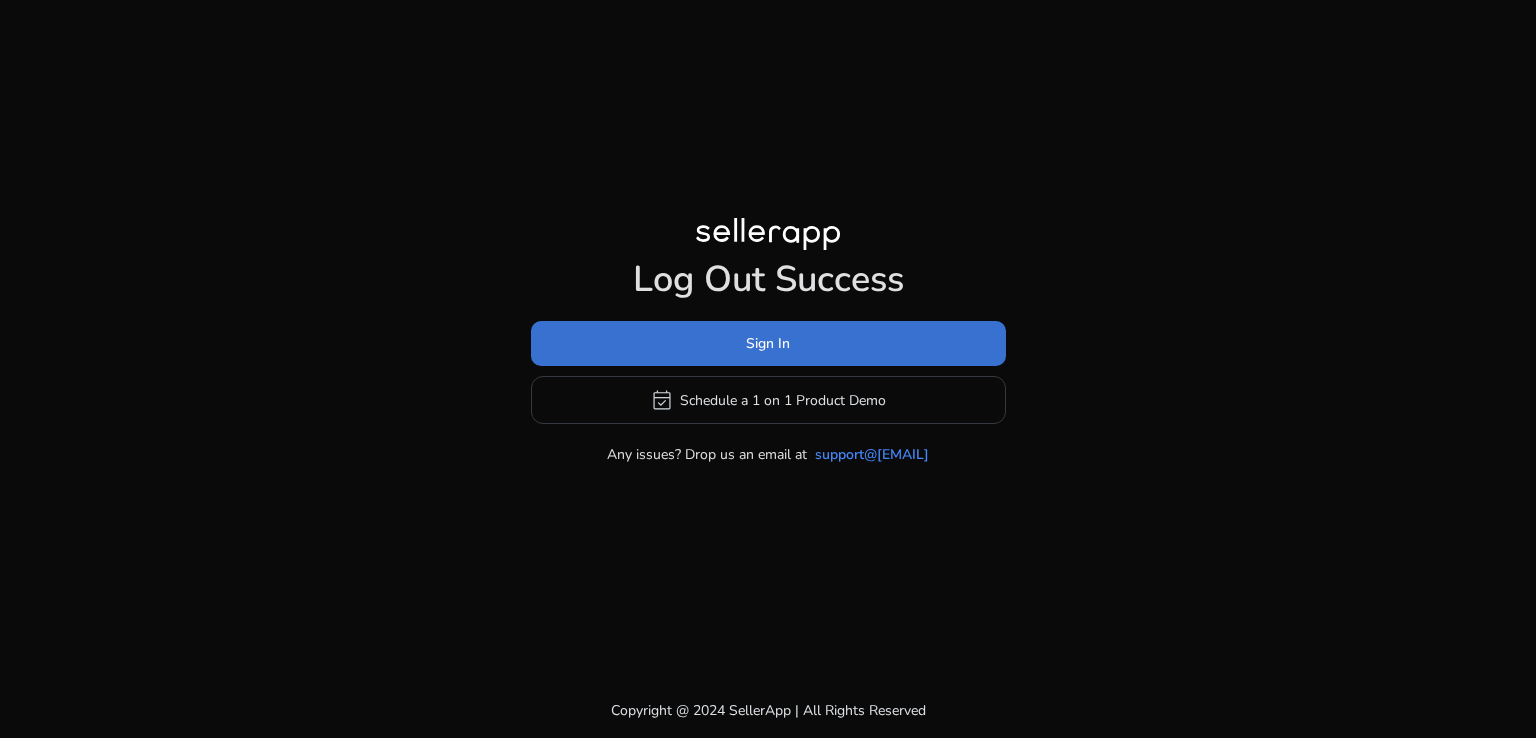 click 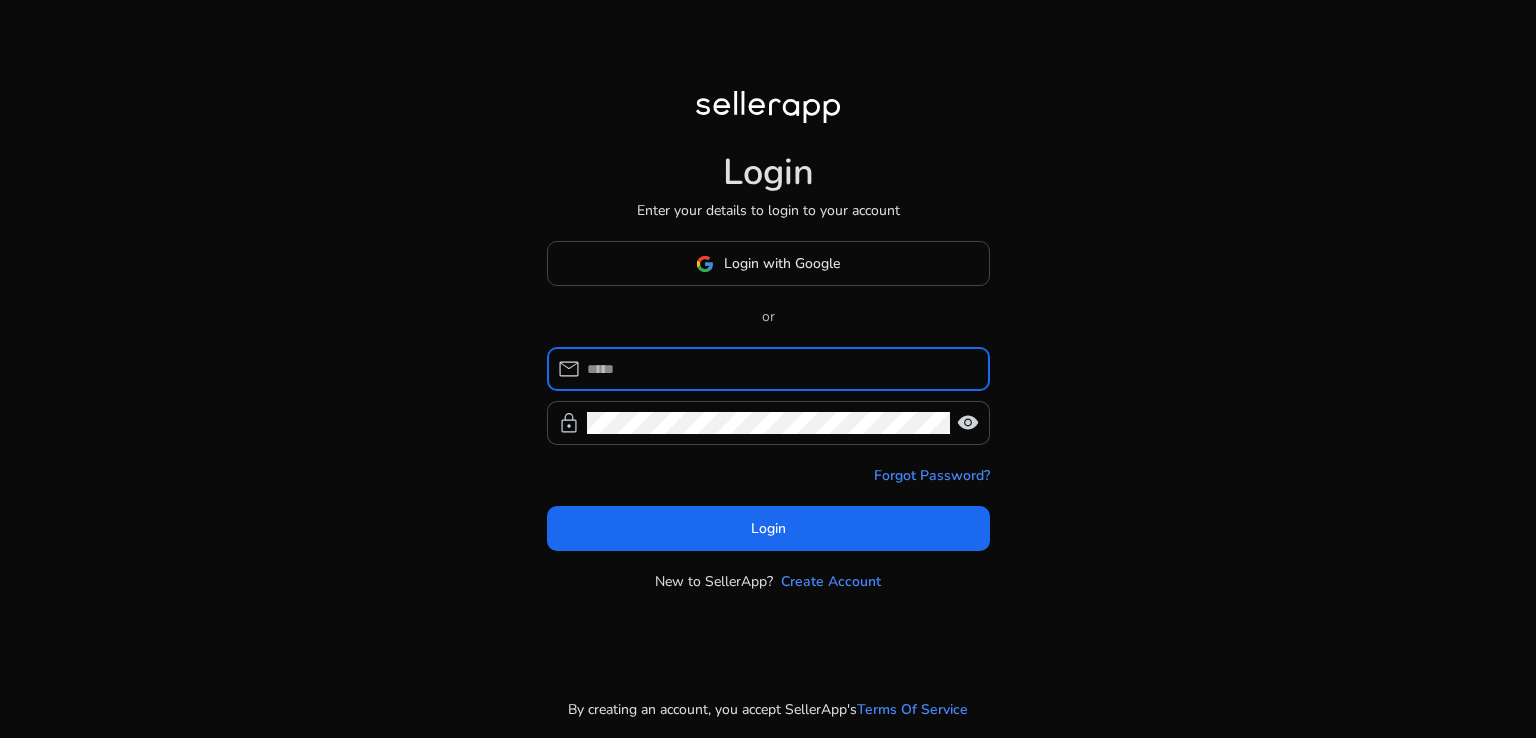 type on "**********" 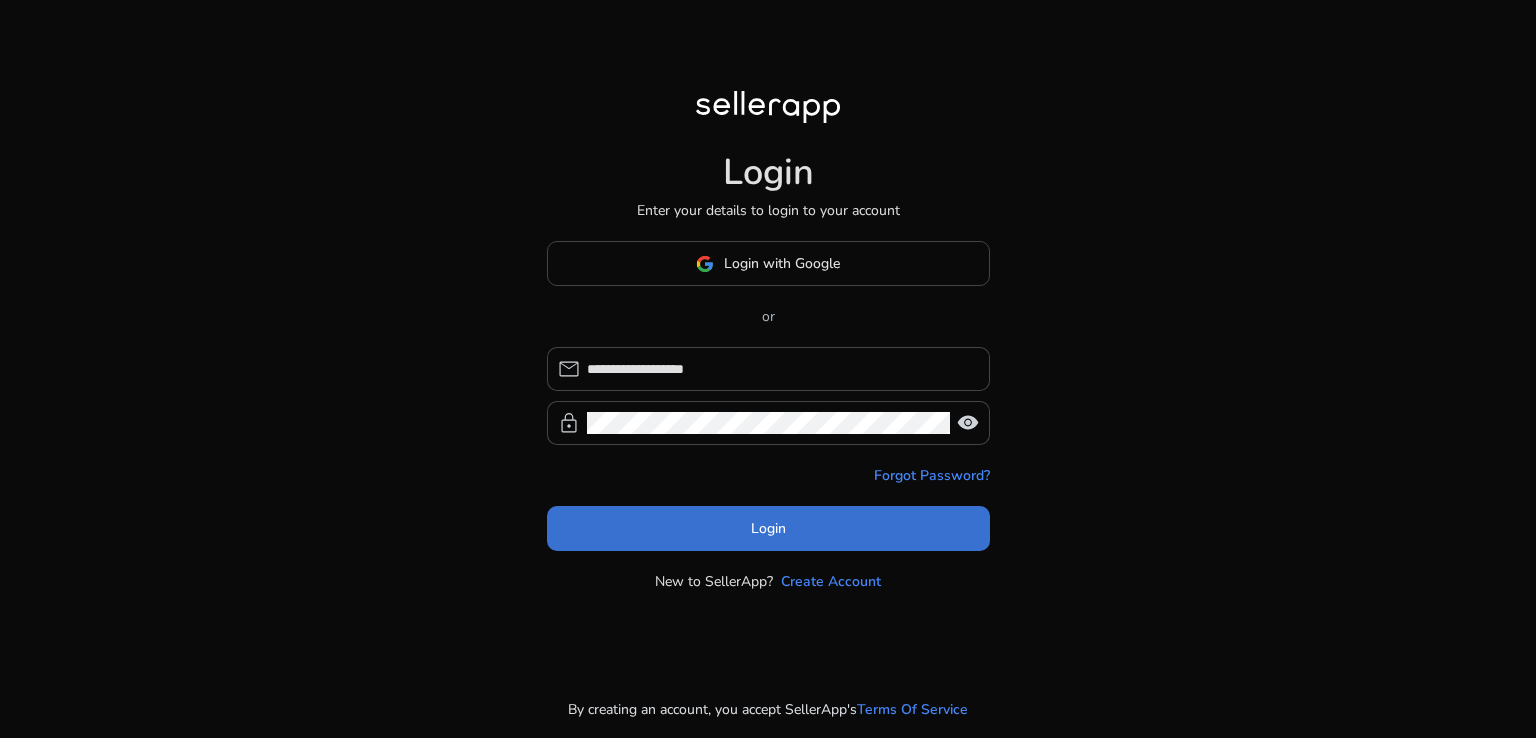 click at bounding box center (768, 529) 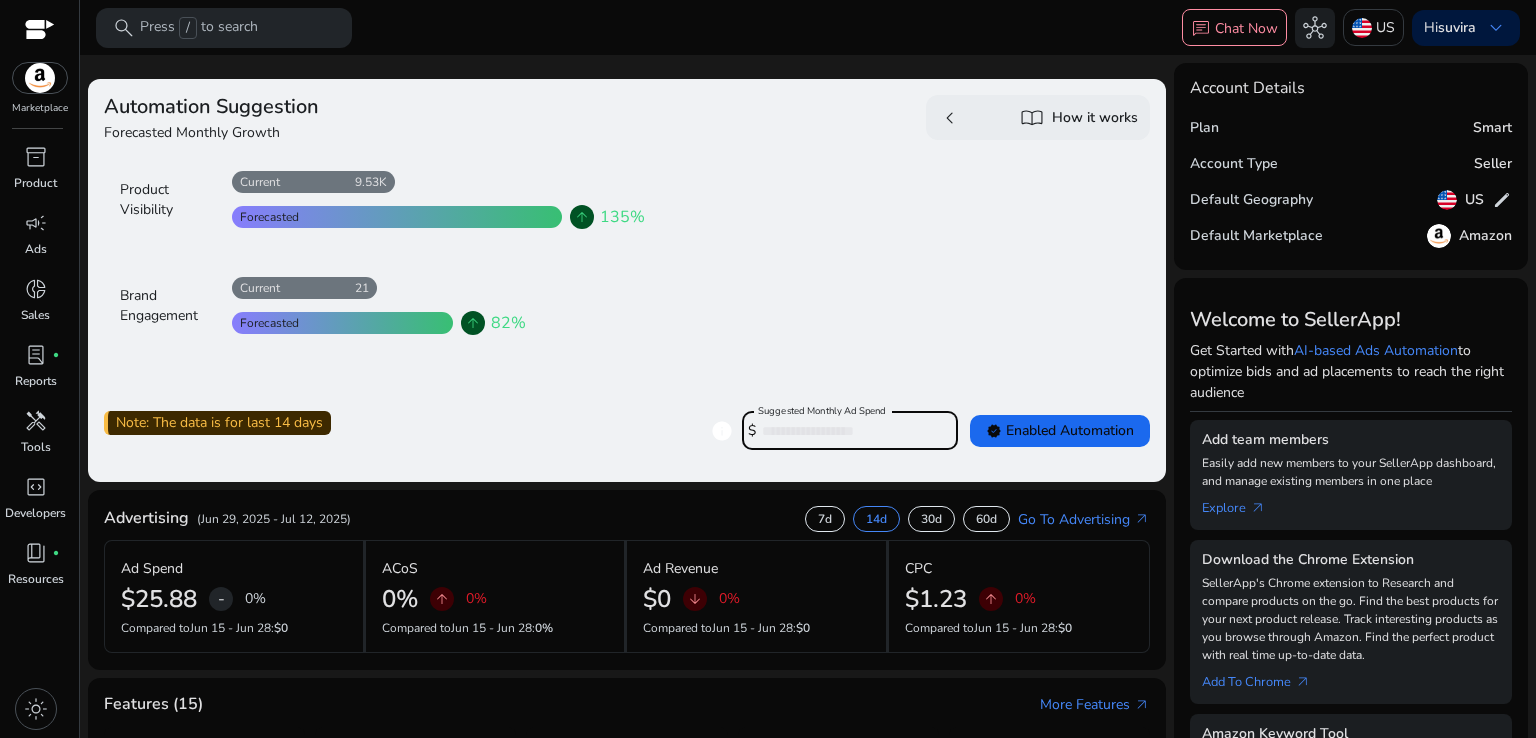 click on "****" at bounding box center [852, 431] 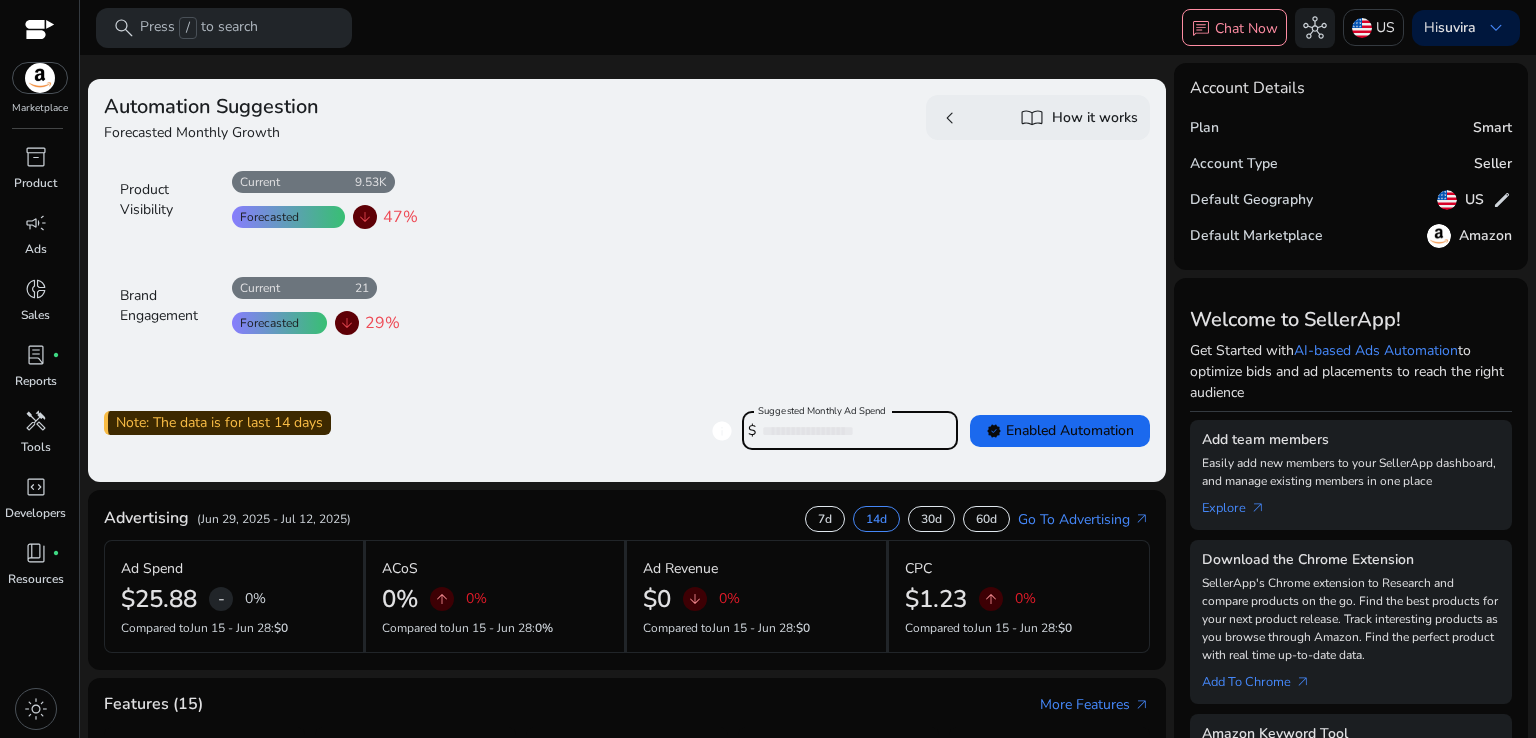 type on "*" 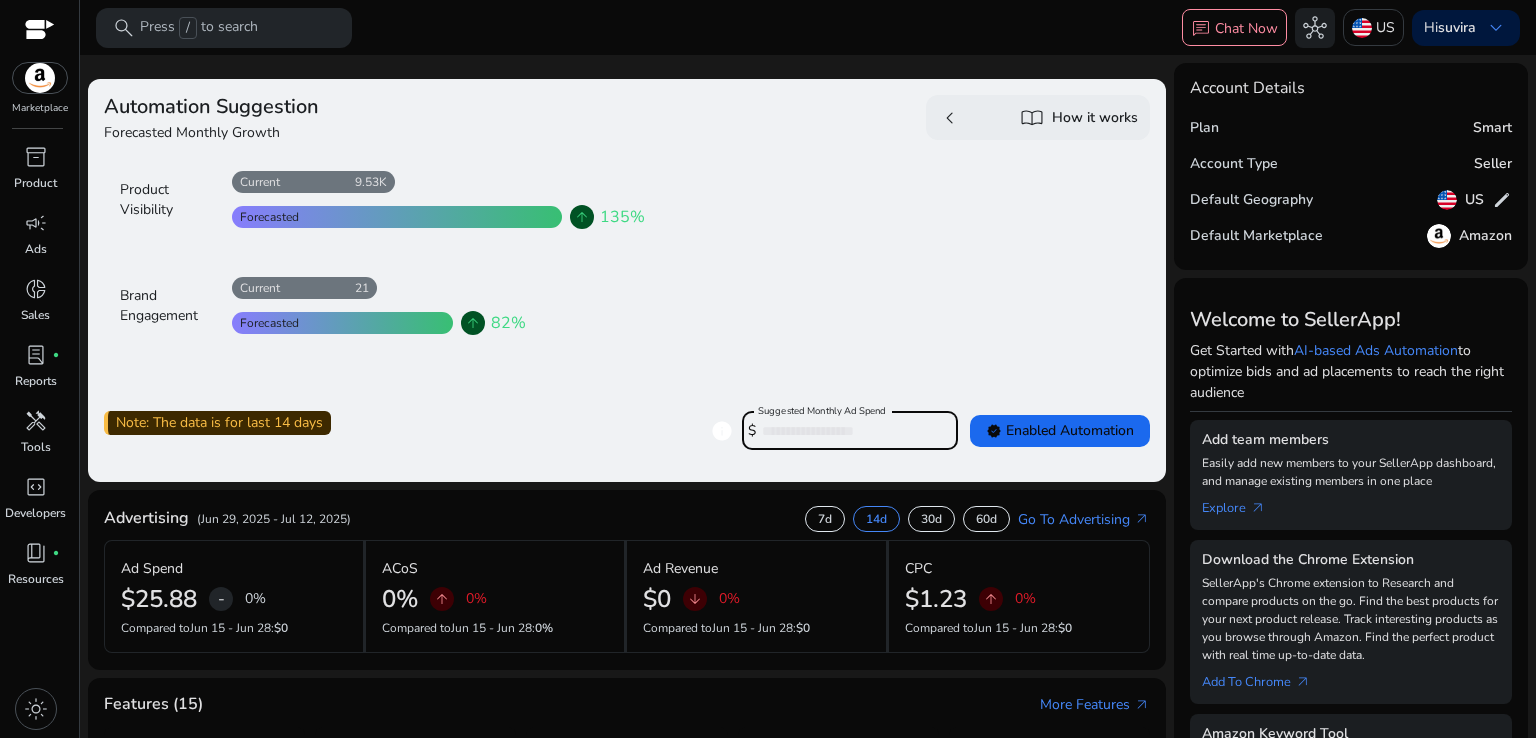 click on "****" at bounding box center [852, 431] 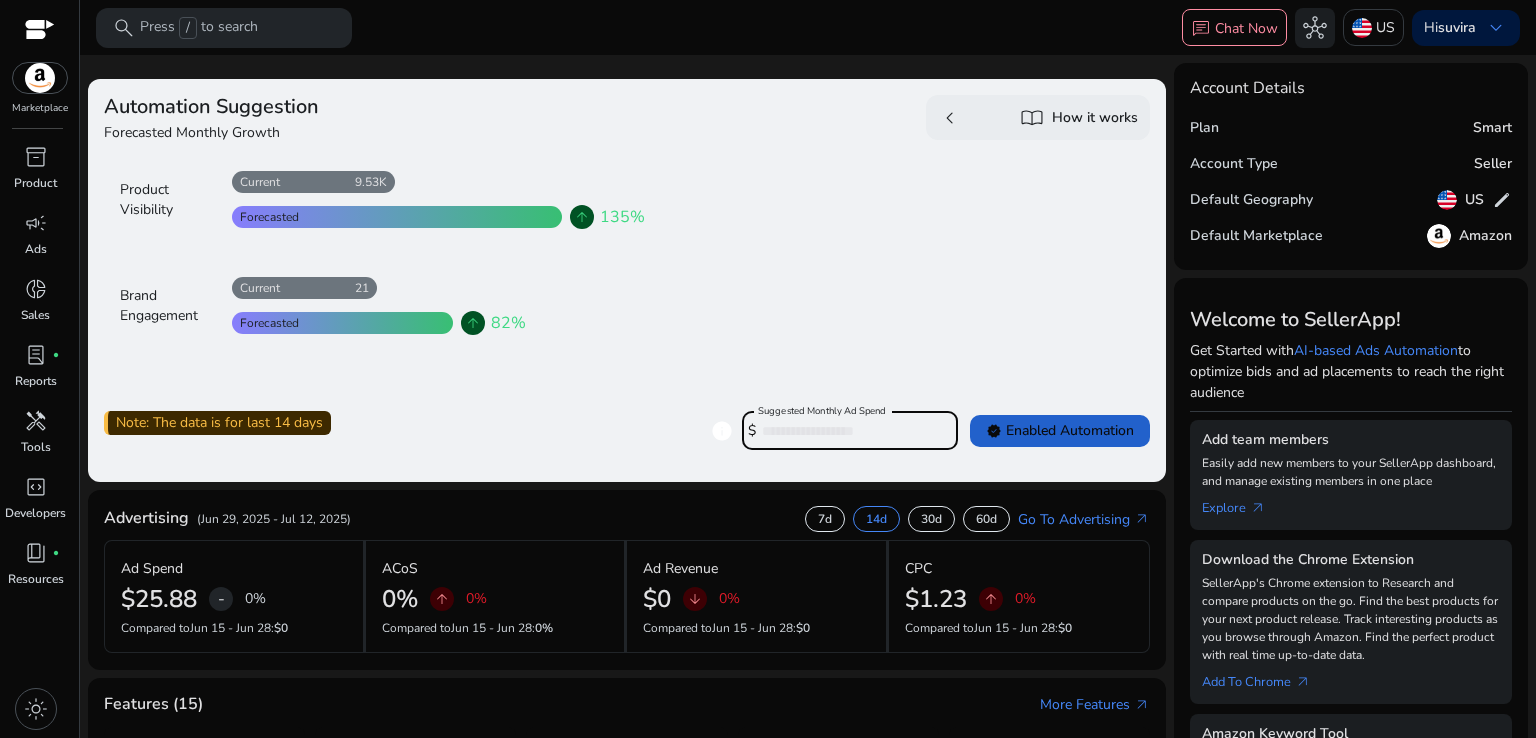 type on "***" 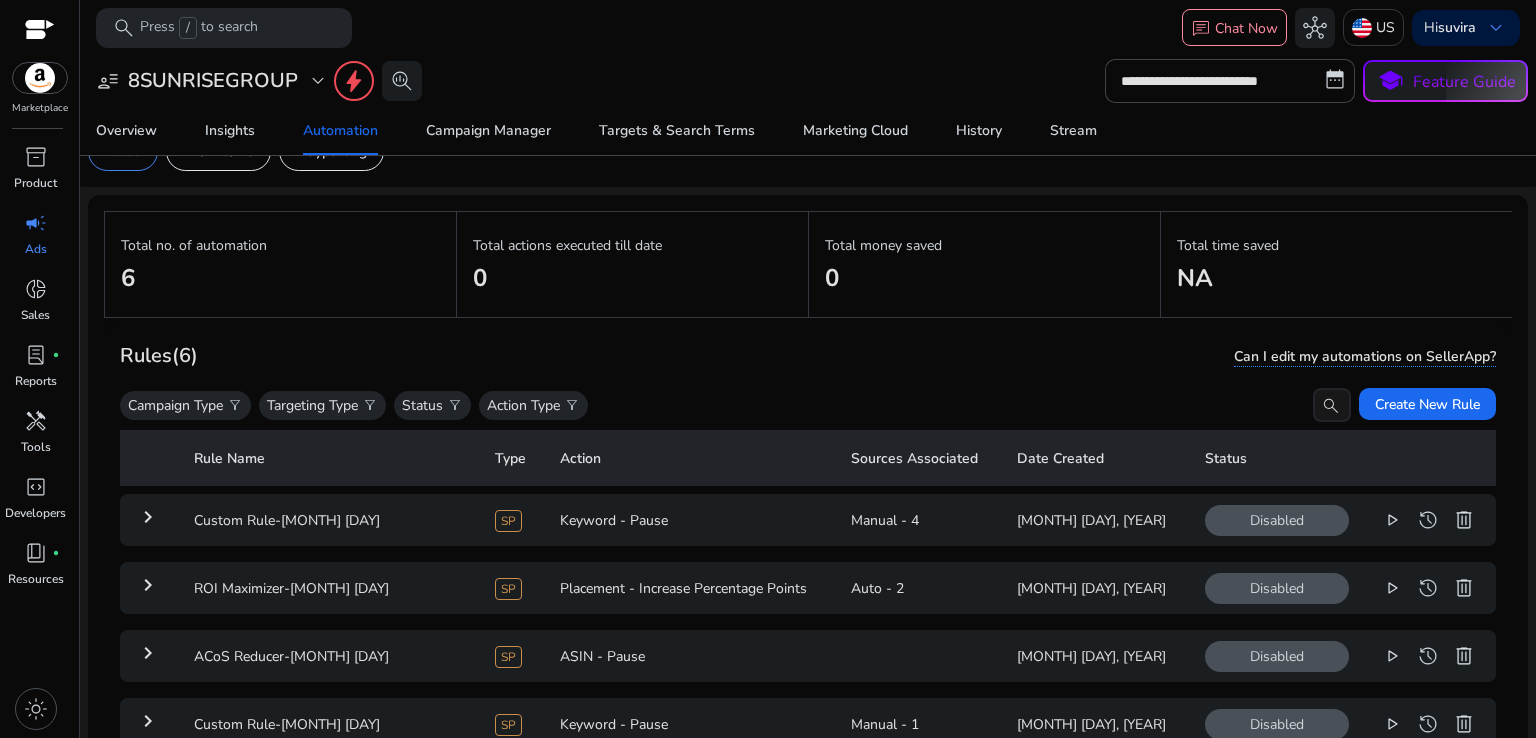 scroll, scrollTop: 144, scrollLeft: 0, axis: vertical 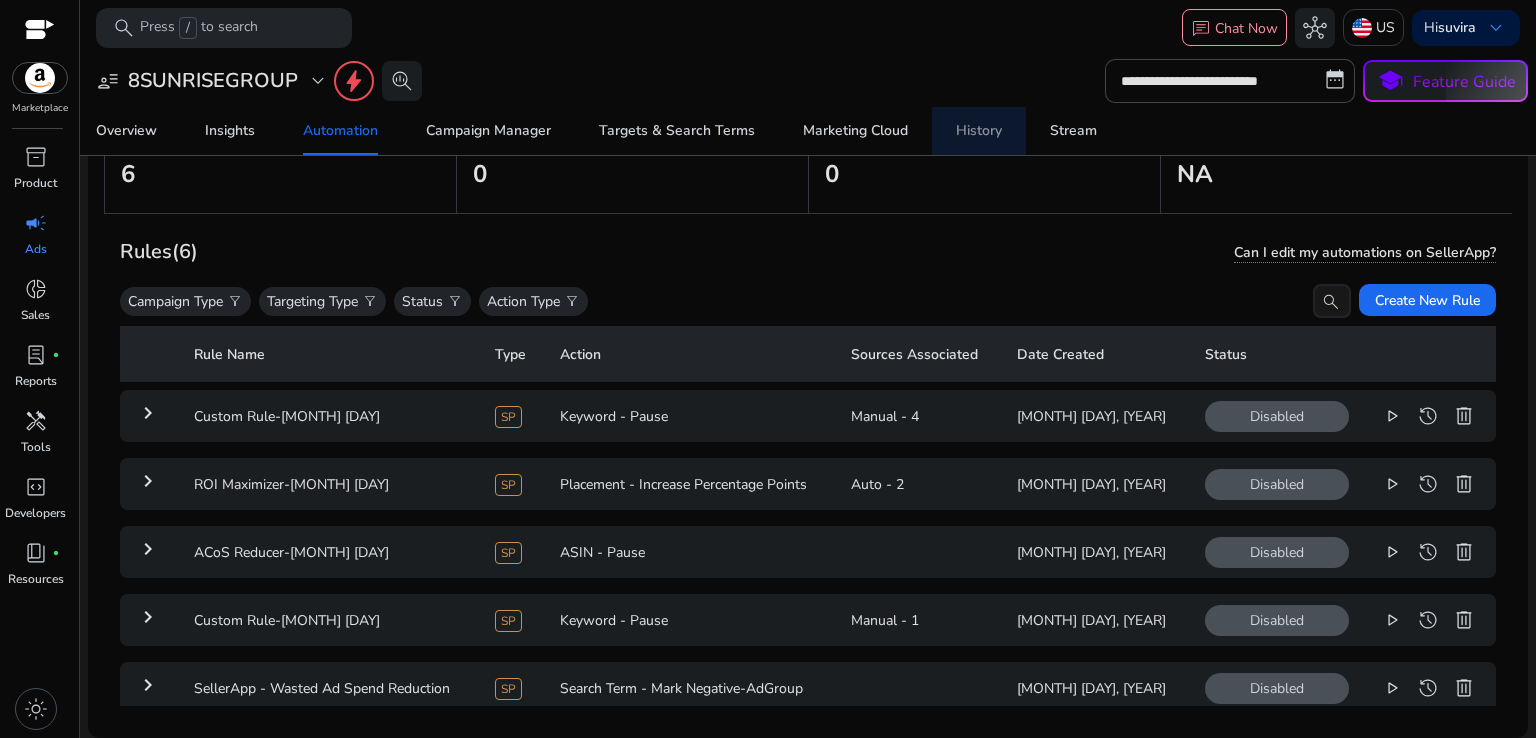 click on "History" at bounding box center (979, 131) 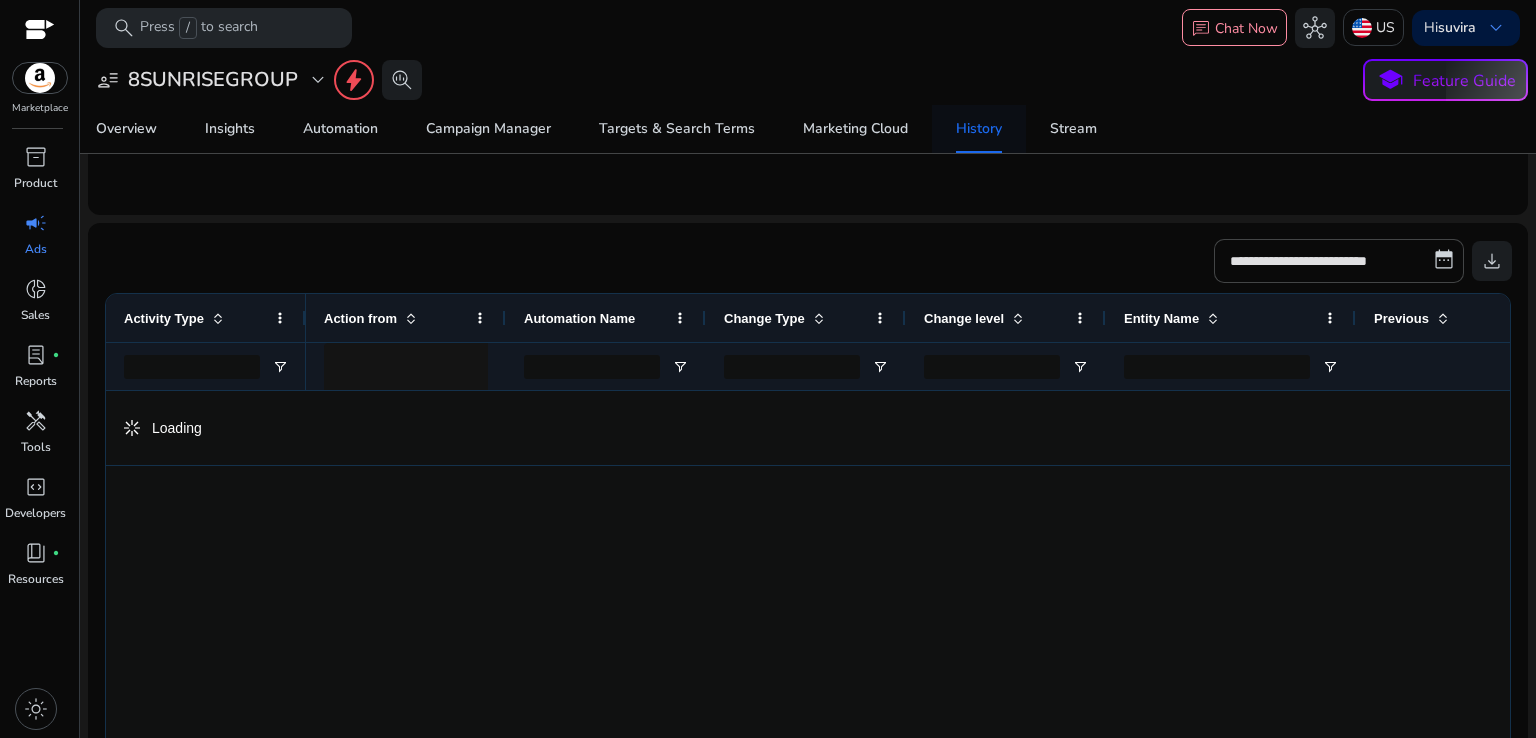 scroll, scrollTop: 0, scrollLeft: 0, axis: both 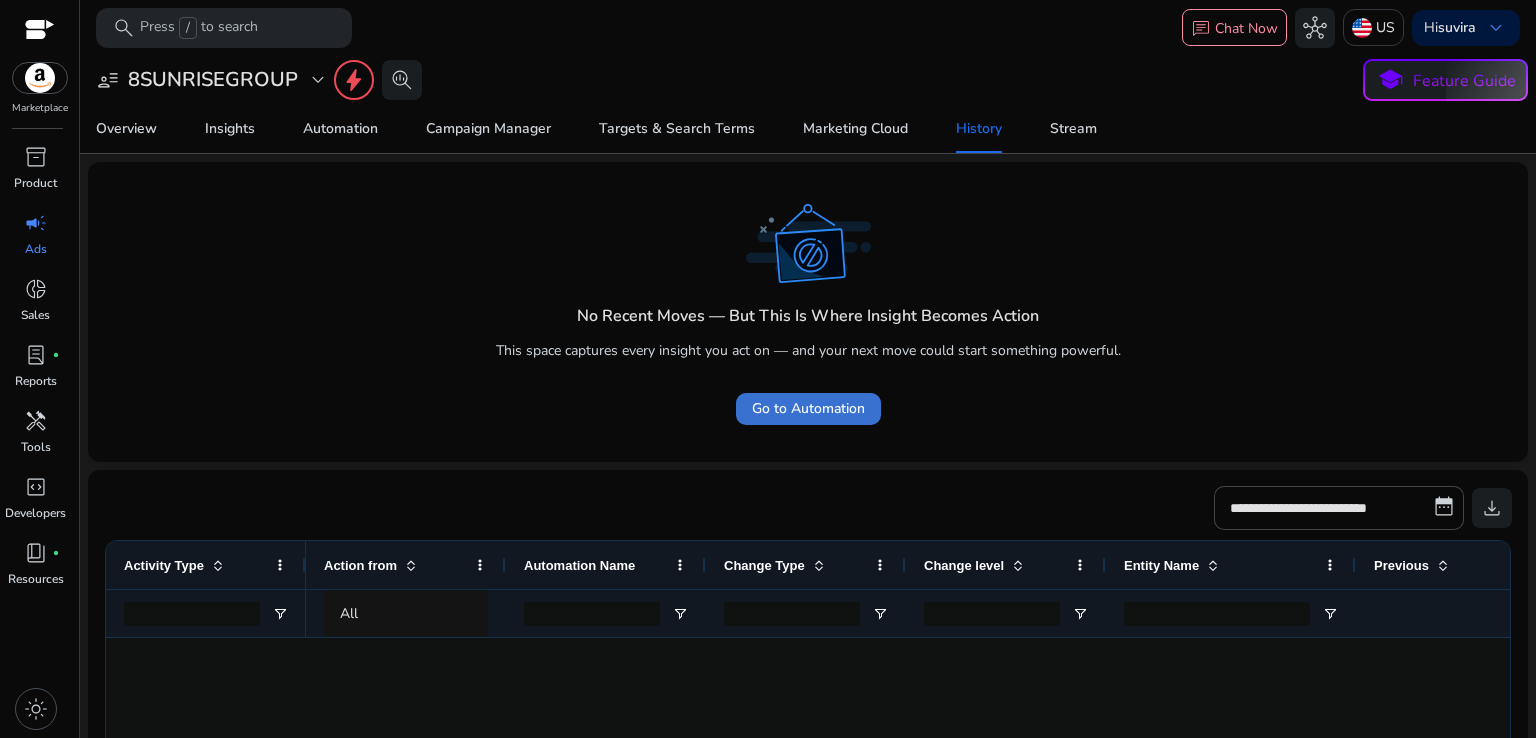 click on "Go to Automation" 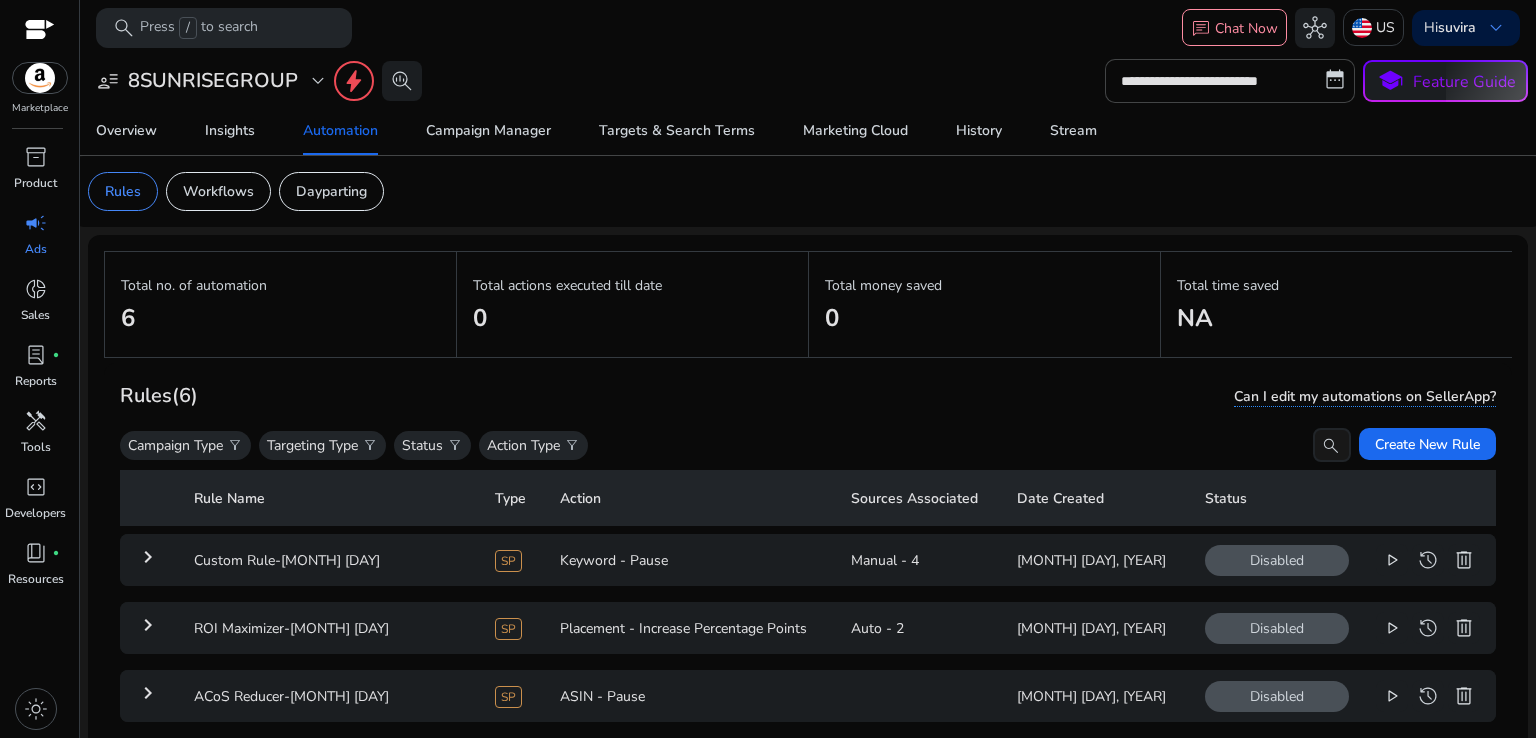 click on "Rules   (6)  Can I edit my automations on SellerApp? Campaign Type  filter_alt  Targeting Type  filter_alt  Status  filter_alt  Action Type  filter_alt   search   Create New Rule" 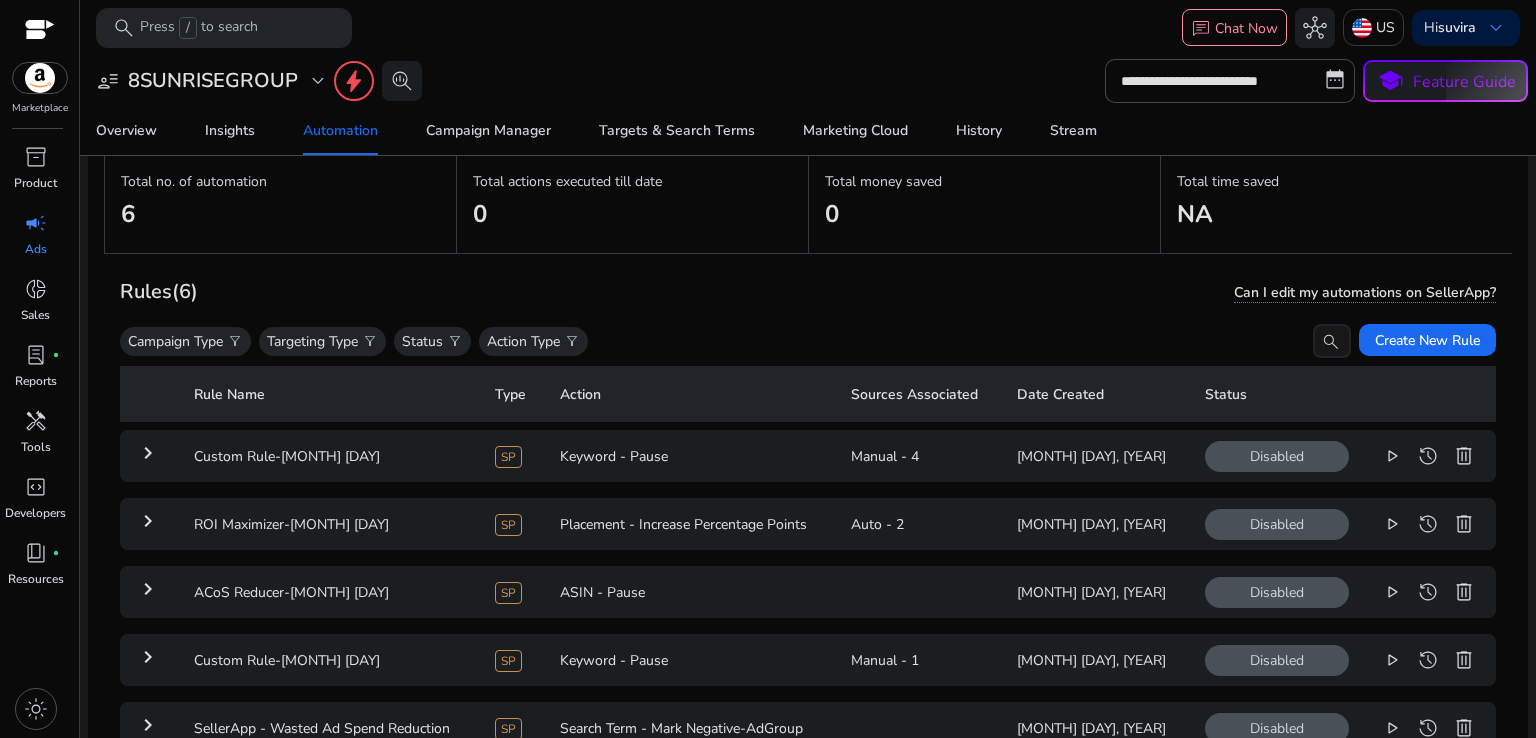 scroll, scrollTop: 0, scrollLeft: 0, axis: both 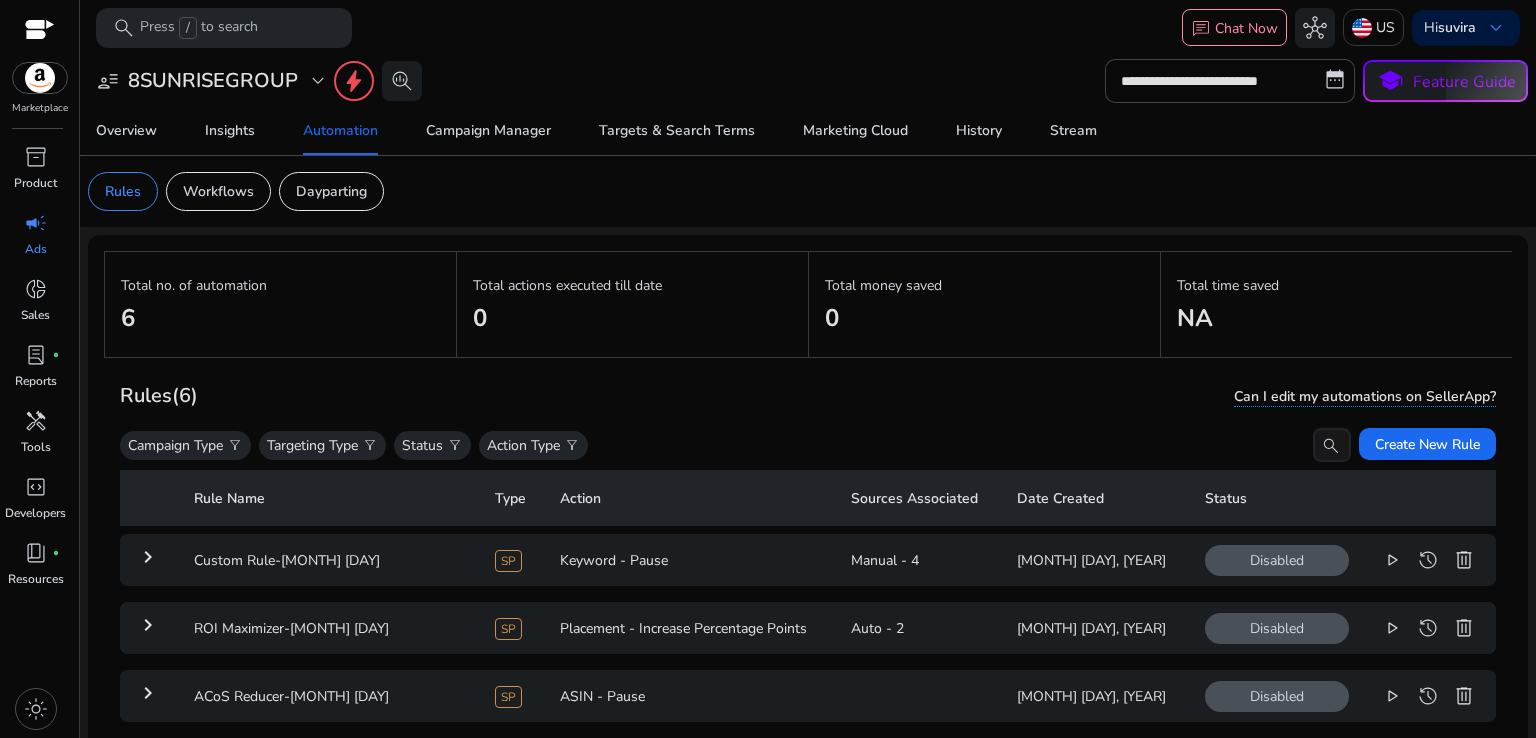 click on "Campaign Type  filter_alt  Targeting Type  filter_alt  Status  filter_alt  Action Type  filter_alt   search" 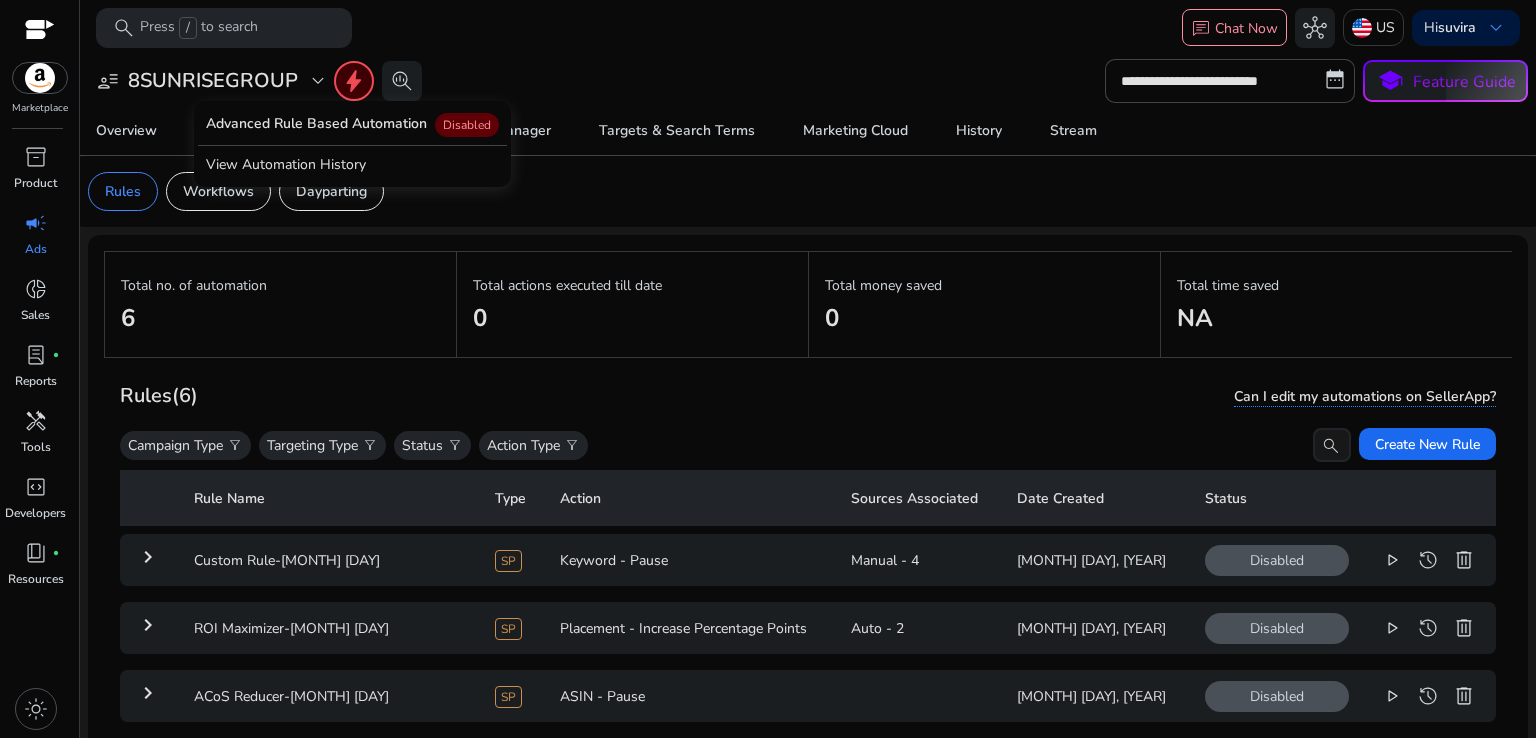 click on "bolt" 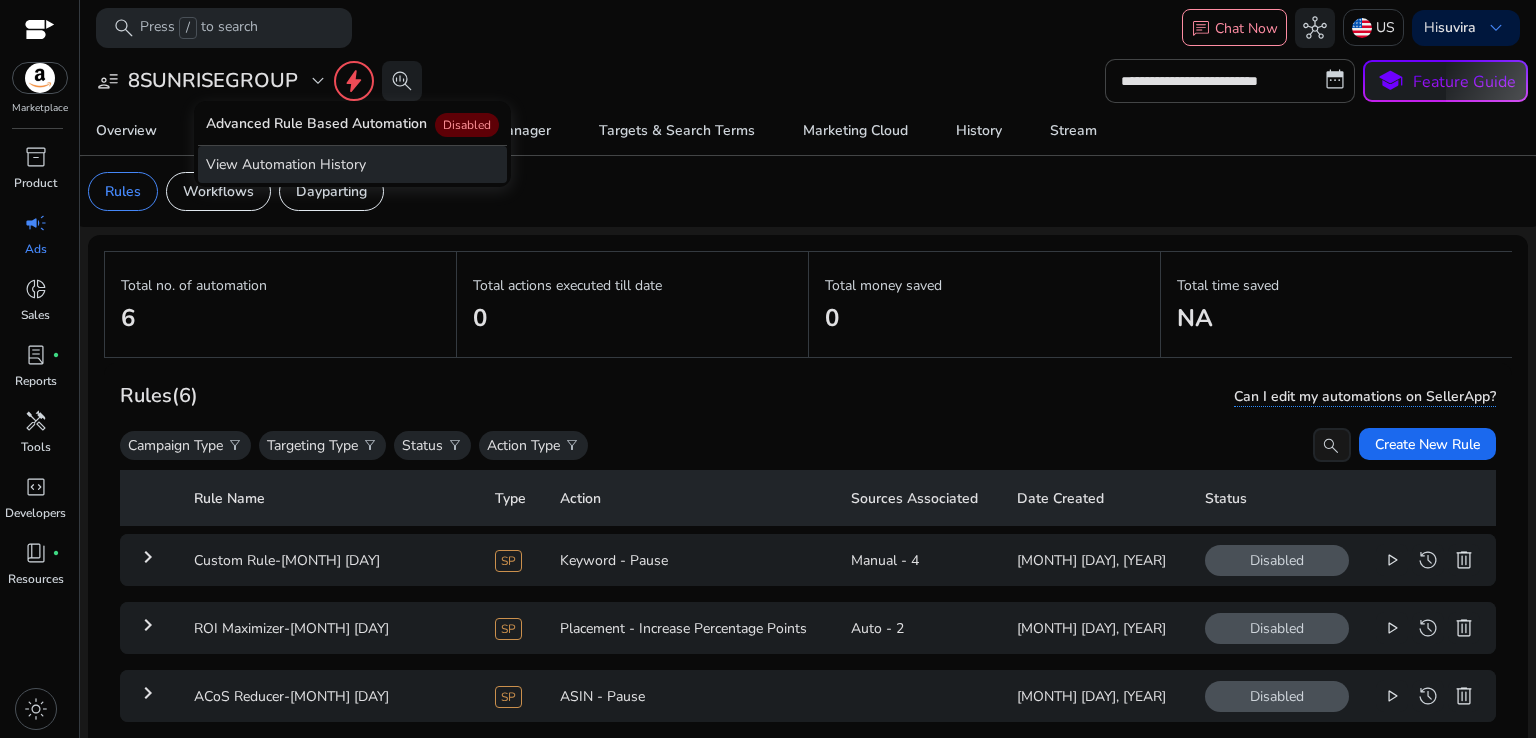 click on "View Automation History" at bounding box center (352, 164) 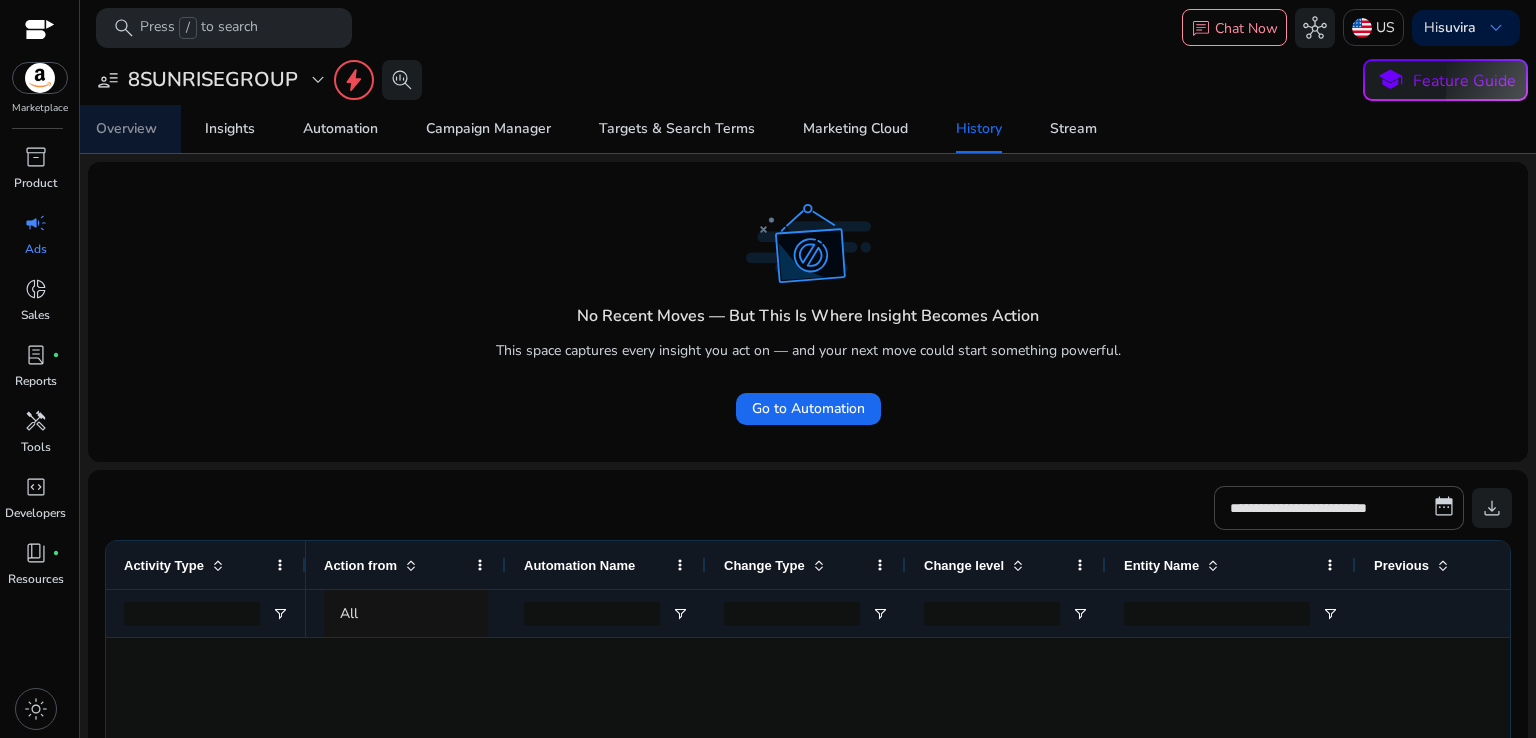 click on "Overview" at bounding box center (126, 129) 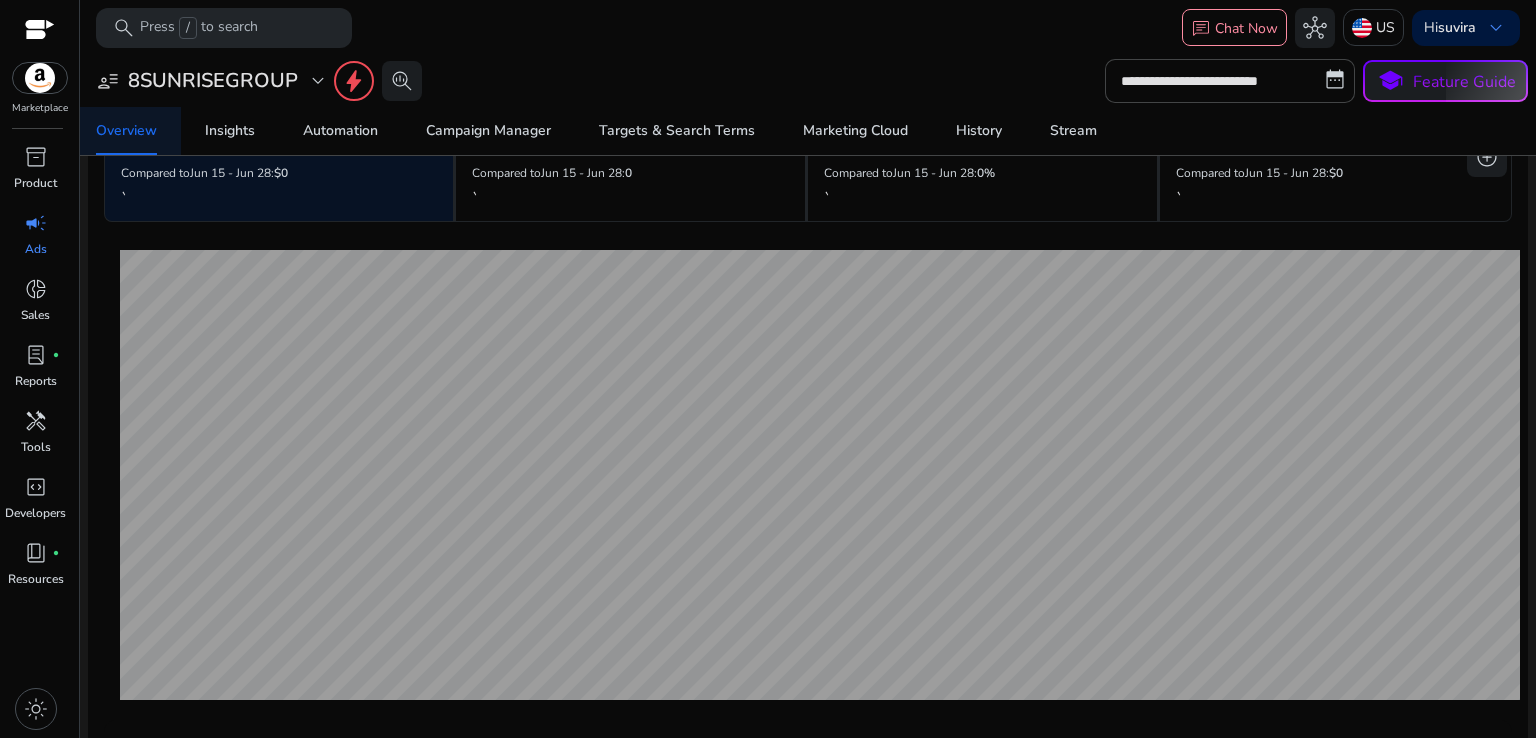 scroll, scrollTop: 372, scrollLeft: 0, axis: vertical 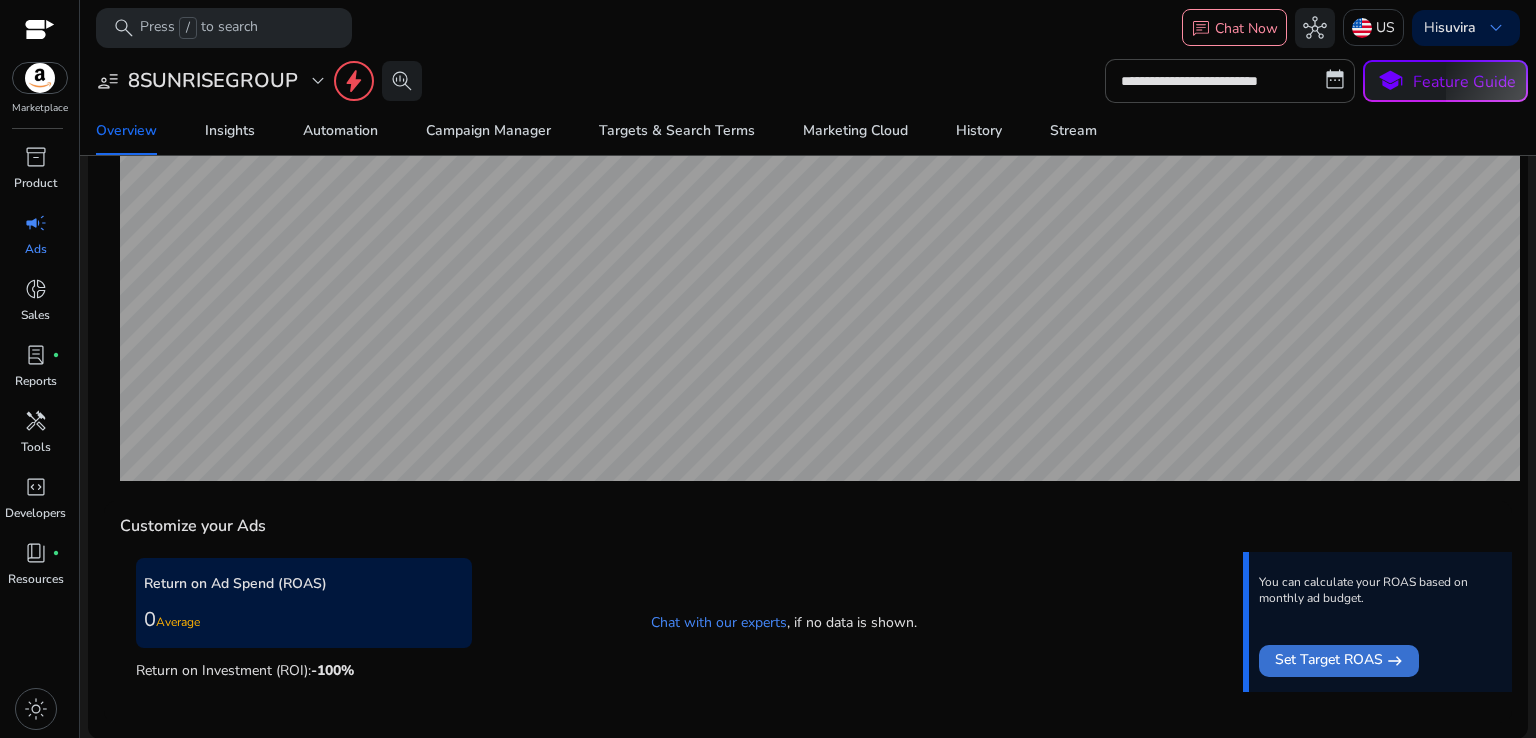 click on "Set Target ROAS" at bounding box center [1329, 661] 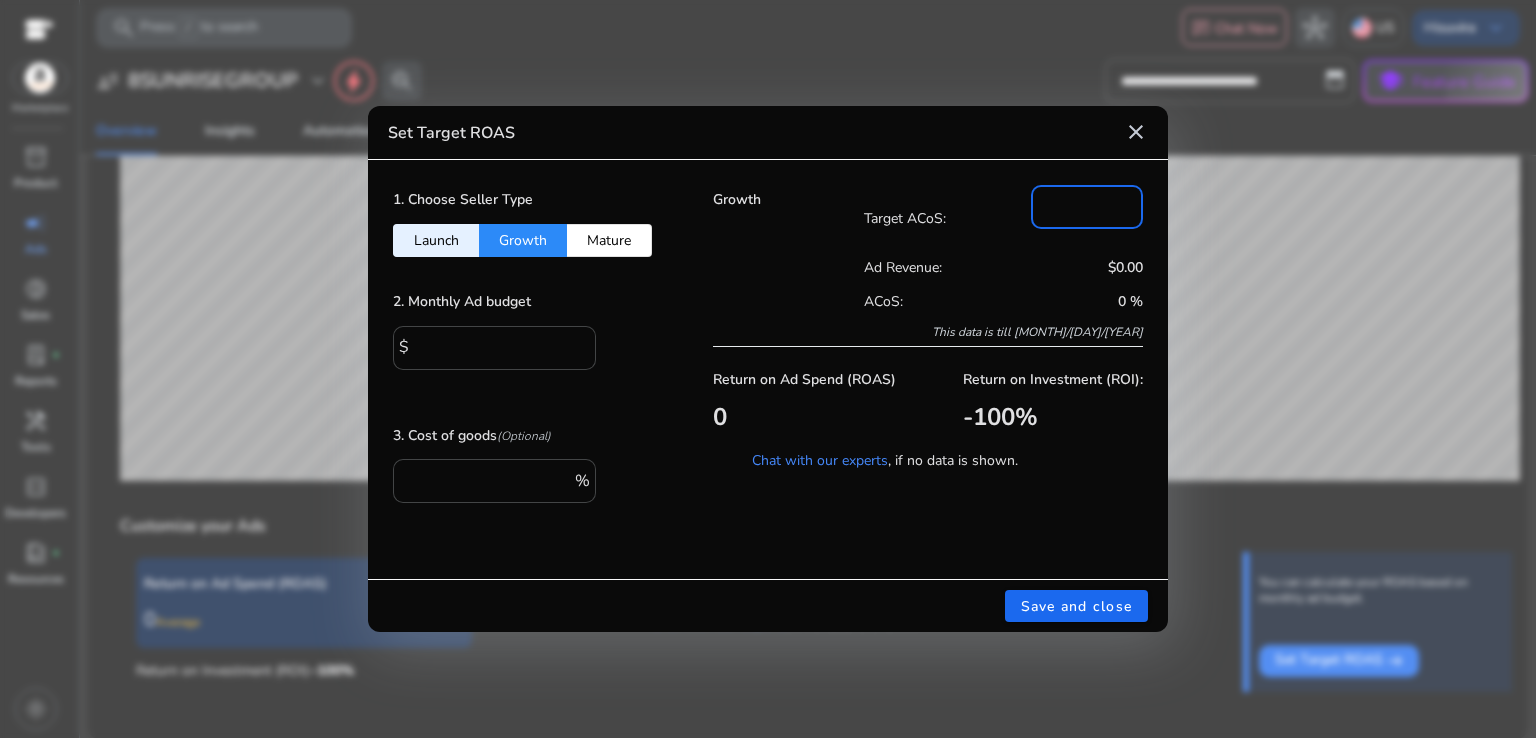 click on "**" at bounding box center (1087, 205) 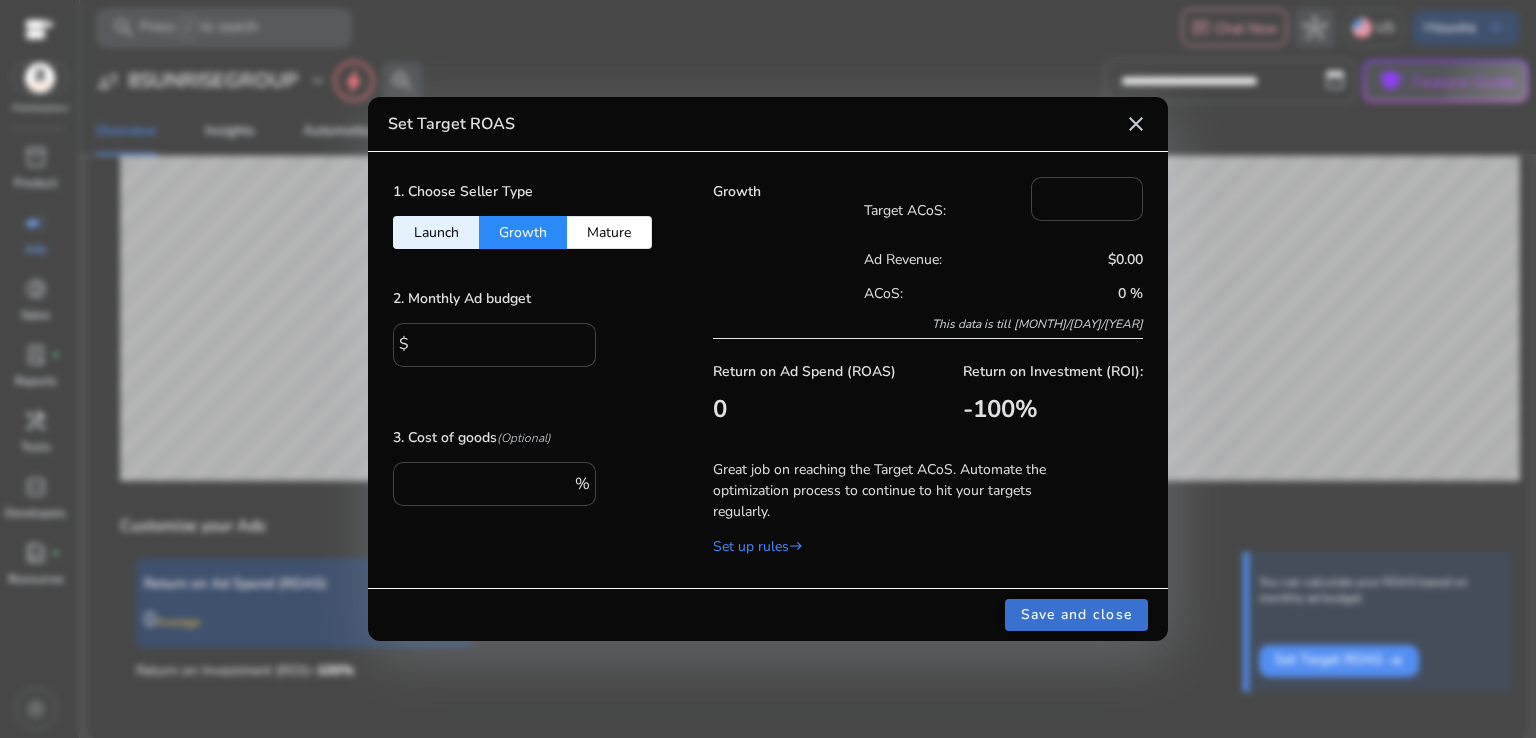 click on "Save and close" at bounding box center (1077, 614) 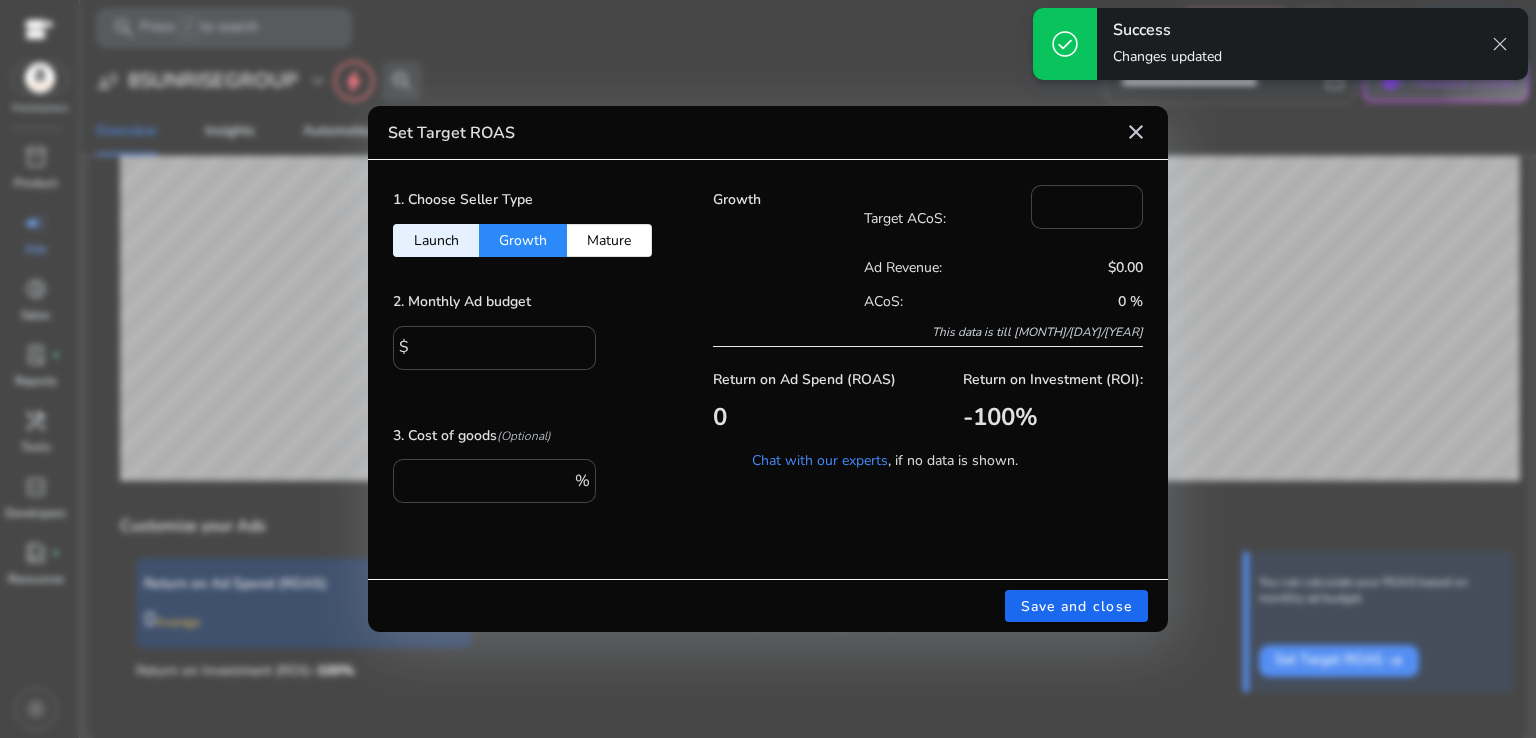 type on "**" 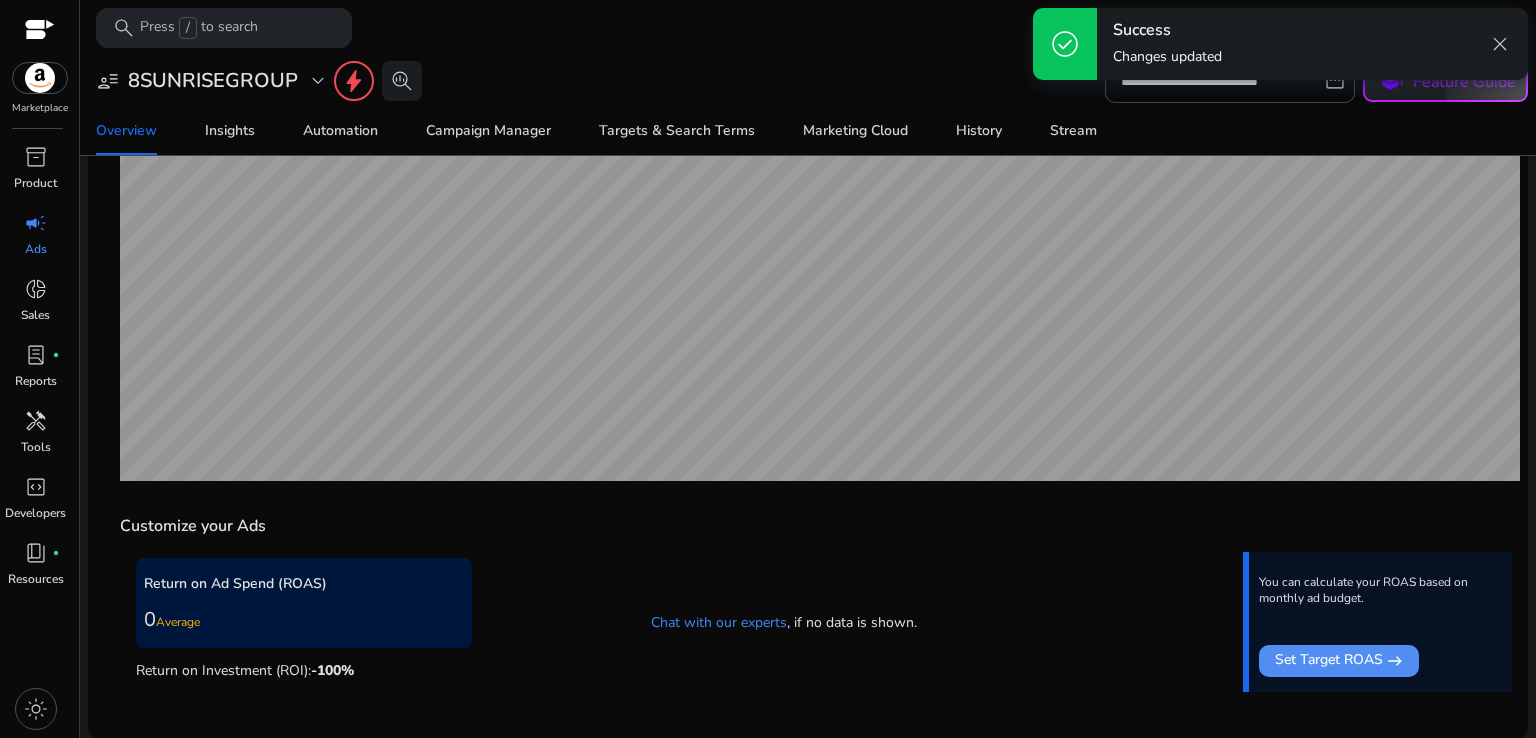 type 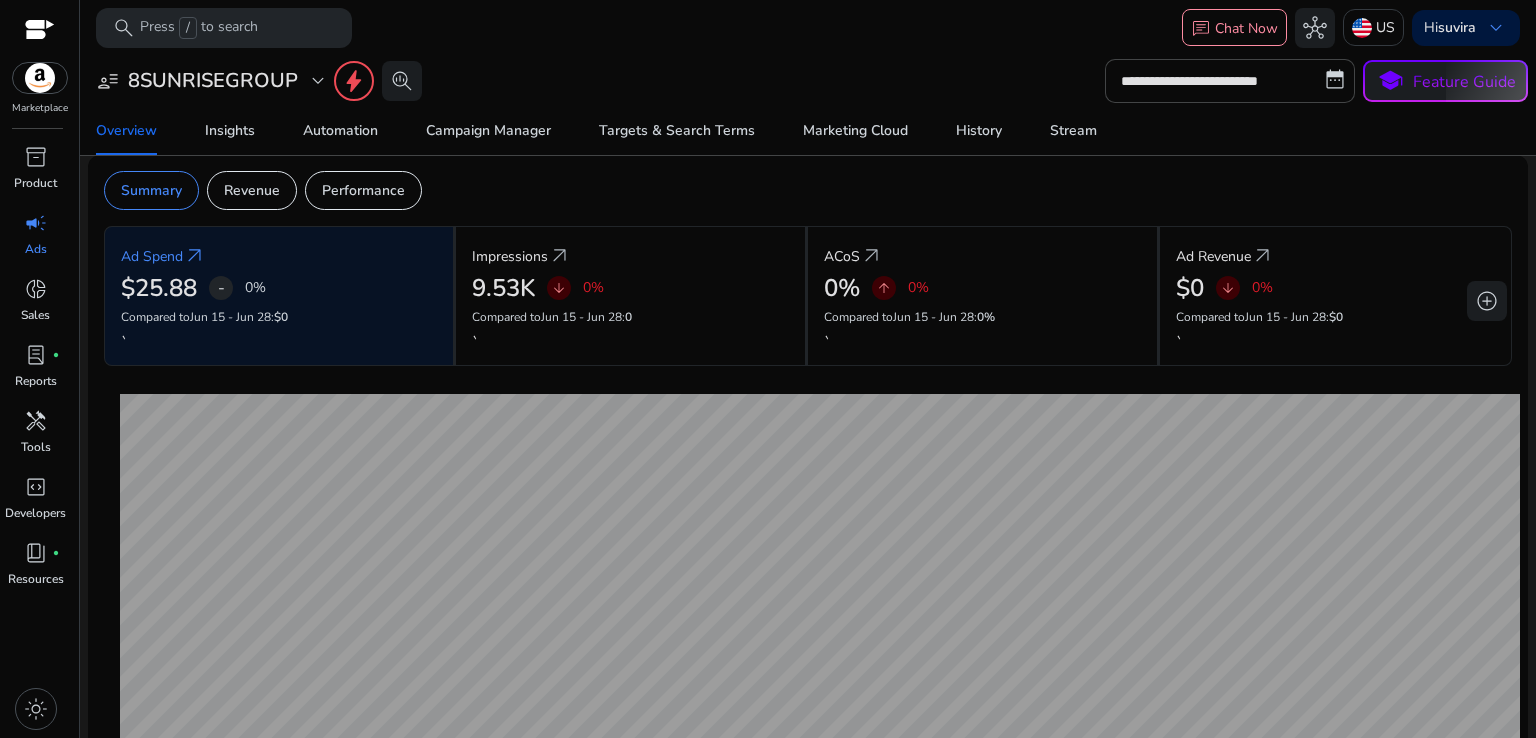 scroll, scrollTop: 0, scrollLeft: 0, axis: both 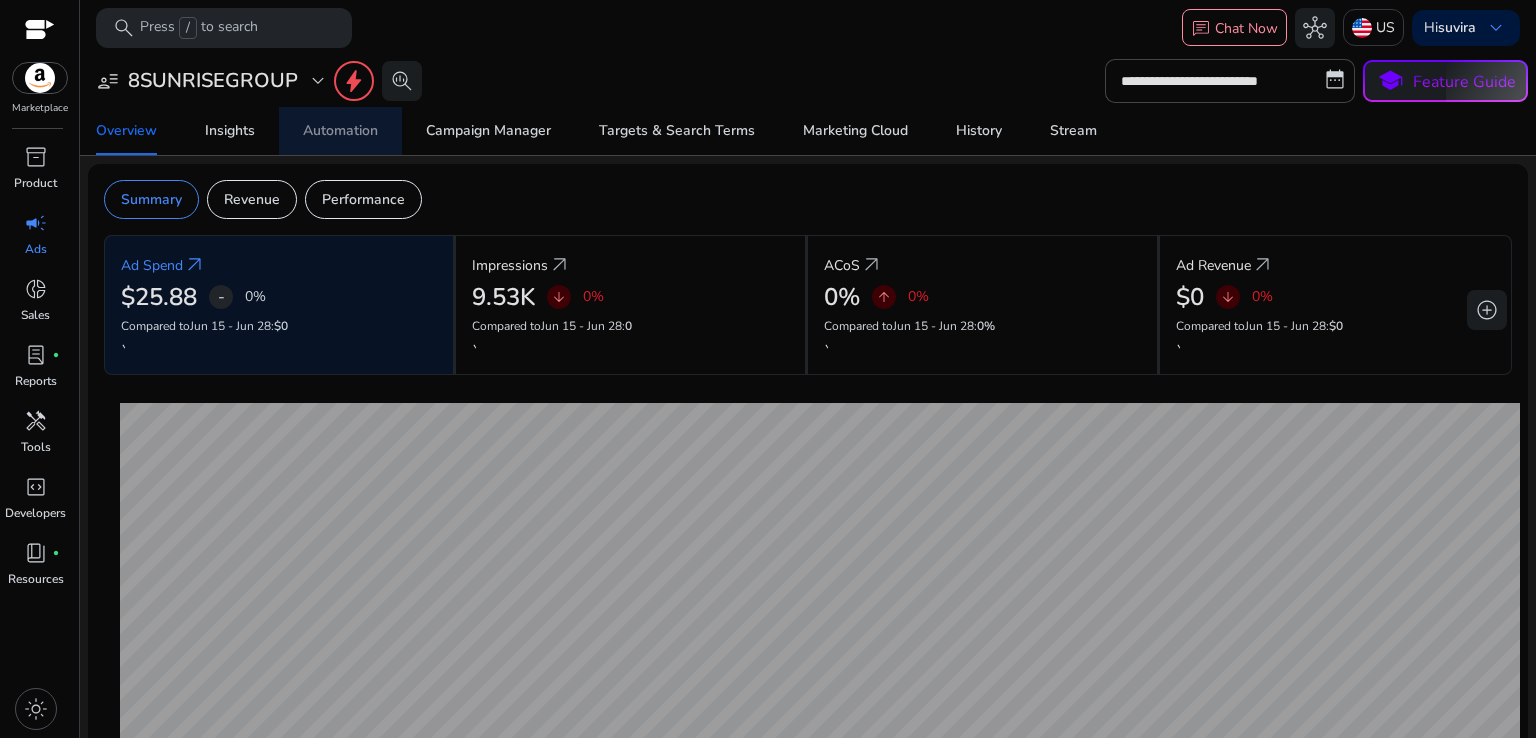 click on "Automation" at bounding box center [340, 131] 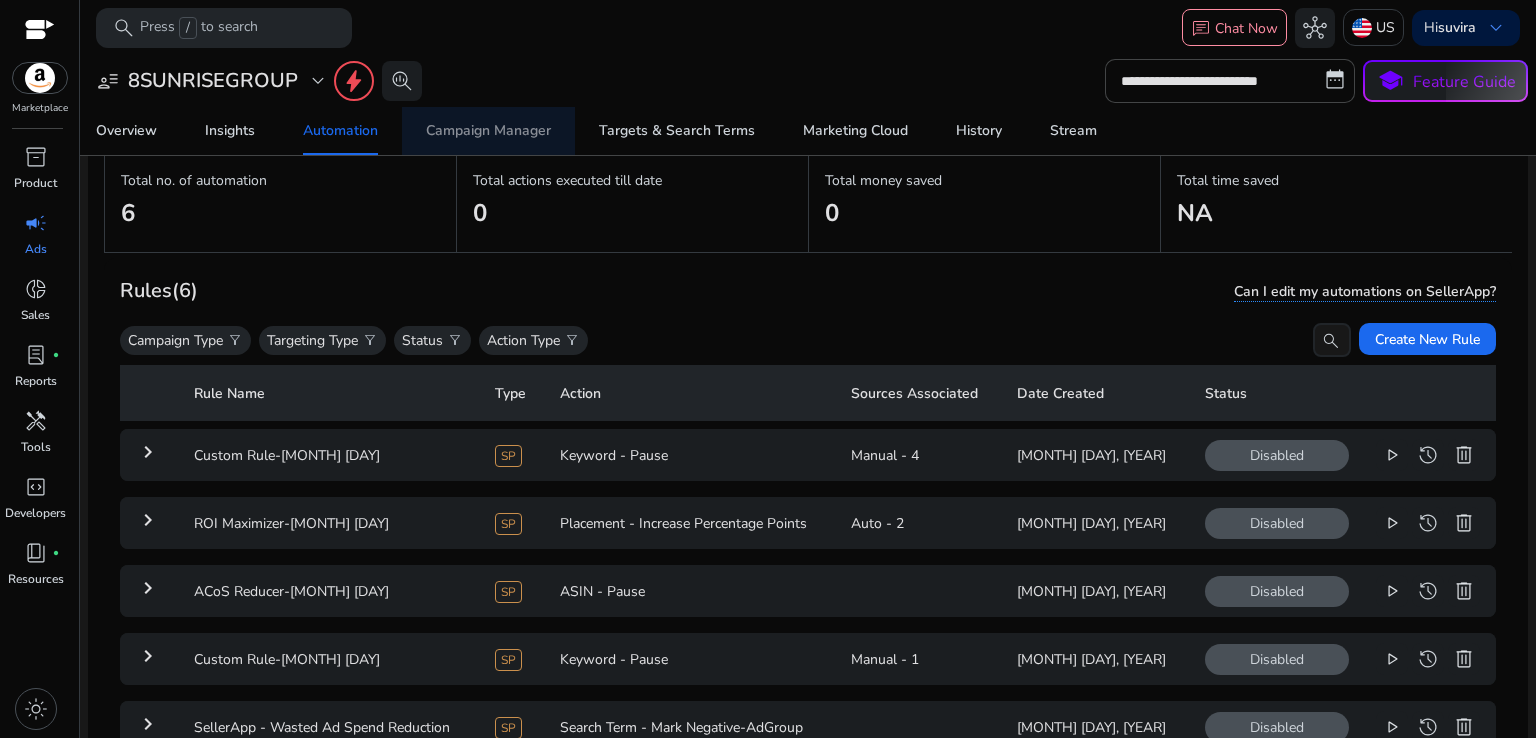 scroll, scrollTop: 144, scrollLeft: 0, axis: vertical 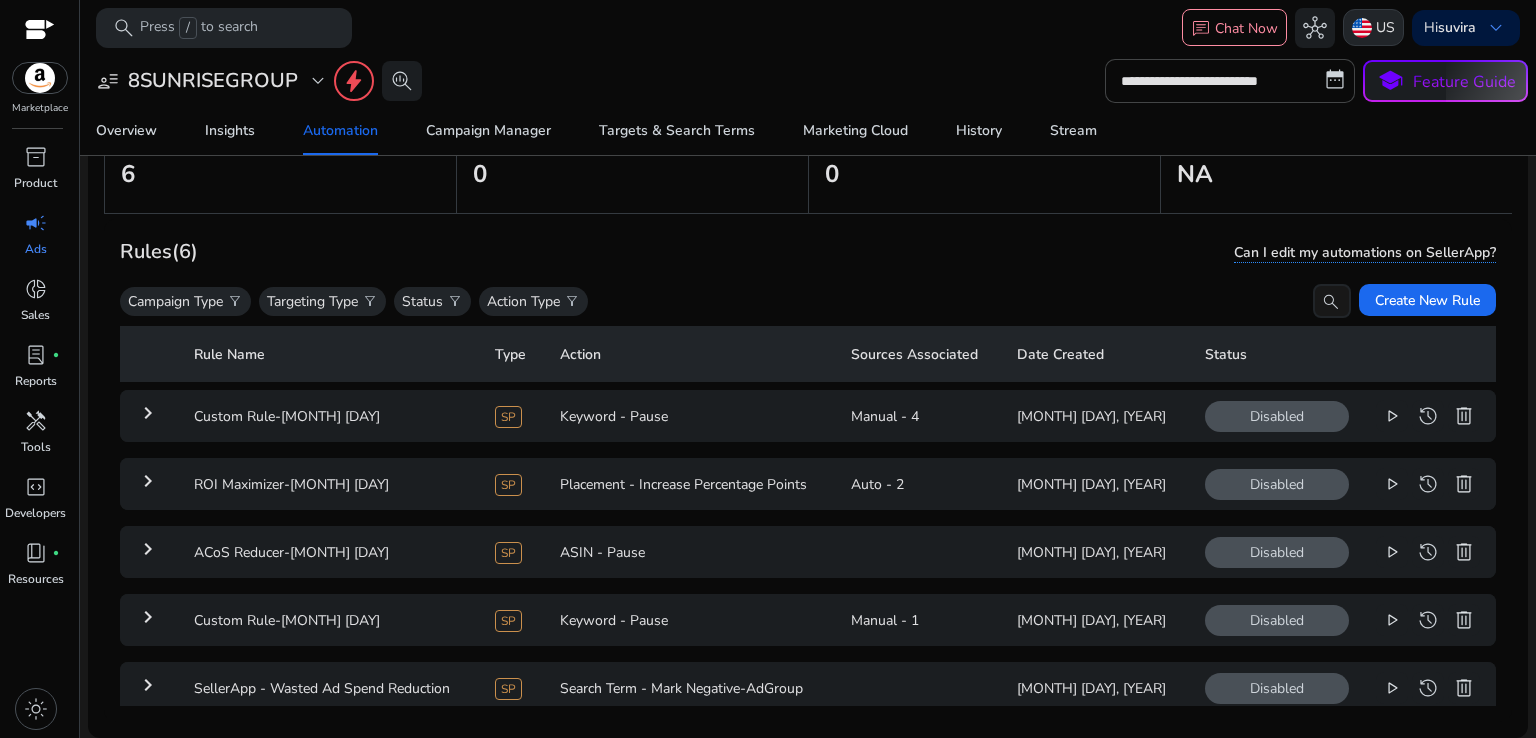 click on "US" at bounding box center (1385, 27) 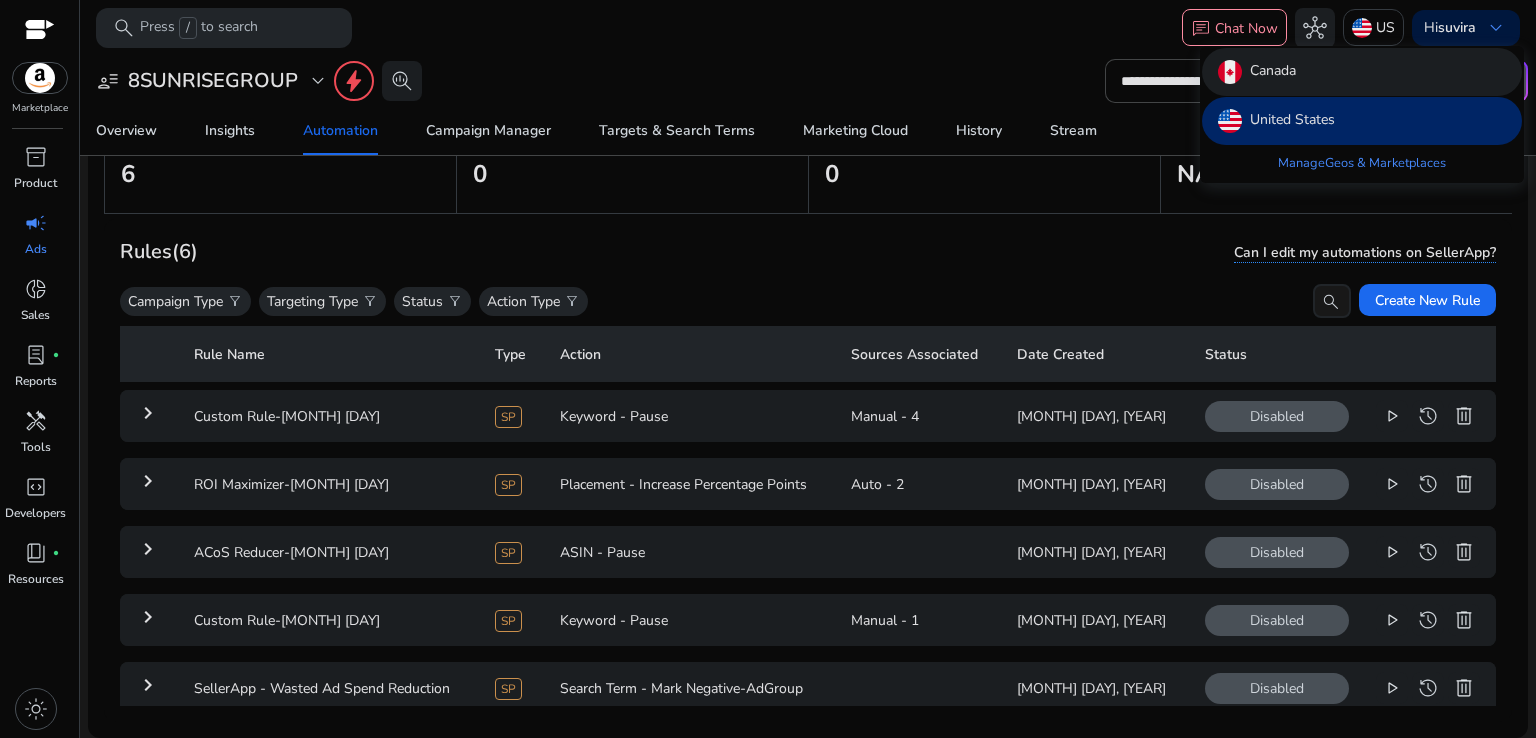 click on "Canada" at bounding box center (1273, 72) 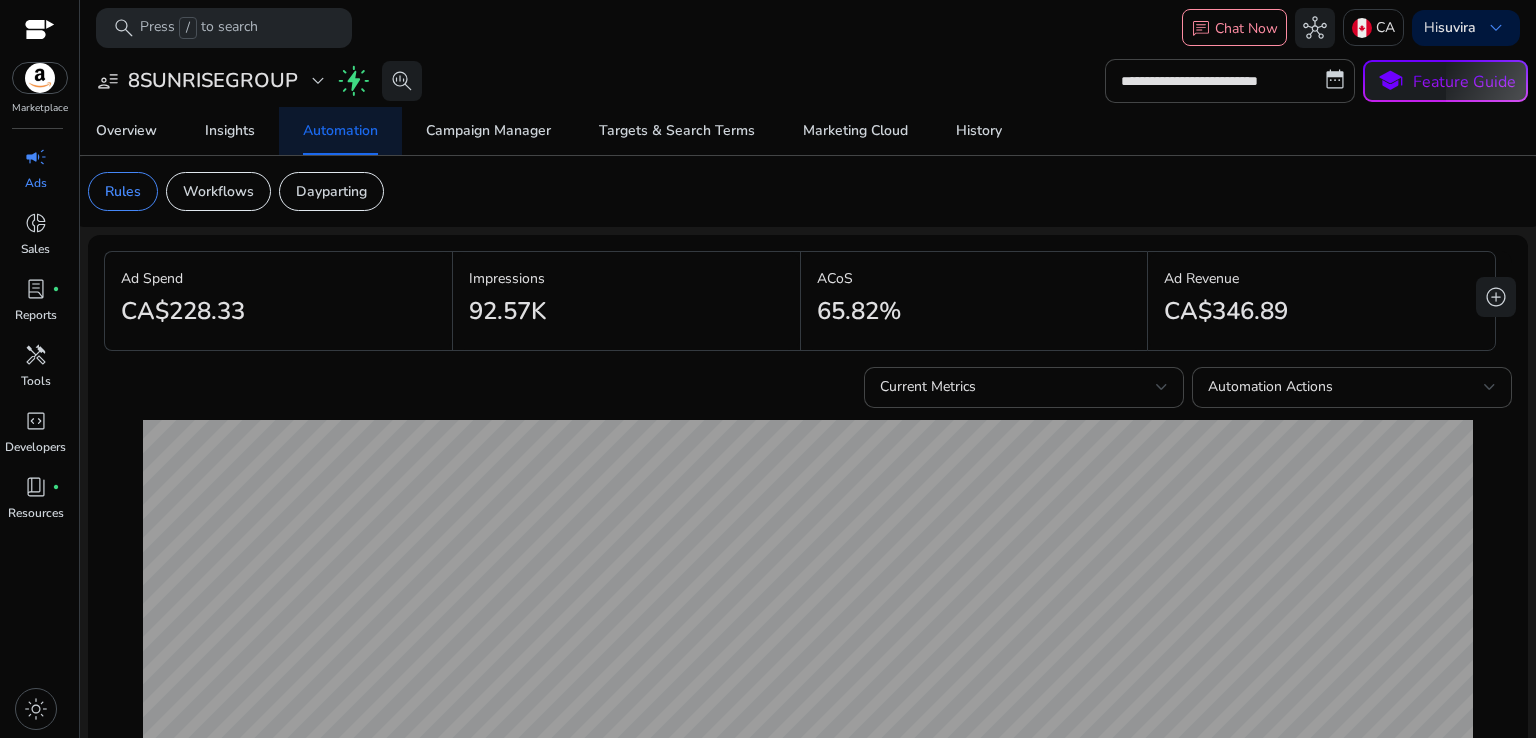 click on "Automation" at bounding box center [340, 131] 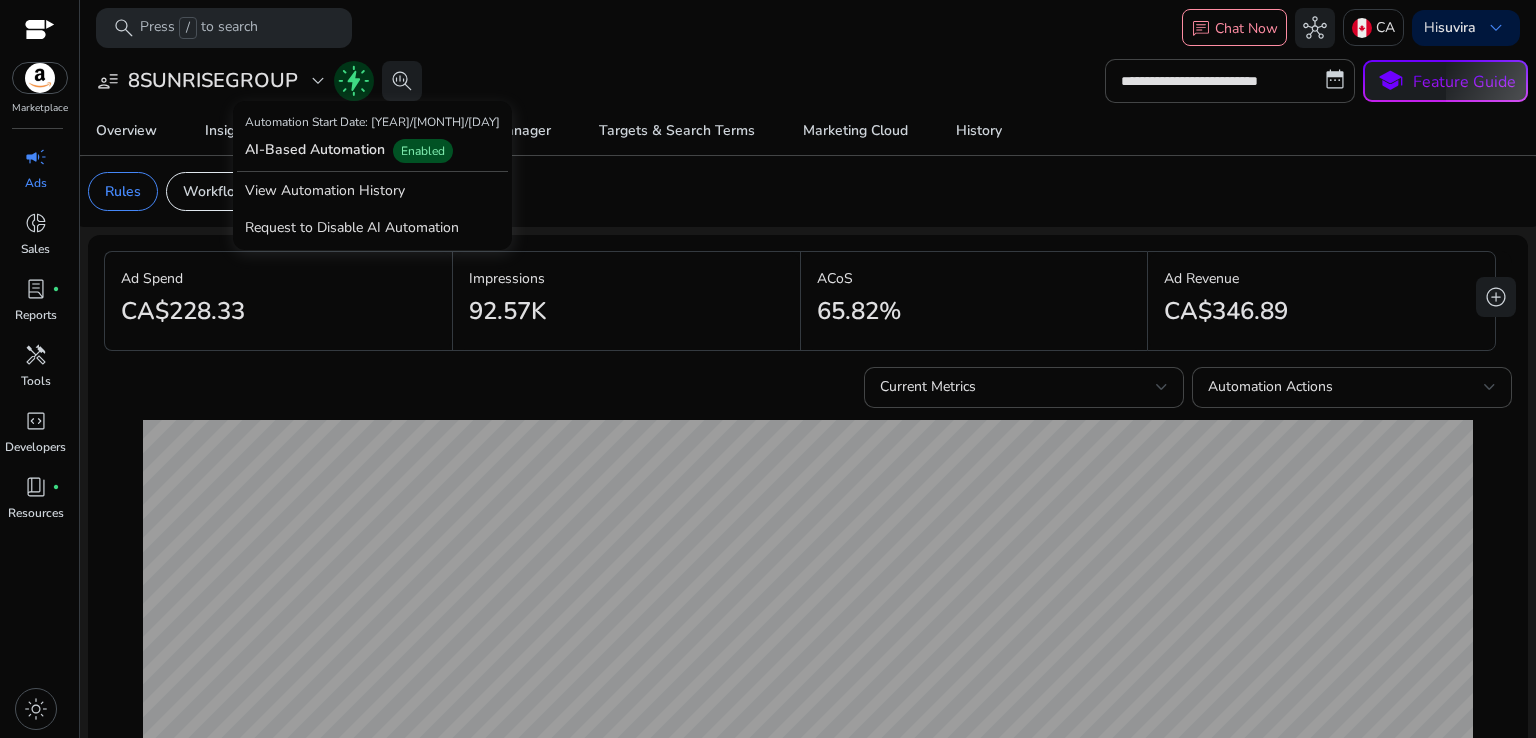 click 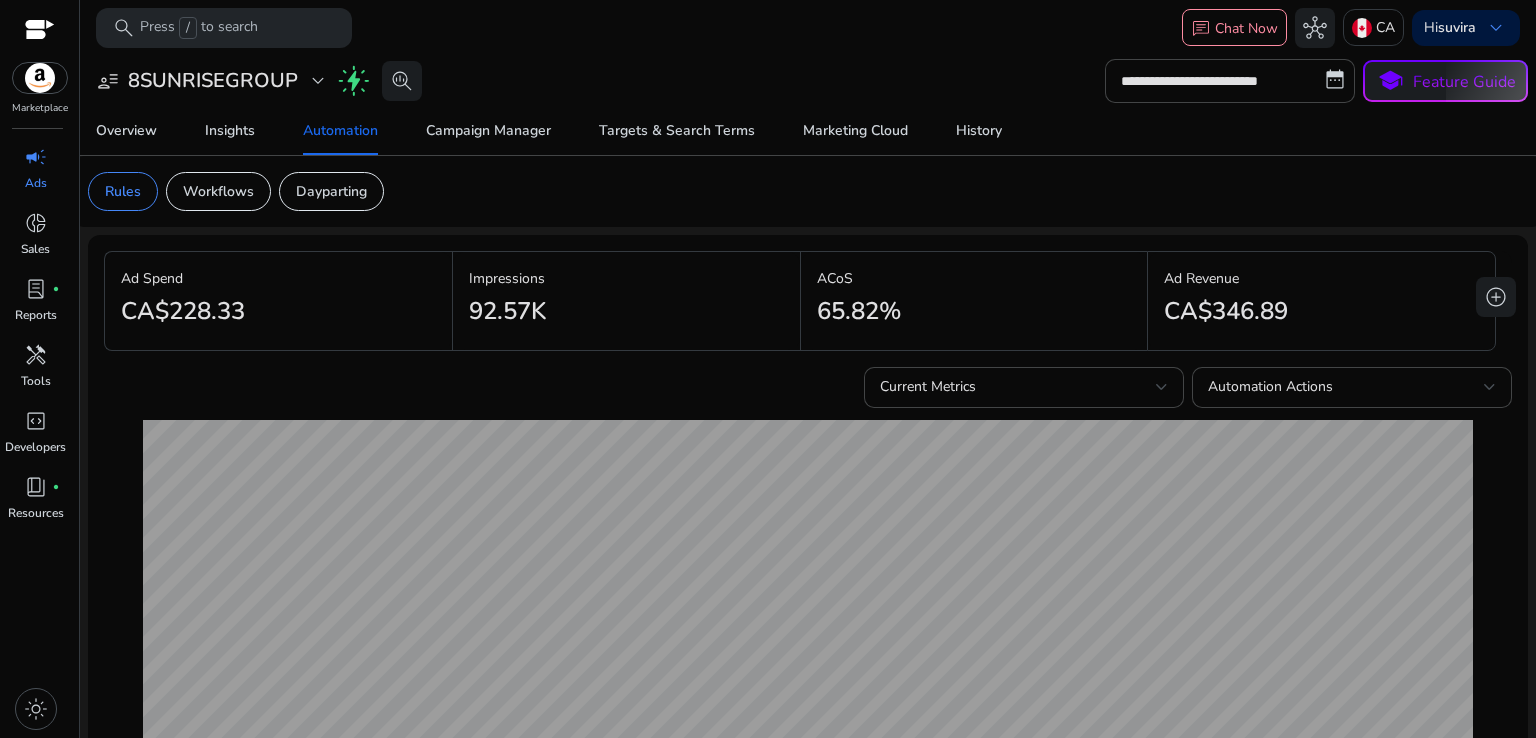 click on "**********" 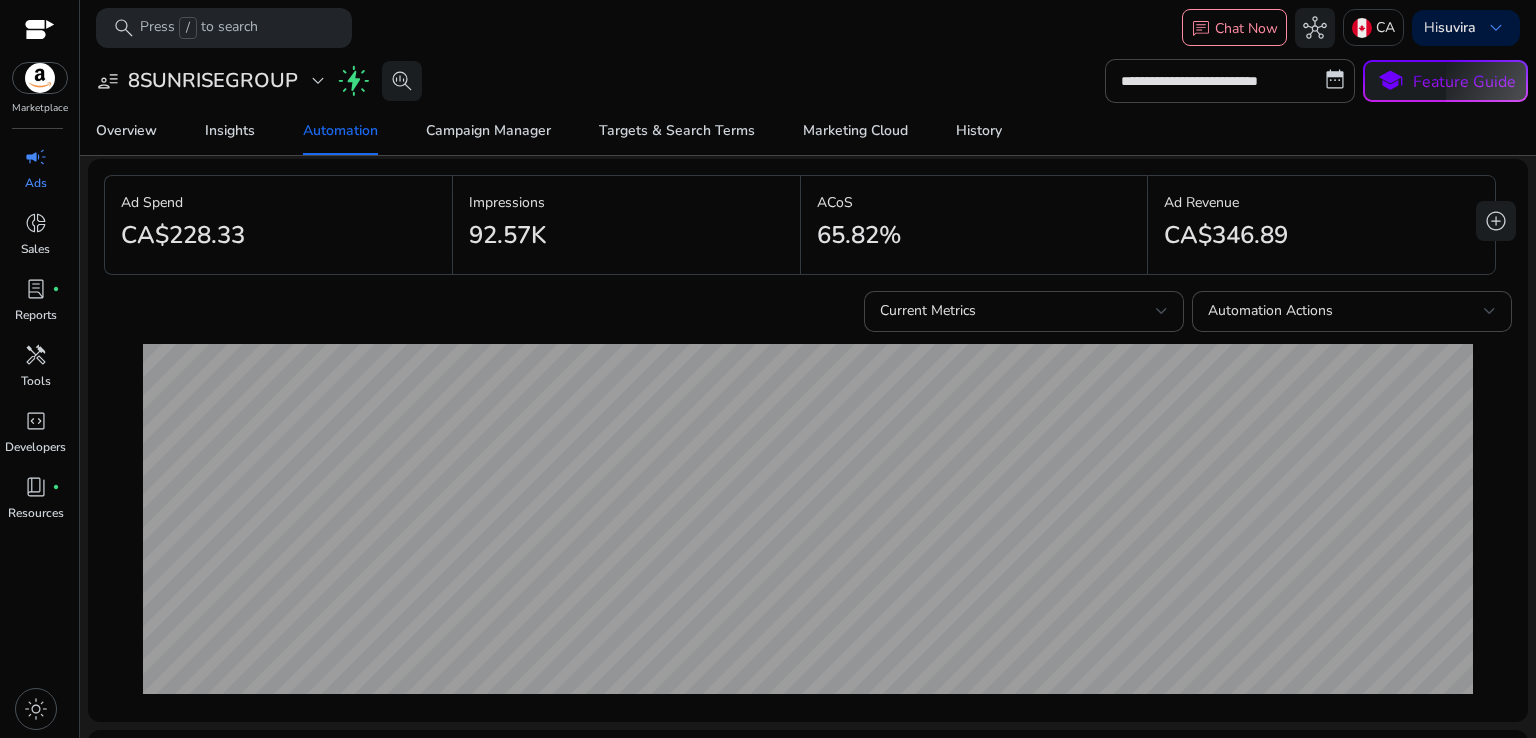 scroll, scrollTop: 0, scrollLeft: 0, axis: both 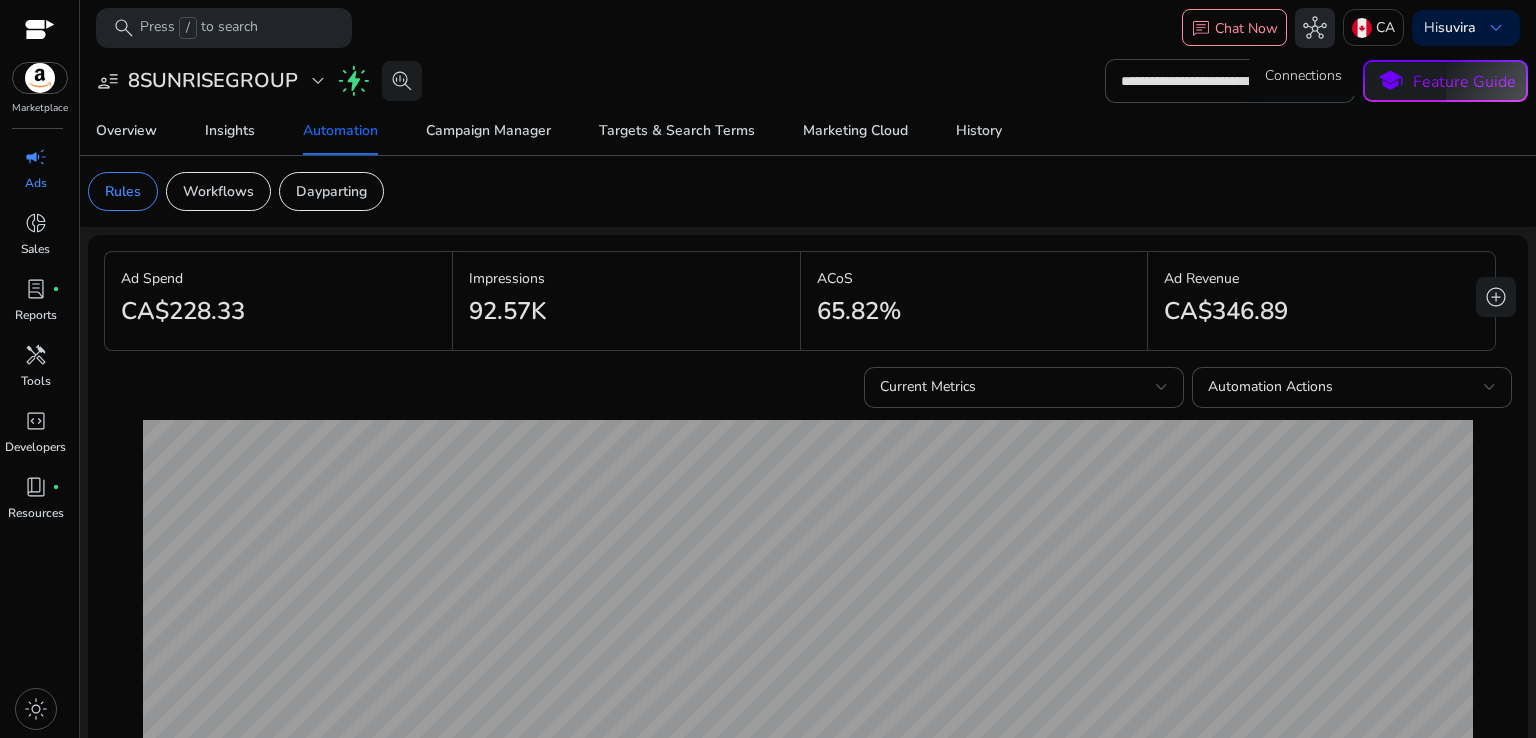 click on "hub" at bounding box center (1315, 28) 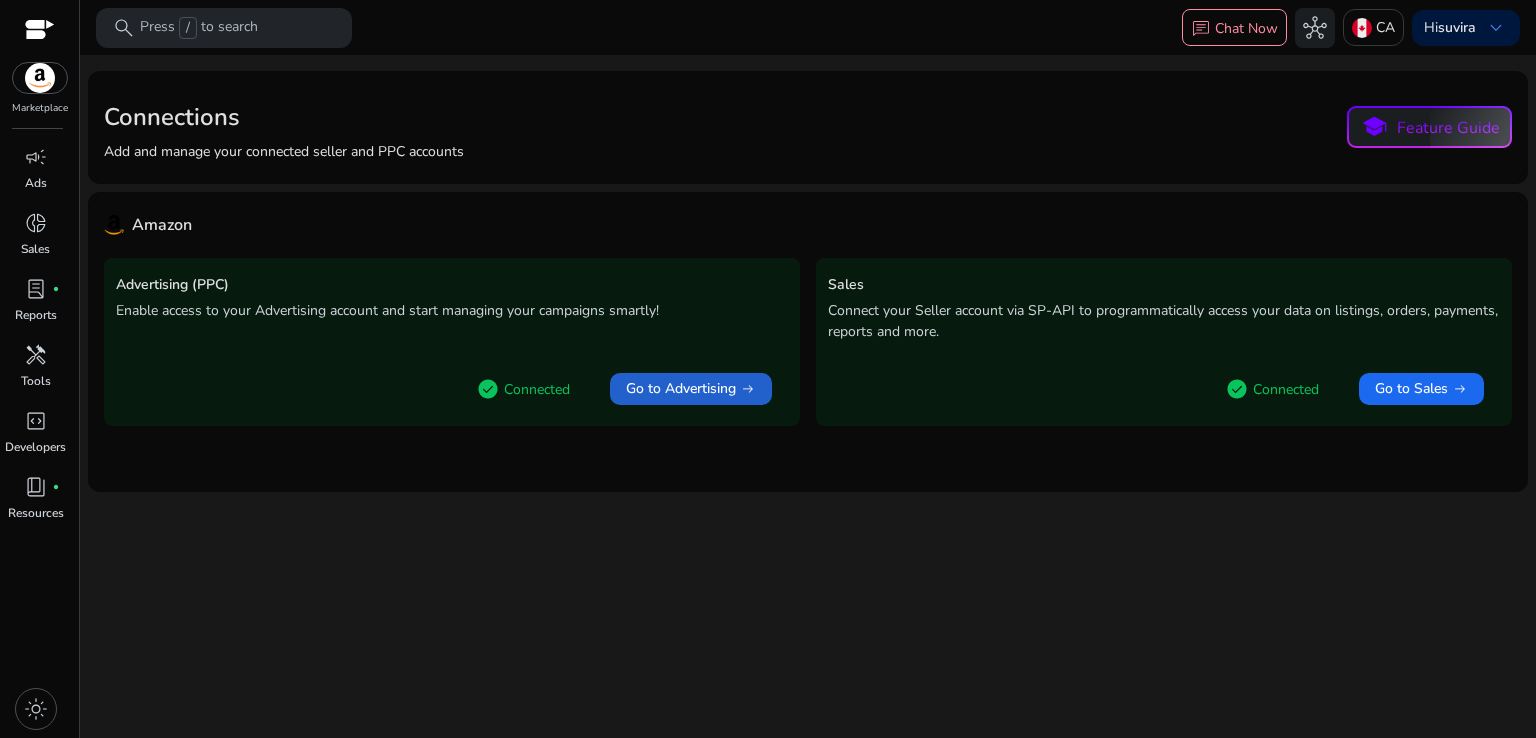 click on "Go to Advertising" 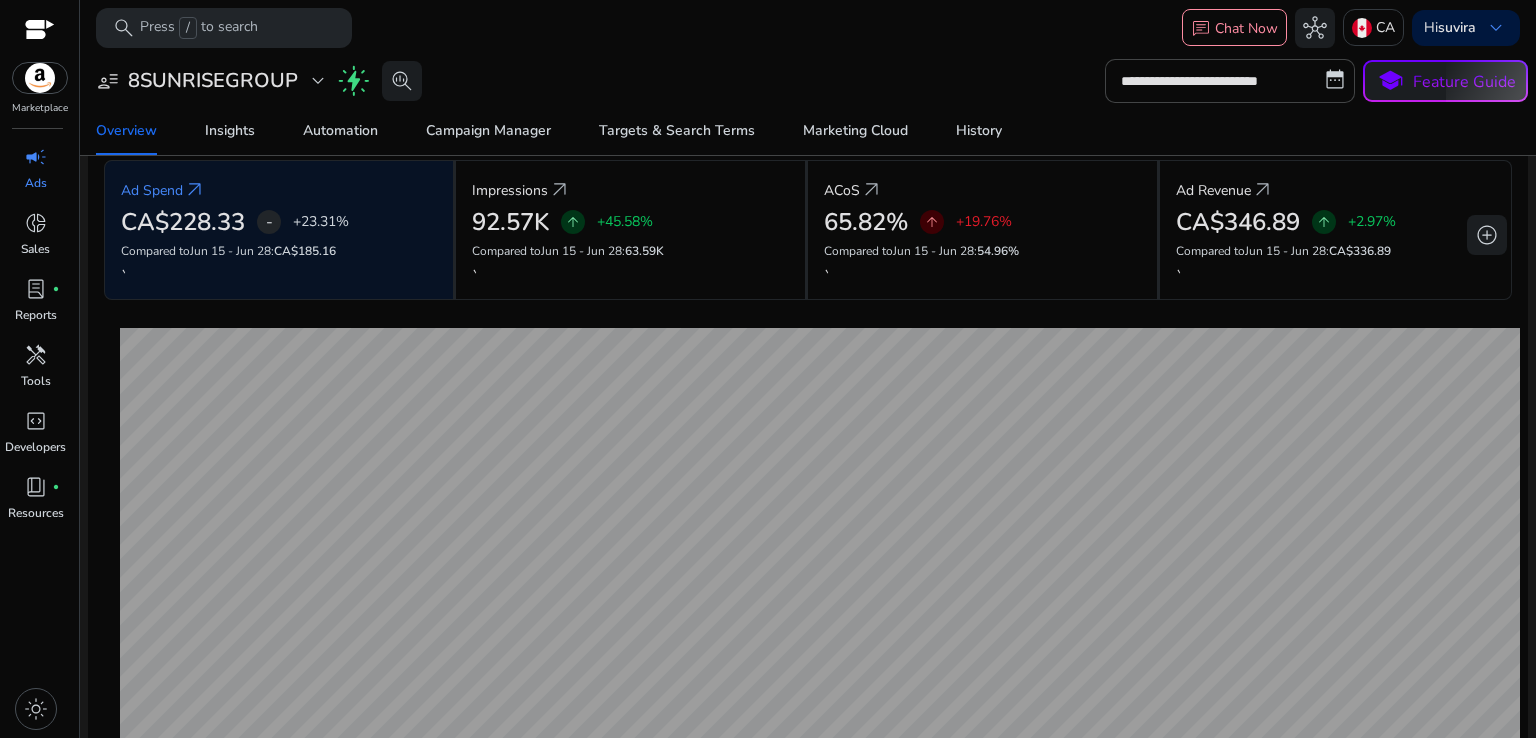 scroll, scrollTop: 0, scrollLeft: 0, axis: both 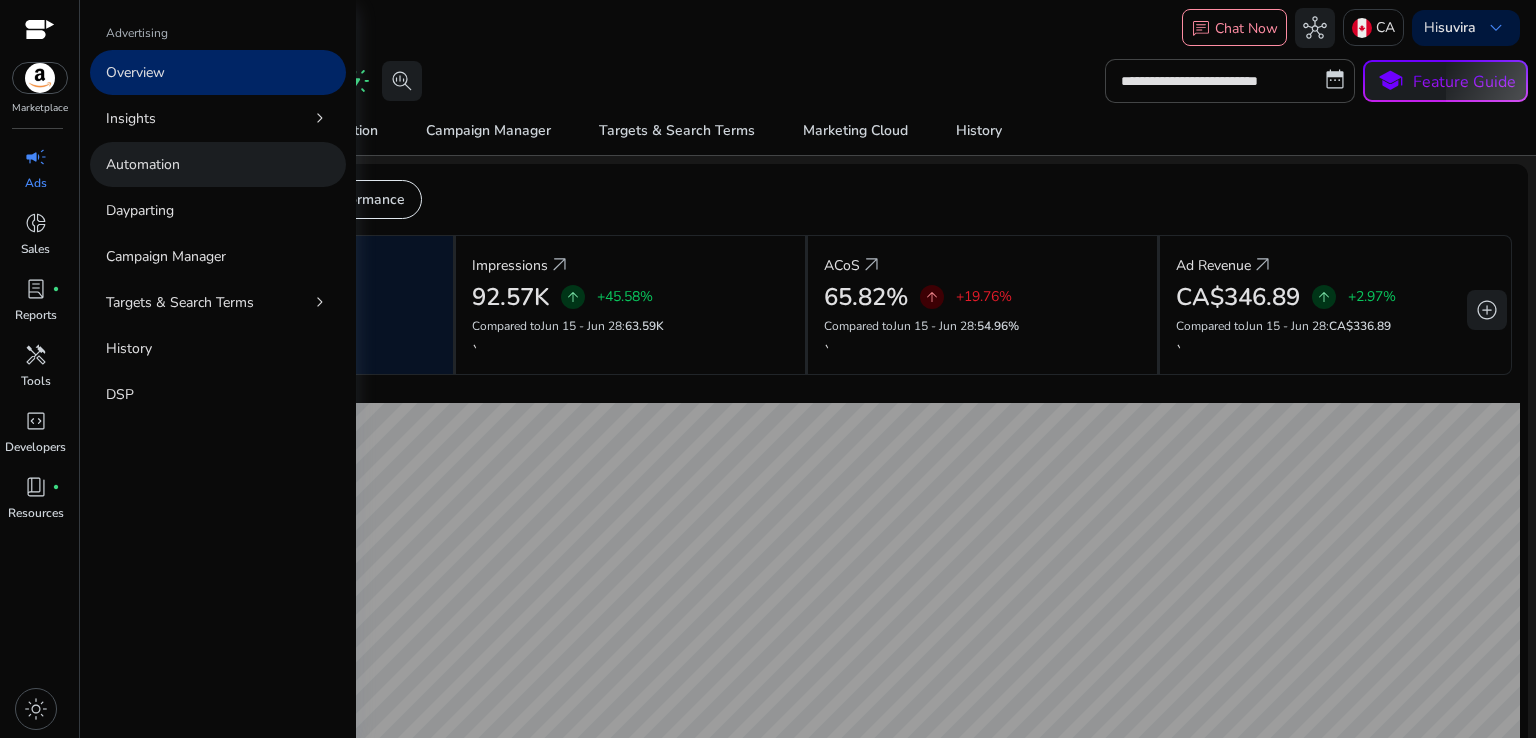 click on "Automation" at bounding box center (143, 164) 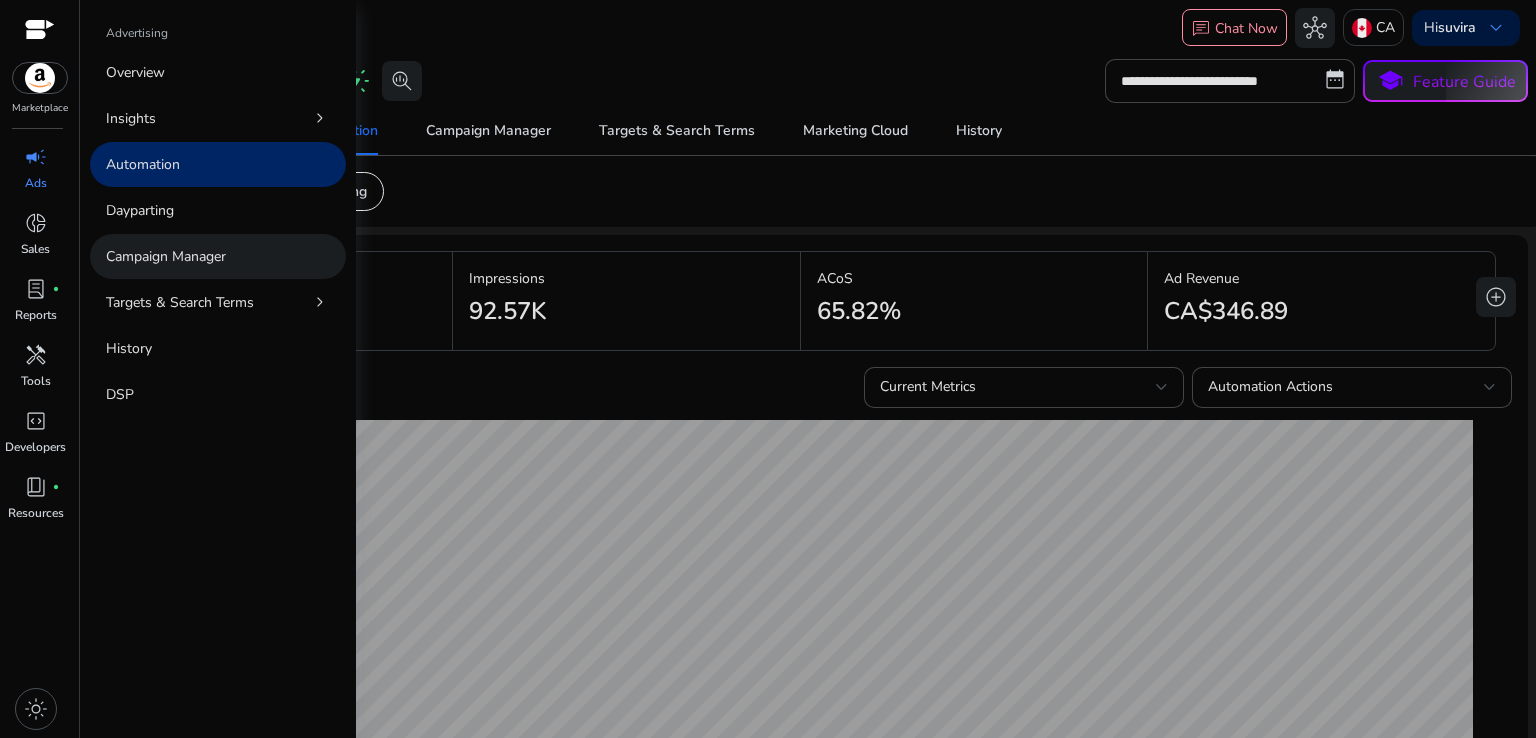 click on "Campaign Manager" at bounding box center [166, 256] 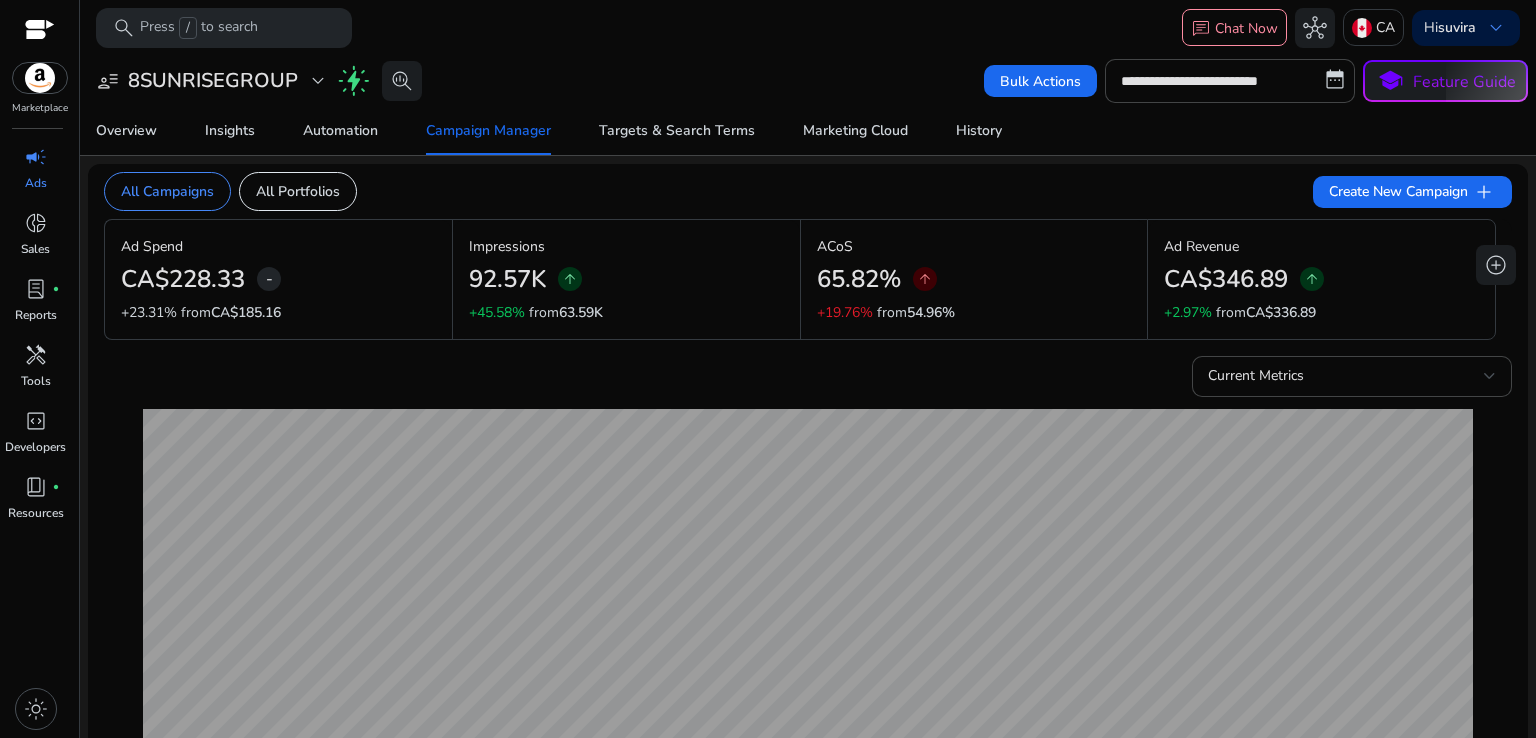 click on "Current Metrics" 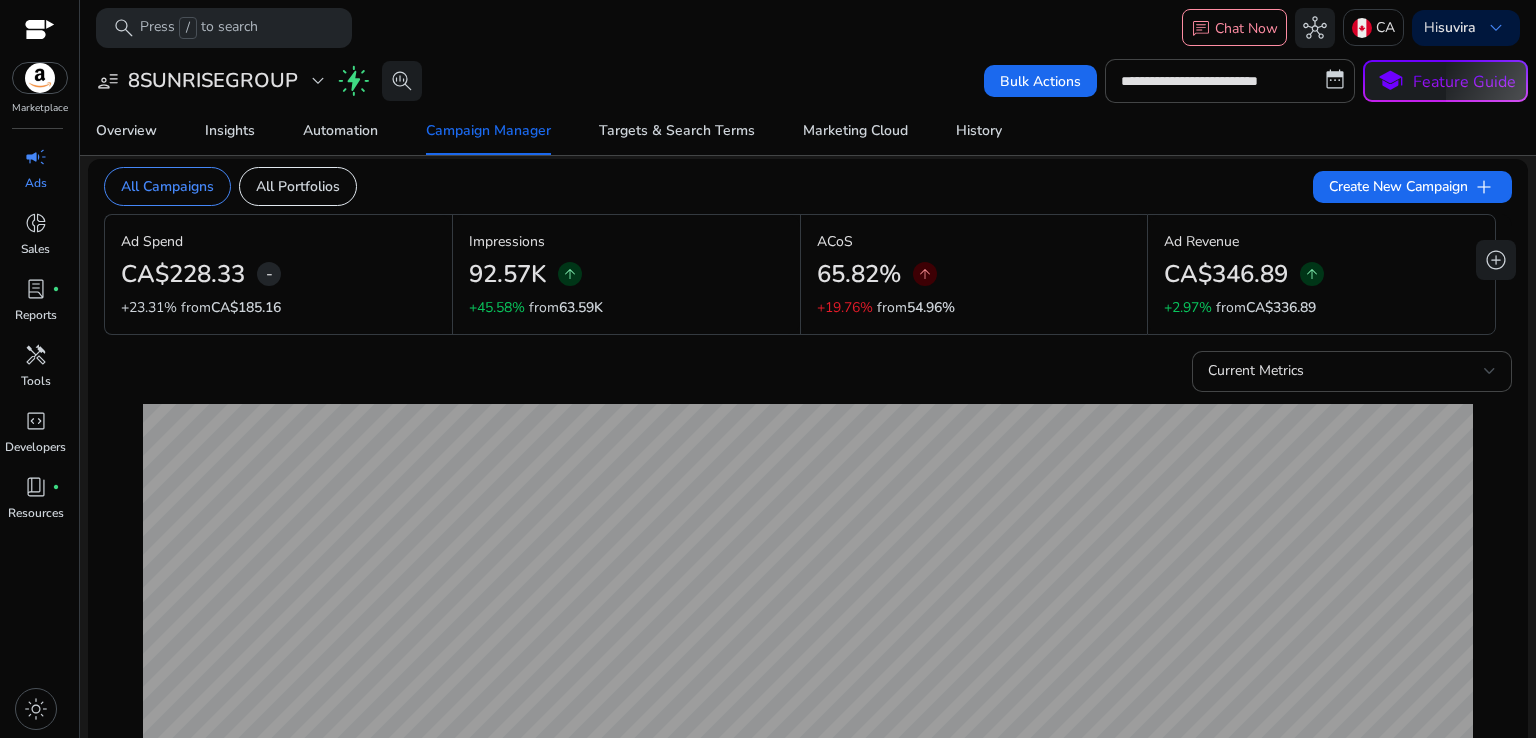 scroll, scrollTop: 0, scrollLeft: 0, axis: both 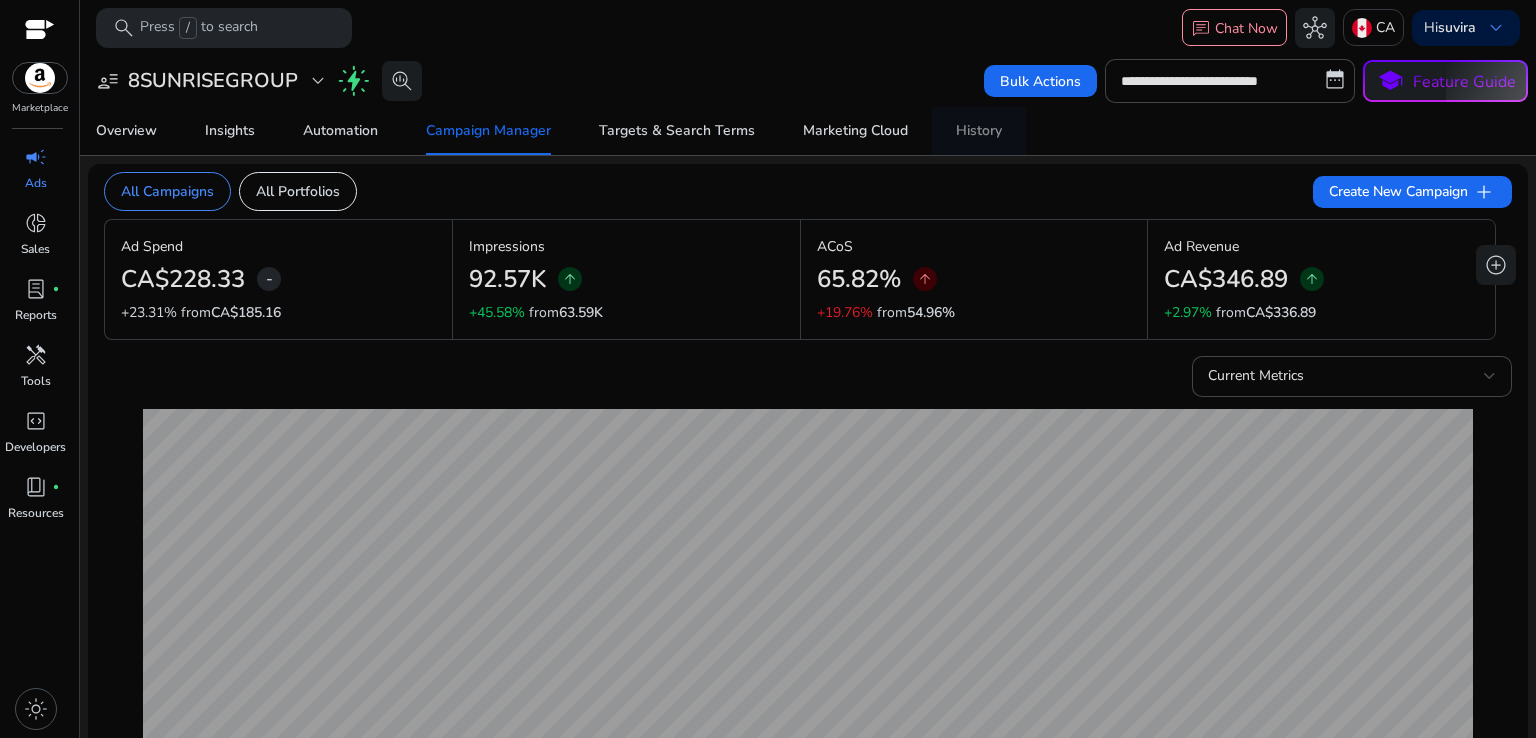click on "History" at bounding box center (979, 131) 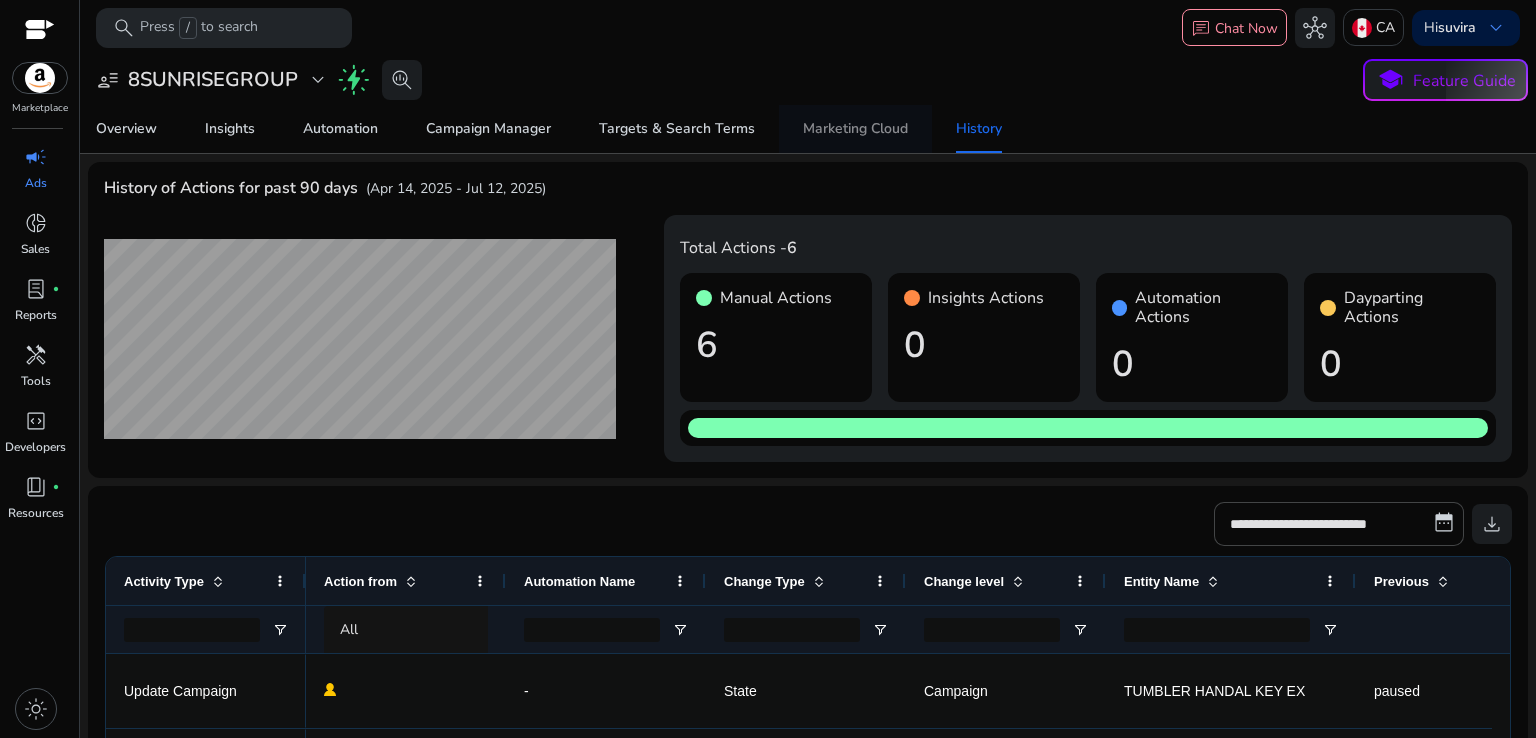 click on "Marketing Cloud" at bounding box center (855, 129) 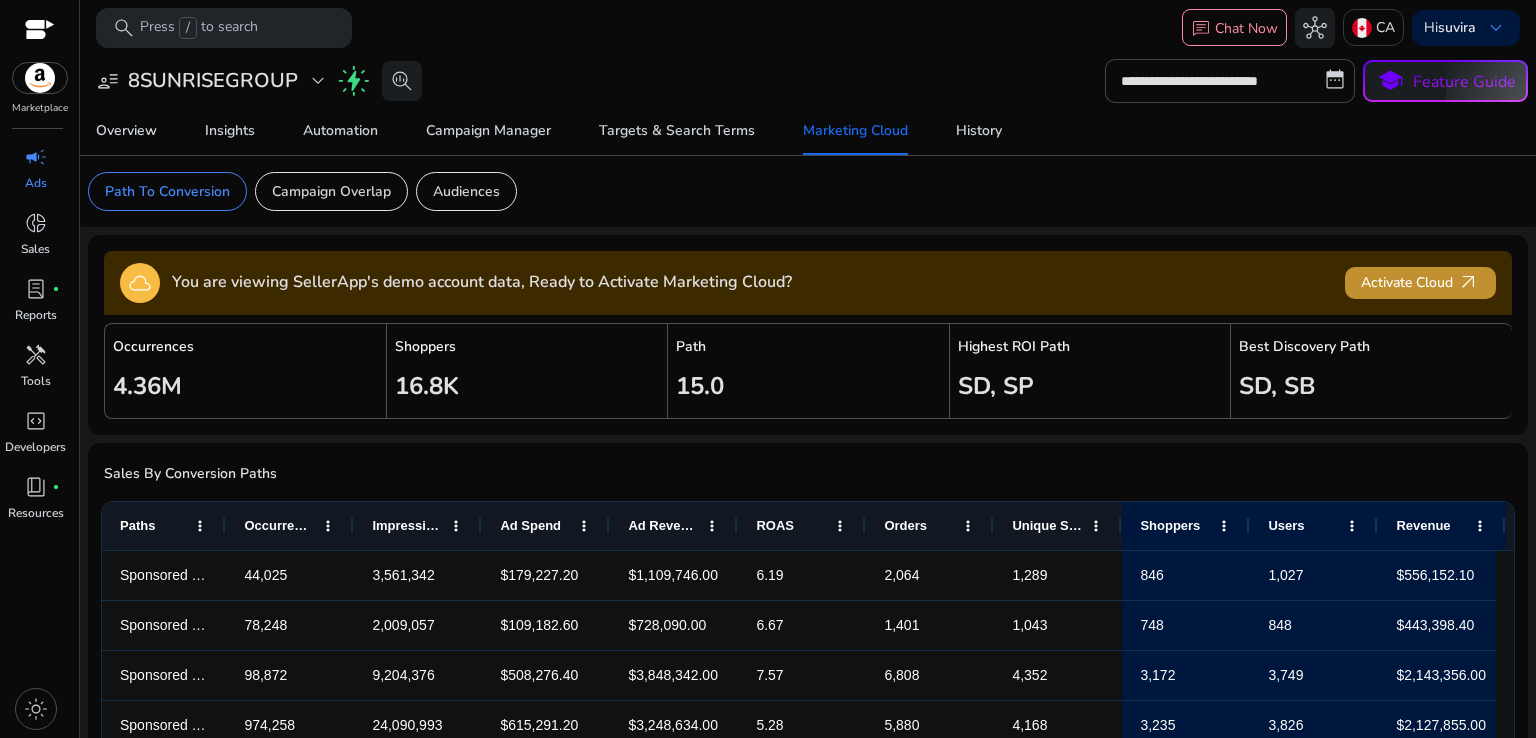 click 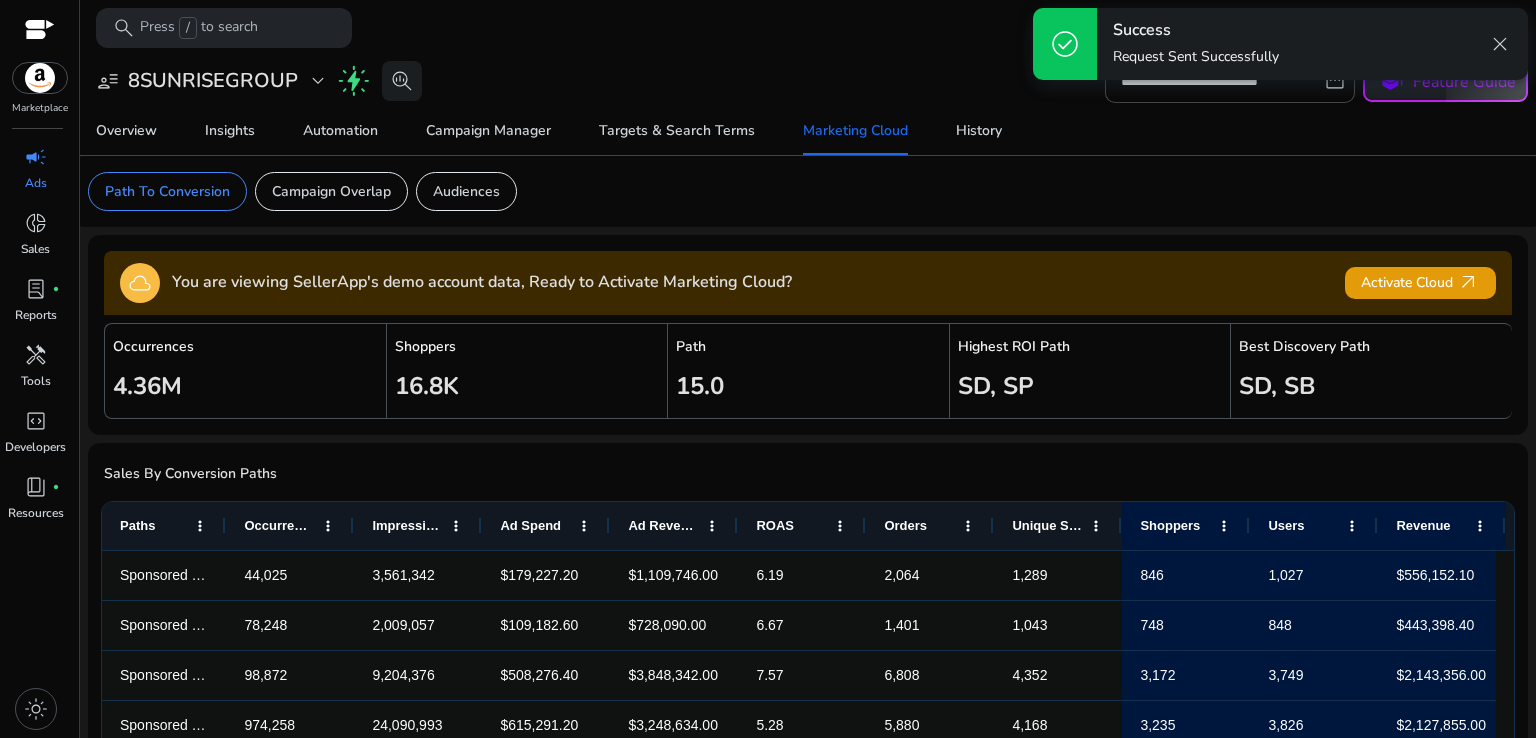 type 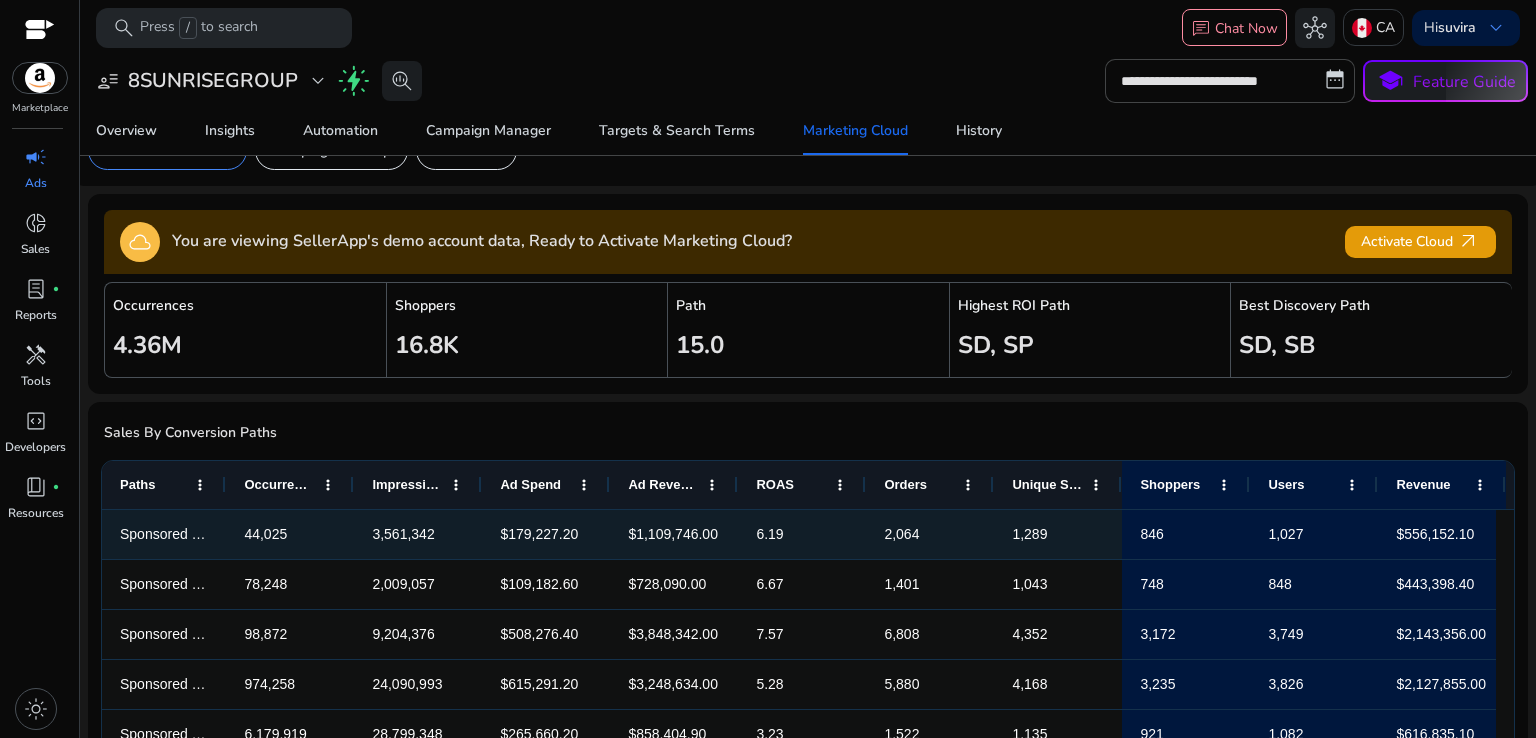 scroll, scrollTop: 0, scrollLeft: 0, axis: both 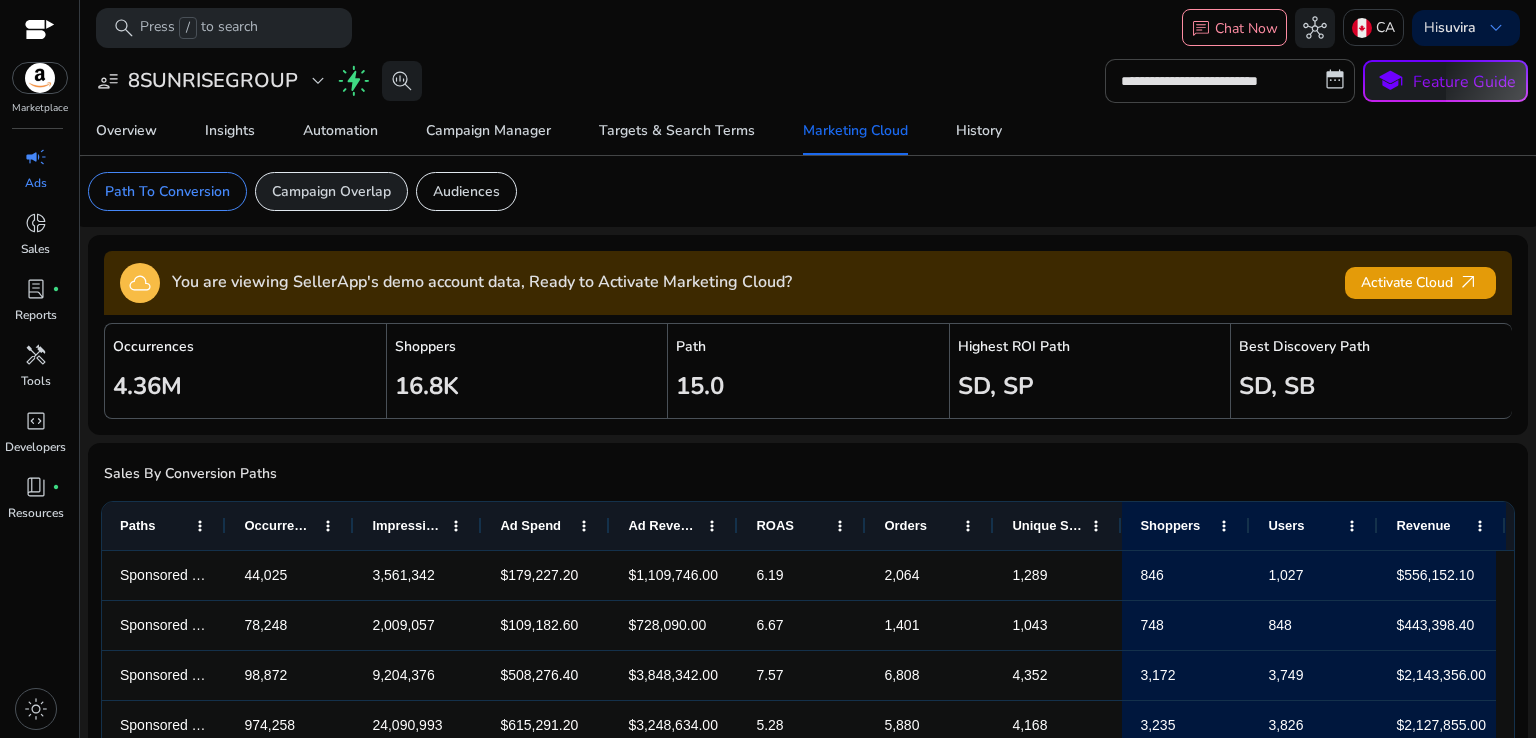 click on "Campaign Overlap" 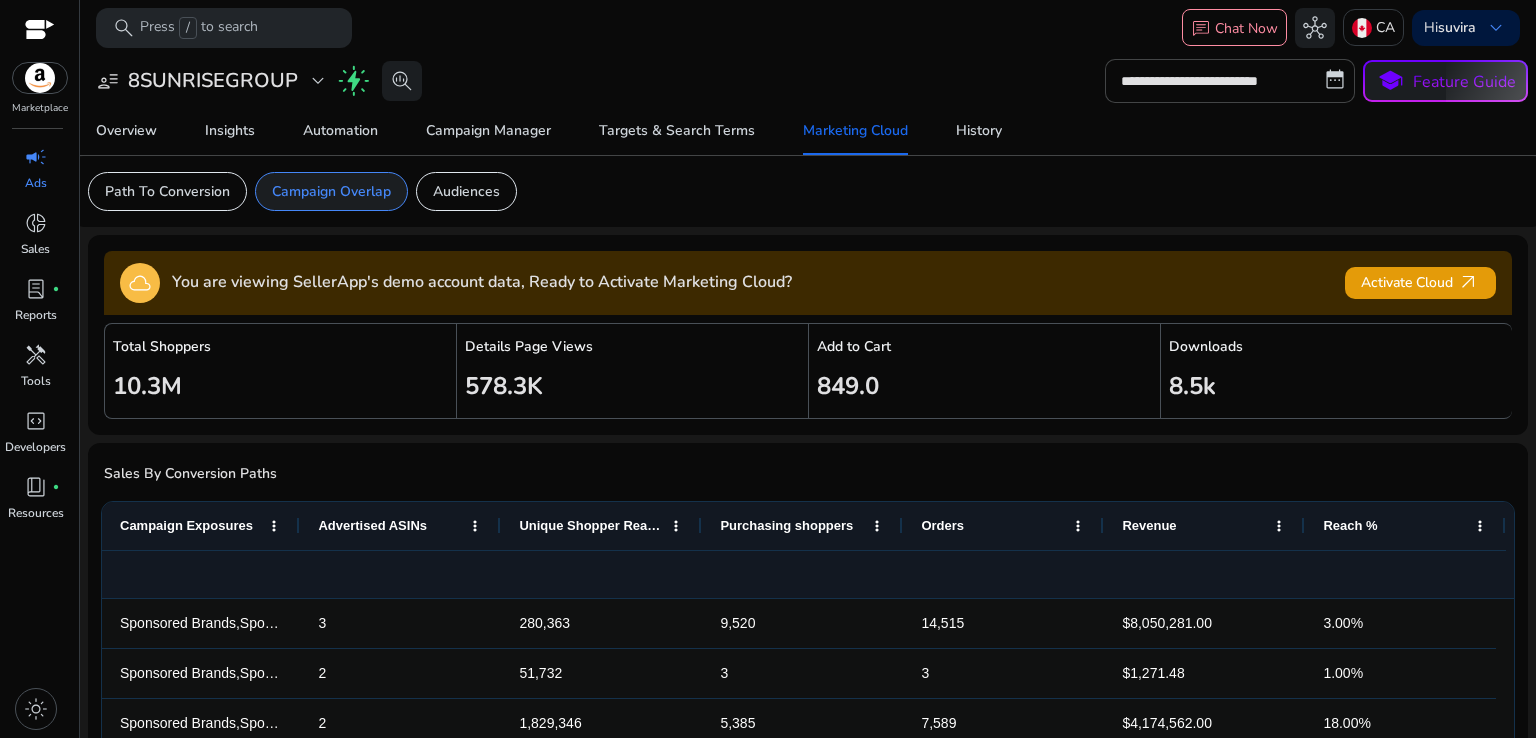 scroll, scrollTop: 0, scrollLeft: 0, axis: both 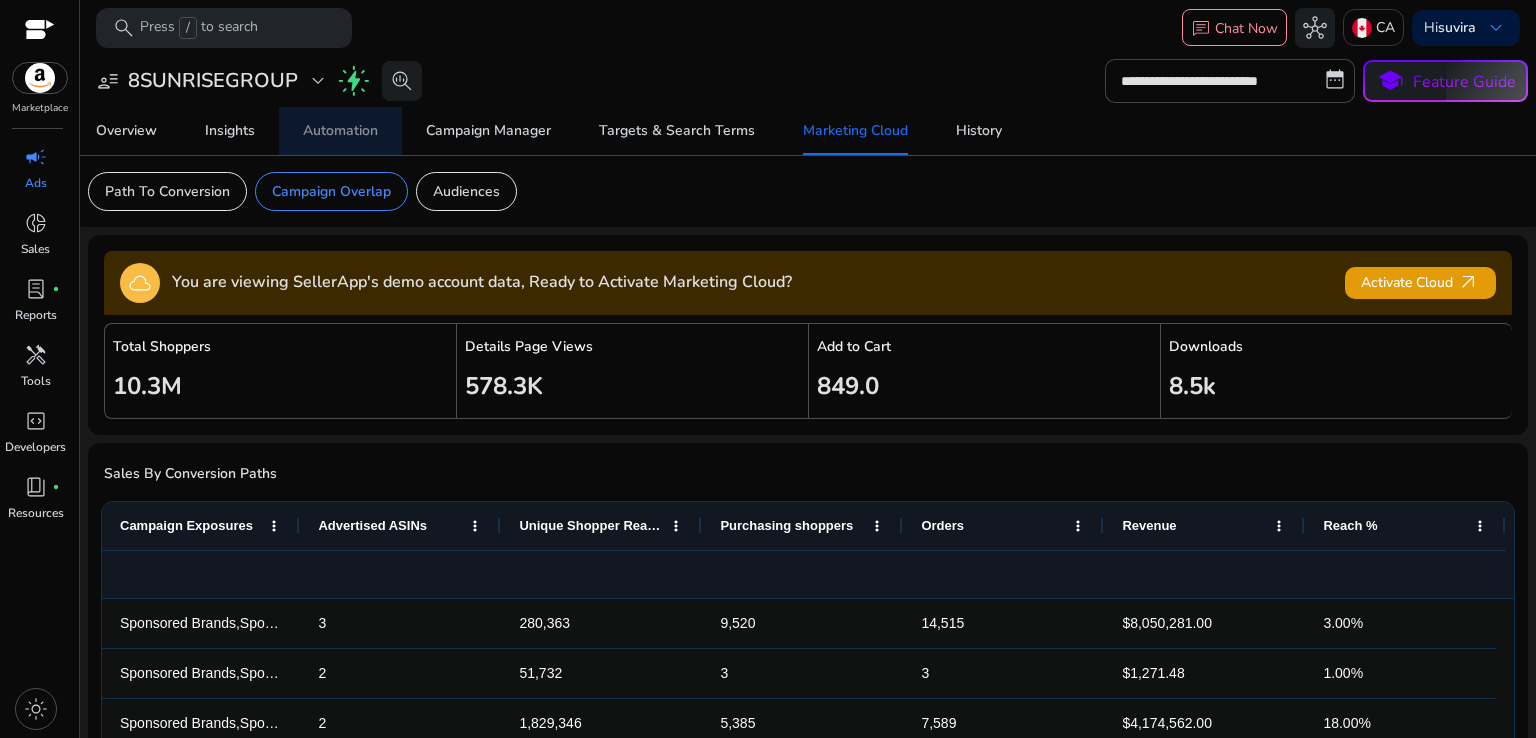 click on "Automation" at bounding box center (340, 131) 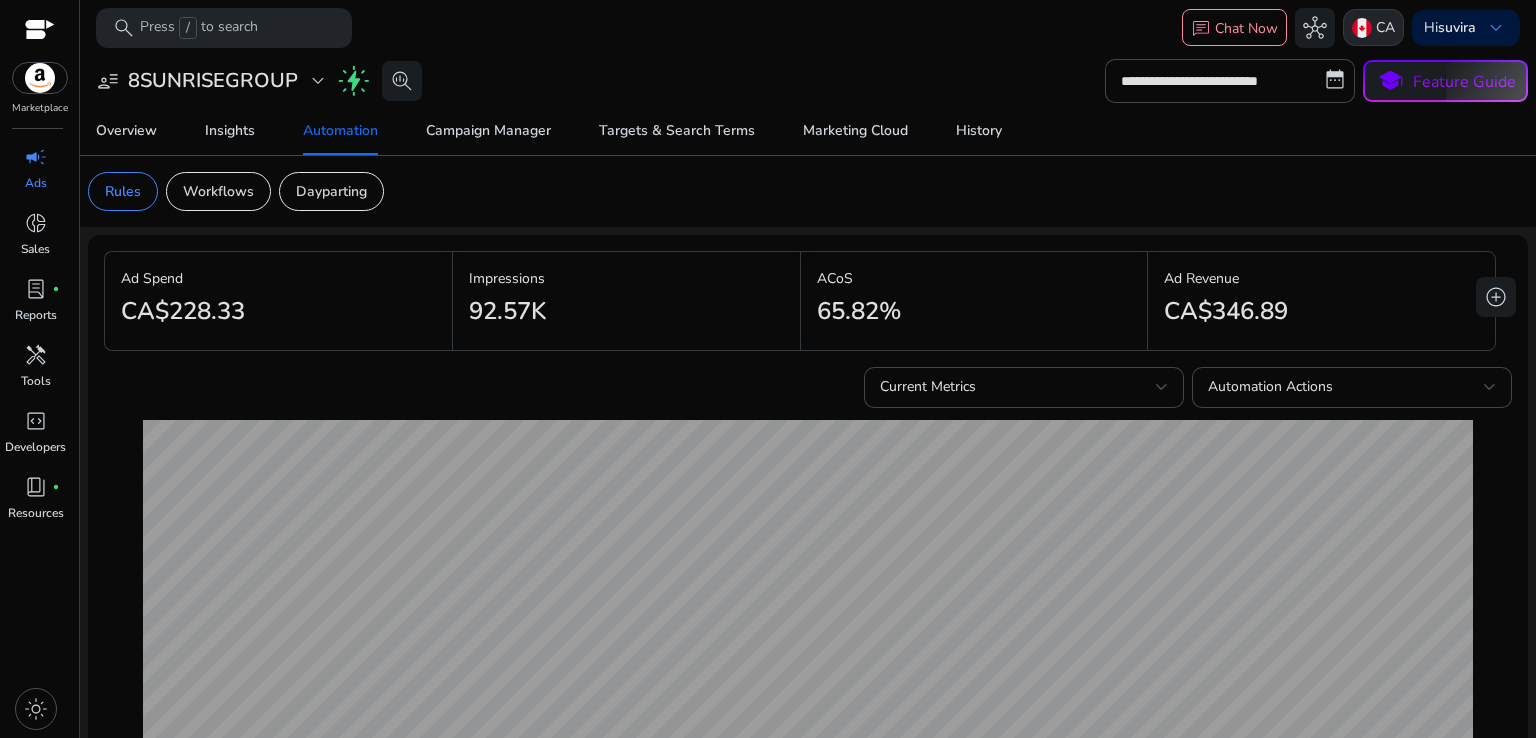 click on "CA" at bounding box center [1385, 27] 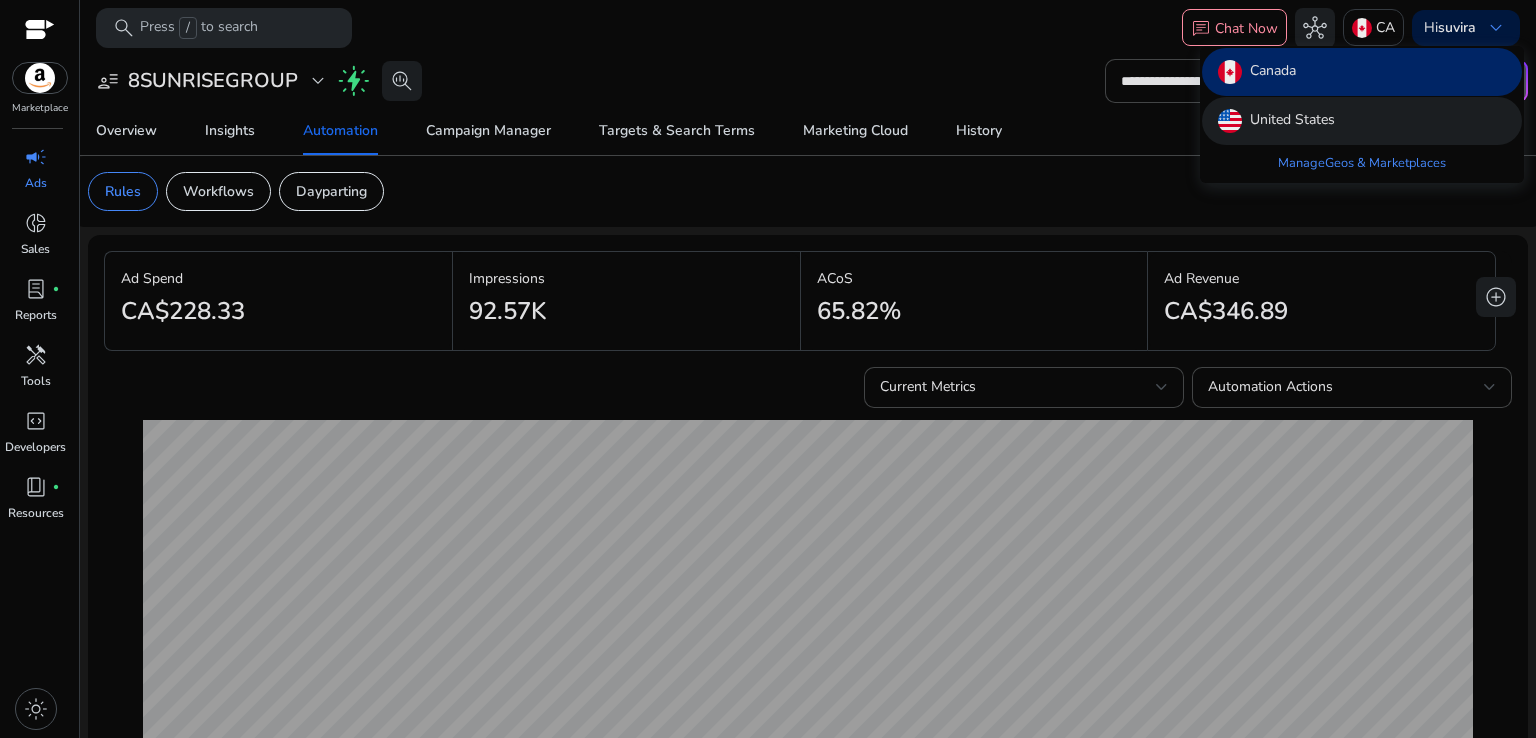 click on "United States" at bounding box center [1292, 121] 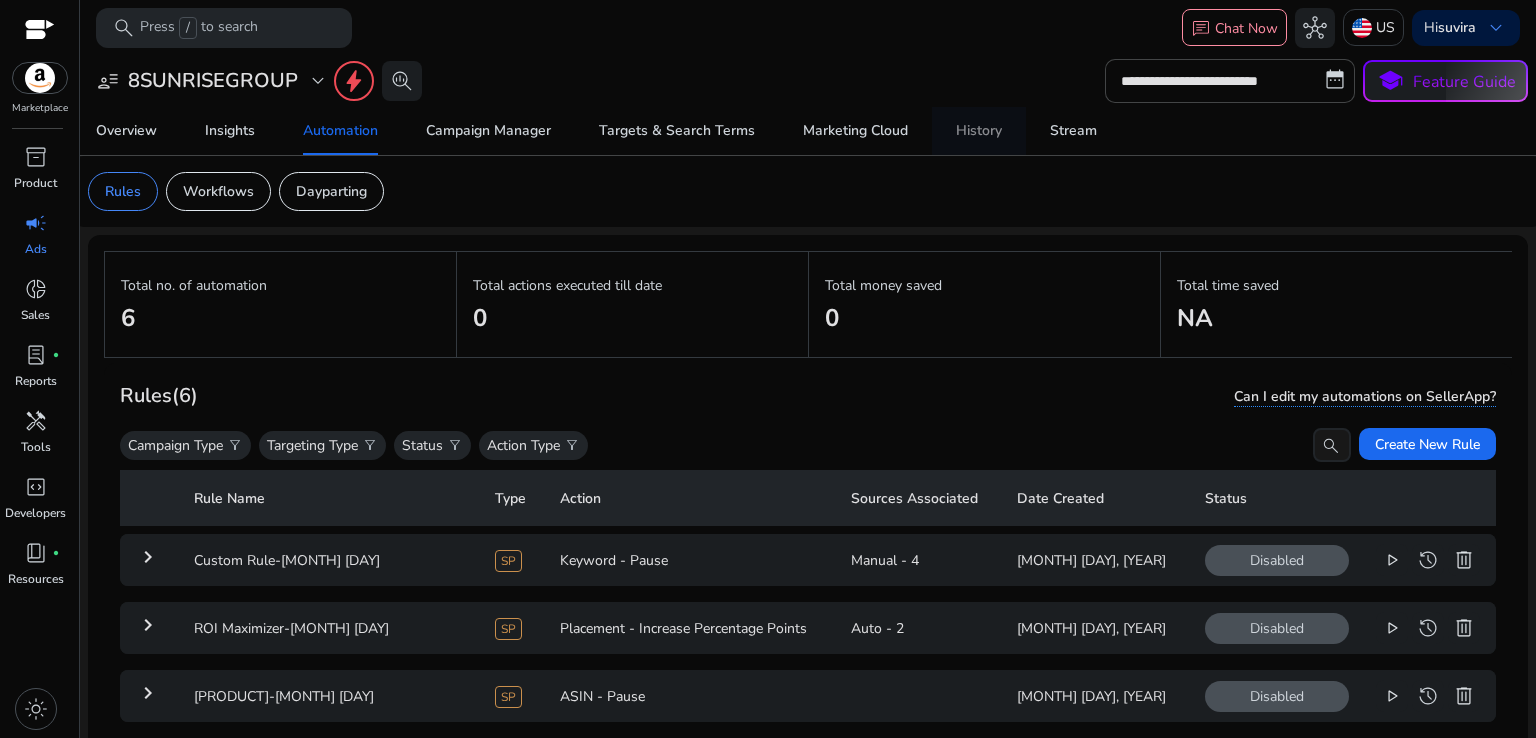 click on "History" at bounding box center (979, 131) 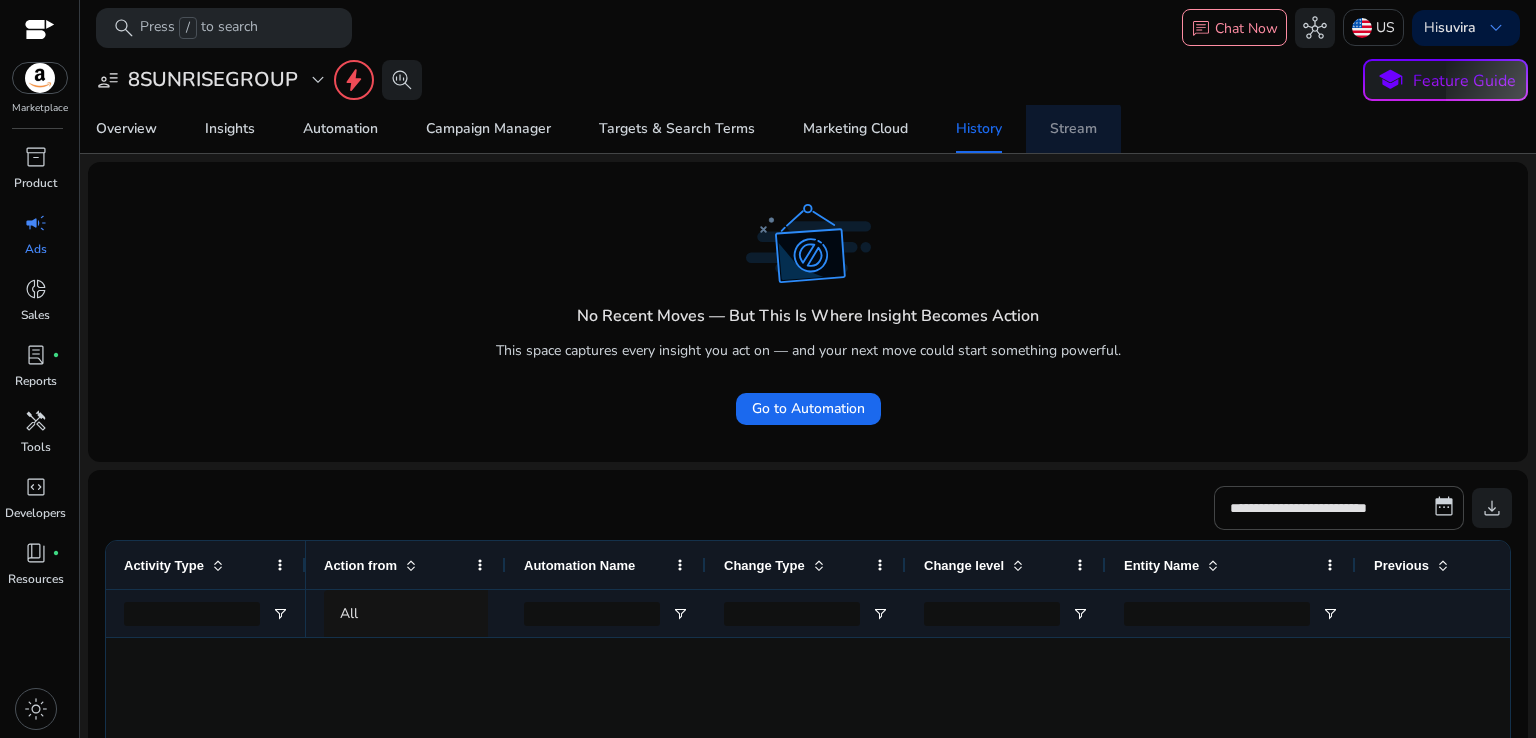 click on "Stream" at bounding box center [1073, 129] 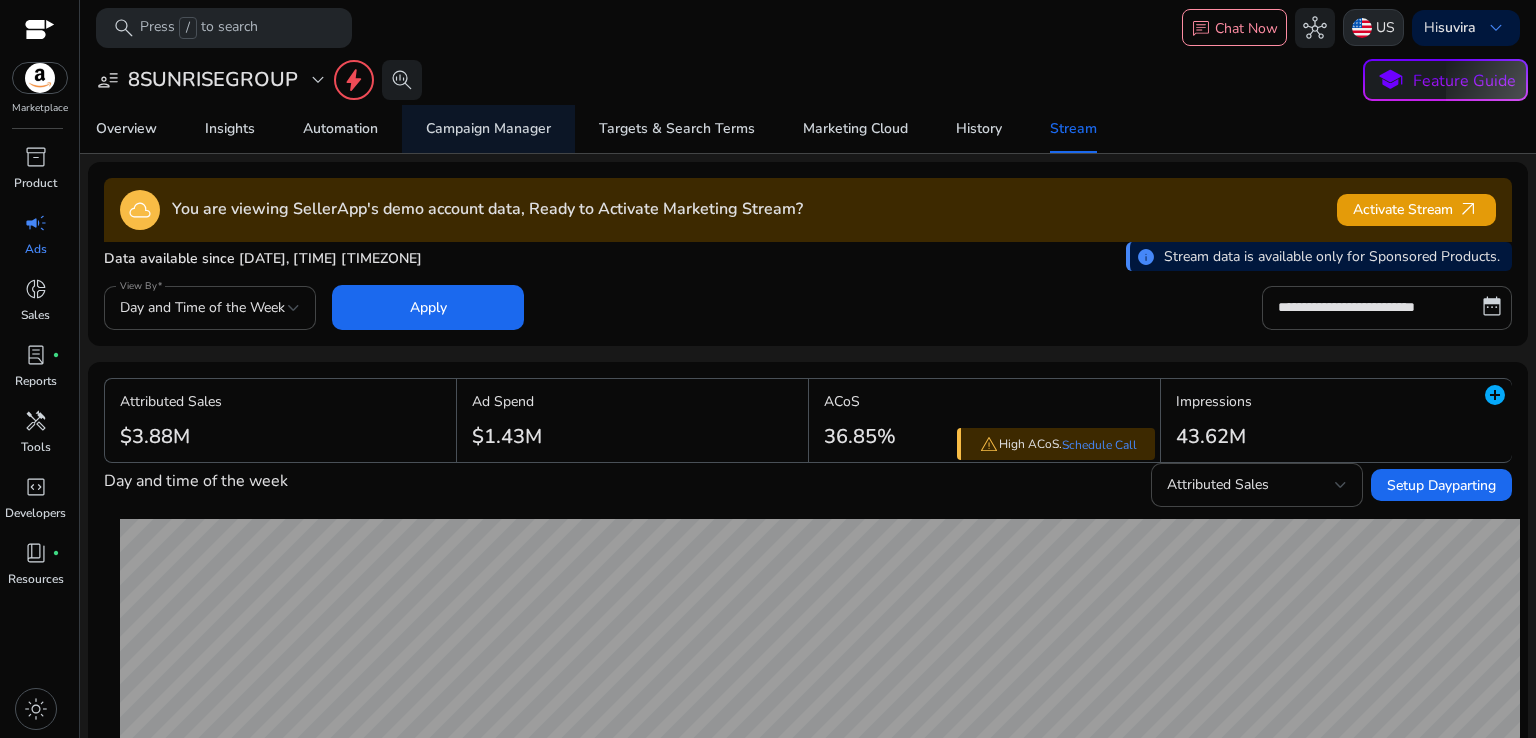 click at bounding box center (1362, 28) 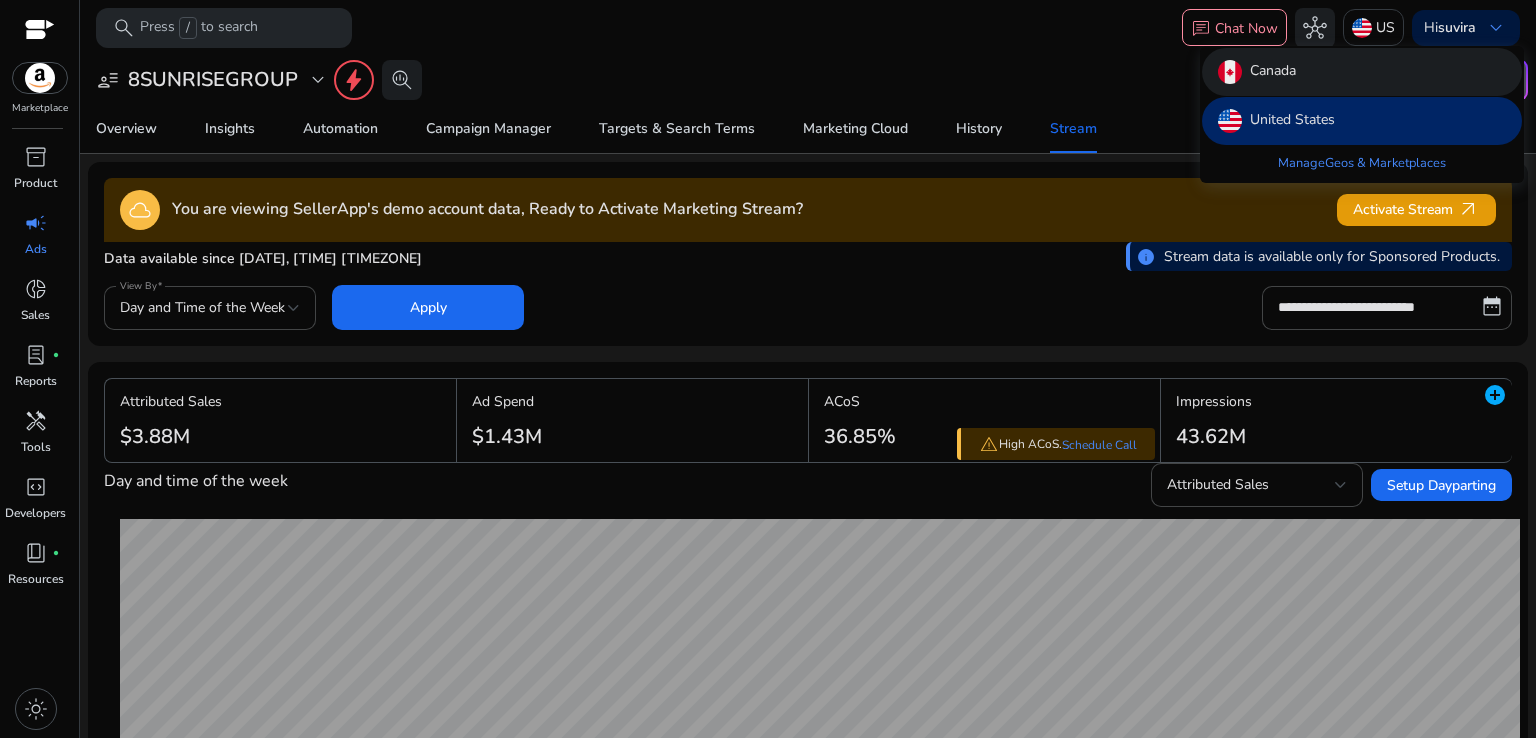 click on "Canada" at bounding box center [1362, 72] 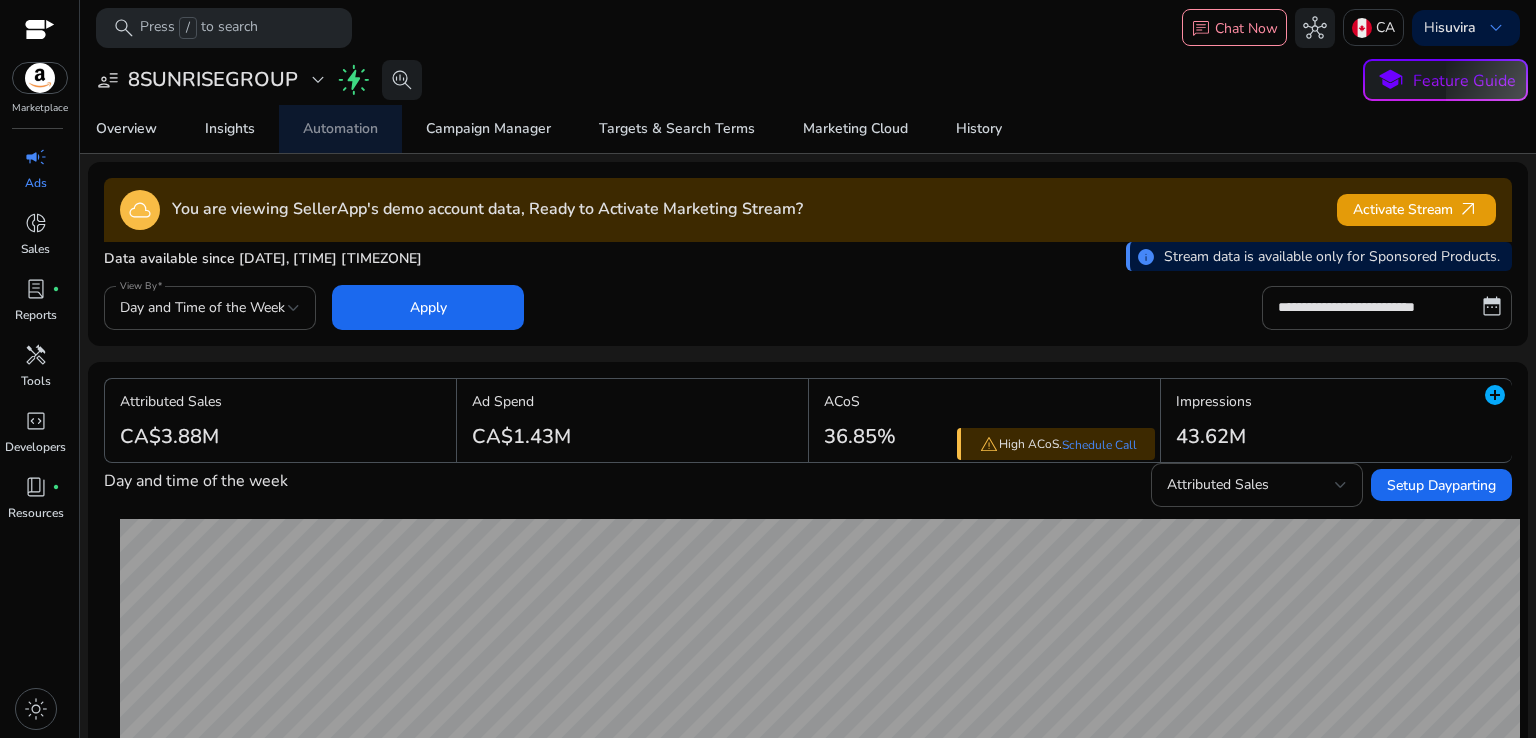 click on "Automation" at bounding box center [340, 129] 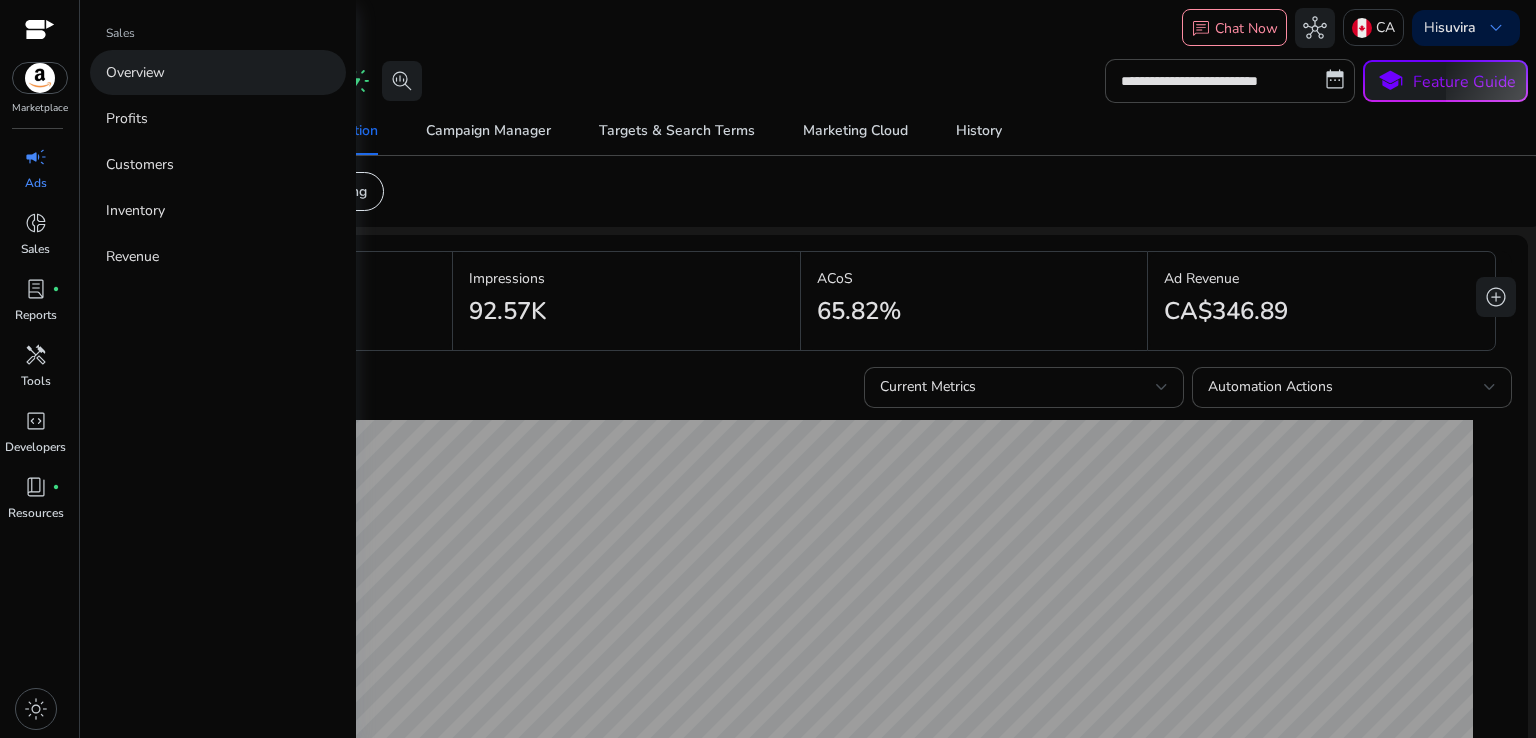 click on "Overview" at bounding box center (135, 72) 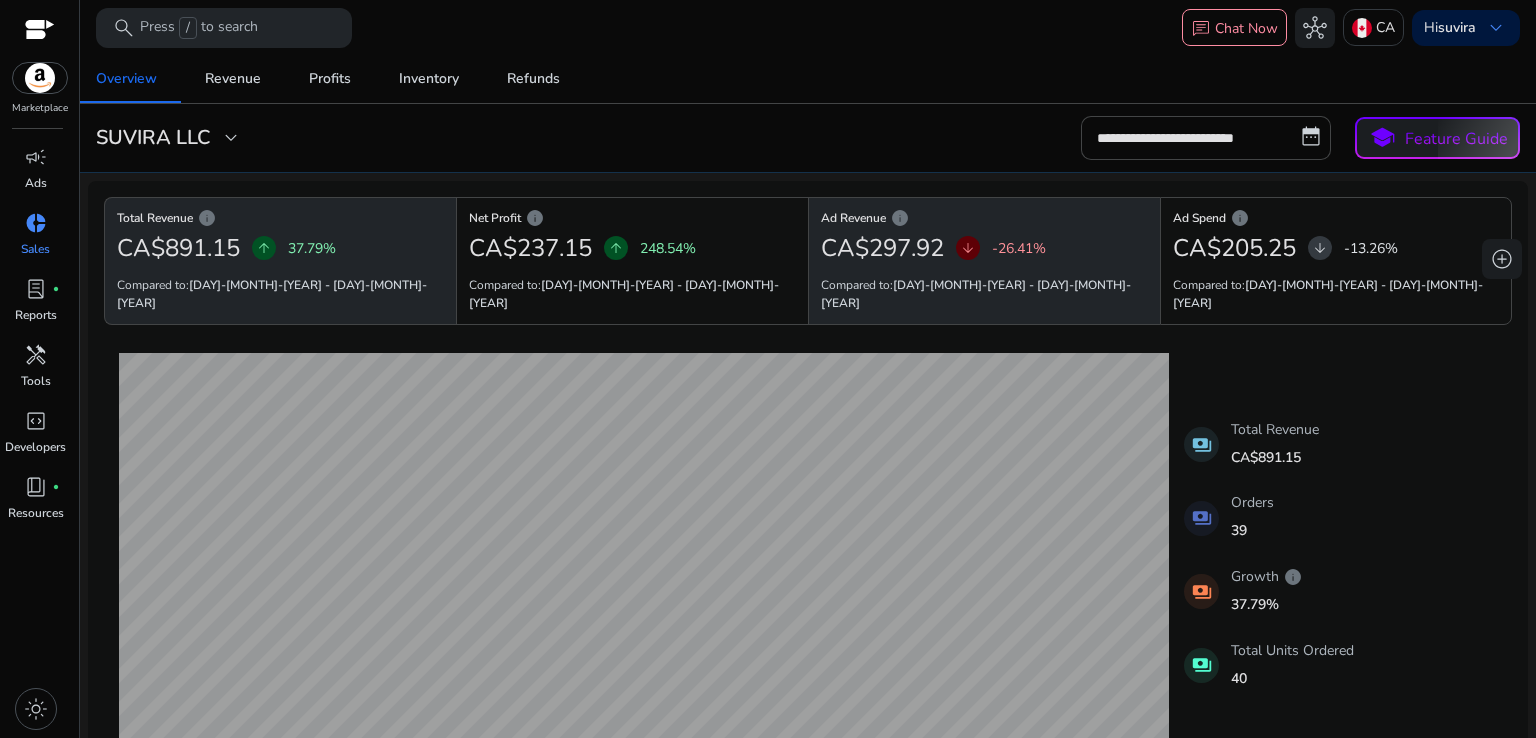 click on "arrow_downward" 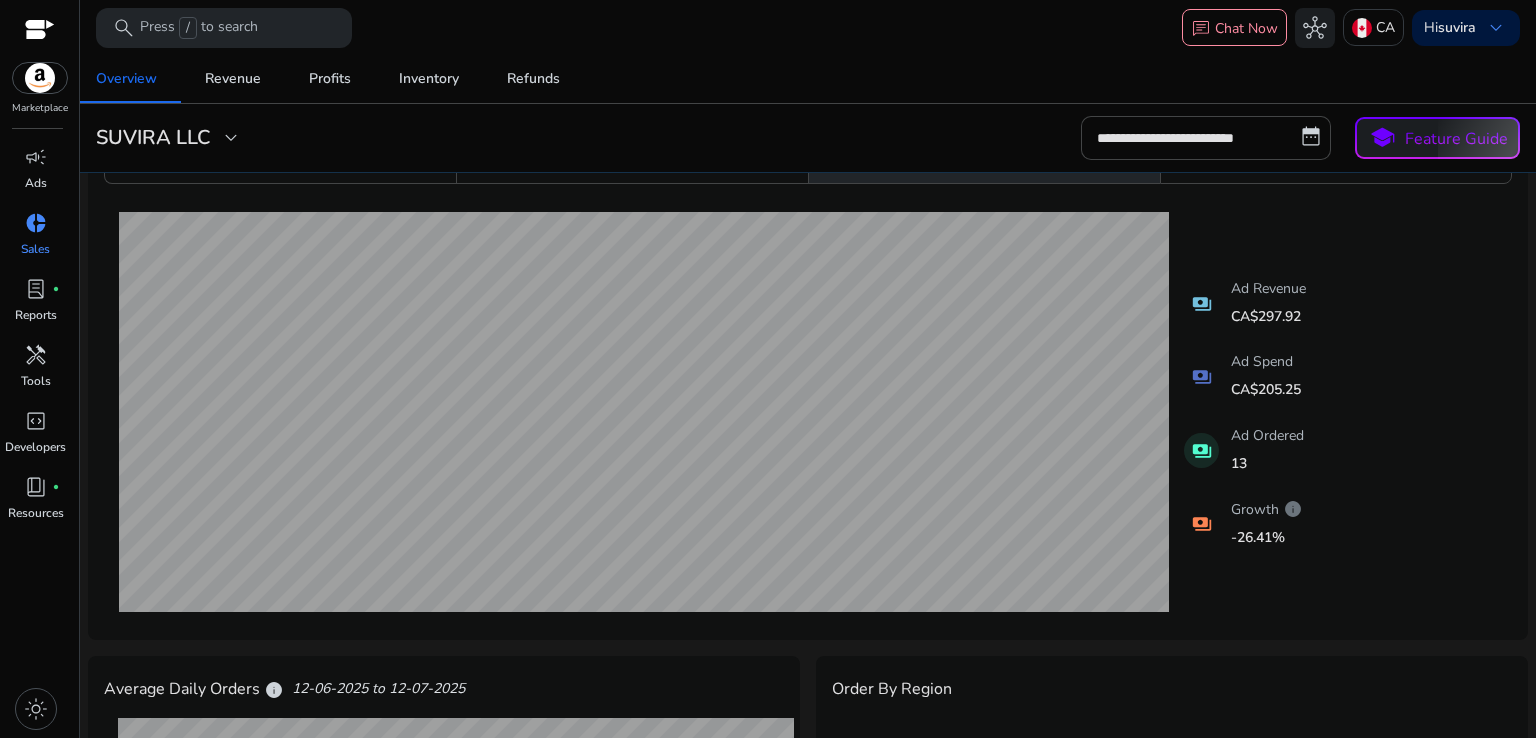 scroll, scrollTop: 0, scrollLeft: 0, axis: both 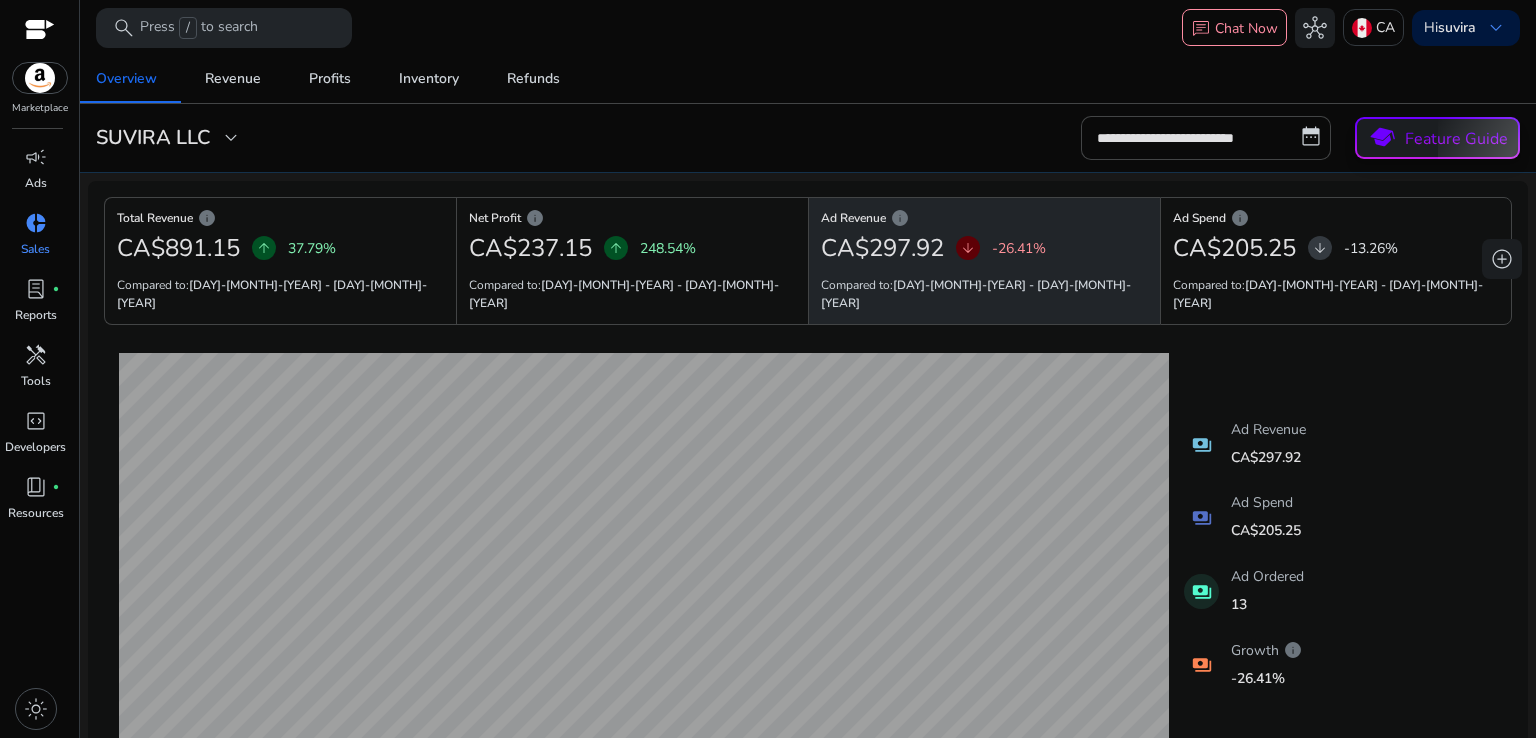 click on "Feature Guide" 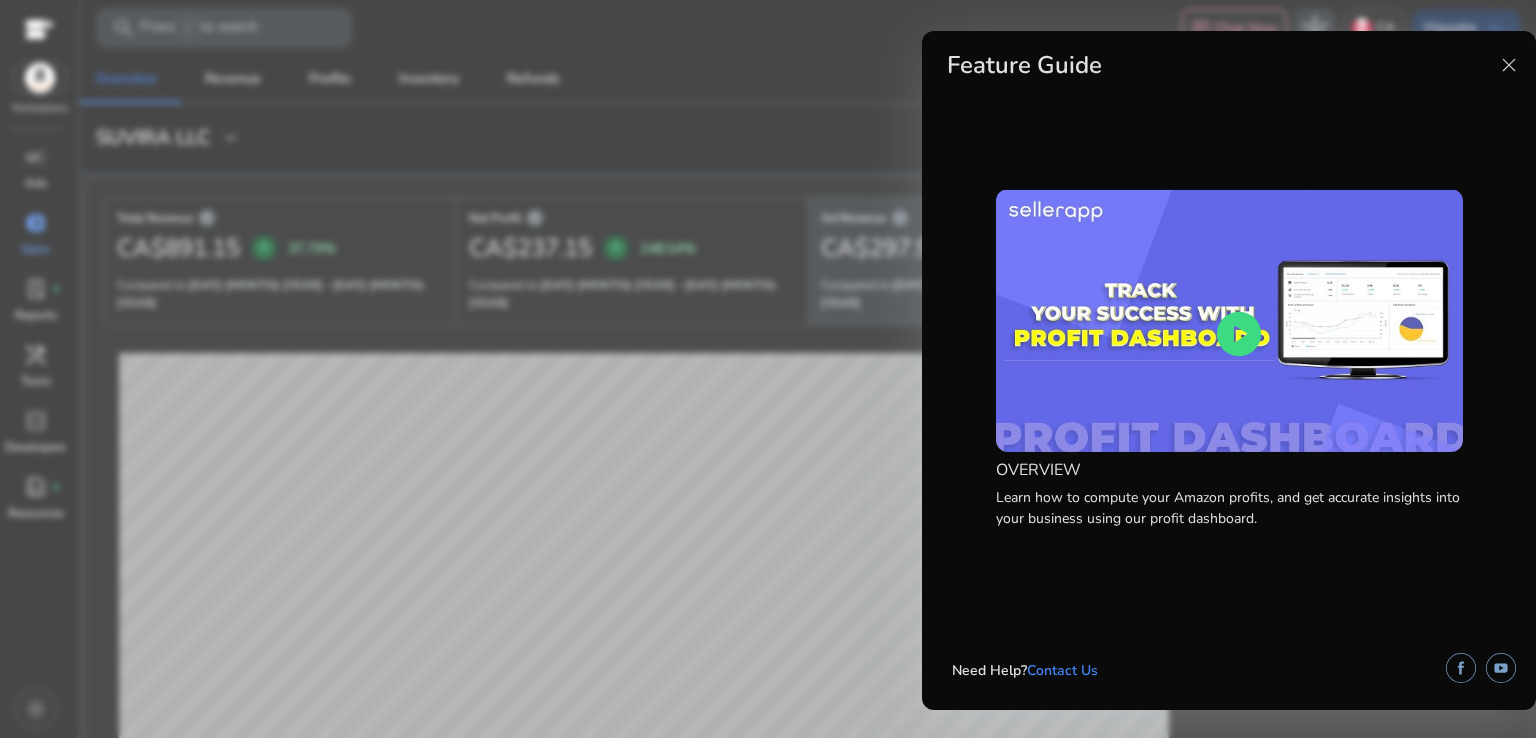 click on "close" at bounding box center (1509, 65) 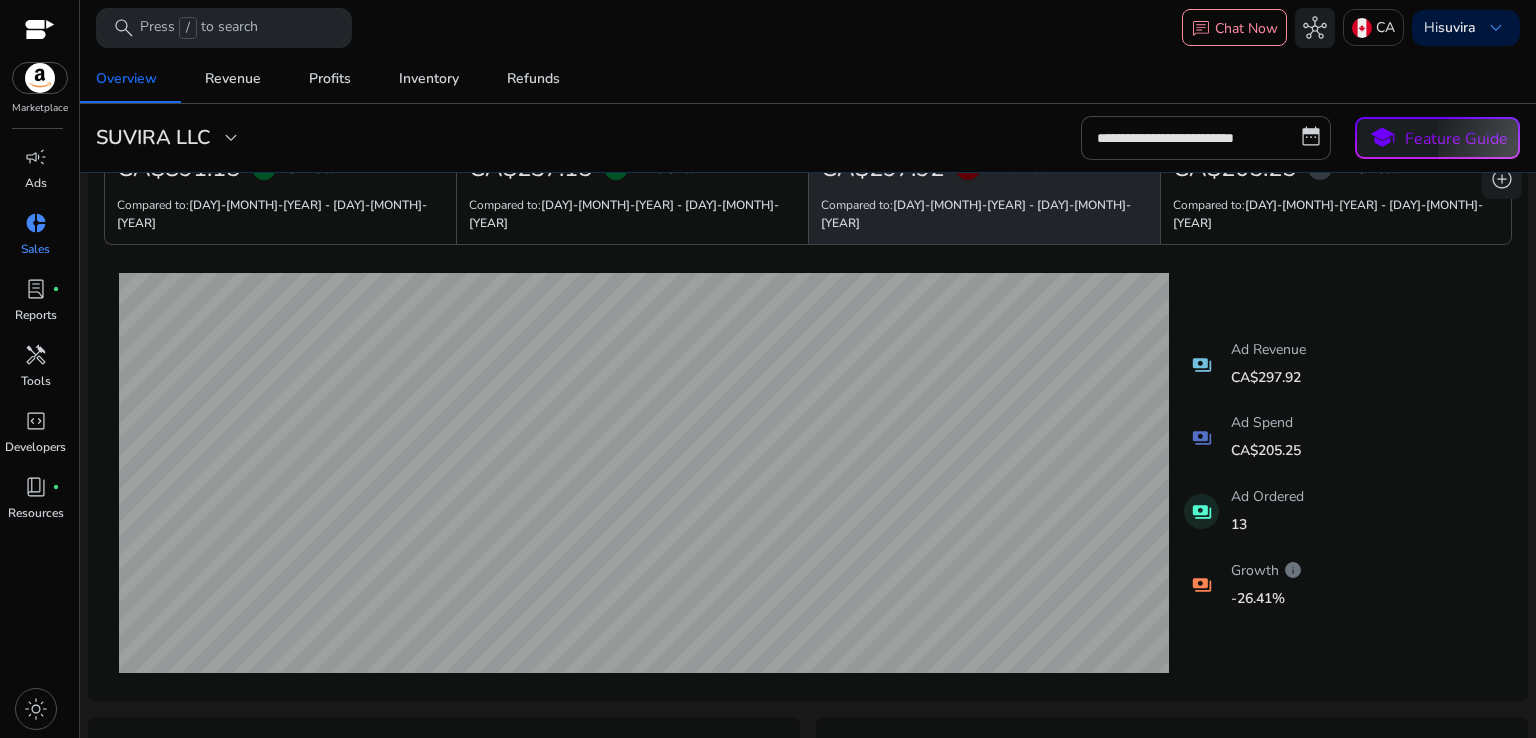 scroll, scrollTop: 200, scrollLeft: 0, axis: vertical 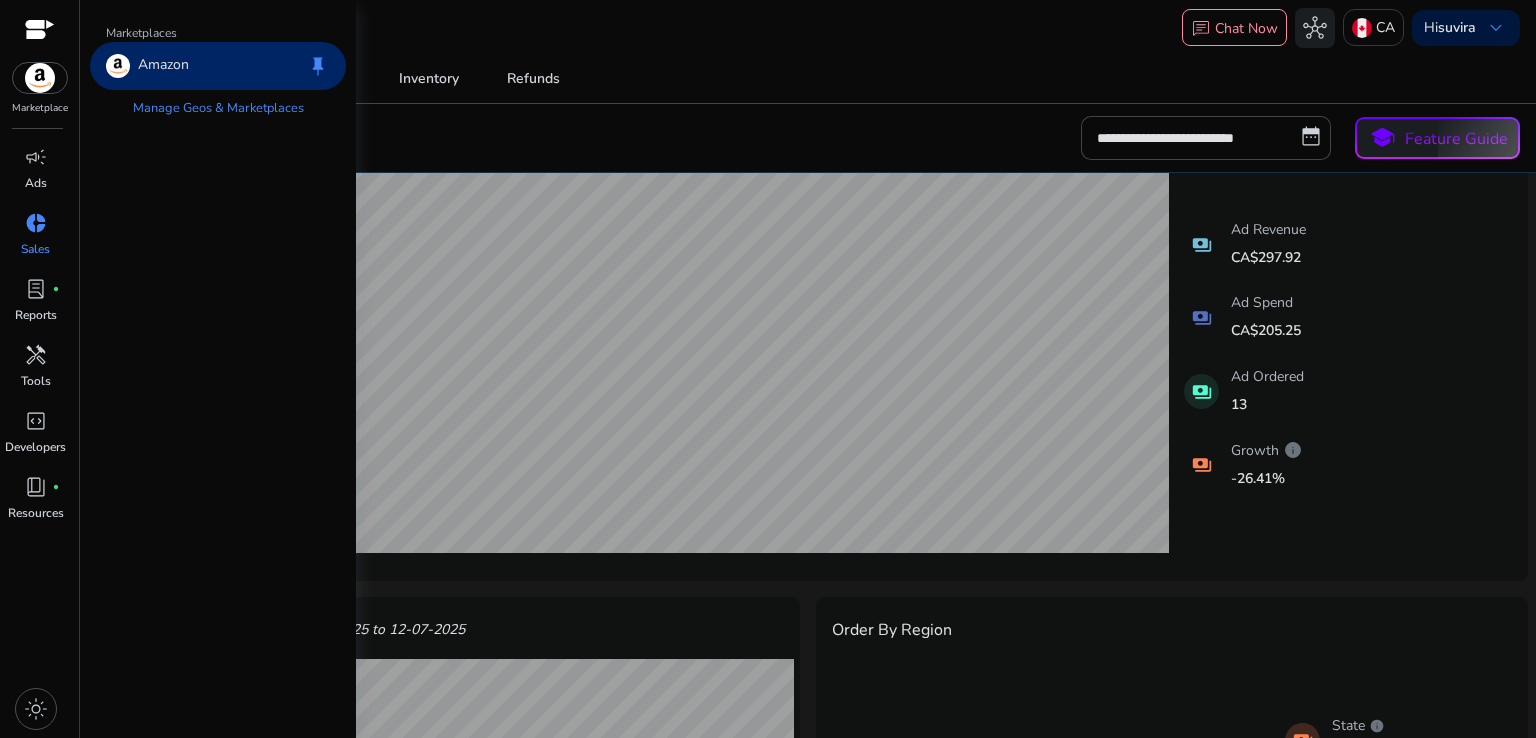 click at bounding box center (40, 78) 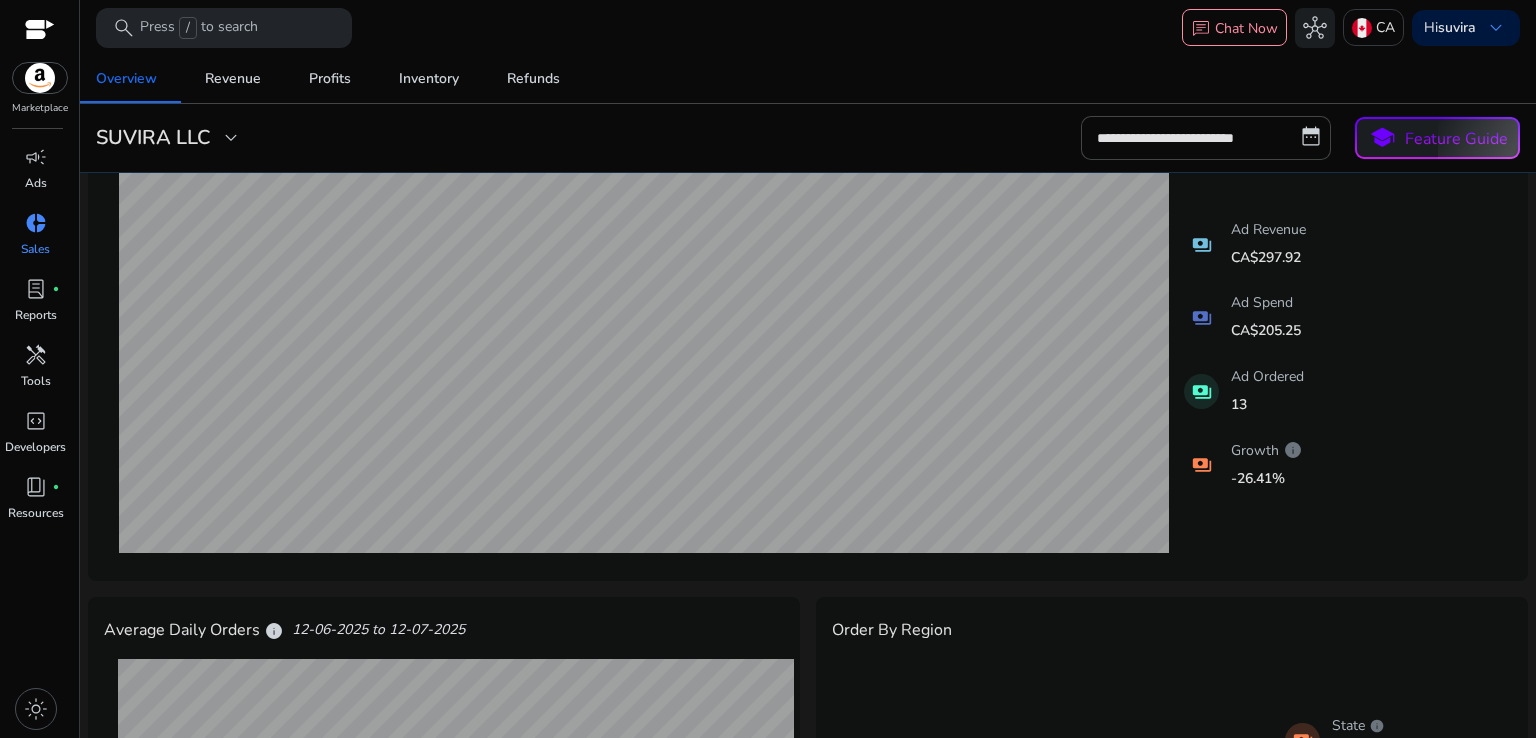 click at bounding box center (40, 31) 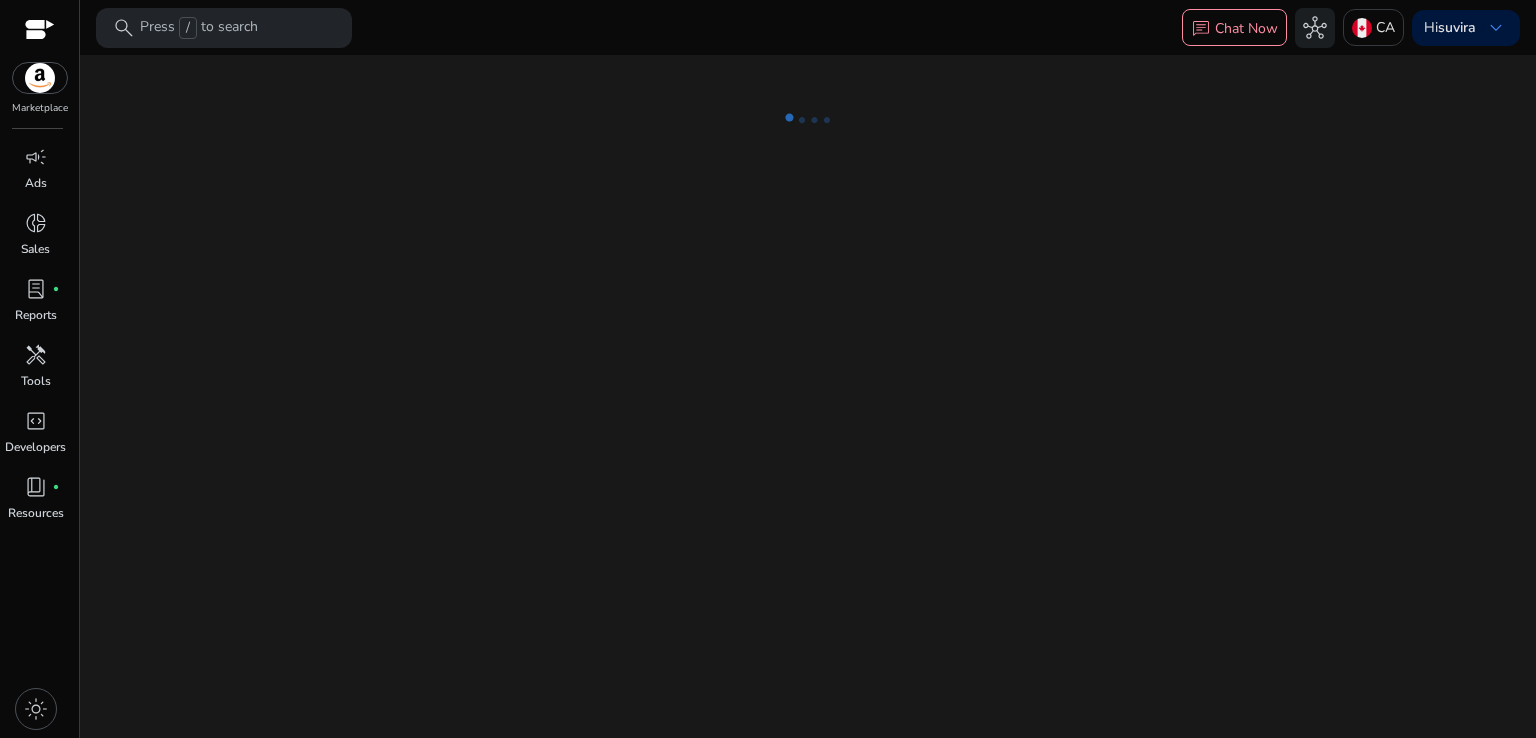 scroll, scrollTop: 0, scrollLeft: 0, axis: both 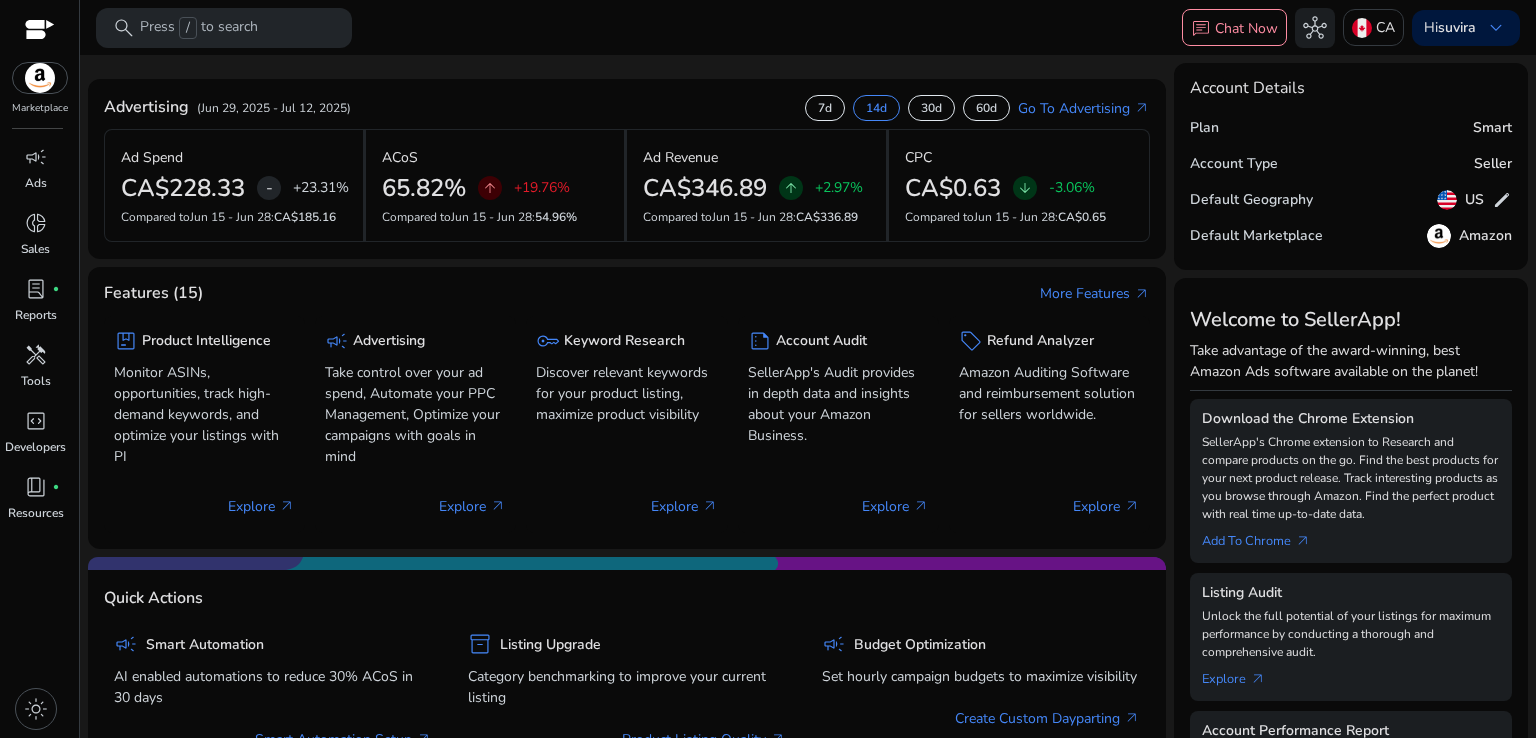 click at bounding box center [40, 31] 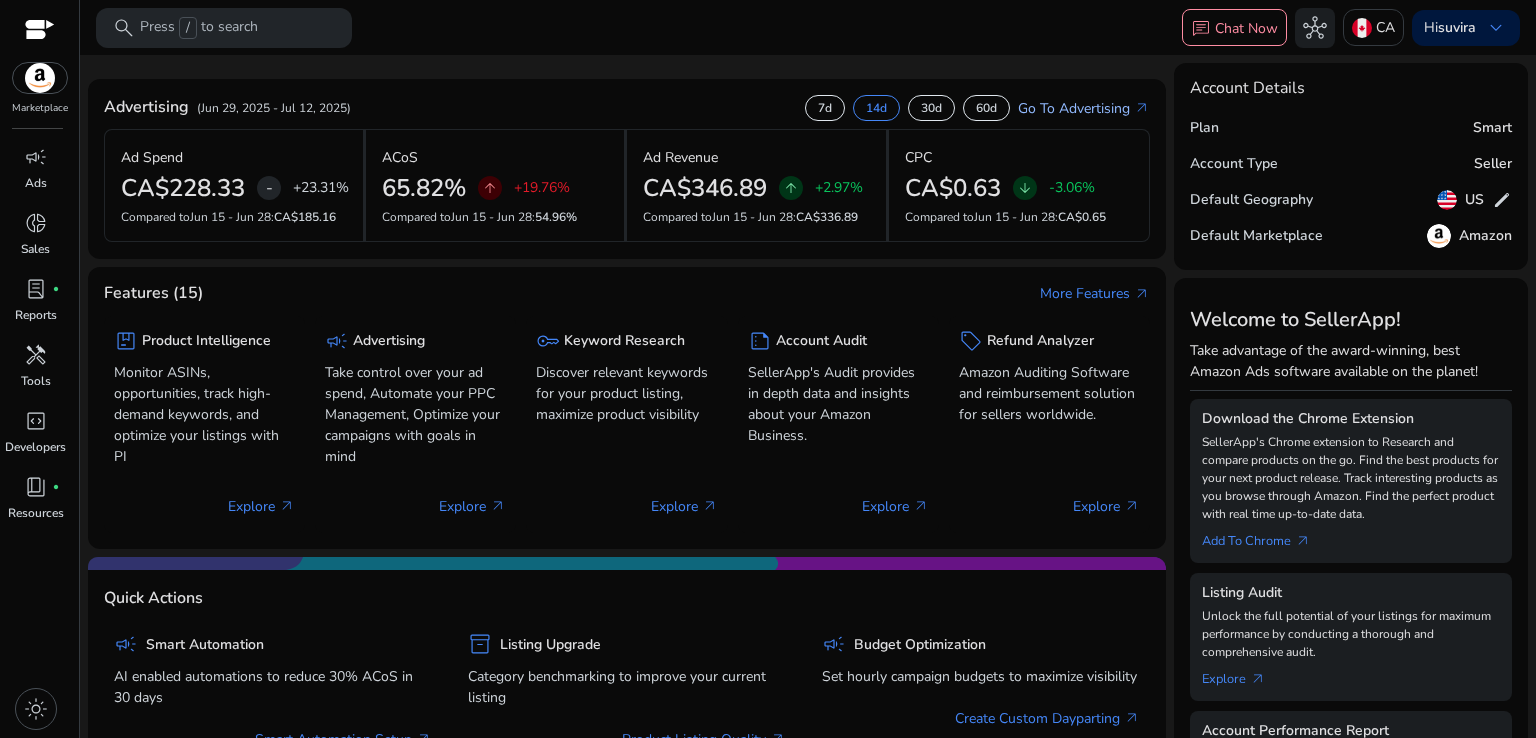 click on "Go To Advertising   arrow_outward" 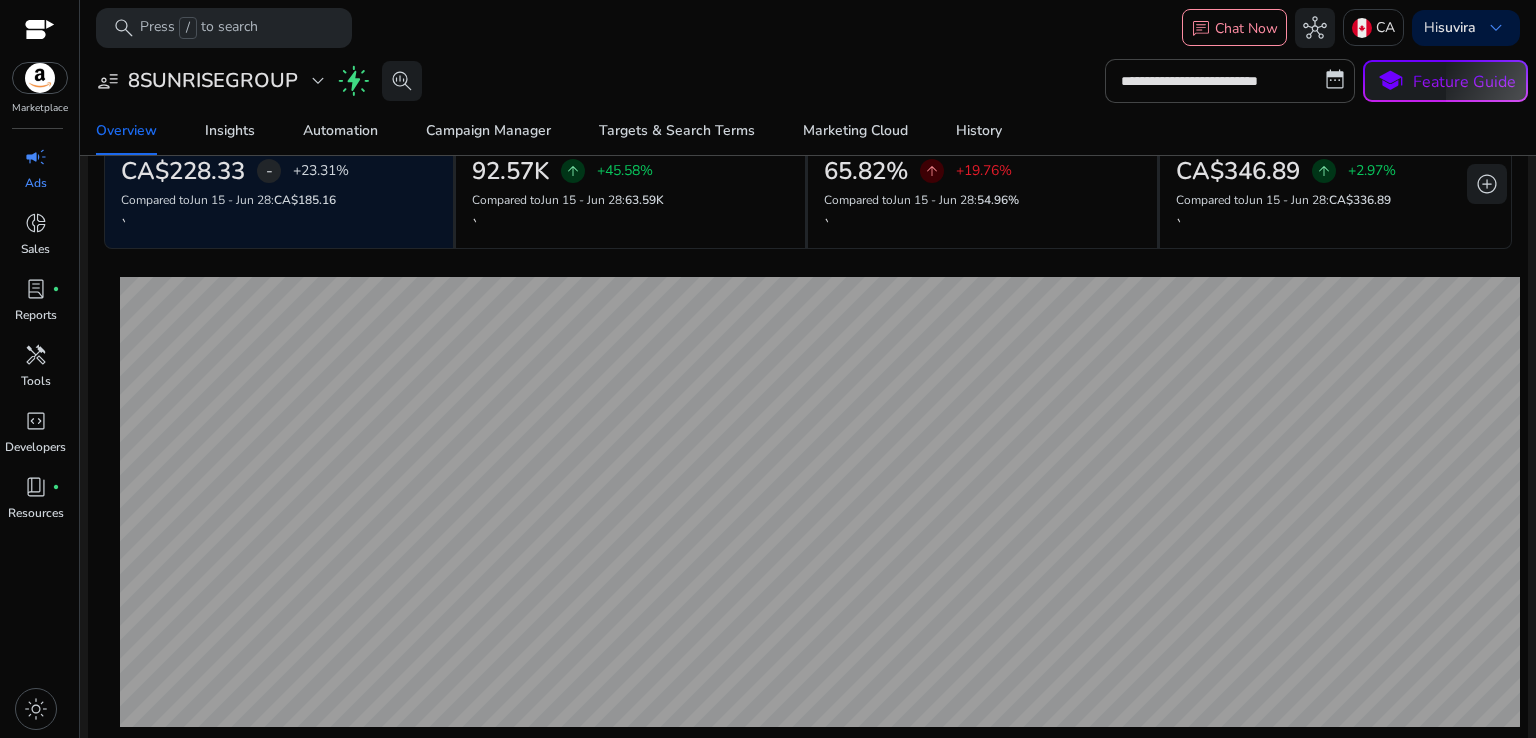 scroll, scrollTop: 0, scrollLeft: 0, axis: both 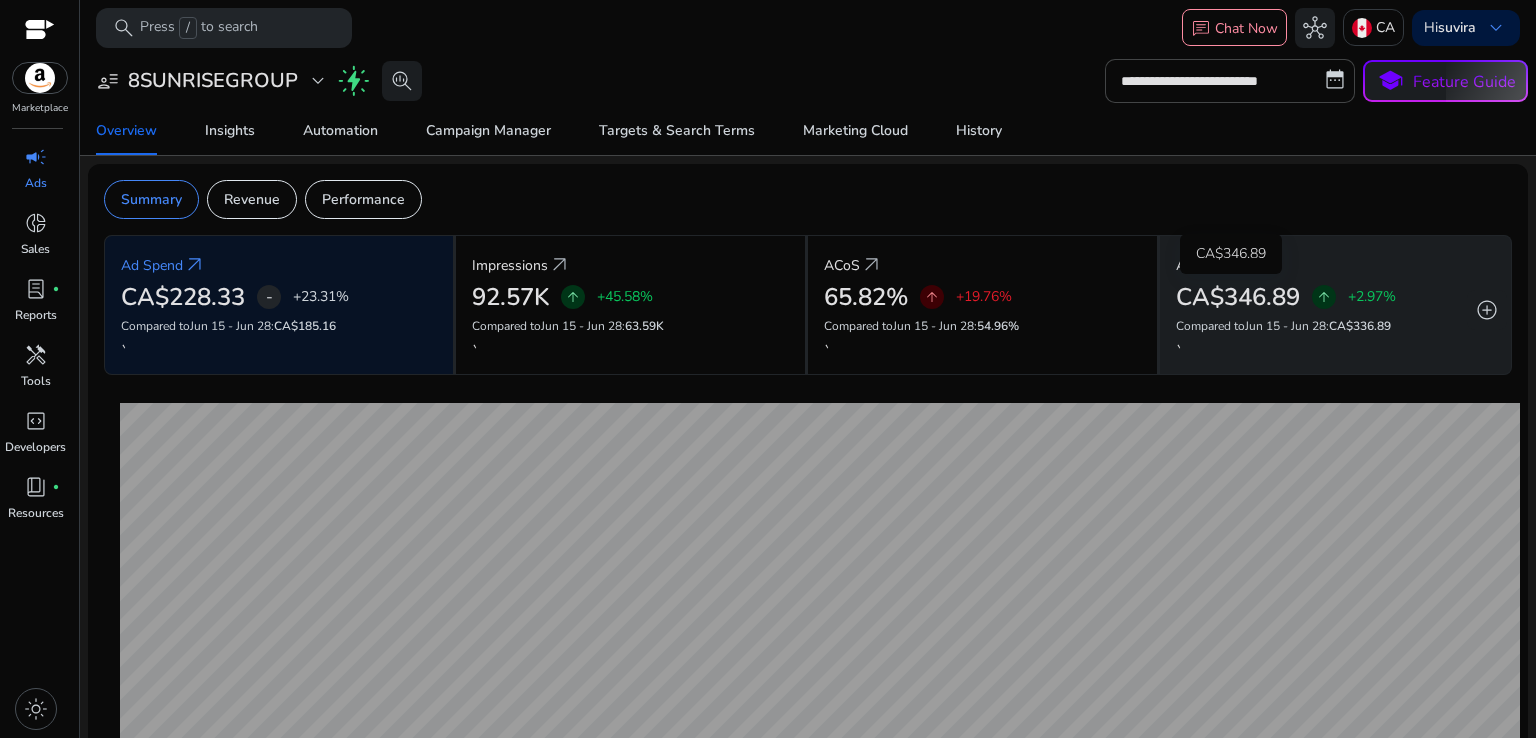 click on "CA$346.89" 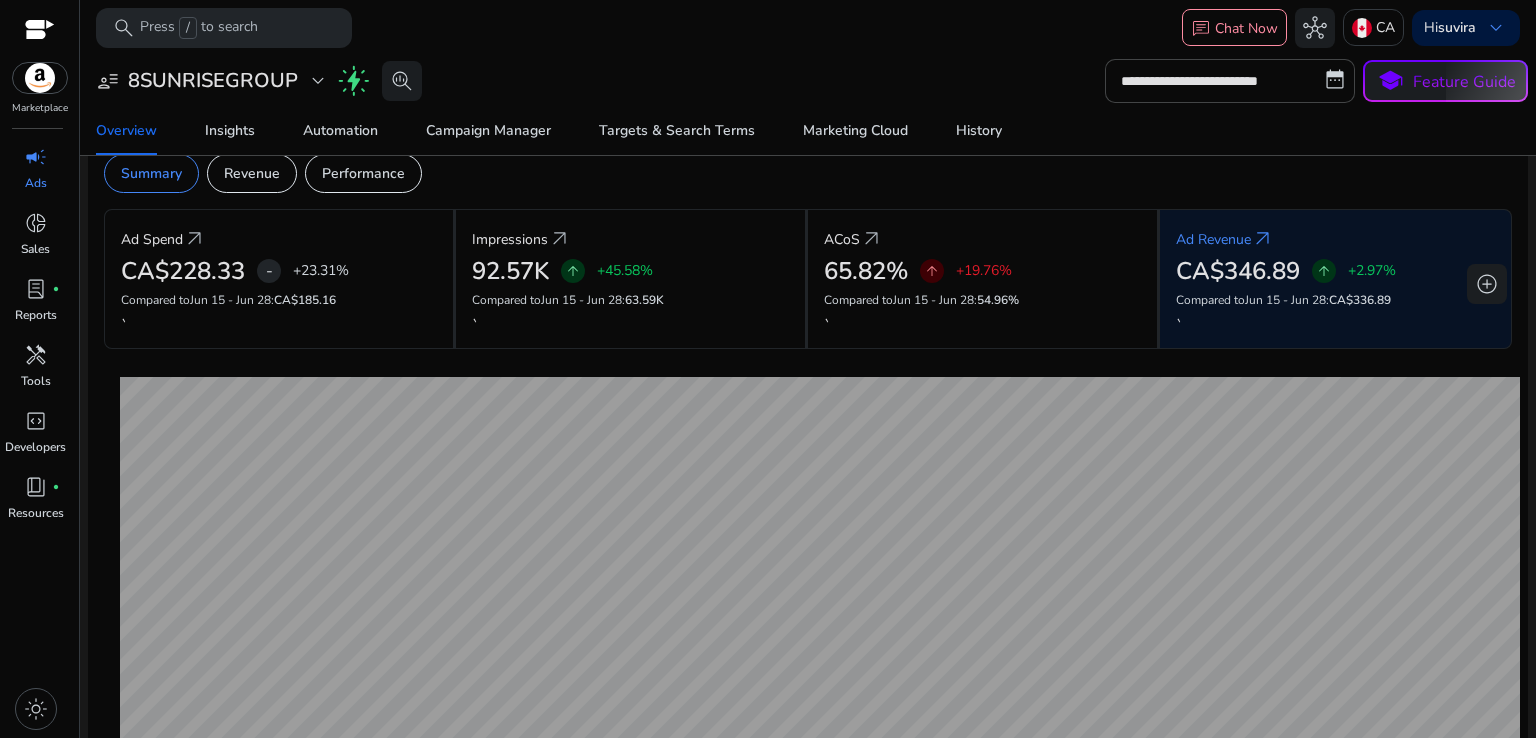 scroll, scrollTop: 0, scrollLeft: 0, axis: both 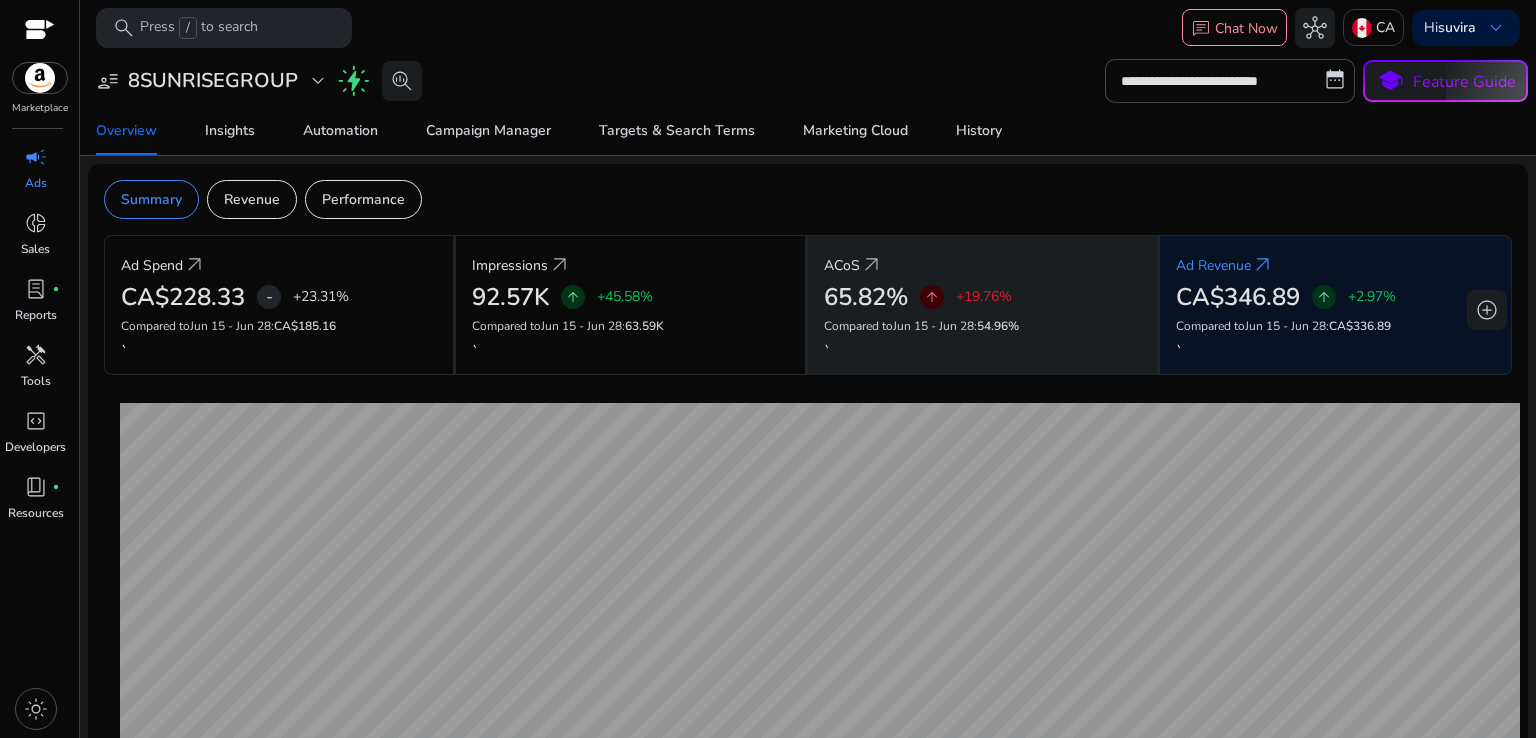 click on "65.82%   arrow_upward   +19.76%" 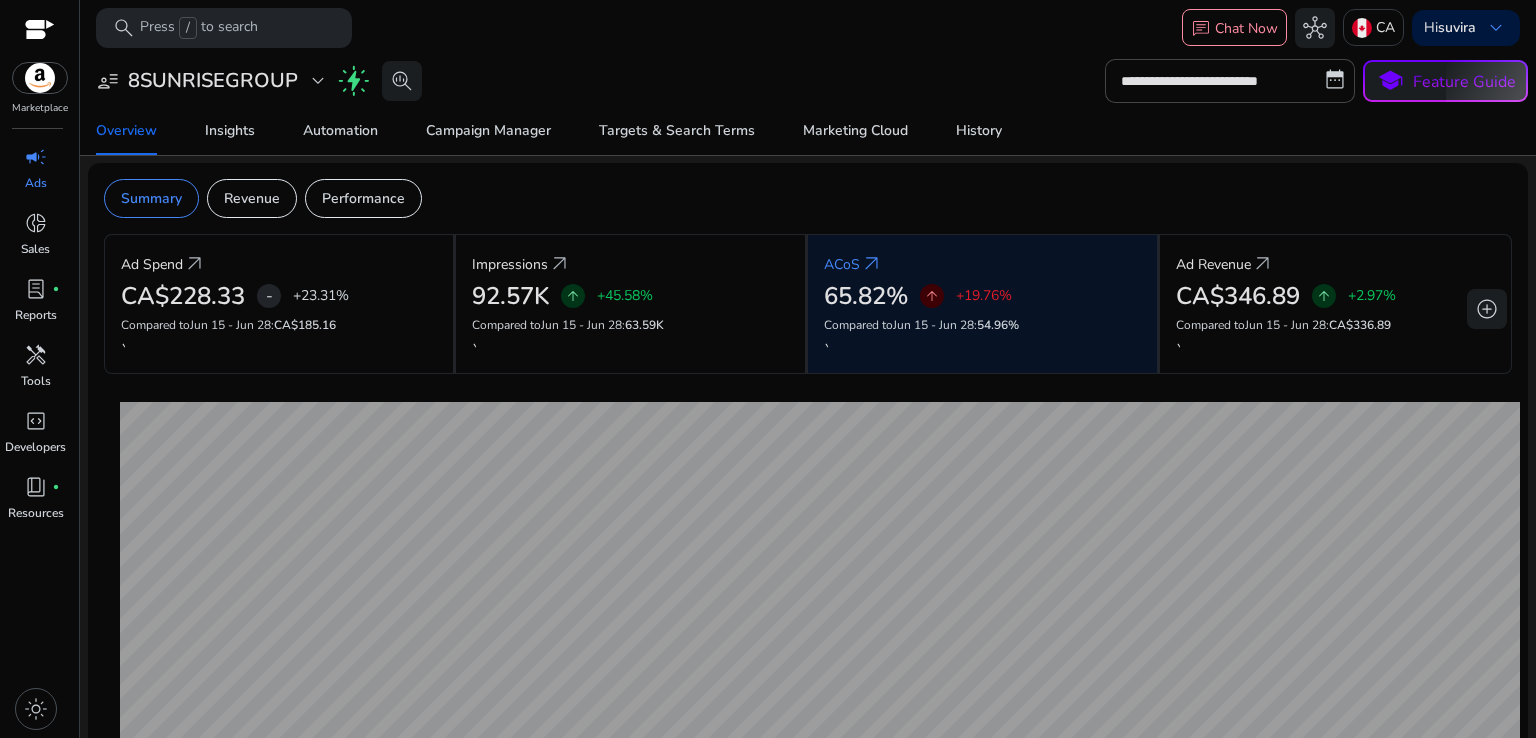 scroll, scrollTop: 0, scrollLeft: 0, axis: both 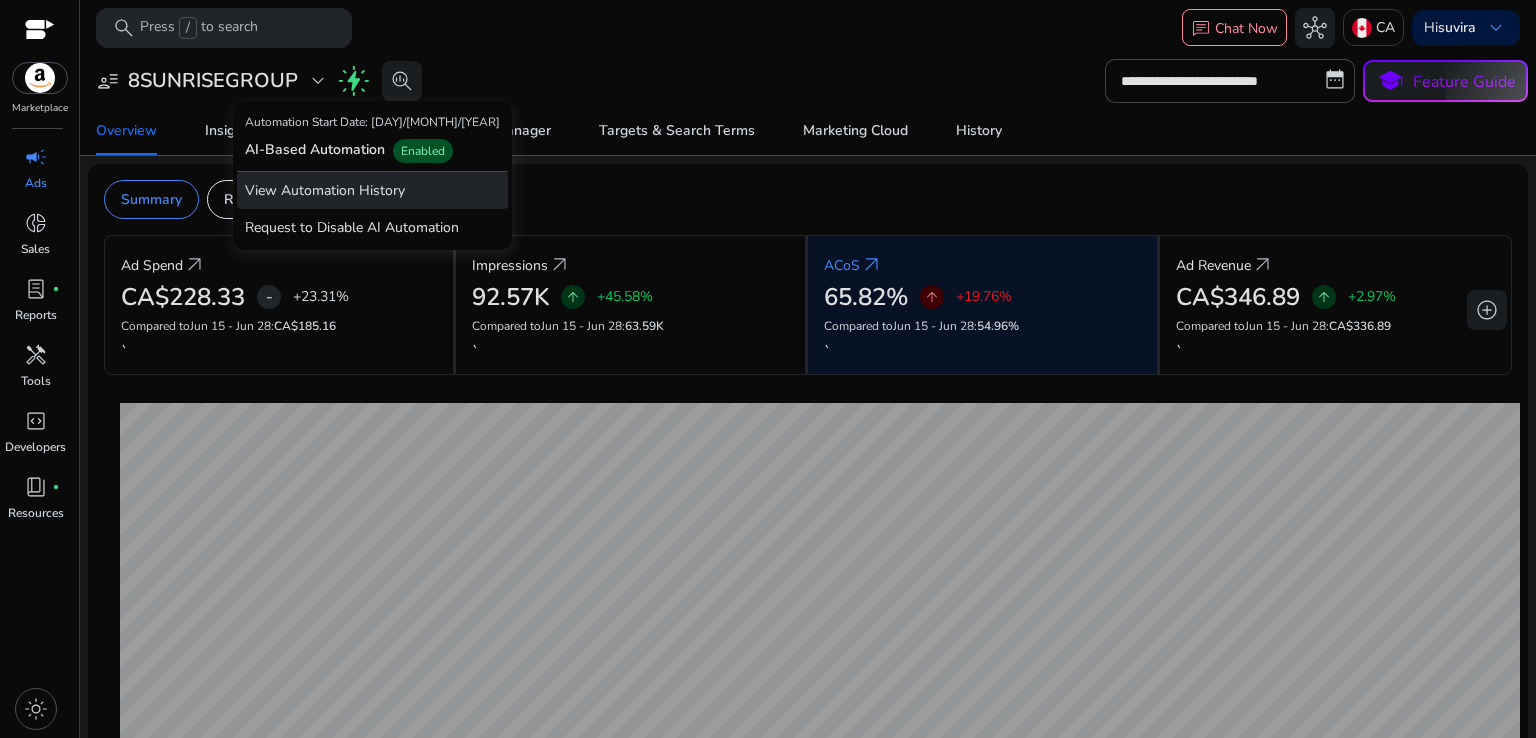 click on "View Automation History" at bounding box center [372, 190] 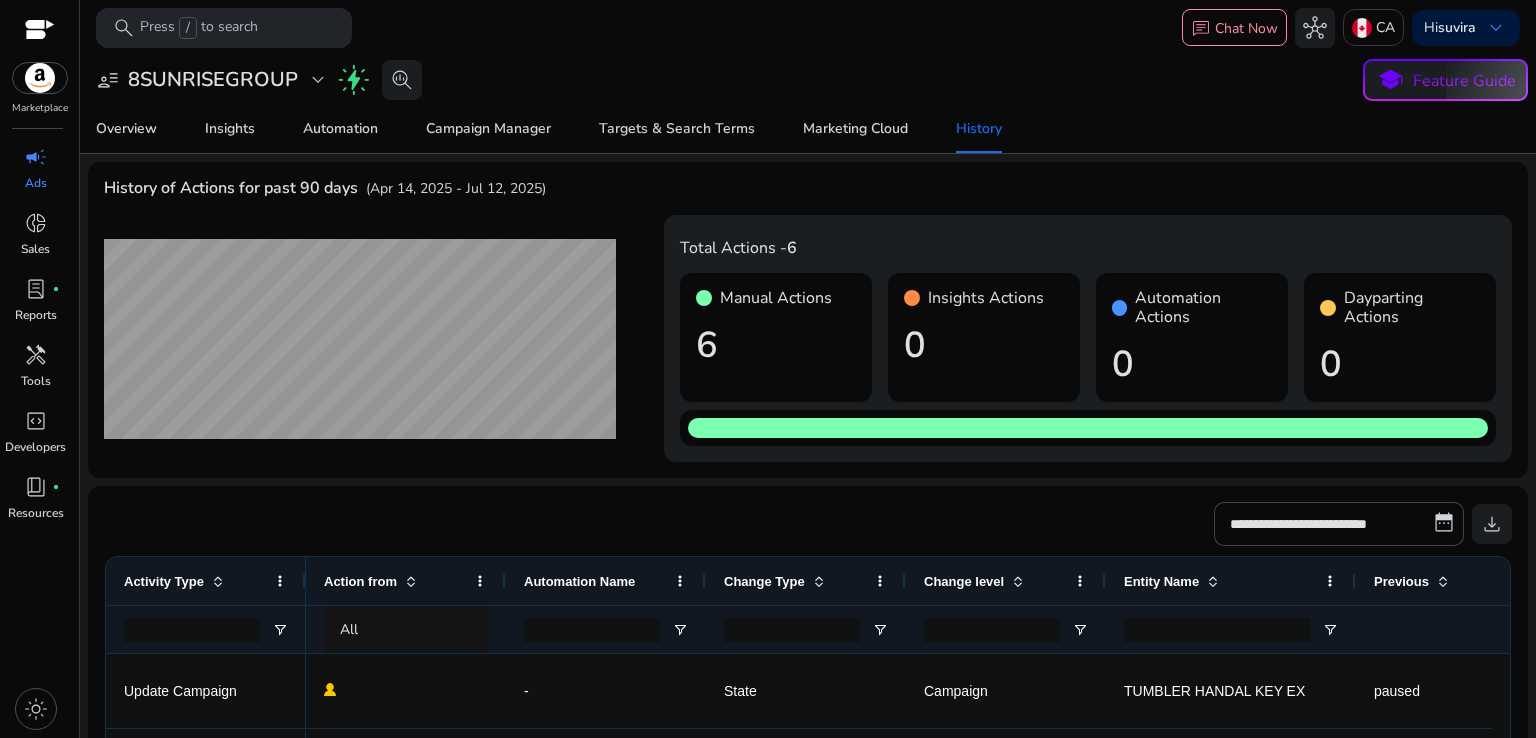 click on "**********" 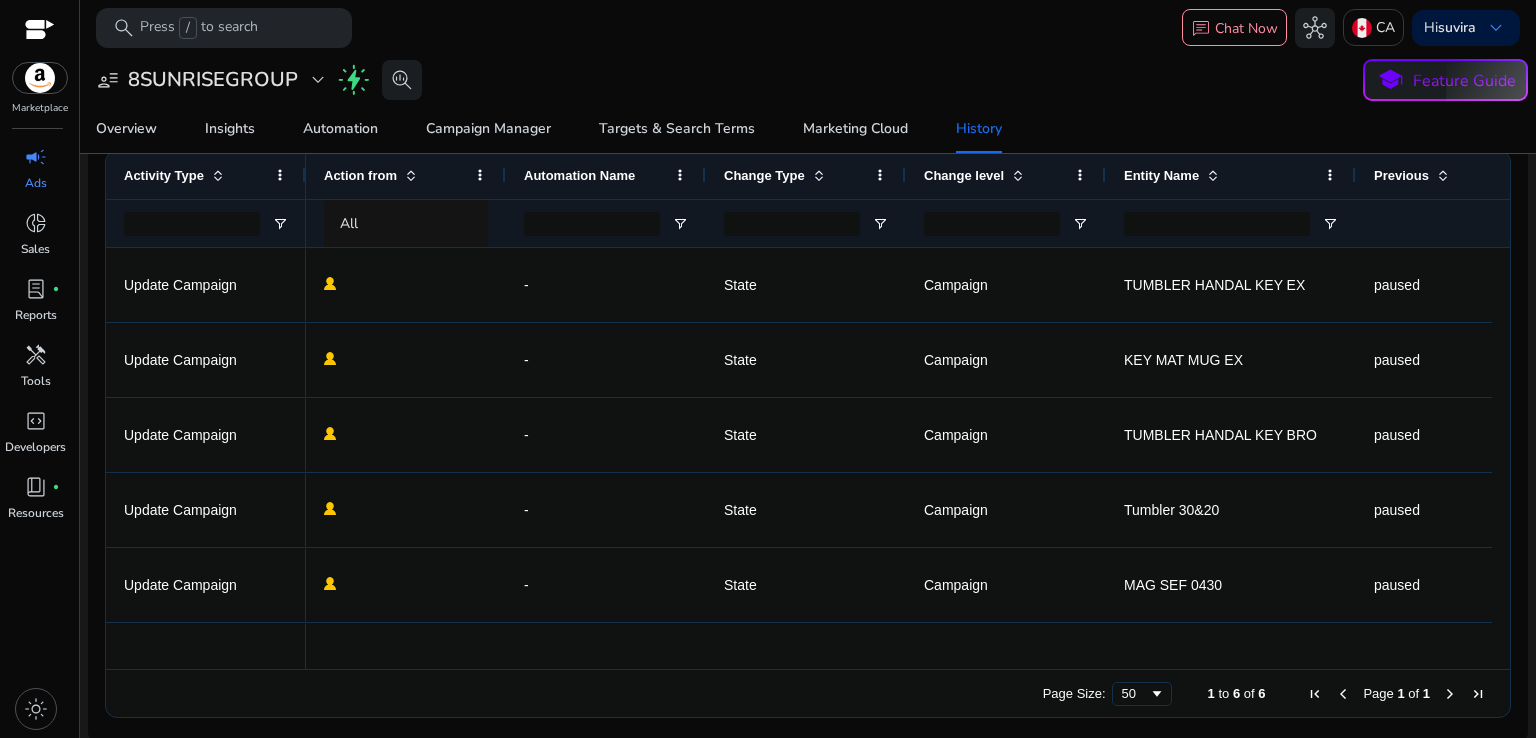 scroll, scrollTop: 412, scrollLeft: 0, axis: vertical 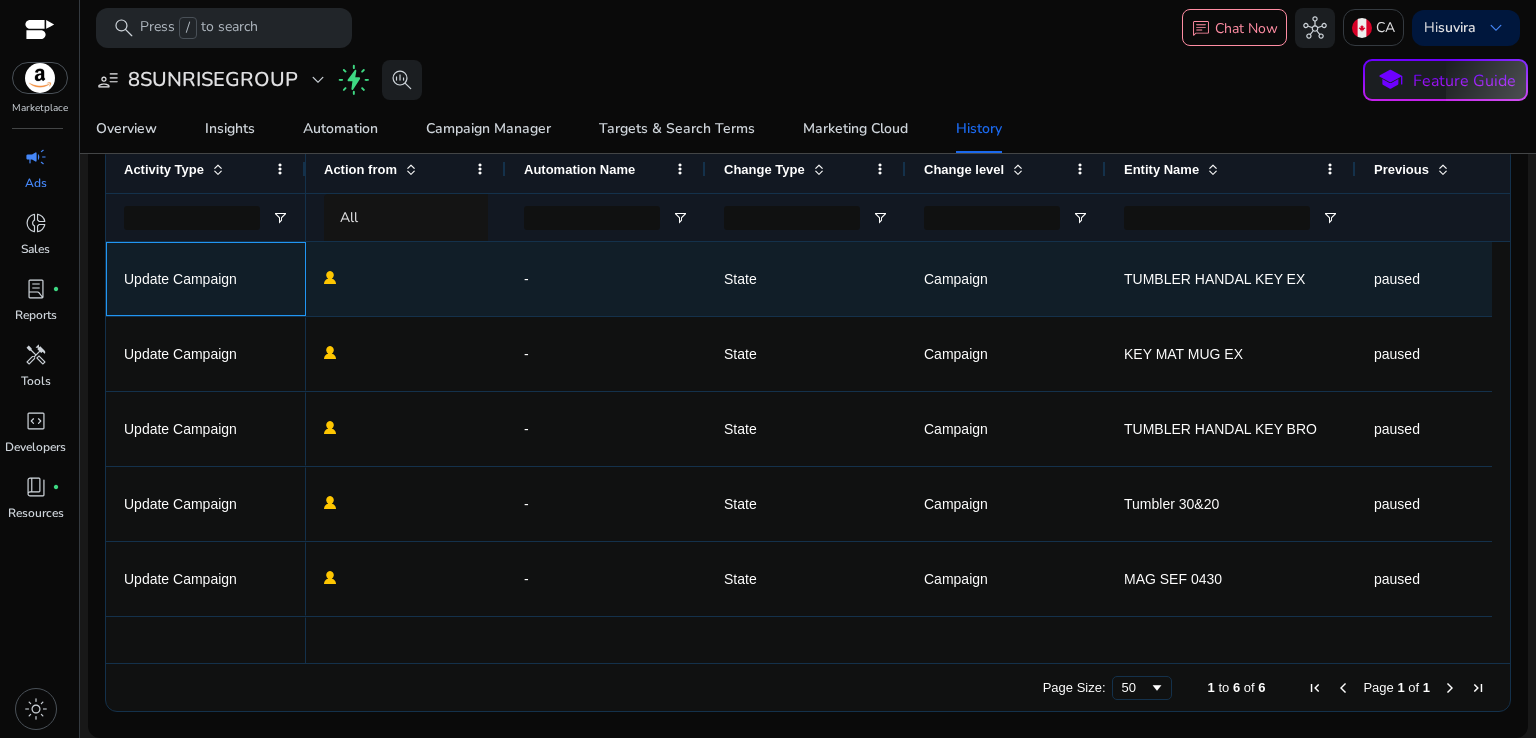 click on "Update Campaign" 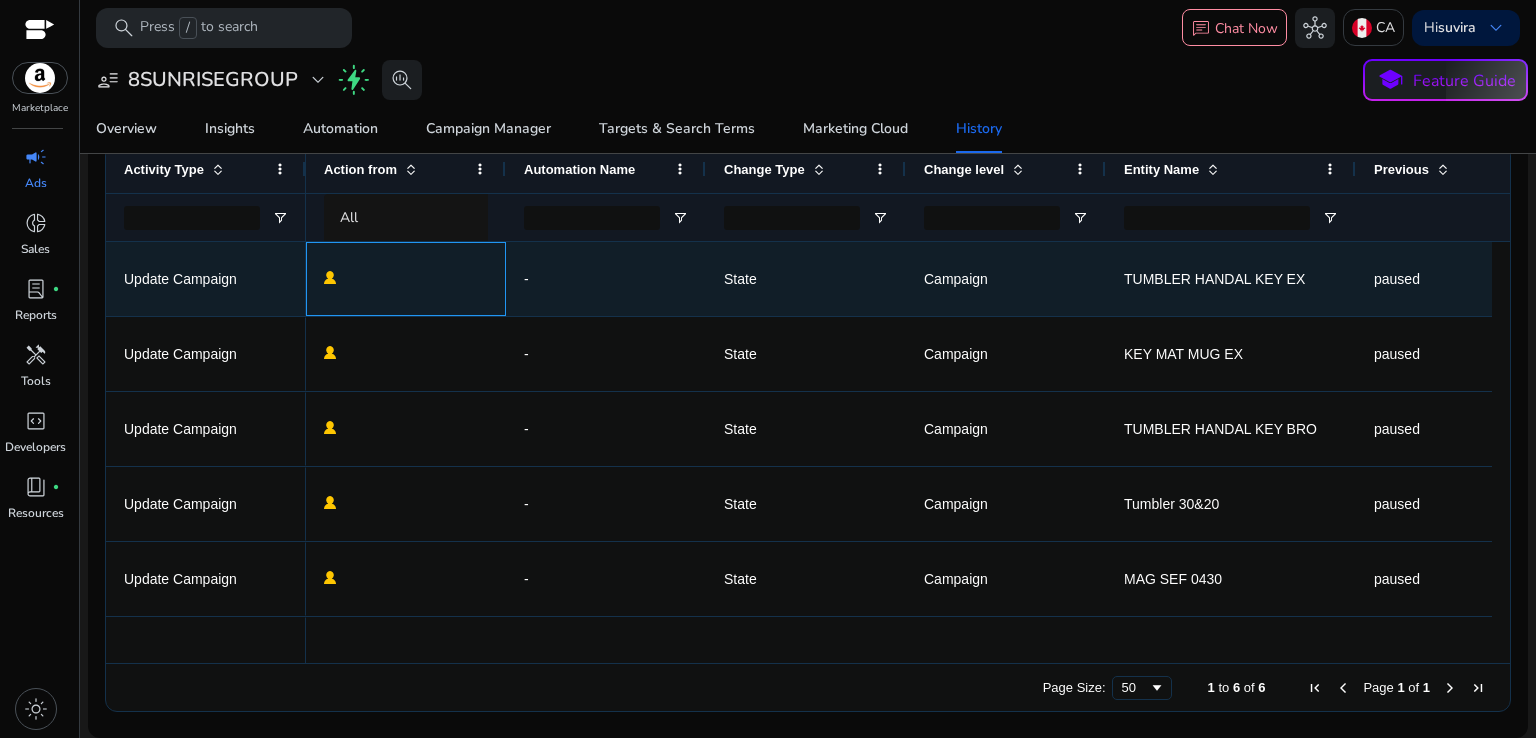 click 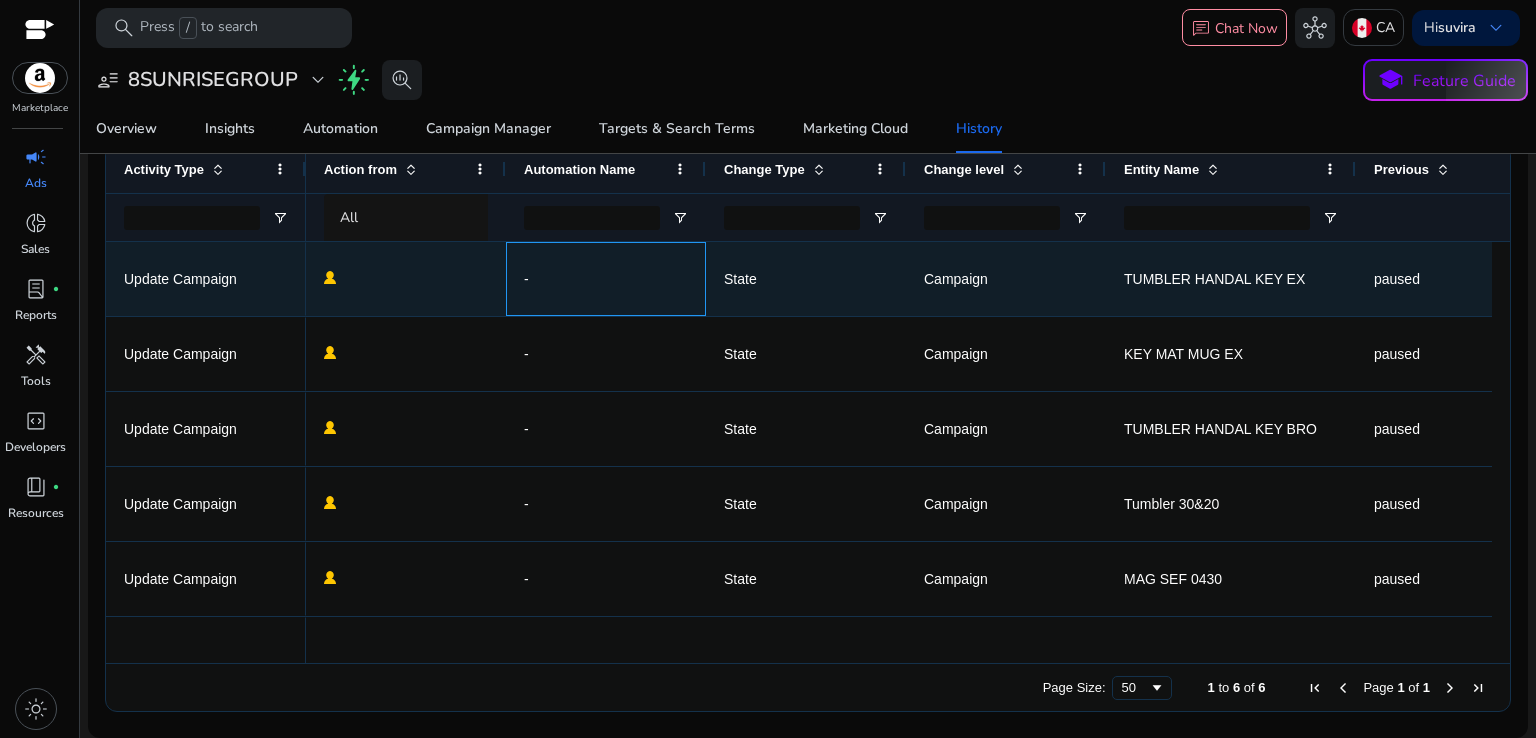 click on "-" 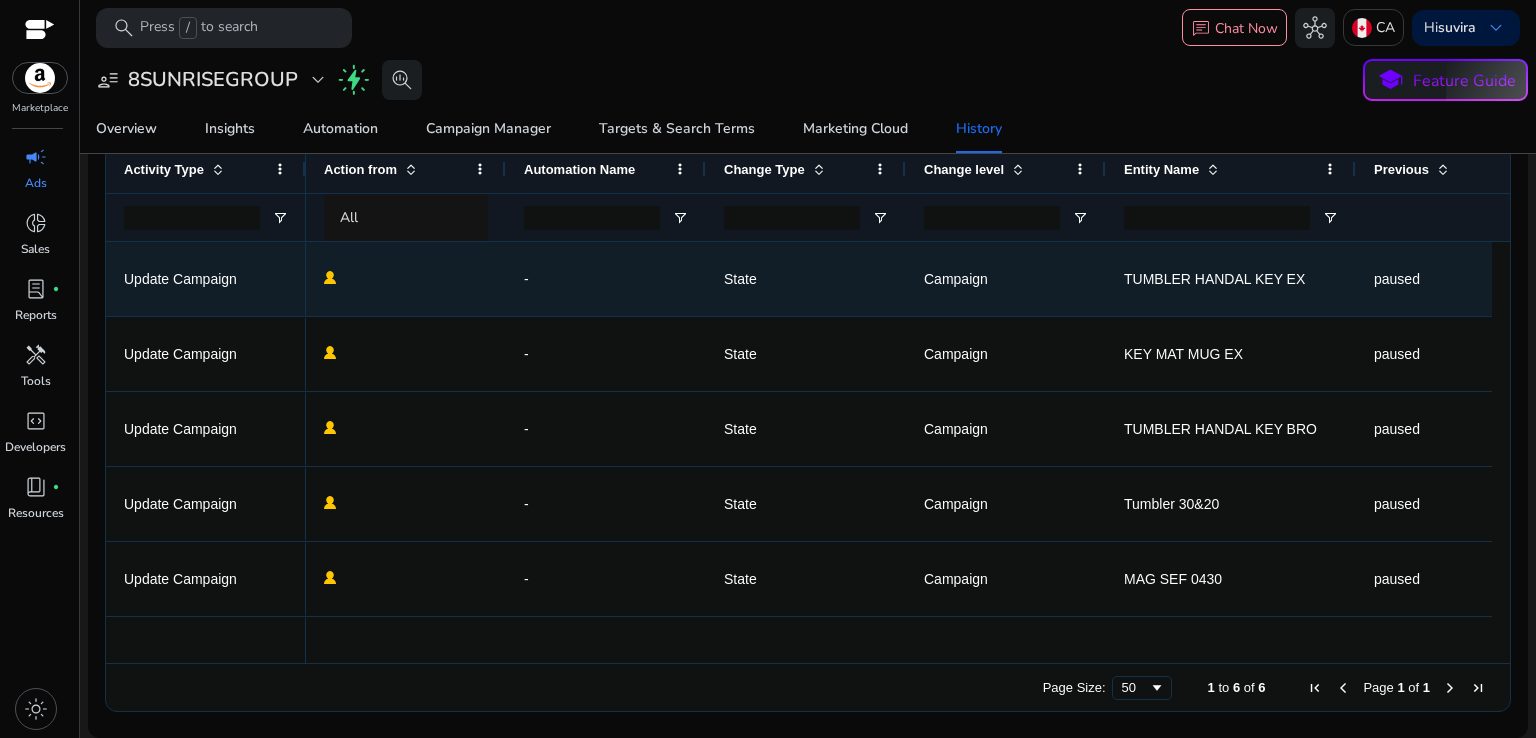 click on "TUMBLER HANDAL KEY EX" 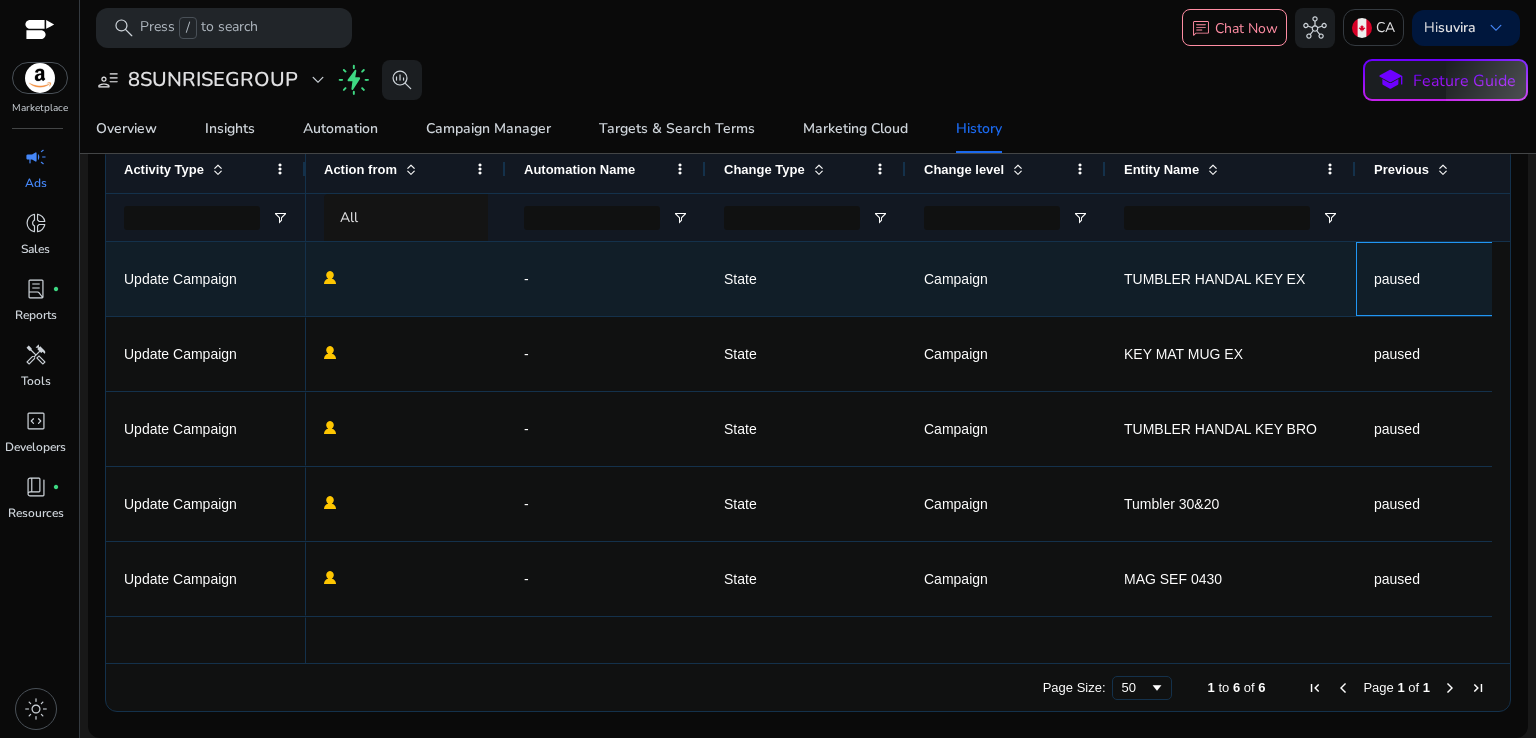 click on "paused" 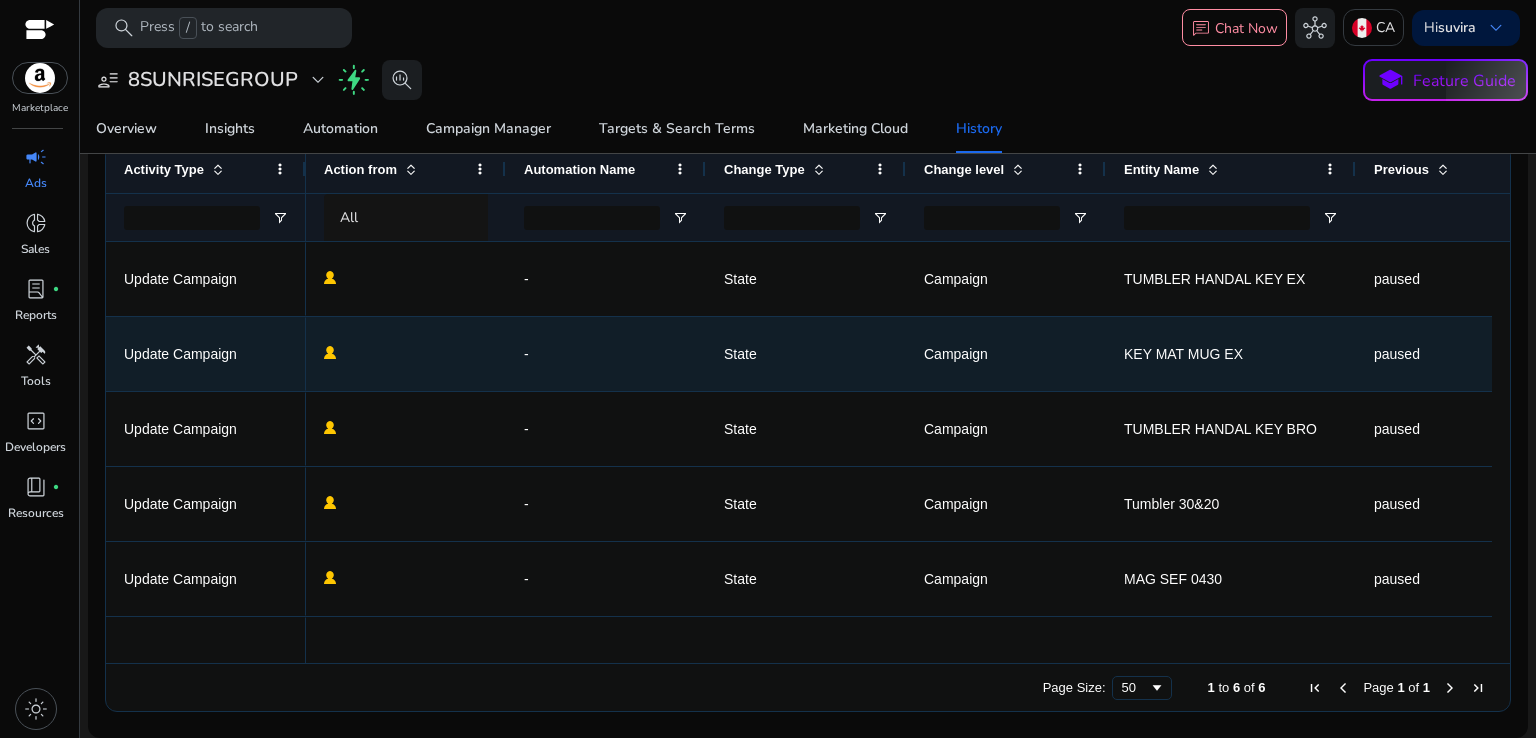 click on "Campaign" 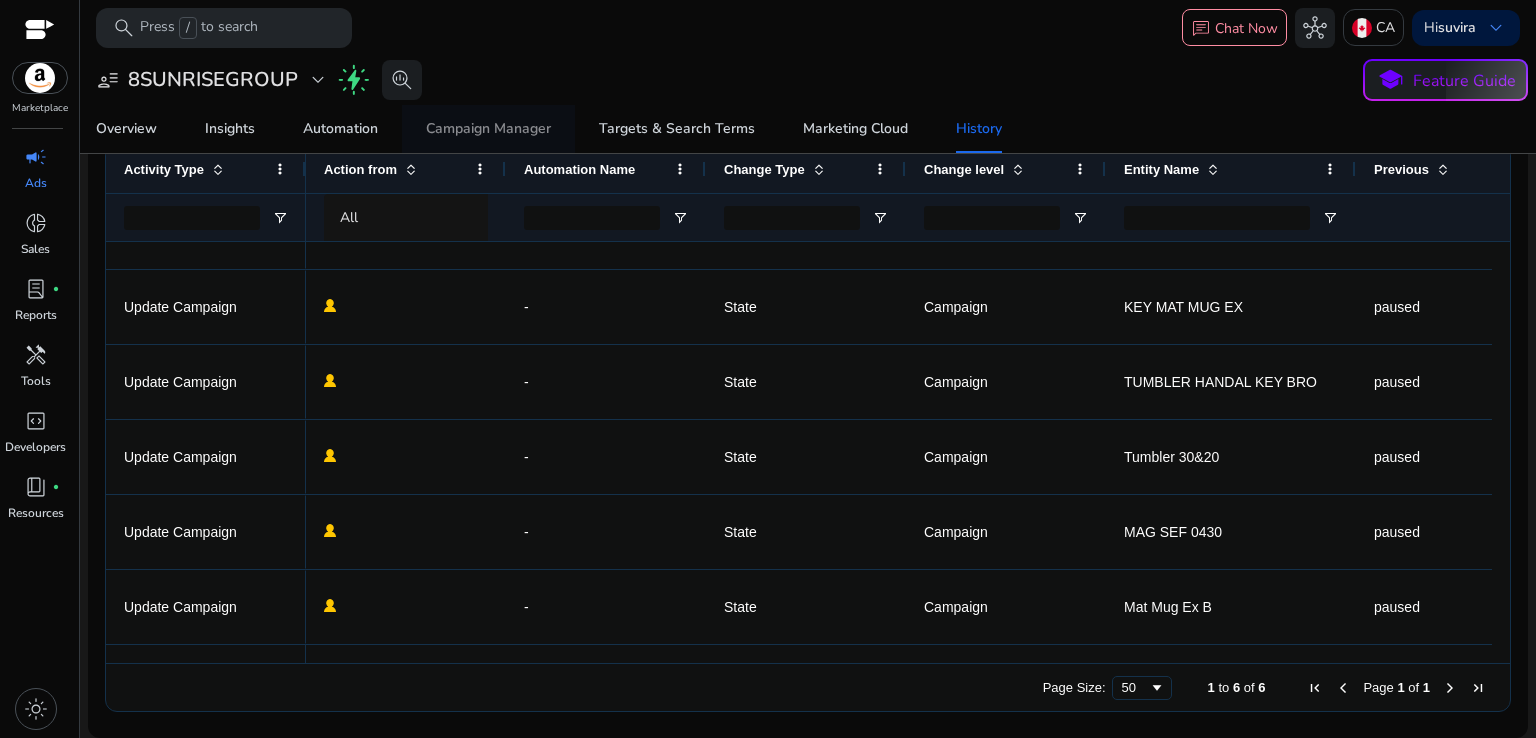 click on "Campaign Manager" at bounding box center (488, 129) 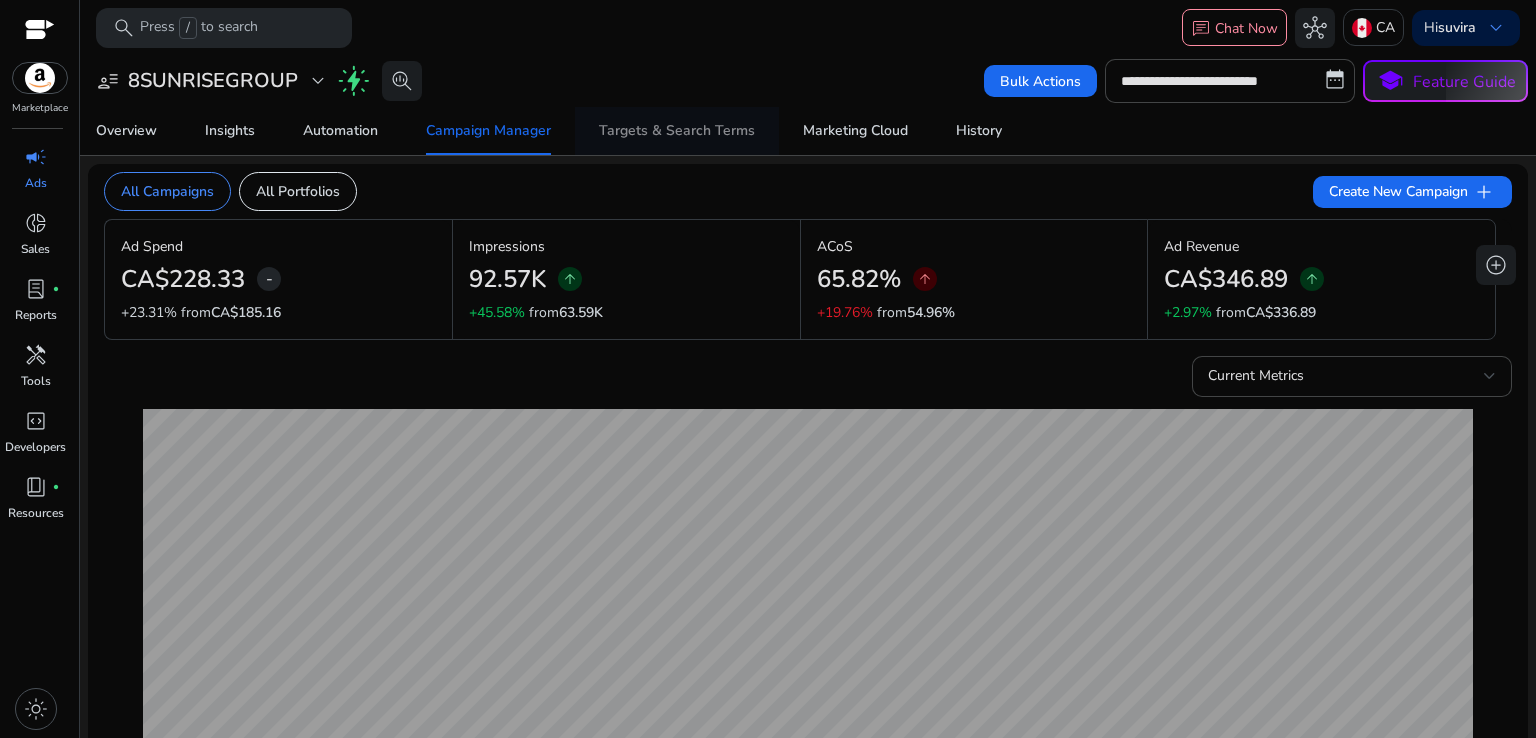 click on "Targets & Search Terms" at bounding box center [677, 131] 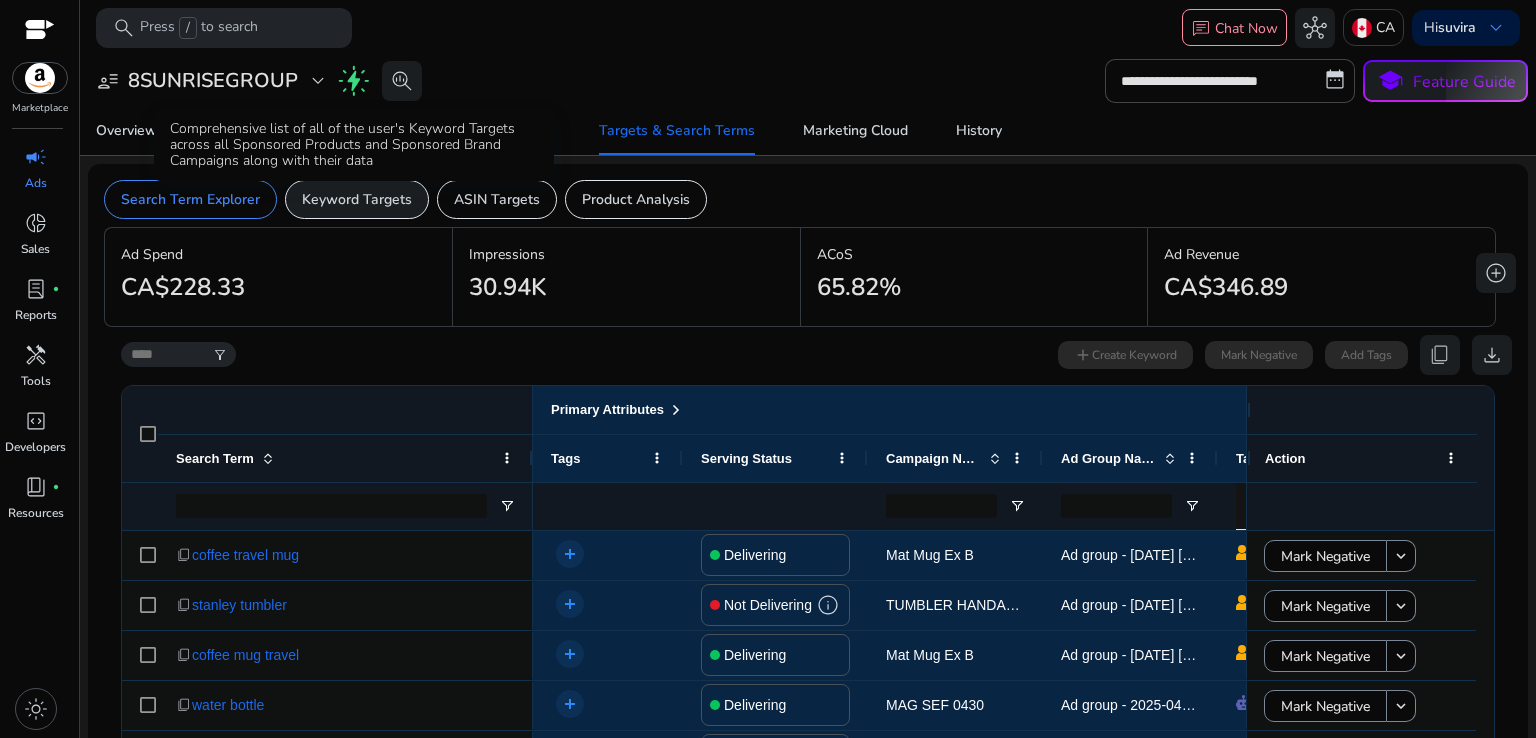 click on "Keyword Targets" 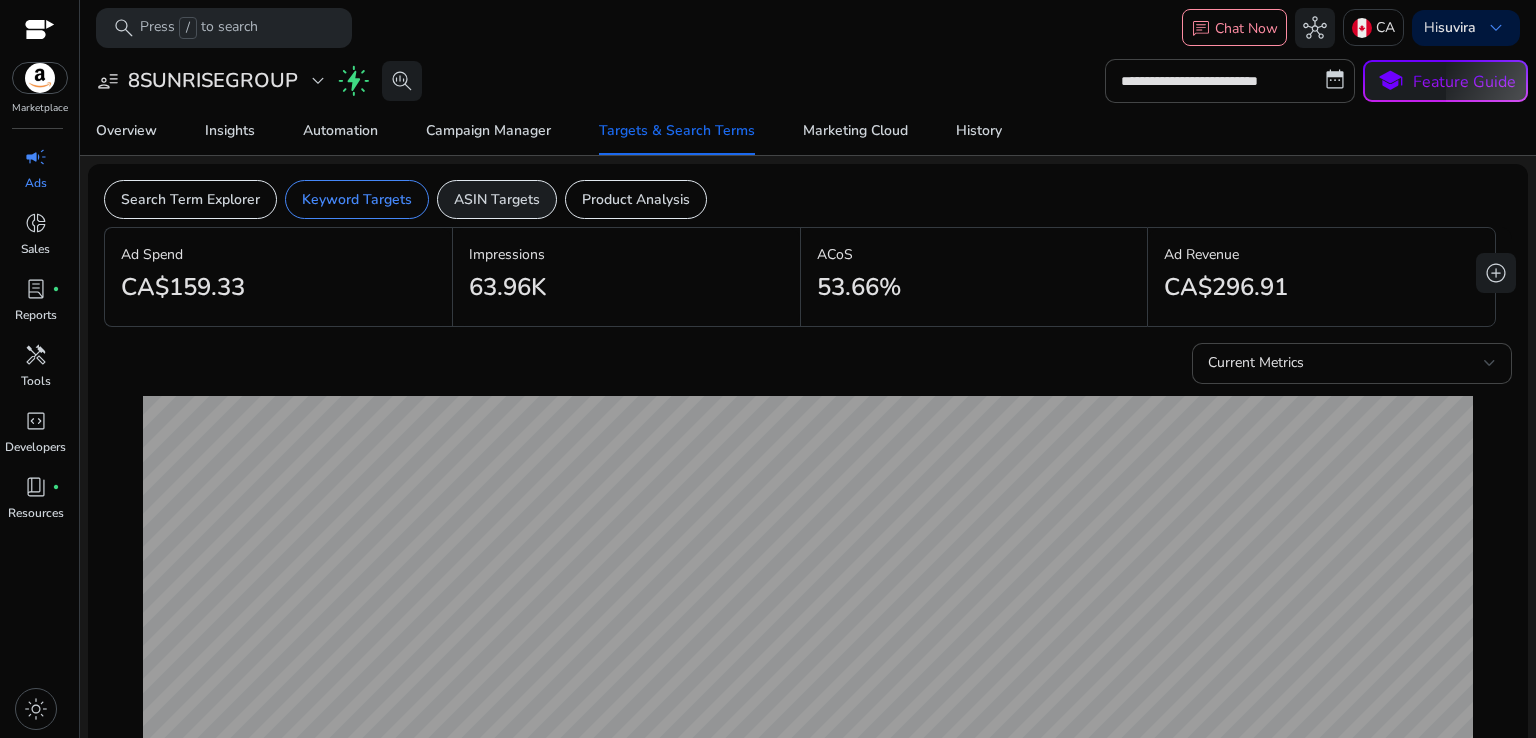 click on "ASIN Targets" 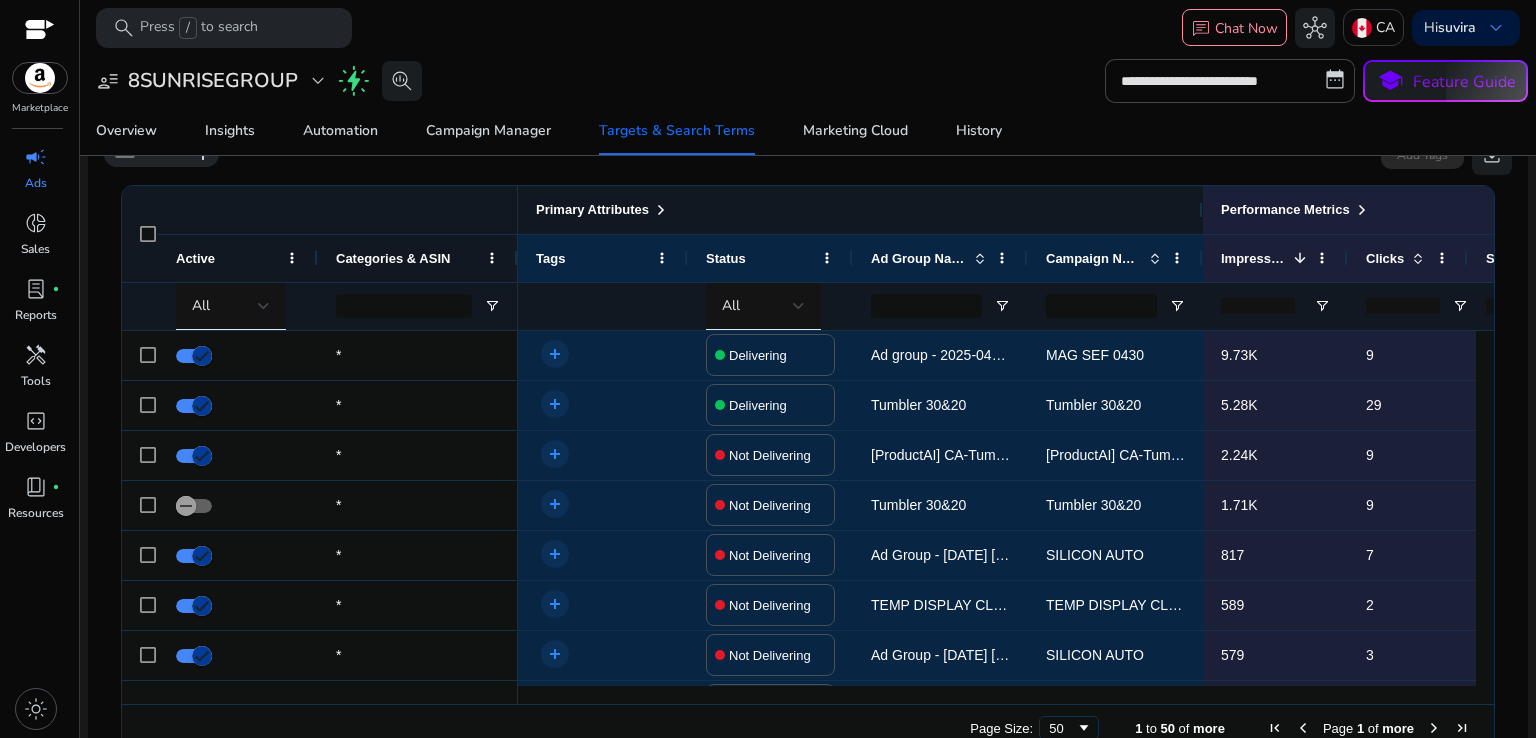 scroll, scrollTop: 0, scrollLeft: 0, axis: both 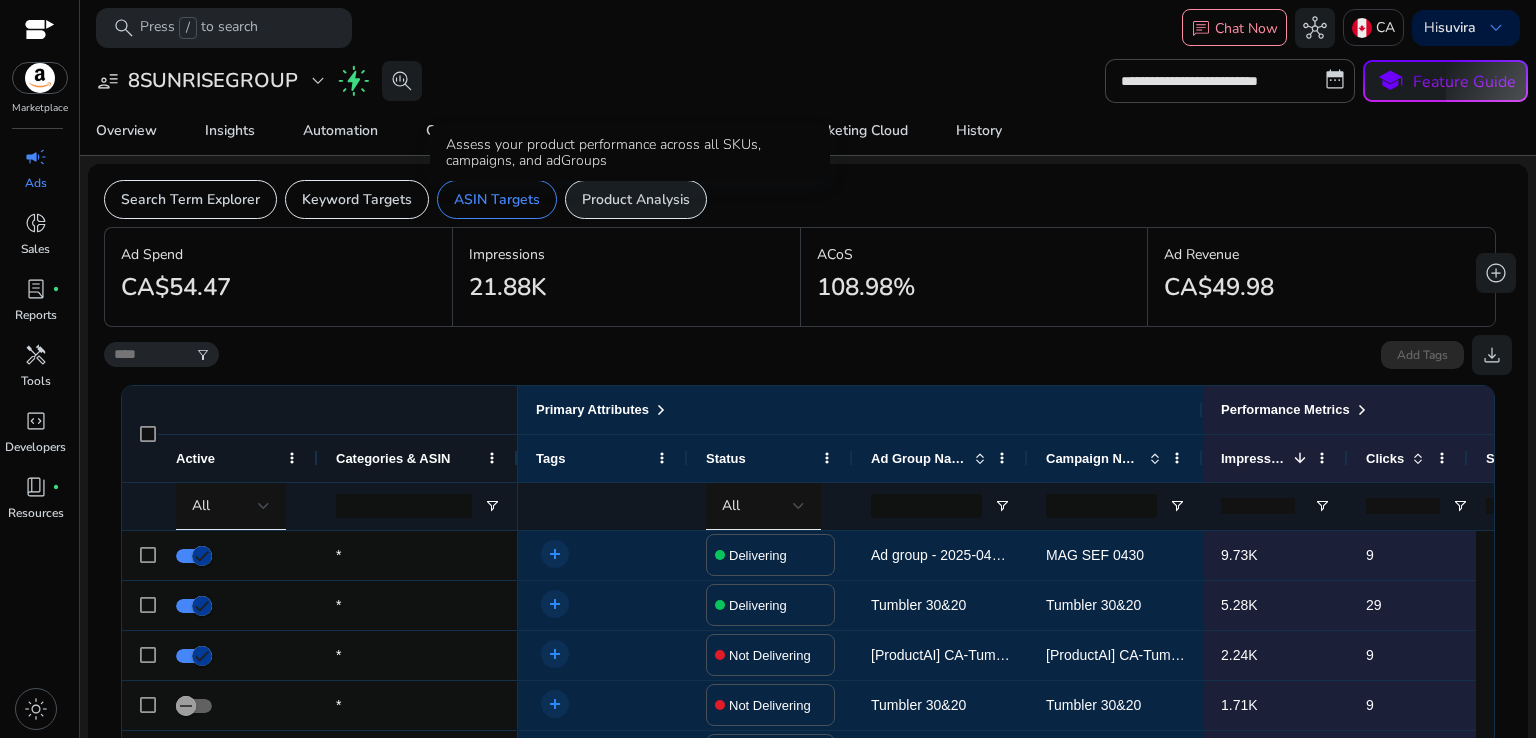 click on "Product Analysis" 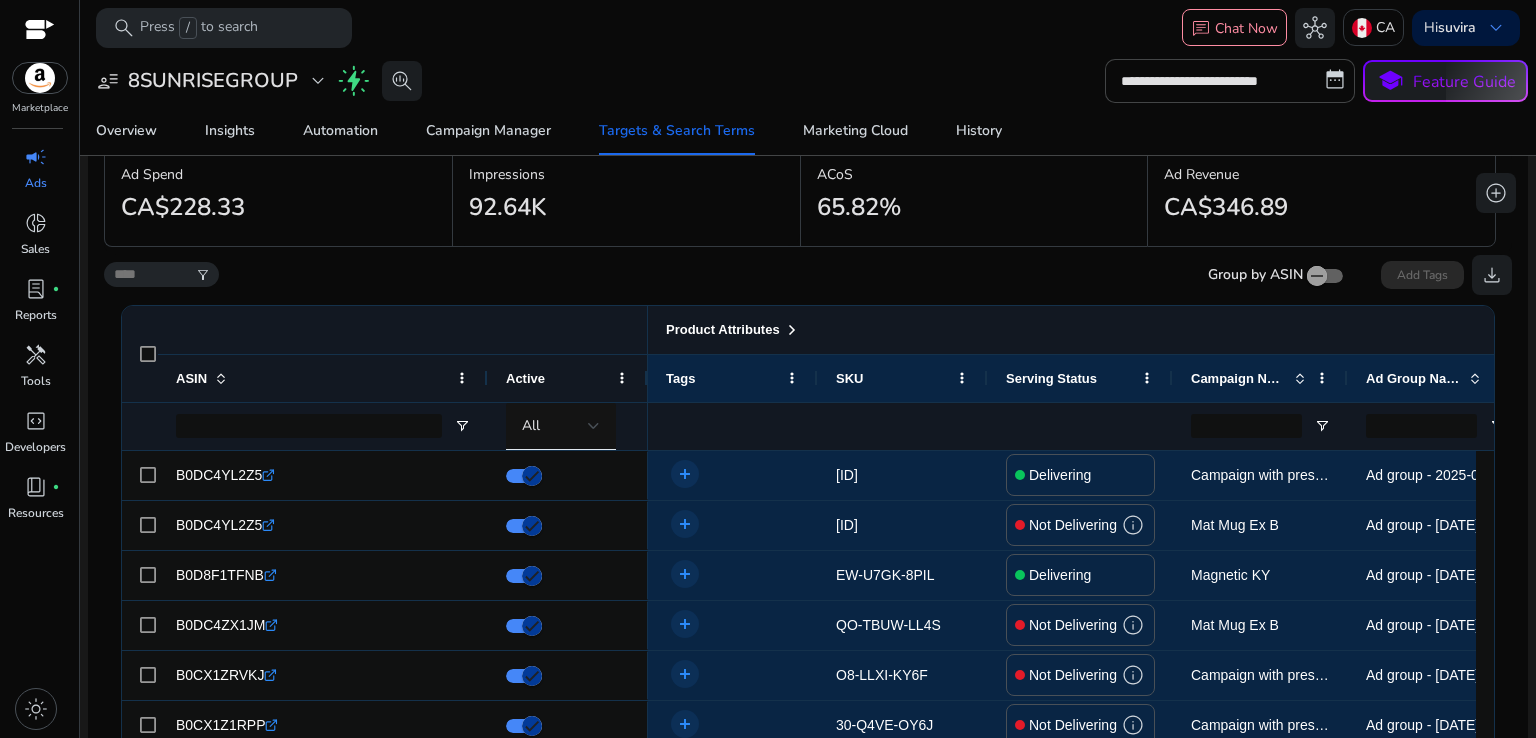 scroll, scrollTop: 240, scrollLeft: 0, axis: vertical 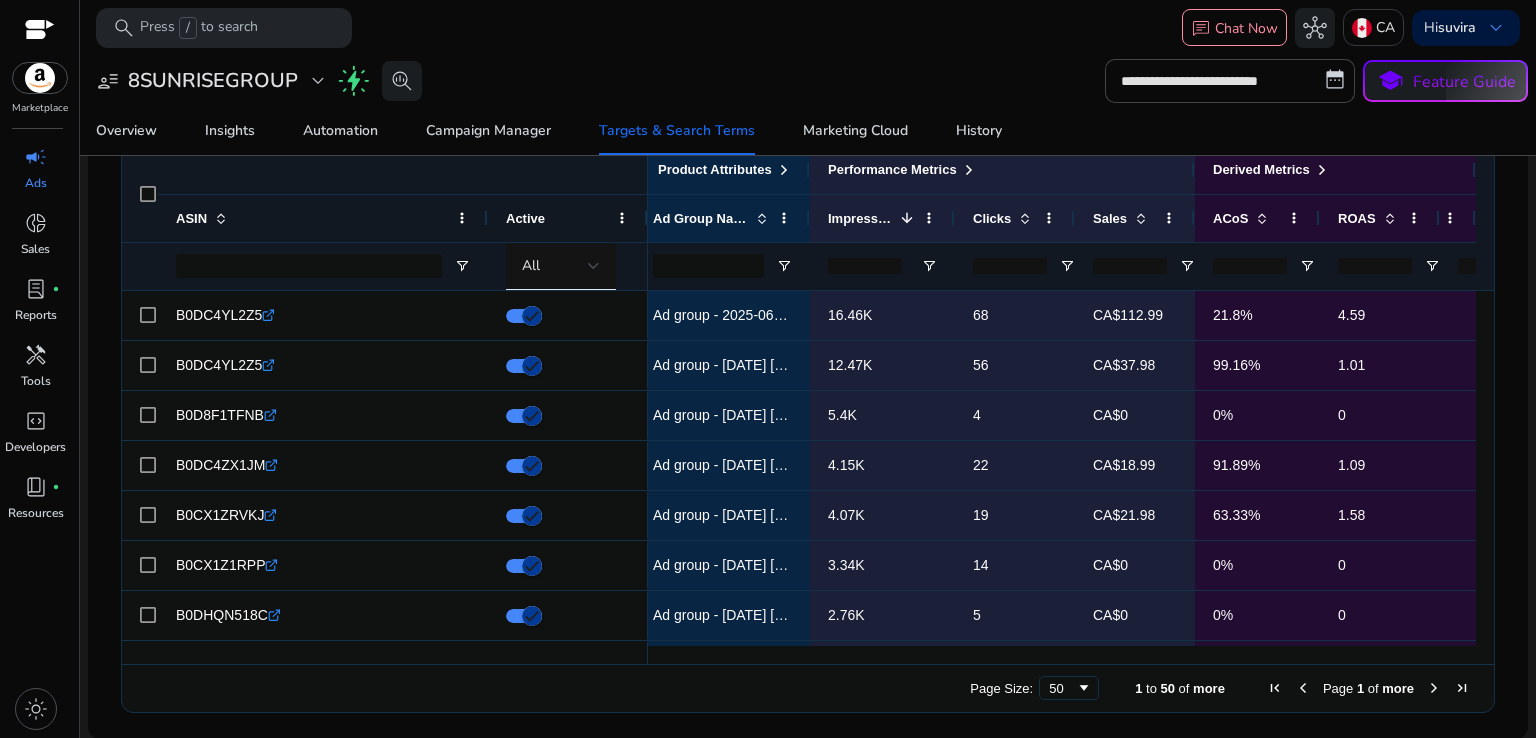 click 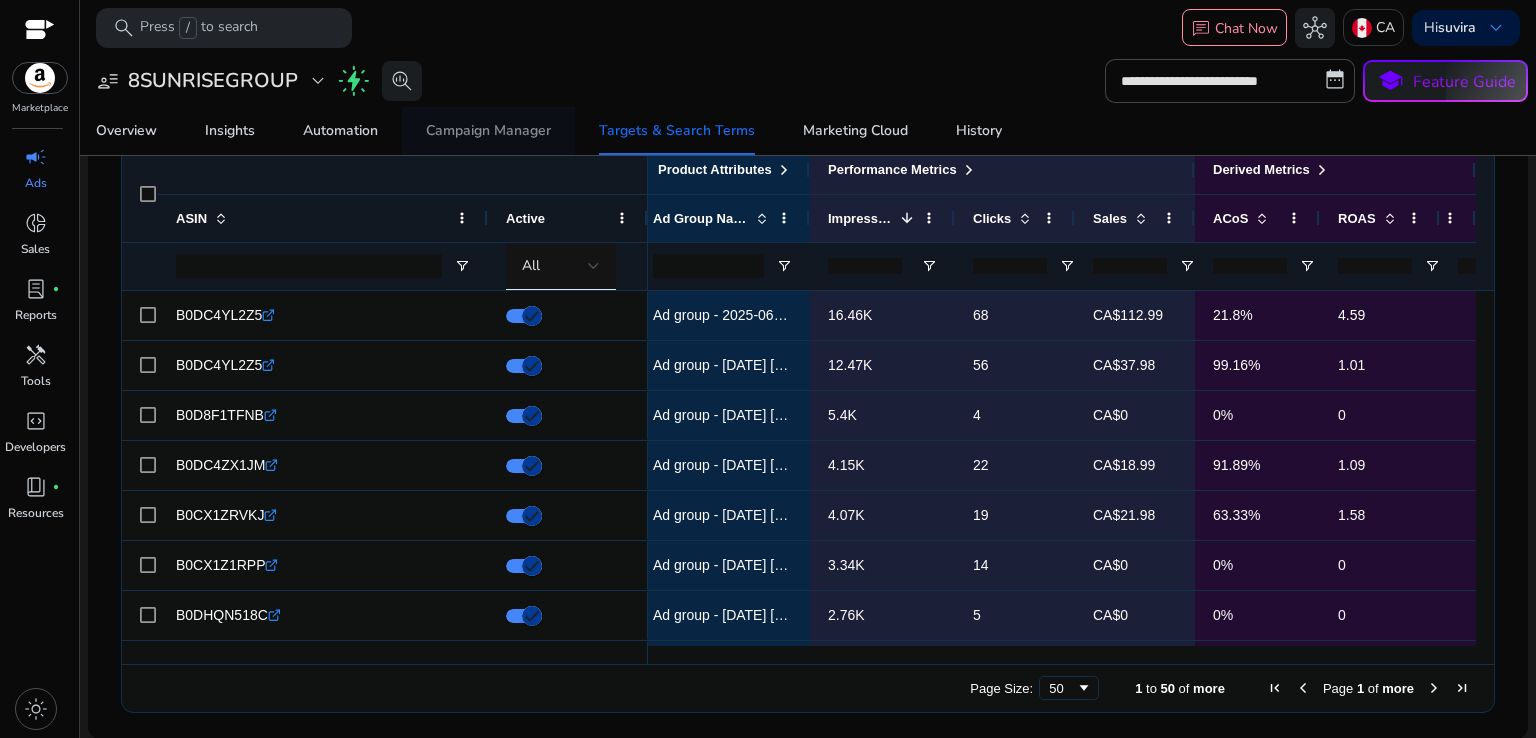click on "Campaign Manager" at bounding box center [488, 131] 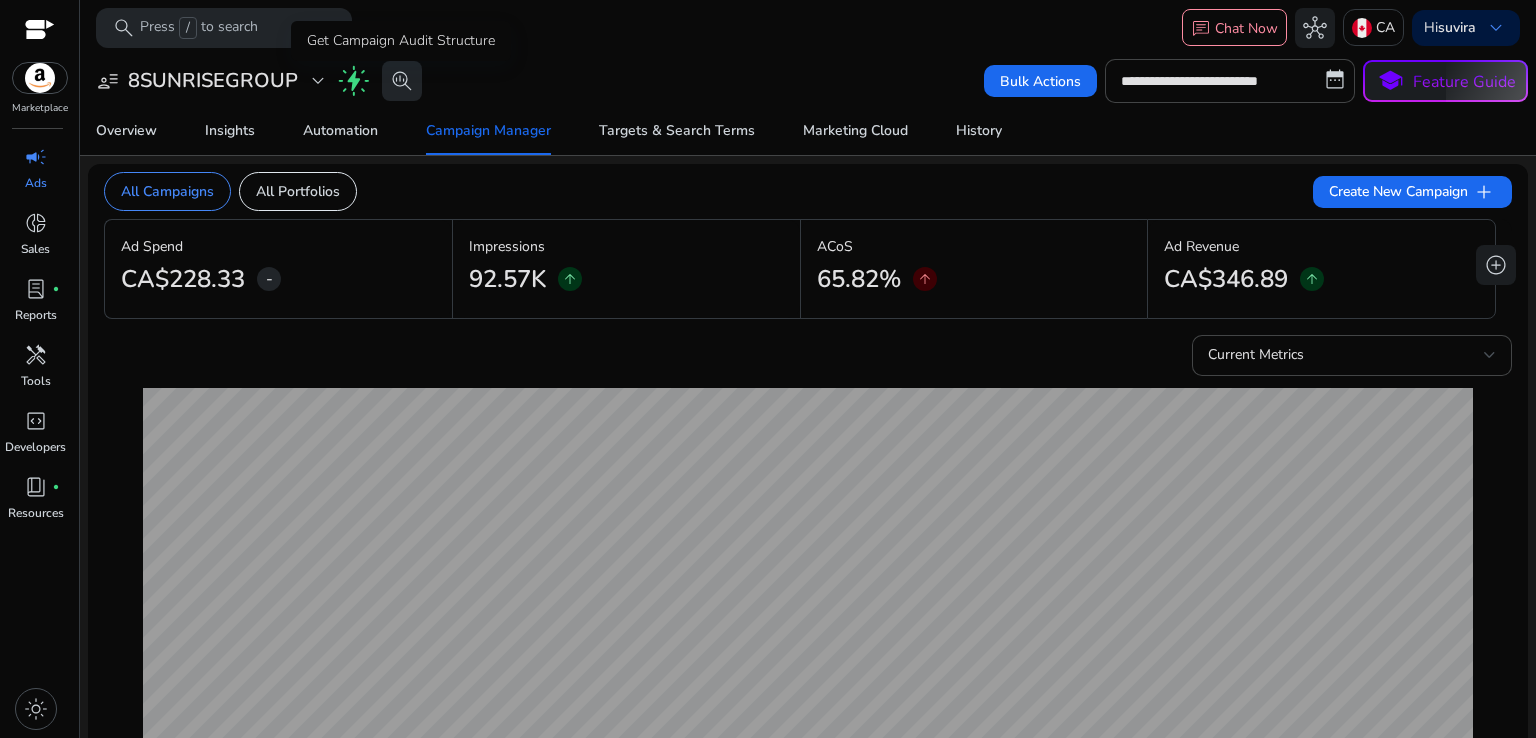 click on "search_insights" 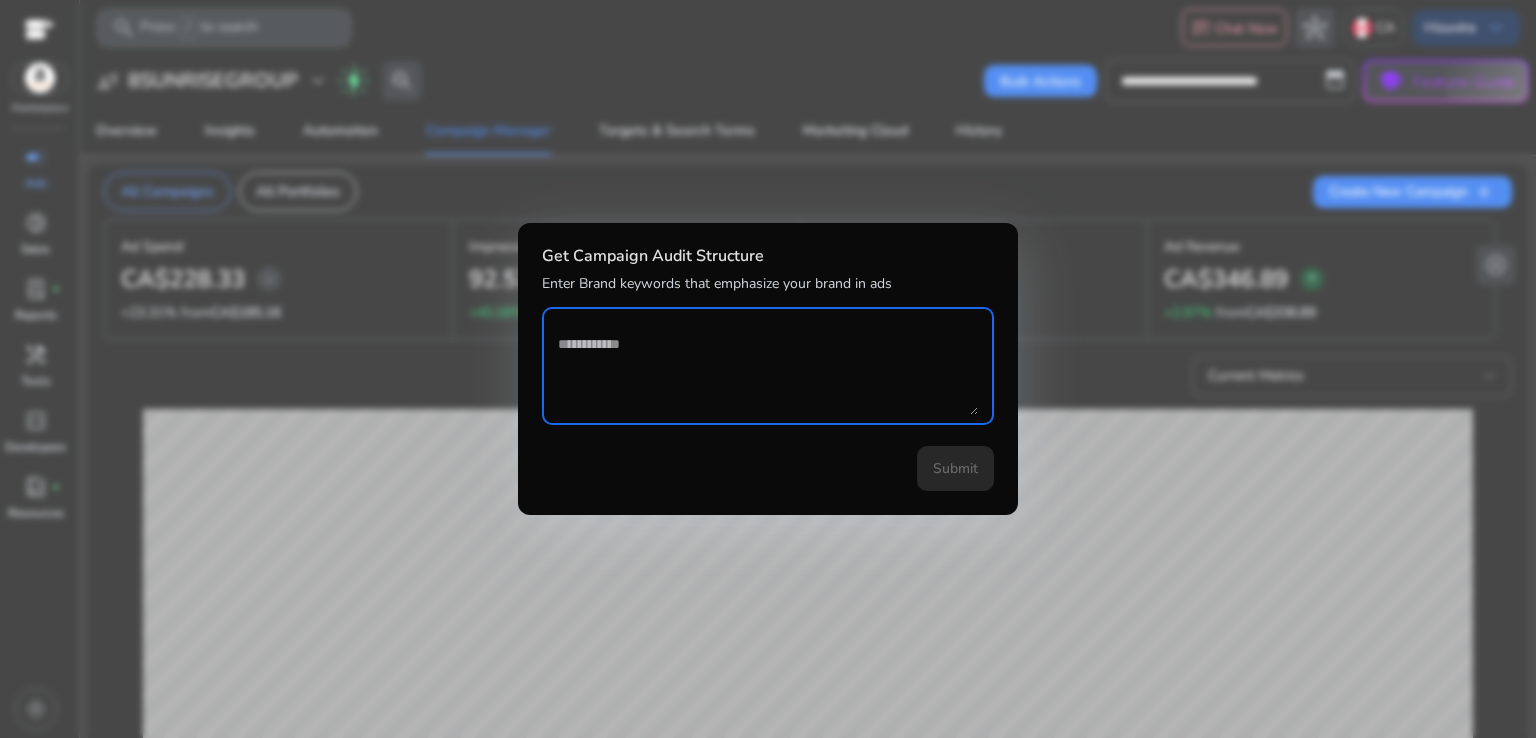 click at bounding box center [768, 369] 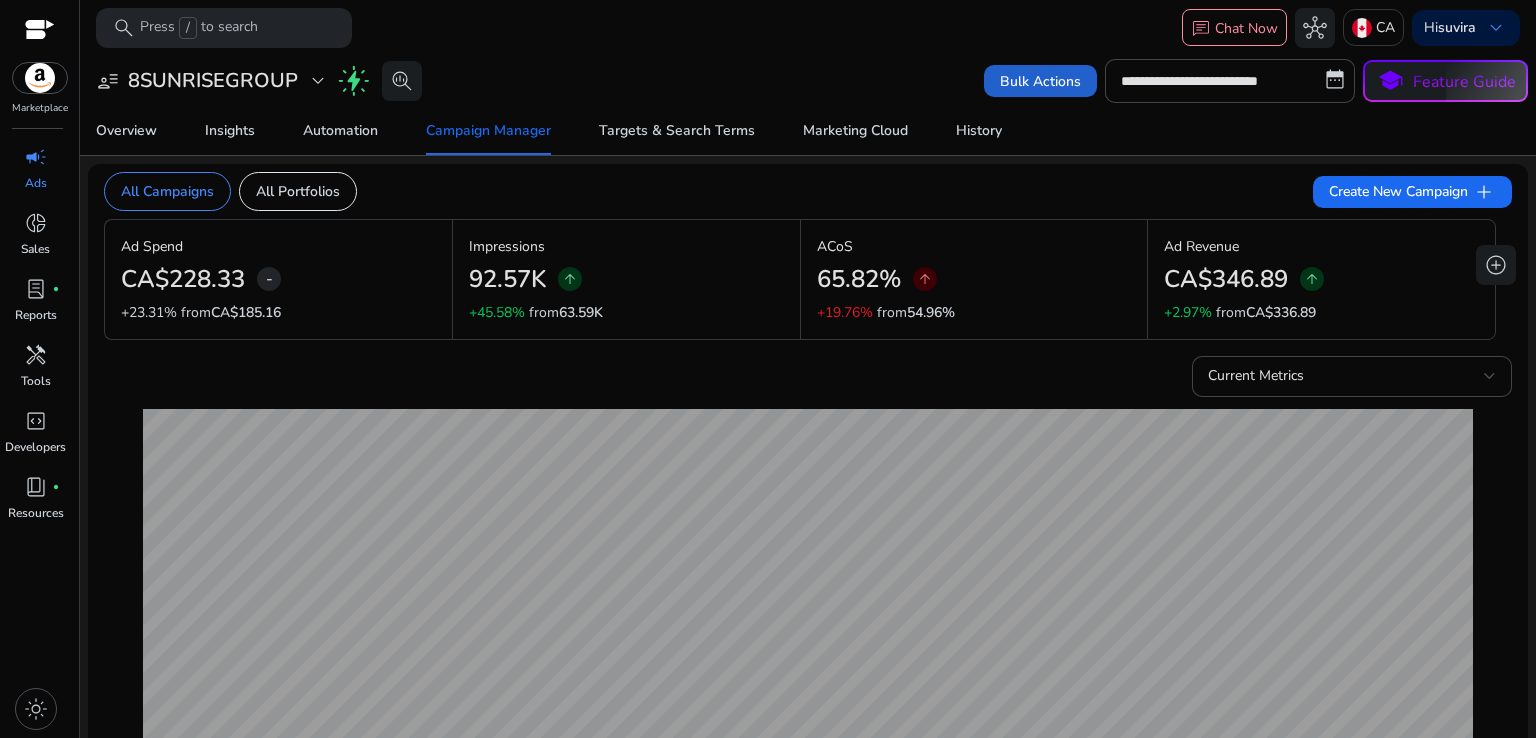 click on "Bulk Actions" 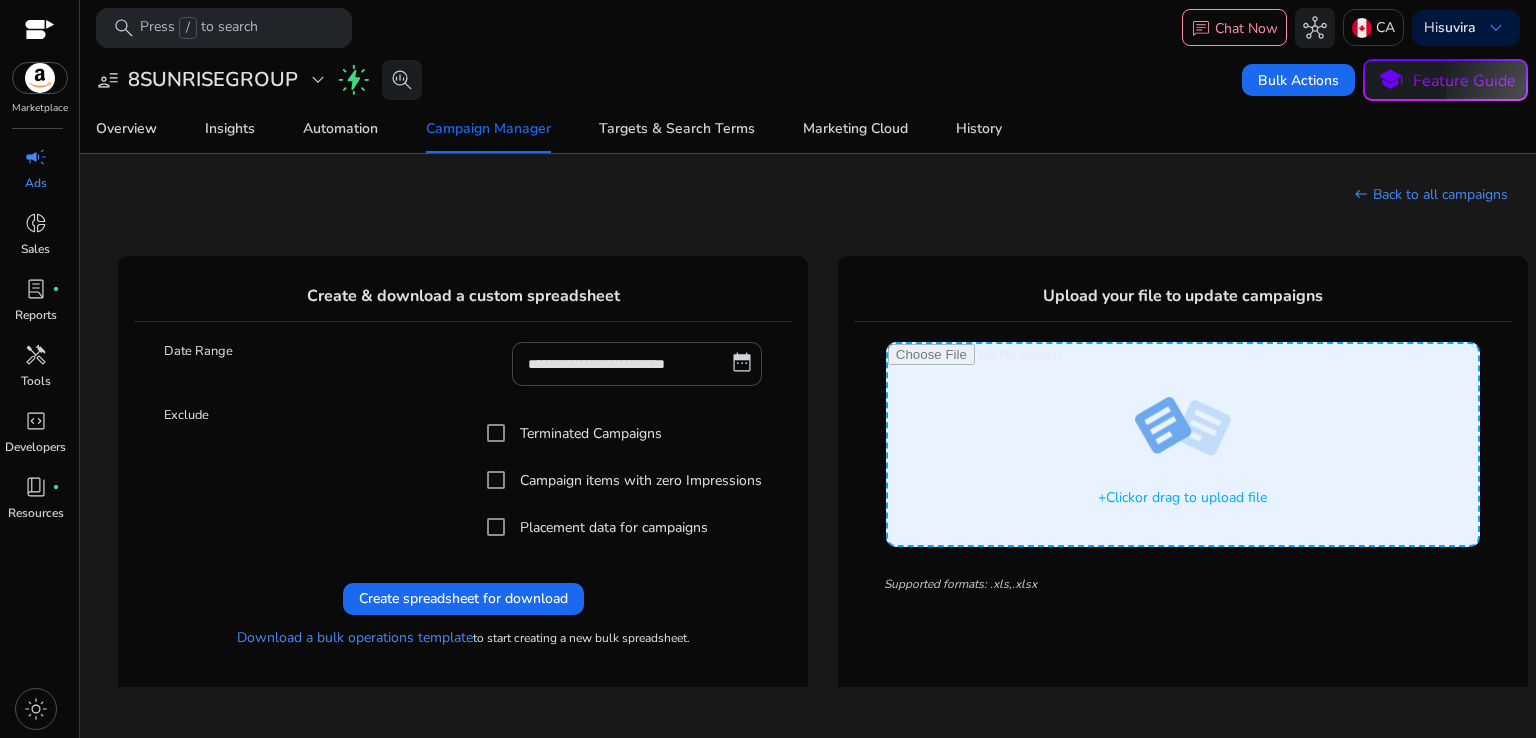click on "west Back to all campaigns" 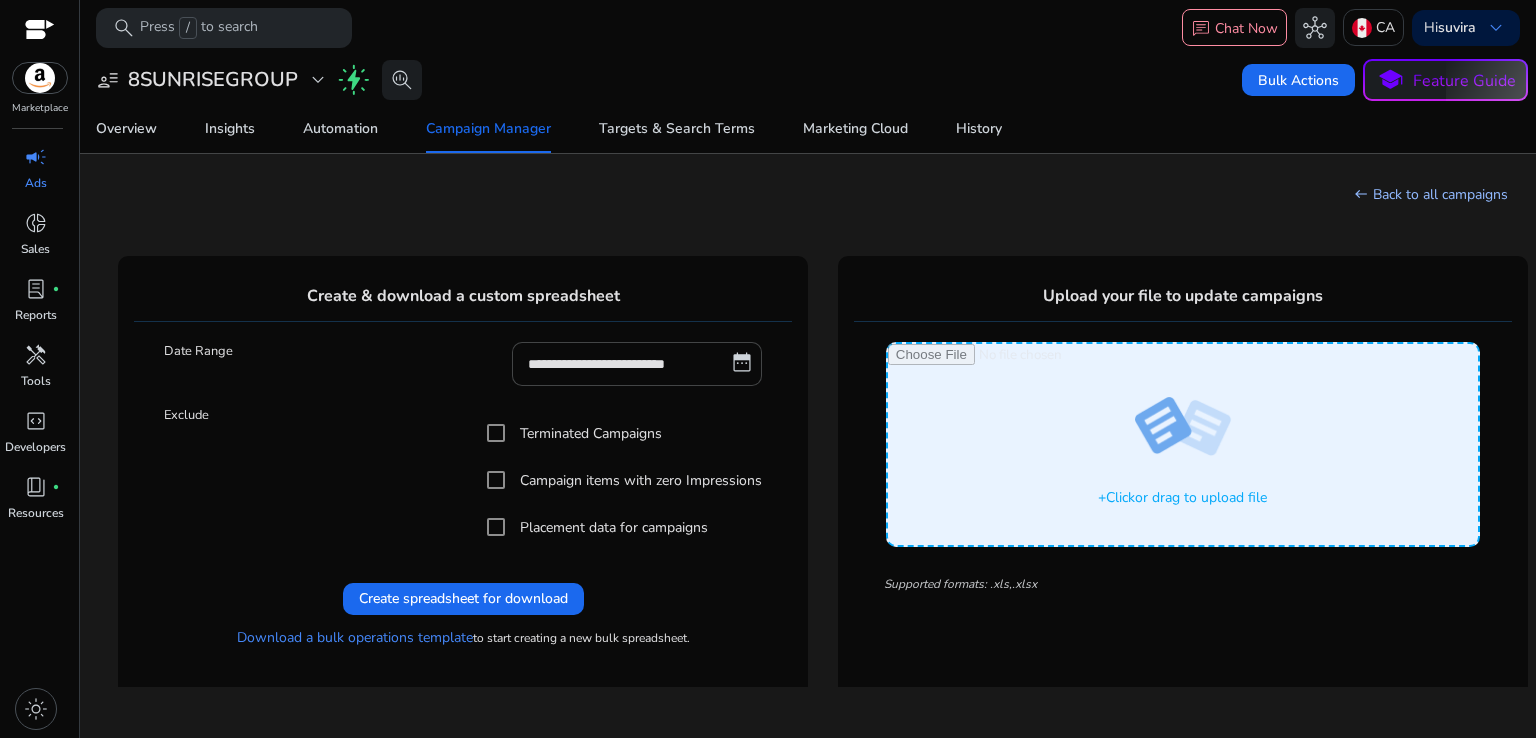 click on "west" 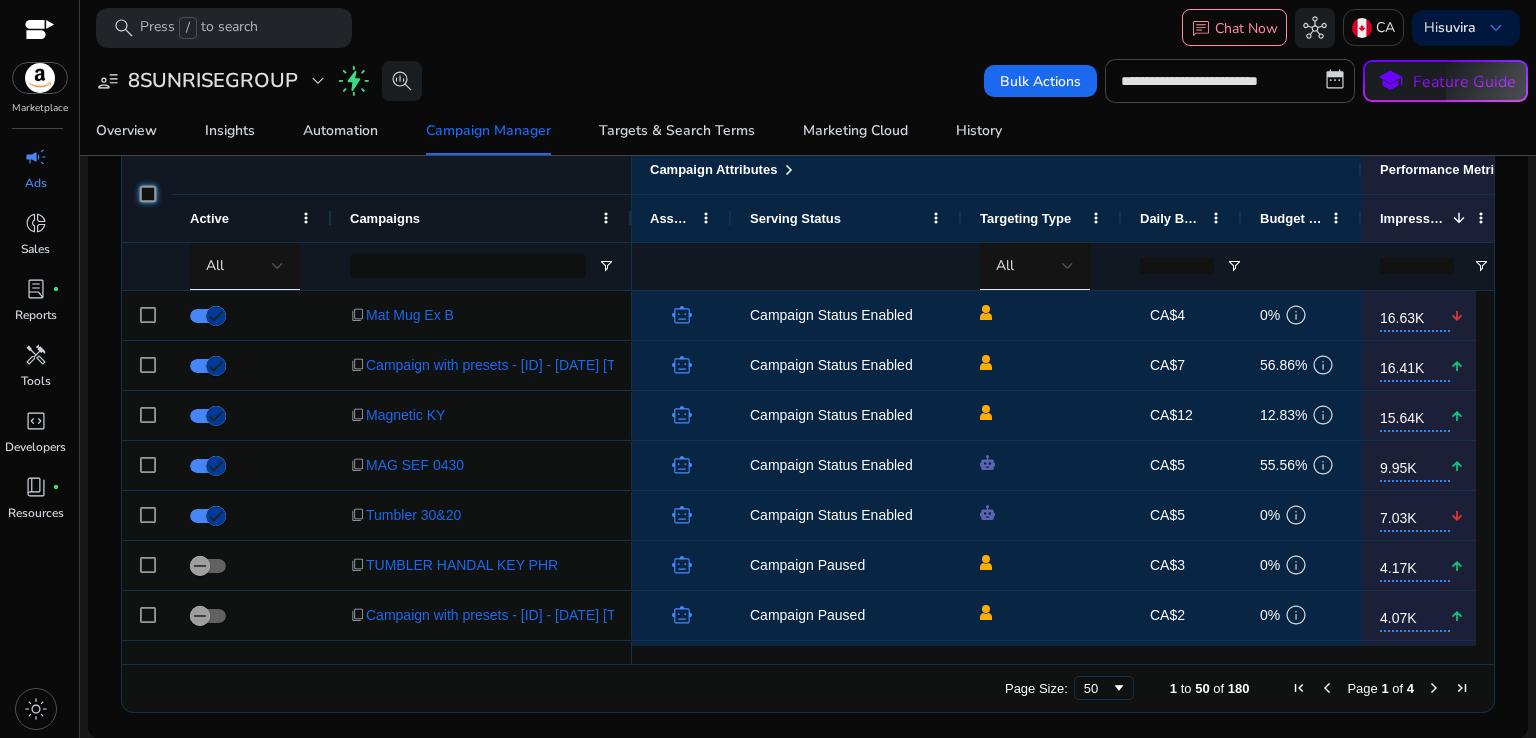 scroll, scrollTop: 0, scrollLeft: 246, axis: horizontal 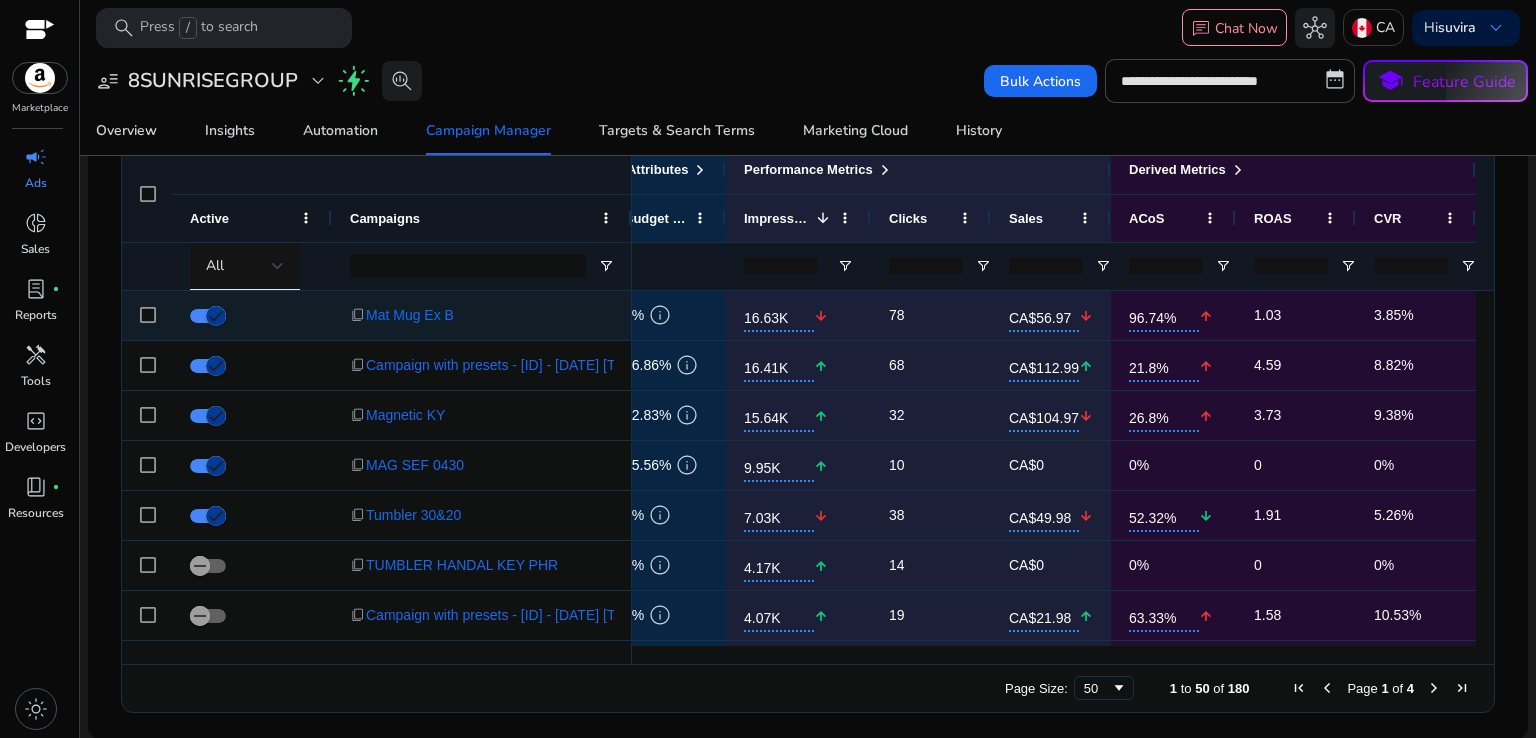click on "3.85%" 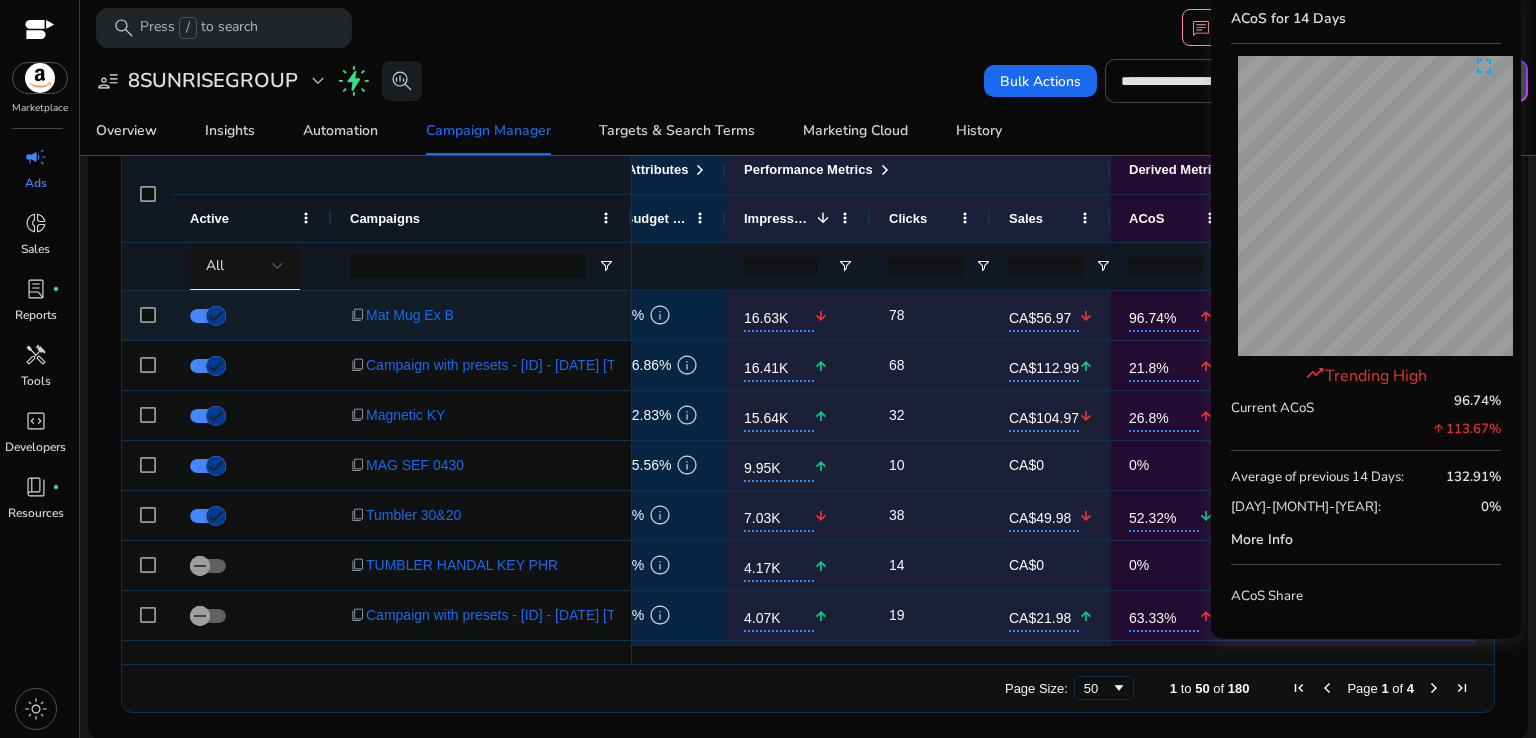 click on "96.74%" 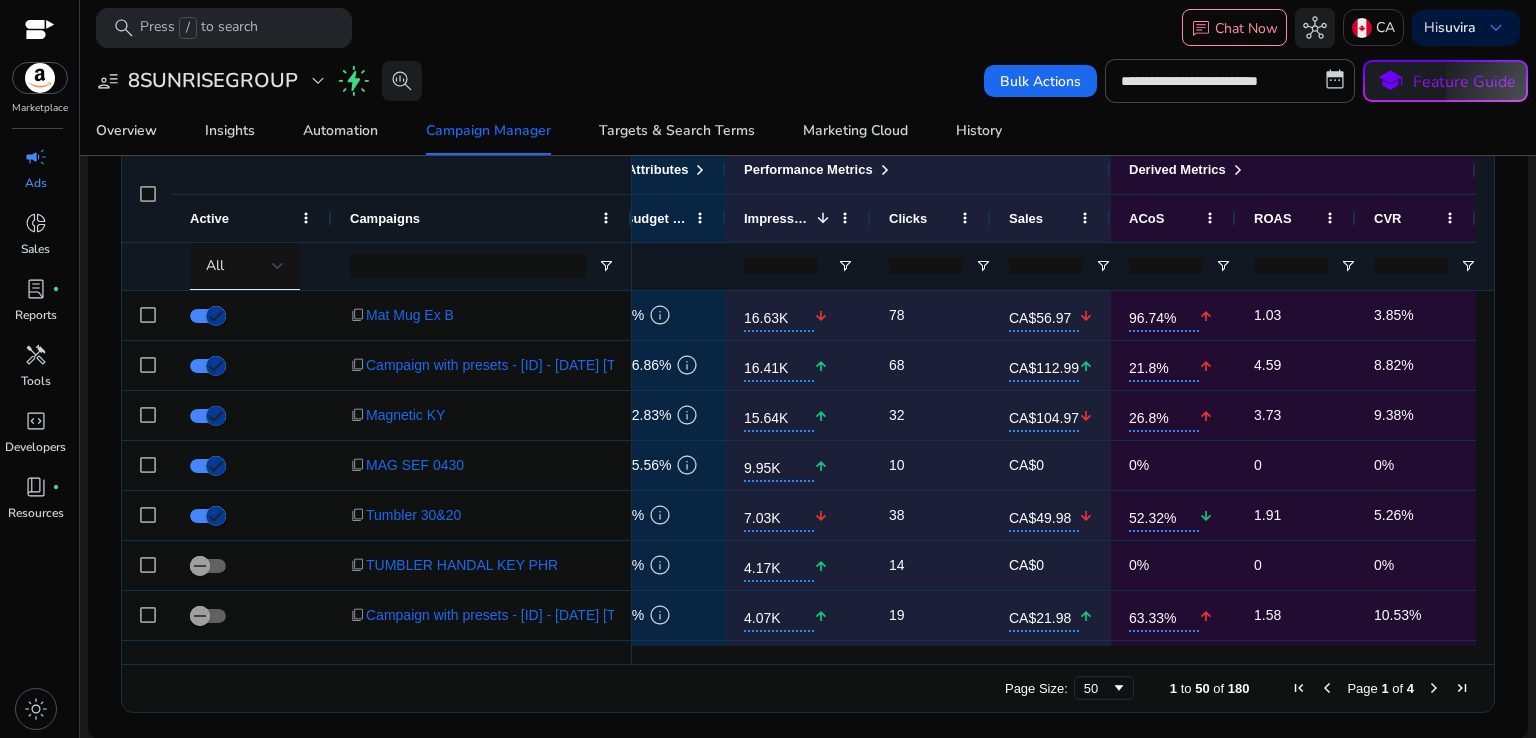 click on "Page Size:
50
1
to
50
of
180
Page
1
of
4" at bounding box center (808, 688) 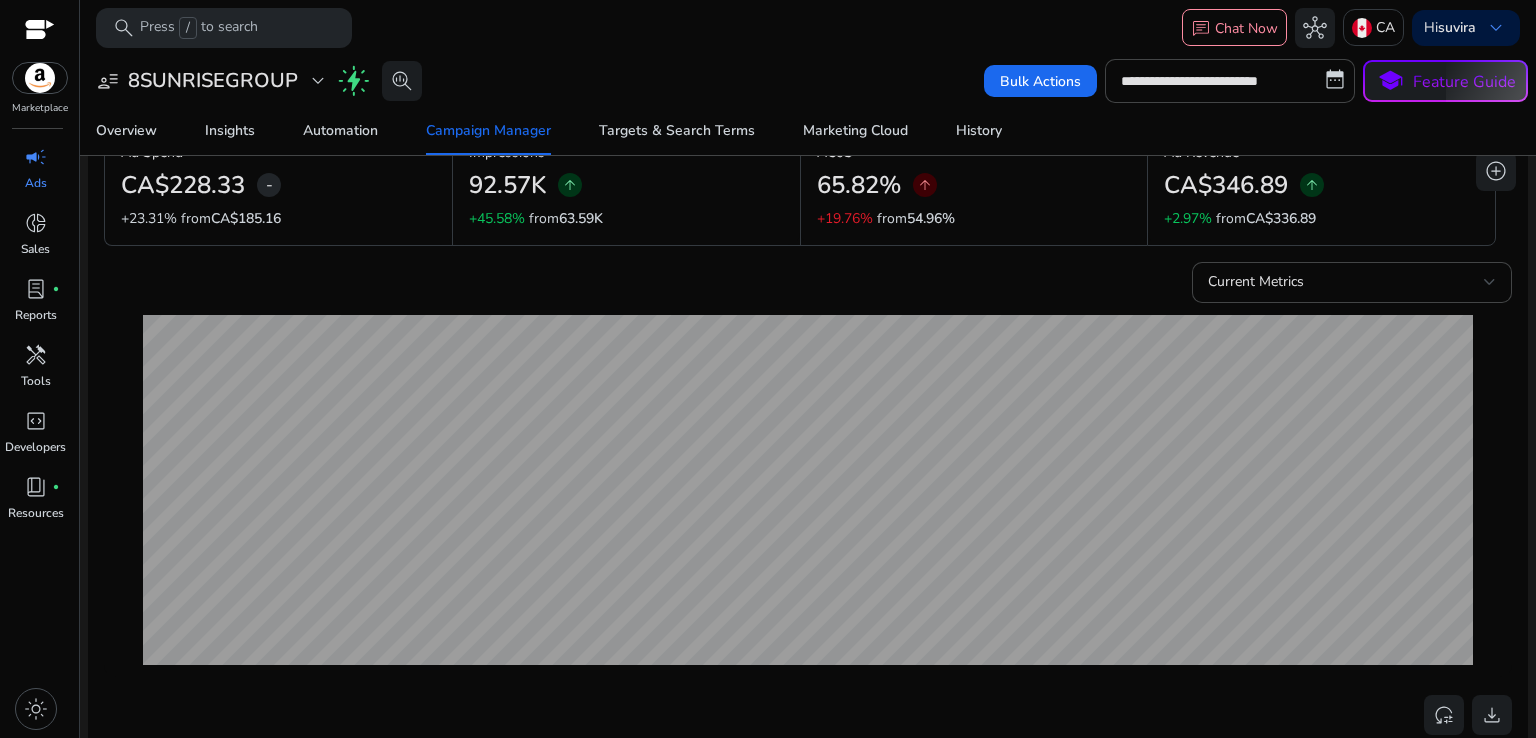 scroll, scrollTop: 0, scrollLeft: 0, axis: both 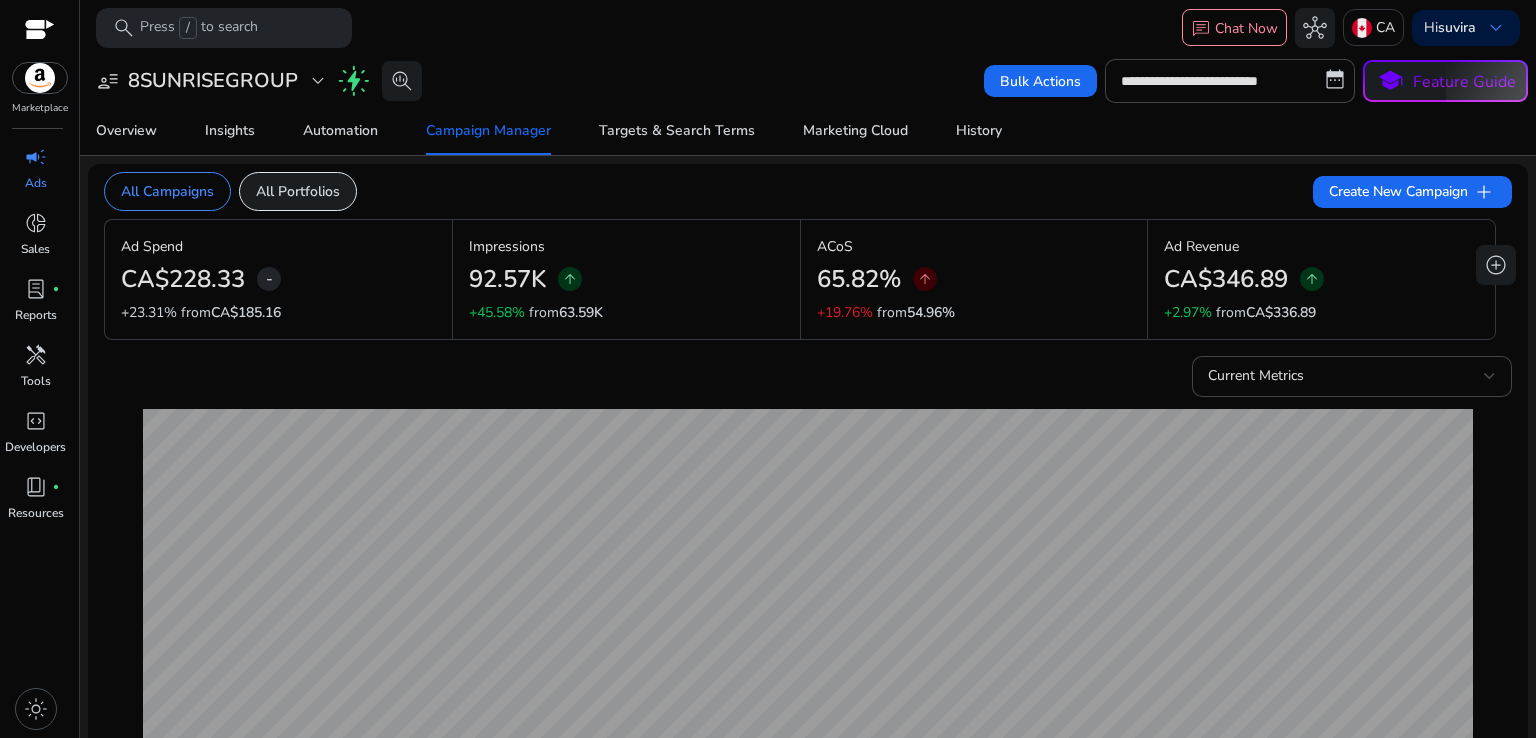 click on "All Portfolios" 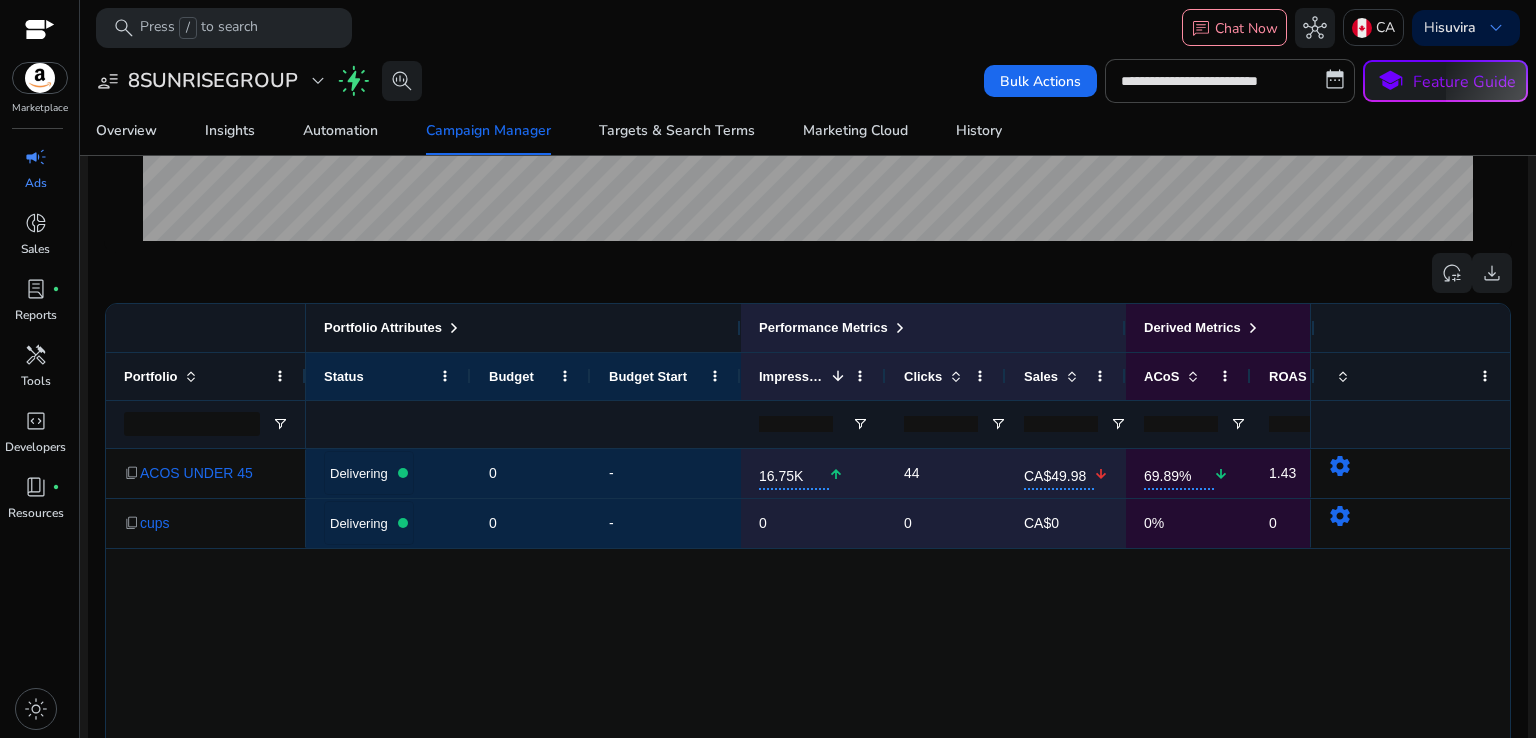 scroll, scrollTop: 520, scrollLeft: 0, axis: vertical 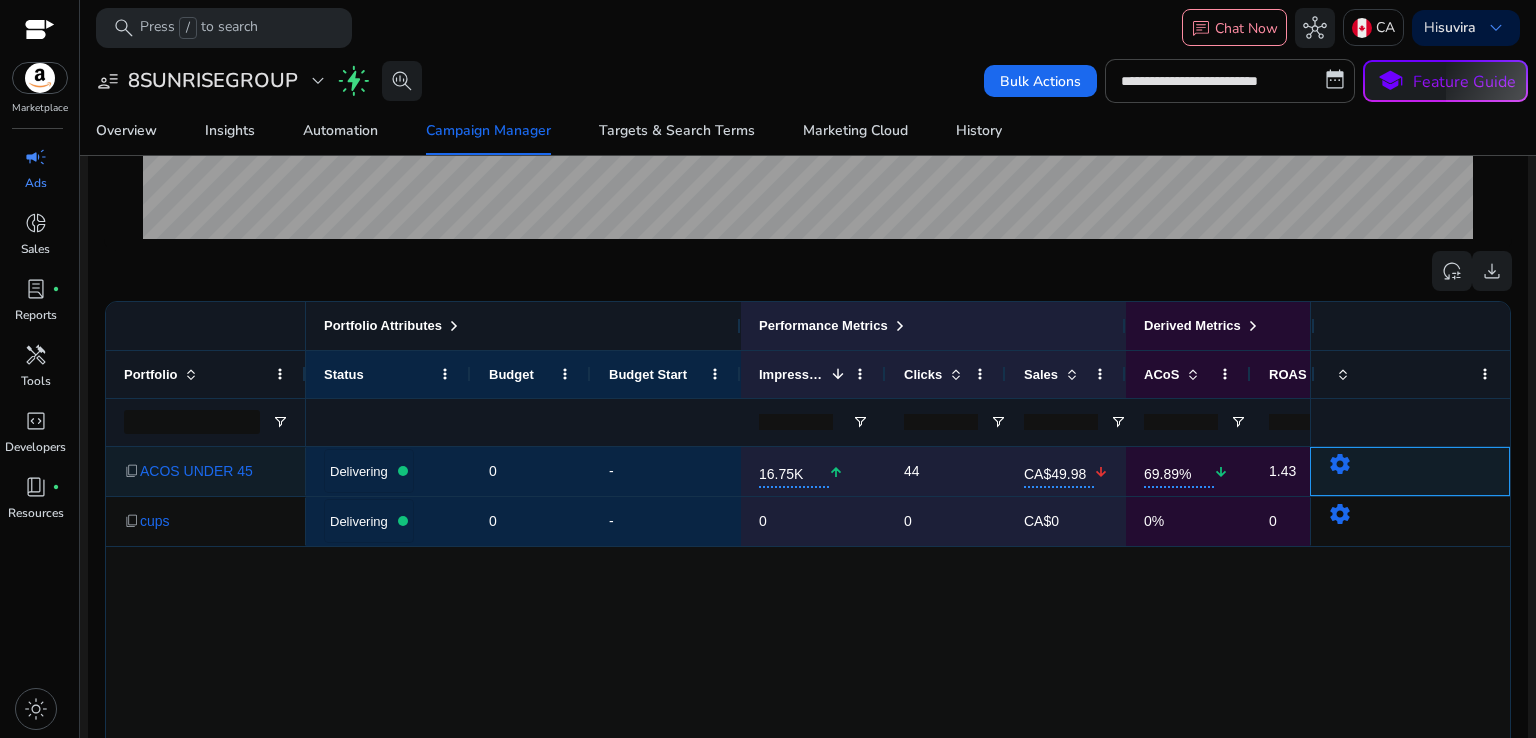 click on "settings" 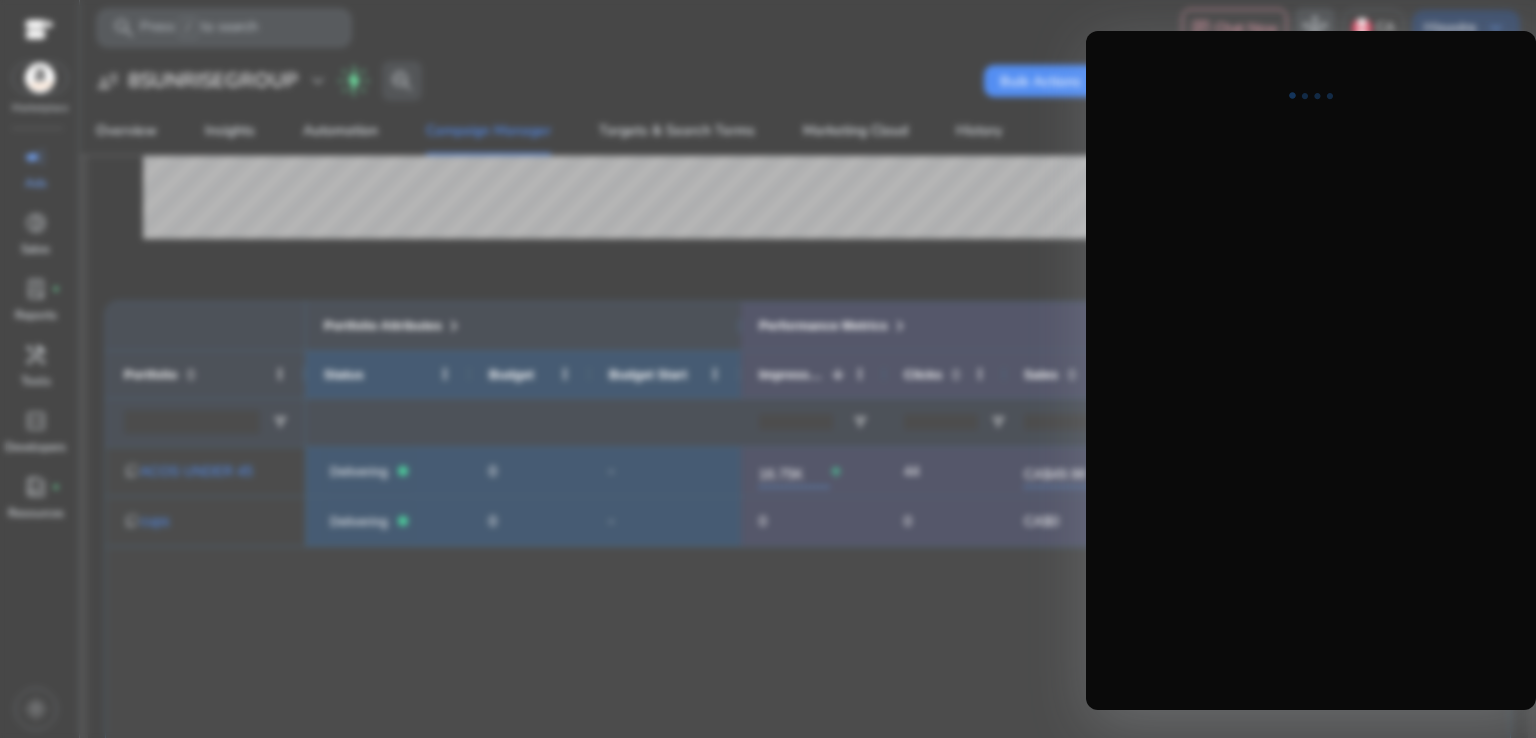 click at bounding box center (1311, 370) 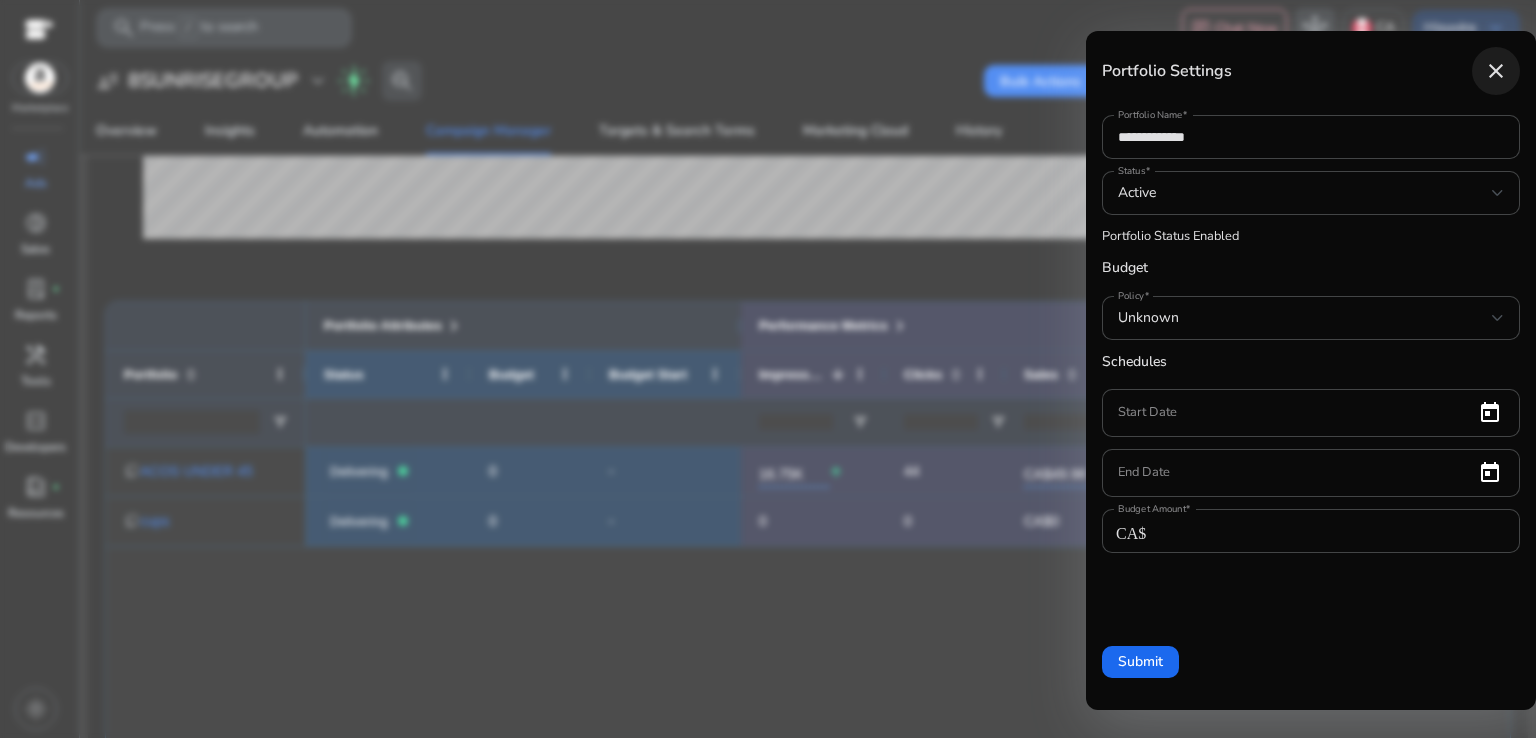 click on "close" at bounding box center (1496, 71) 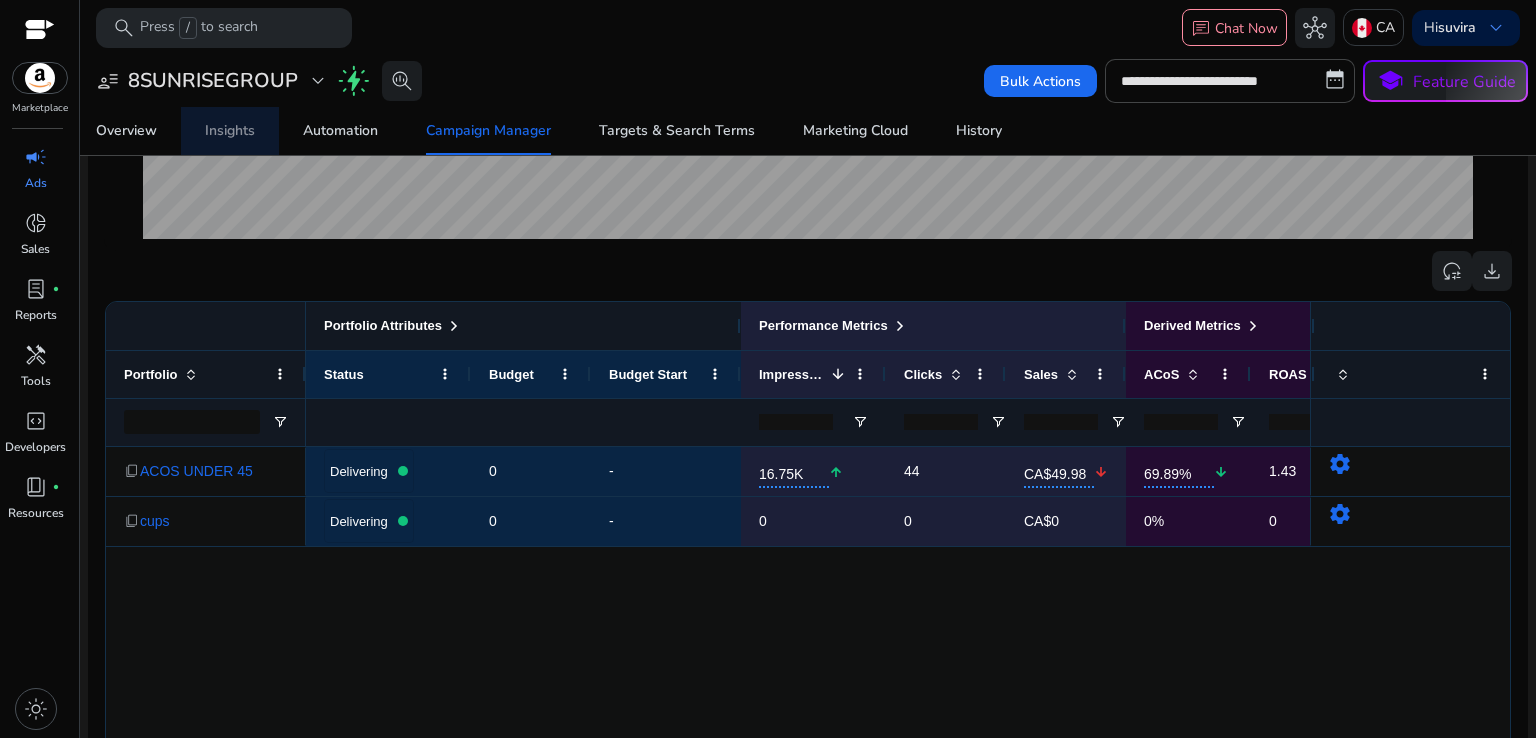 click on "Insights" at bounding box center (230, 131) 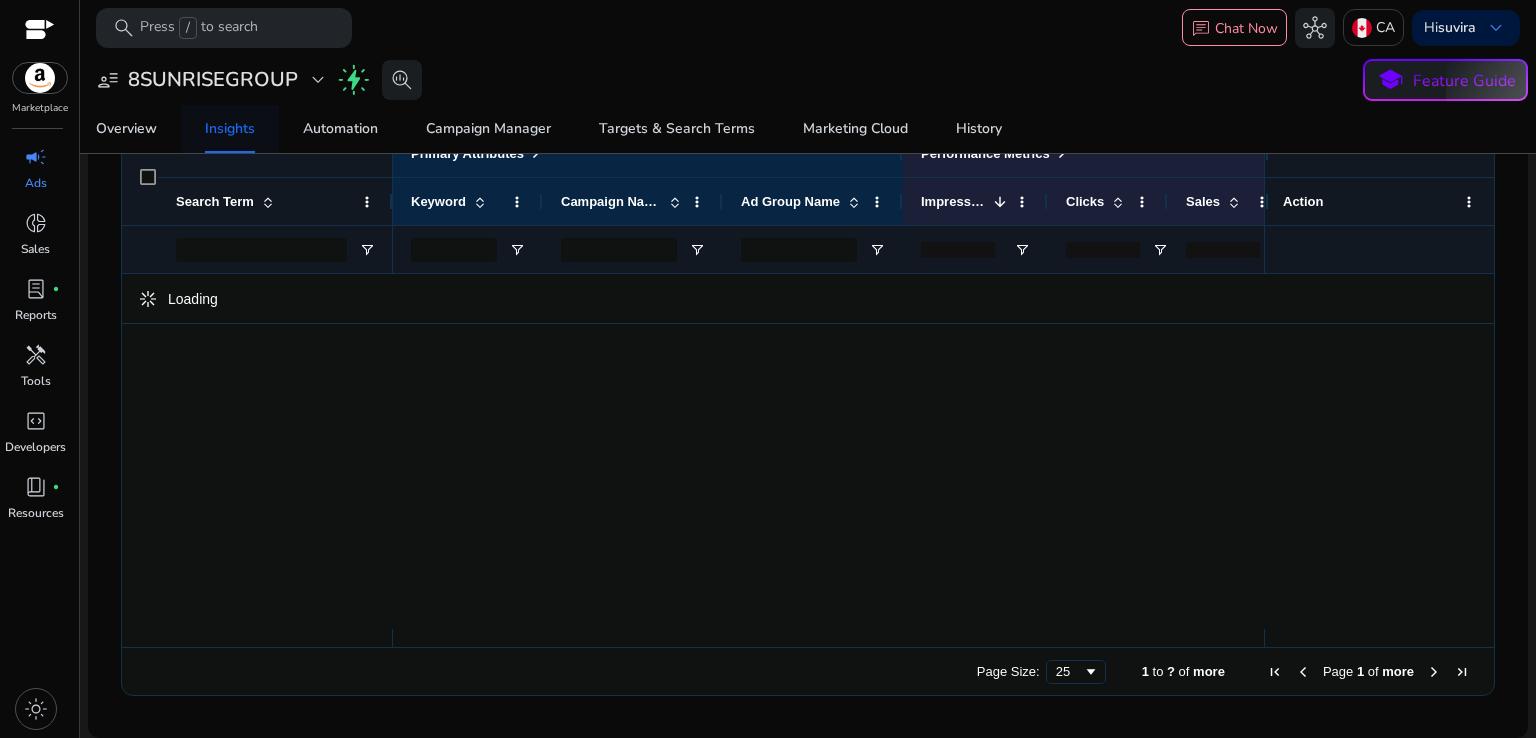 scroll, scrollTop: 0, scrollLeft: 0, axis: both 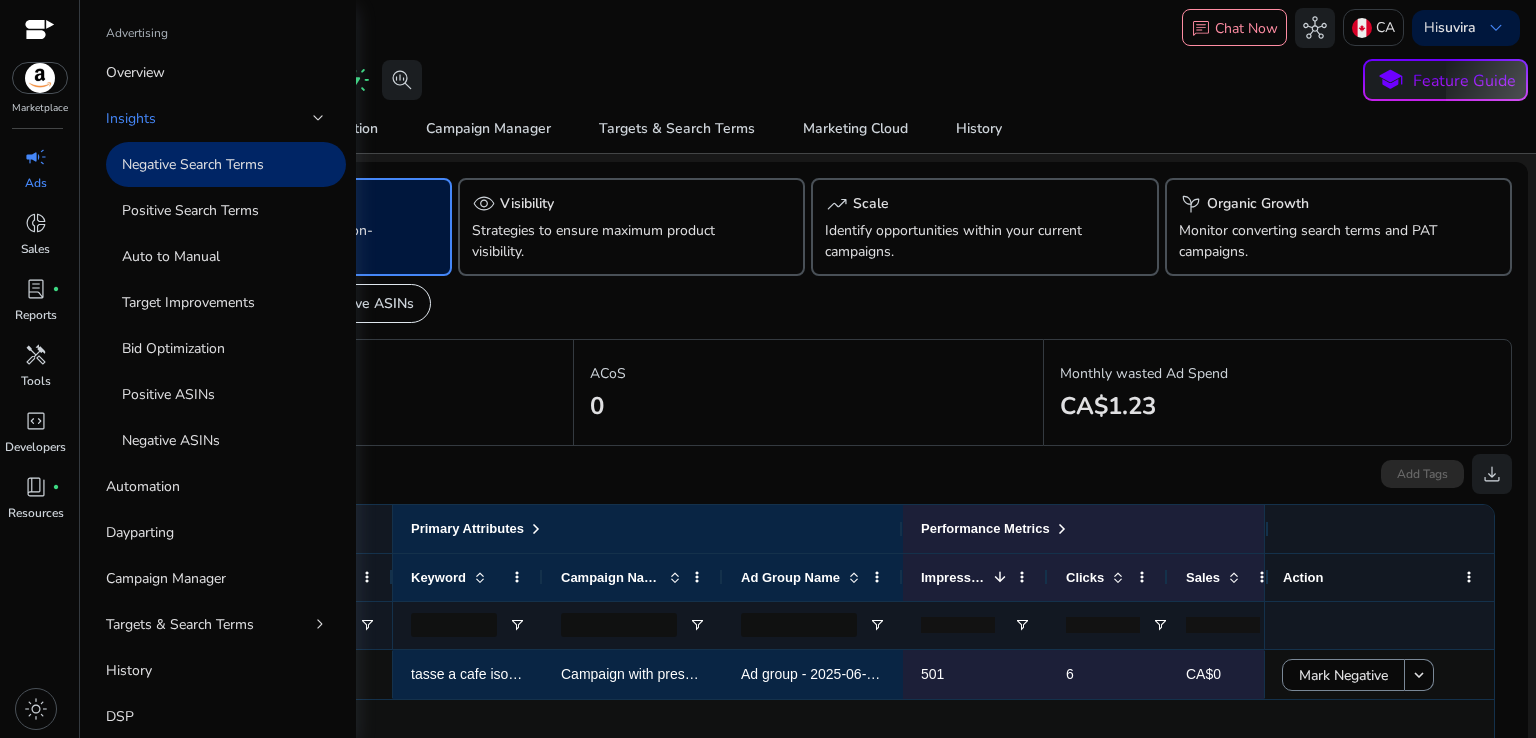 click on "Ads" at bounding box center [36, 183] 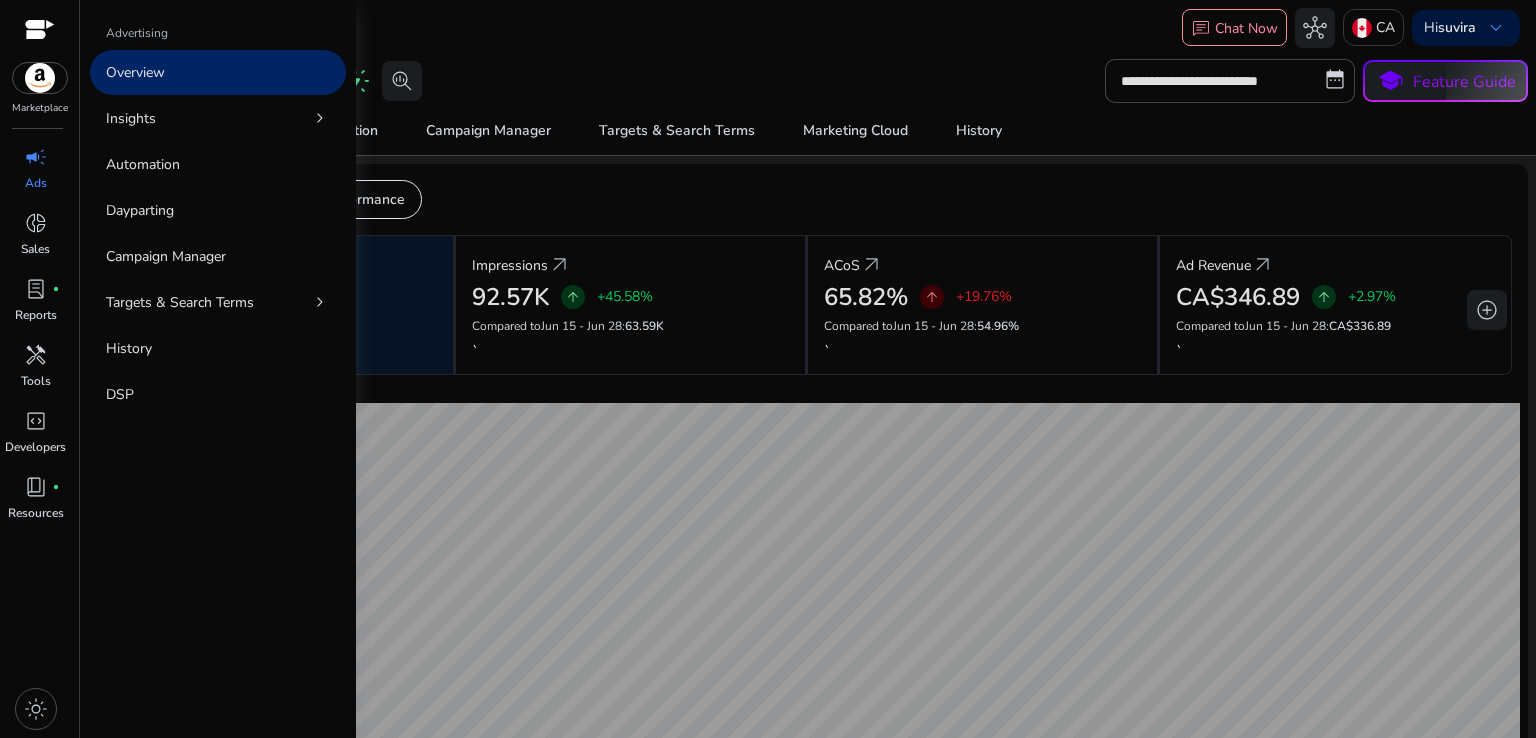 scroll, scrollTop: 0, scrollLeft: 0, axis: both 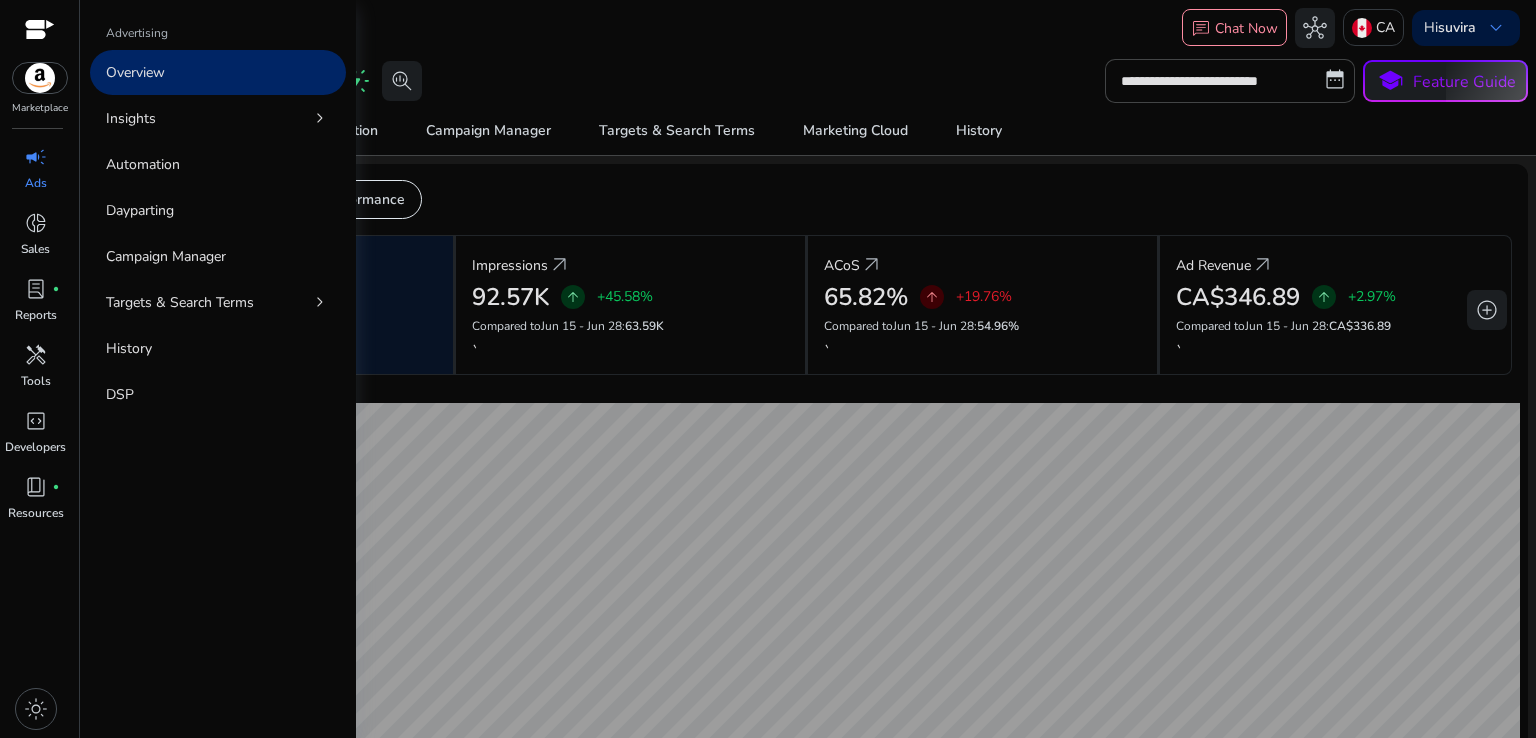 click on "Campaign Manager" at bounding box center [166, 256] 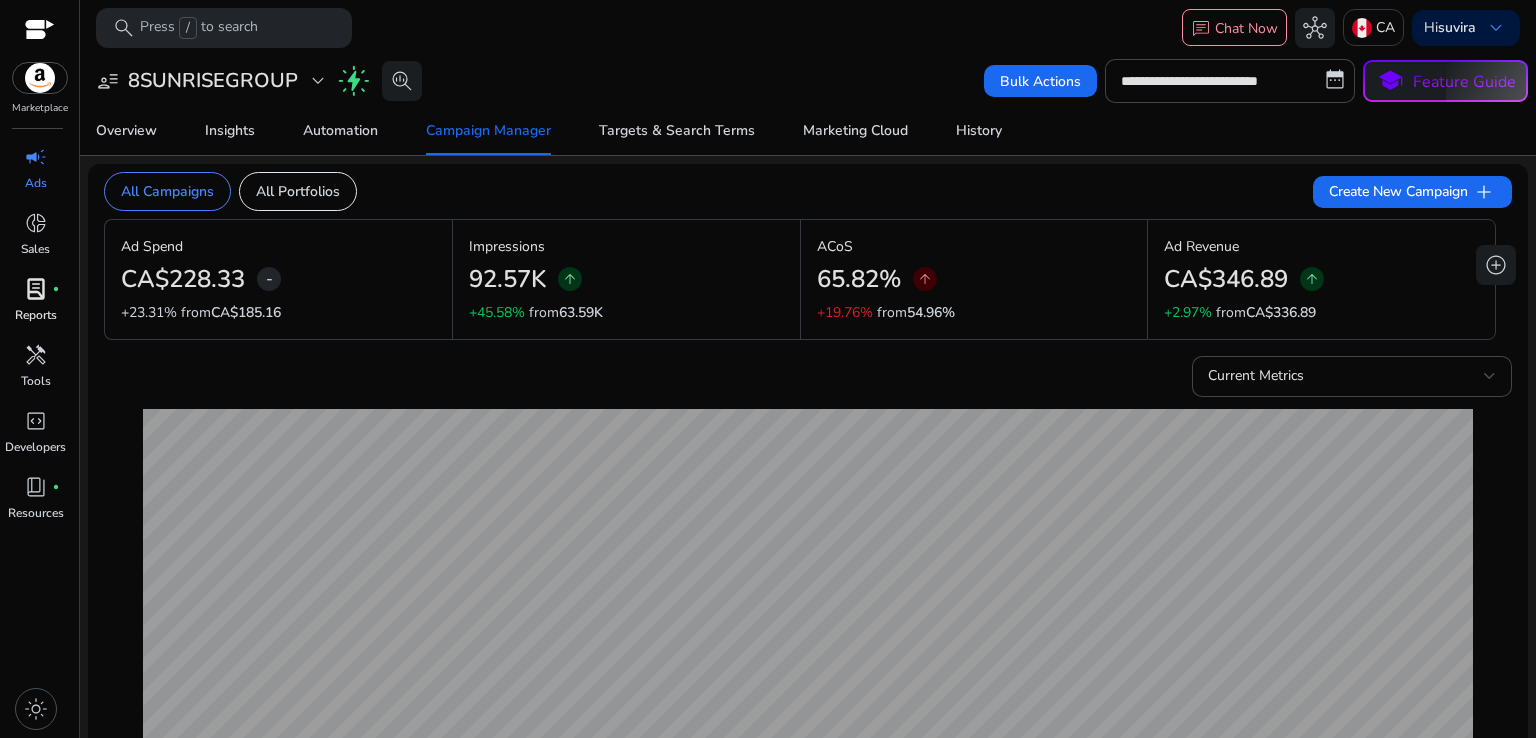 click on "Reports" at bounding box center (36, 315) 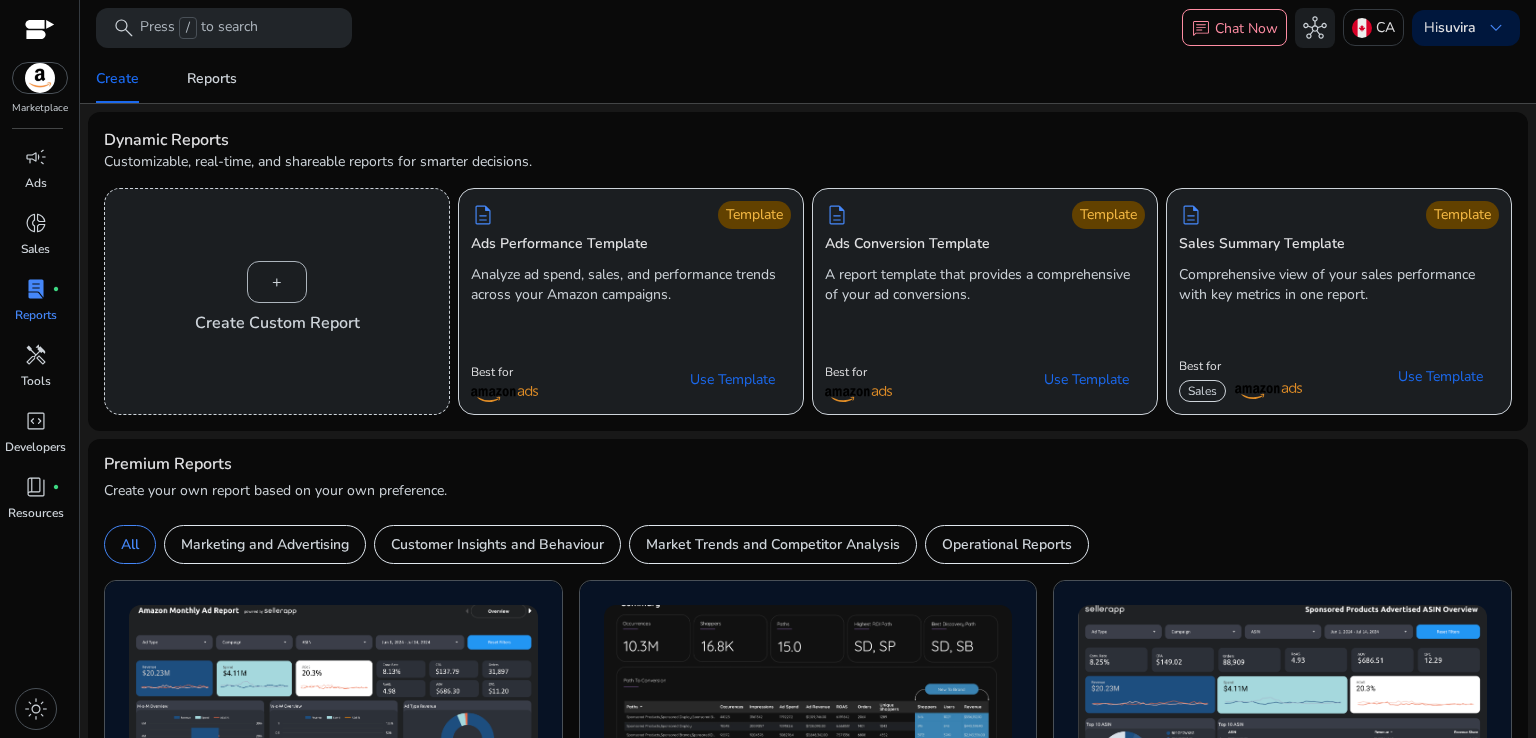 click on "Create   Reports" 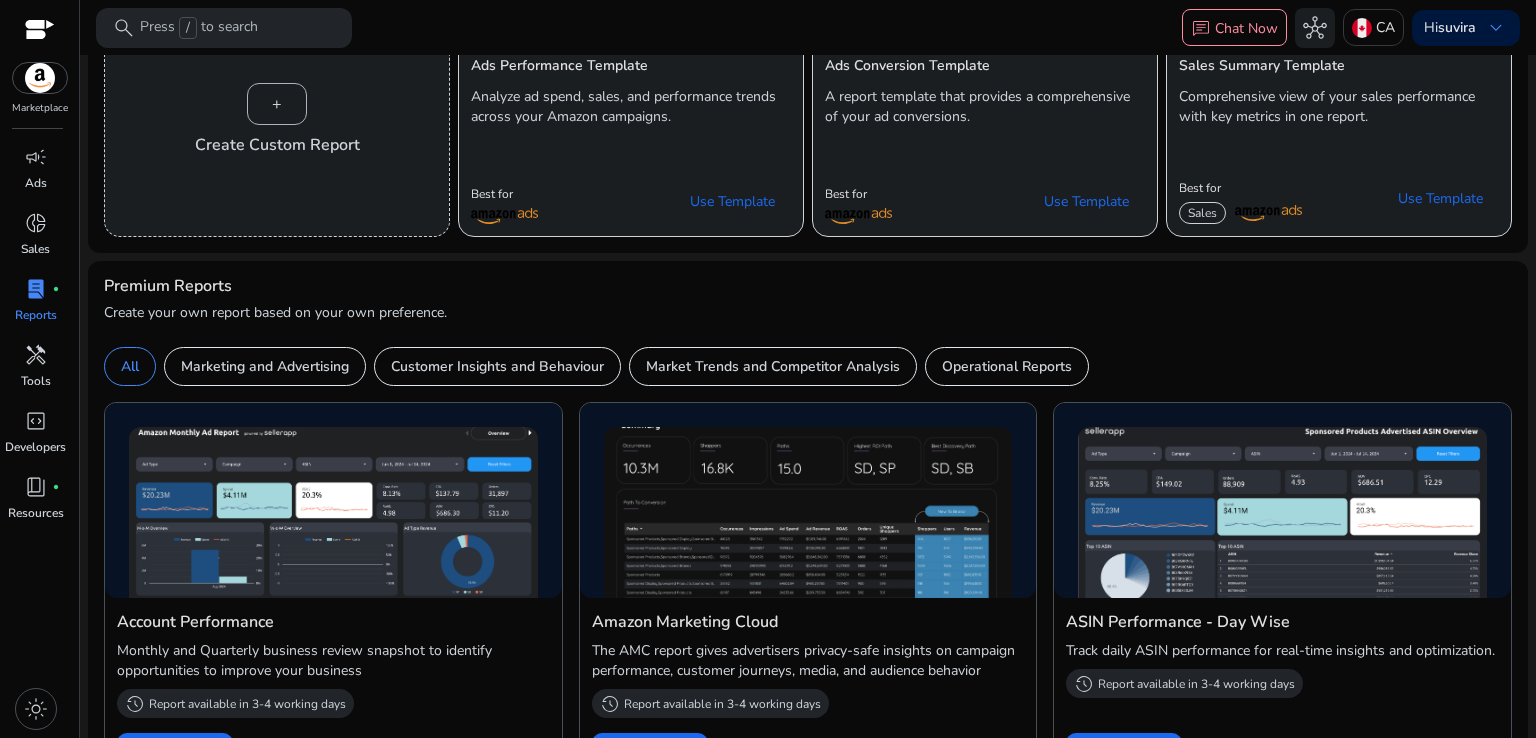 scroll, scrollTop: 0, scrollLeft: 0, axis: both 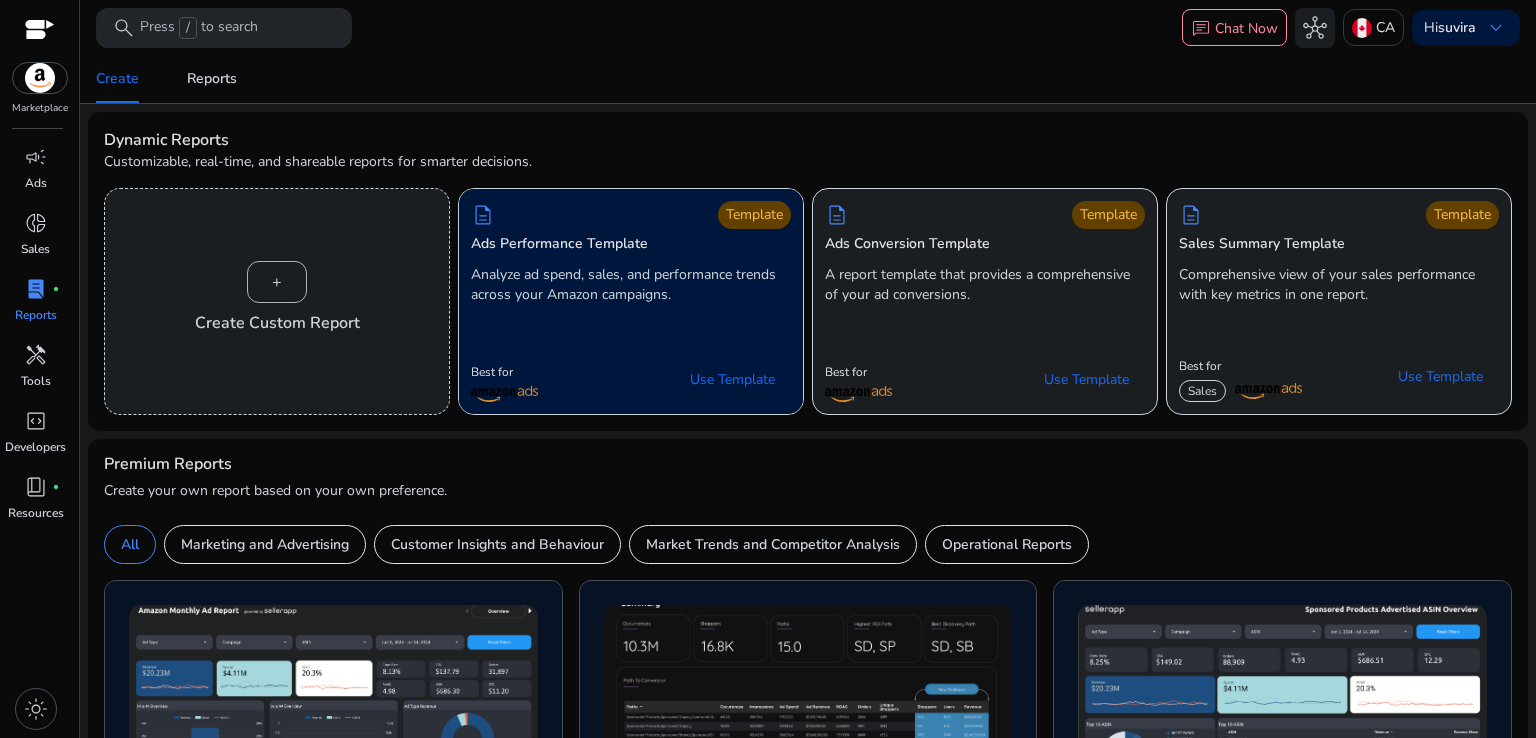 click on "Template" 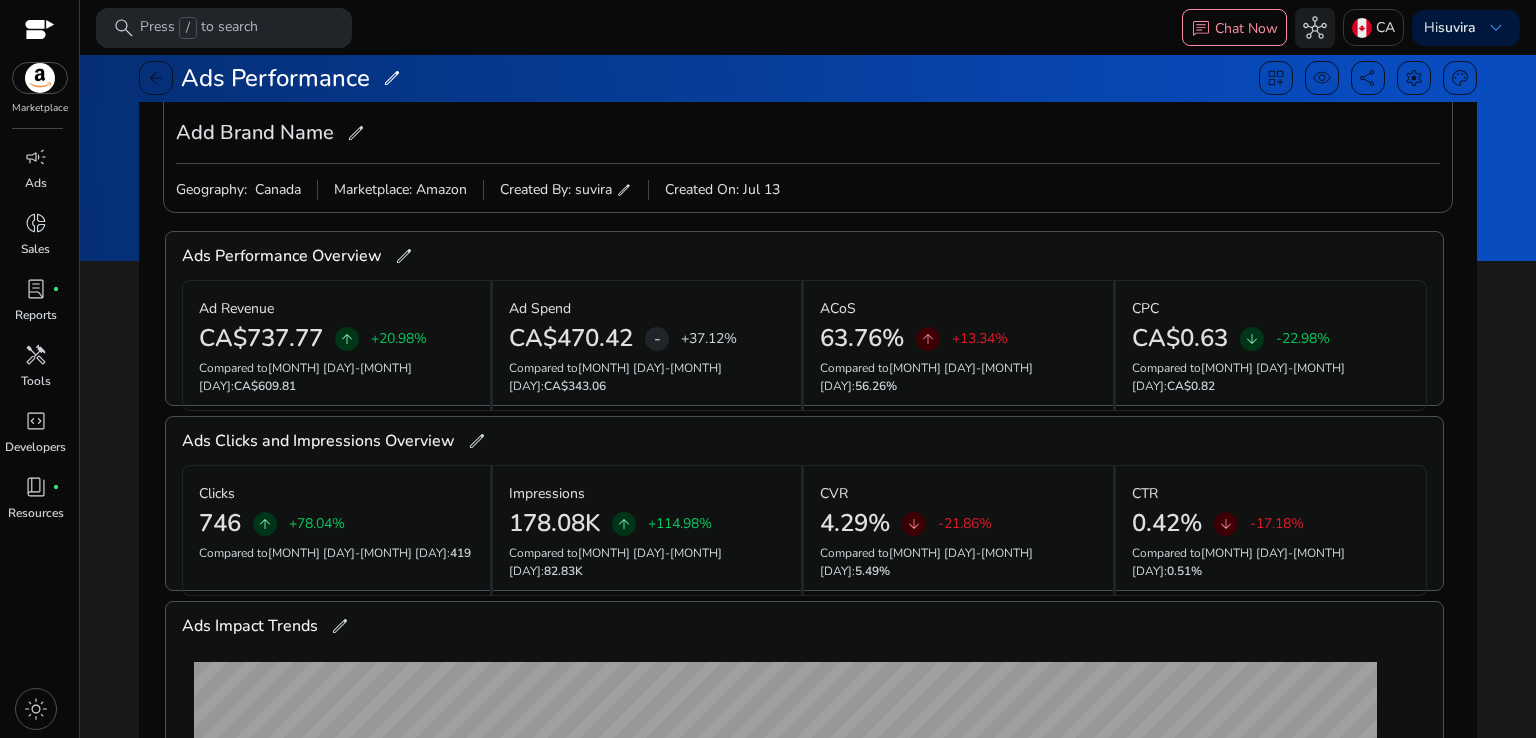 scroll, scrollTop: 160, scrollLeft: 0, axis: vertical 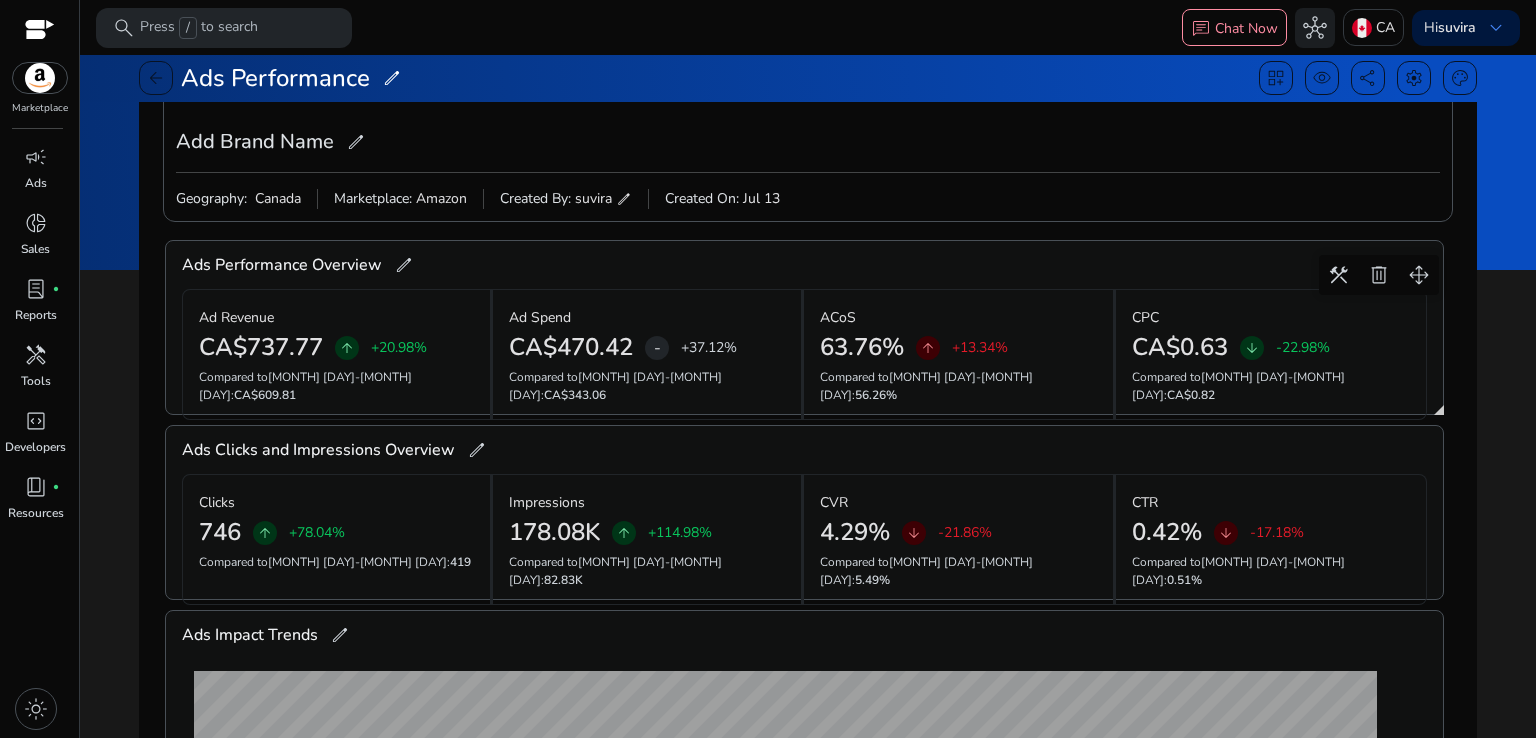 click on "ACoS" 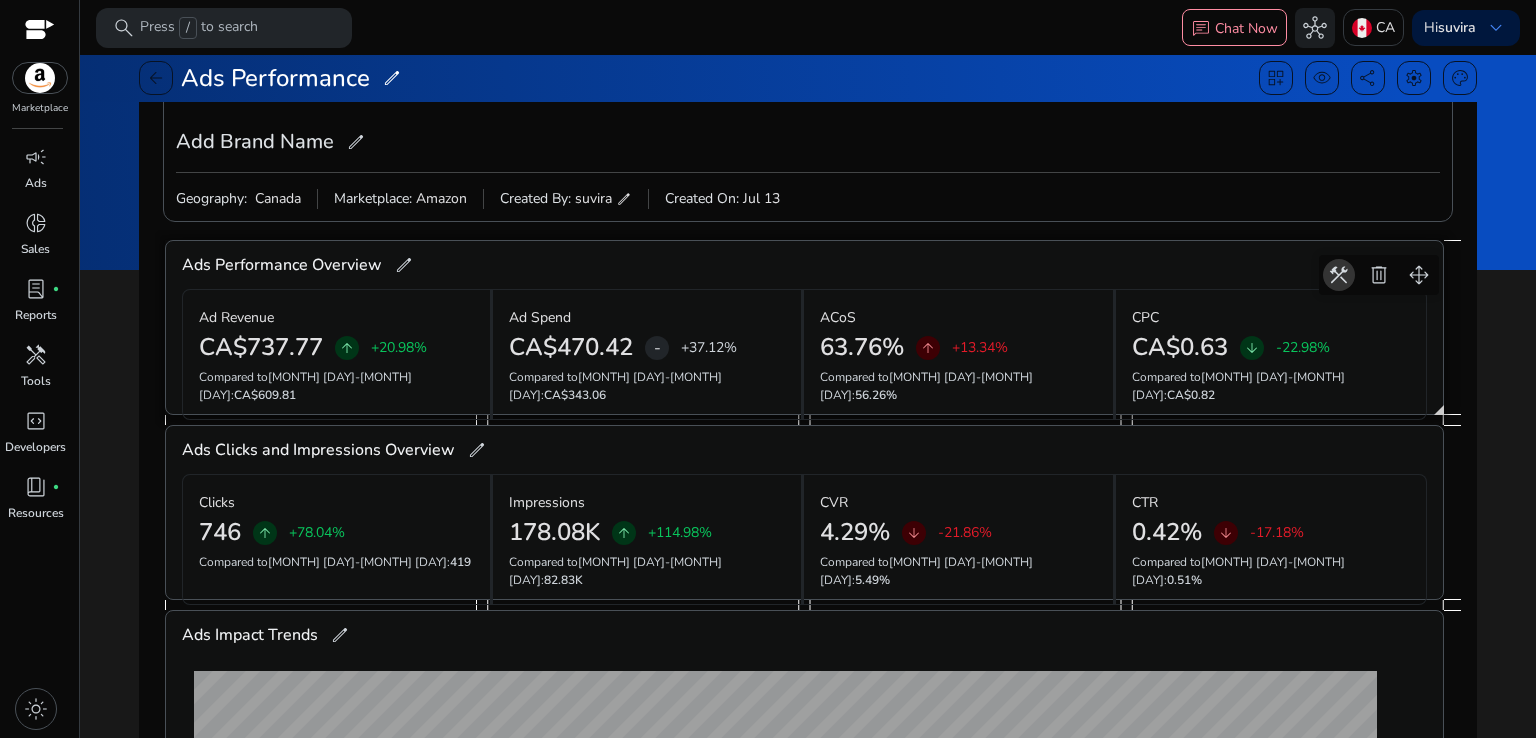 click 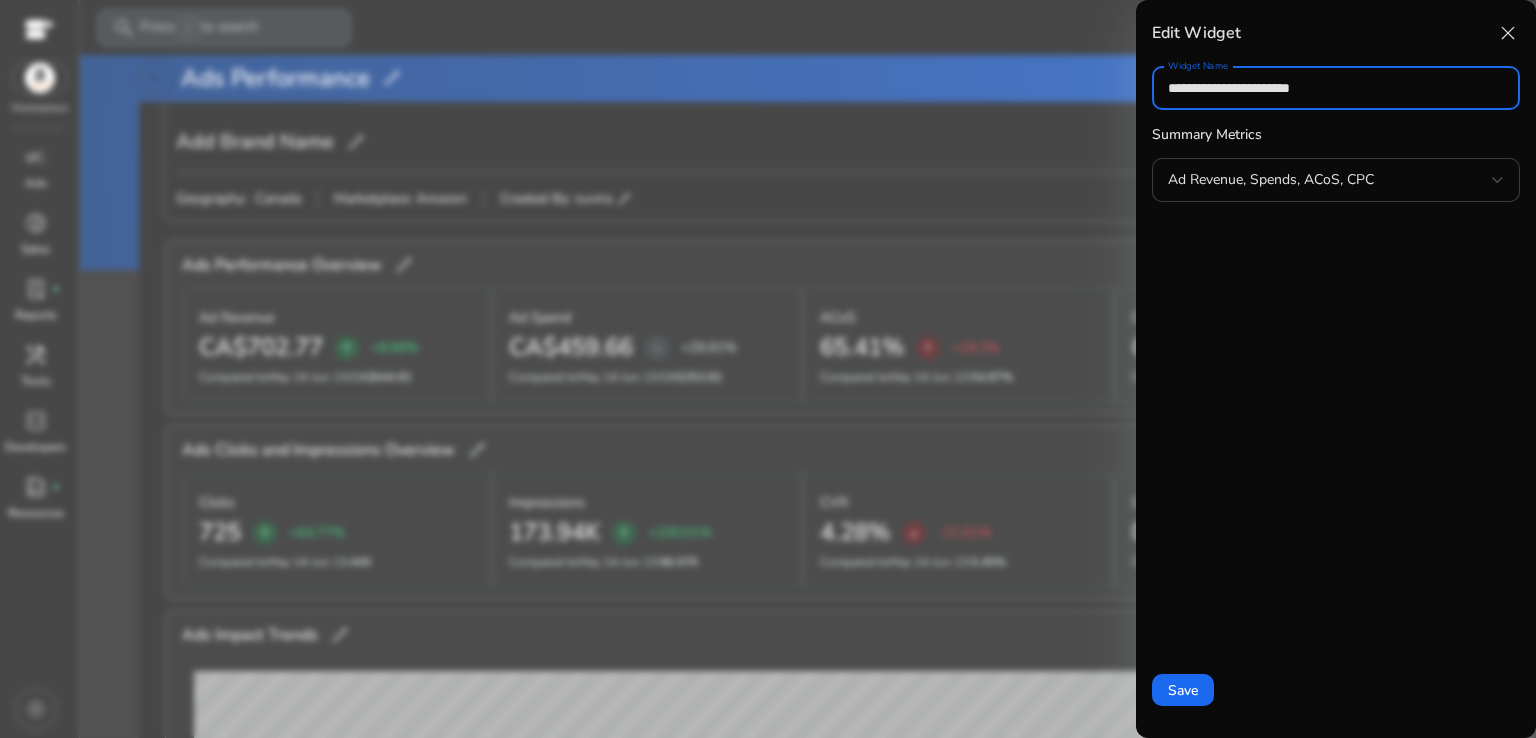 click on "Ad Revenue, Spends, ACoS, CPC" at bounding box center [1271, 179] 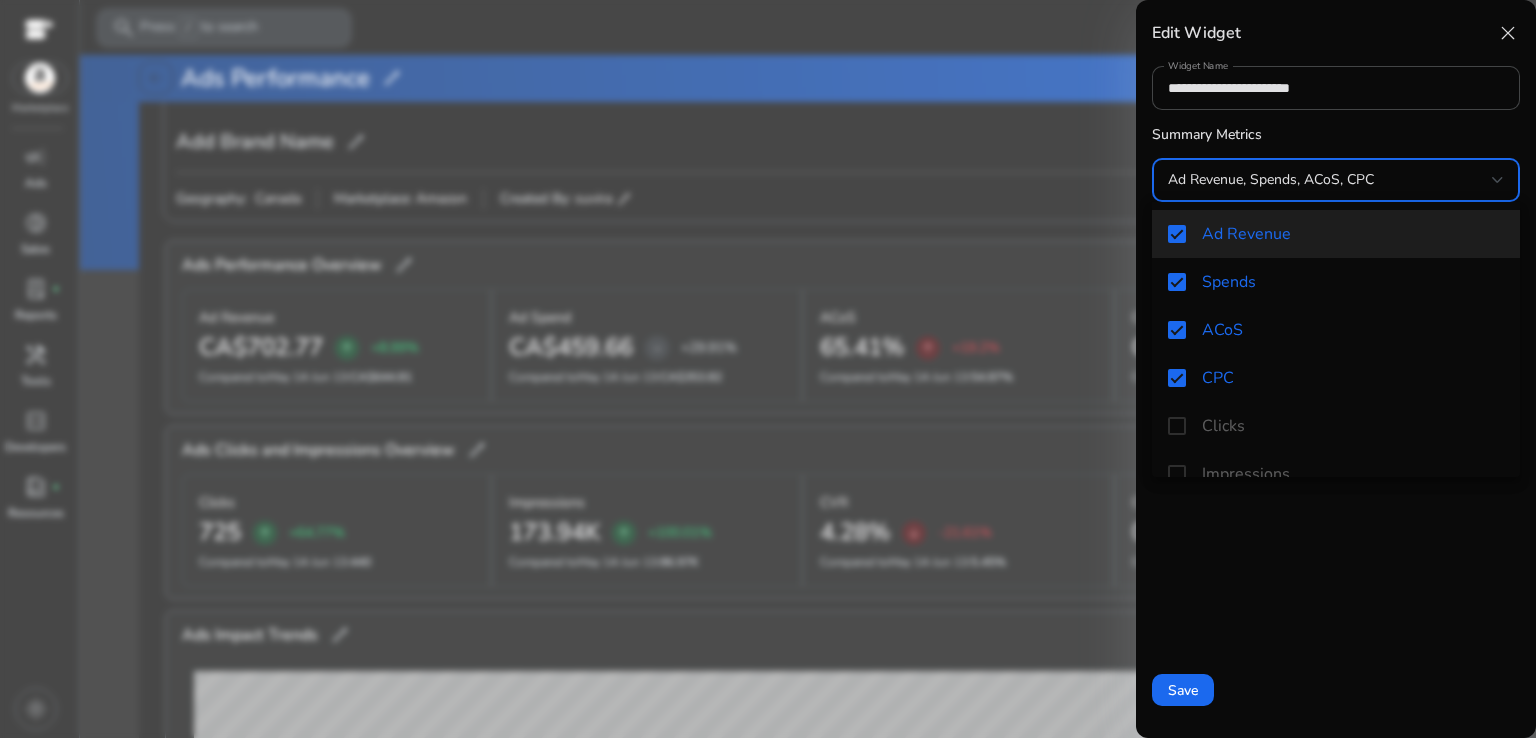 click at bounding box center (768, 369) 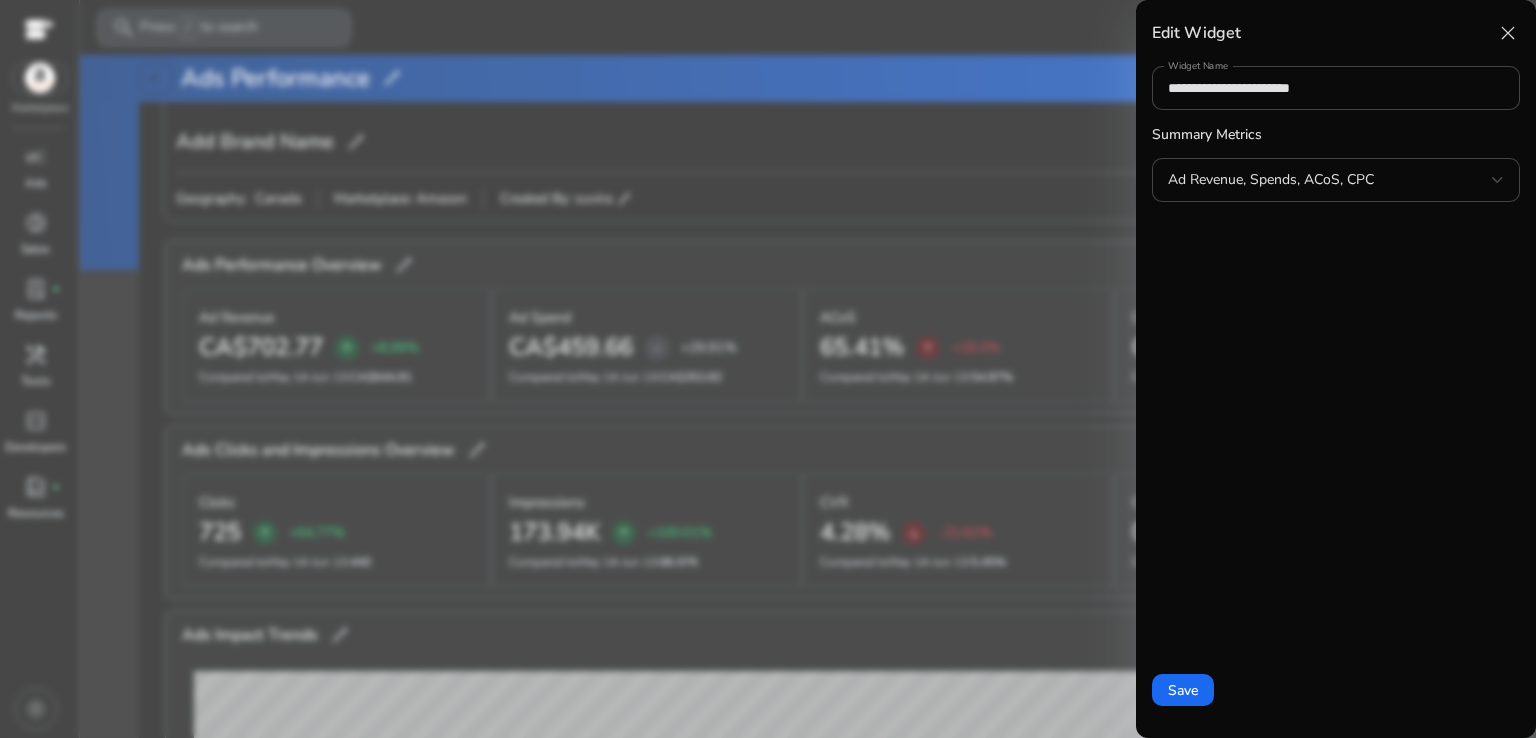 click on "close" at bounding box center (1508, 33) 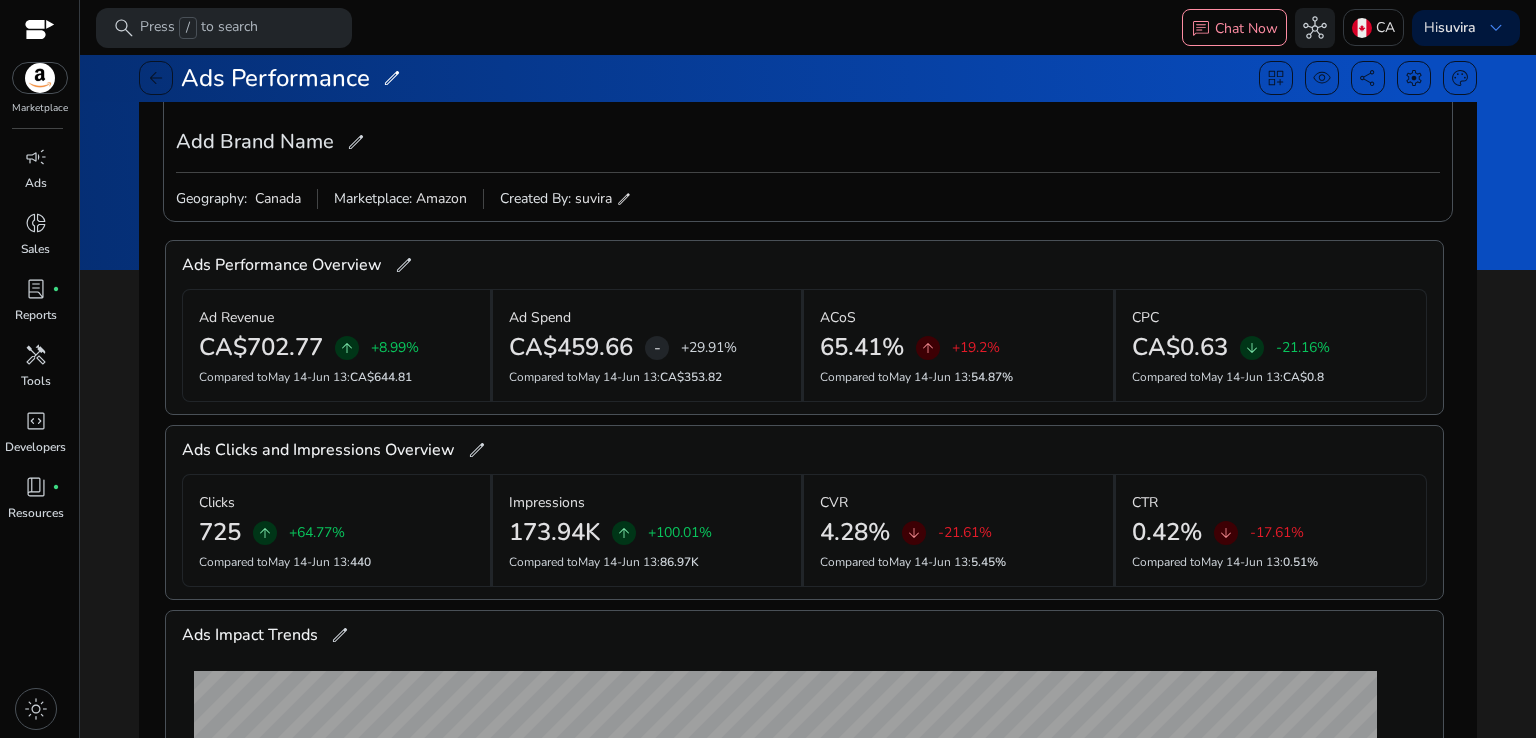 click on "add_photo_alternate  Brand Logo 175px X 75px Add Brand Name   edit   Time Period: Last 30 Days  edit" 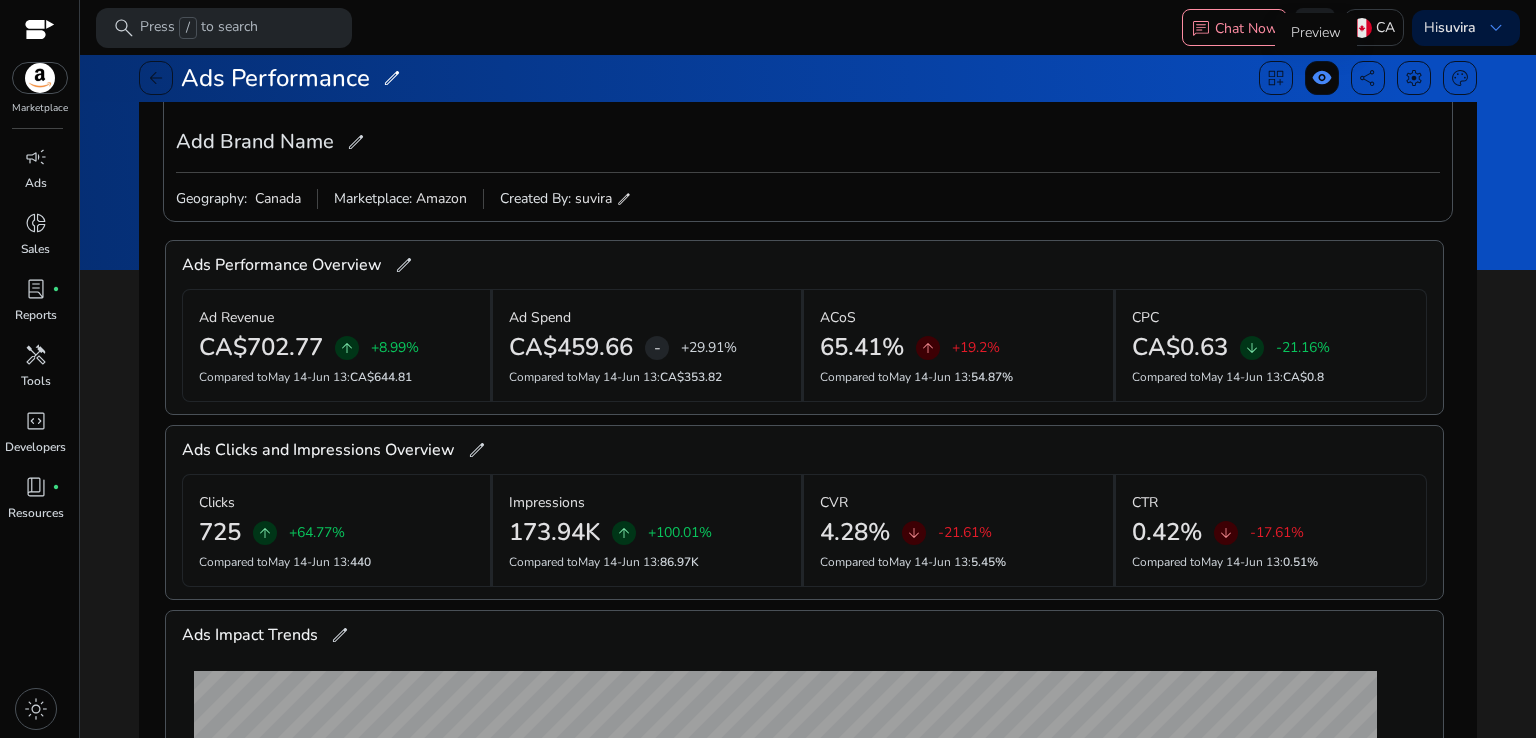 click on "visibility" 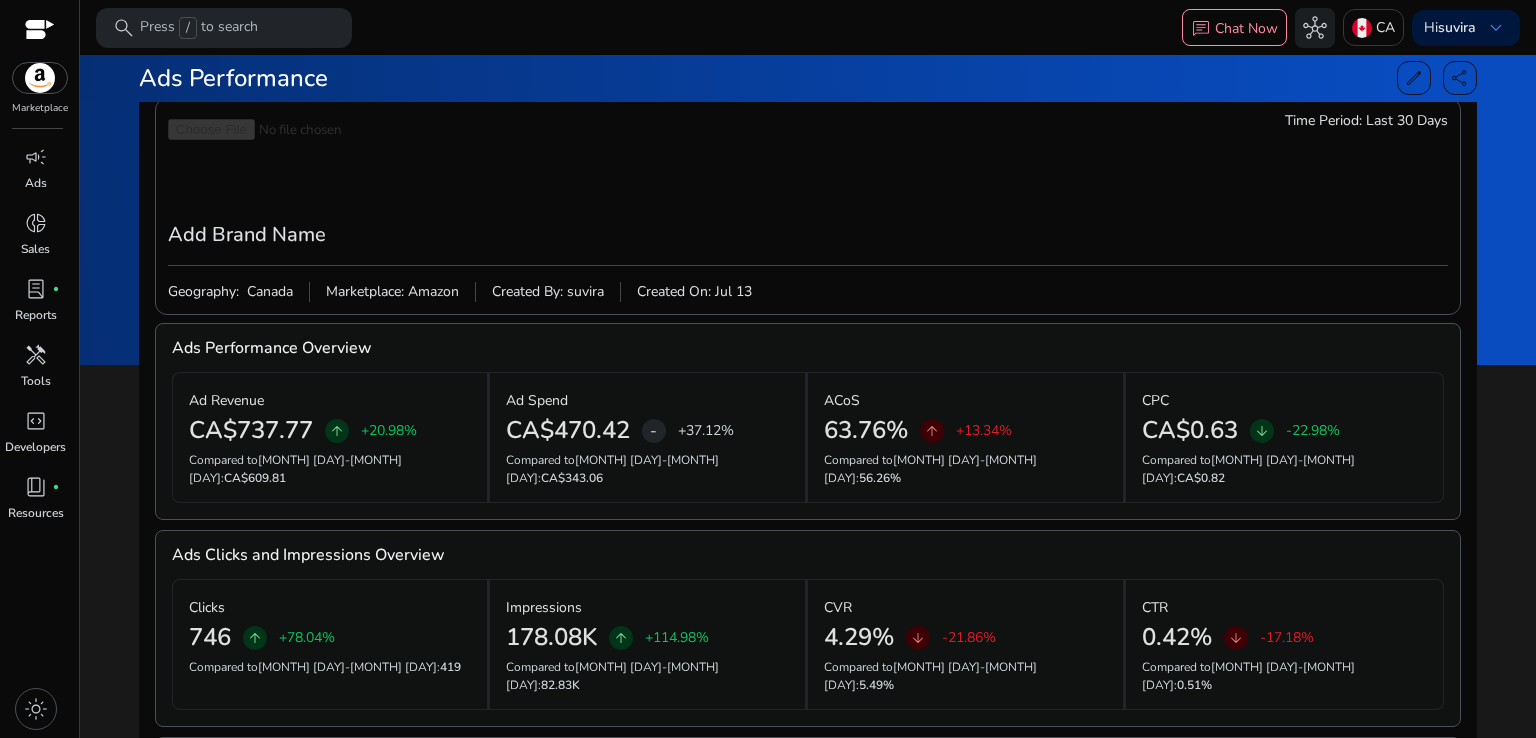 scroll, scrollTop: 0, scrollLeft: 0, axis: both 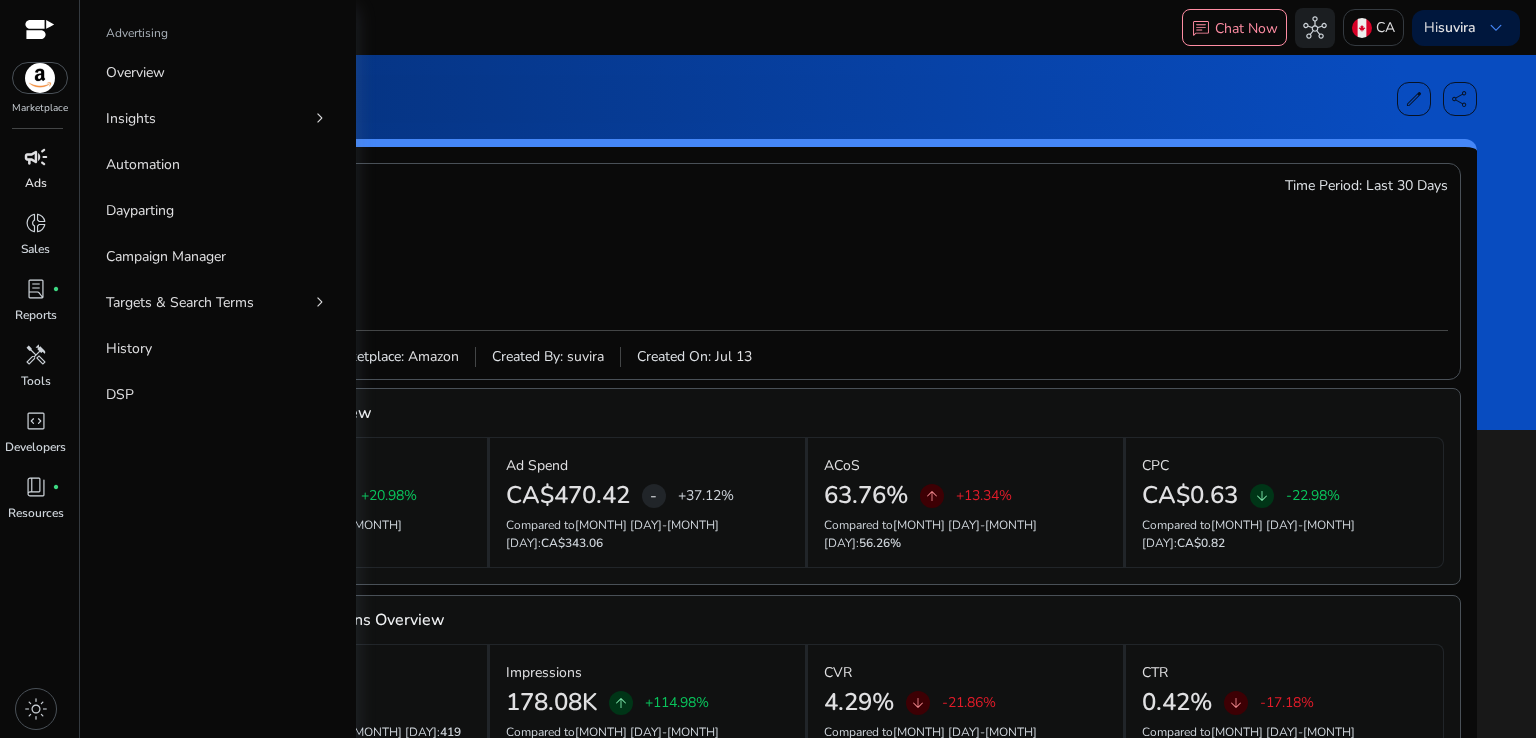 click on "campaign" at bounding box center (36, 157) 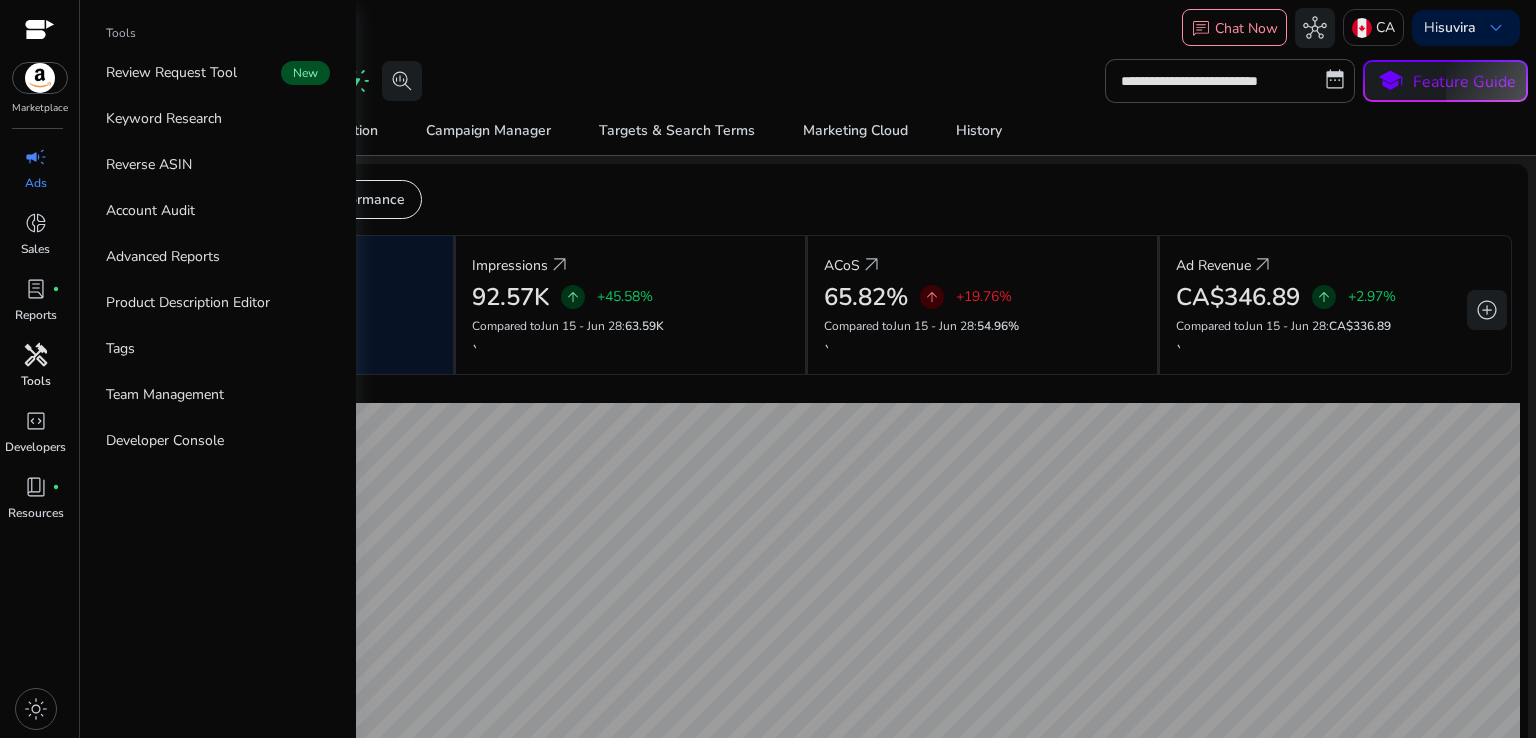 click on "handyman" at bounding box center [36, 355] 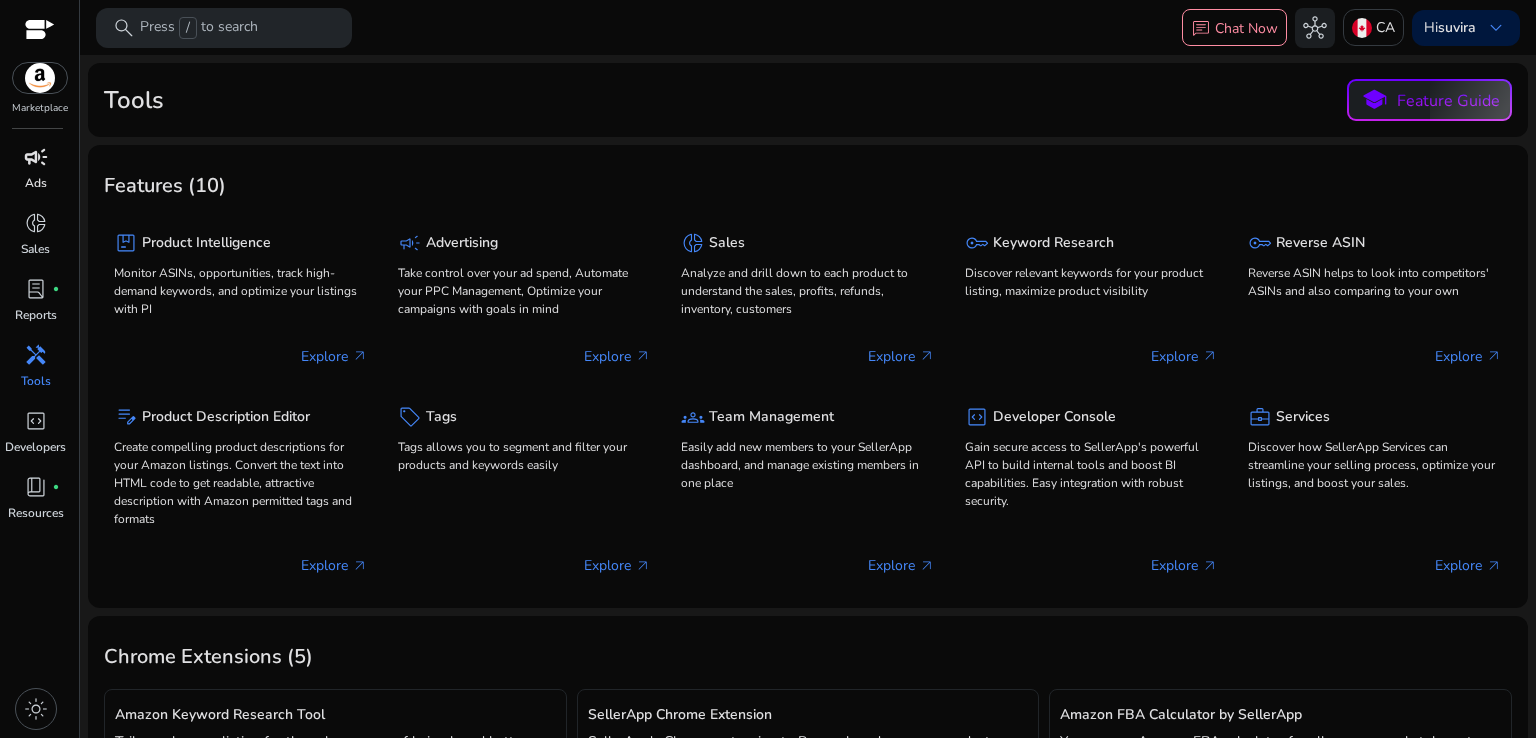 click on "package  Product Intelligence Monitor ASINs, opportunities, track high-demand keywords, and optimize your listings with PI  Explore   arrow_outward   campaign  Advertising Take control over your ad spend, Automate your PPC Management, Optimize your campaigns with goals in mind  Explore   arrow_outward   donut_small  Sales Analyze and drill down to each product to understand the sales, profits, refunds, inventory, customers  Explore   arrow_outward   key  Keyword Research Discover relevant keywords for your product listing, maximize product visibility  Explore   arrow_outward   key  Reverse ASIN Reverse ASIN helps to look into competitors' ASINs and also comparing to your own  Explore   arrow_outward   edit_note  Product Description Editor Create compelling product descriptions for your Amazon listings. Convert the text into HTML code to get readable, attractive description with Amazon permitted tags and formats  Explore   arrow_outward   sell  Tags  Explore   arrow_outward   groups  Team Management  Explore" 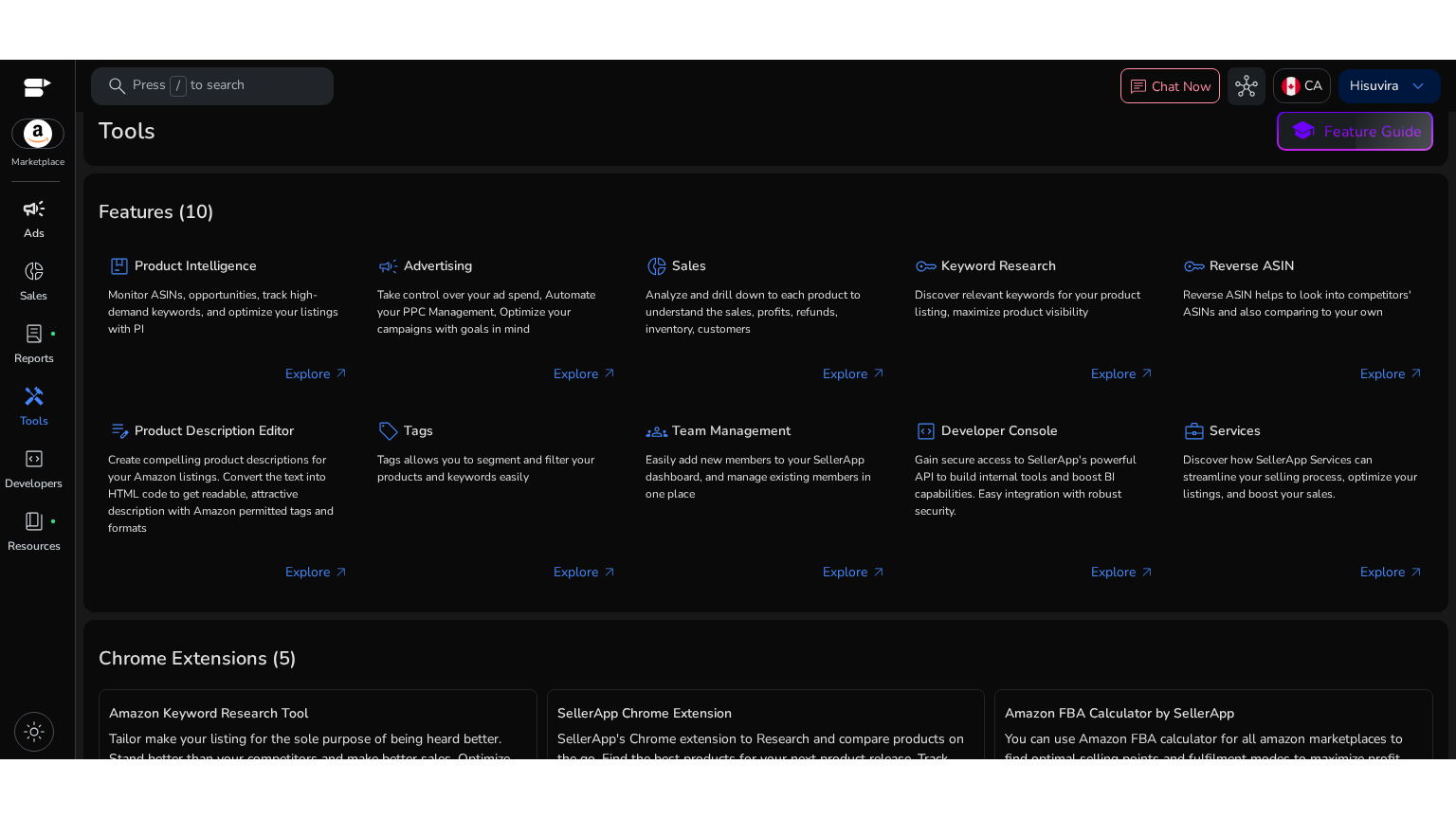 scroll, scrollTop: 0, scrollLeft: 0, axis: both 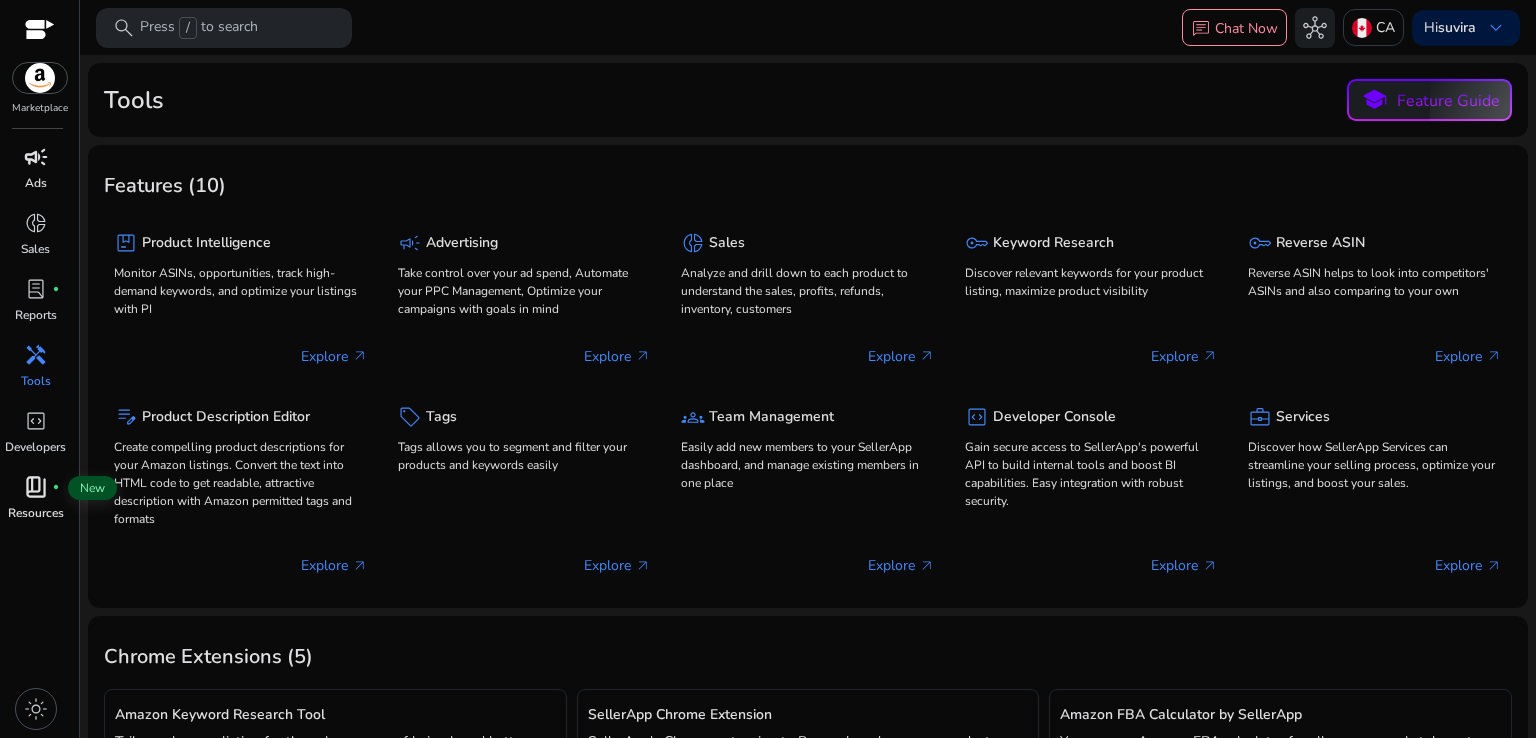 click on "book_4   fiber_manual_record" at bounding box center [36, 487] 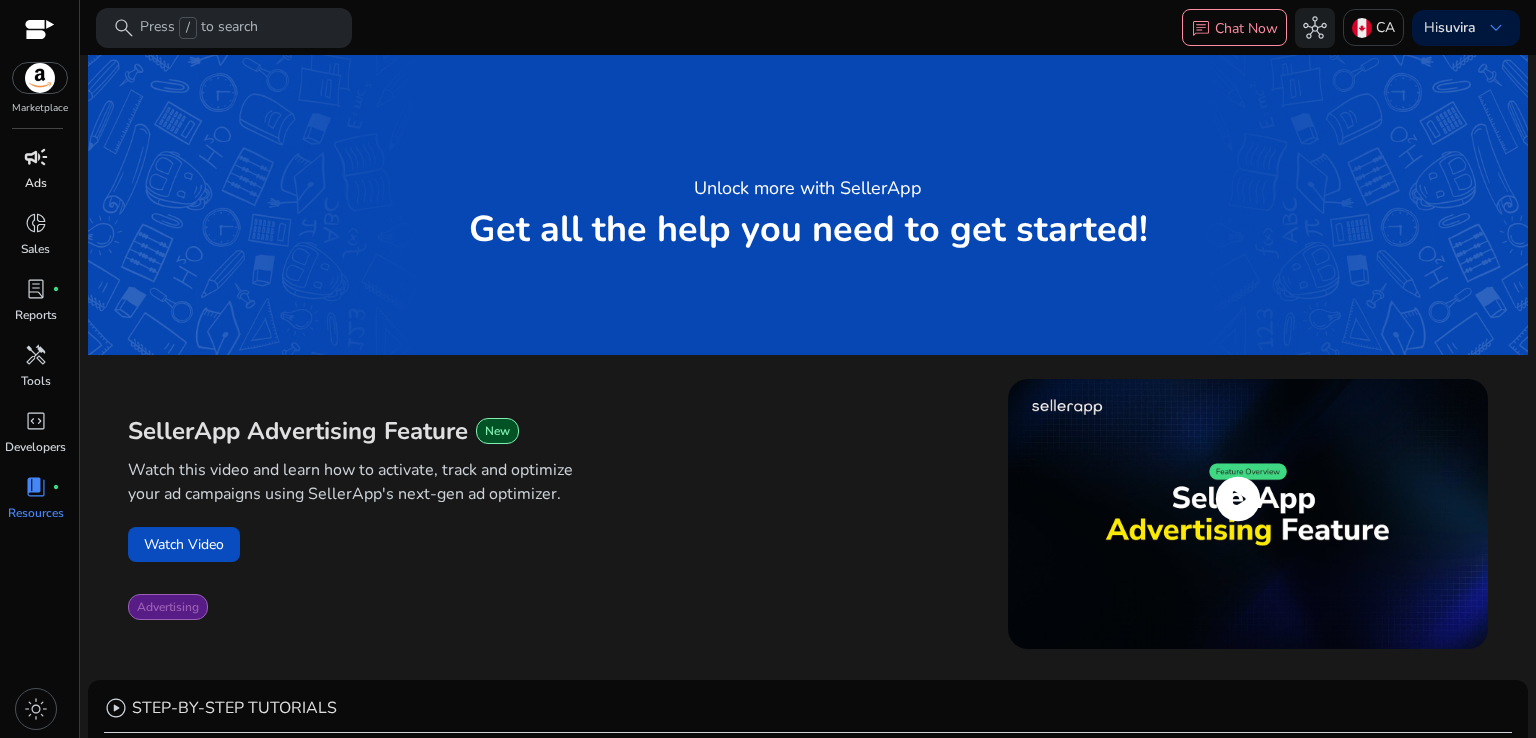 click on "play_circle" 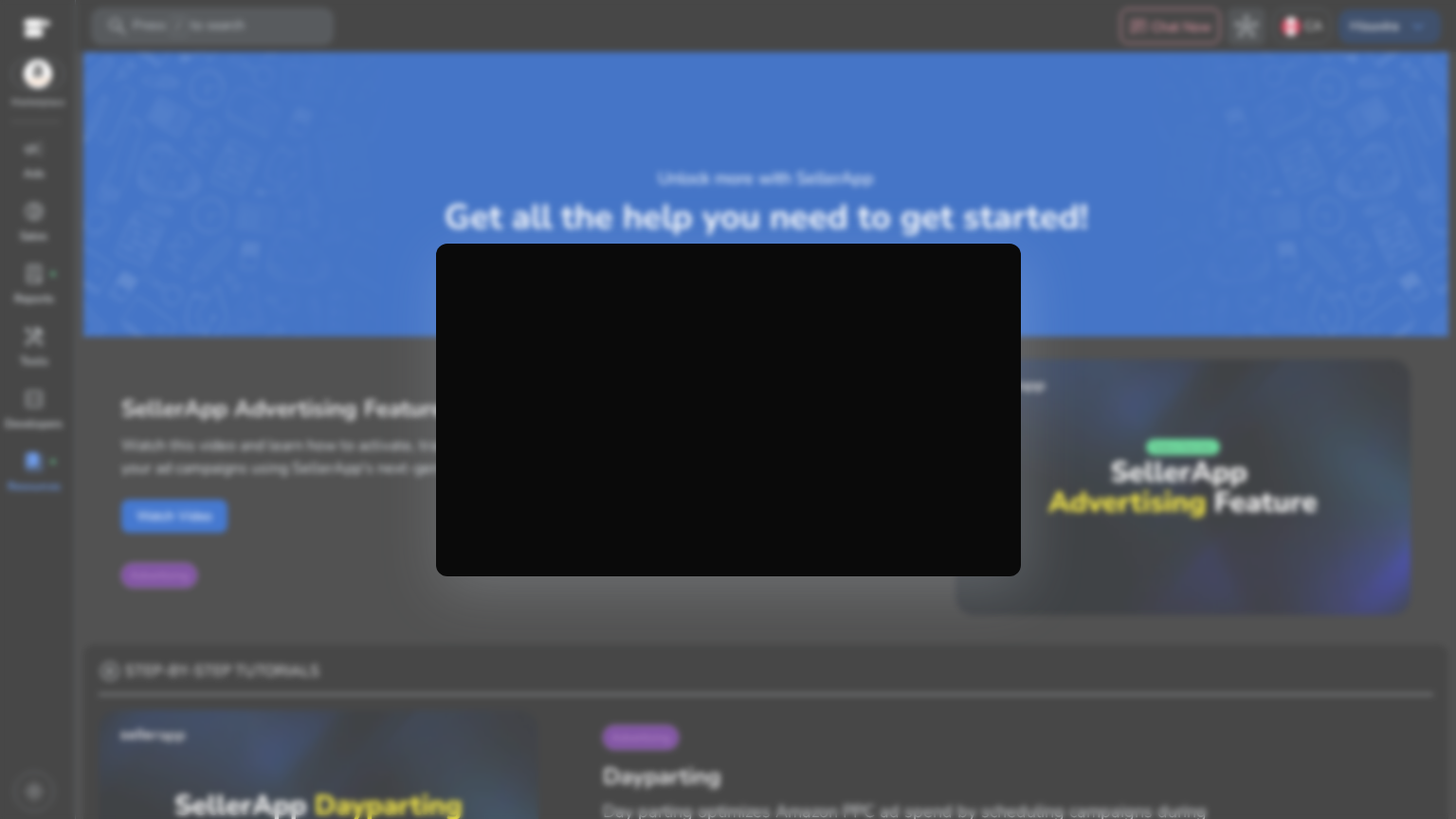 scroll, scrollTop: 0, scrollLeft: 0, axis: both 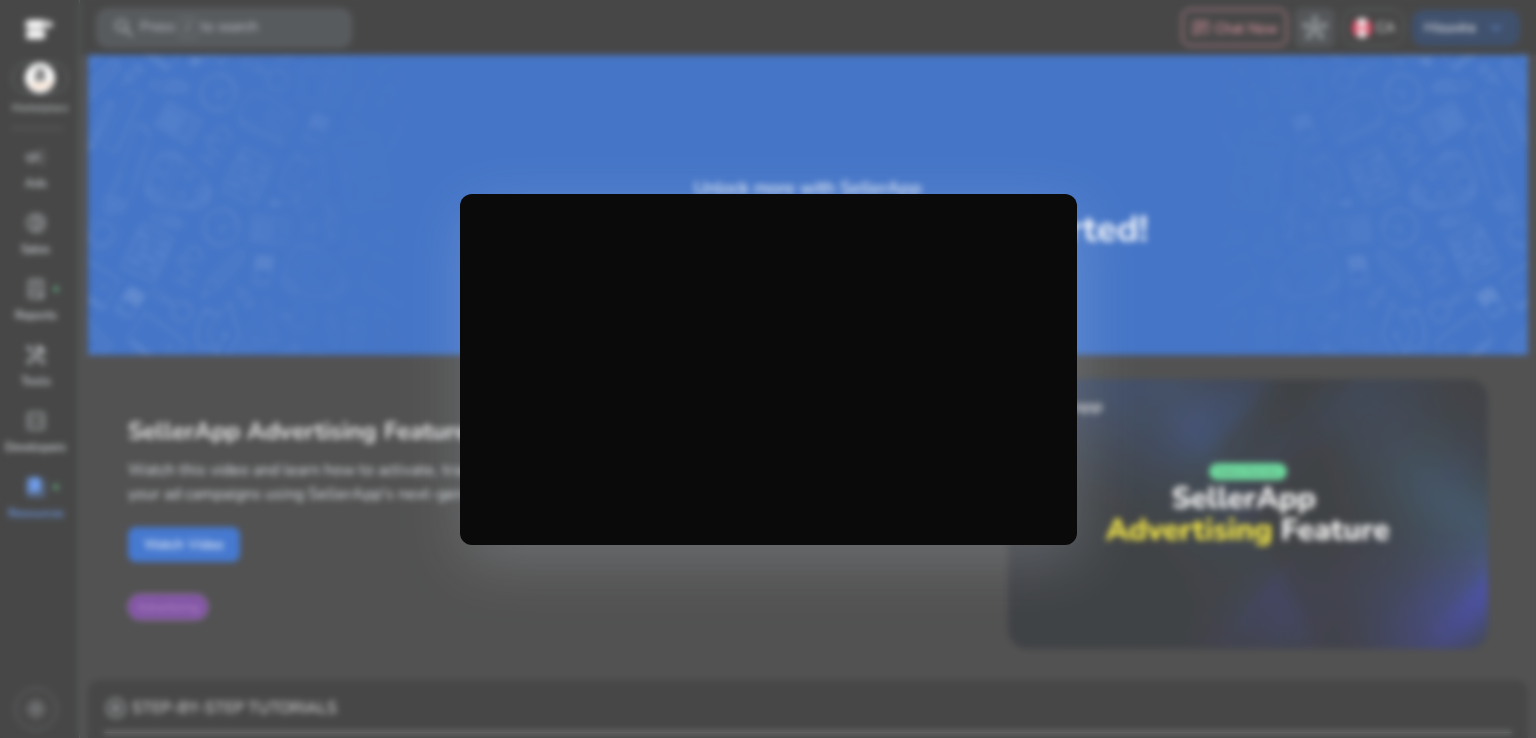 click at bounding box center (768, 369) 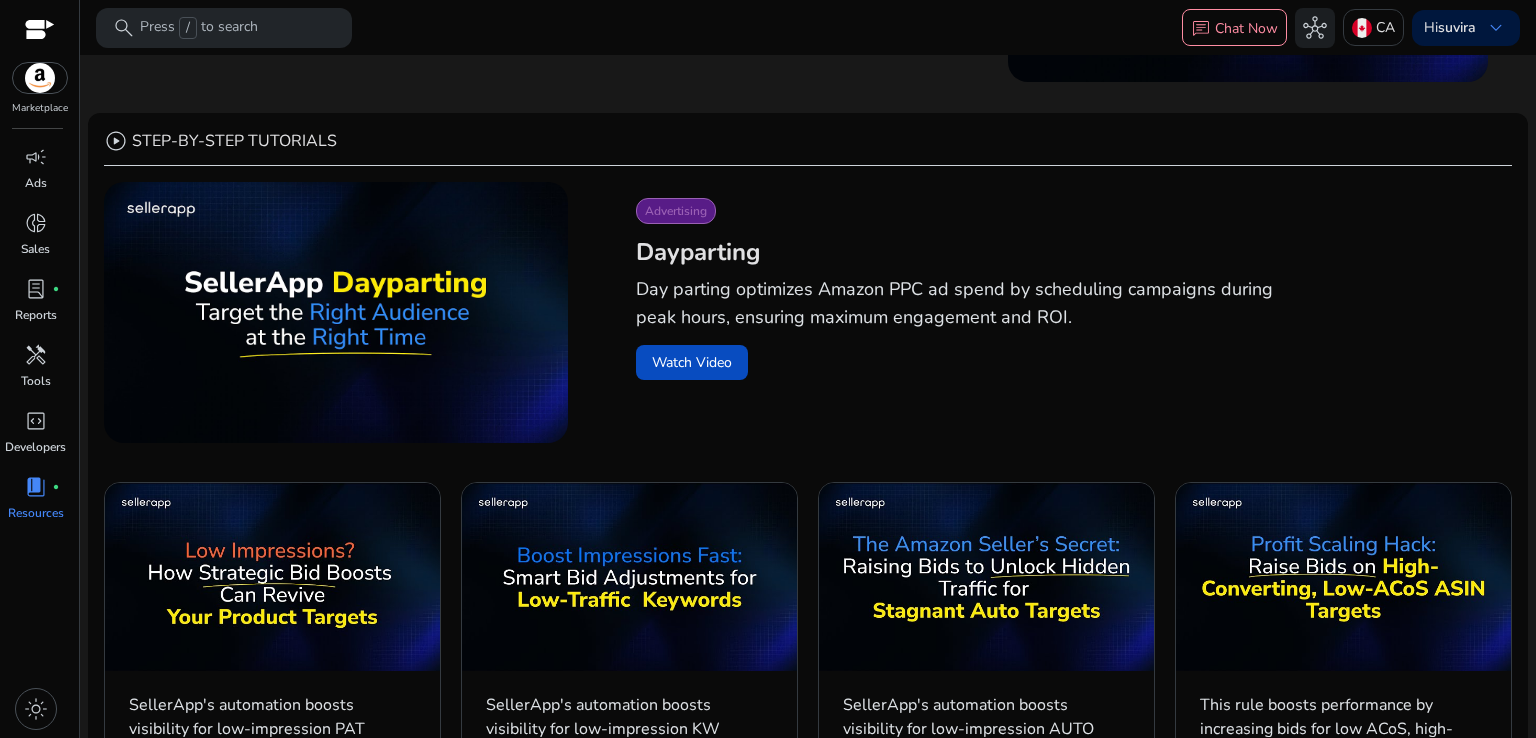 scroll, scrollTop: 621, scrollLeft: 0, axis: vertical 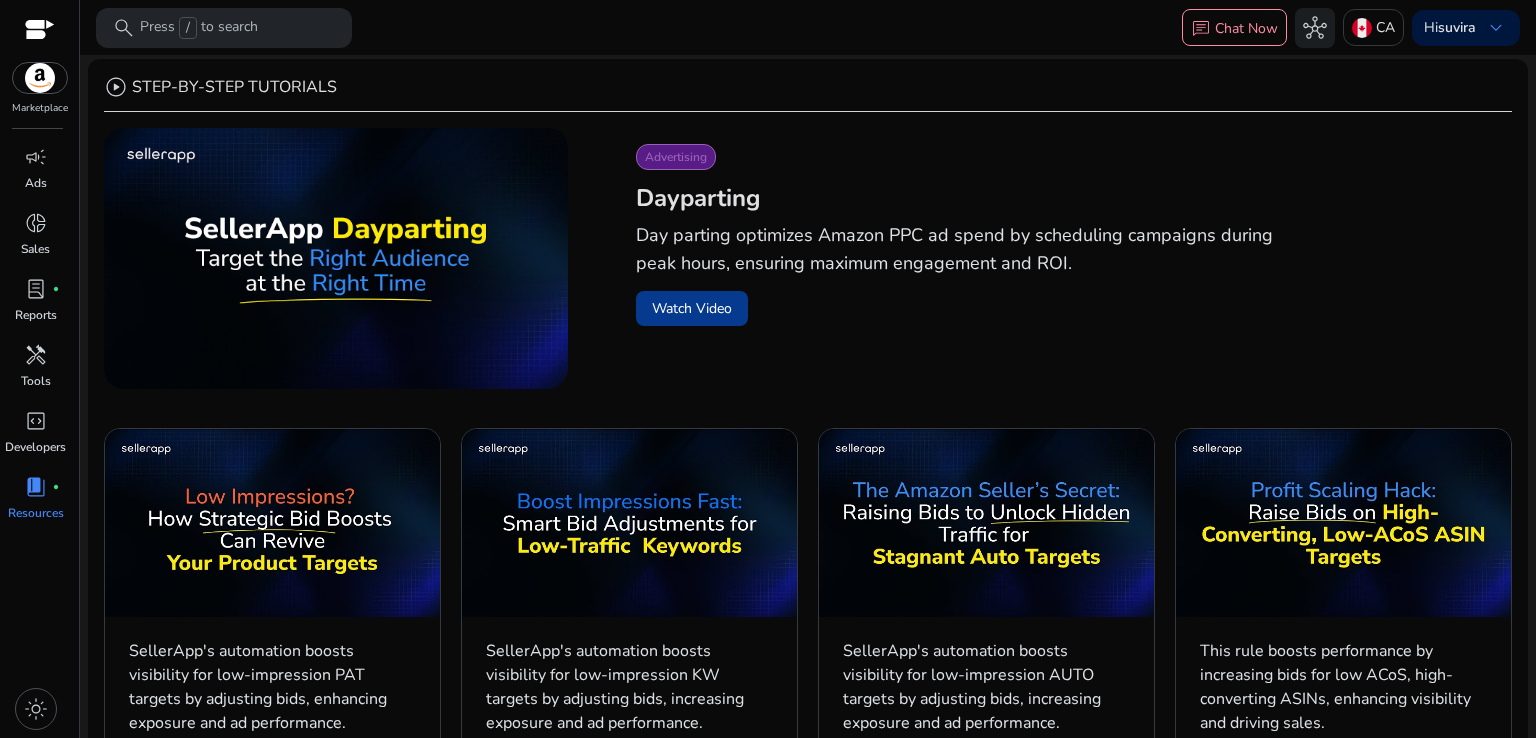 click on "Watch Video" 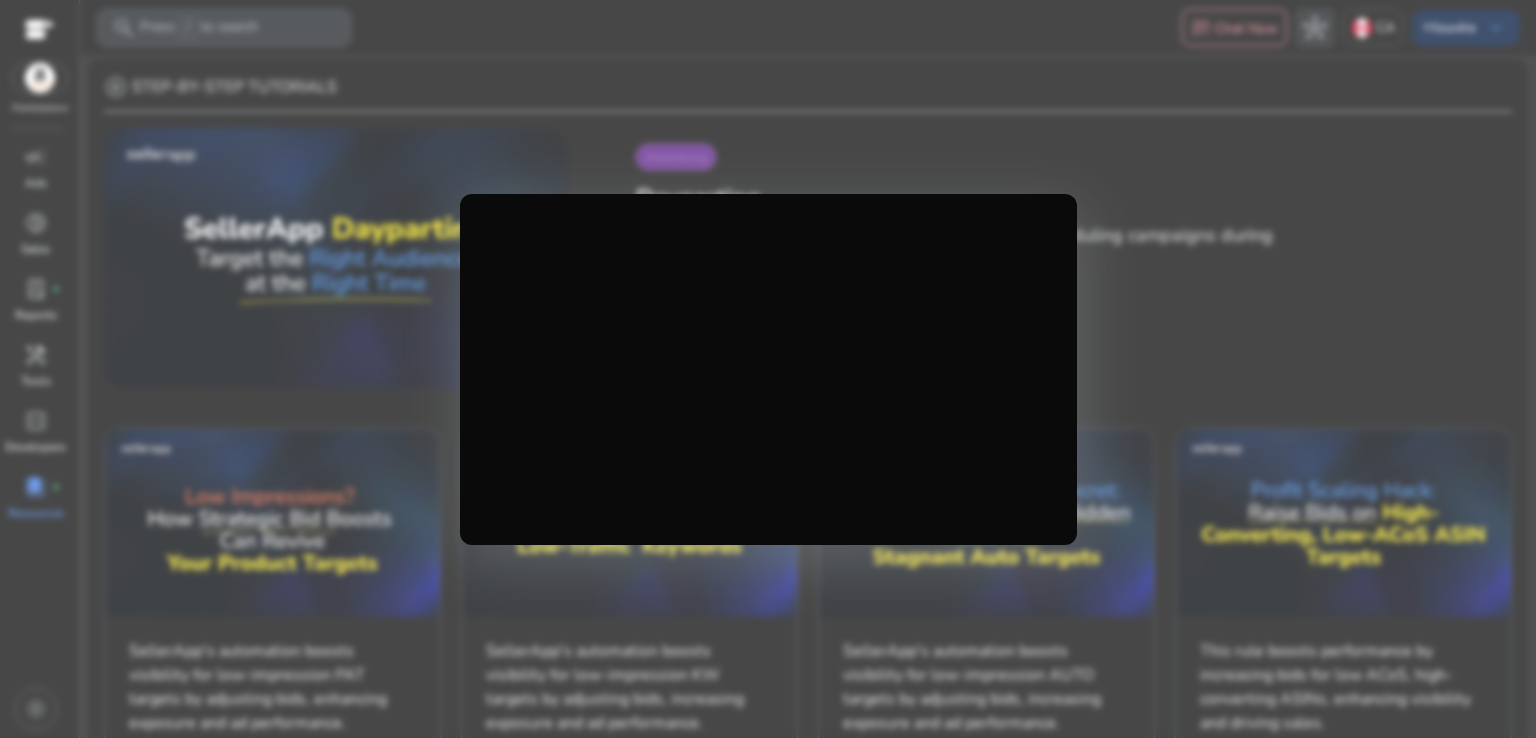 click at bounding box center [768, 369] 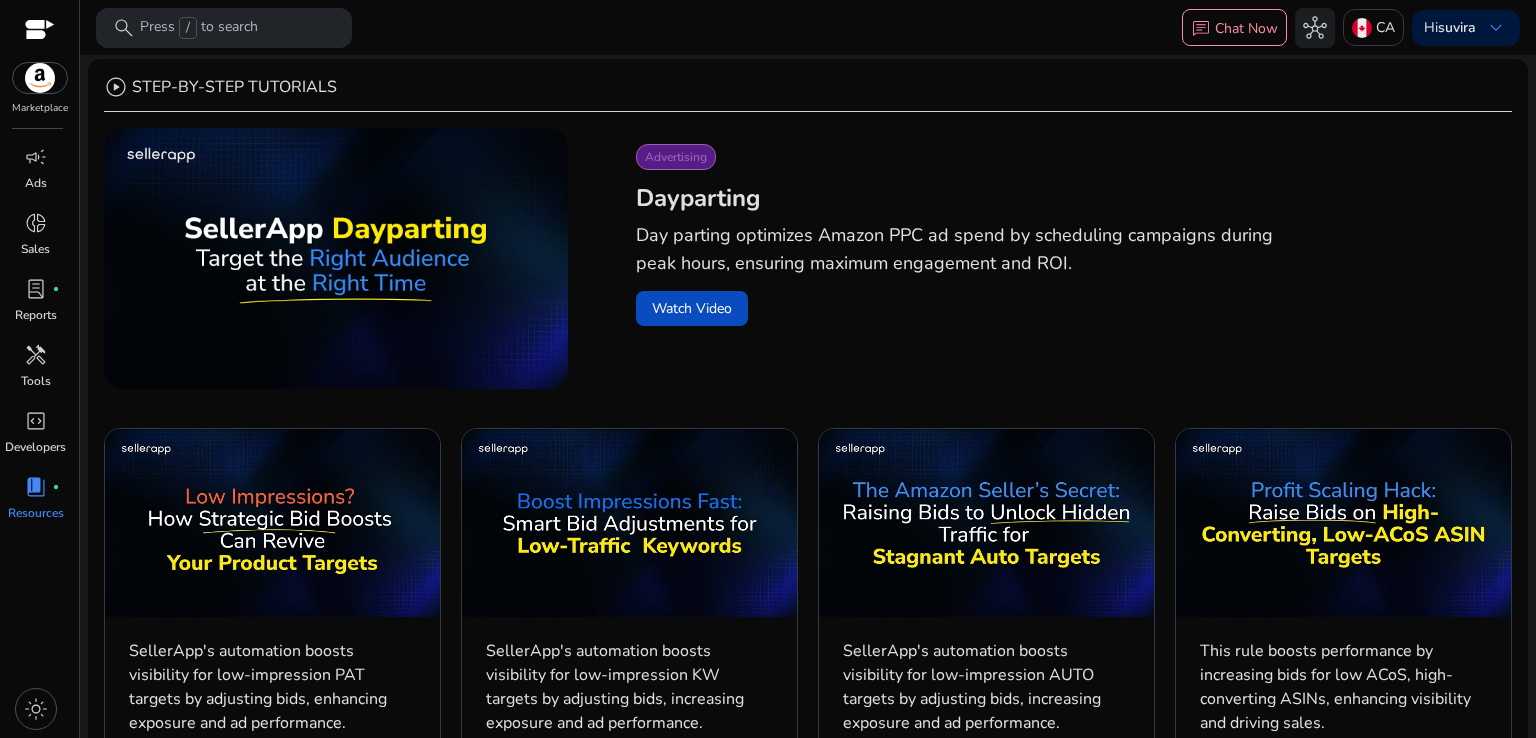 type 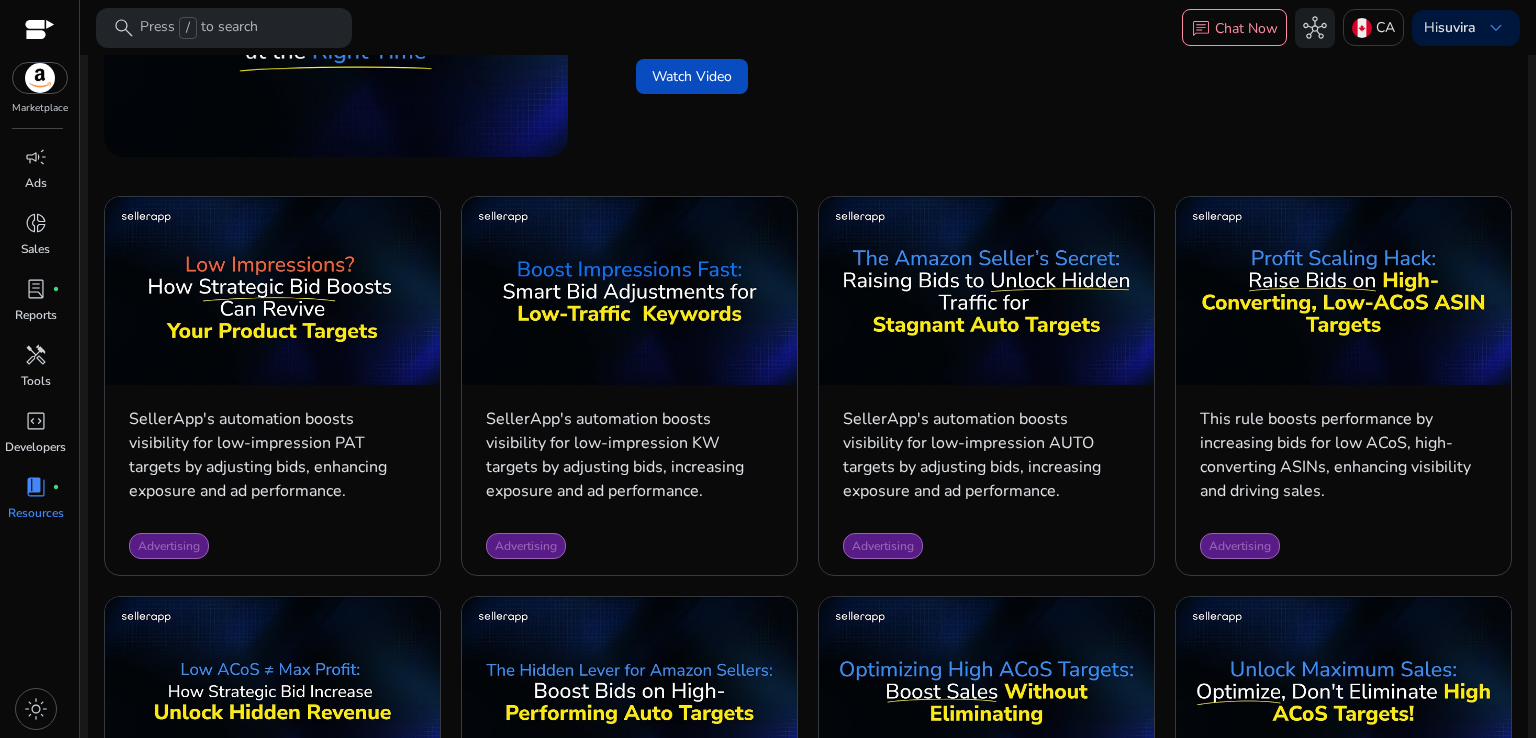 scroll, scrollTop: 901, scrollLeft: 0, axis: vertical 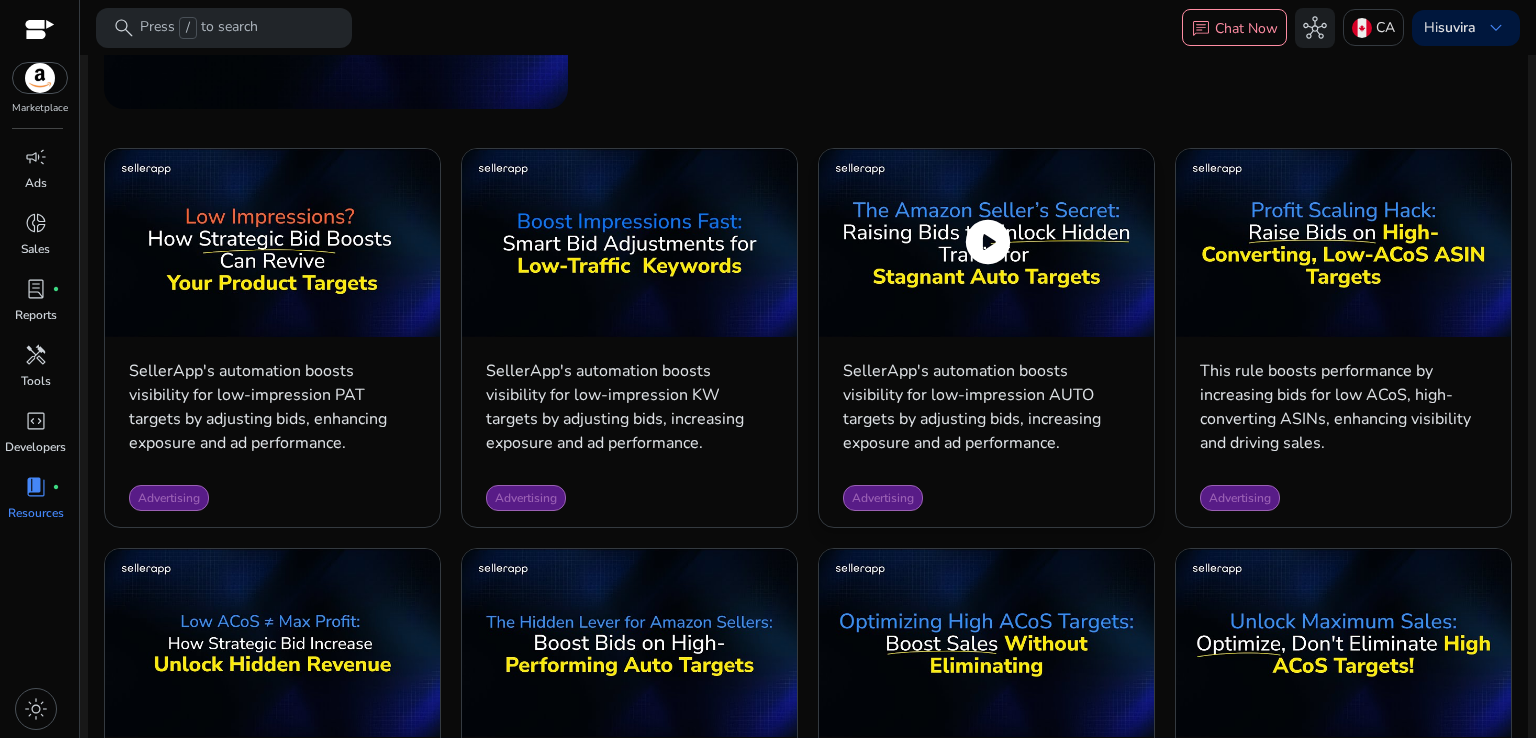 click on "play_circle" 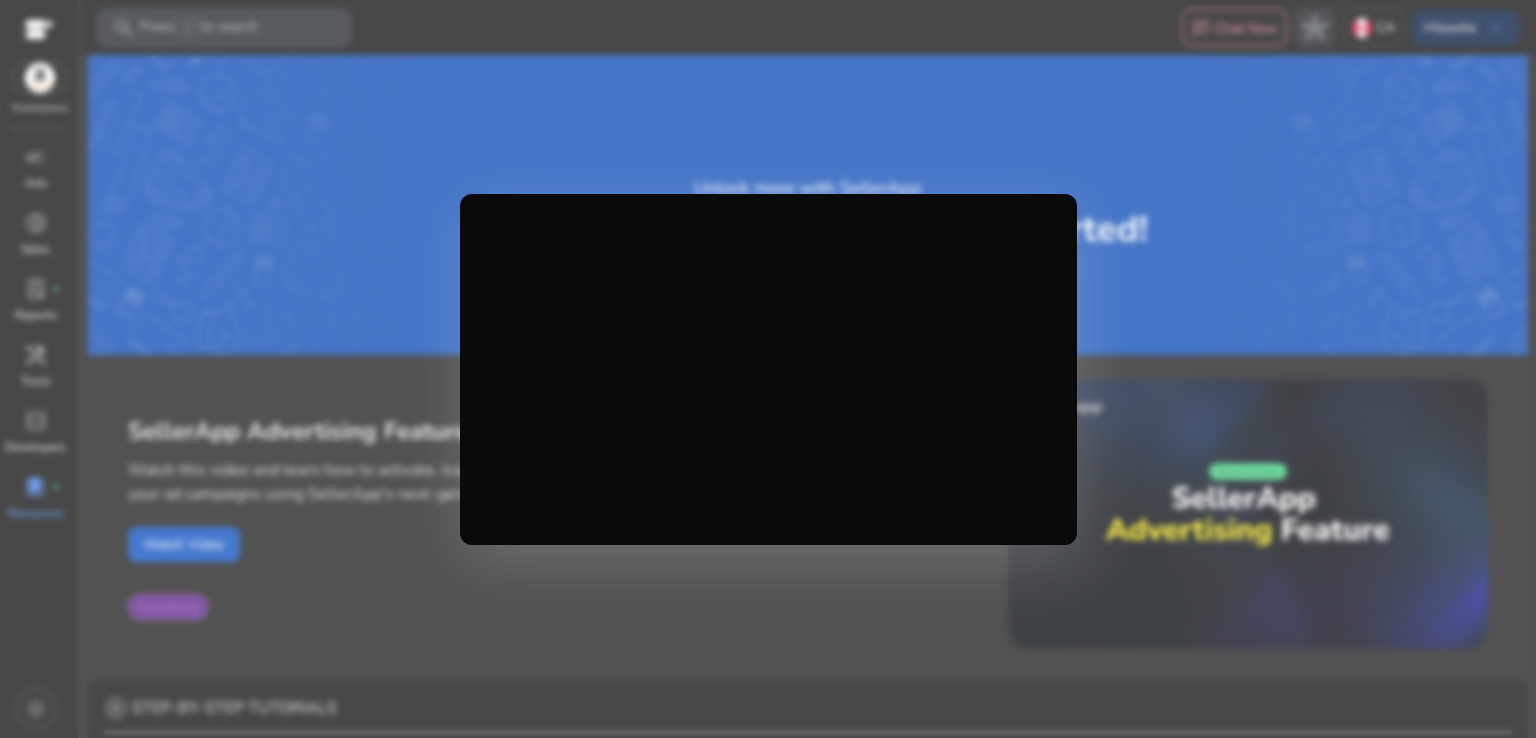 scroll, scrollTop: 0, scrollLeft: 0, axis: both 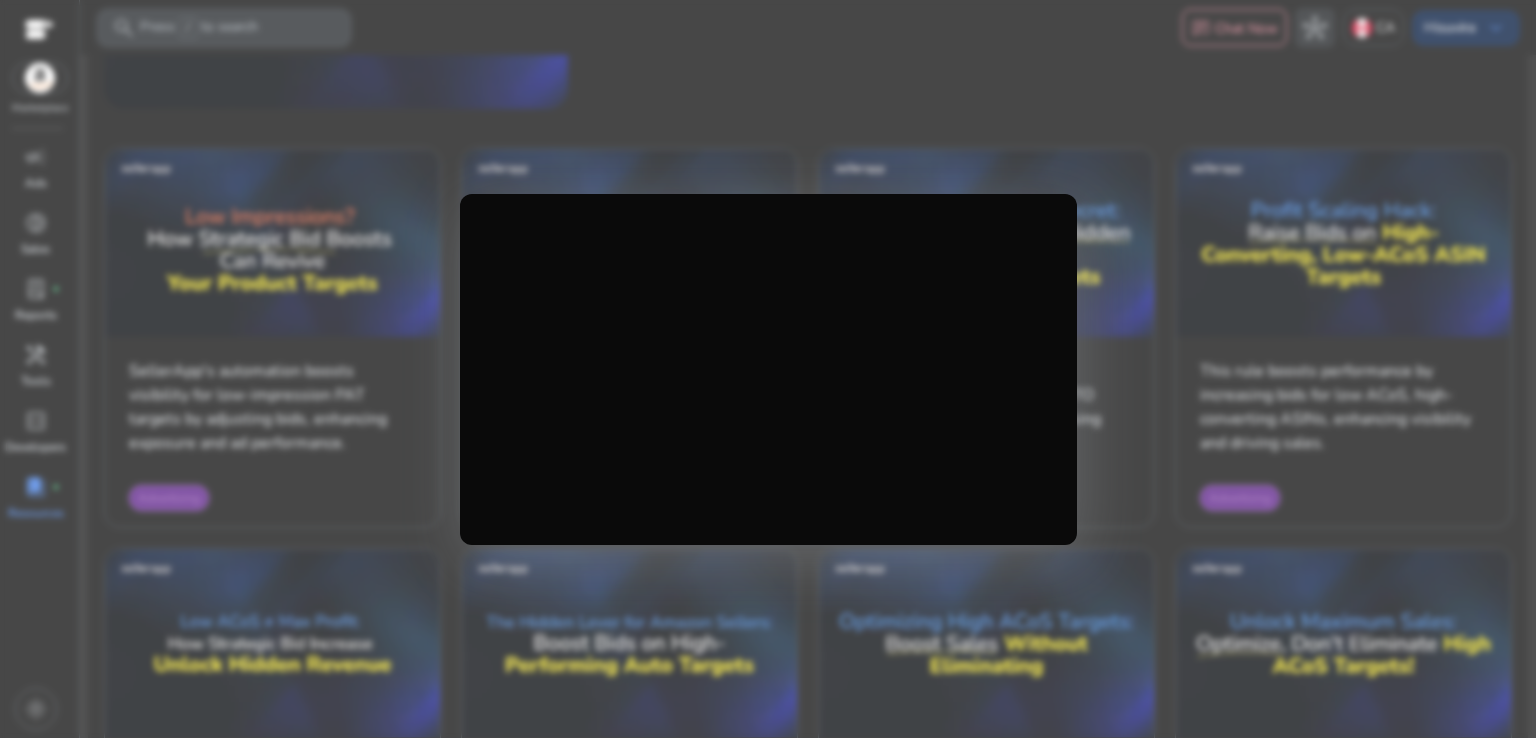 click at bounding box center (768, 369) 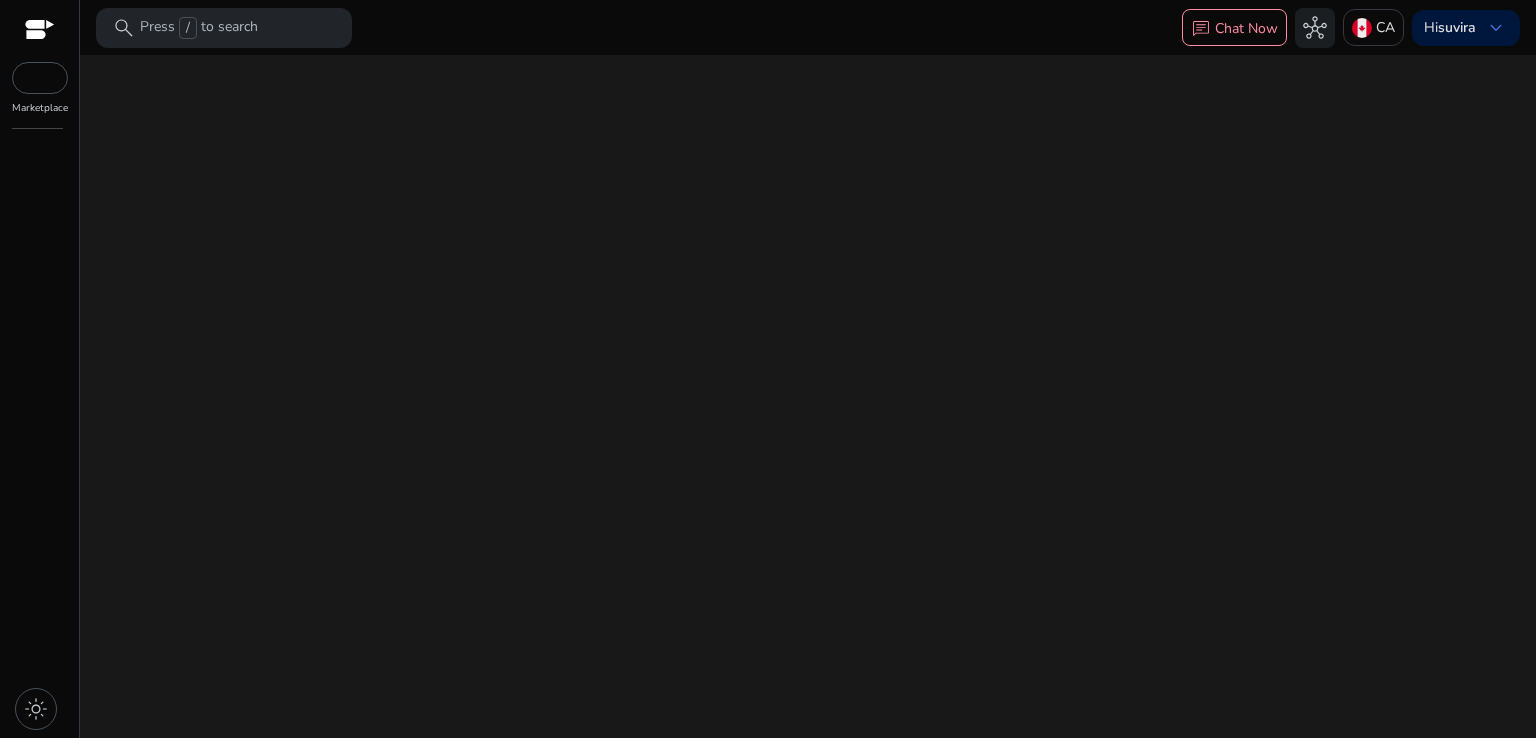 scroll, scrollTop: 0, scrollLeft: 0, axis: both 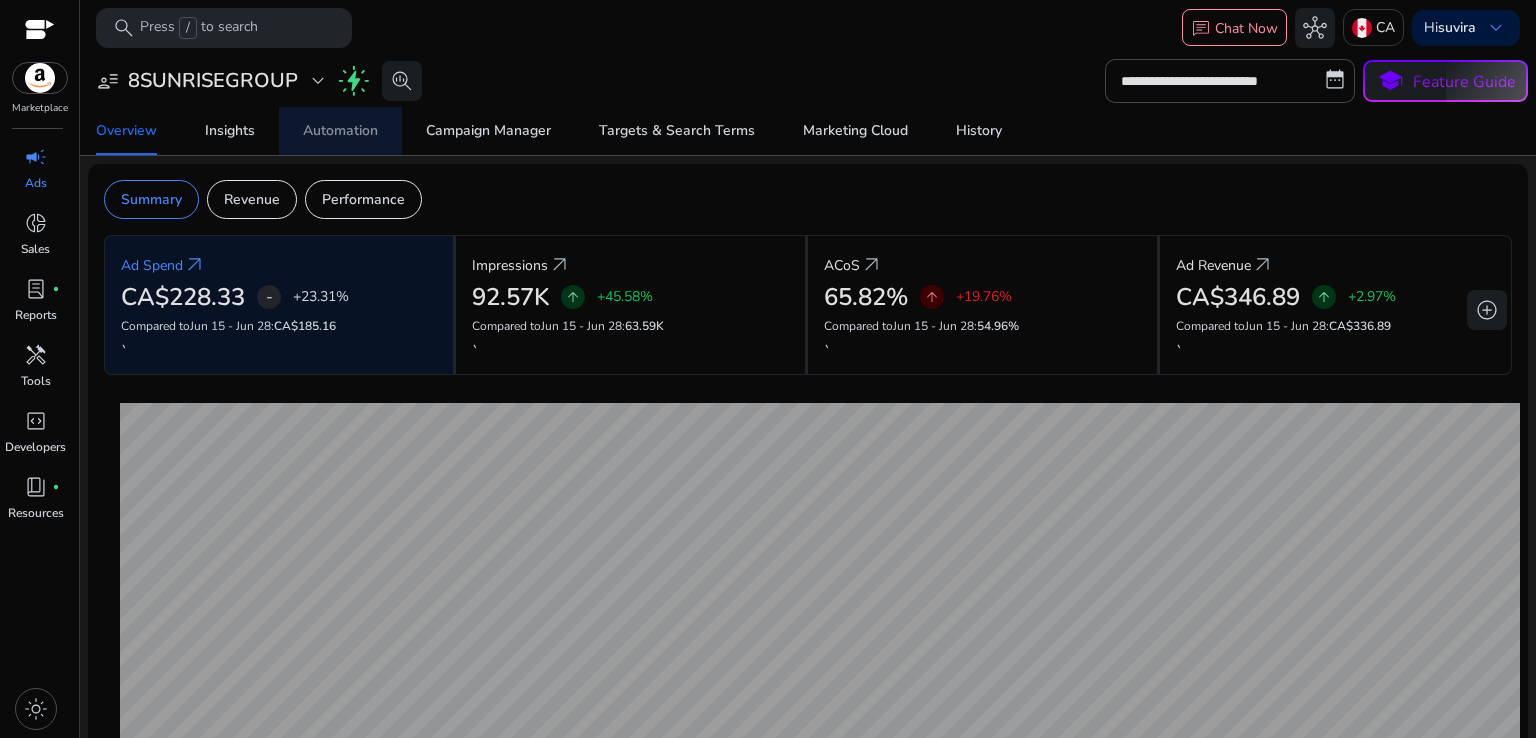click on "Automation" at bounding box center [340, 131] 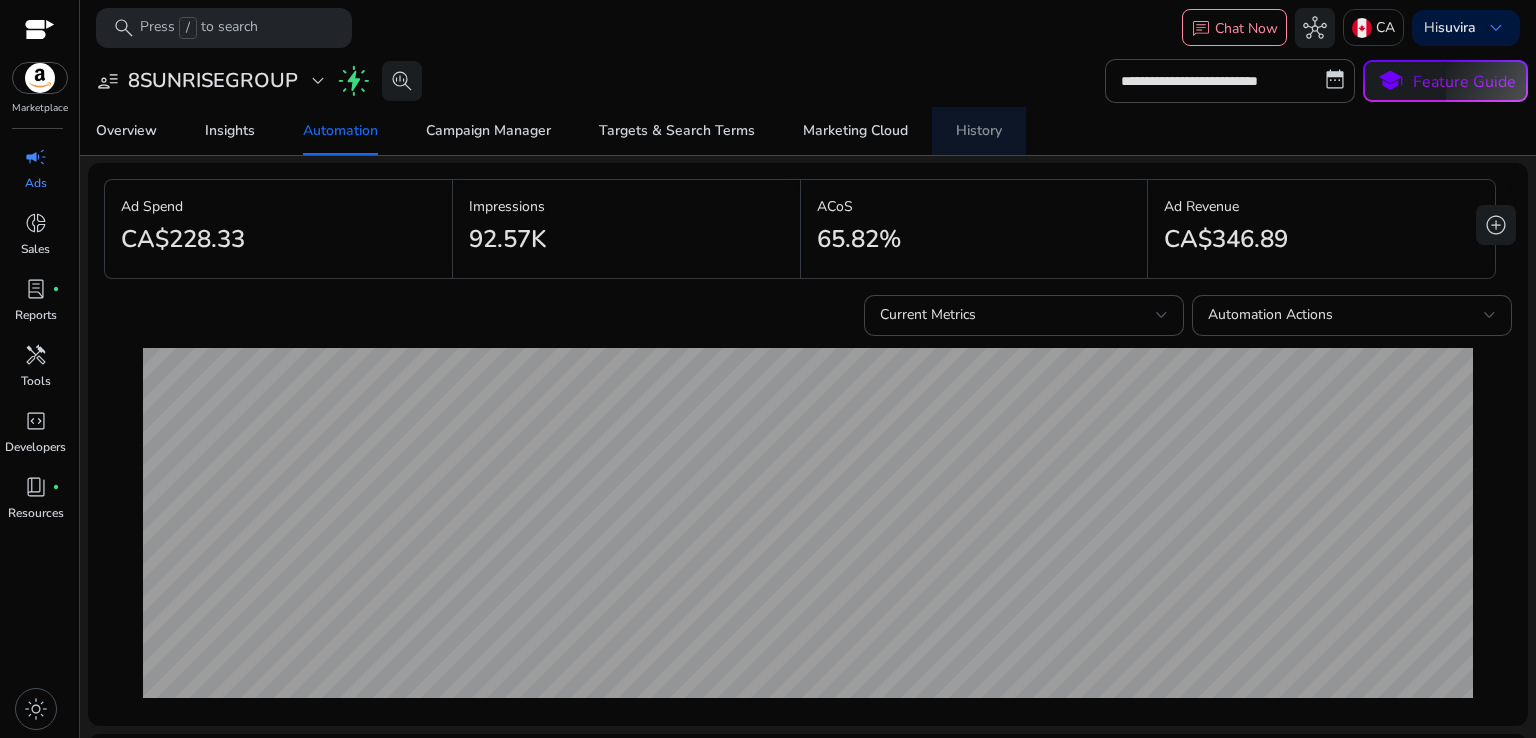 scroll, scrollTop: 0, scrollLeft: 0, axis: both 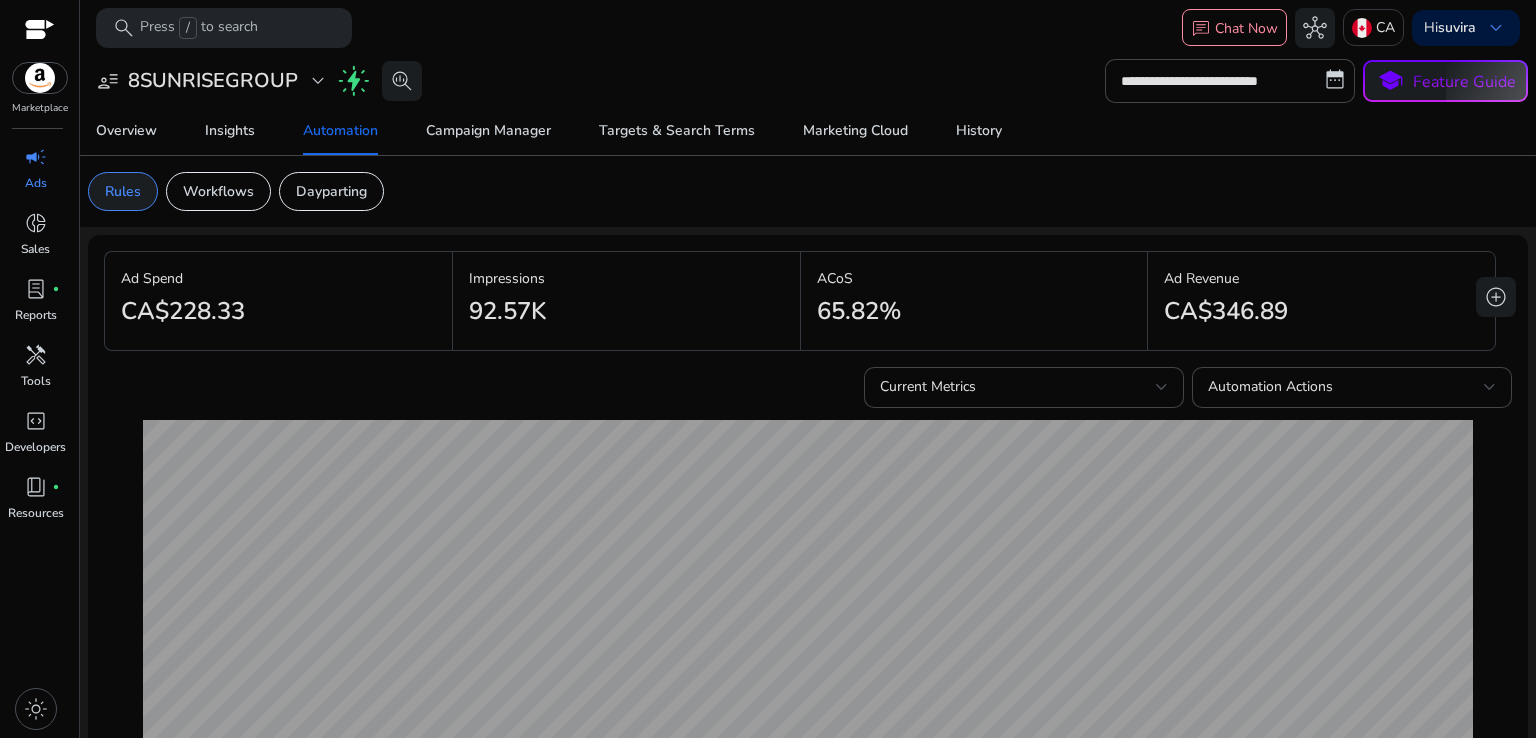 click on "Rules" 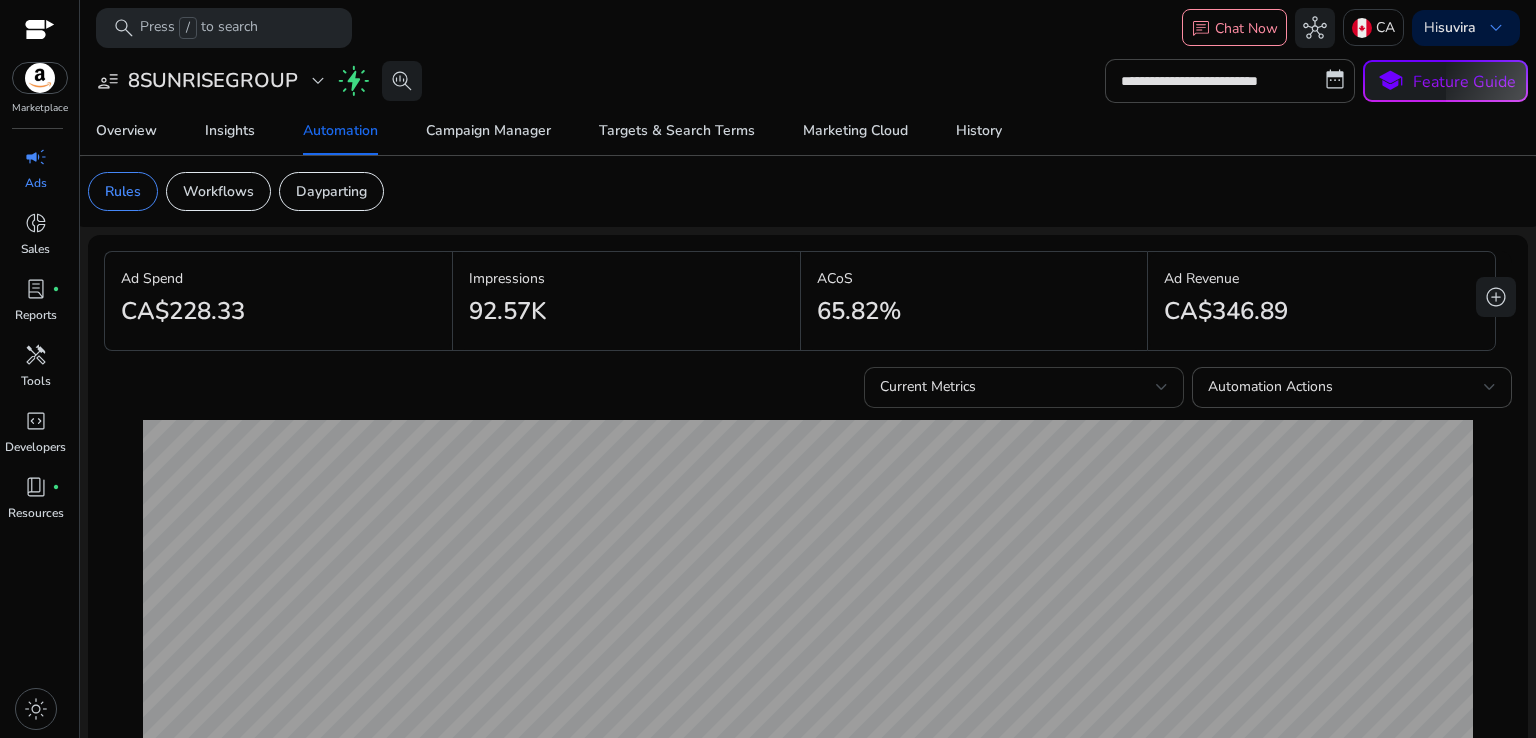scroll, scrollTop: 0, scrollLeft: 0, axis: both 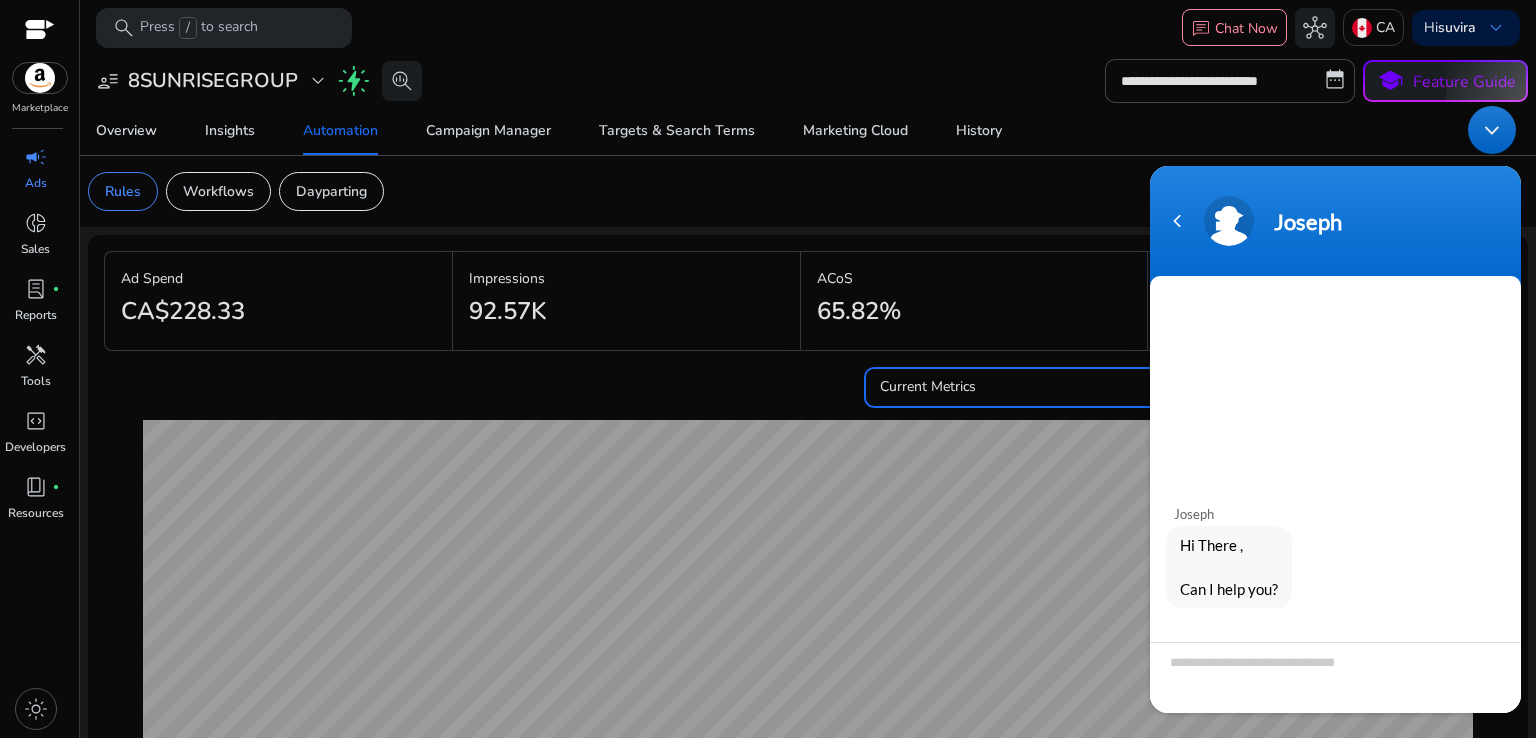 click on "Current Metrics" at bounding box center (1018, 387) 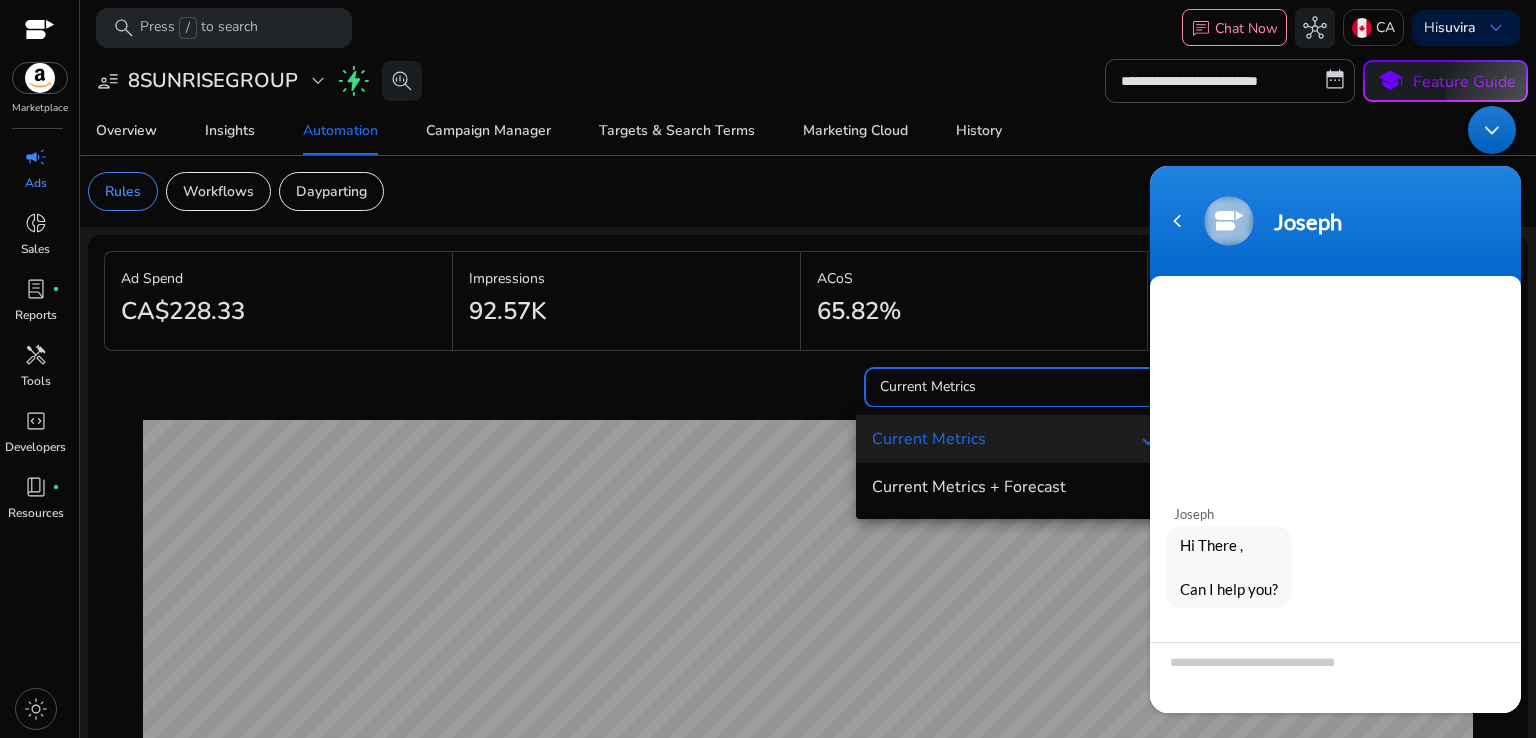 click at bounding box center [1492, 129] 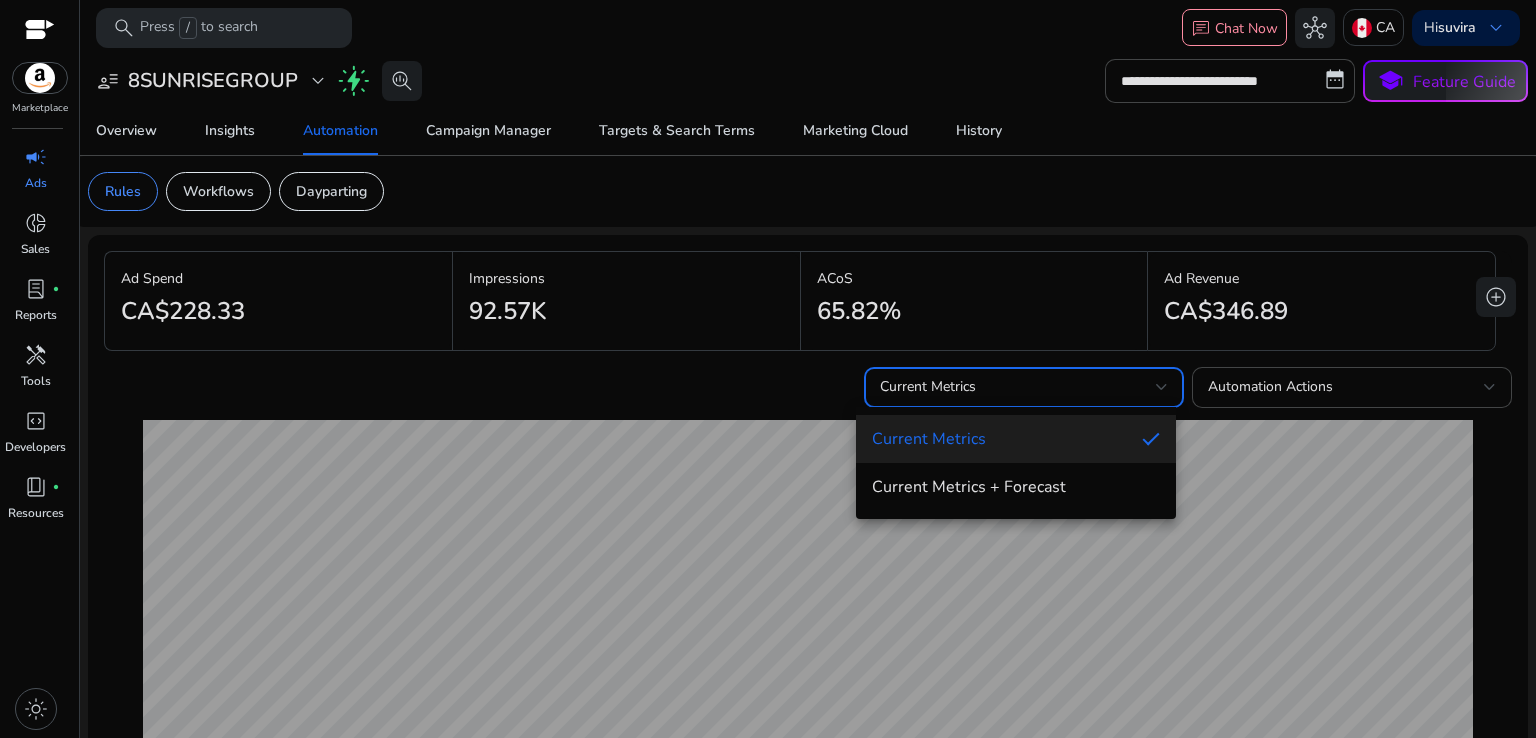 click at bounding box center [768, 369] 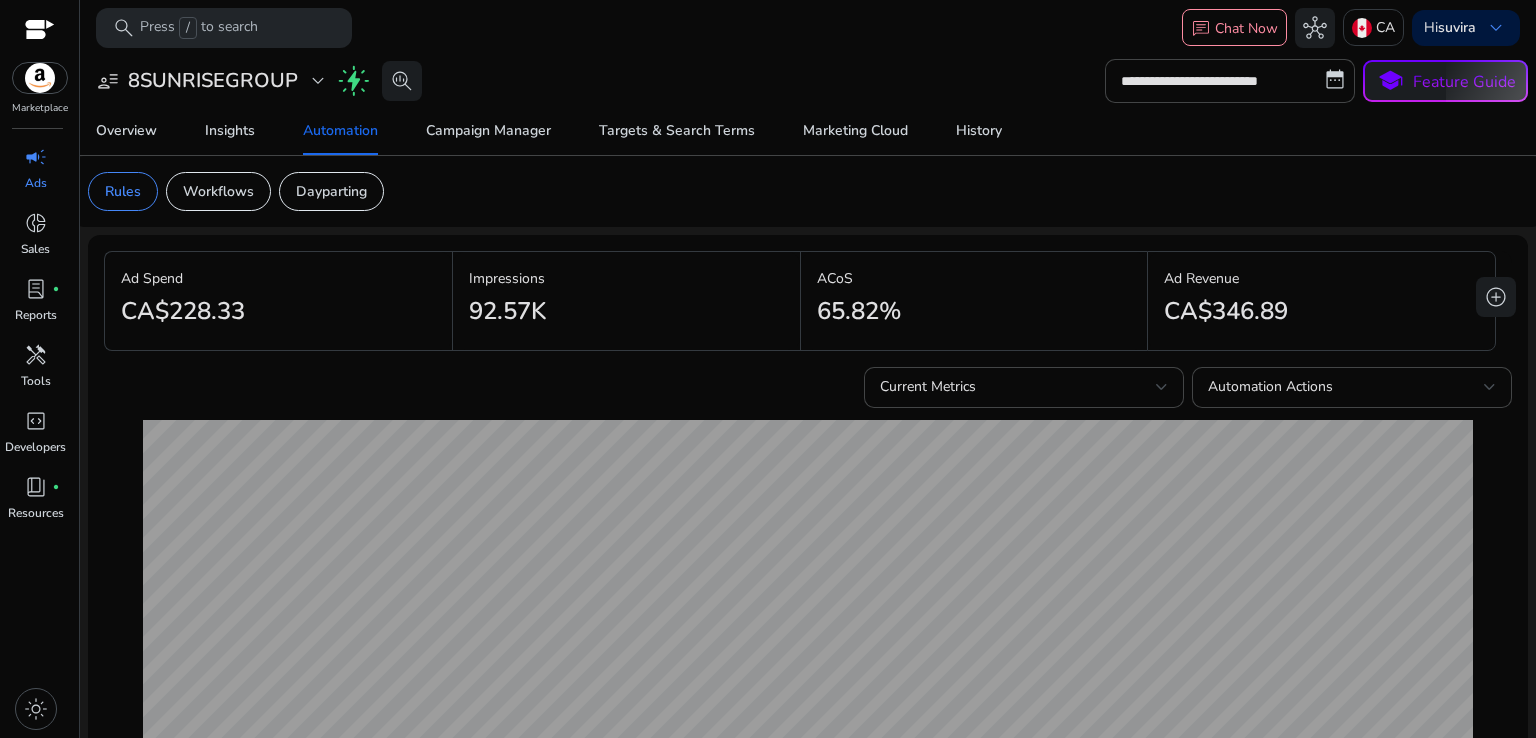 click at bounding box center (808, 595) 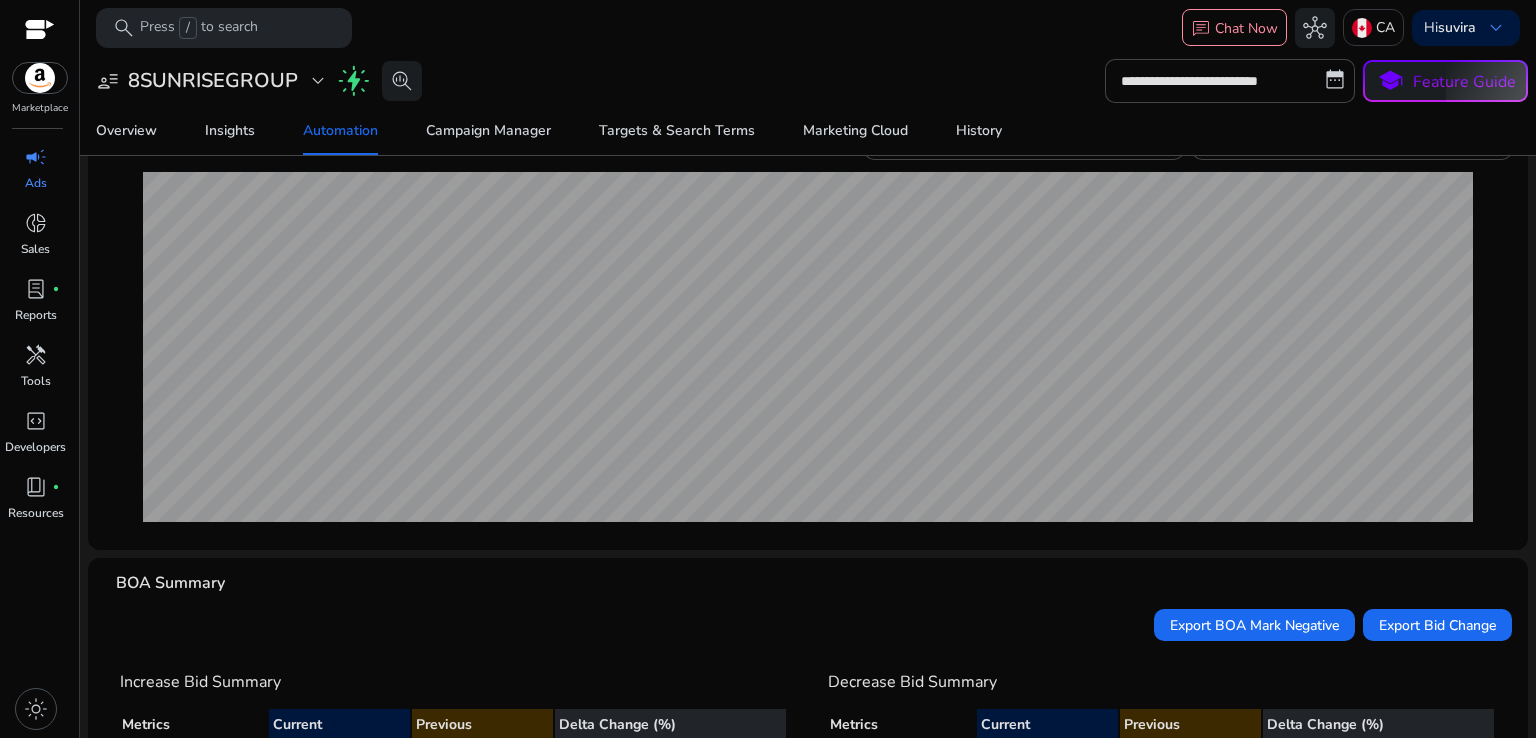 scroll, scrollTop: 237, scrollLeft: 0, axis: vertical 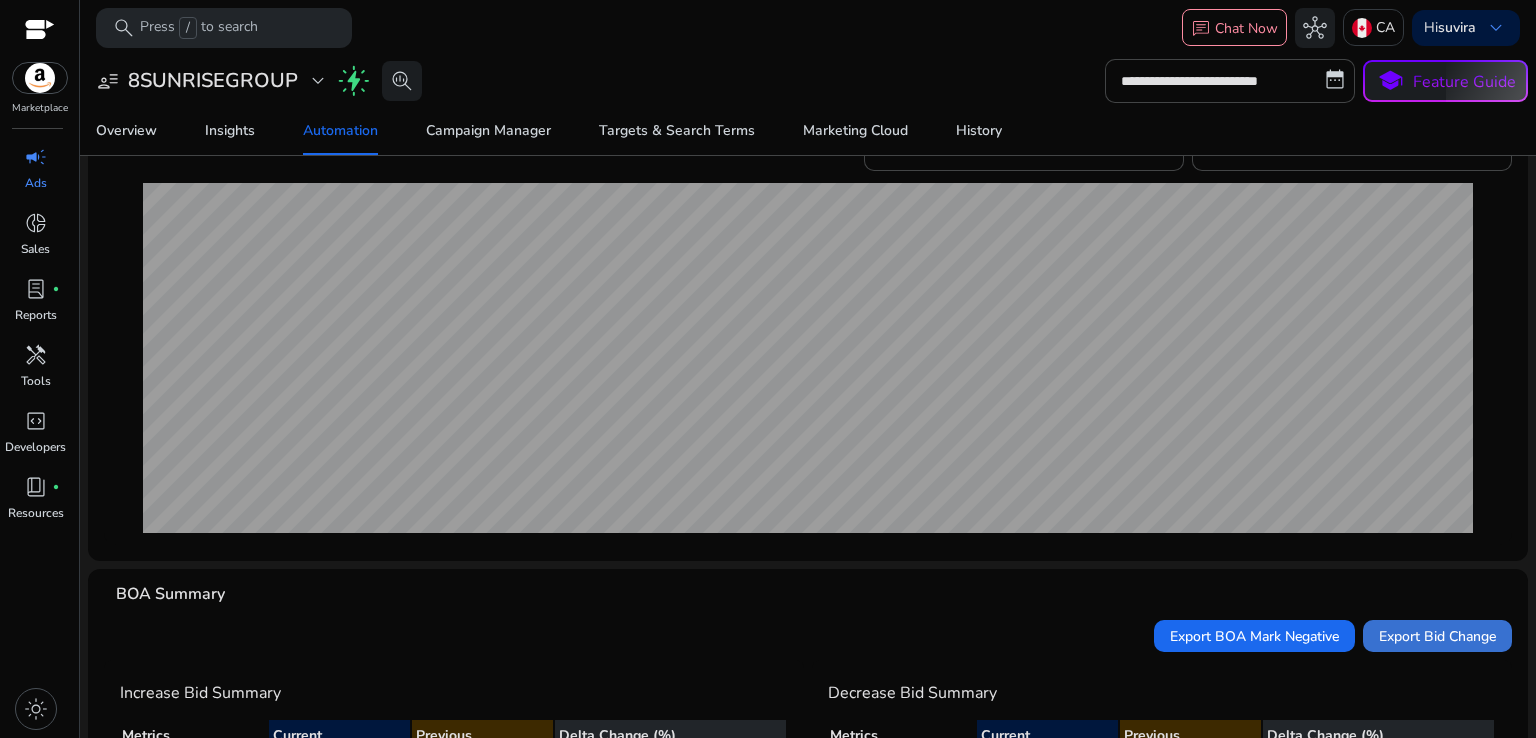 click on "Export Bid Change" 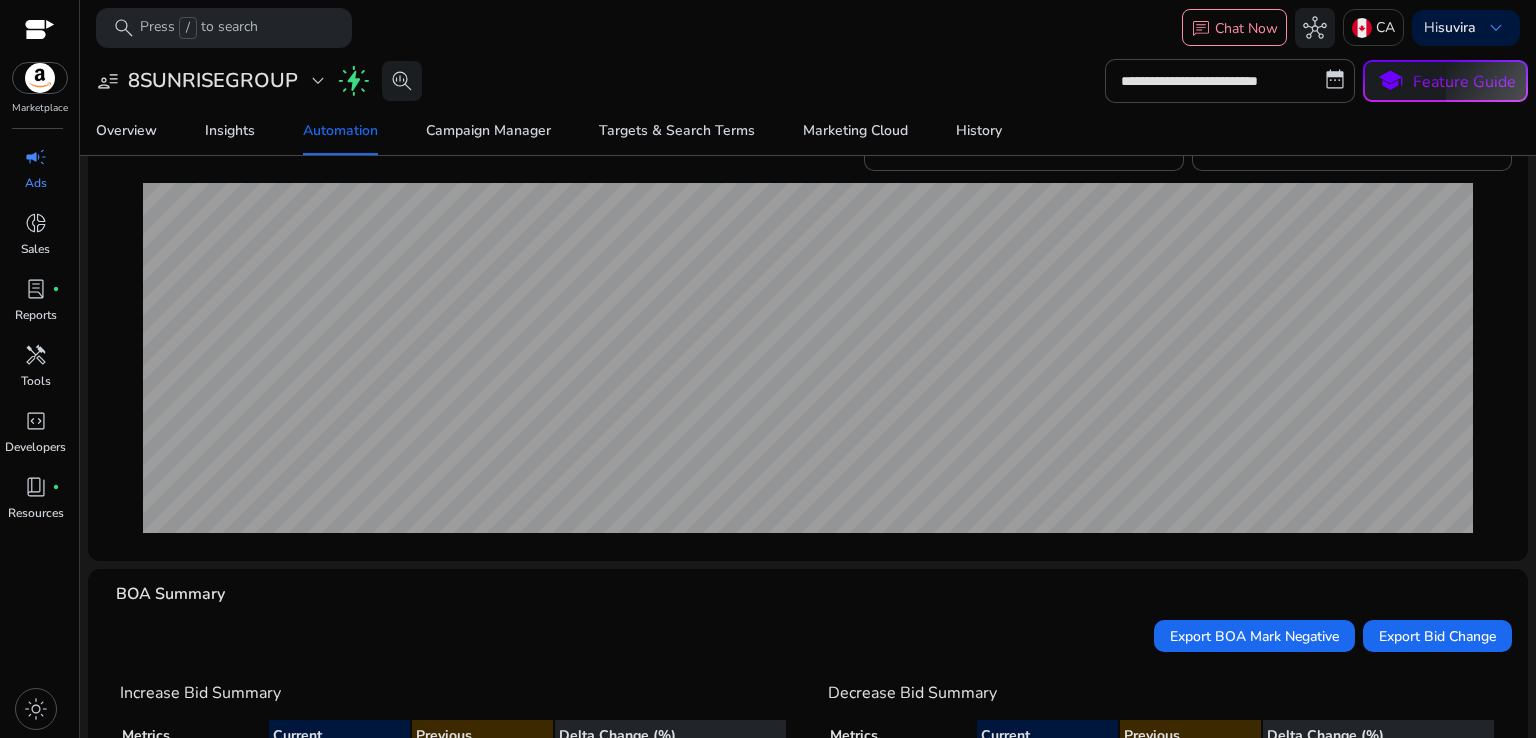 click on "BOA Summary   Export BOA Mark Negative   Export Bid Change  Increase Bid Summary Metrics Current Previous Delta Change (%) Impressions  51.8K   18.01K   187.53%   arrow_upward  Clicks  176   59   198.31%   arrow_upward  Cost  CA$[PRICE]   CA$[PRICE]   246.66%   arrow_upward  Sales  CA$[PRICE]   CA$[PRICE]   42.07%   arrow_upward  Orders  8   6   33.33%   arrow_upward  Decrease Bid Summary Metrics Current Previous Delta Change (%) Impressions  58.74K   45.52K   29.04%   arrow_upward  Clicks  187   113   65.49%   arrow_upward  Cost  CA$[PRICE]   CA$[PRICE]   80.85%   arrow_upward  Sales  CA$[PRICE]   CA$[PRICE]   34.99%   arrow_upward  Orders  17   12   41.67%   arrow_upward" 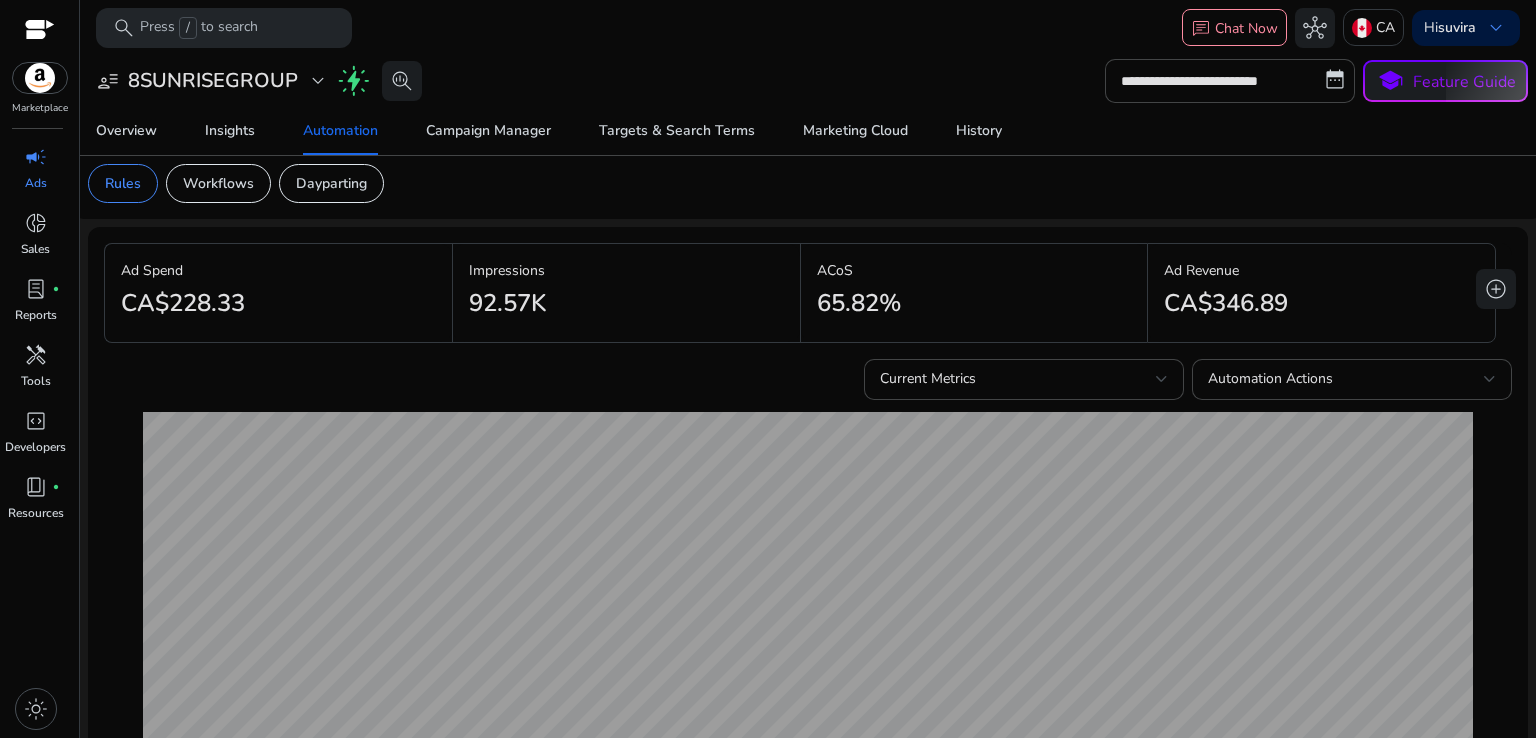 scroll, scrollTop: 0, scrollLeft: 0, axis: both 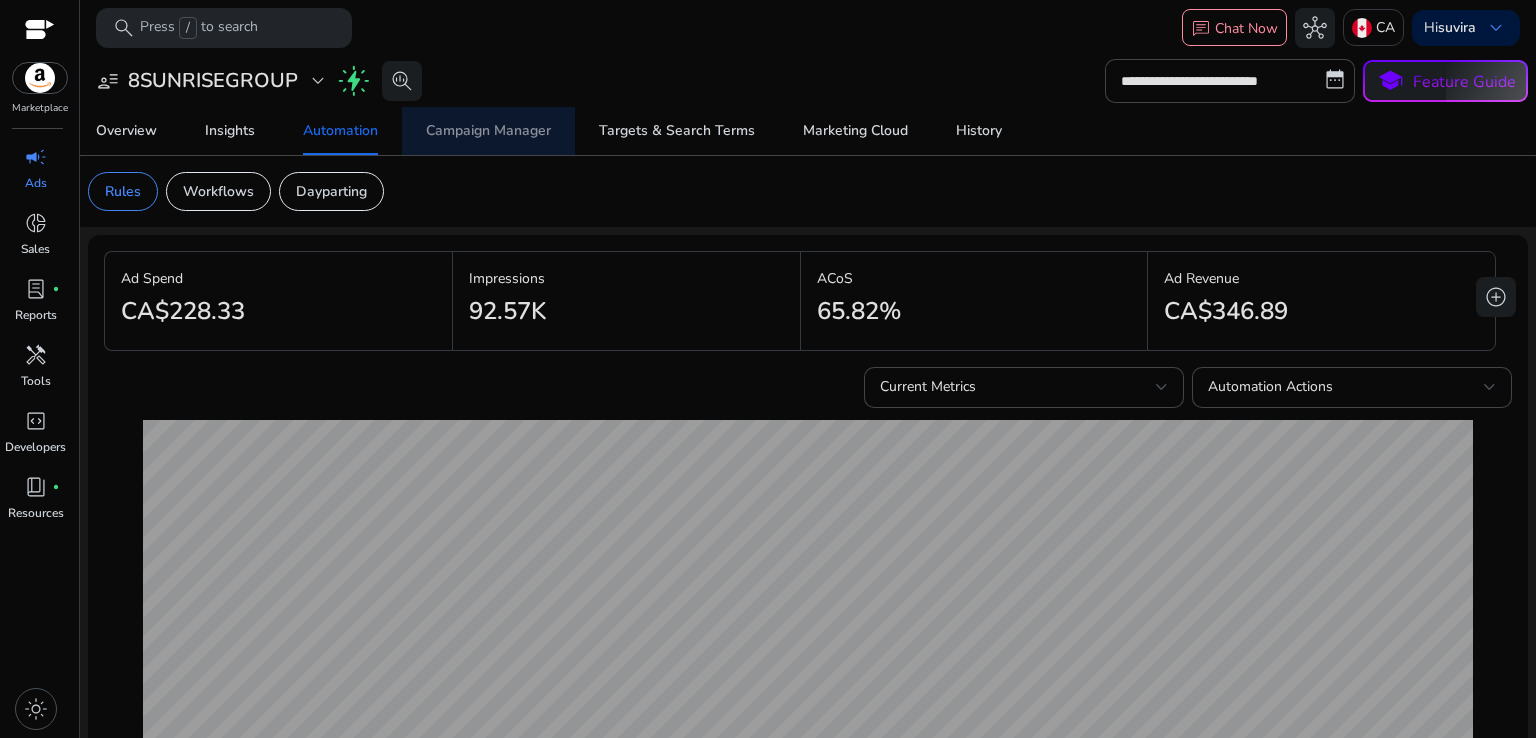 click on "Campaign Manager" at bounding box center [488, 131] 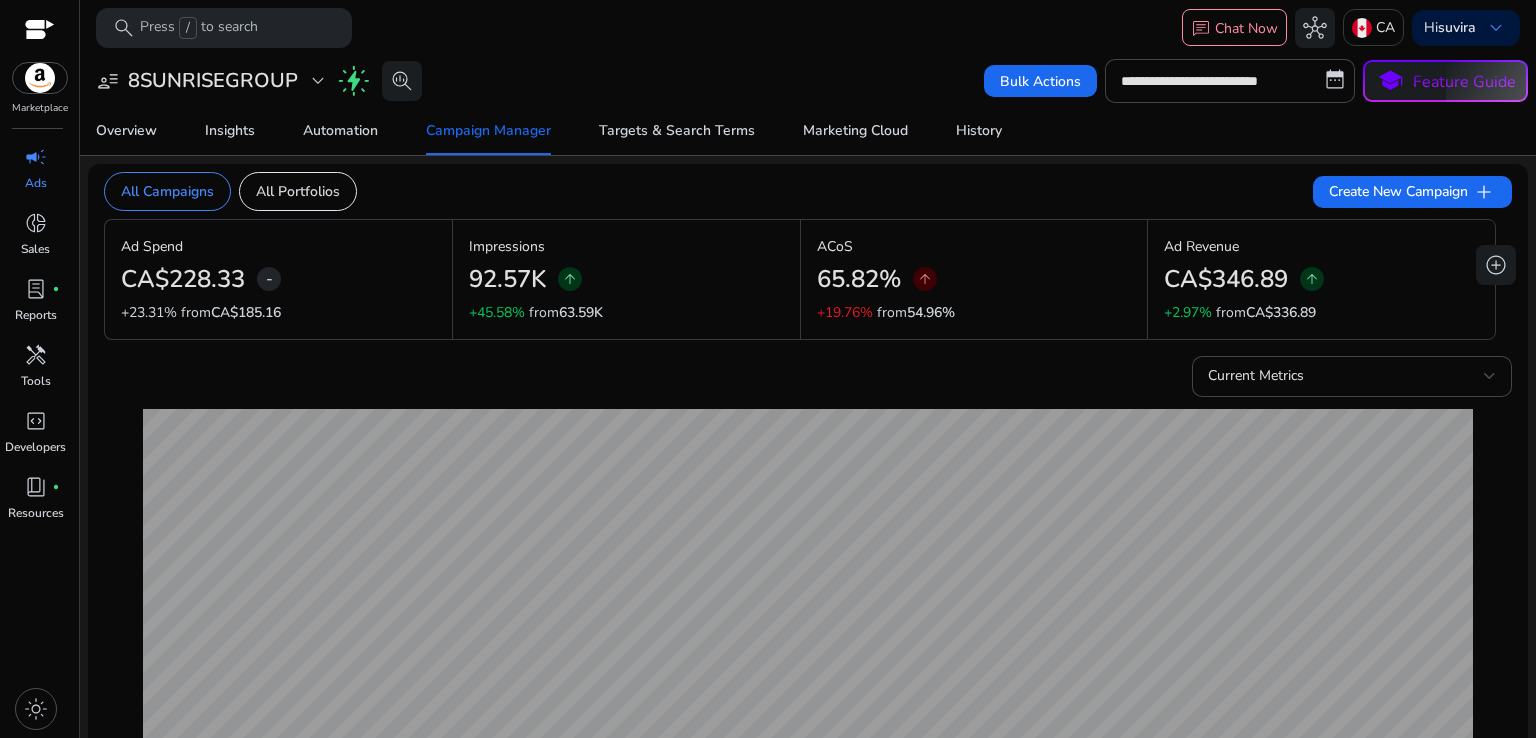 click 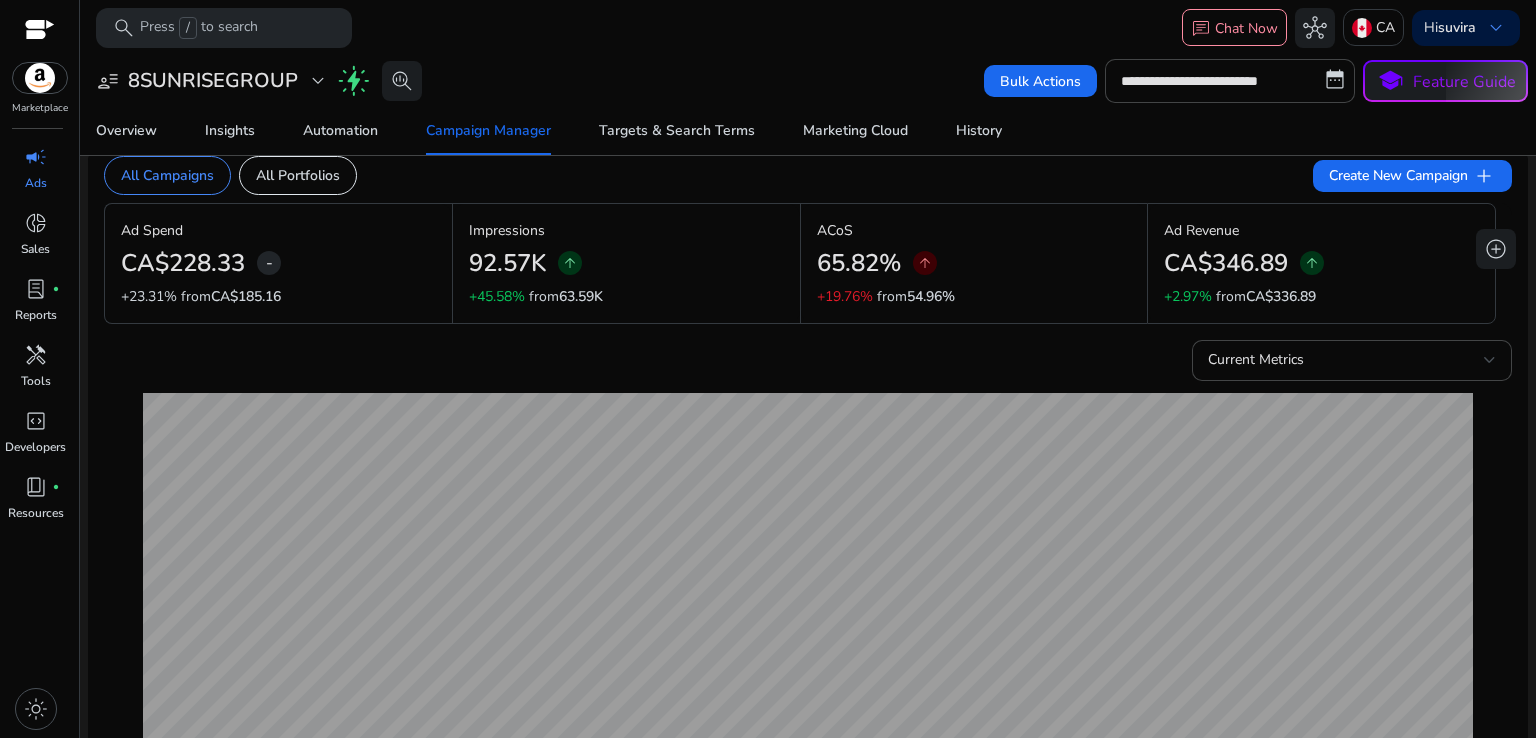 scroll, scrollTop: 0, scrollLeft: 0, axis: both 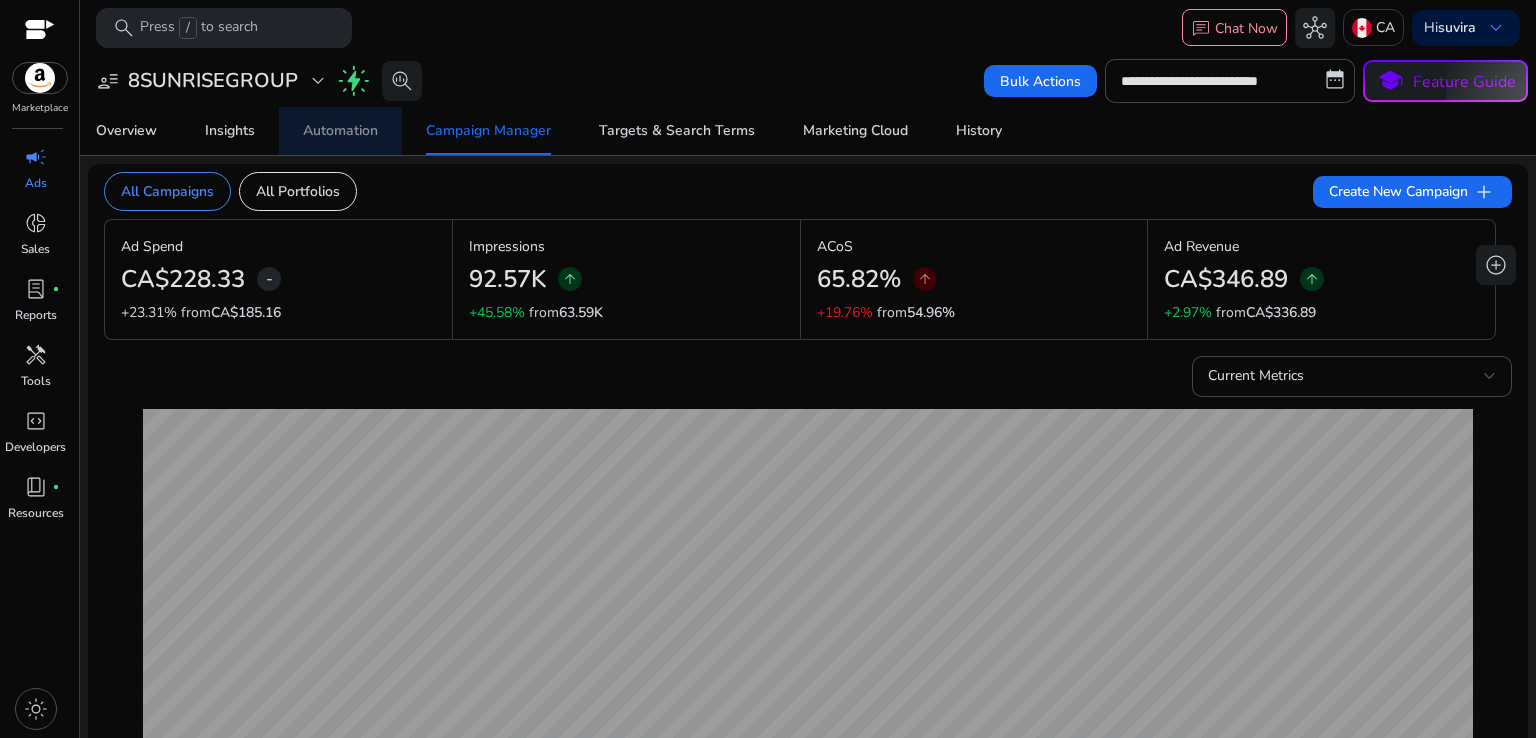 click on "Automation" at bounding box center [340, 131] 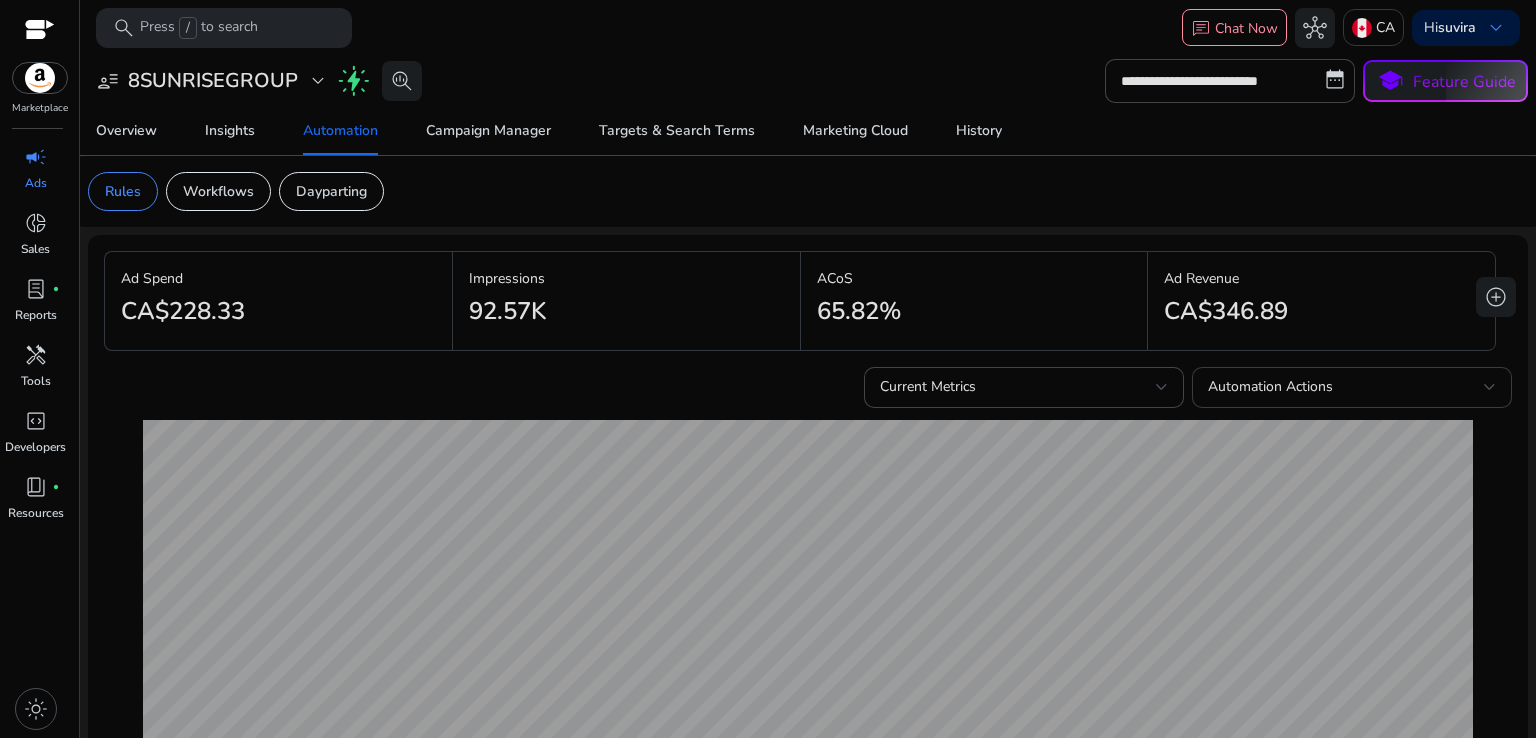 click on "Automation Actions" at bounding box center (1346, 387) 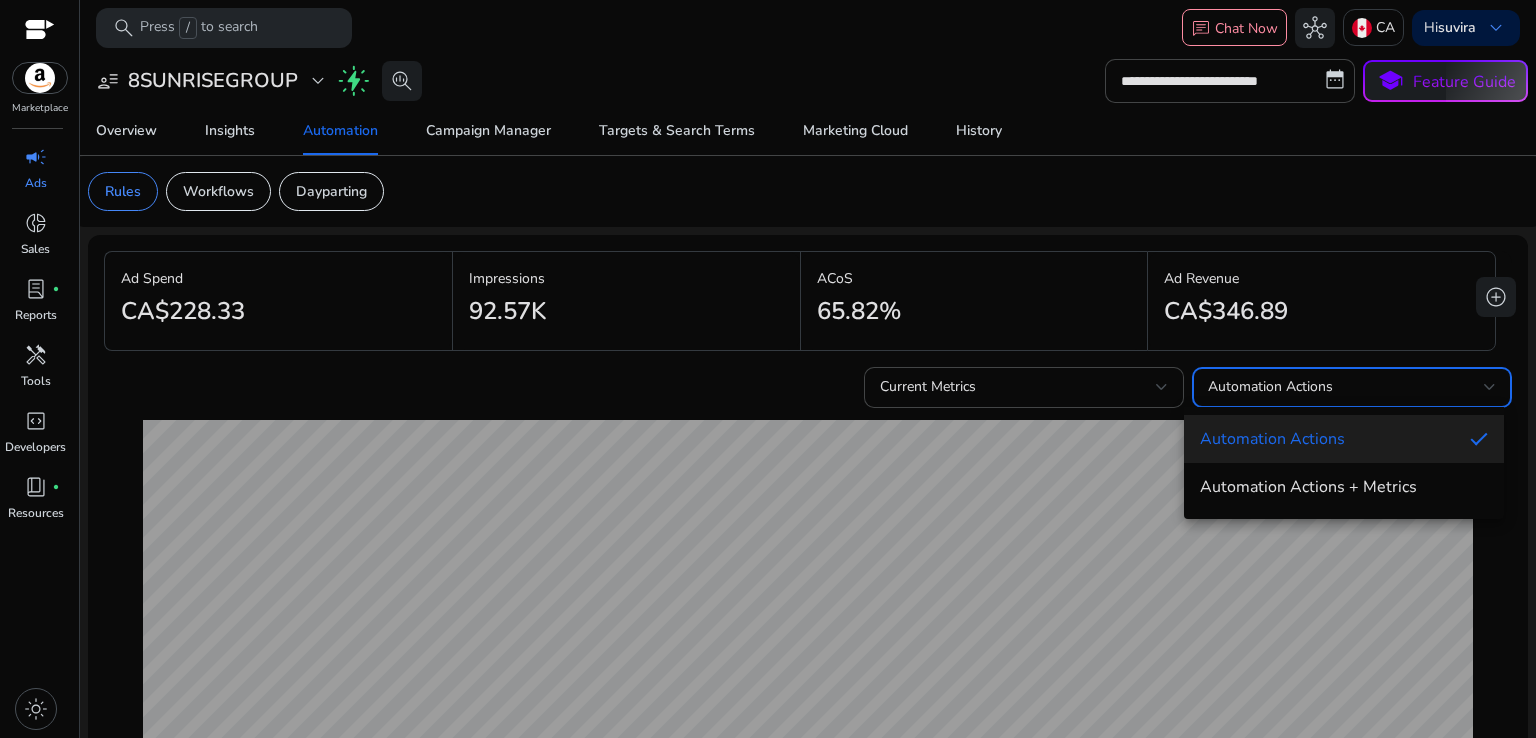 click at bounding box center (768, 369) 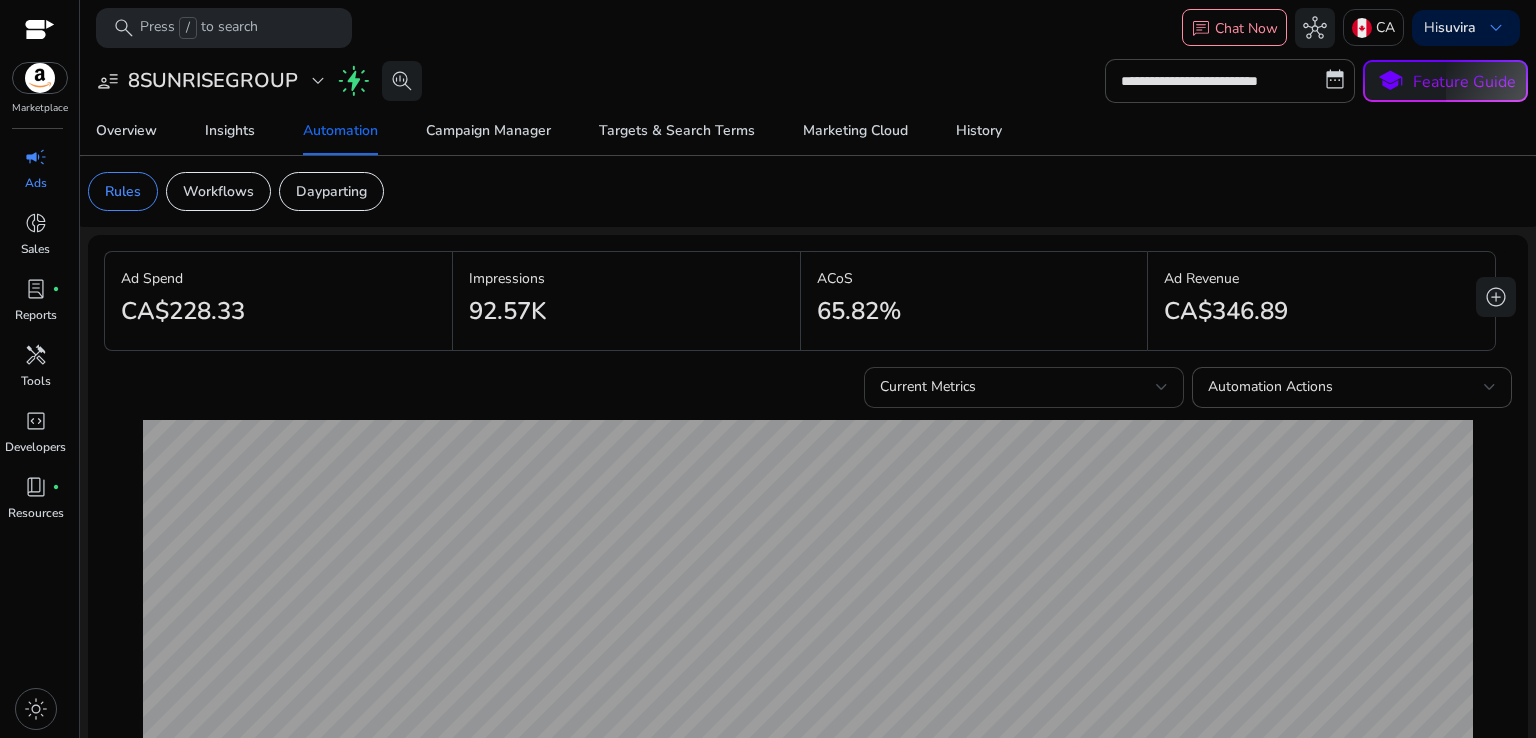 click on "Current Metrics" at bounding box center (1018, 387) 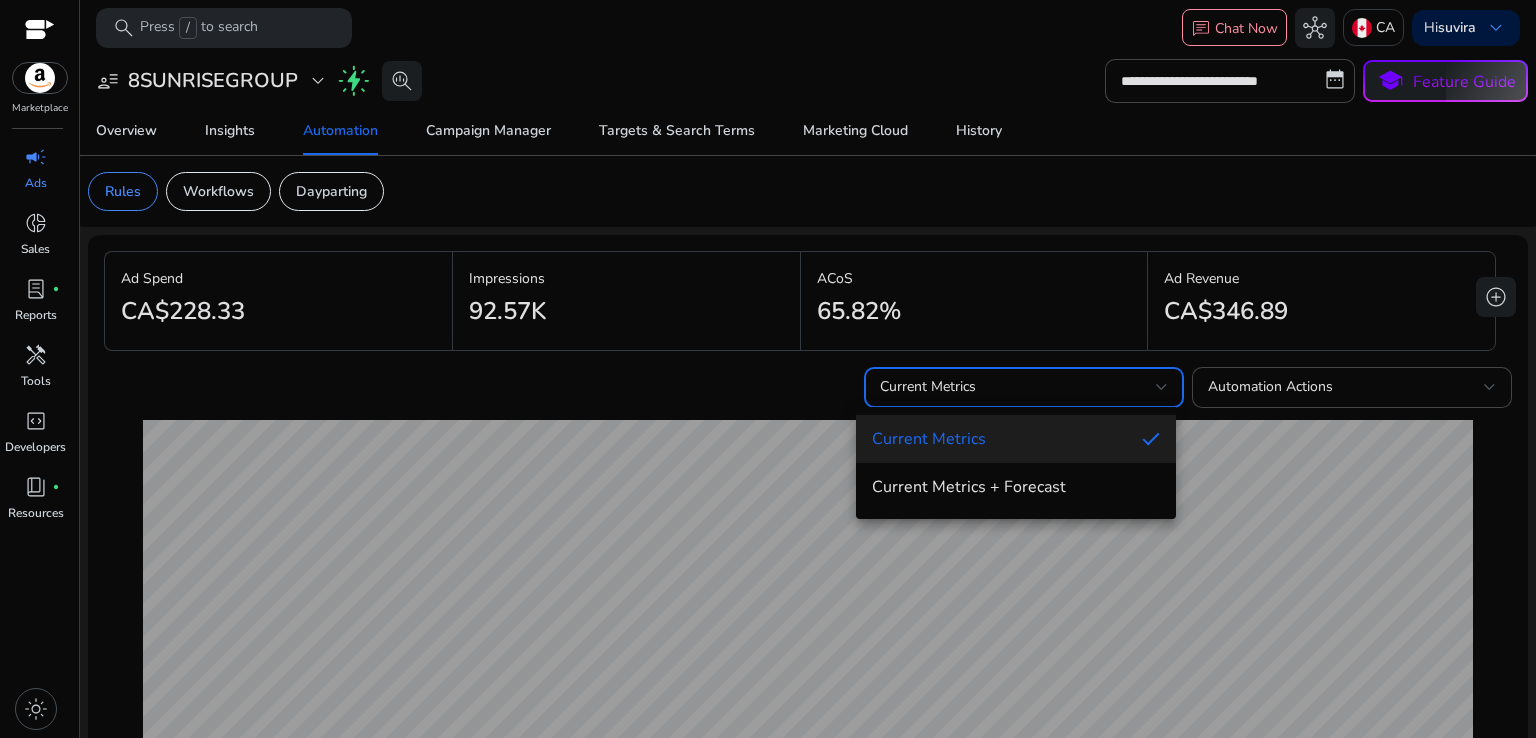 click at bounding box center [768, 369] 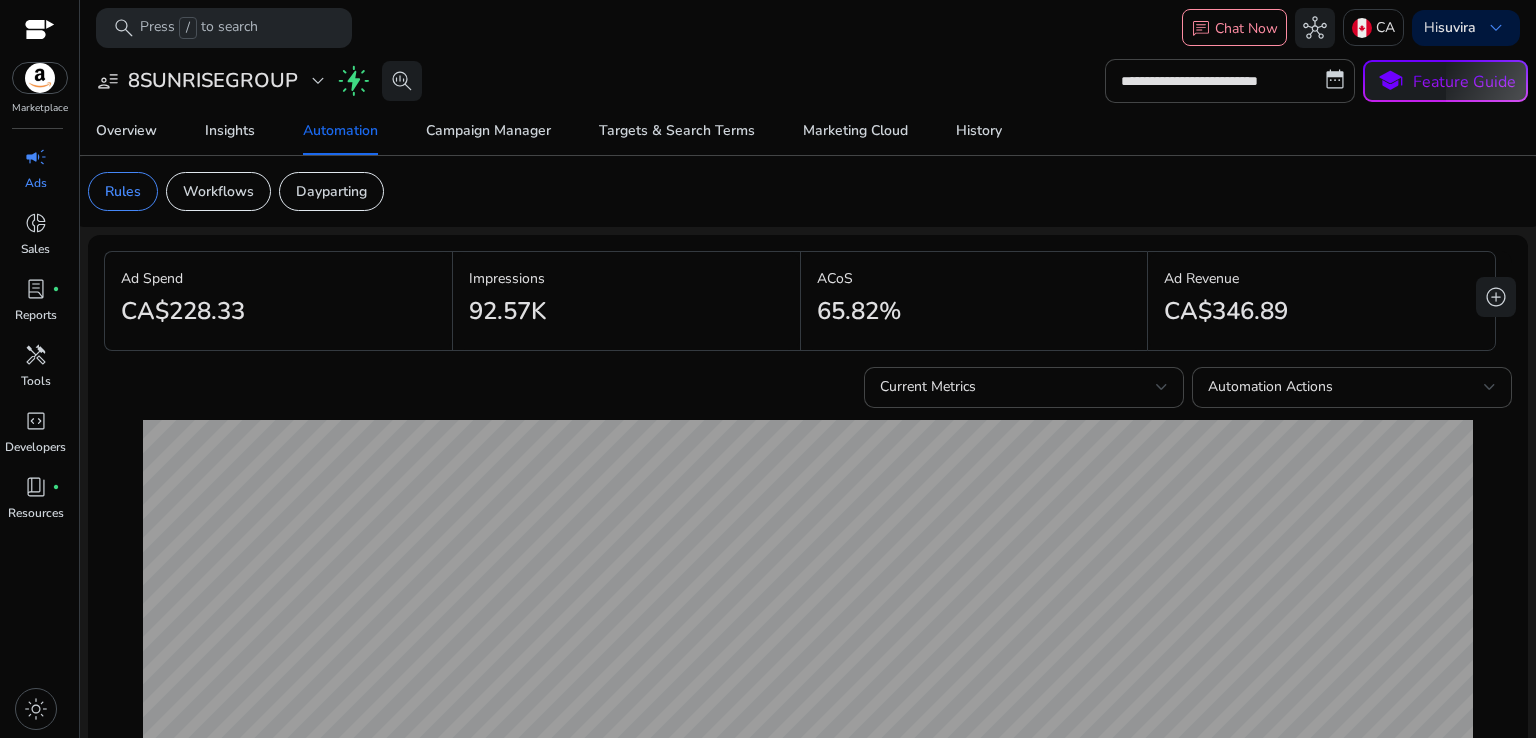 click on "Rules   Workflows   Dayparting" 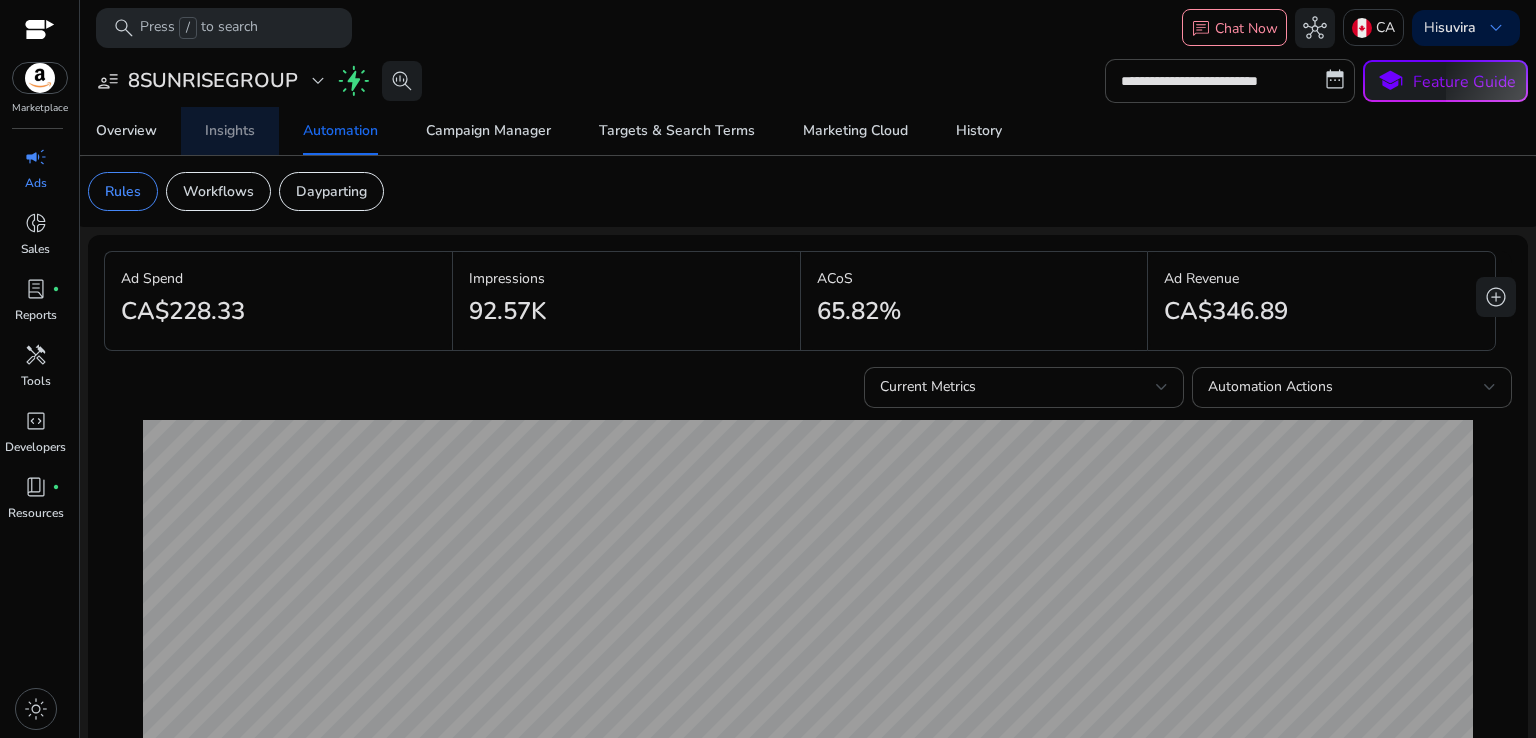 click on "Insights" at bounding box center (230, 131) 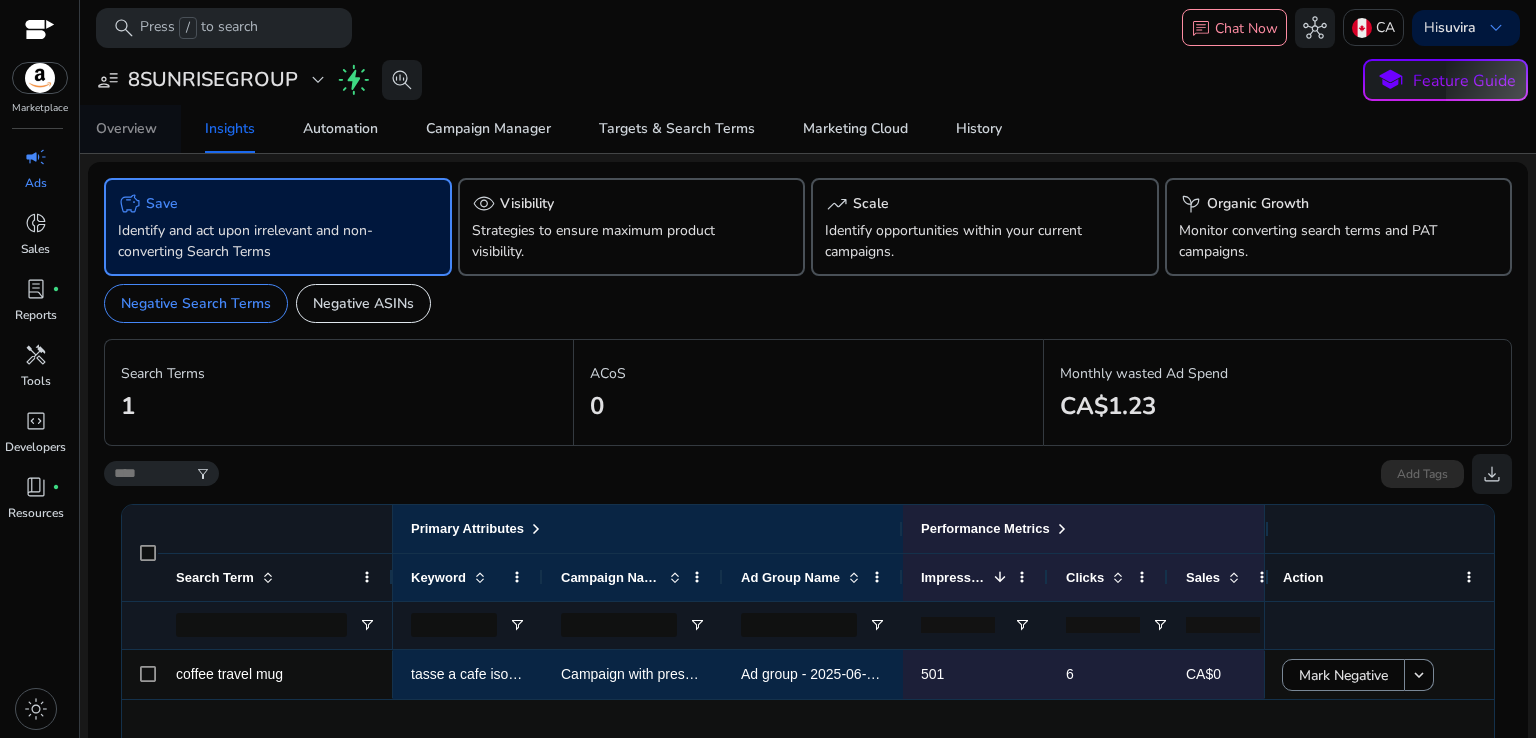 click on "Overview" at bounding box center (126, 129) 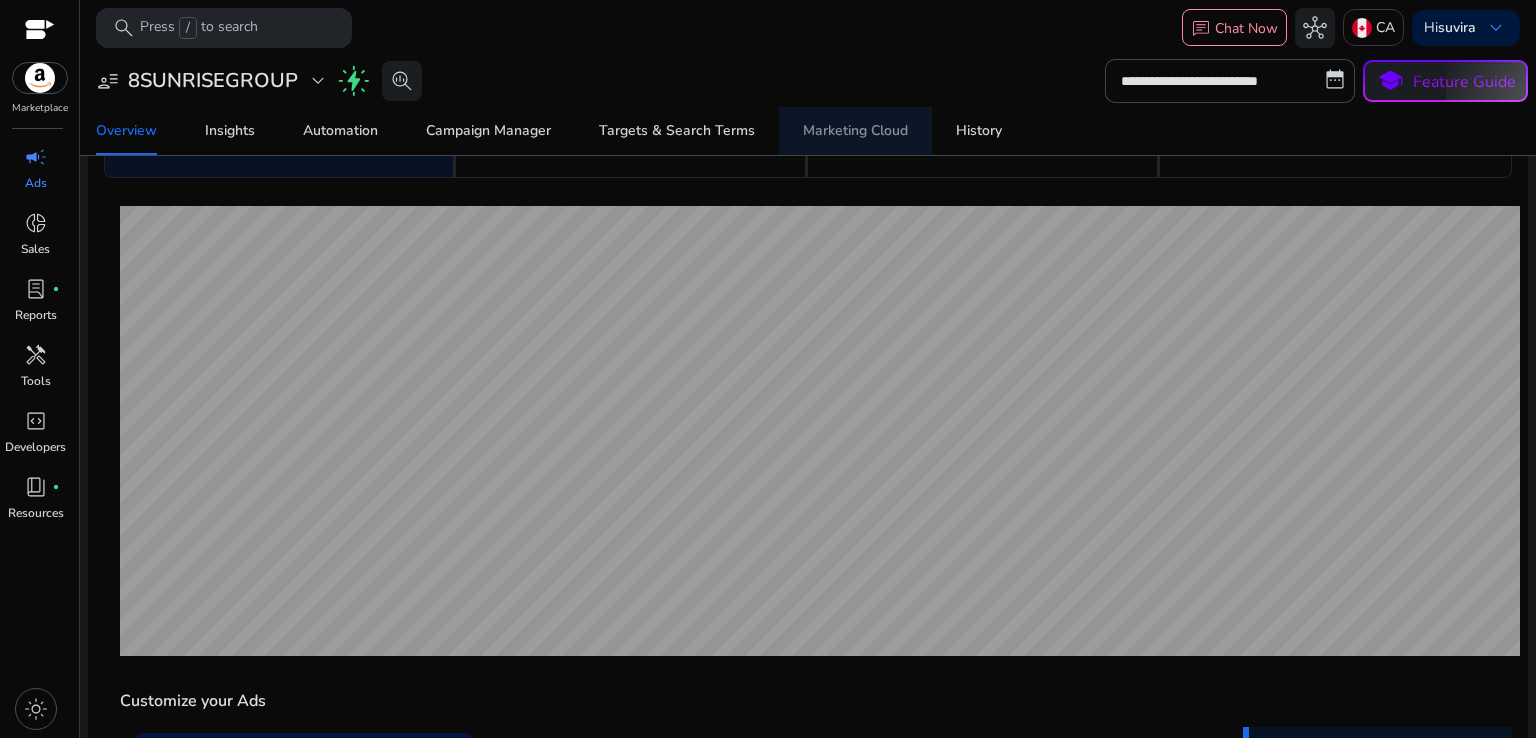 scroll, scrollTop: 0, scrollLeft: 0, axis: both 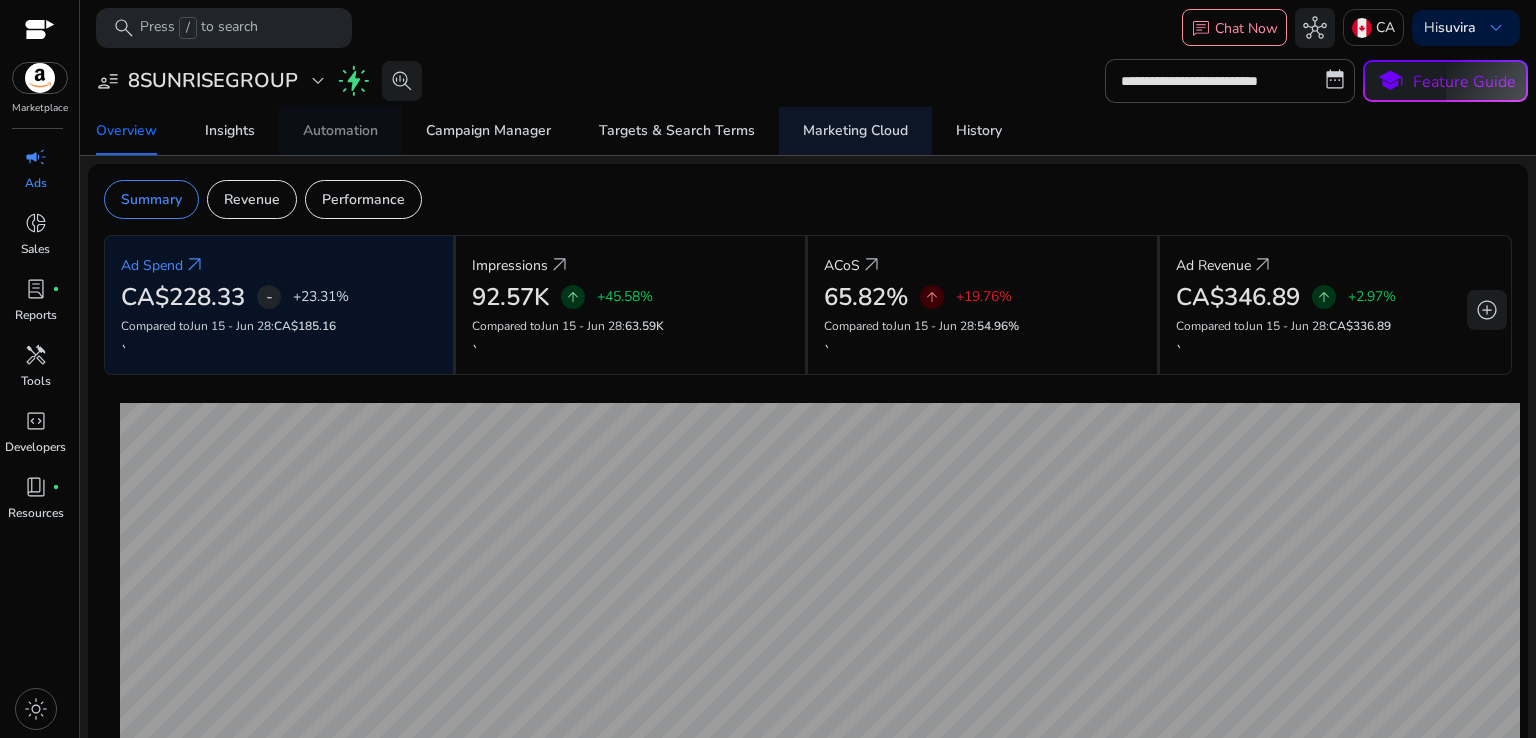 click on "Automation" at bounding box center (340, 131) 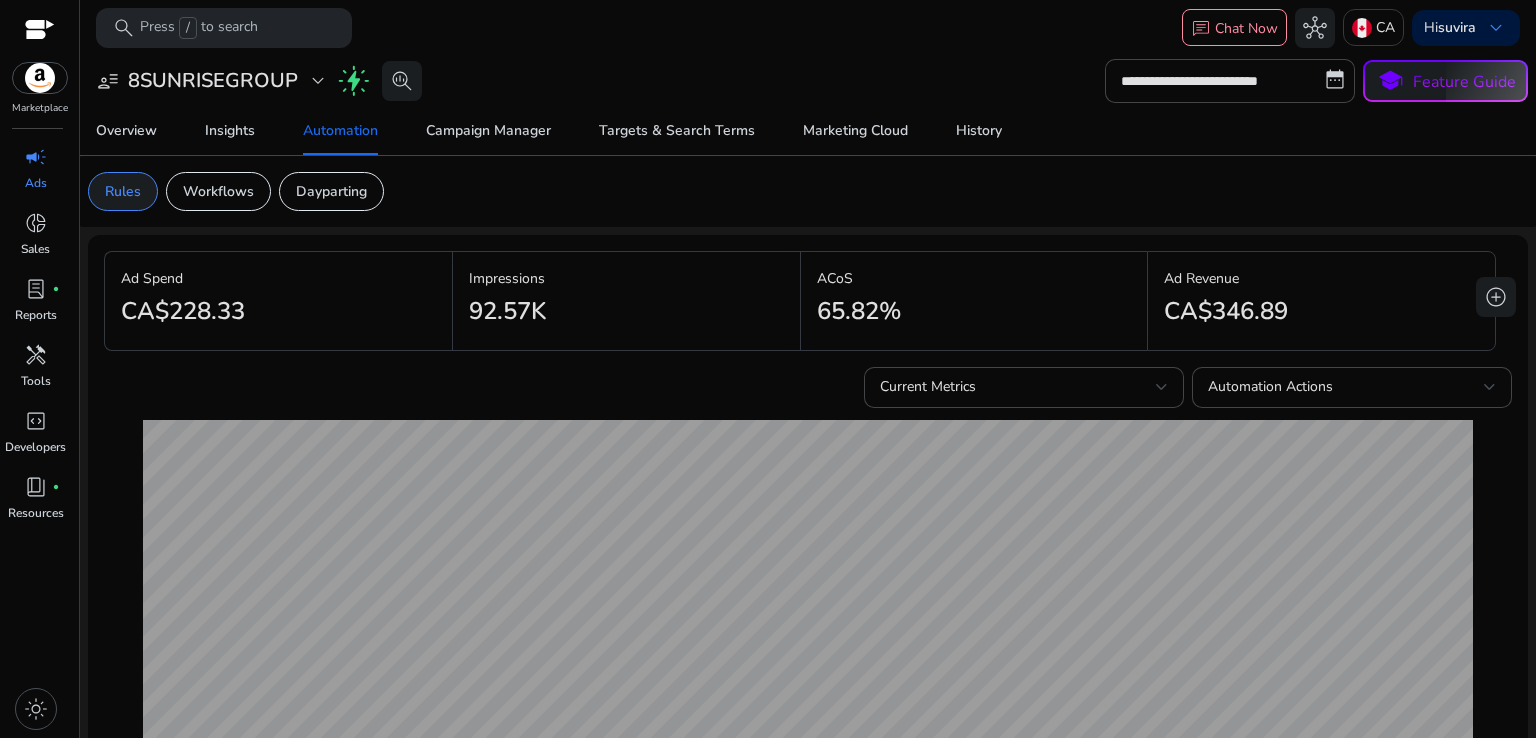 click on "Rules" 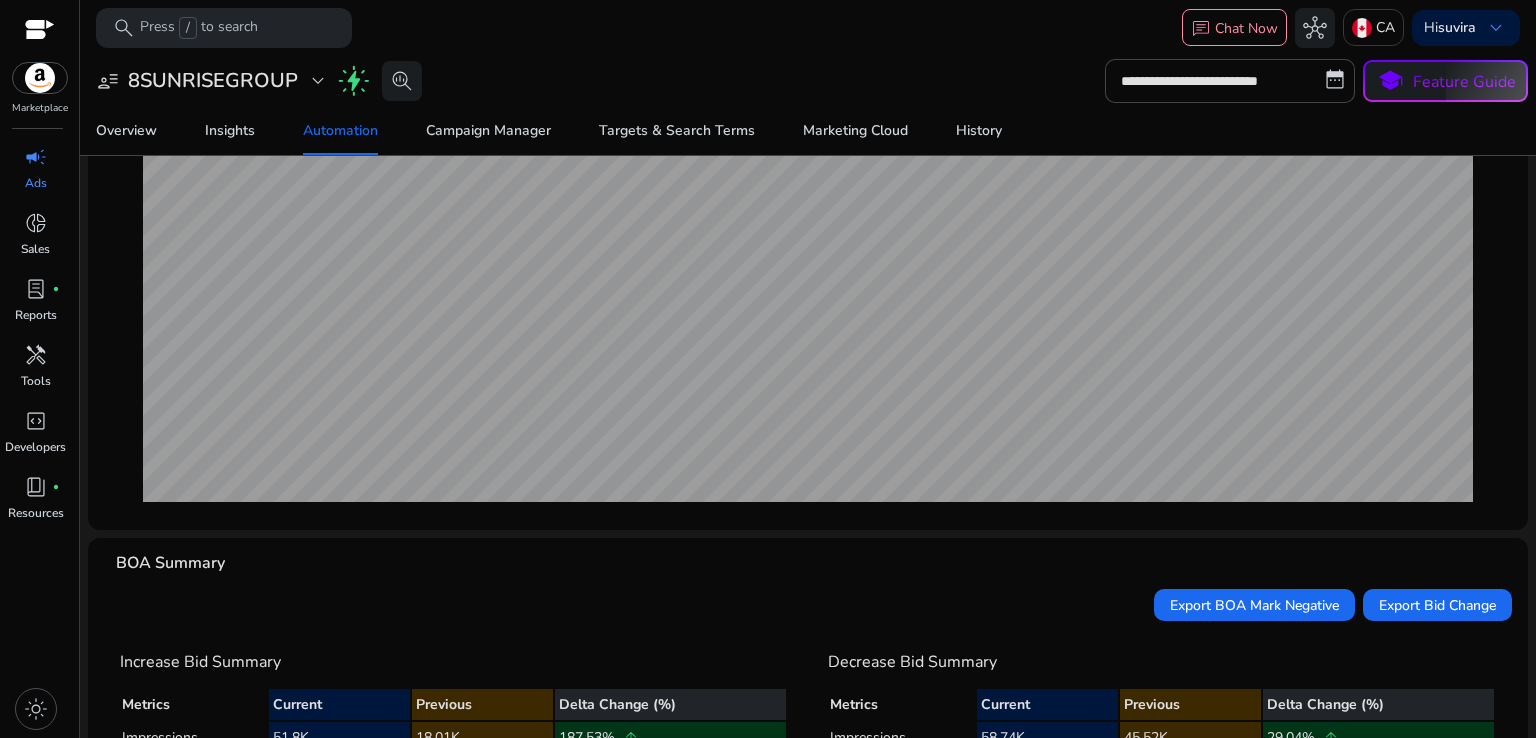 scroll, scrollTop: 0, scrollLeft: 0, axis: both 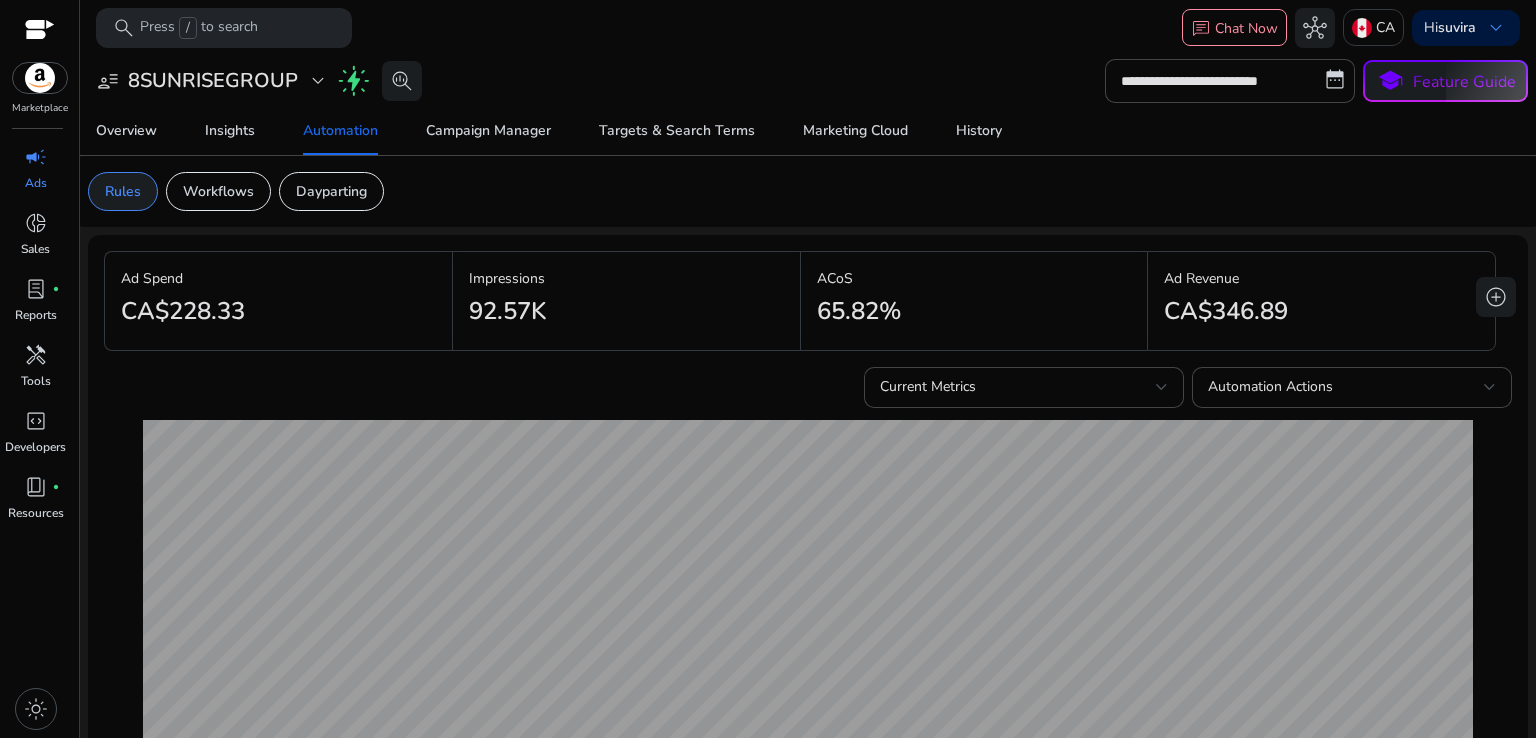 click on "Rules" 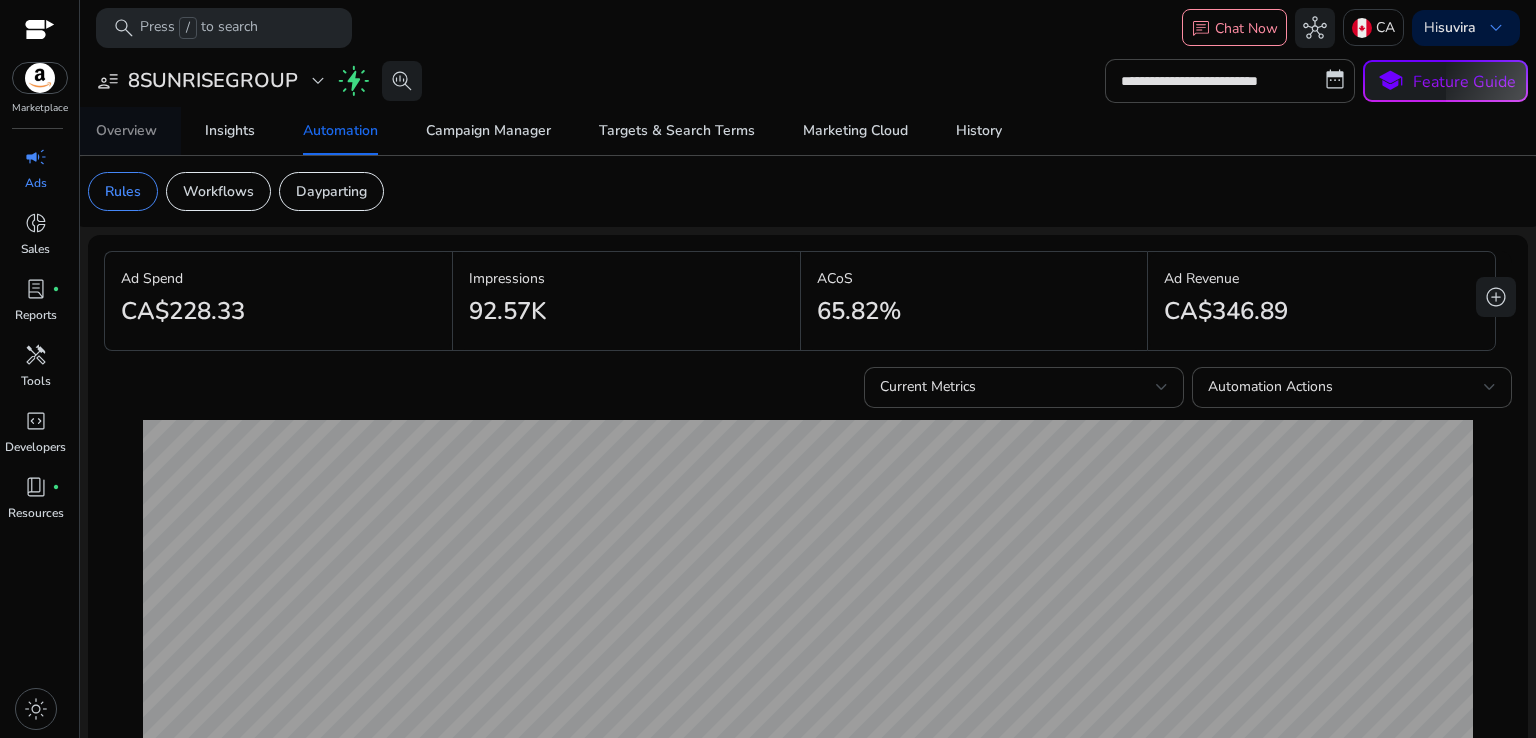 click on "Overview" at bounding box center (126, 131) 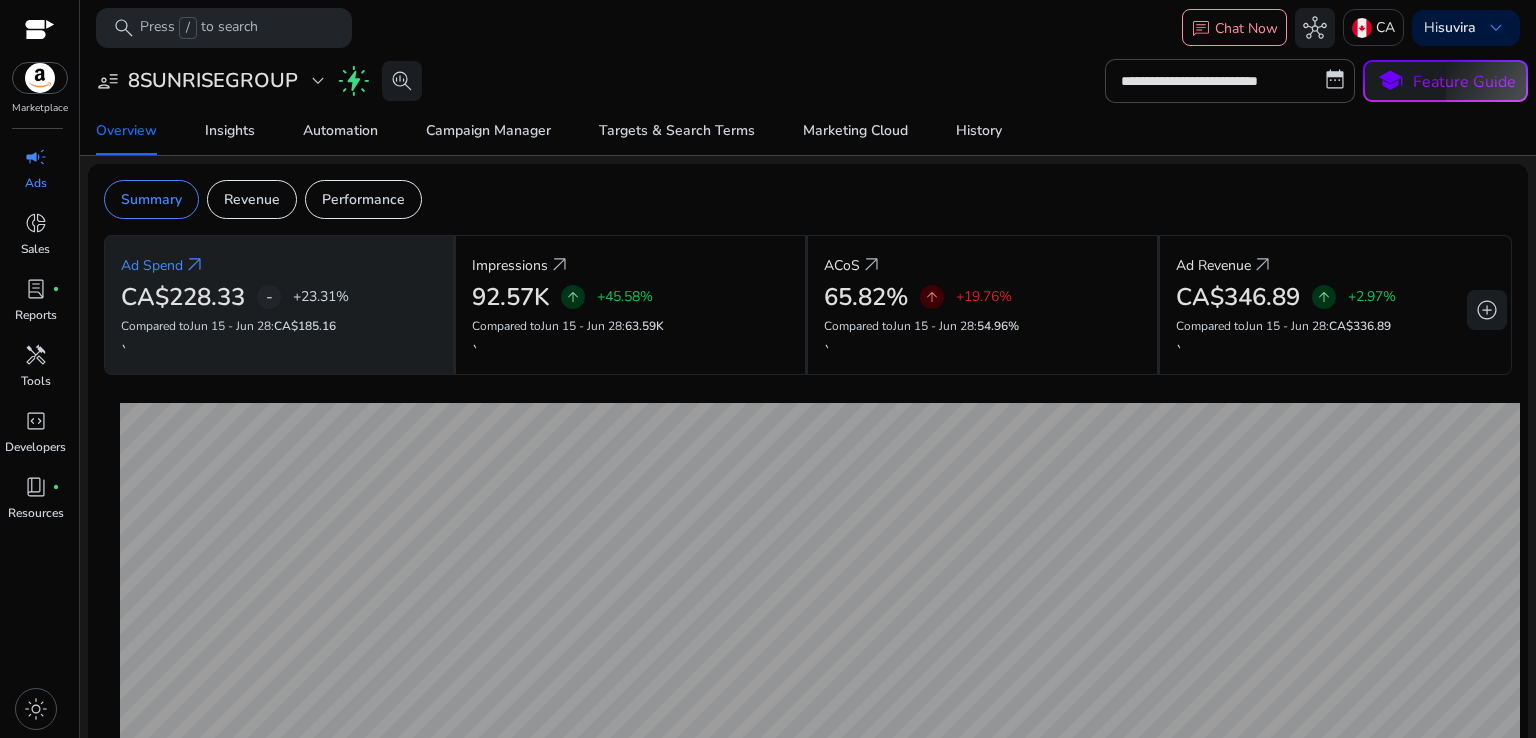 click on "Ad Spend" 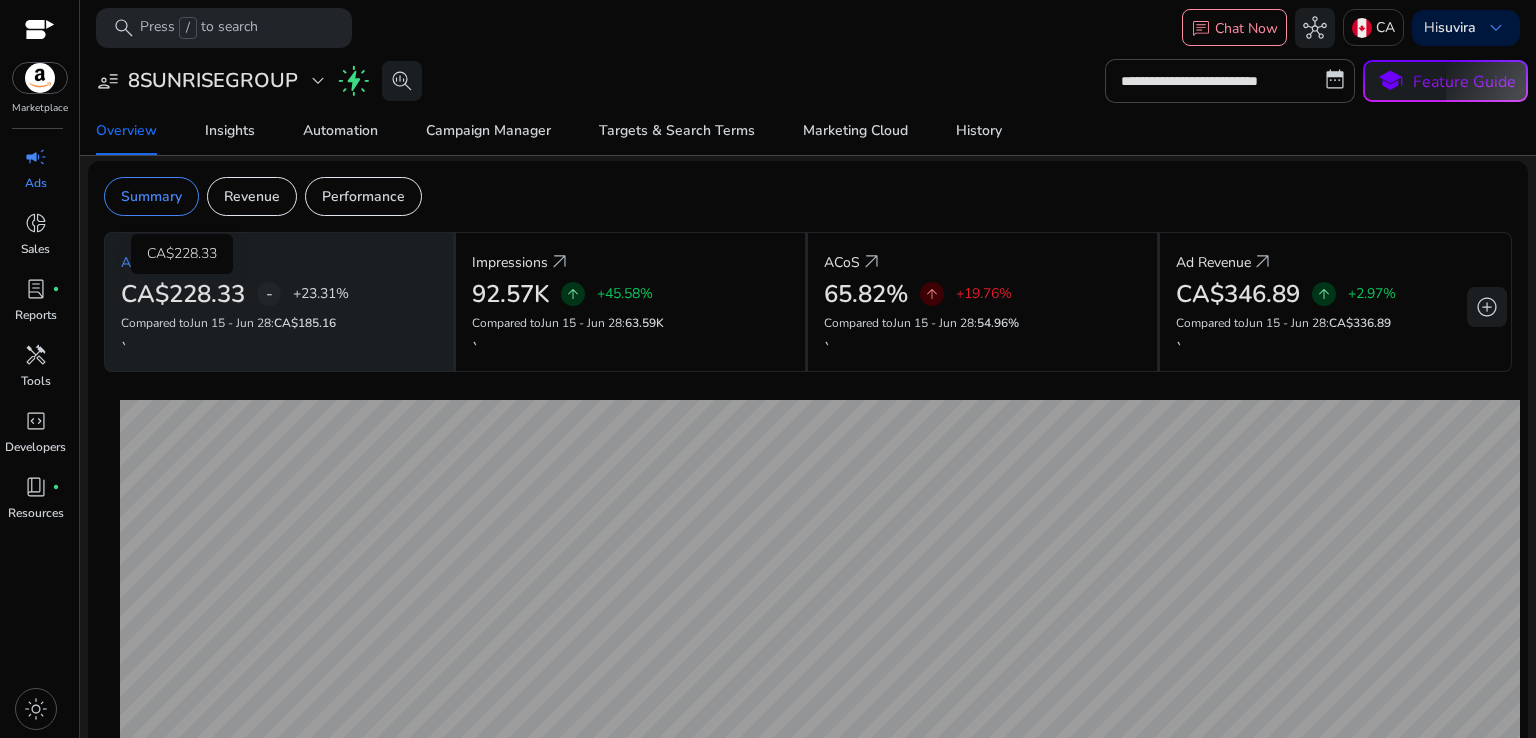 scroll, scrollTop: 0, scrollLeft: 0, axis: both 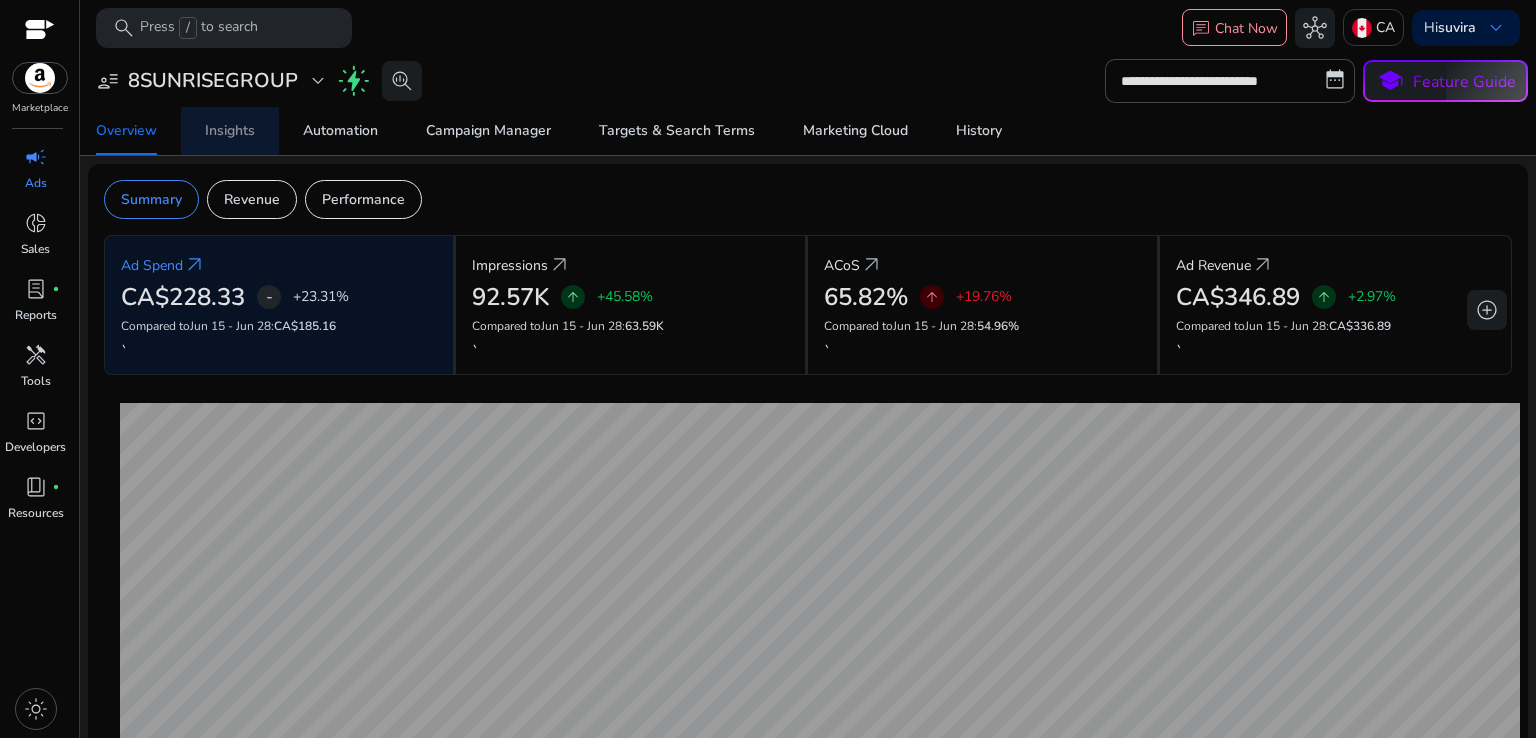 click on "Insights" at bounding box center (230, 131) 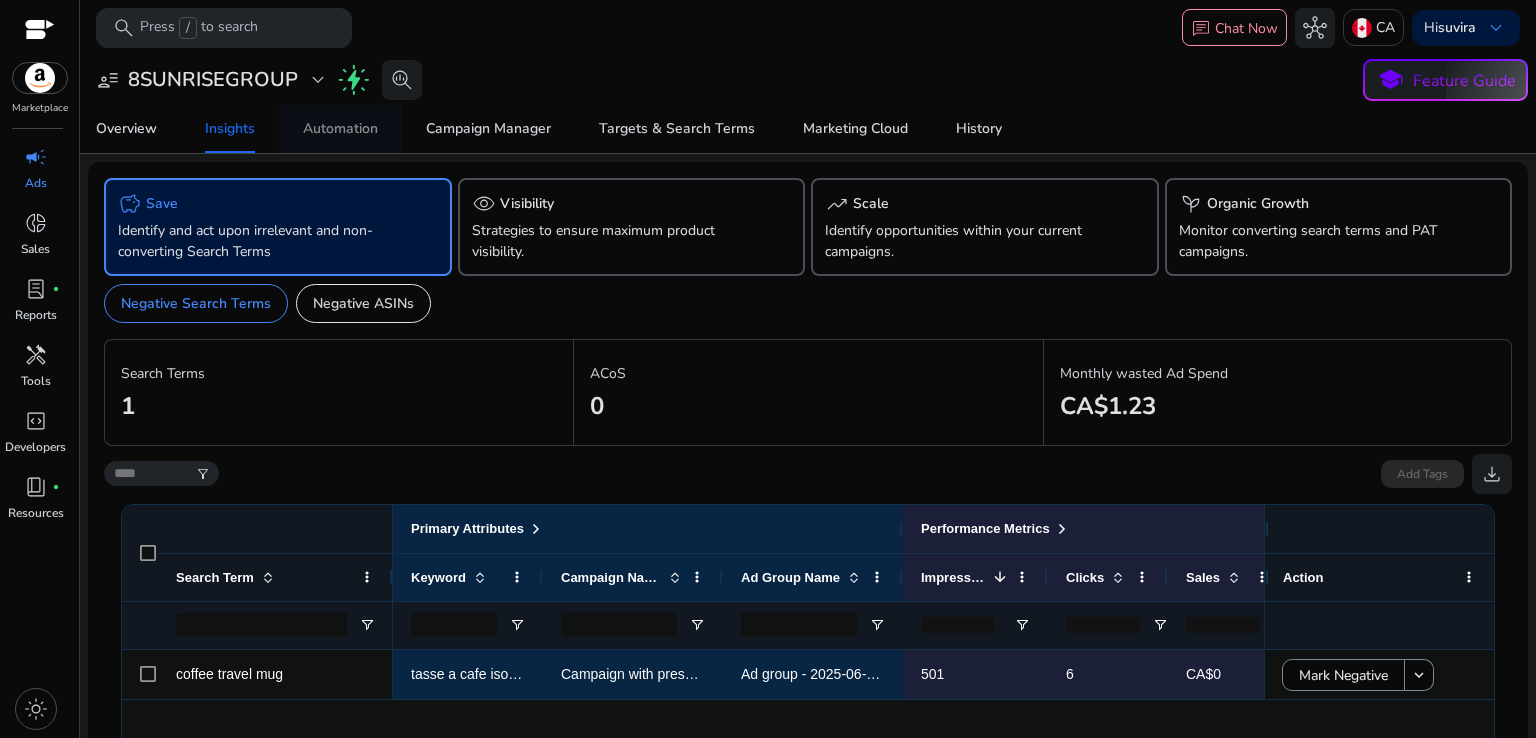 click on "Automation" at bounding box center [340, 129] 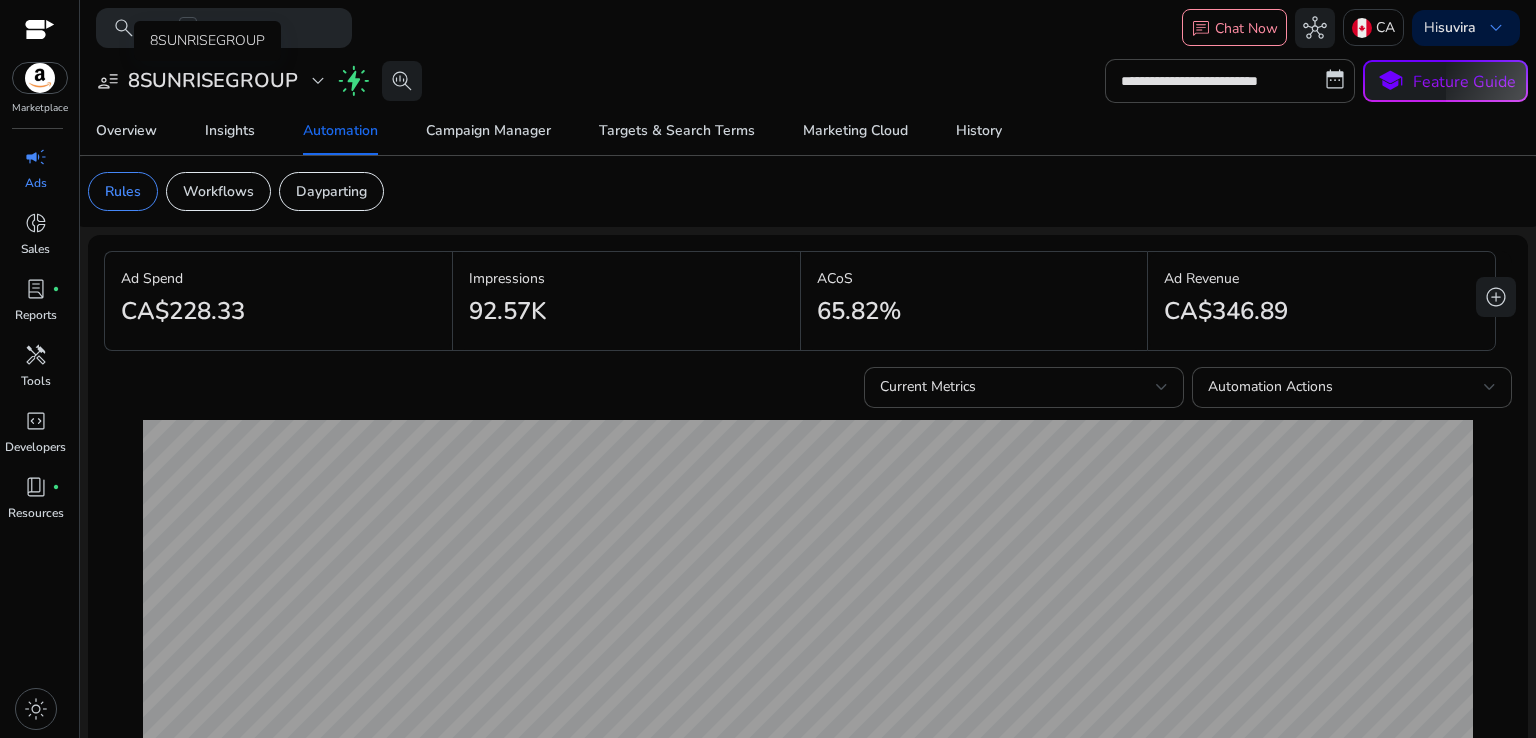 click on "user_attributes" 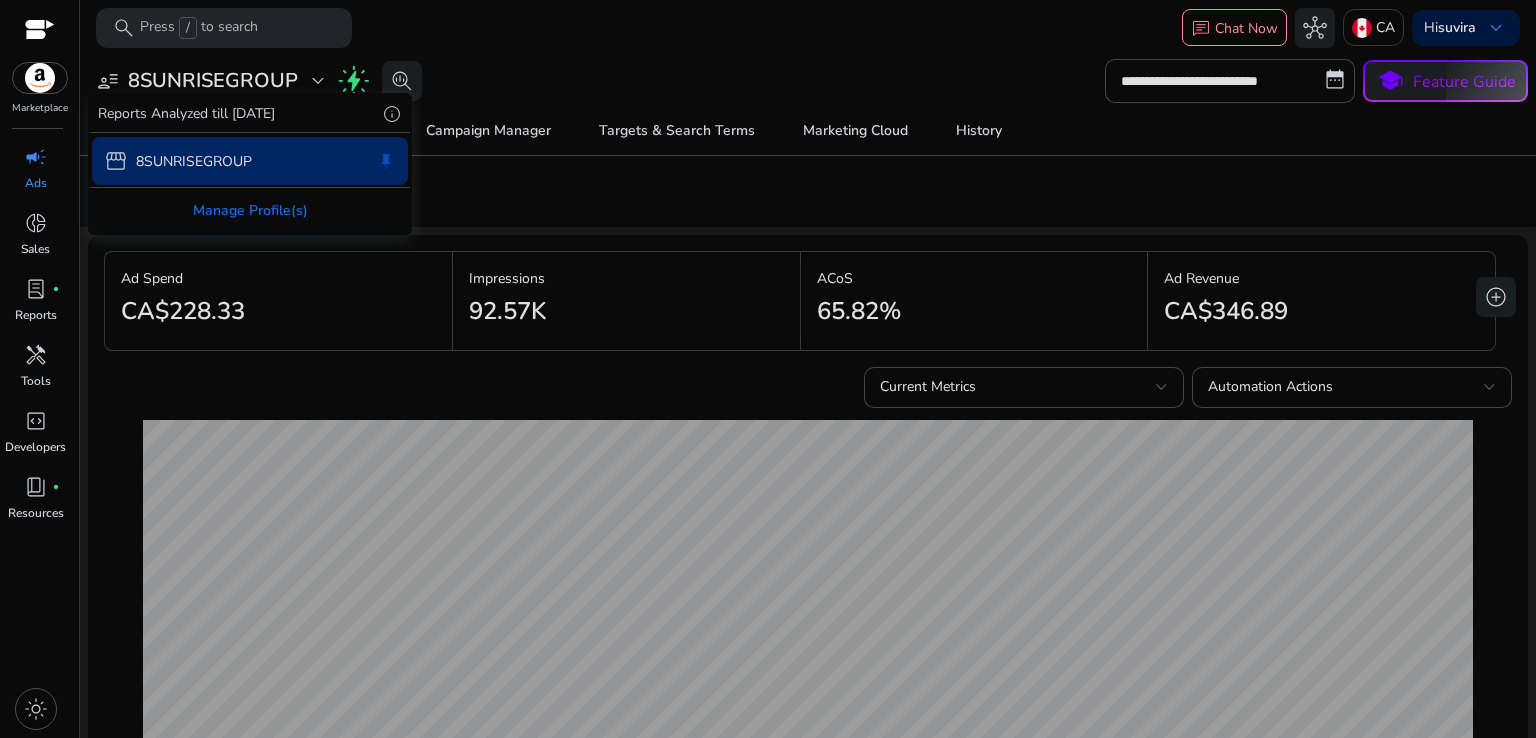 click at bounding box center [768, 369] 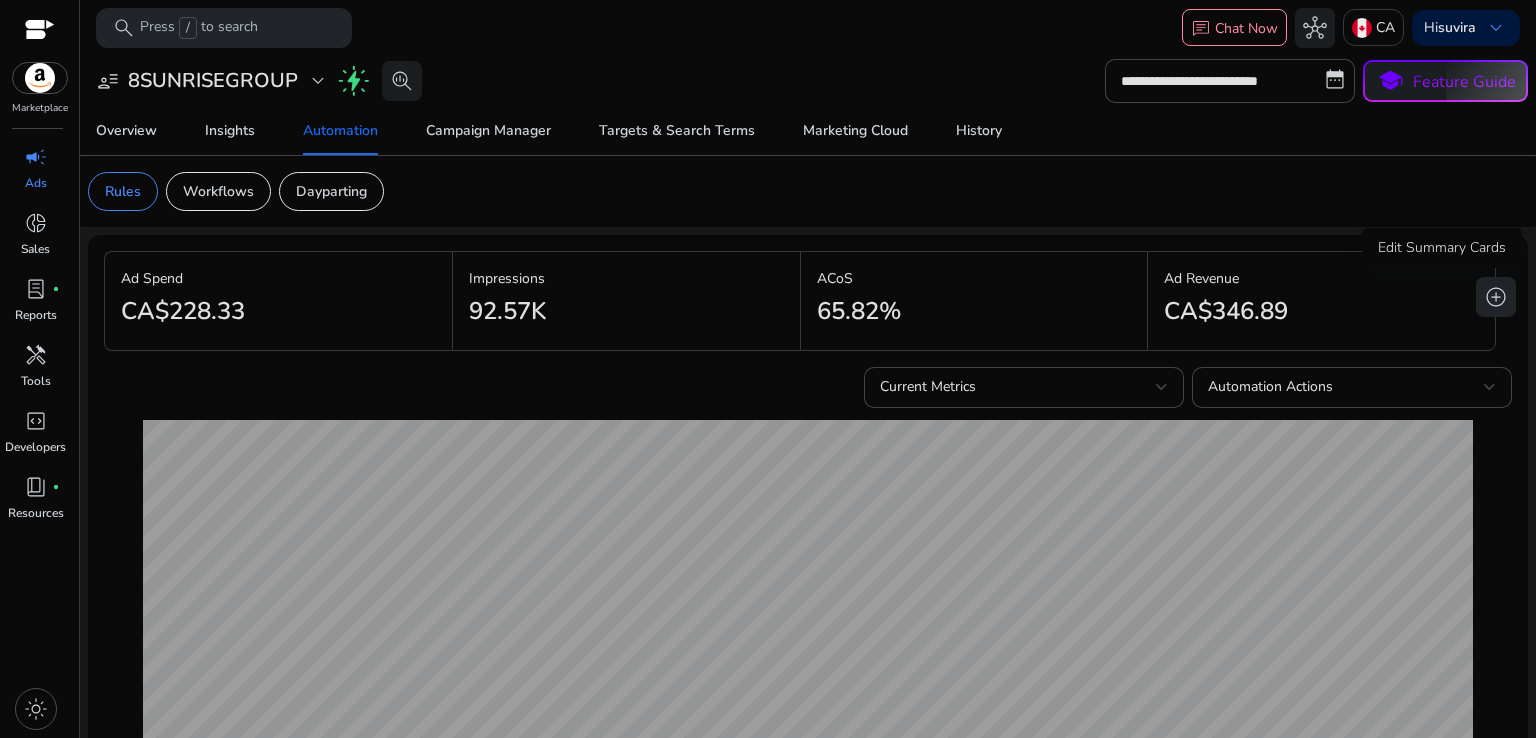 click on "add_circle" at bounding box center (1496, 297) 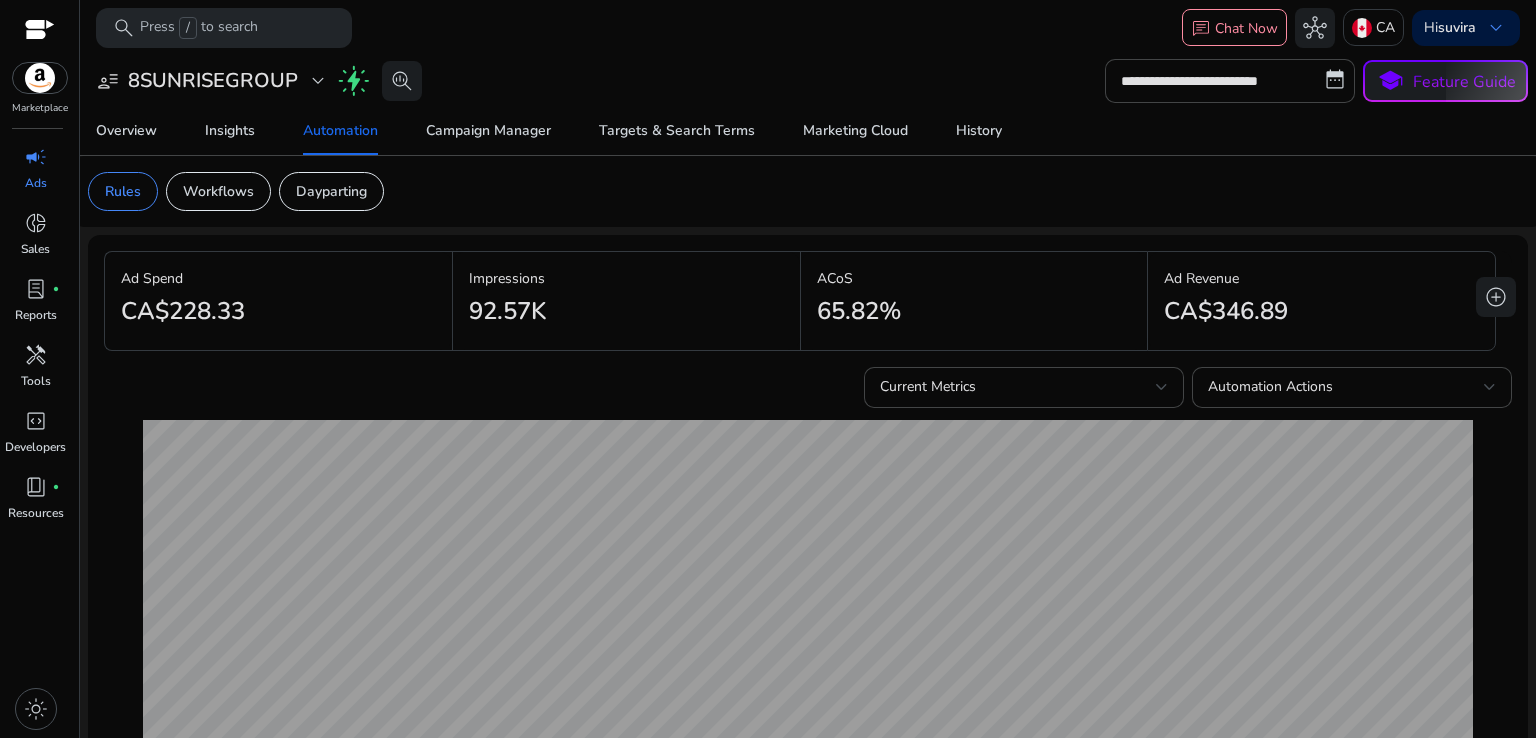 click at bounding box center (808, 595) 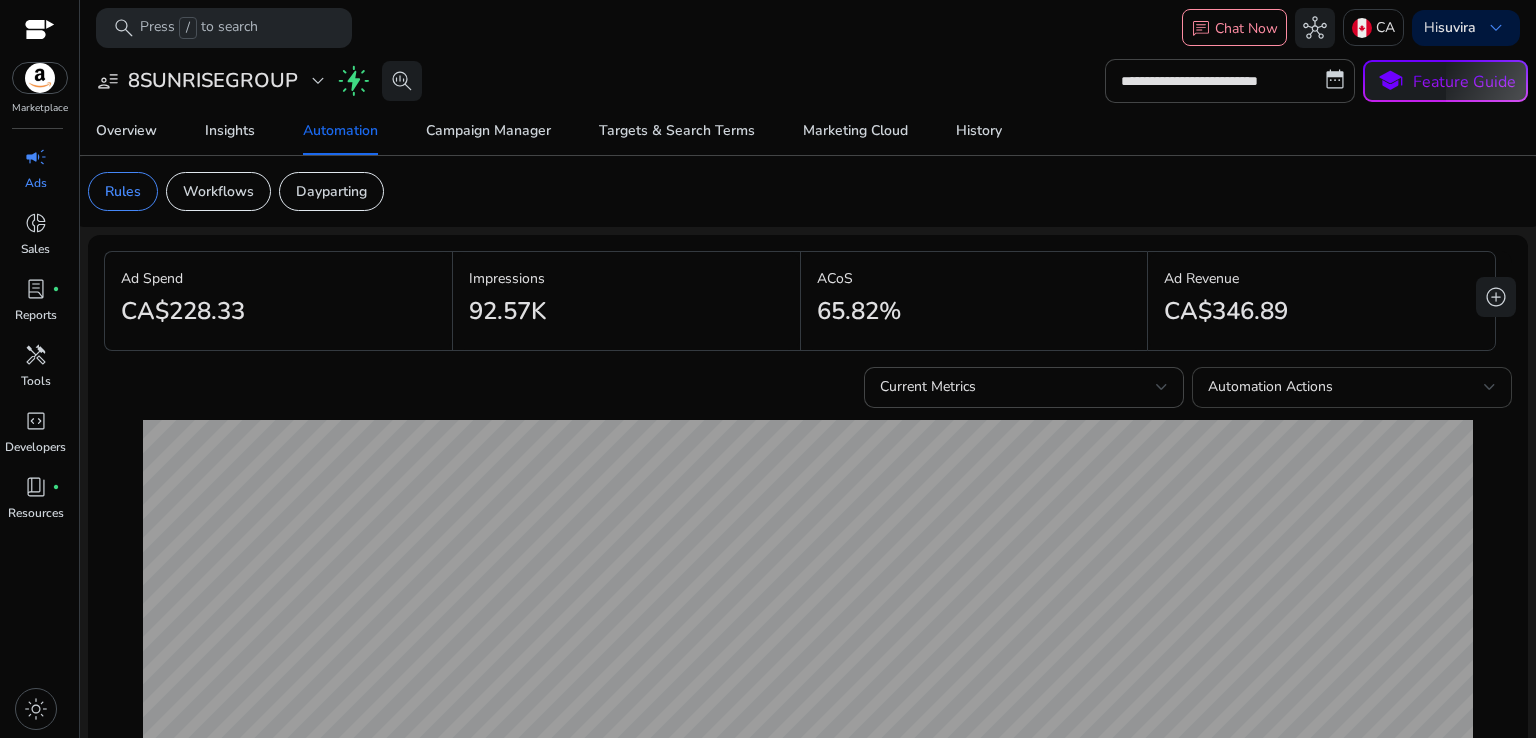 click on "Automation Actions" at bounding box center [1346, 387] 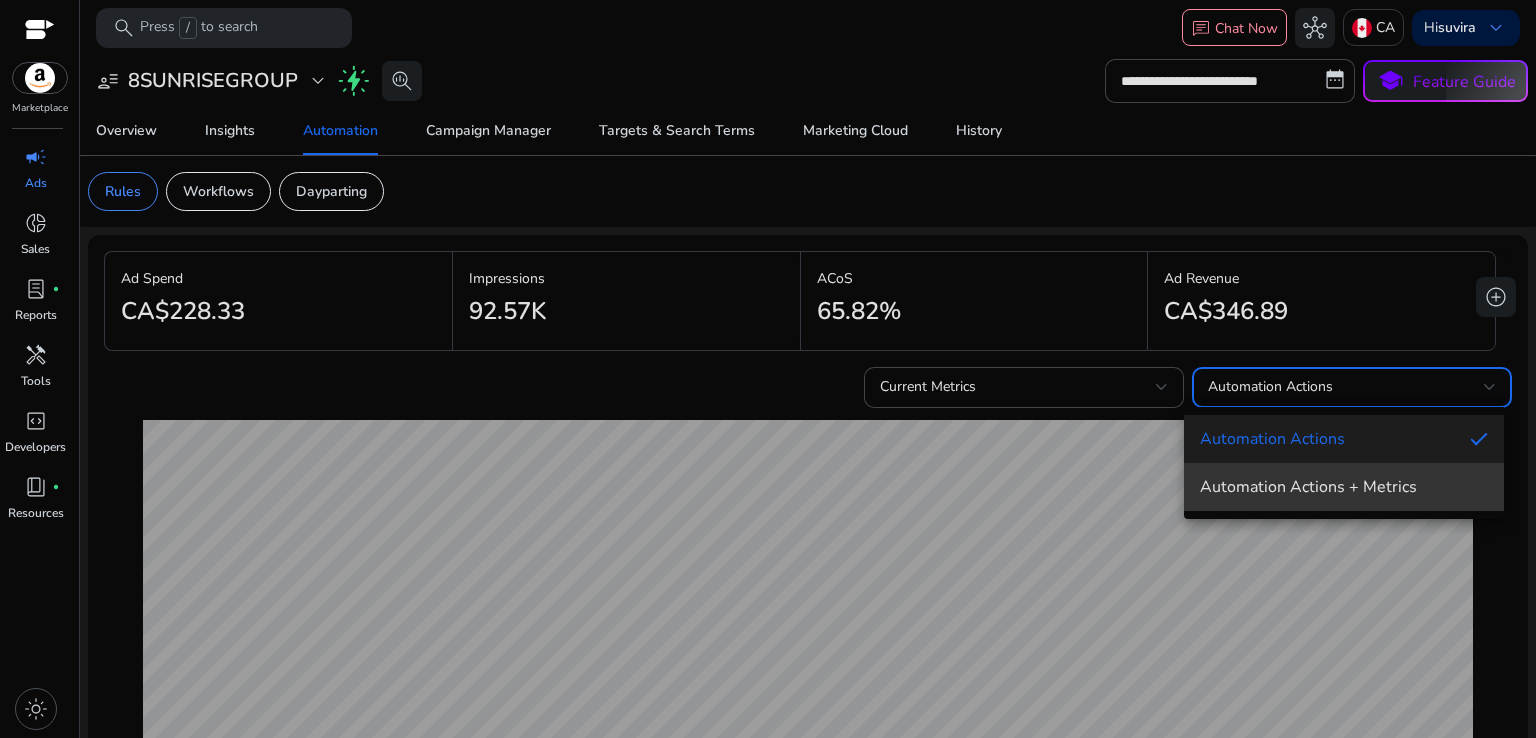click on "Automation Actions + Metrics" at bounding box center [1344, 487] 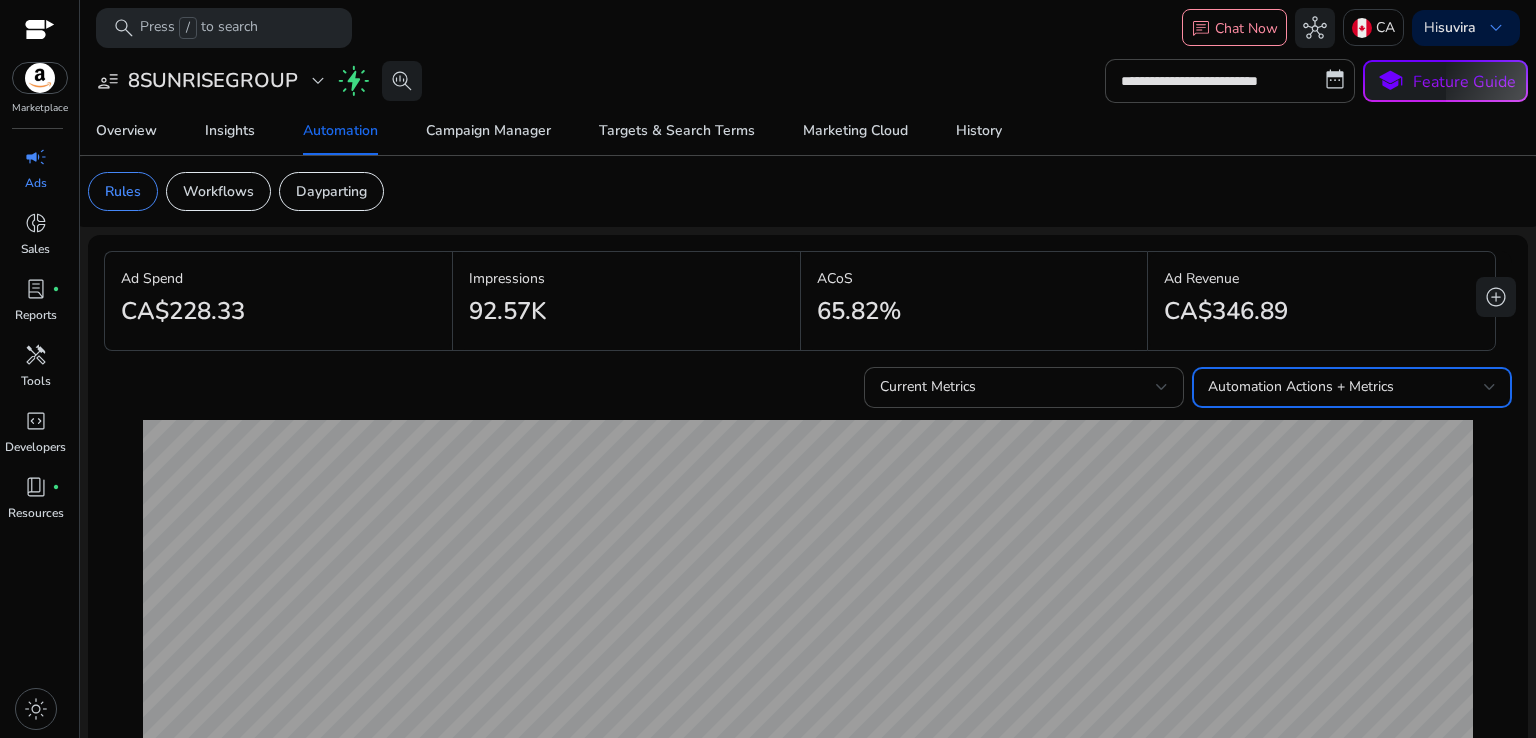 click on "Automation Actions + Metrics" at bounding box center (1301, 386) 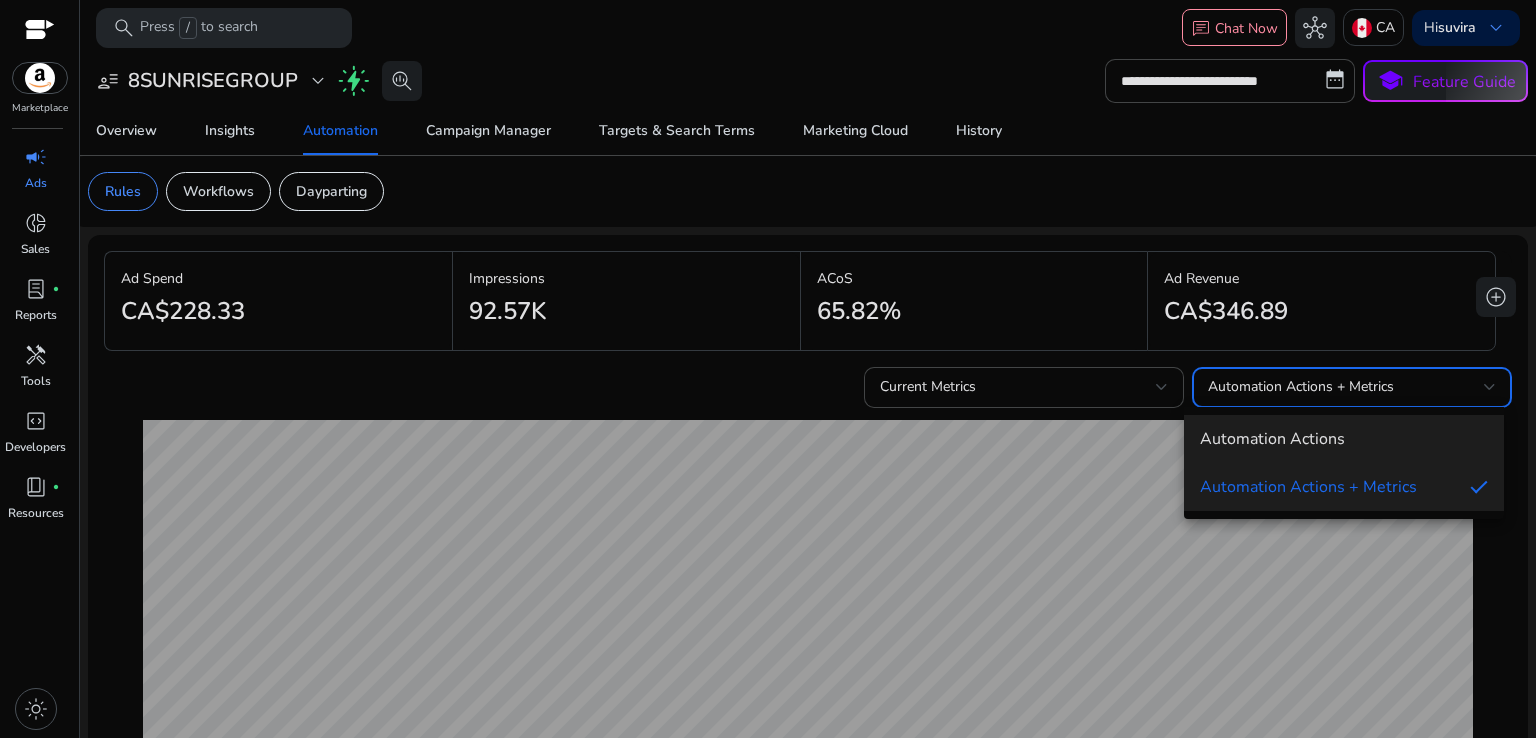 click on "Automation Actions" at bounding box center (1344, 439) 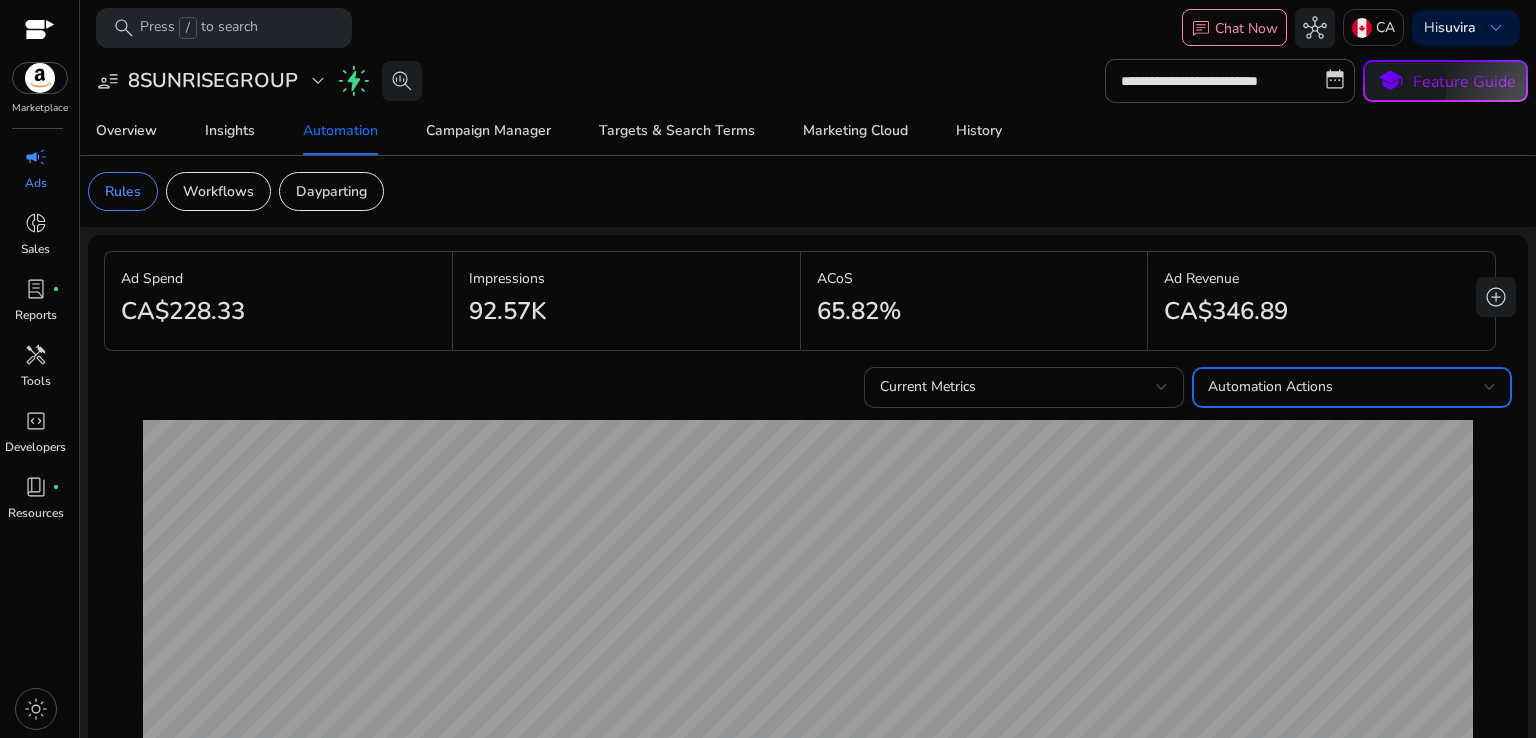 click on "Current Metrics" at bounding box center [1018, 387] 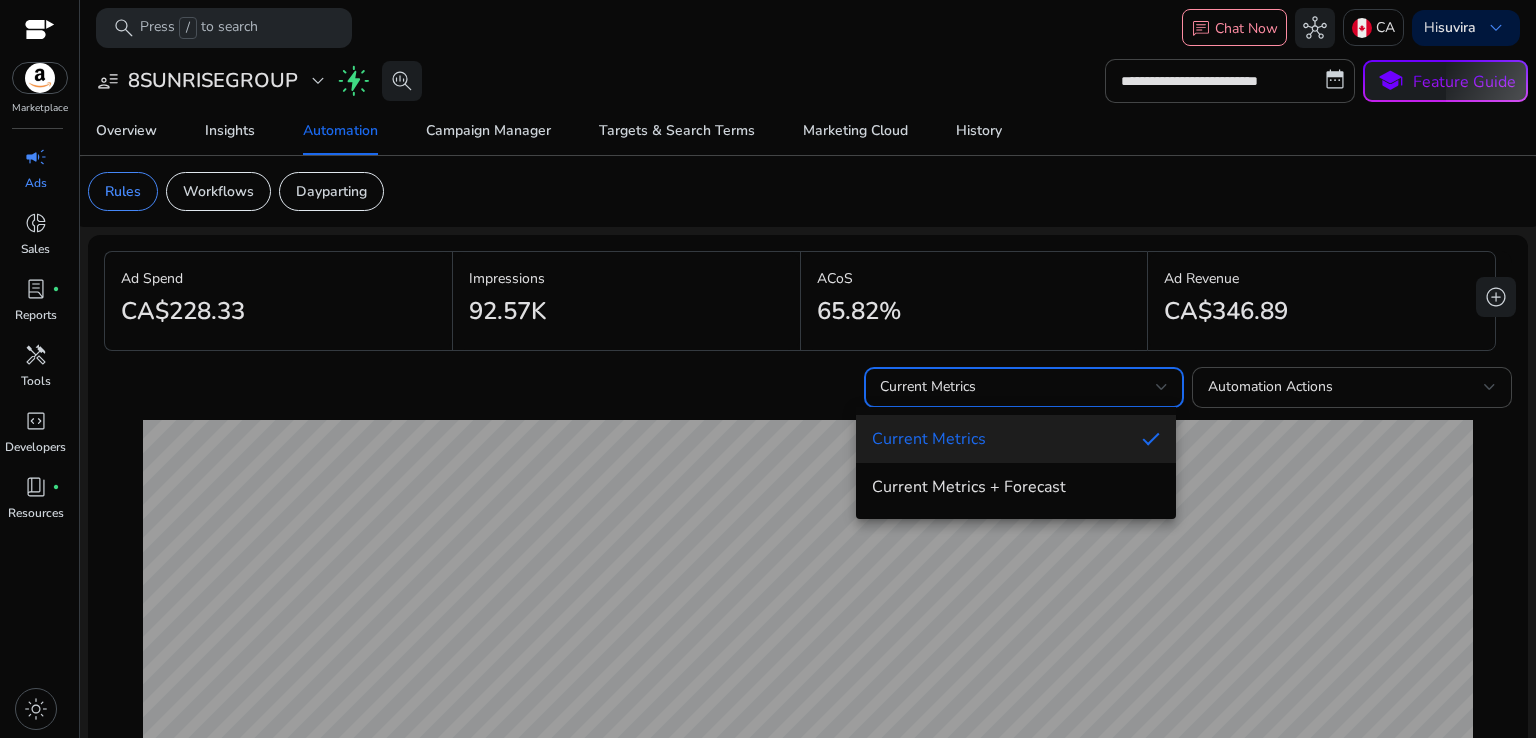 click at bounding box center [768, 369] 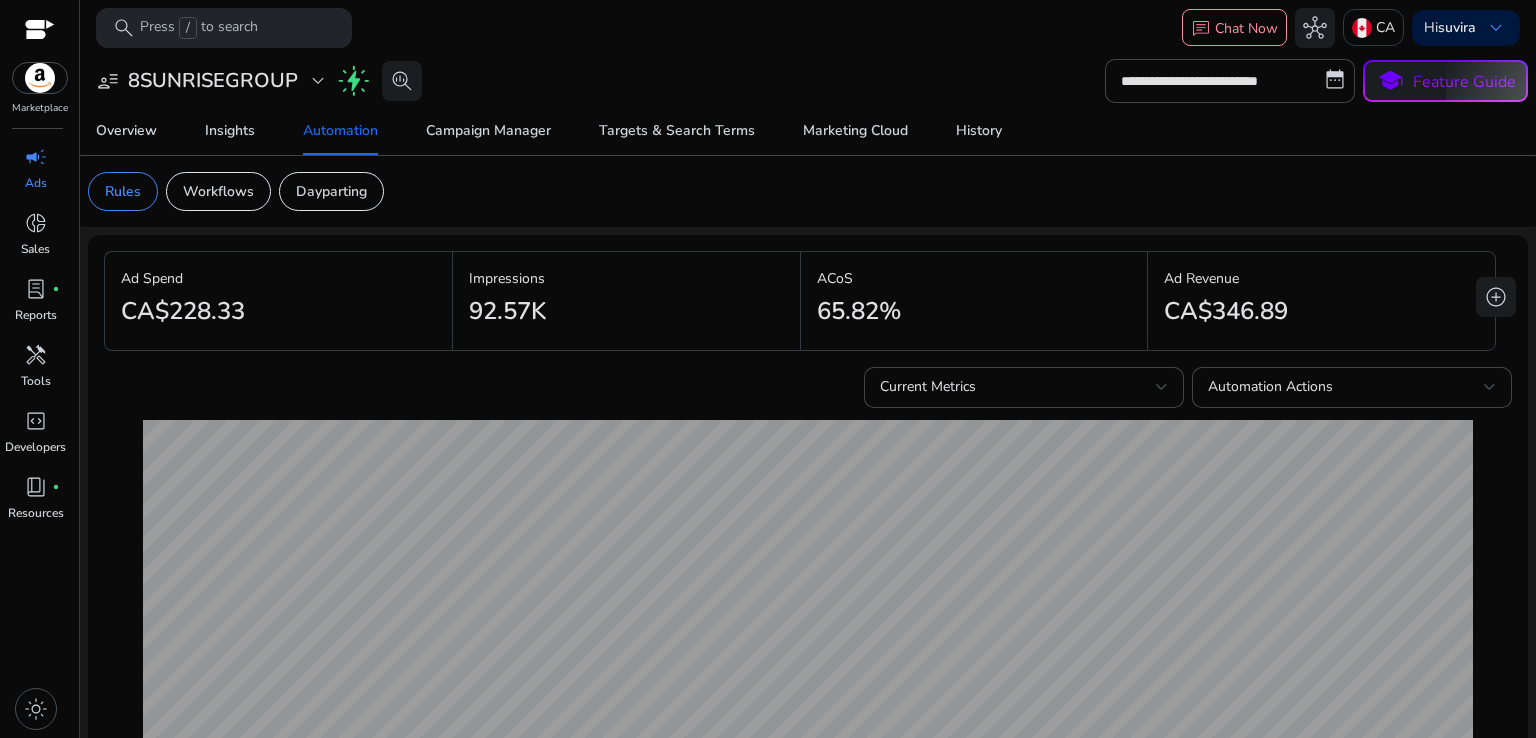click at bounding box center (808, 595) 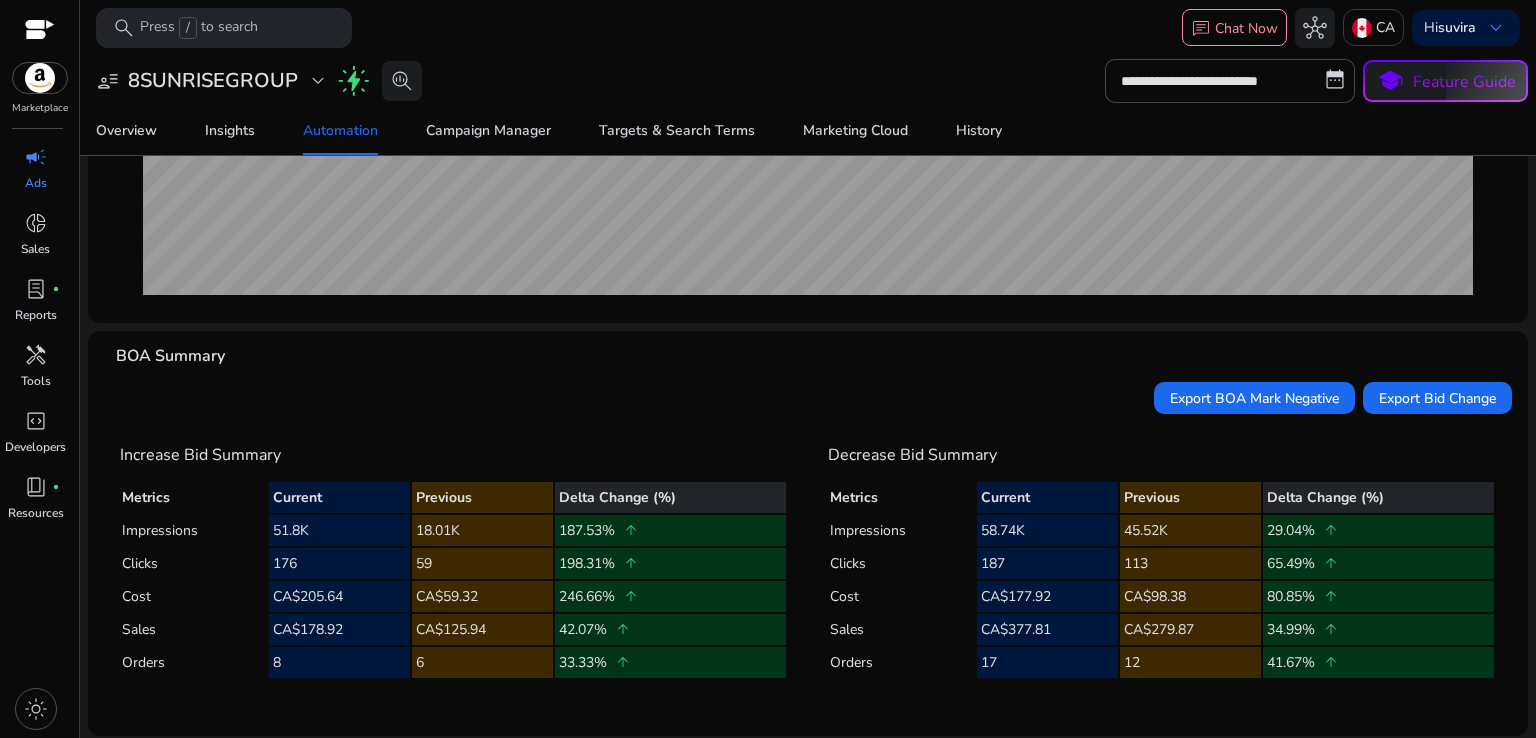 scroll, scrollTop: 477, scrollLeft: 0, axis: vertical 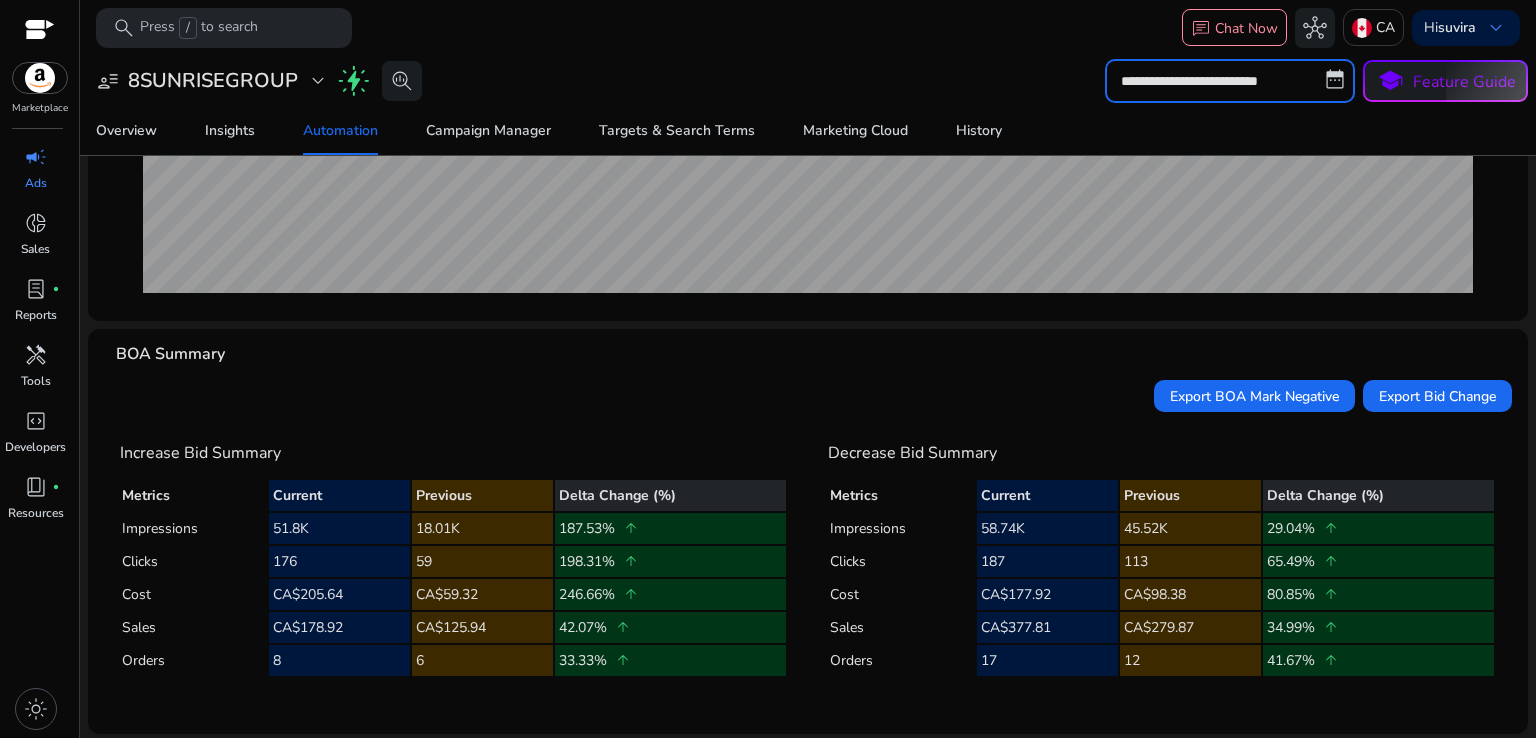 click on "**********" at bounding box center (1230, 81) 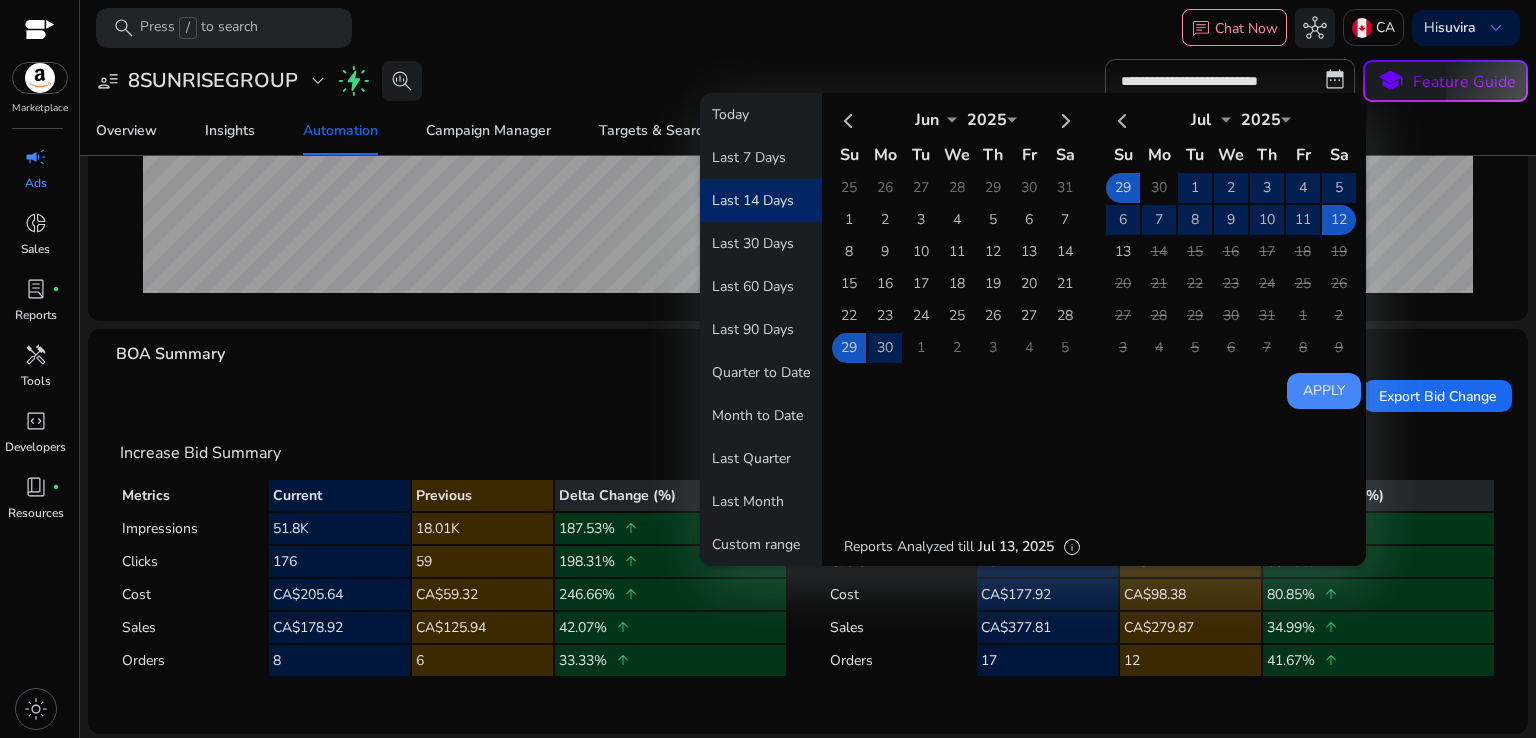 click on "**********" 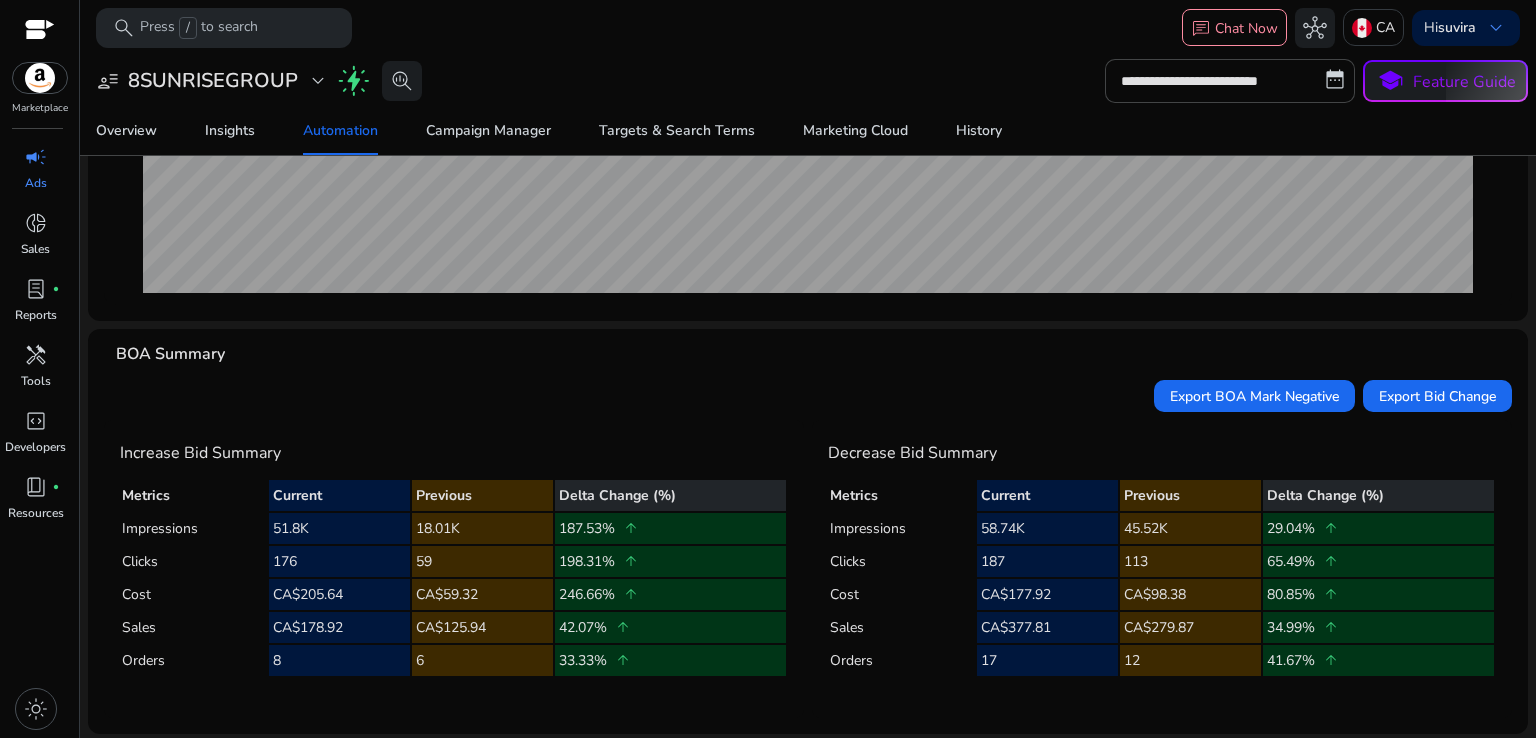 click on "Overview   Insights   Automation   Campaign Manager   Targets & Search Terms   Marketing Cloud   History" 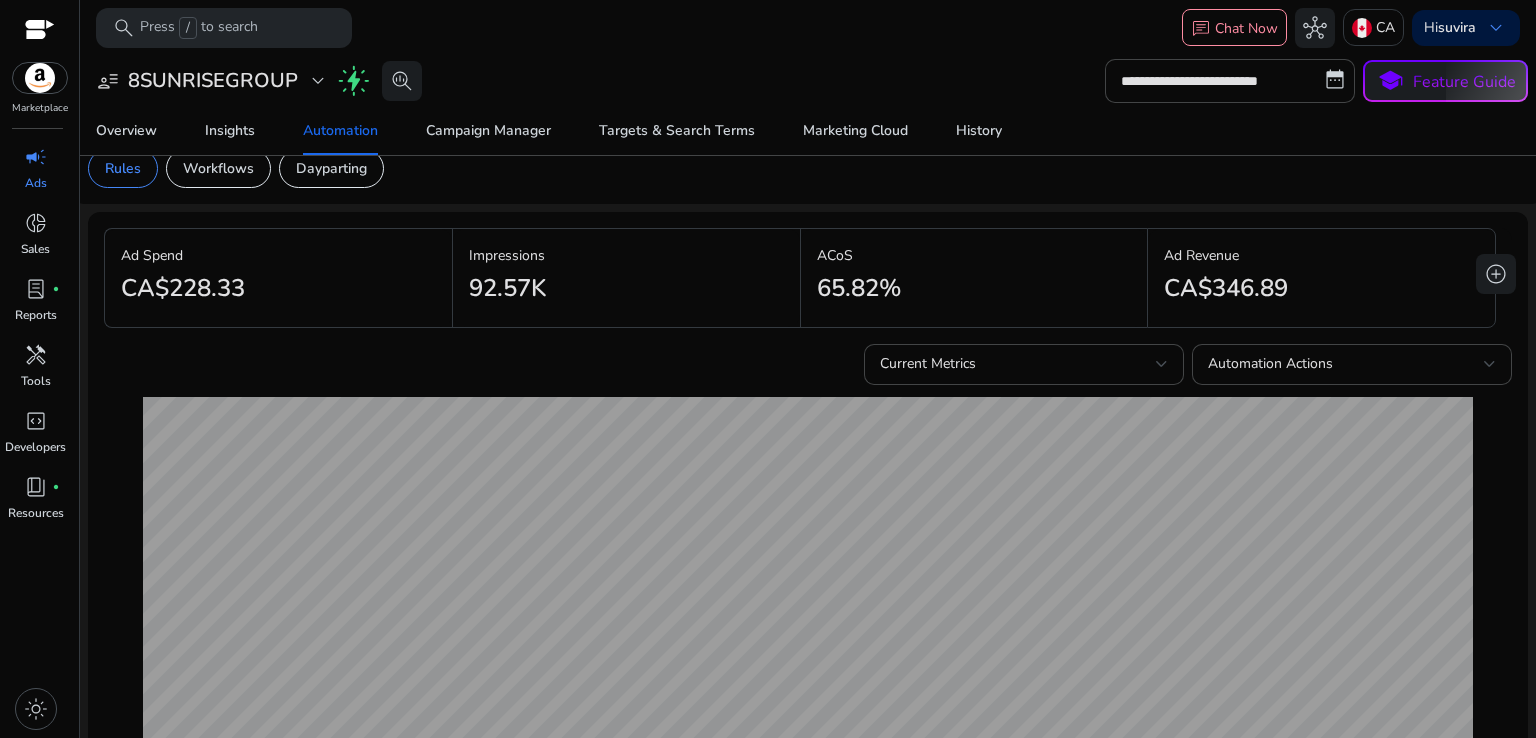 scroll, scrollTop: 0, scrollLeft: 0, axis: both 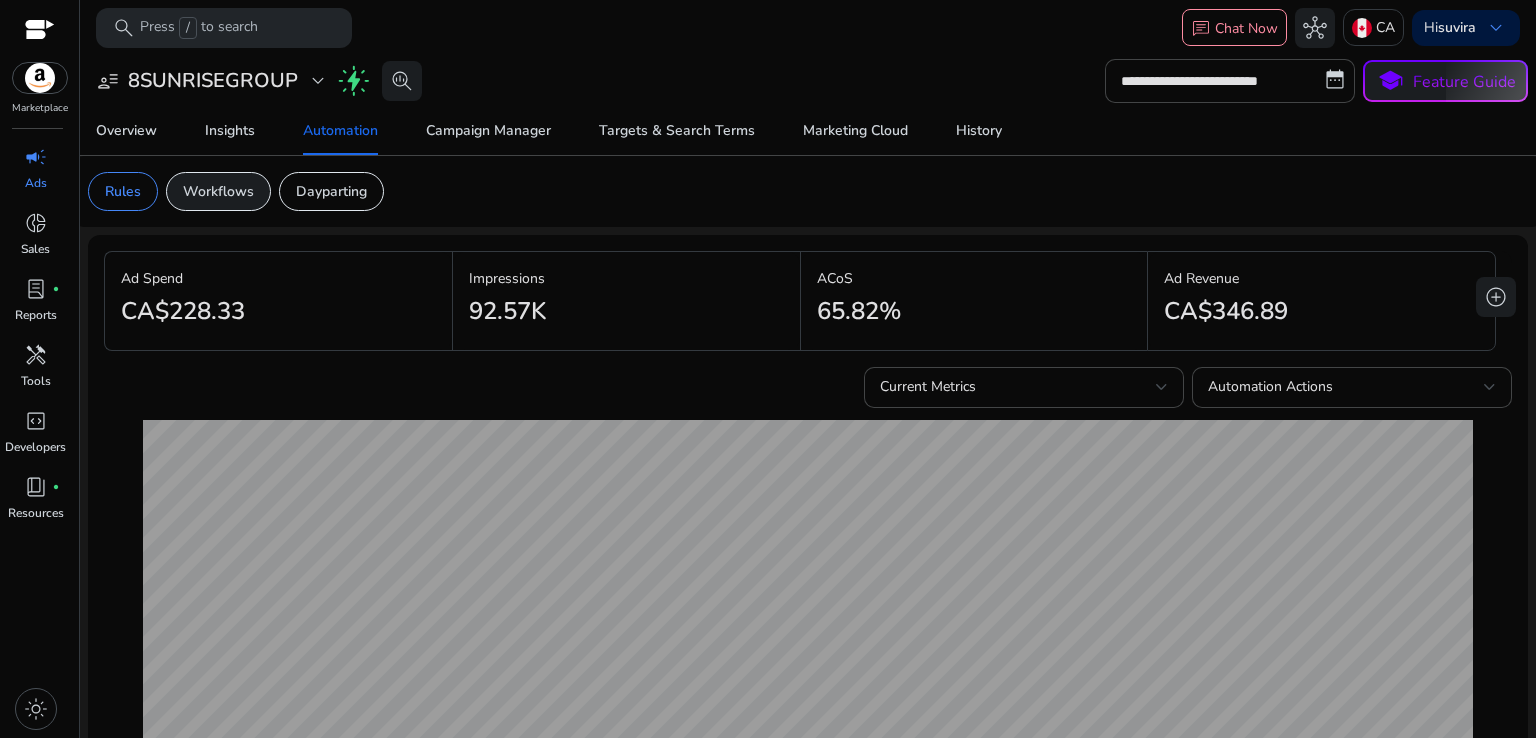 click on "Workflows" 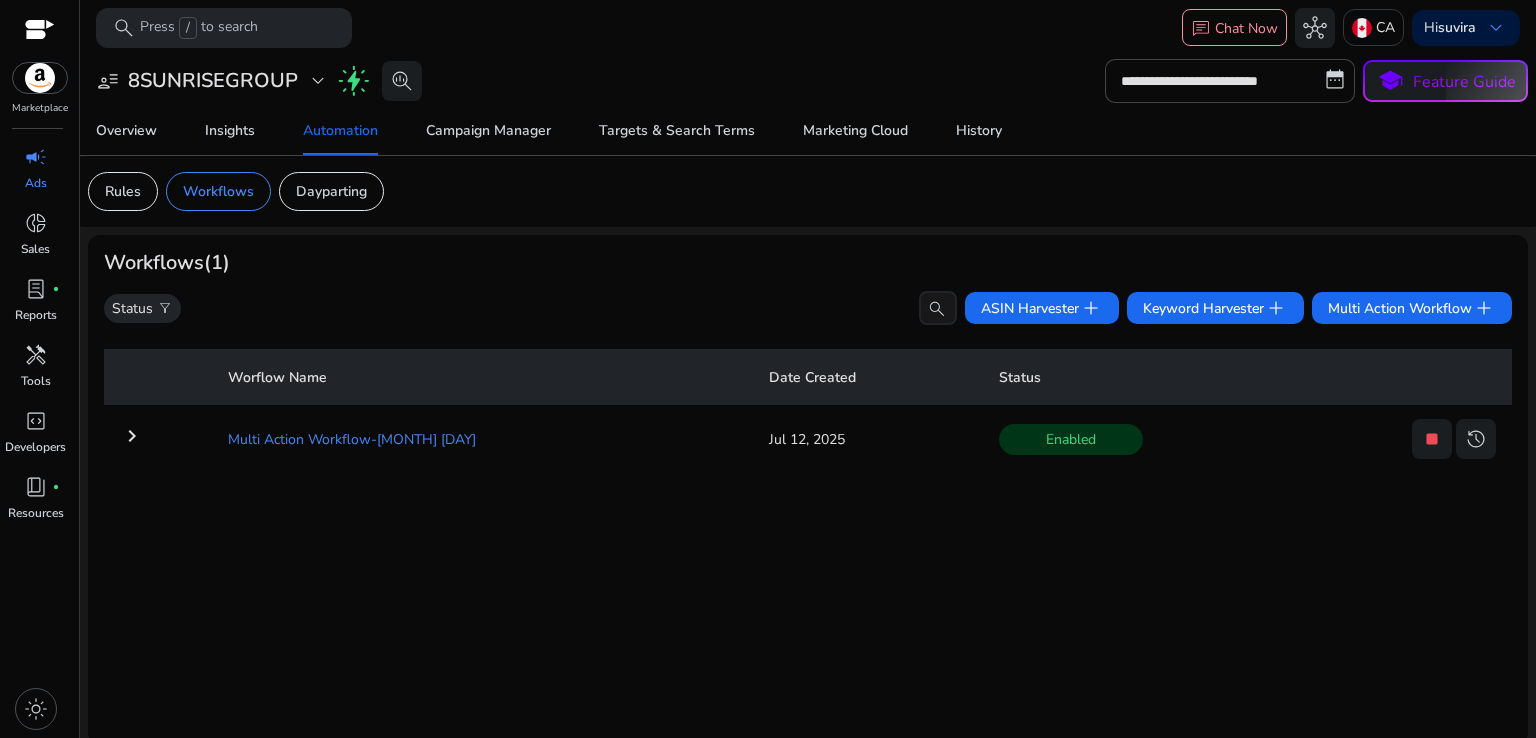 click on "Multi Action Workflow-[MONTH] [DAY]" at bounding box center (482, 439) 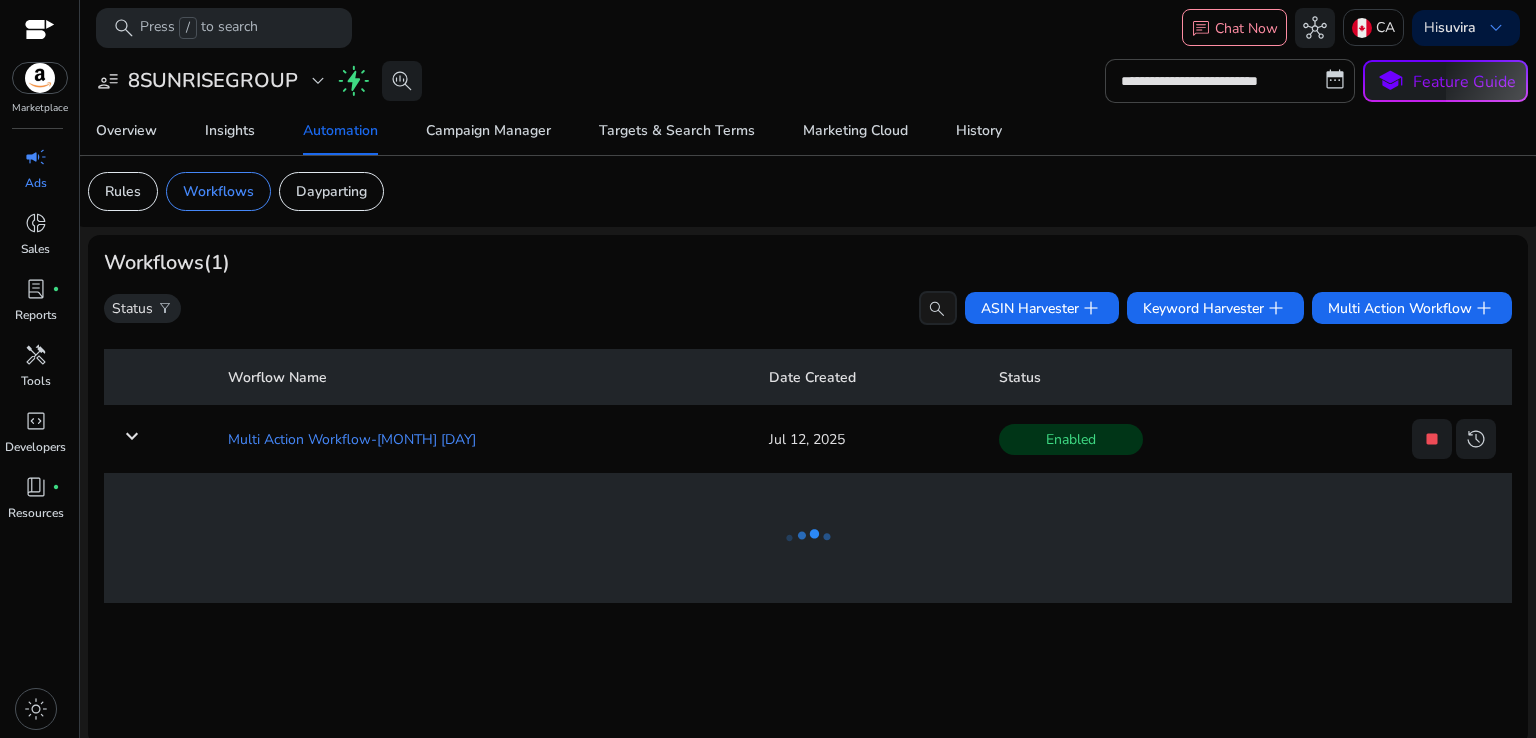 scroll, scrollTop: 7, scrollLeft: 0, axis: vertical 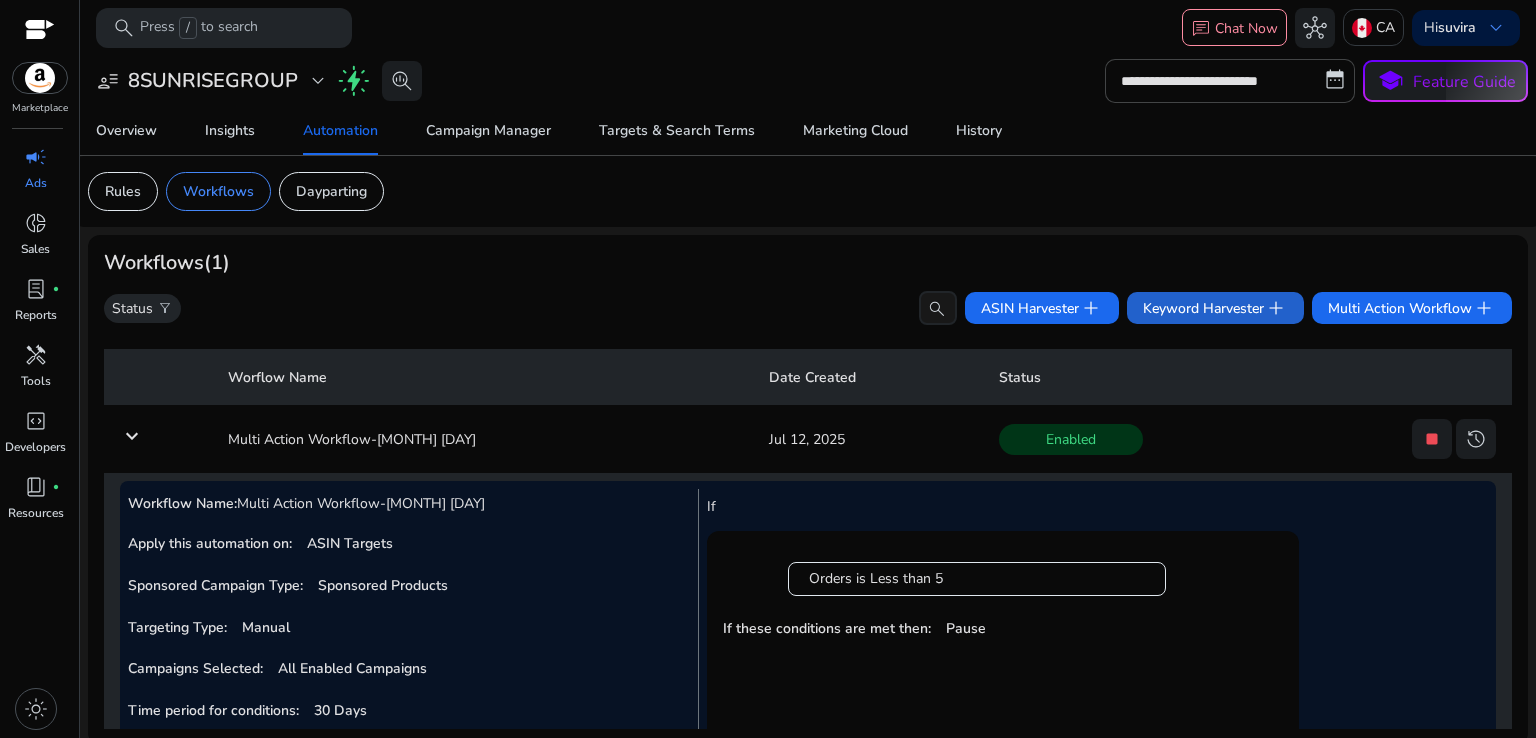 click on "Keyword Harvester   add" 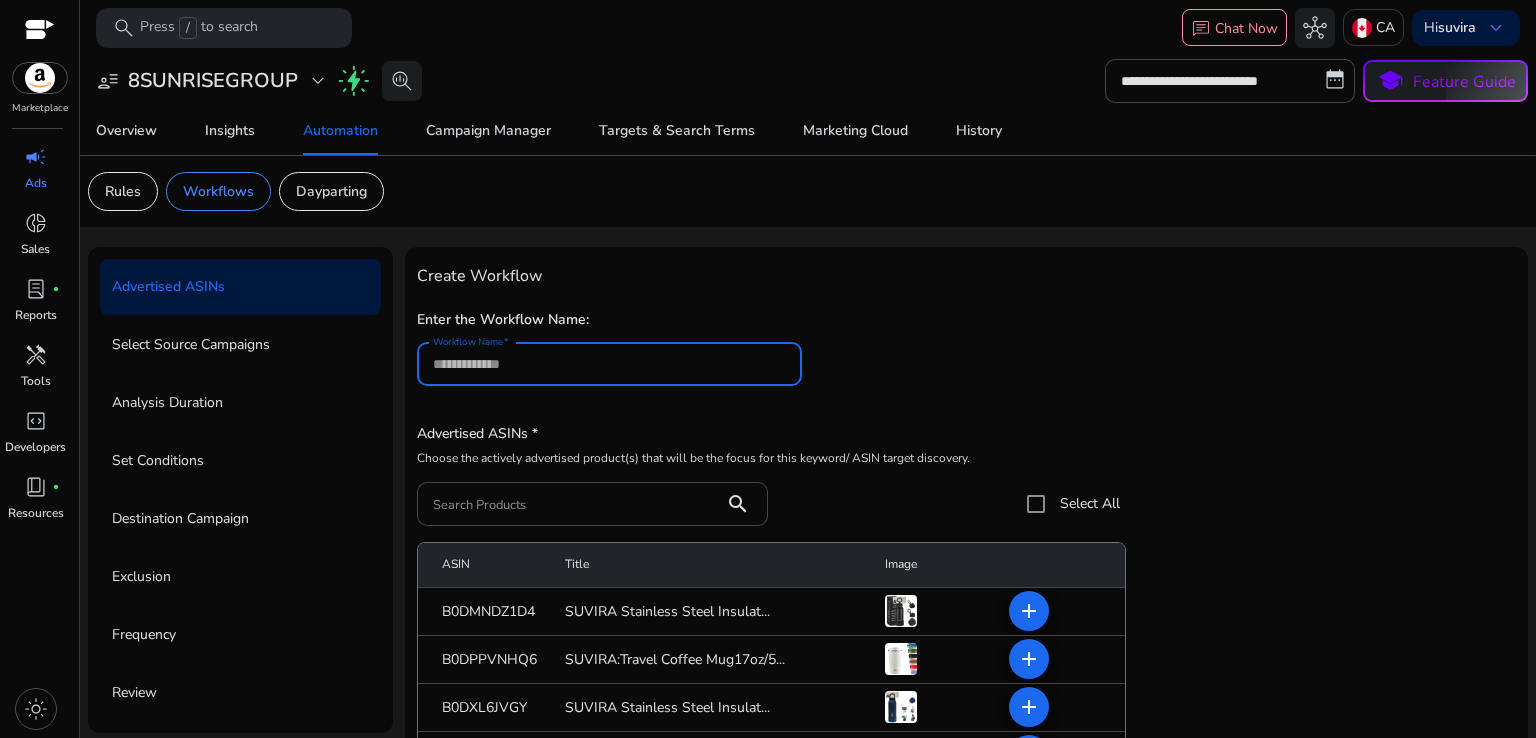 click on "Enter the Workflow Name: Workflow Name" at bounding box center [966, 356] 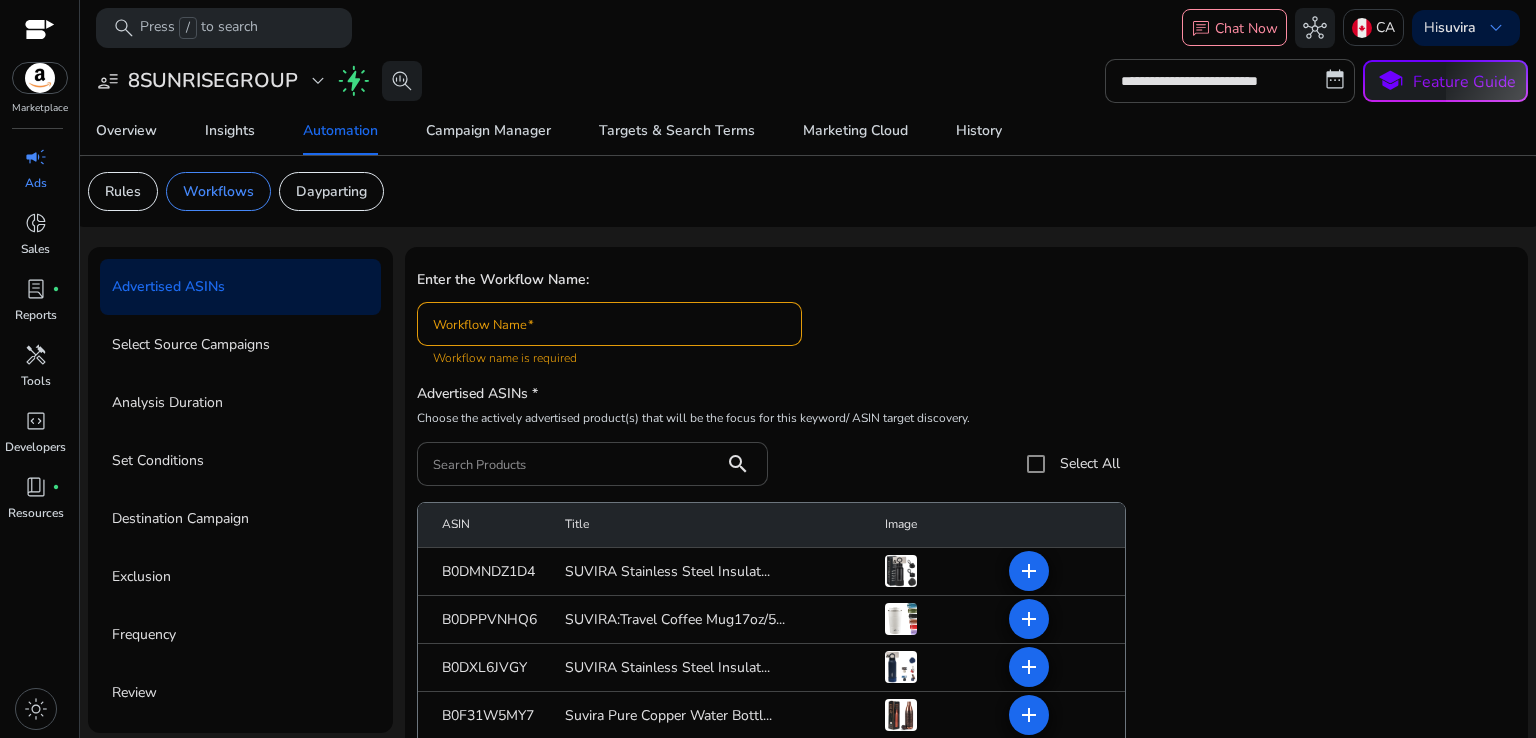 scroll, scrollTop: 57, scrollLeft: 0, axis: vertical 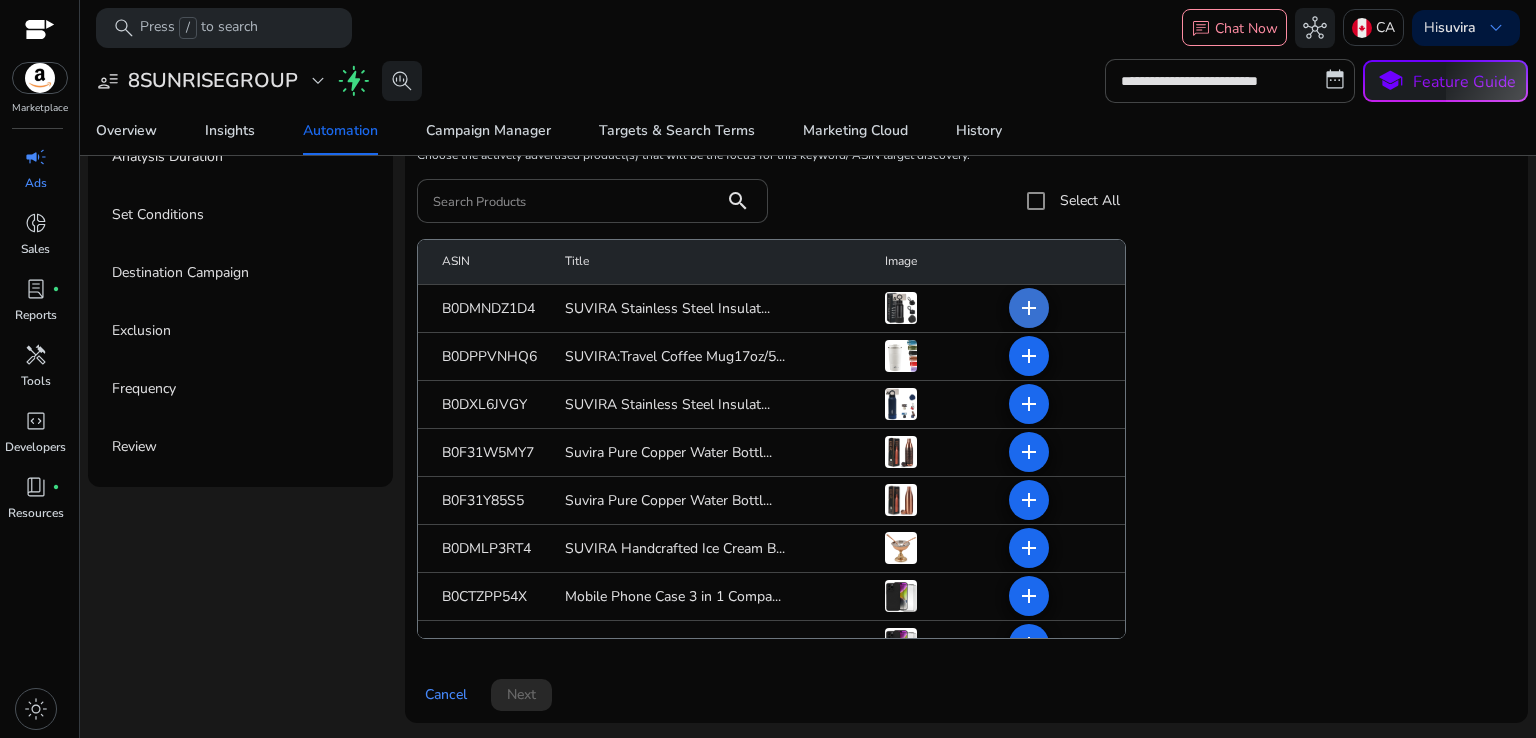 click on "add" 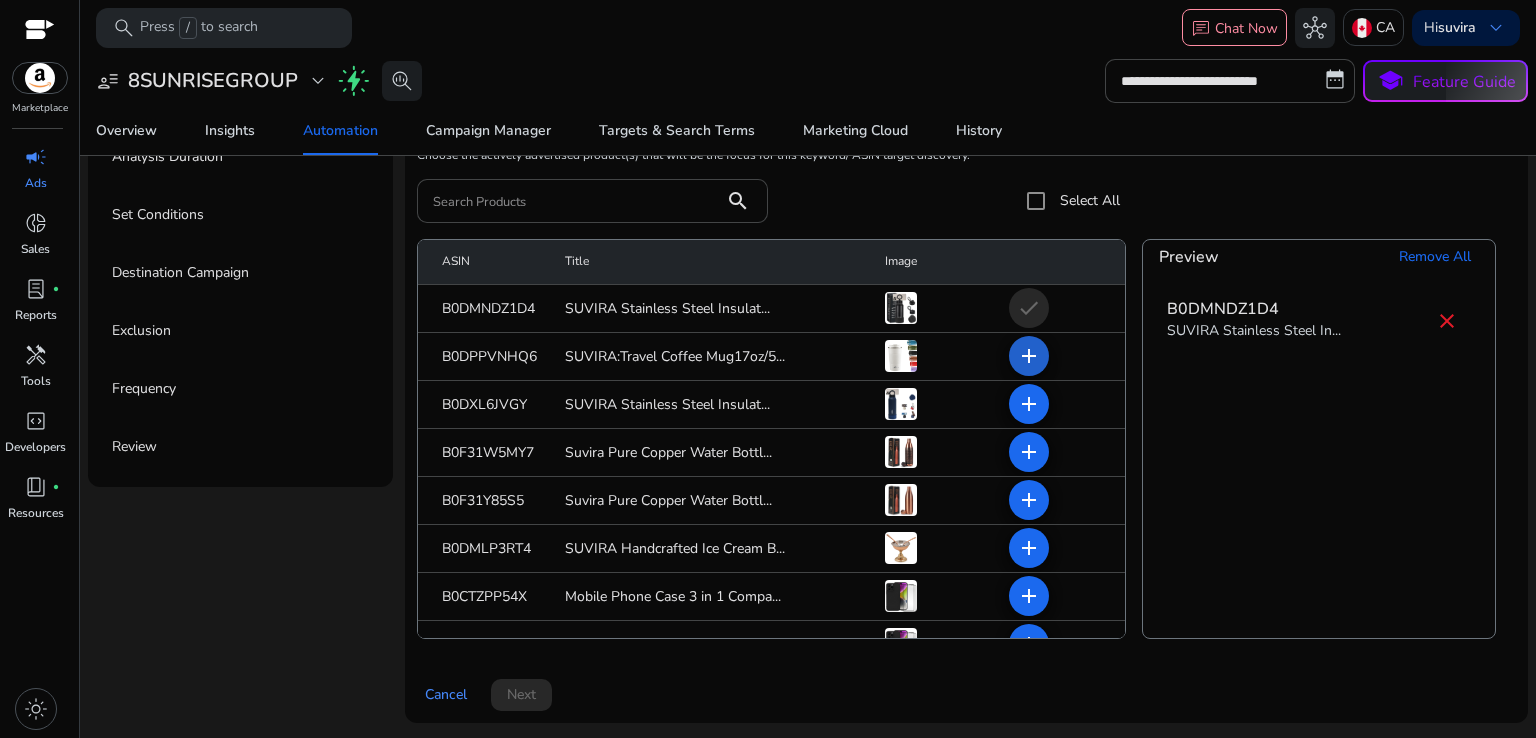 click on "add" at bounding box center [1029, 404] 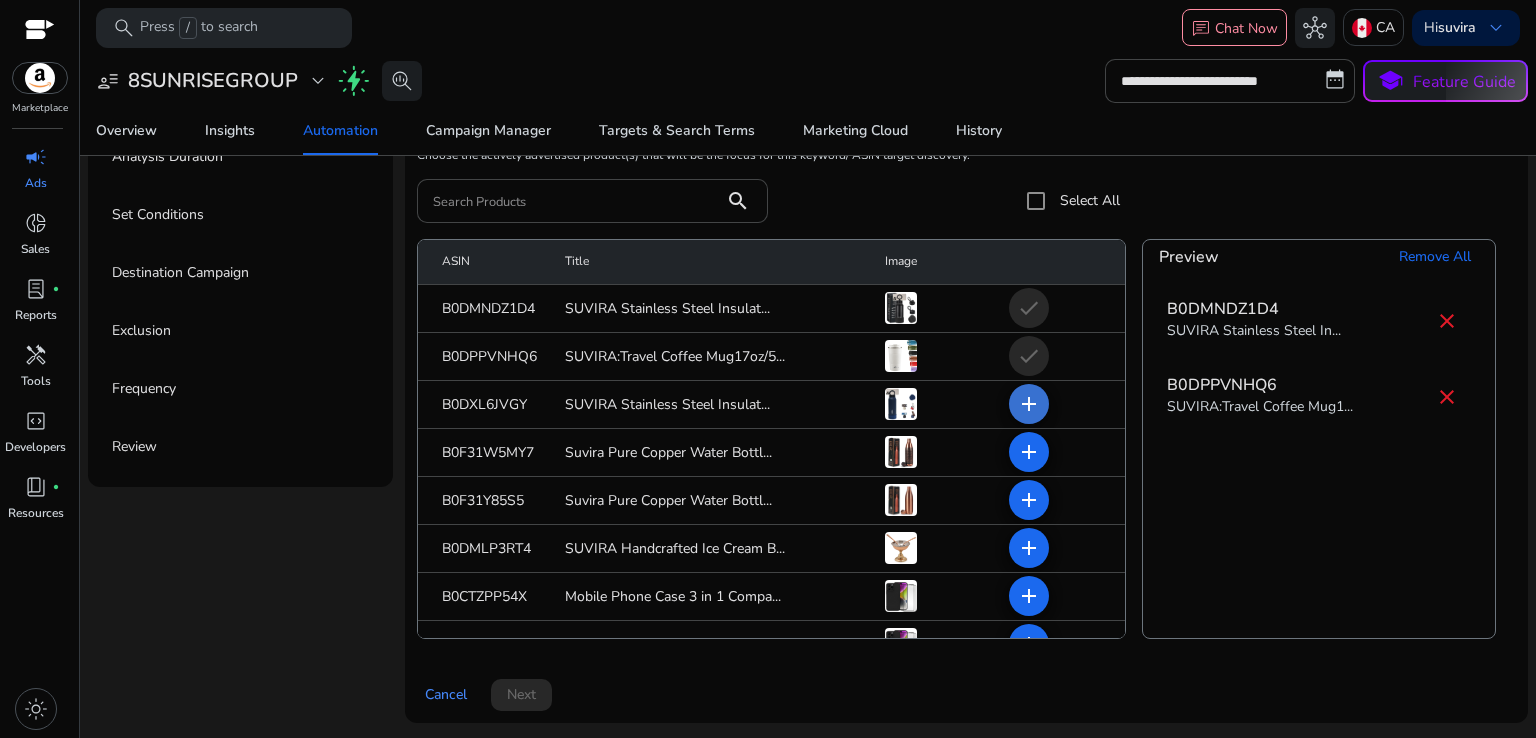 click on "add" 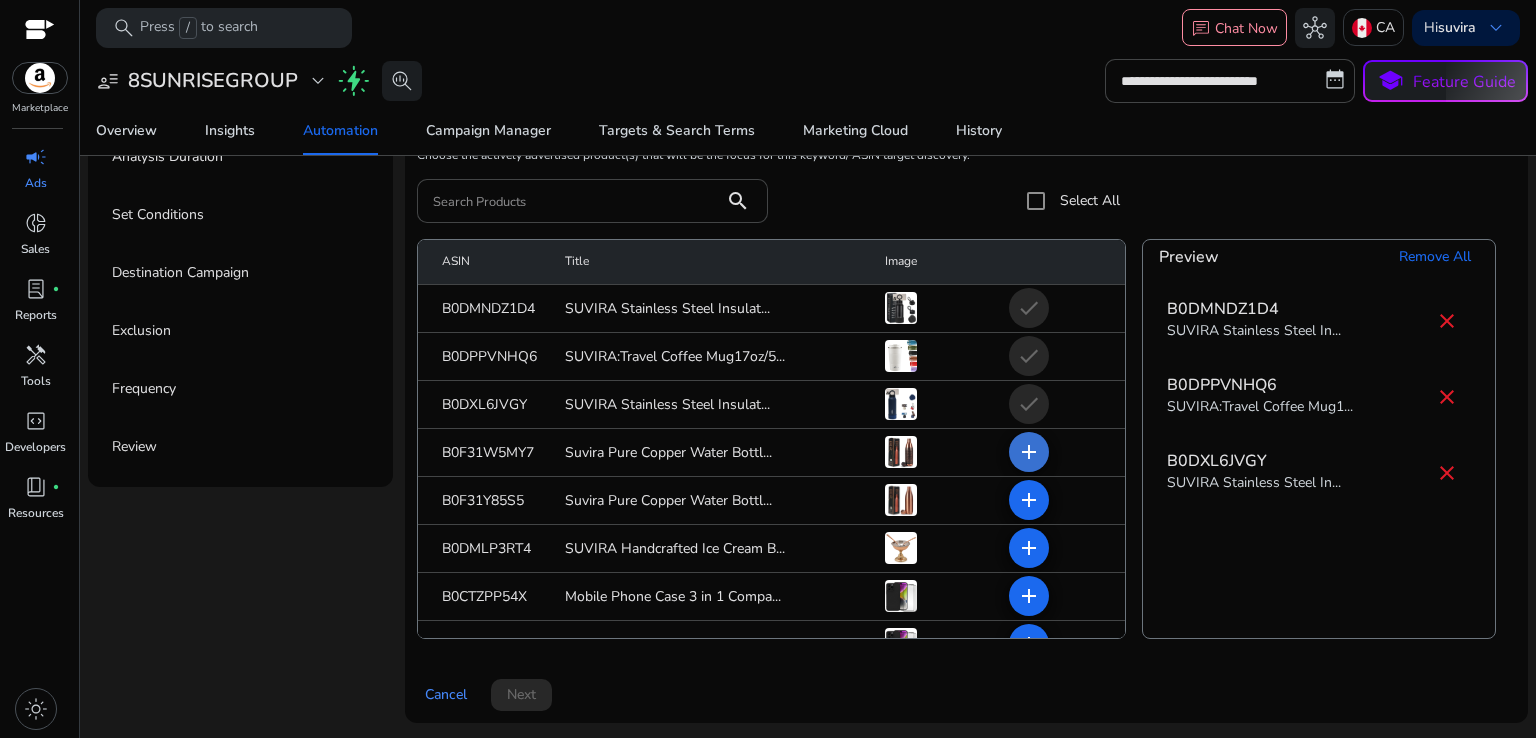 click on "add" 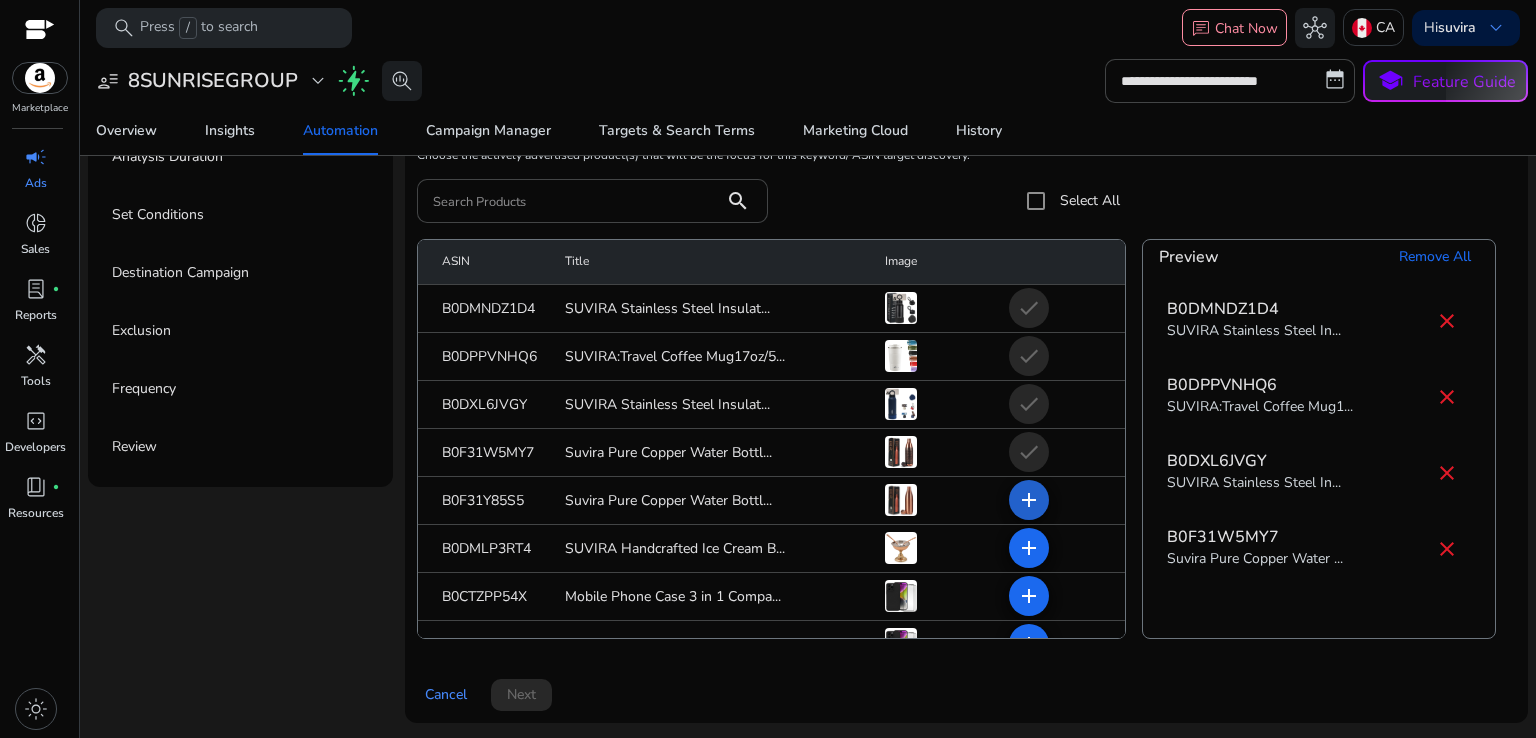 click on "add" at bounding box center (1029, 548) 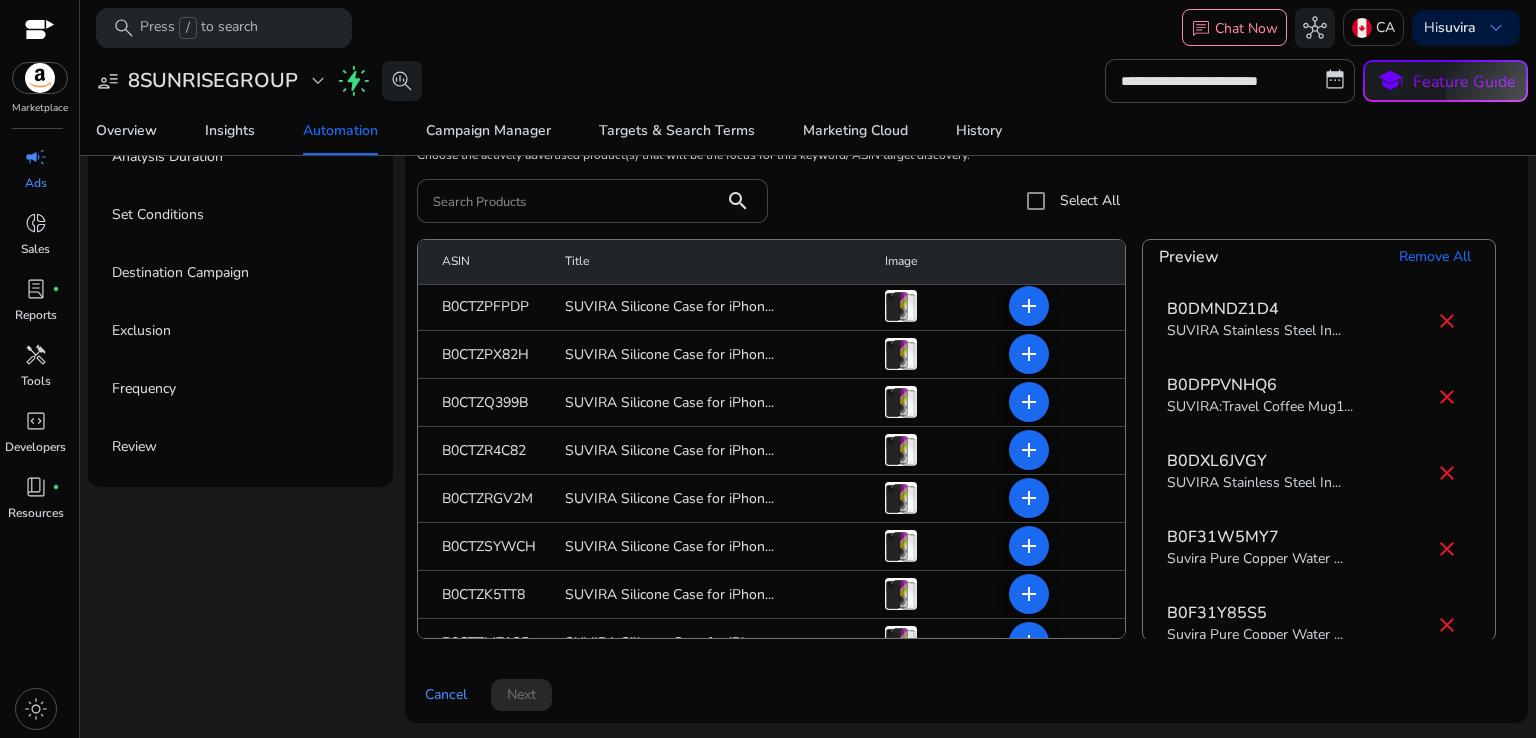 scroll, scrollTop: 1185, scrollLeft: 0, axis: vertical 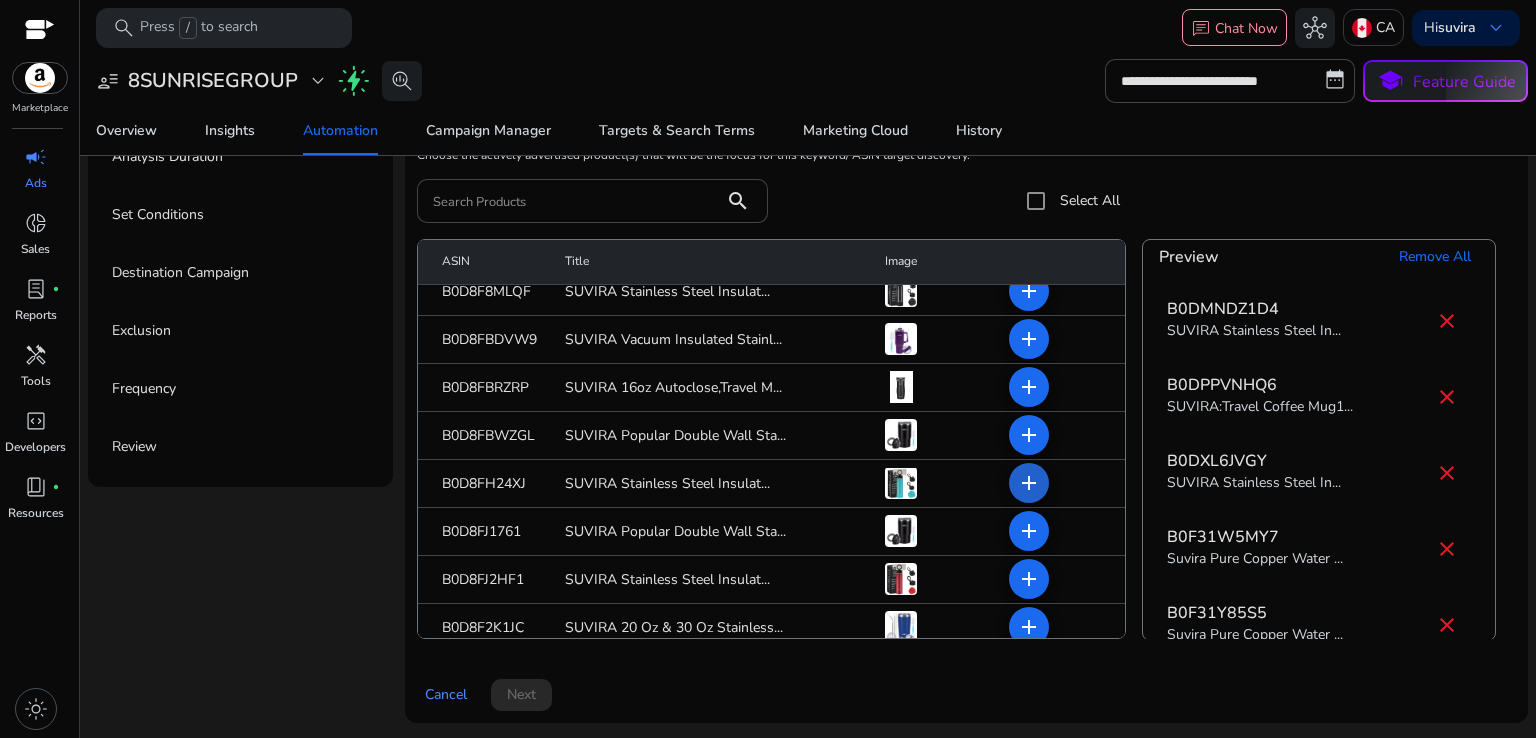 click on "add" at bounding box center (1029, 531) 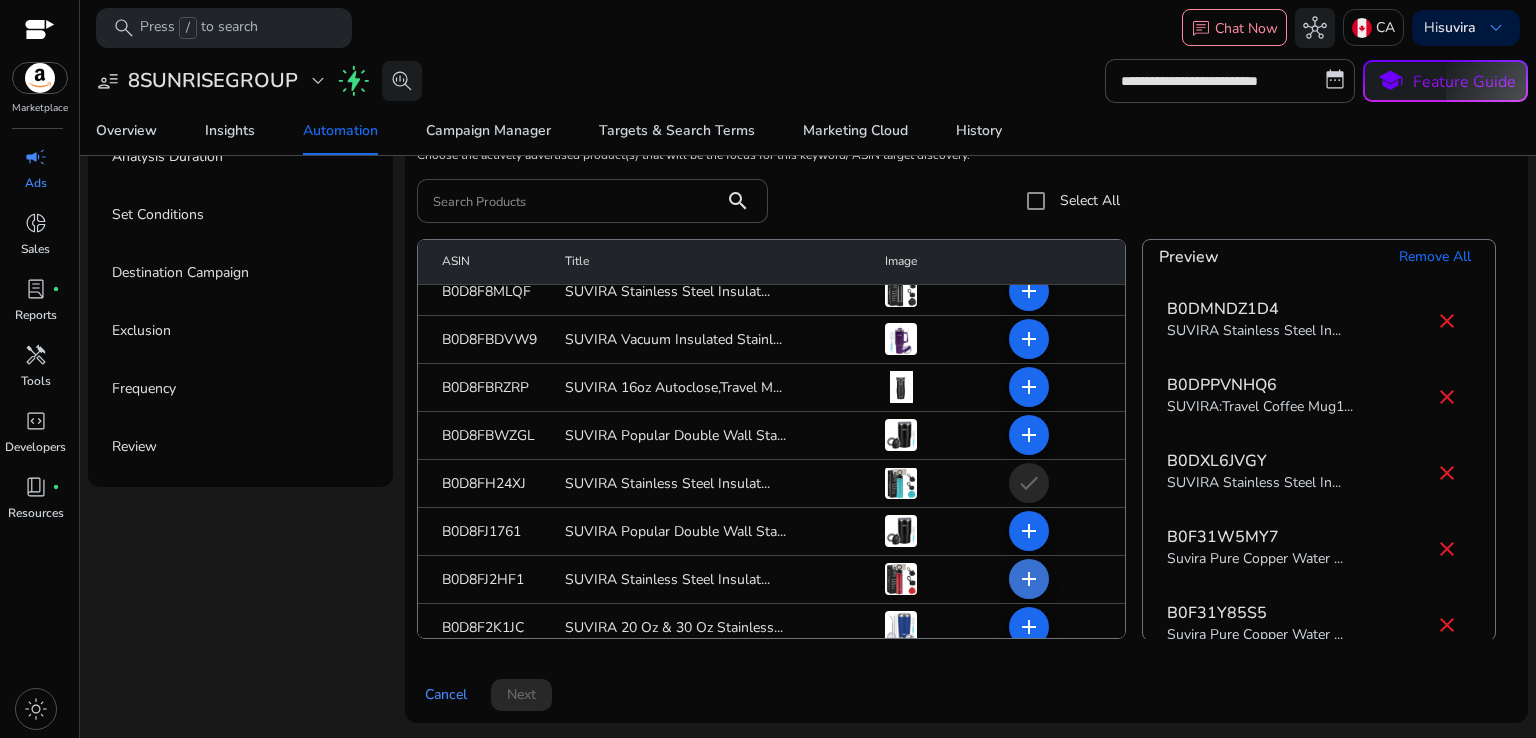 click on "add" 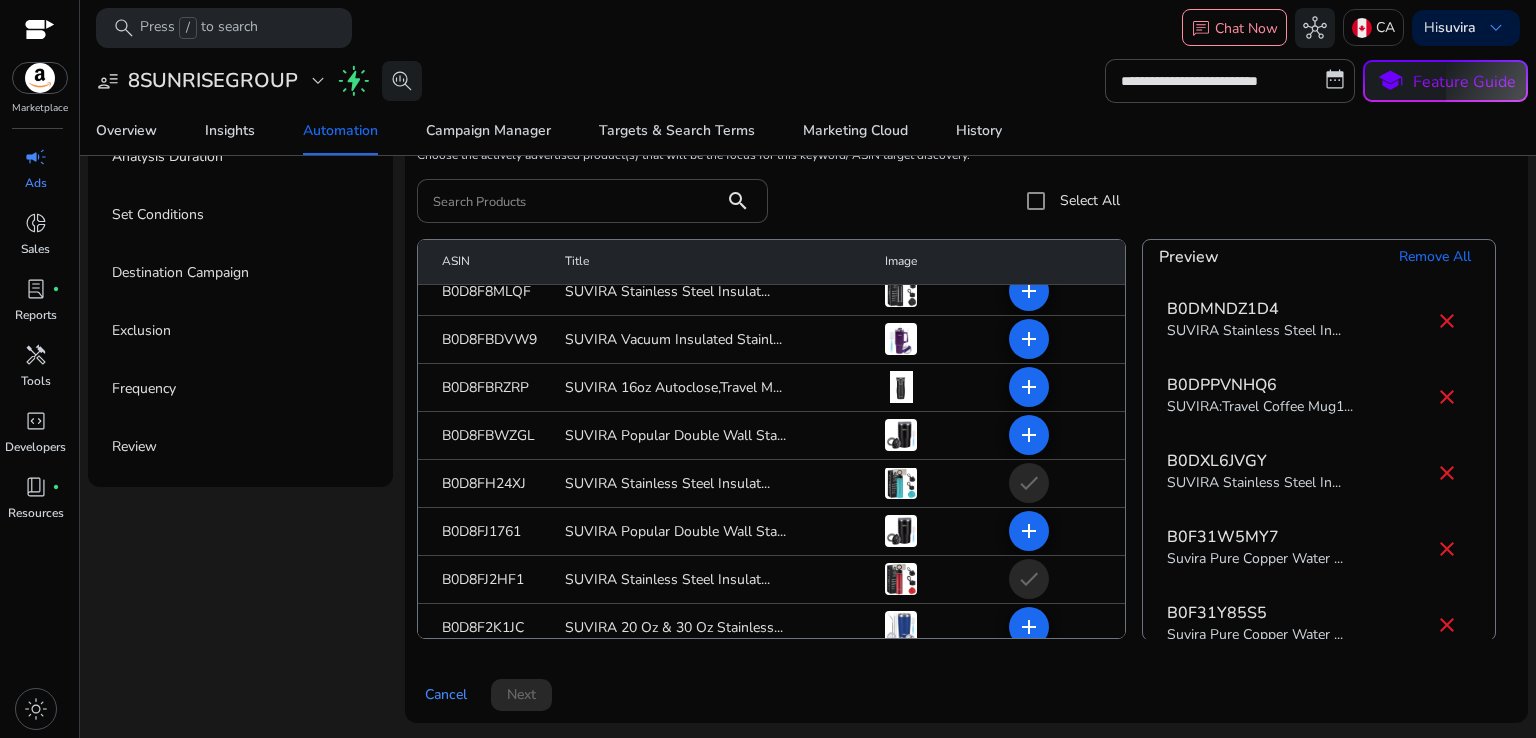 click on "Advertised ASINs *  Choose the actively advertised product(s) that will be the focus for this keyword/ ASIN target discovery.  Search Products search  Select All" at bounding box center [966, 169] 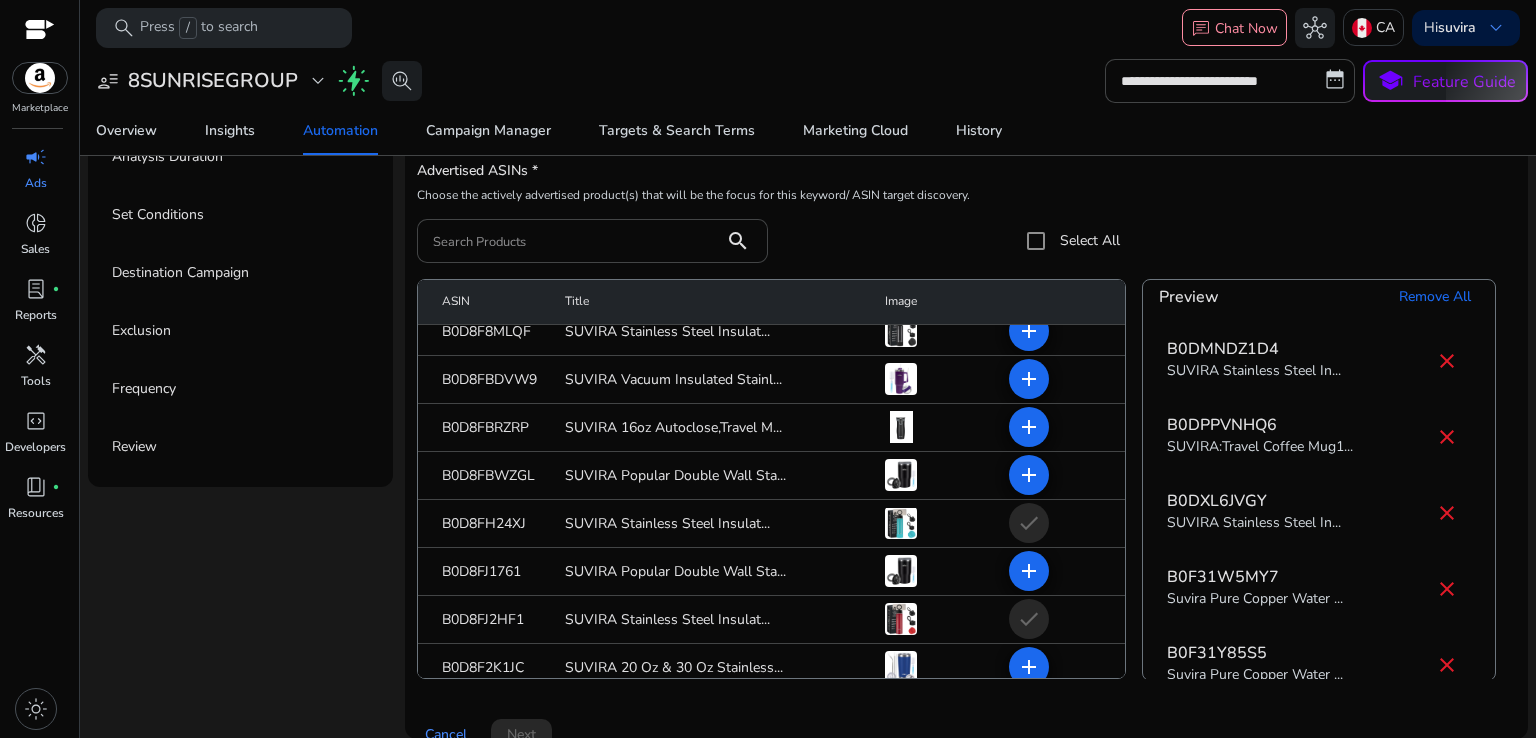 scroll, scrollTop: 0, scrollLeft: 0, axis: both 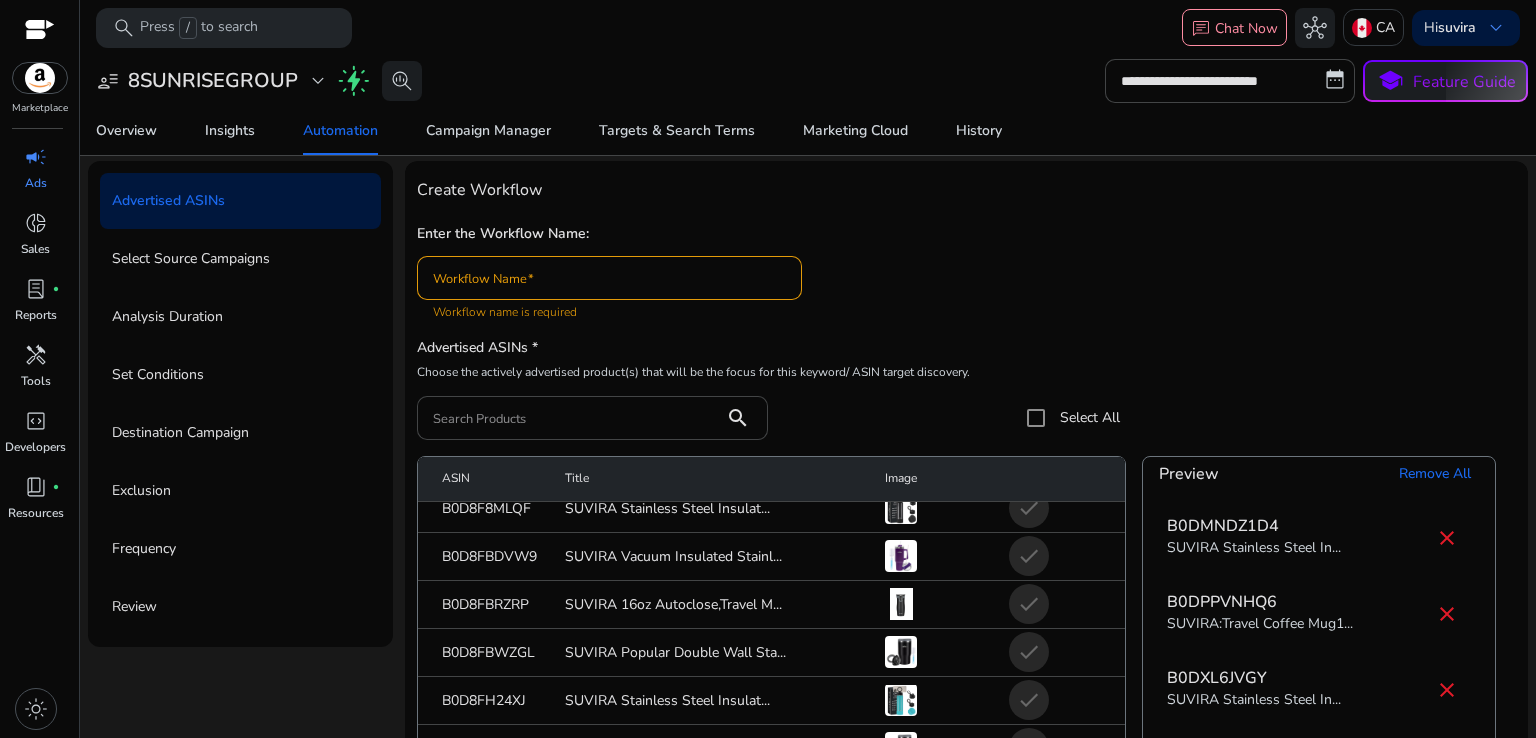 click on "Create Workflow Enter the Workflow Name: Workflow Name   Workflow name is required  Advertised ASINs *  Choose the actively advertised product(s) that will be the focus for this keyword/ ASIN target discovery.  Search Products search  Select All   ASIN   Title   Image   B0DMNDZ1D4   SUVIRA Stainless Steel Insulat...  check  B0DPPVNHQ6   SUVIRA:Travel Coffee Mug17oz/5...  check  B0DXL6JVGY   SUVIRA Stainless Steel Insulat...  check  B0F31W5MY7   Suvira Pure Copper Water Bottl...  check  B0F31Y85S5   Suvira Pure Copper Water Bottl...  check  B0DMLP3RT4   SUVIRA Handcrafted Ice Cream B...  check  B0CTZPP54X   Mobile Phone Case 3 in 1 Compa...  check  B0CTZPXSGH   SUVIRA Silicone Case for iPhon...  check  B0CTZR52L9   SUVIRA Silicone Case for iPhon...  check  B0CTZSVZ8L   SUVIRA Silicone Case for iPhon...  check  B0CTZN222W   SUVIRA Silicone Case for iPhon...  check  B0CTZPCLNB   Mobile Phone Case 3 in 1 Compa...  check  B0CTZPFPDP   SUVIRA Silicone Case for iPhon...  check  B0CTZPX82H  check  B0CTZQ399B  check" at bounding box center (966, 522) 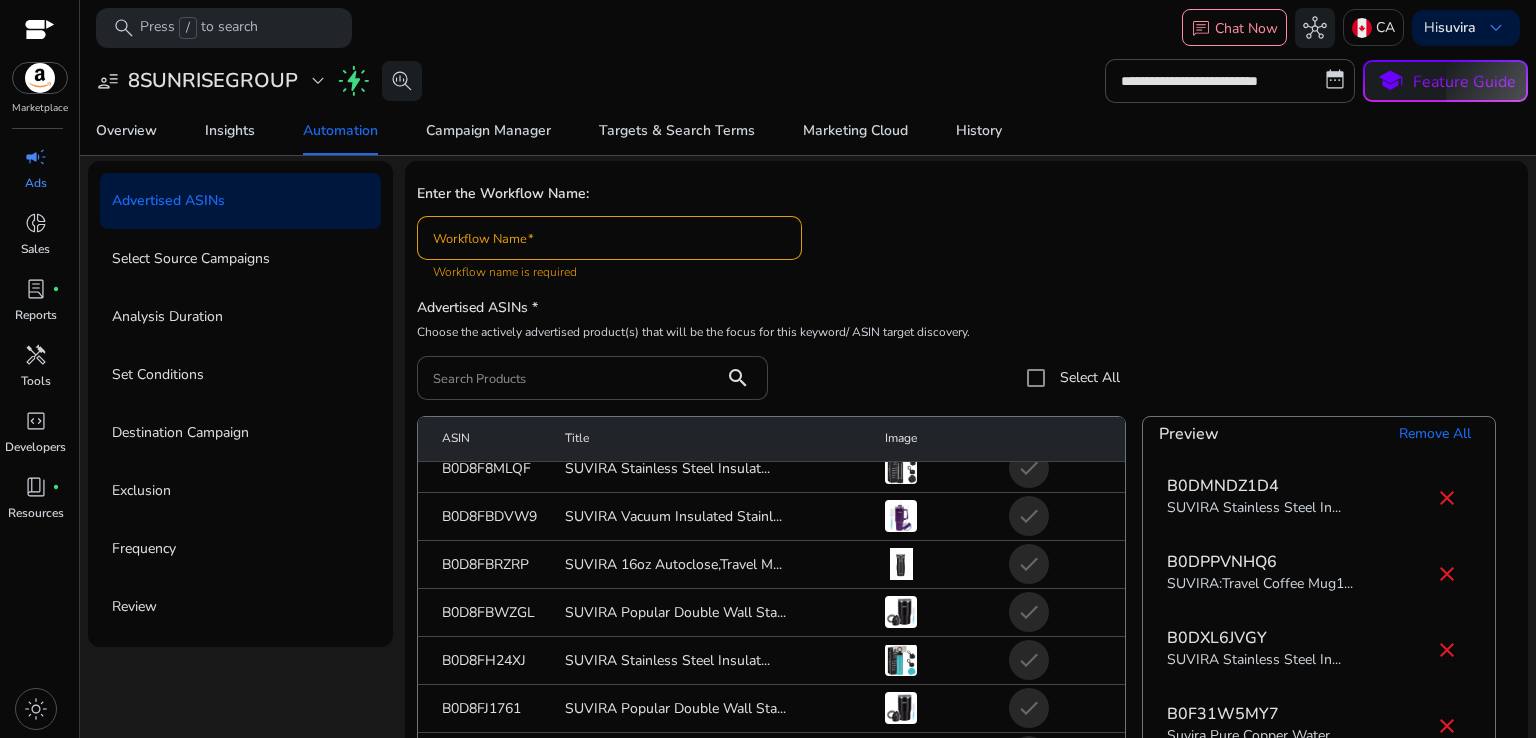 scroll, scrollTop: 56, scrollLeft: 0, axis: vertical 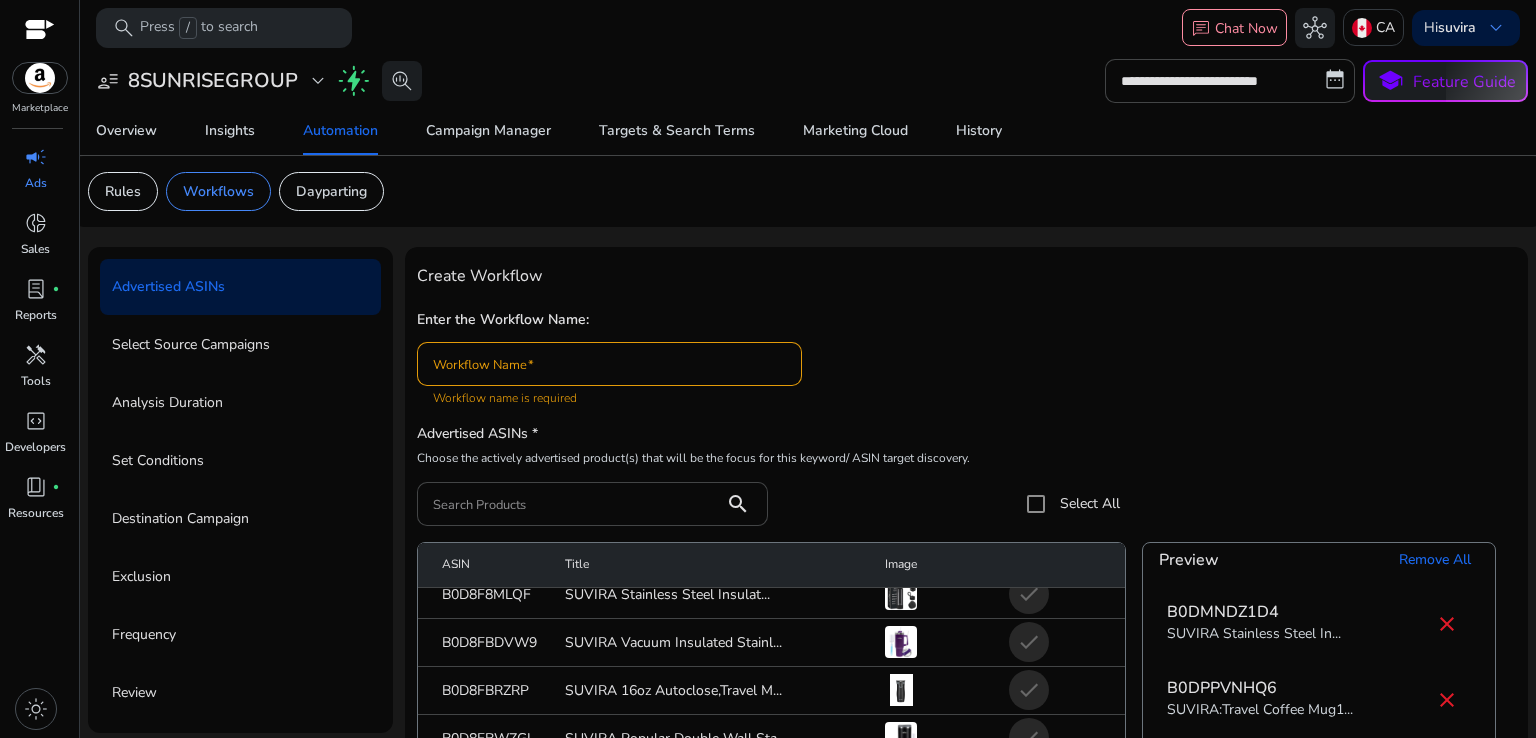 click on "Workflow Name" at bounding box center [609, 364] 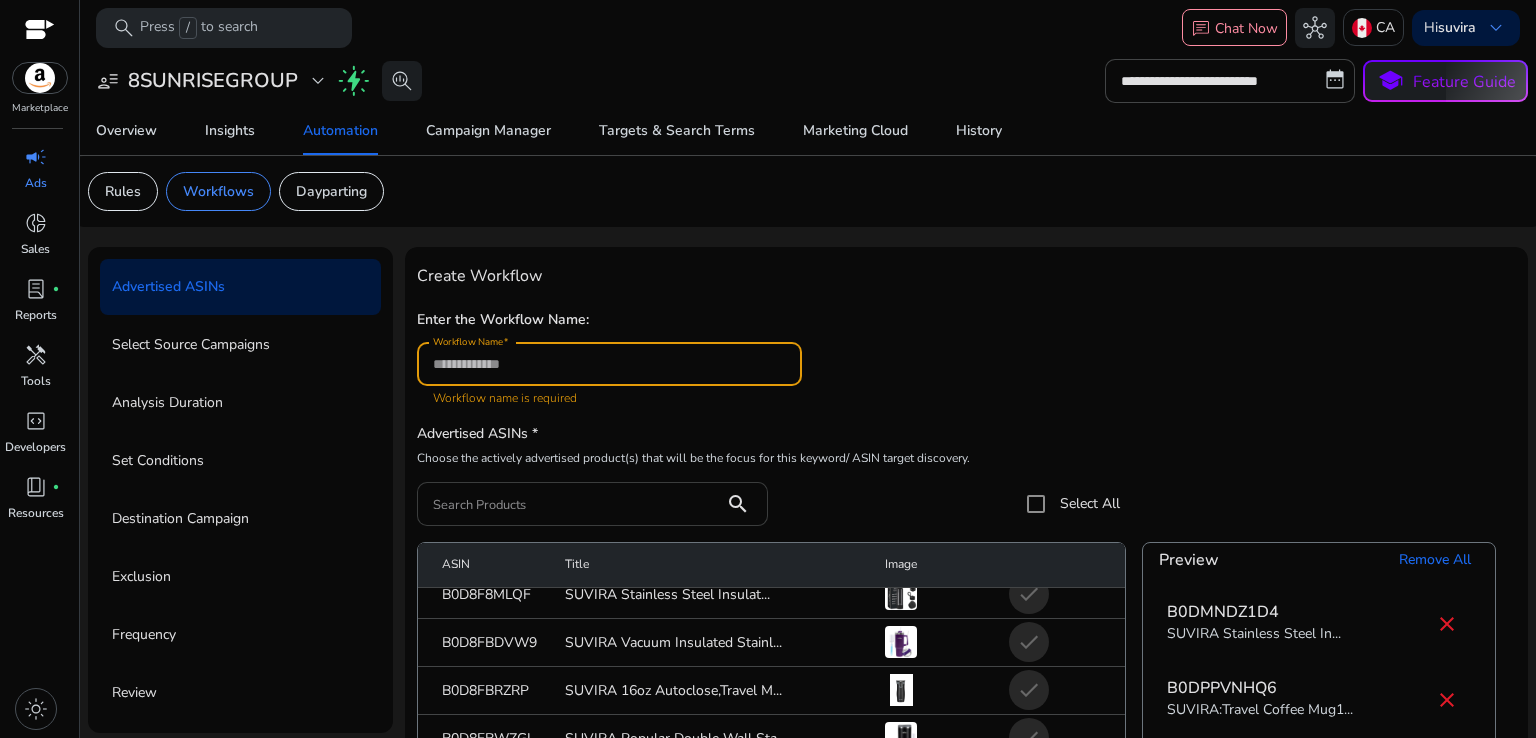 click on "Search Products" at bounding box center [570, 504] 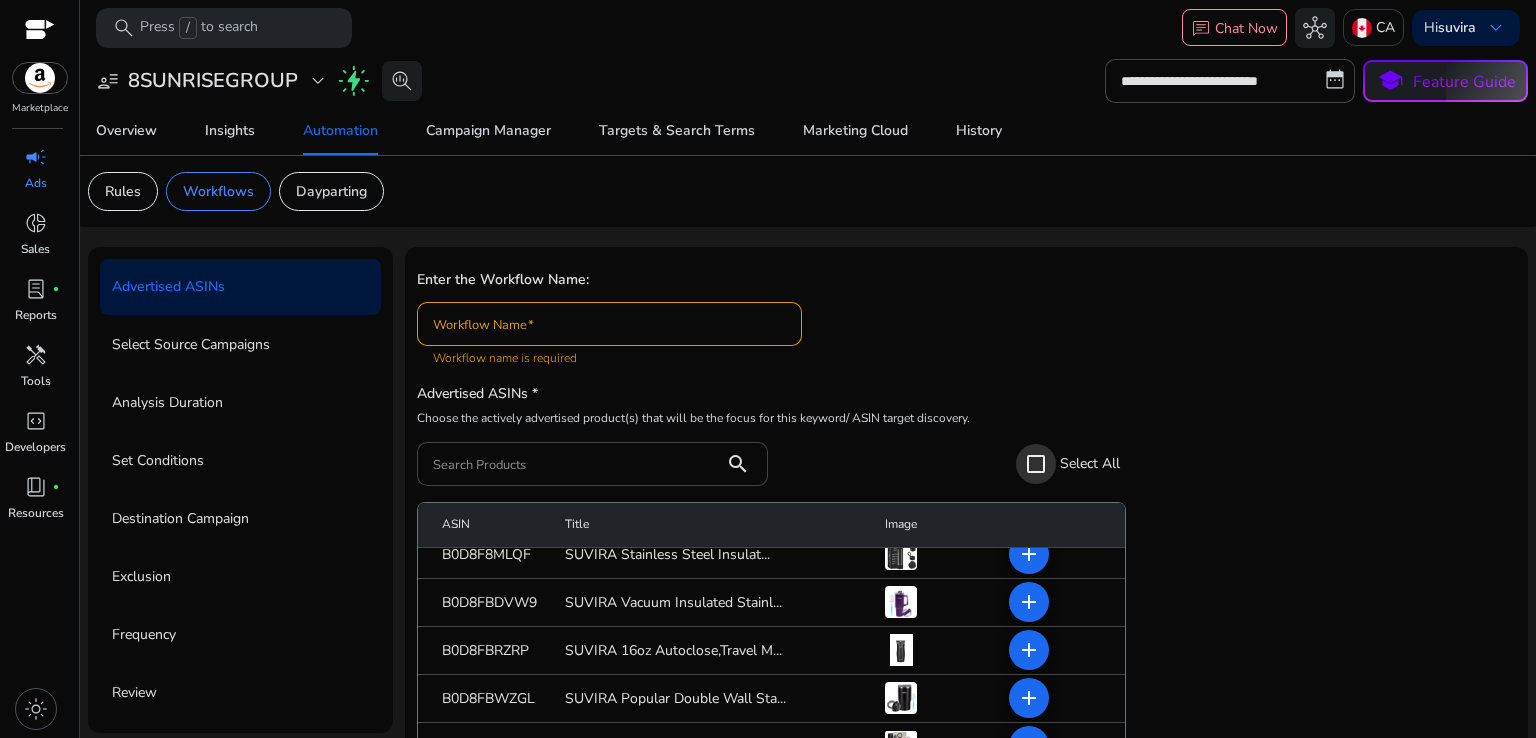 scroll, scrollTop: 57, scrollLeft: 0, axis: vertical 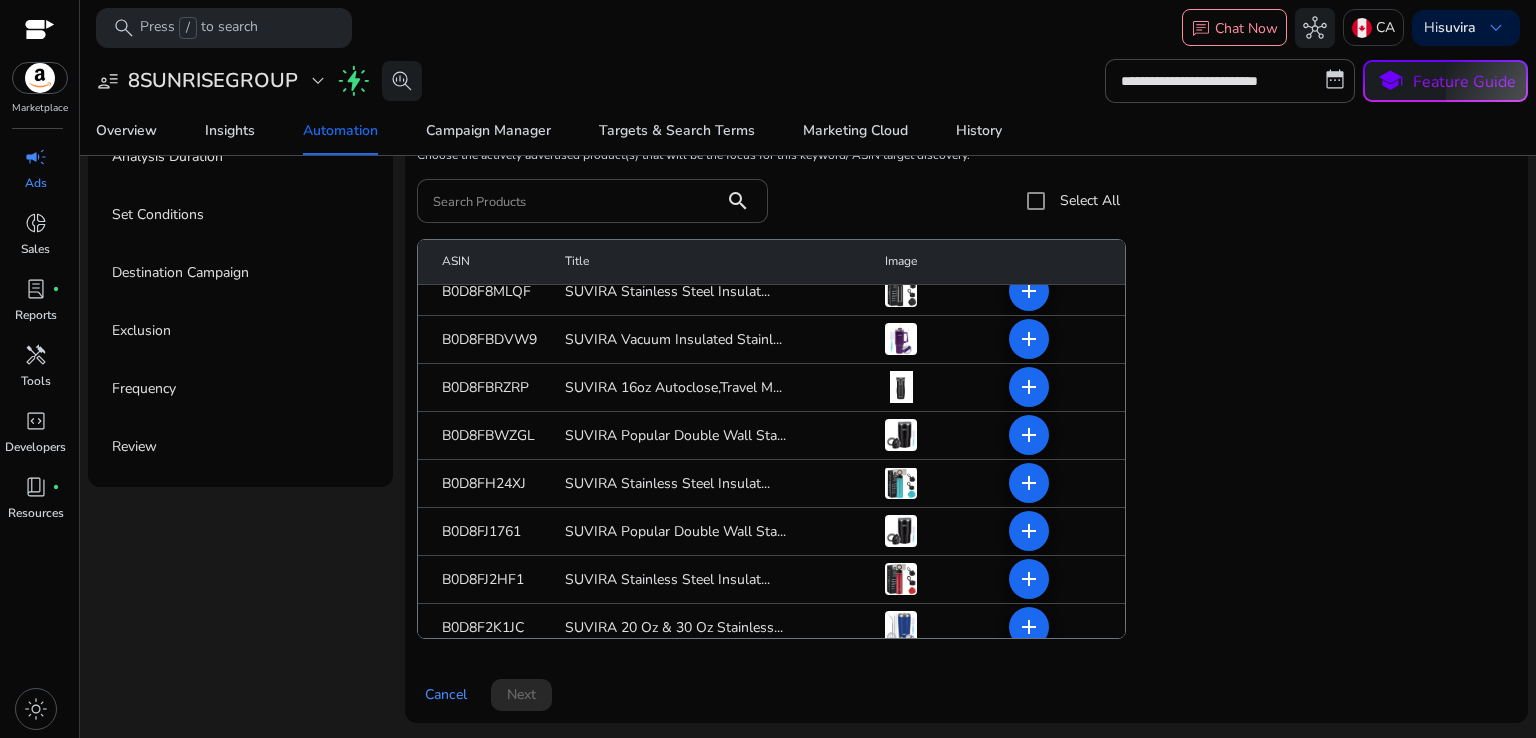click on "Cancel   Next" at bounding box center (966, 687) 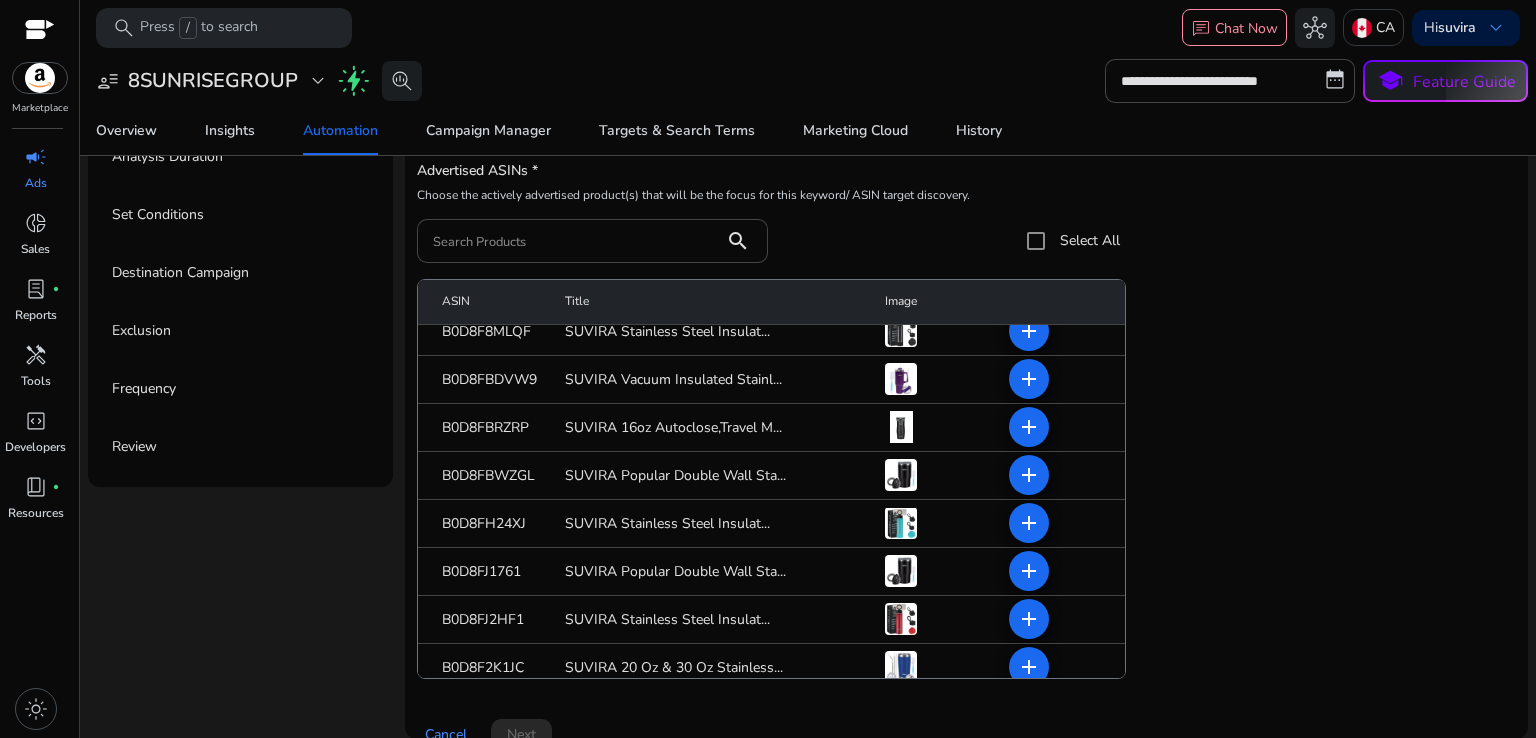 scroll, scrollTop: 0, scrollLeft: 0, axis: both 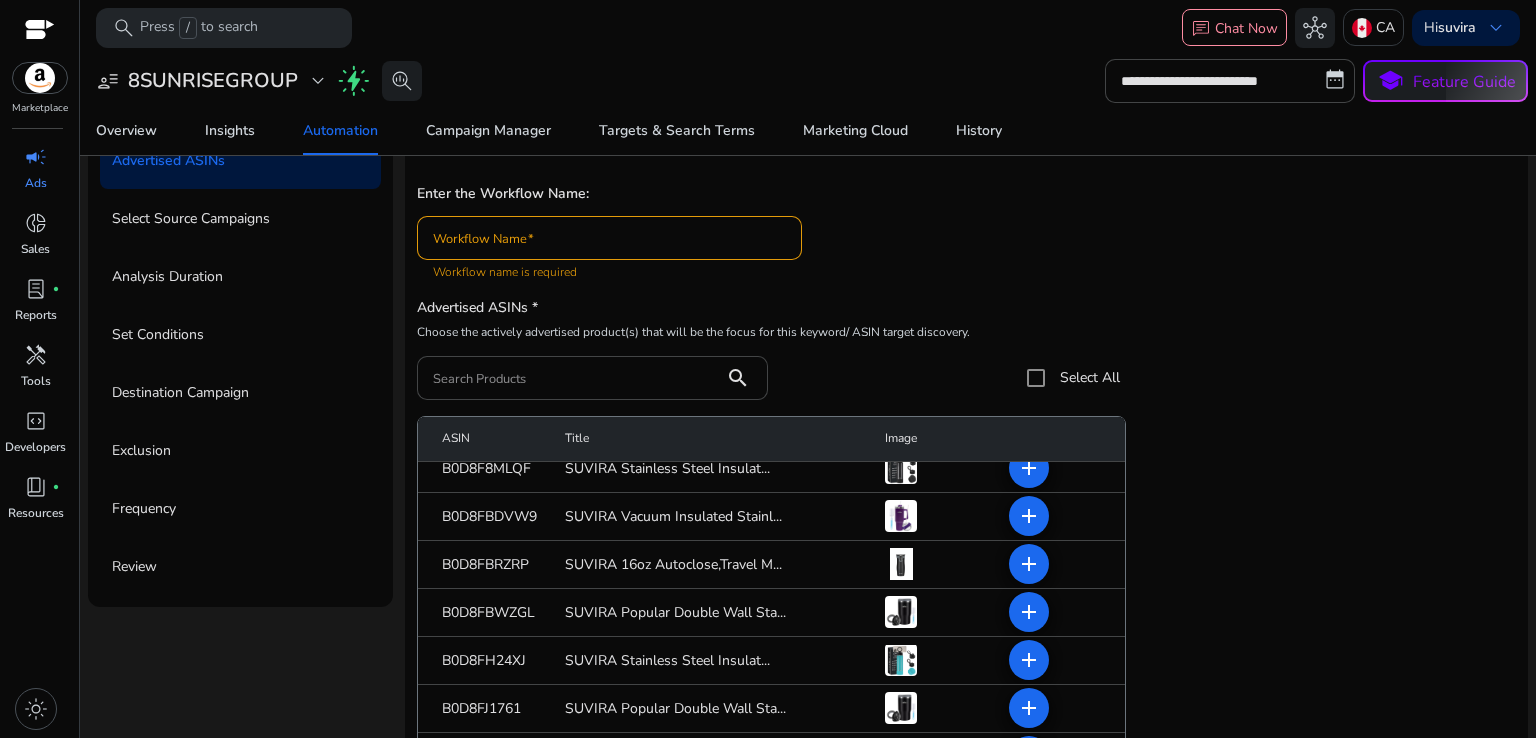 click at bounding box center [1059, 439] 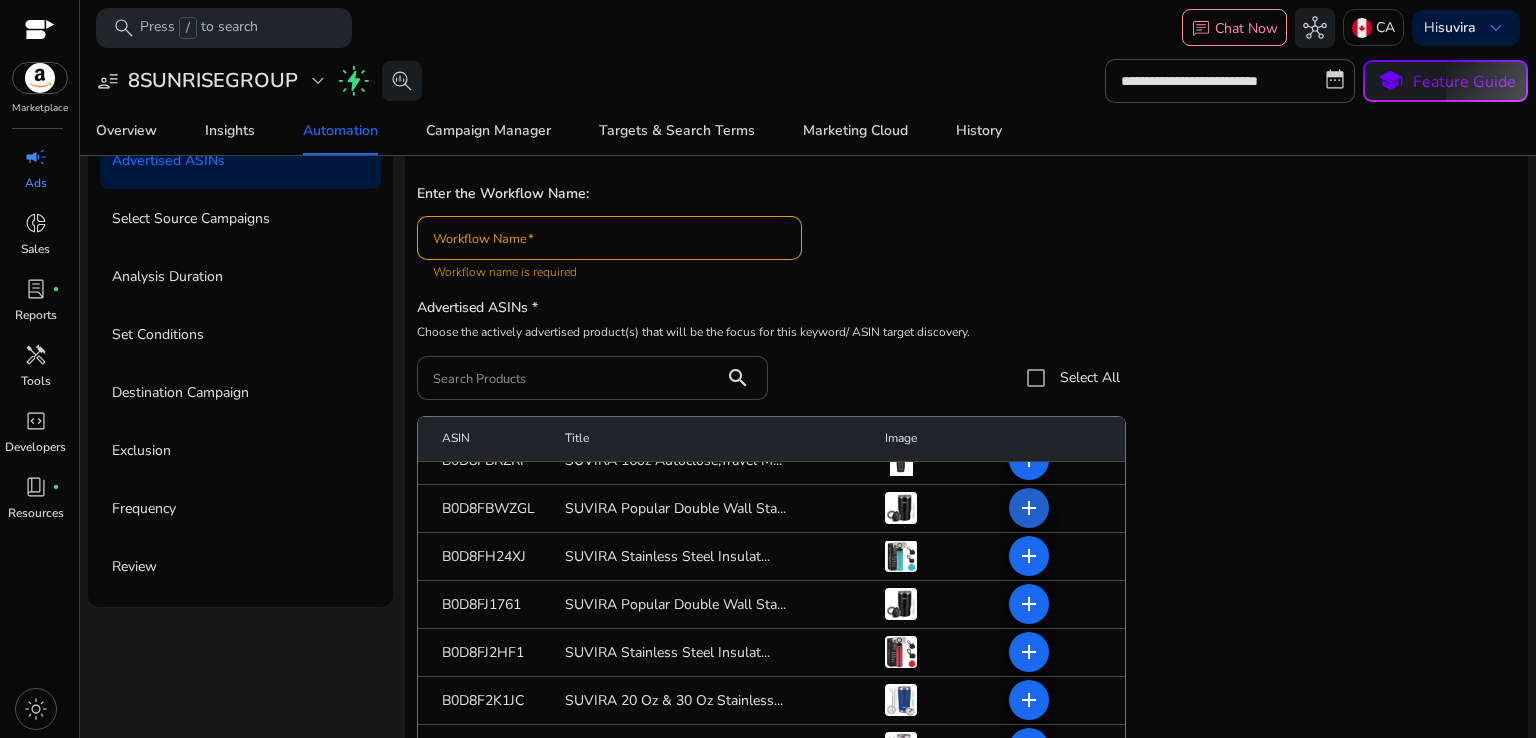 scroll, scrollTop: 3625, scrollLeft: 0, axis: vertical 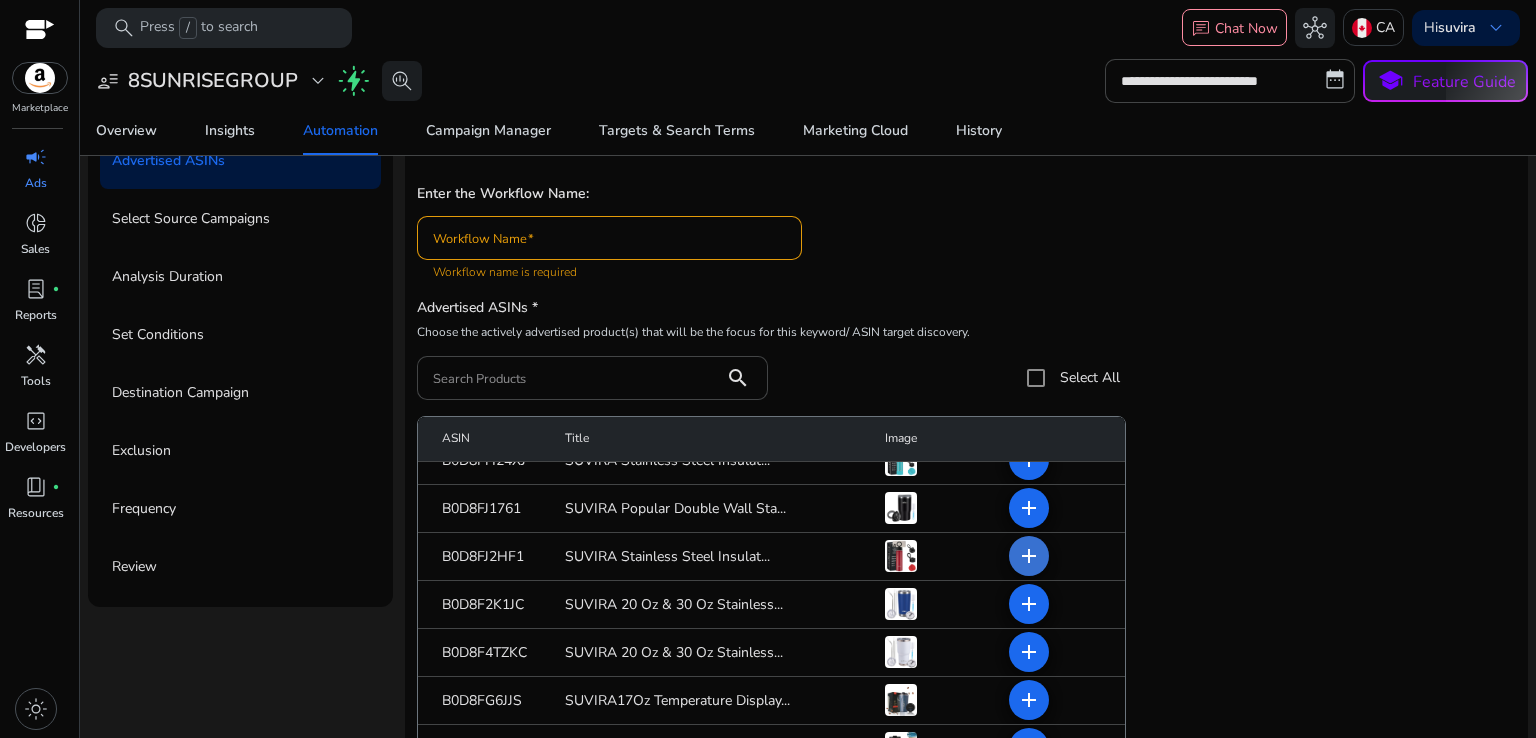 click on "add" 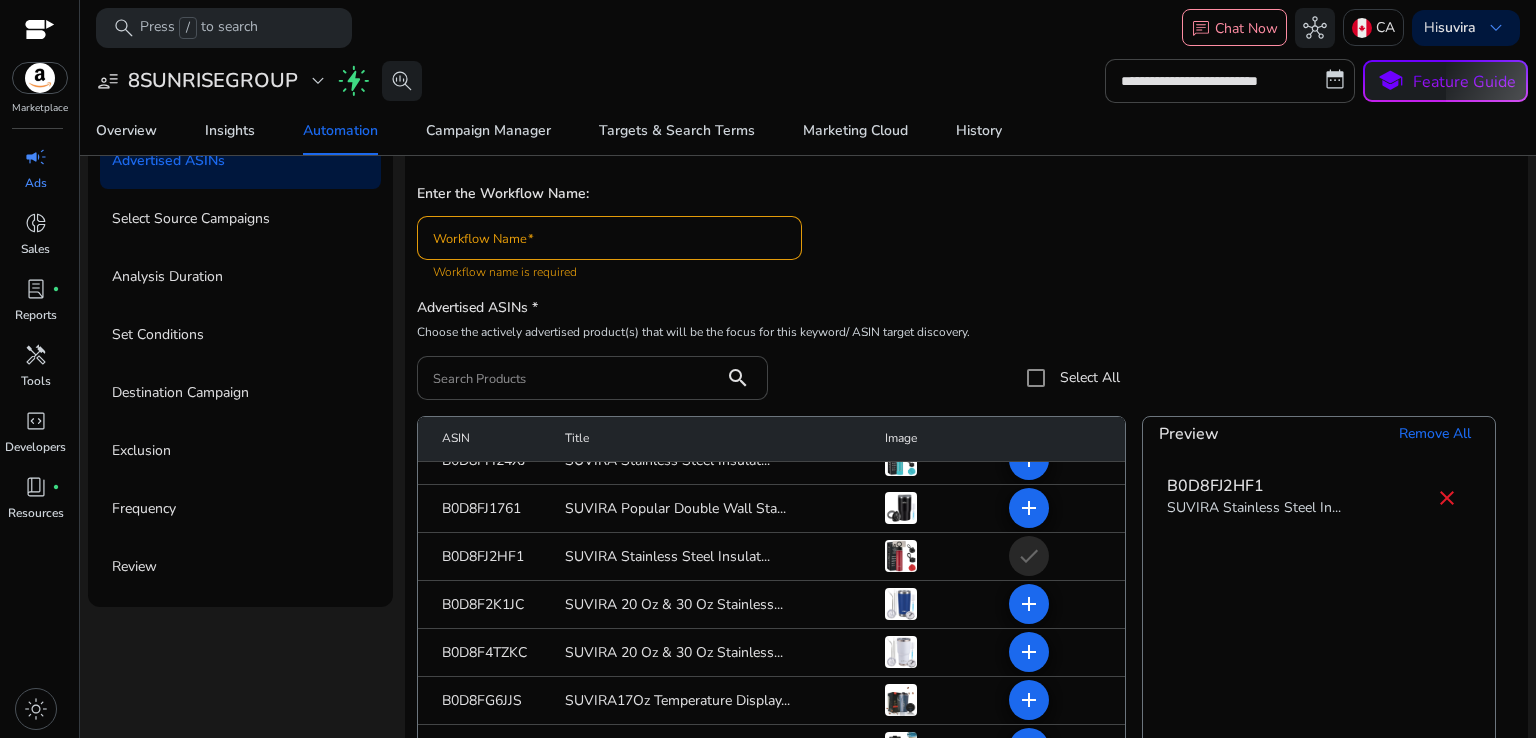 click on "Advertised ASINs *  Choose the actively advertised product(s) that will be the focus for this keyword/ ASIN target discovery.  Search Products search  Select All" at bounding box center (966, 346) 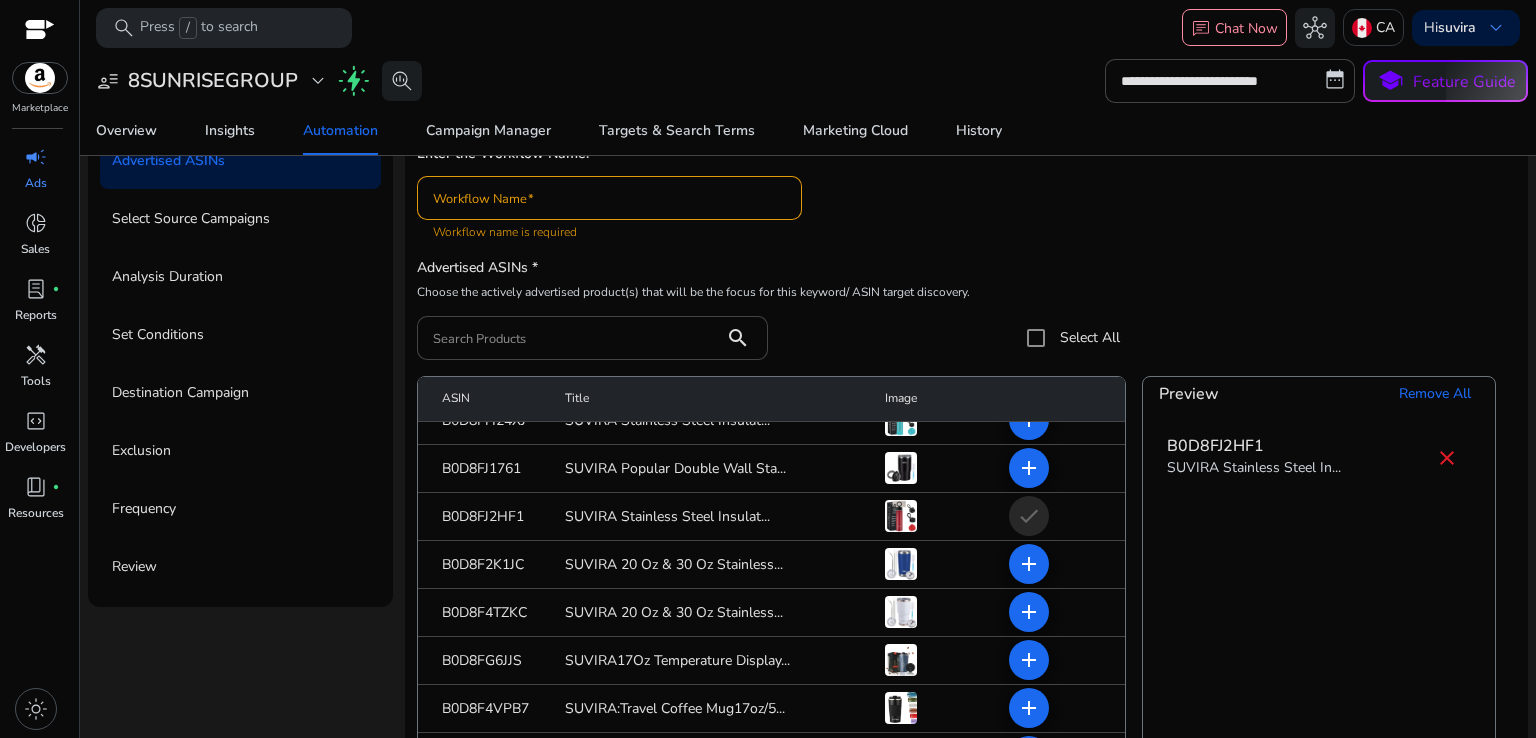 scroll, scrollTop: 57, scrollLeft: 0, axis: vertical 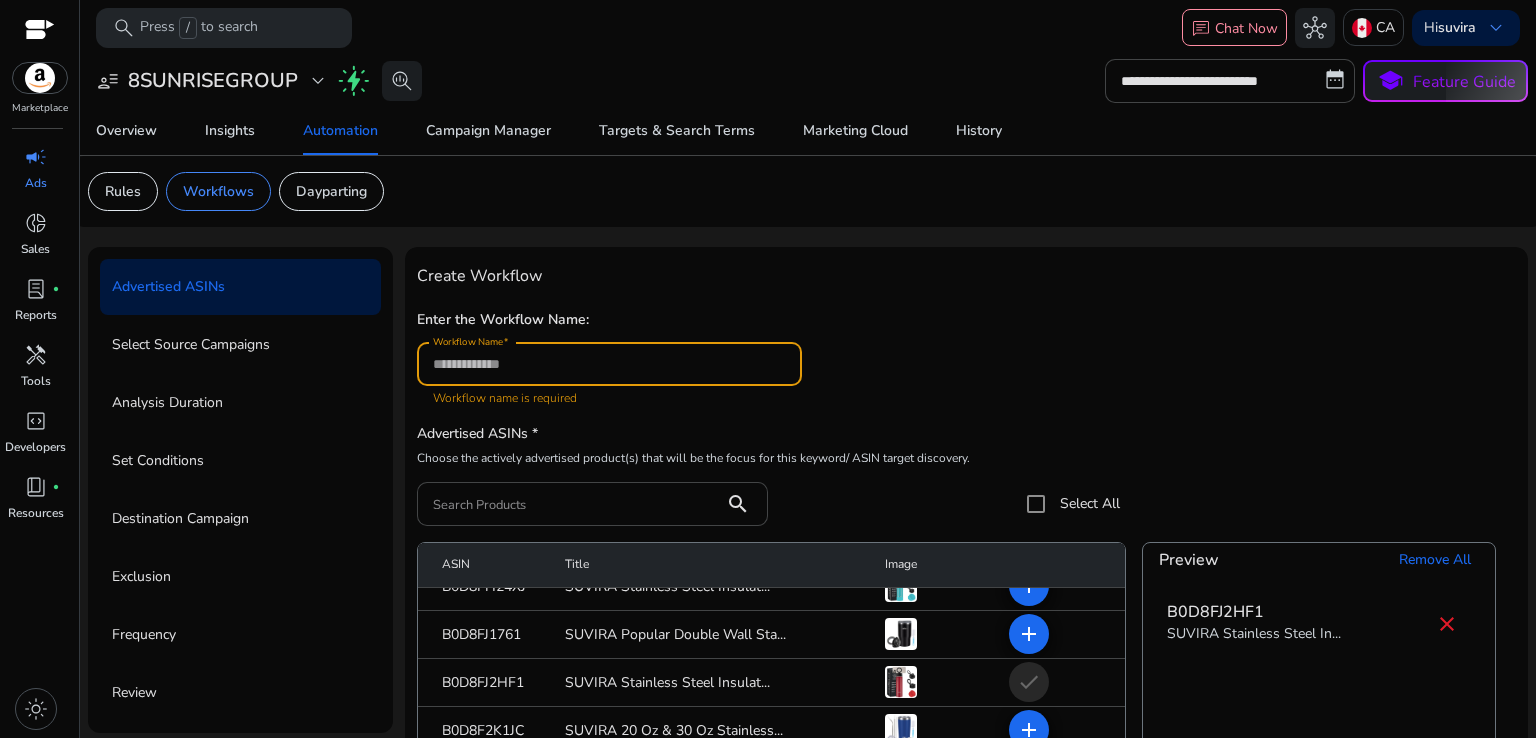click on "Workflow Name" at bounding box center [609, 364] 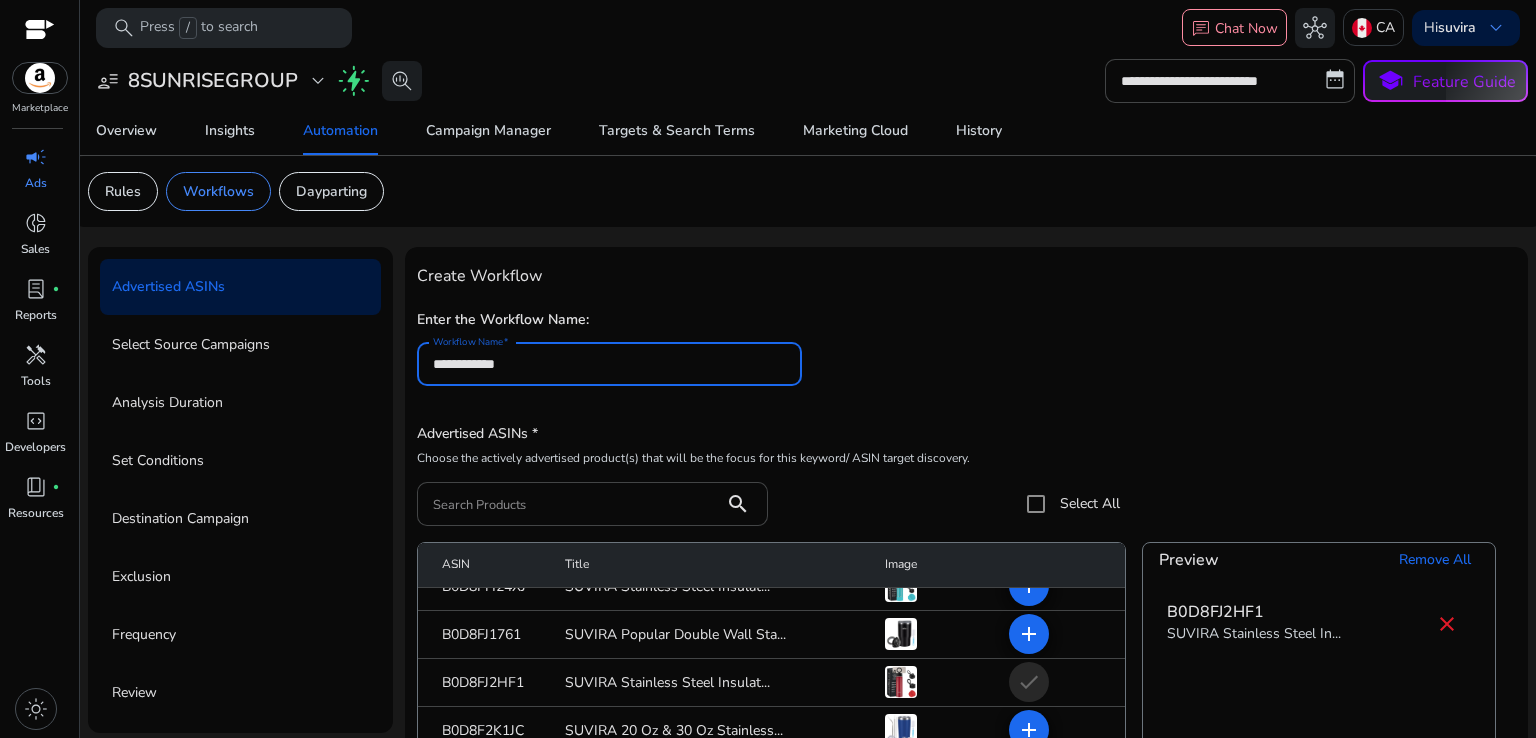 type on "**********" 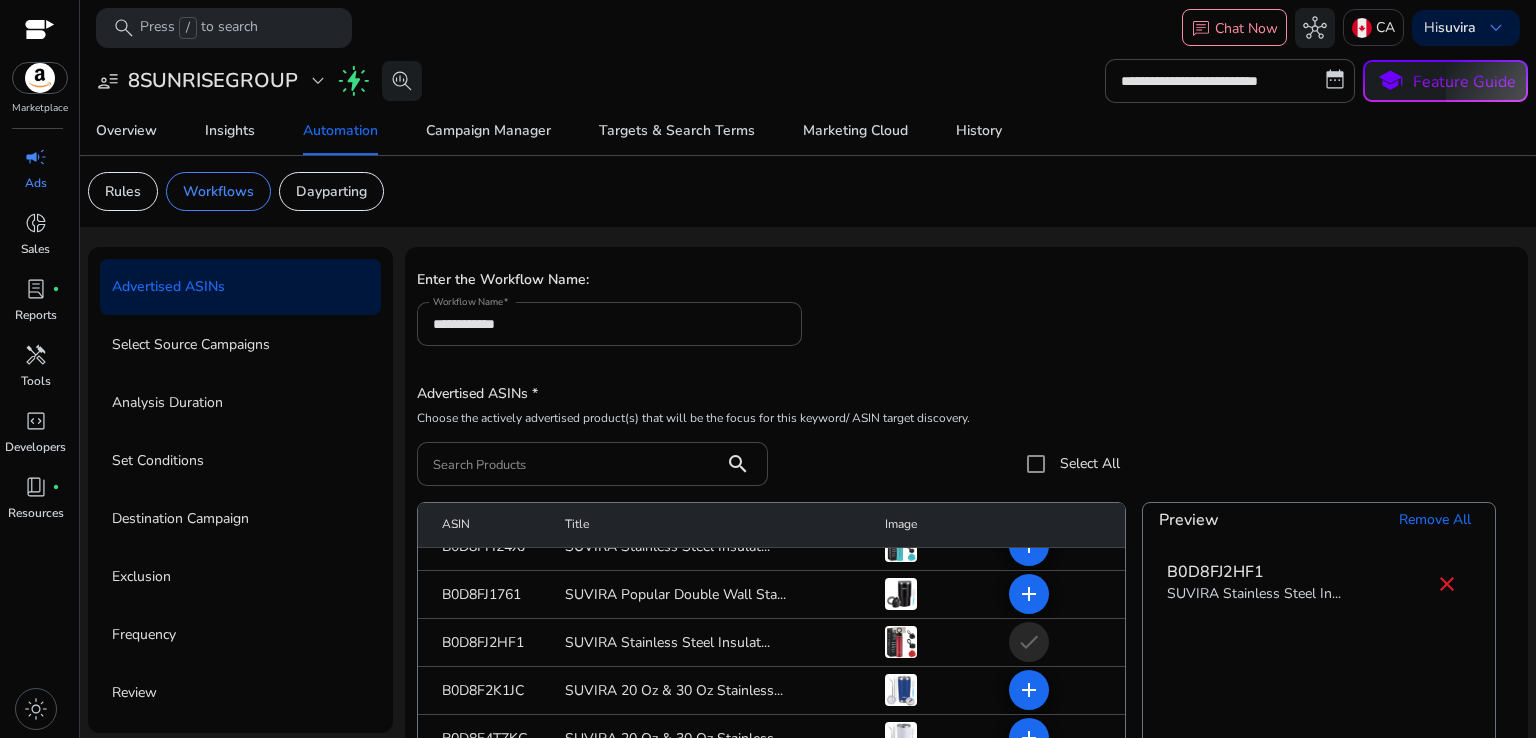 scroll, scrollTop: 57, scrollLeft: 0, axis: vertical 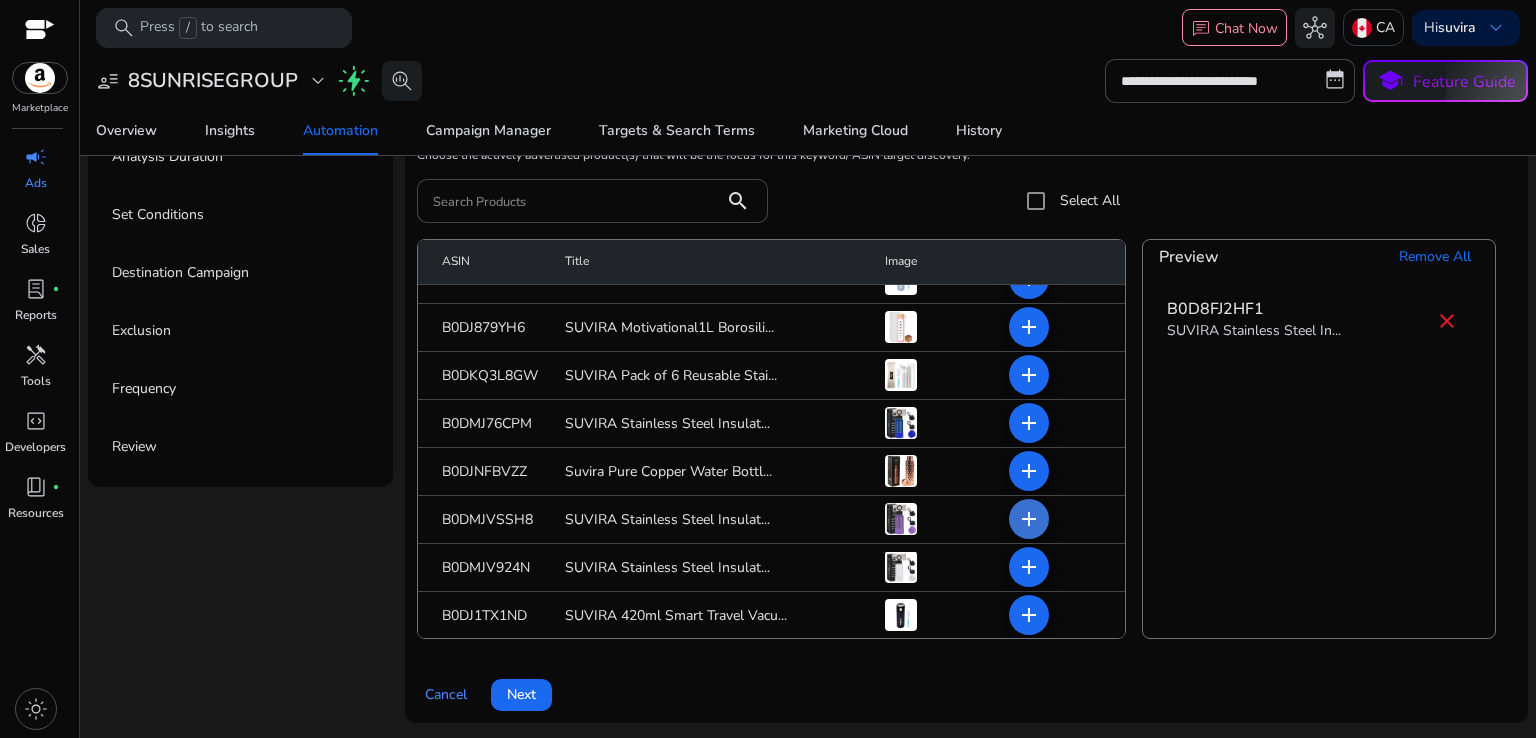click on "add" 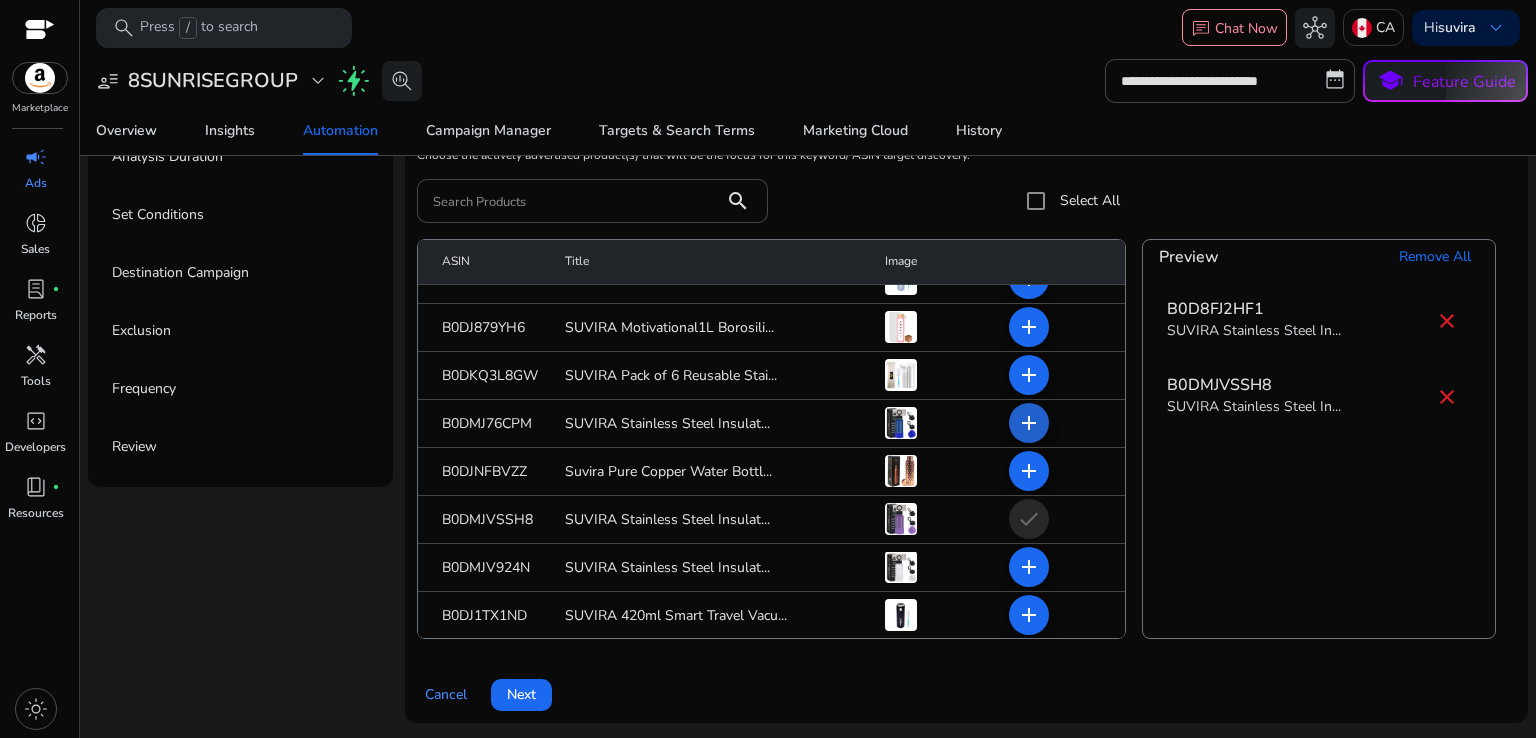 click on "add" at bounding box center [1029, 471] 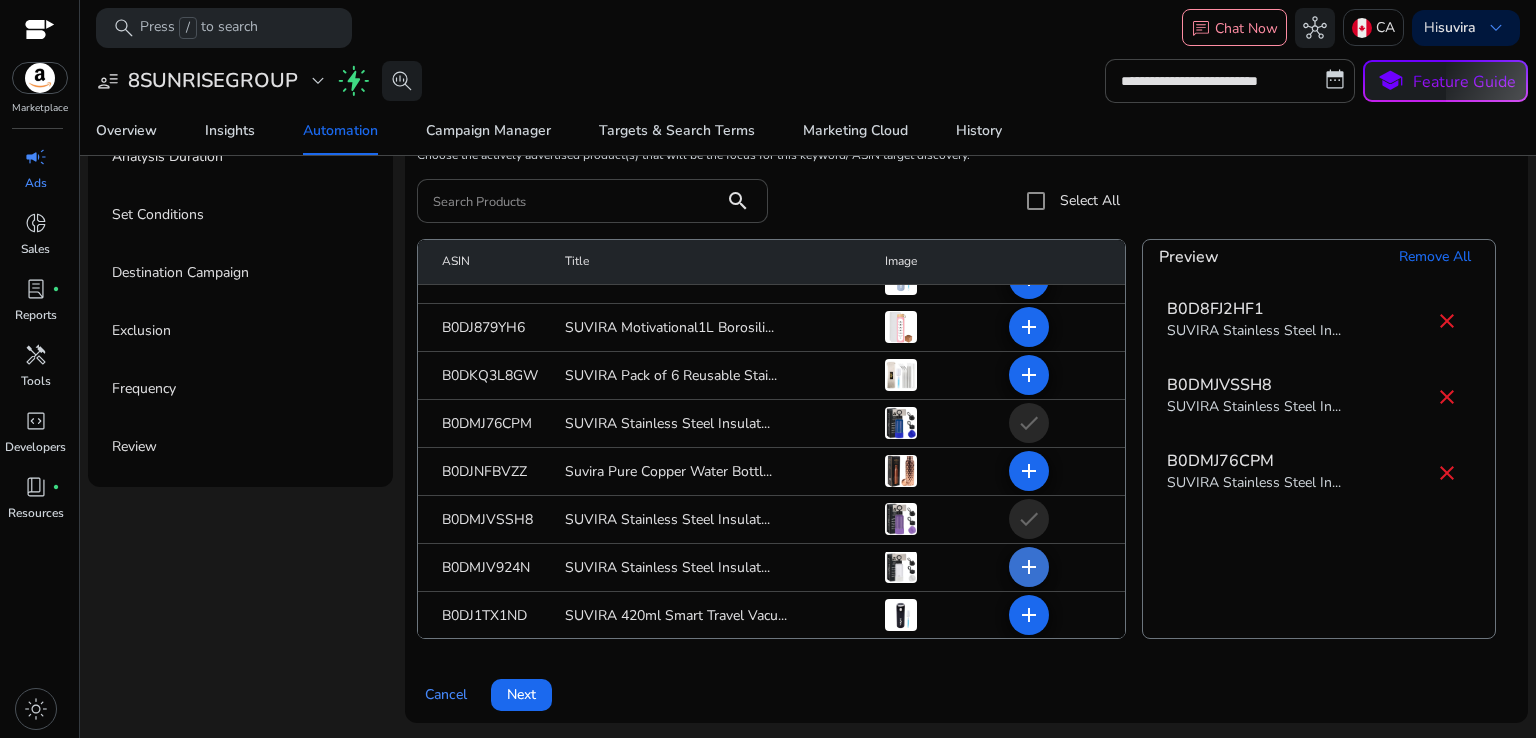 click on "add" 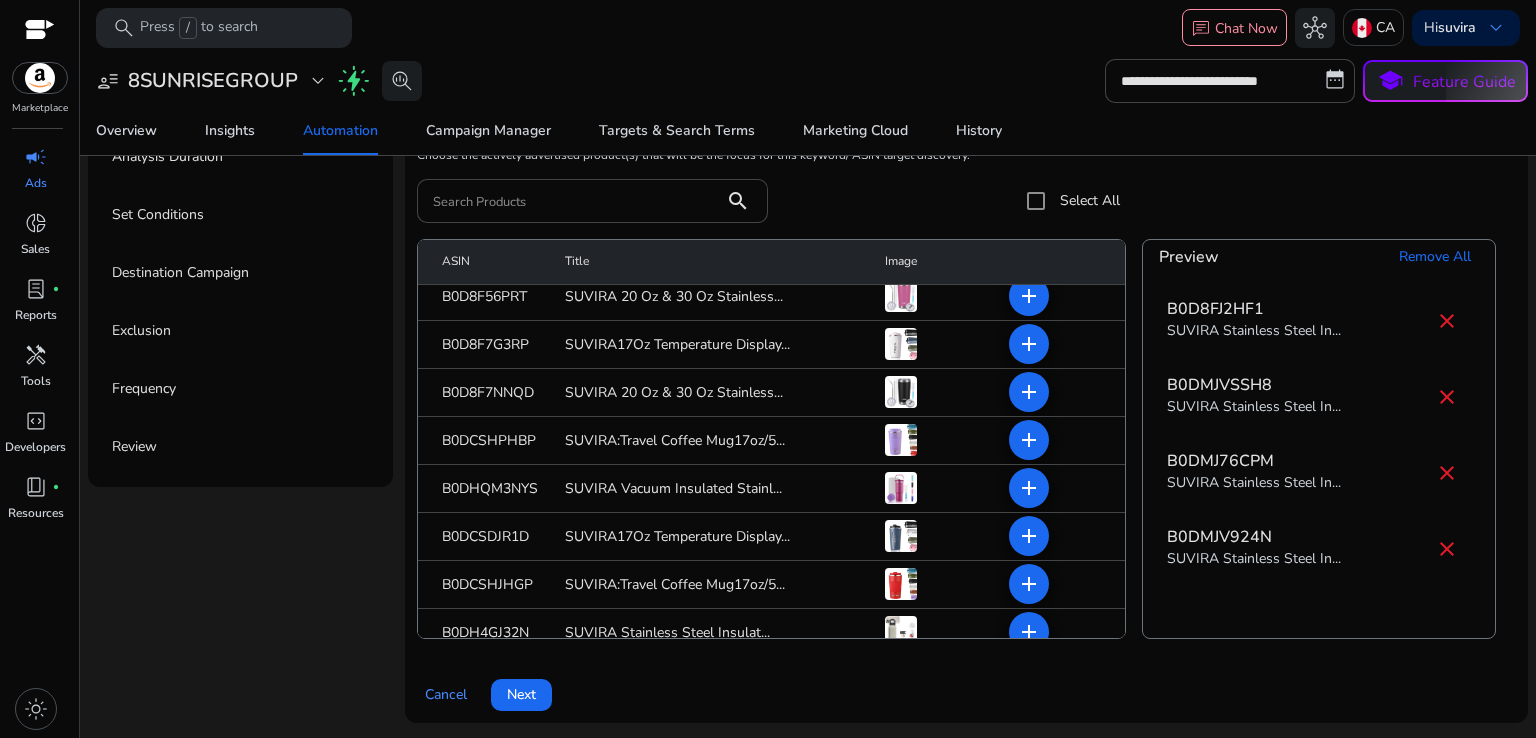 scroll, scrollTop: 4238, scrollLeft: 0, axis: vertical 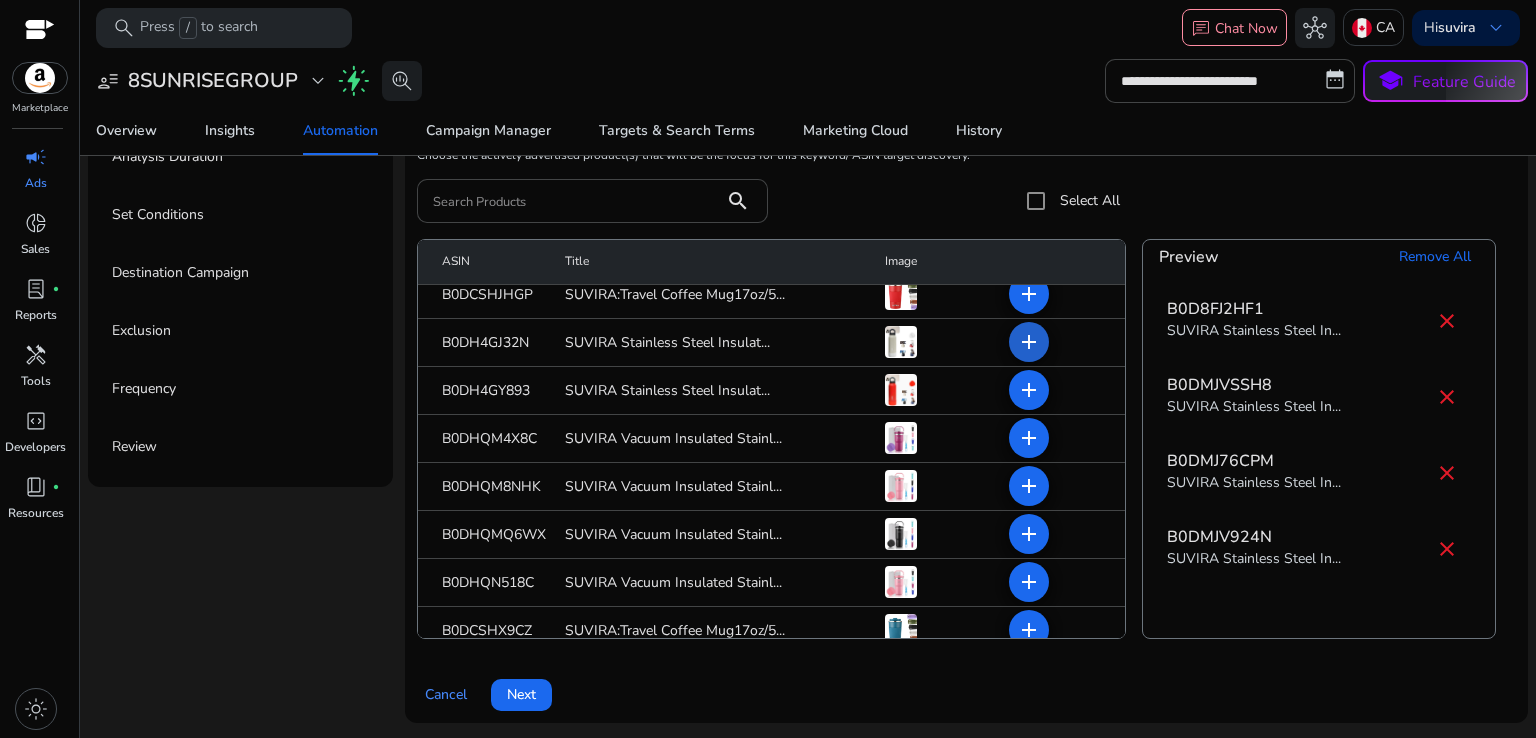 click on "add" at bounding box center [1029, 390] 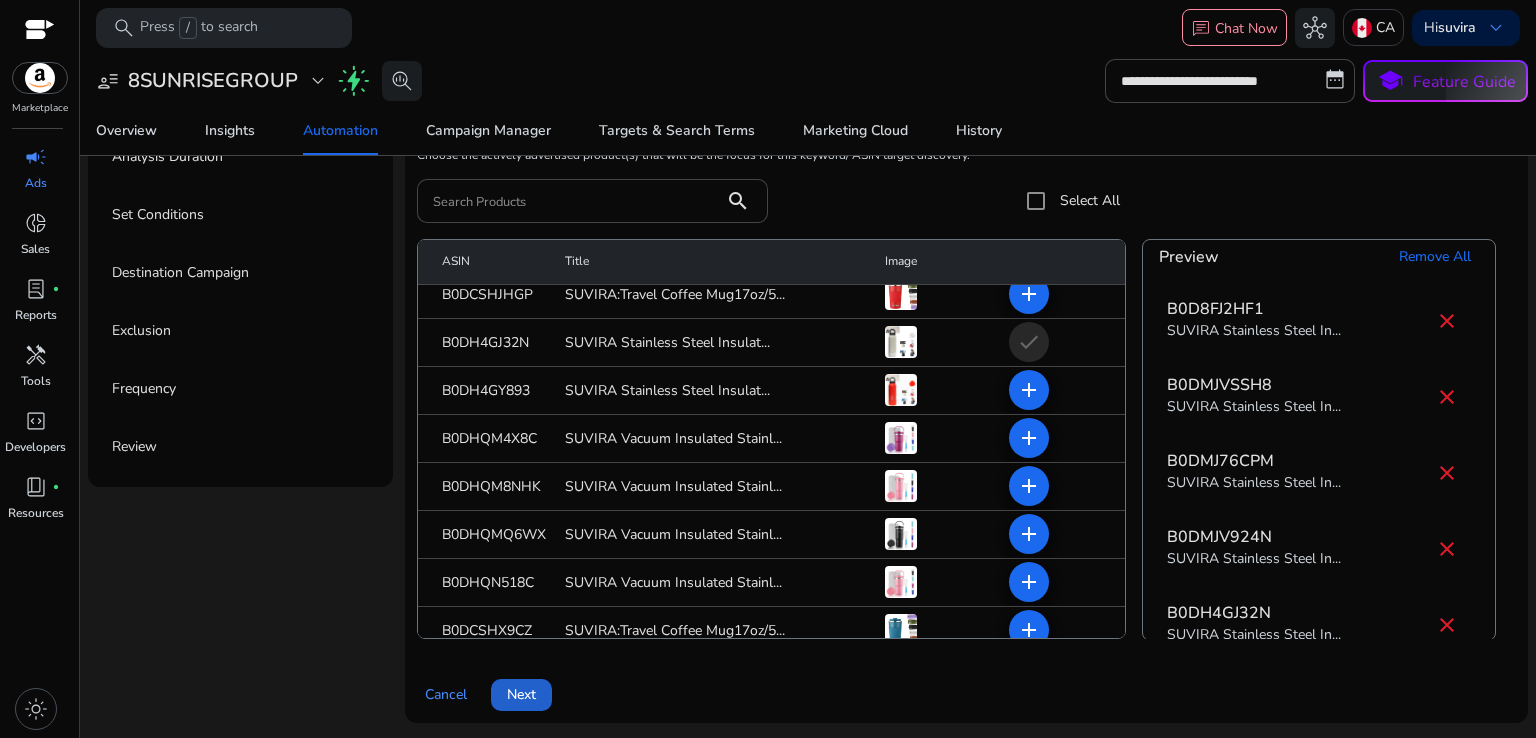 click on "Next" at bounding box center (521, 694) 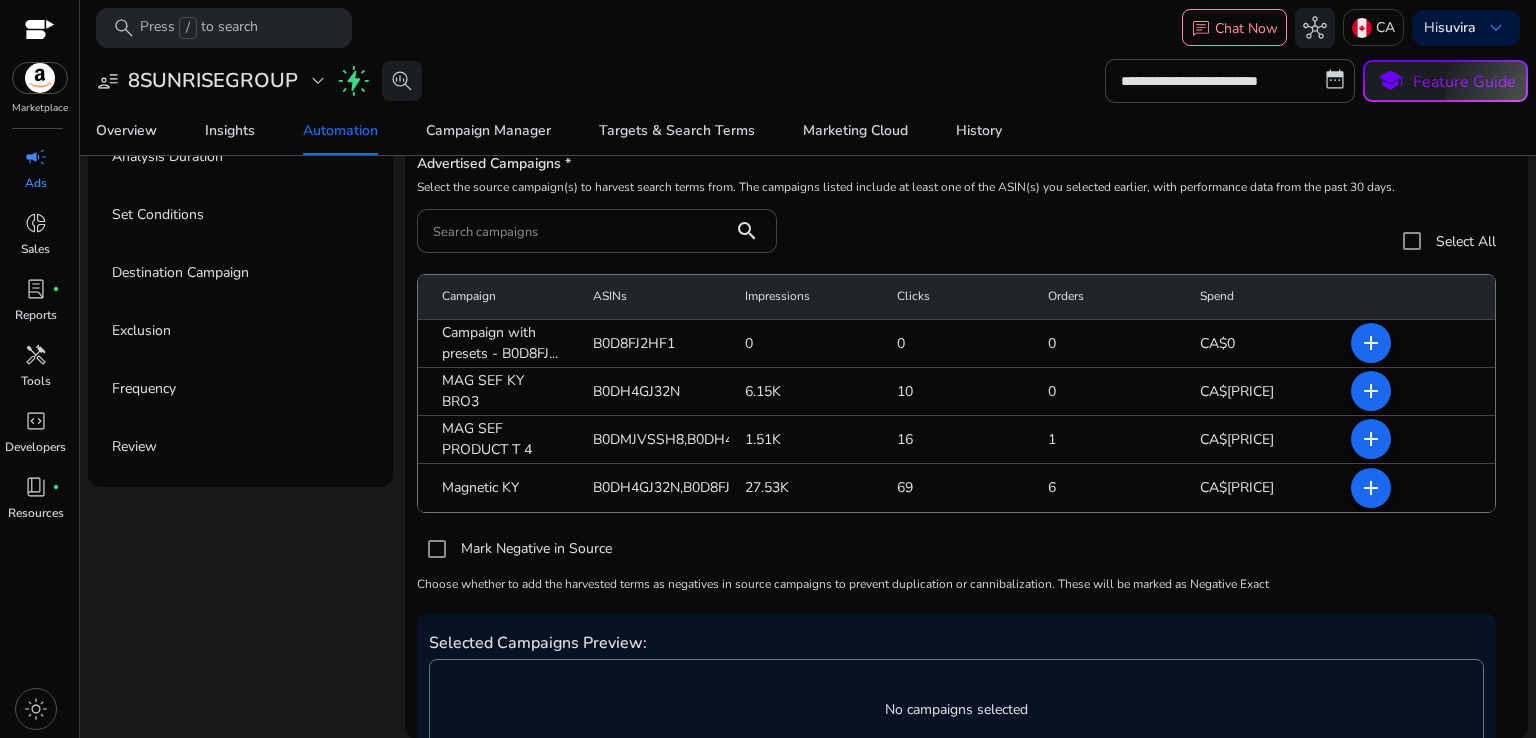 scroll, scrollTop: 0, scrollLeft: 0, axis: both 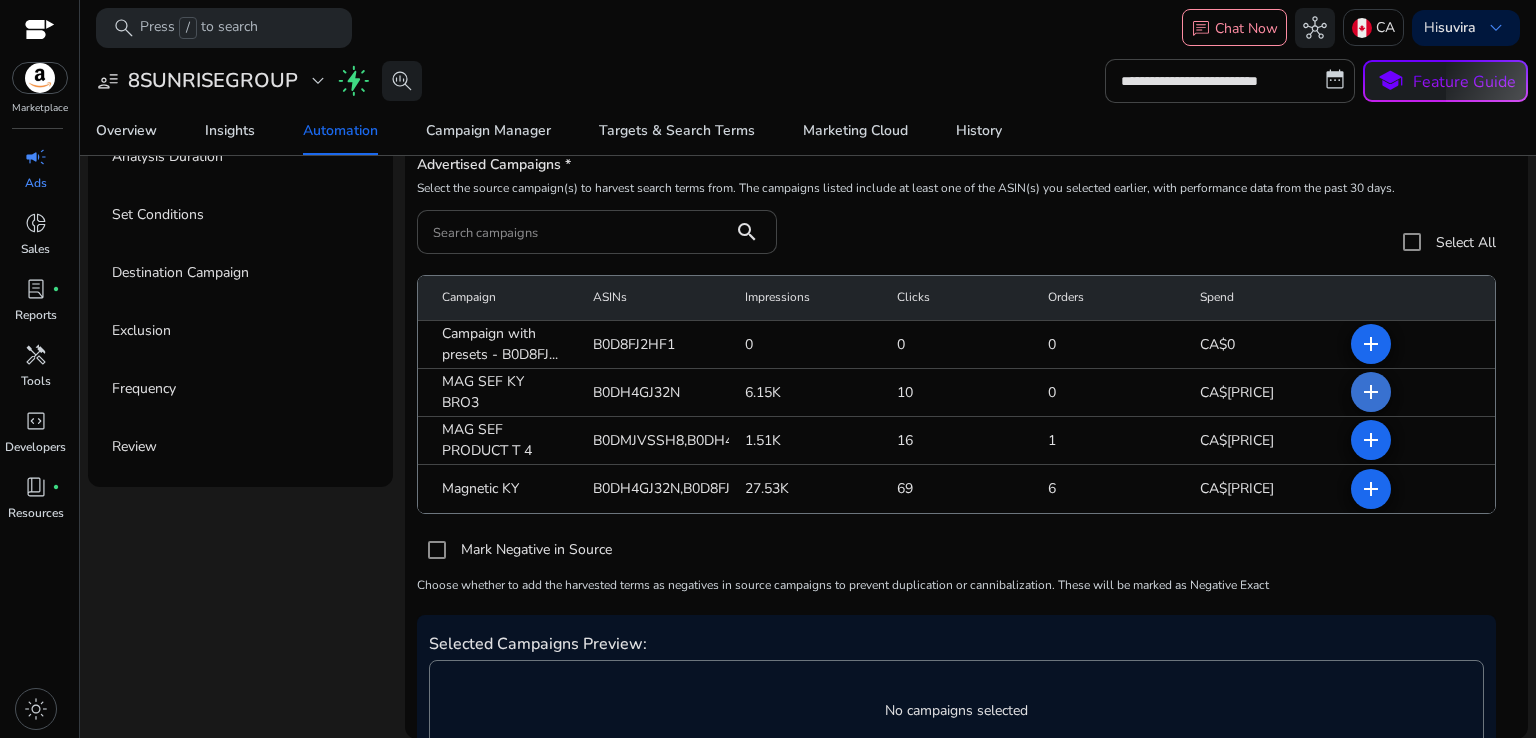 click on "add" 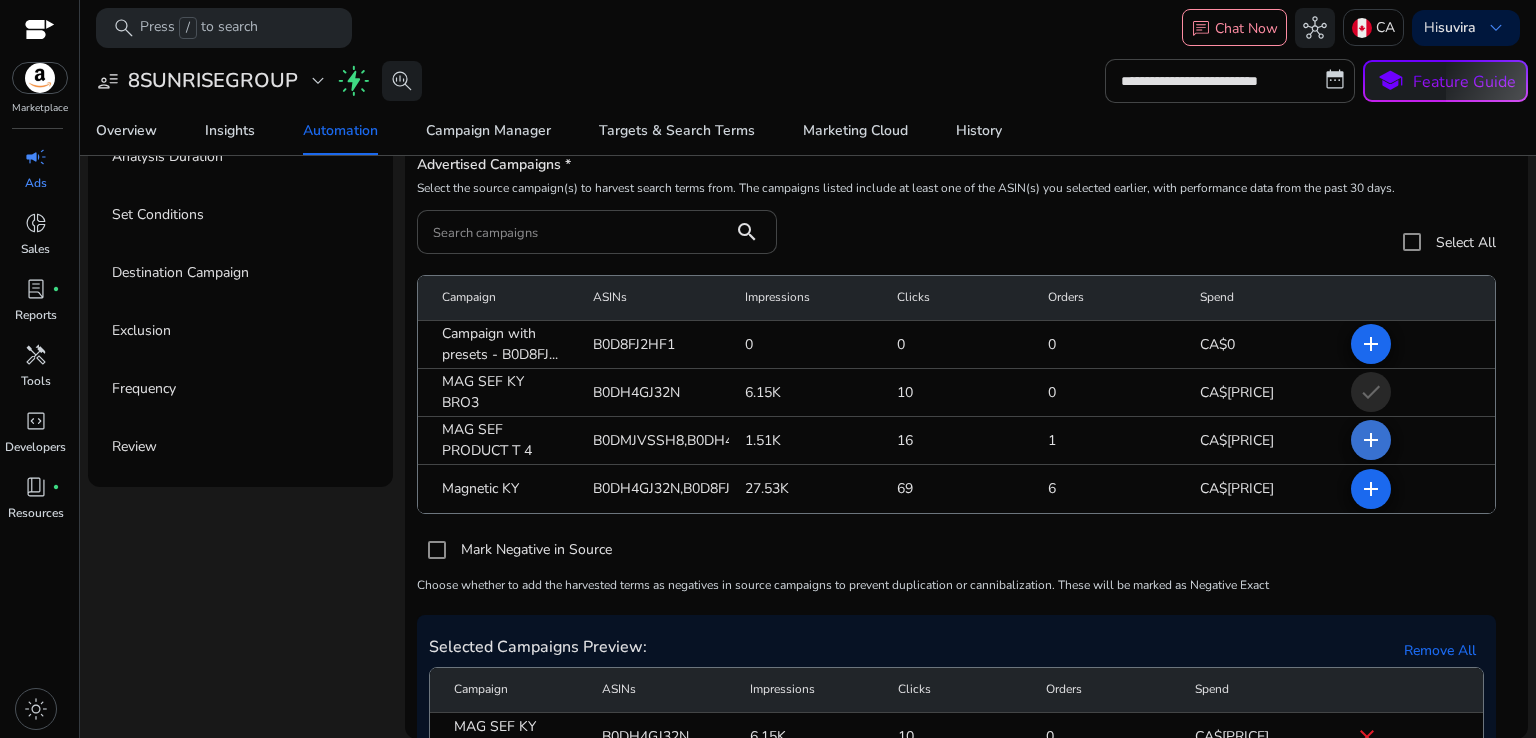 click on "add" 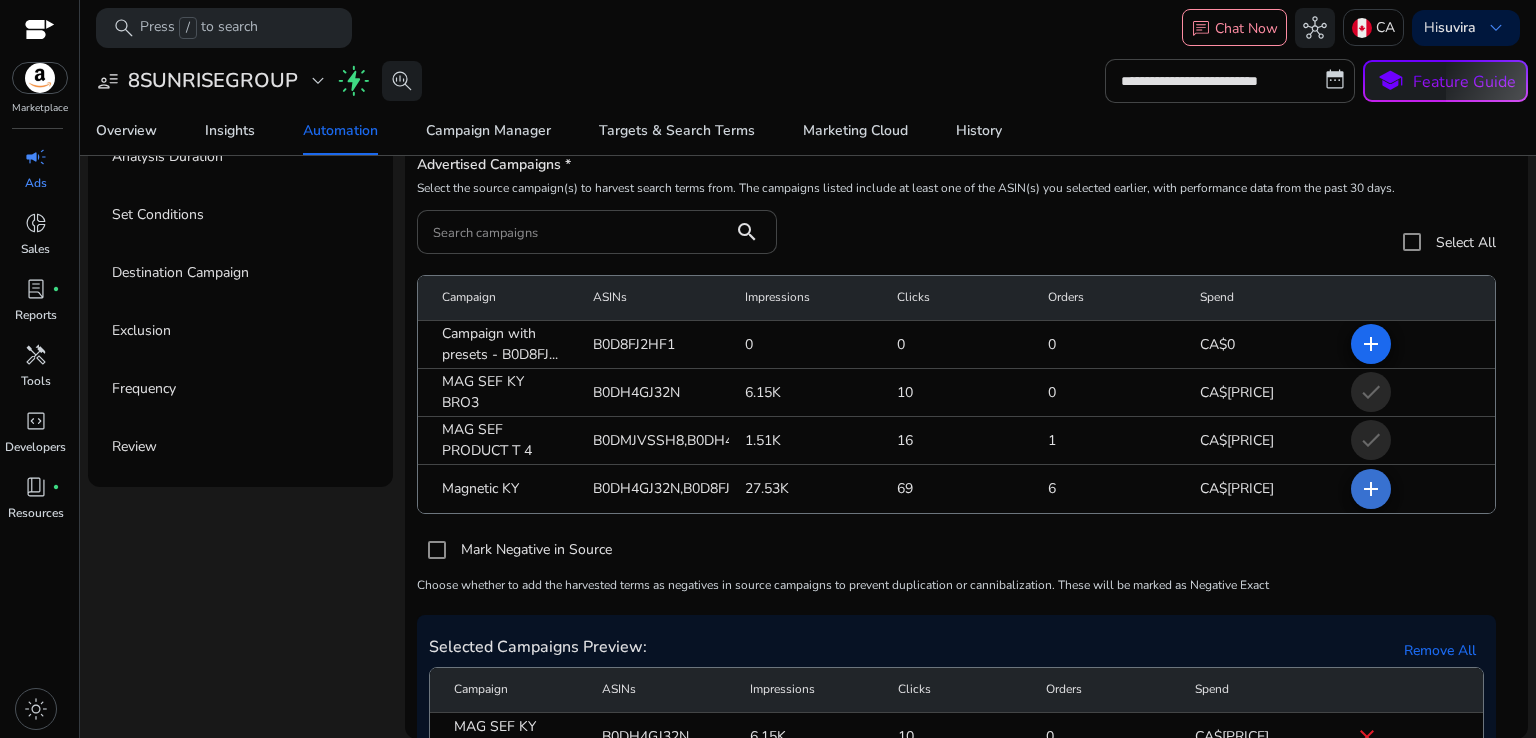 click on "add" 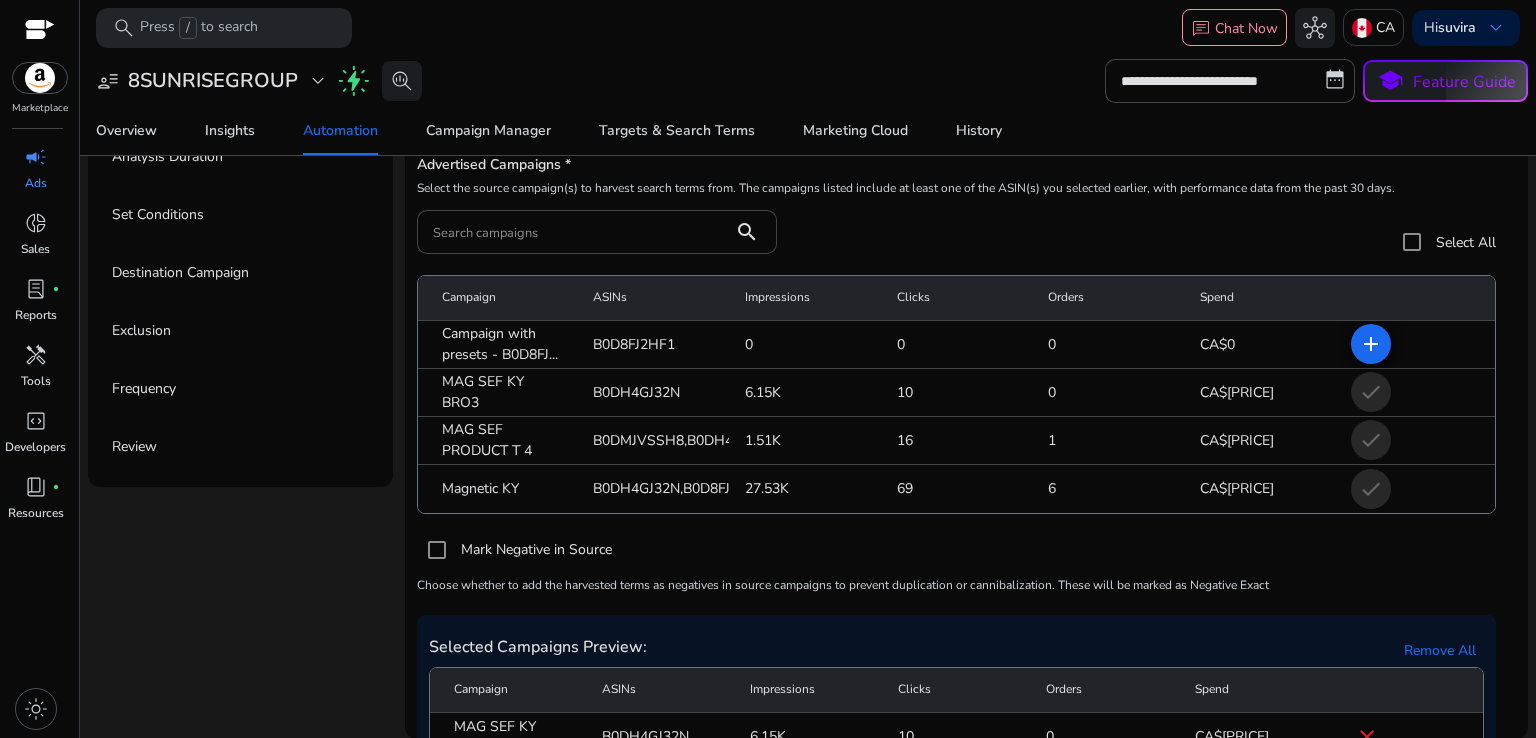 scroll, scrollTop: 206, scrollLeft: 0, axis: vertical 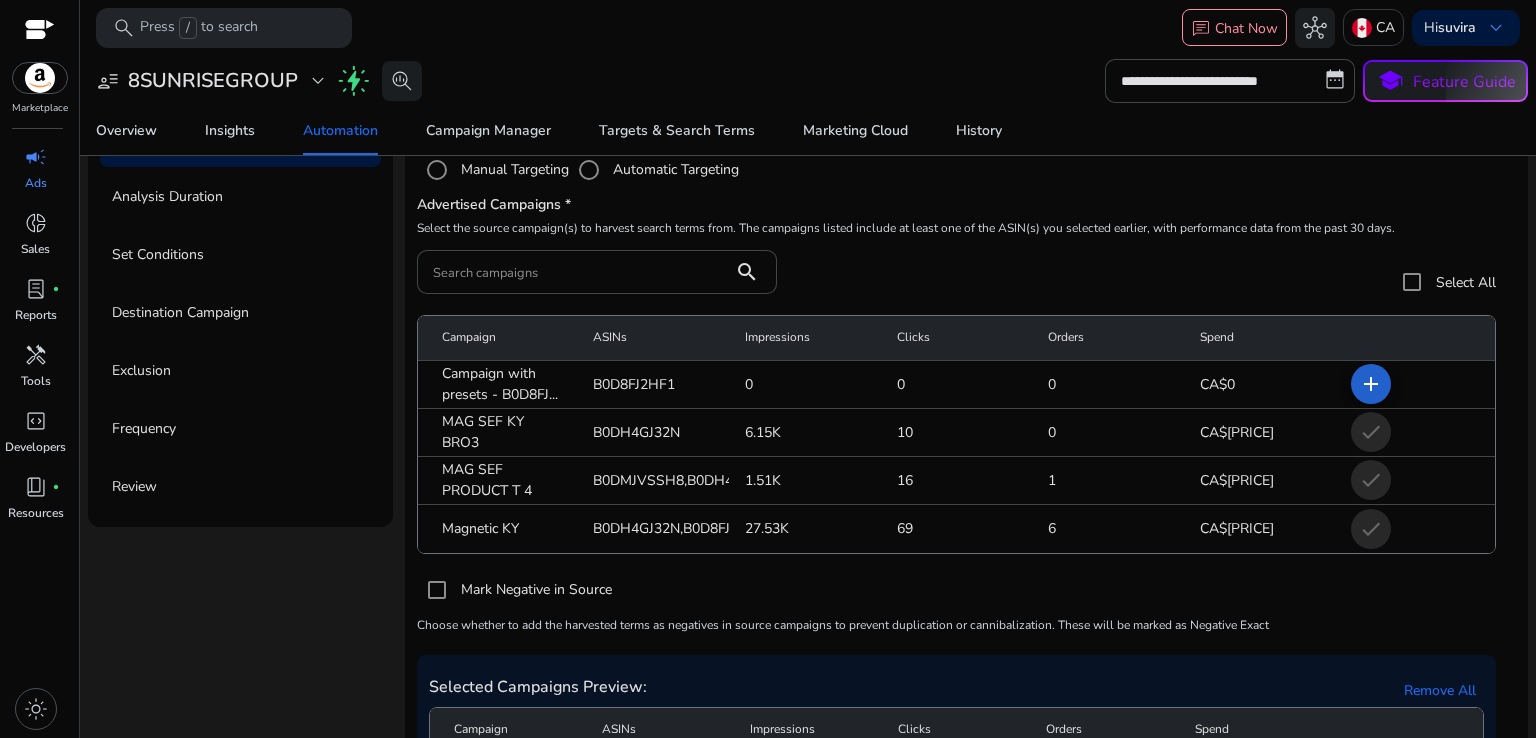 click on "add" 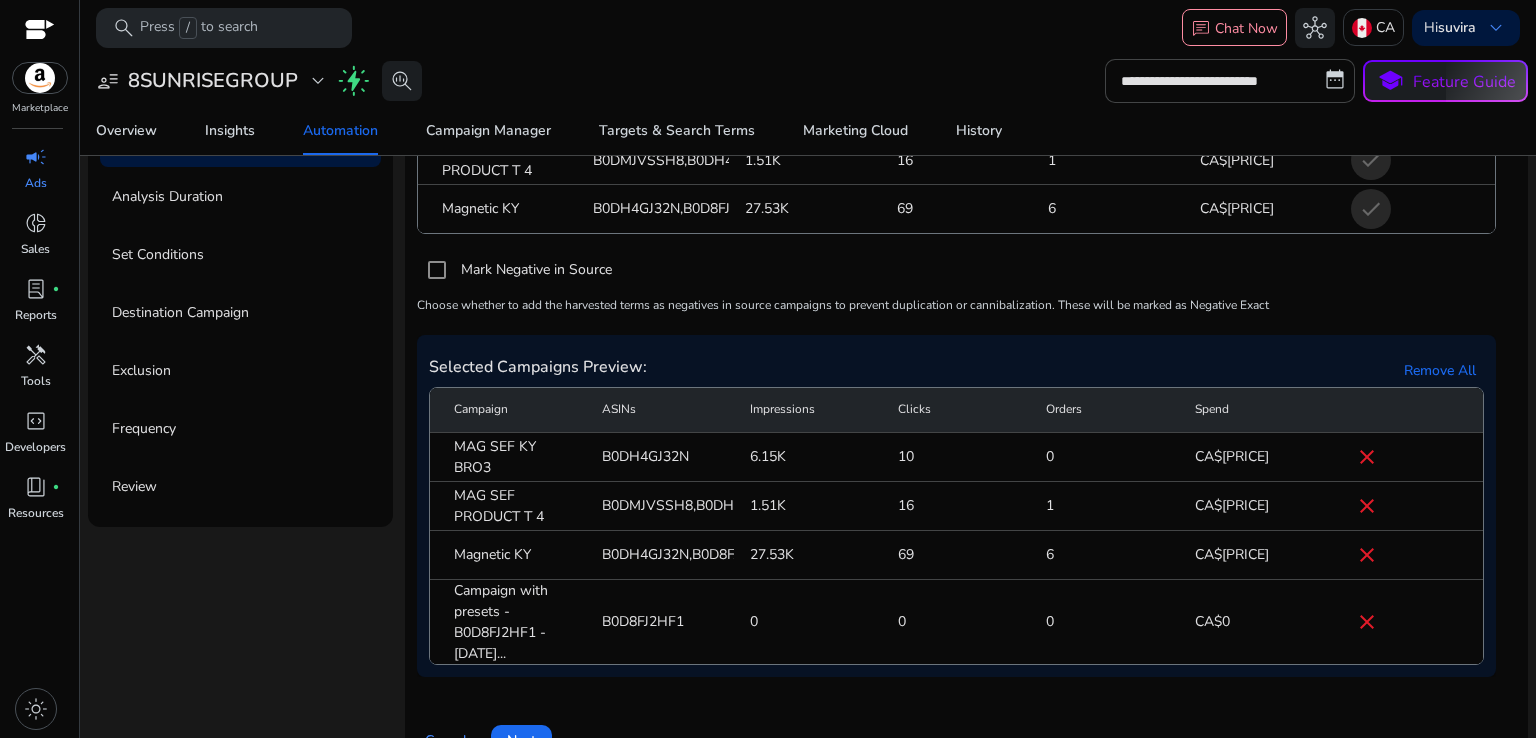 scroll, scrollTop: 324, scrollLeft: 0, axis: vertical 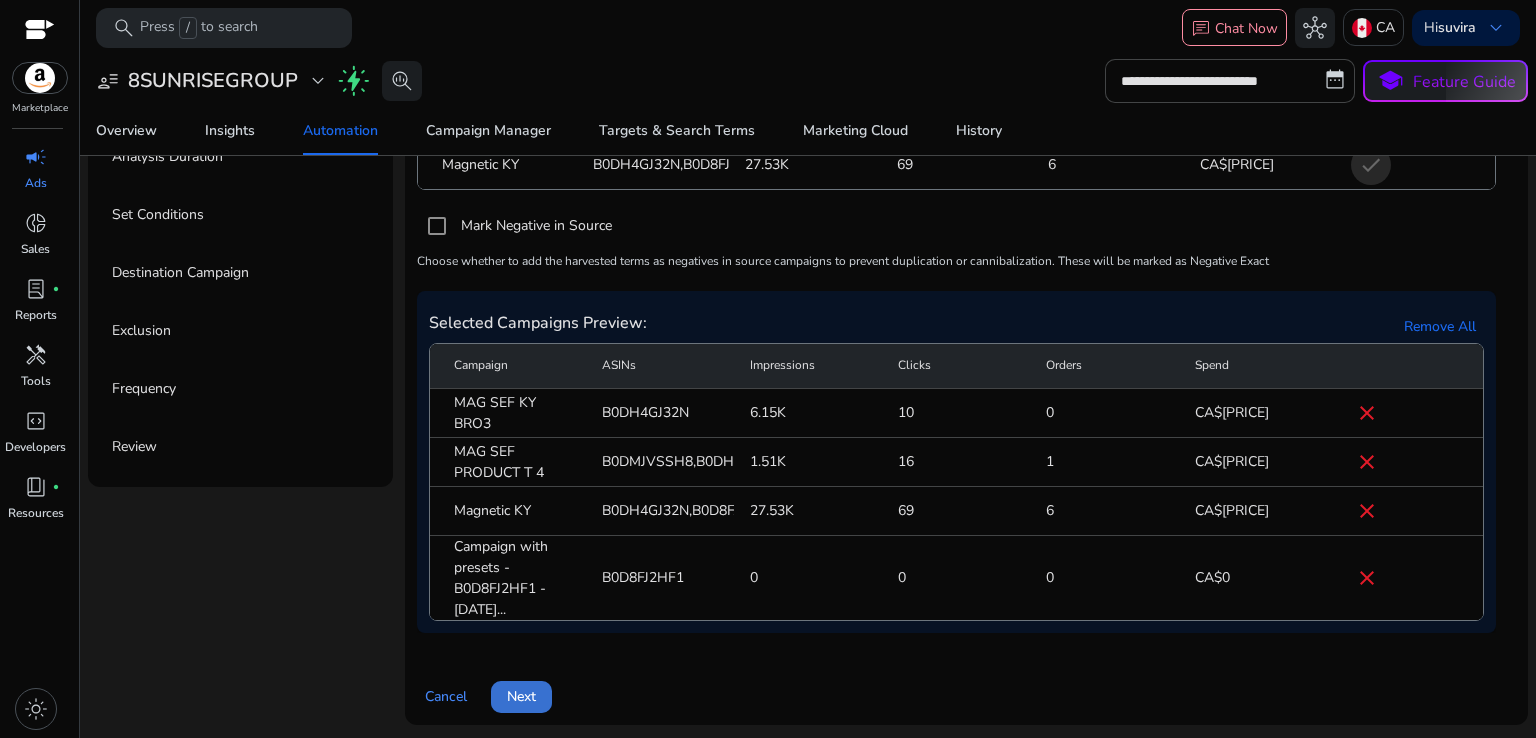 click on "Next" at bounding box center (521, 696) 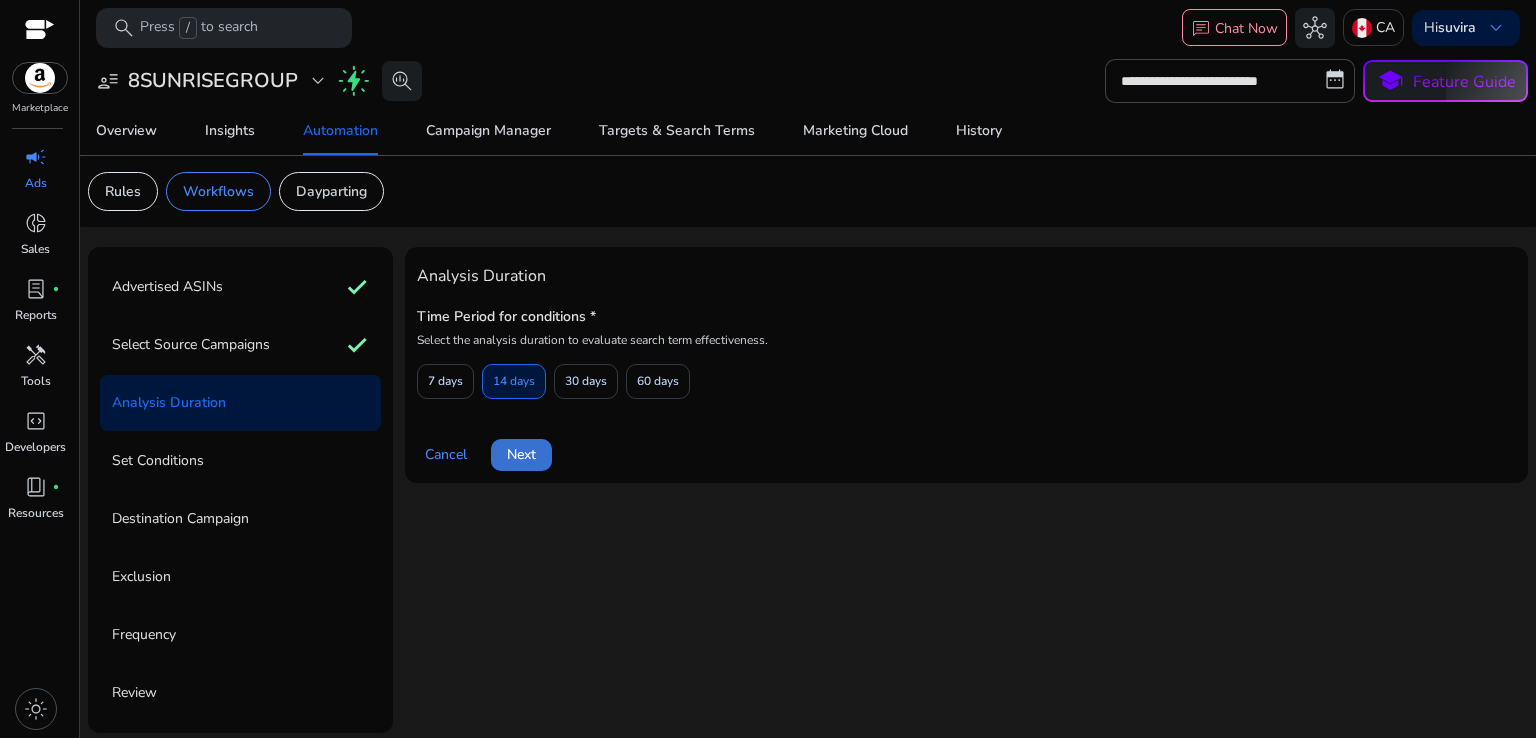click on "Next" at bounding box center (521, 454) 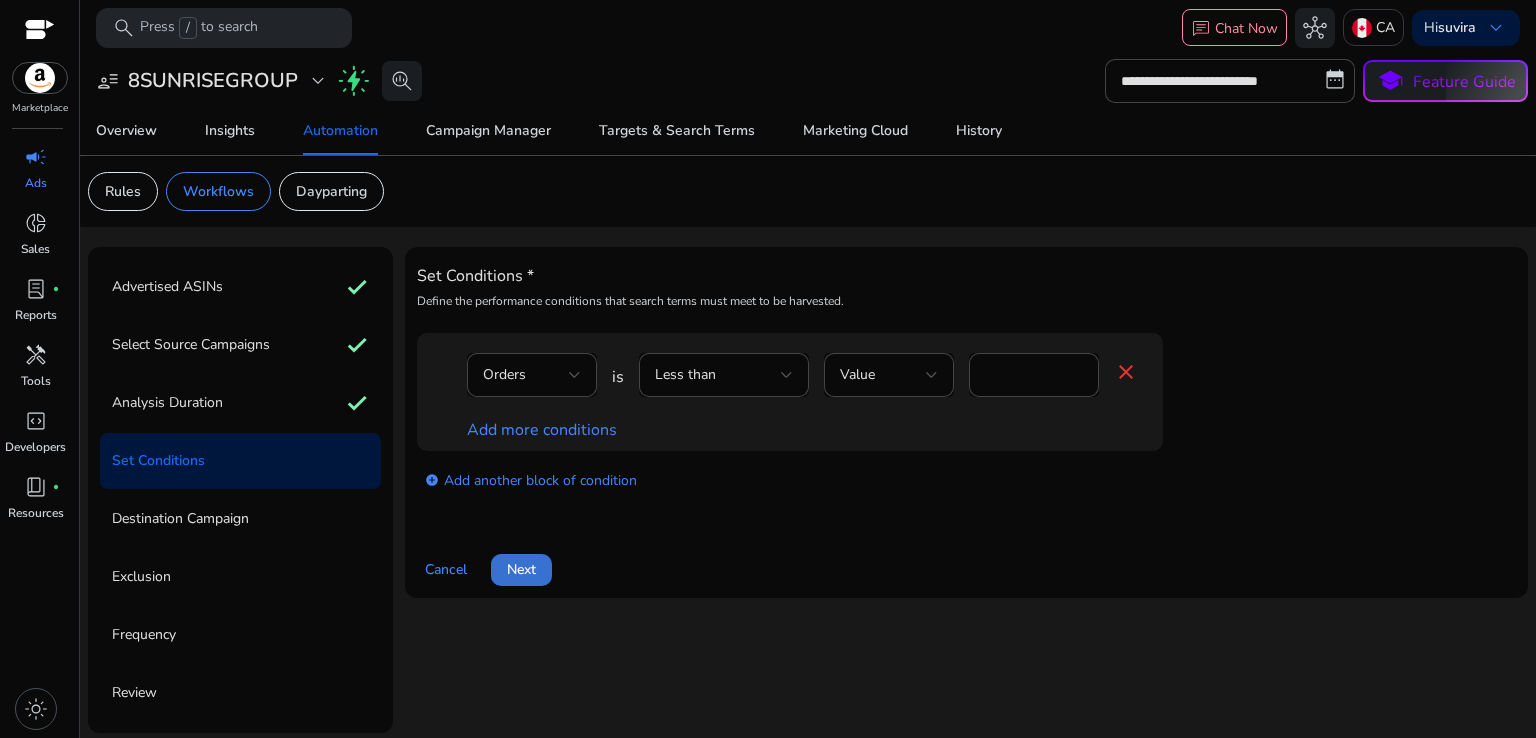 click on "Next" at bounding box center (521, 569) 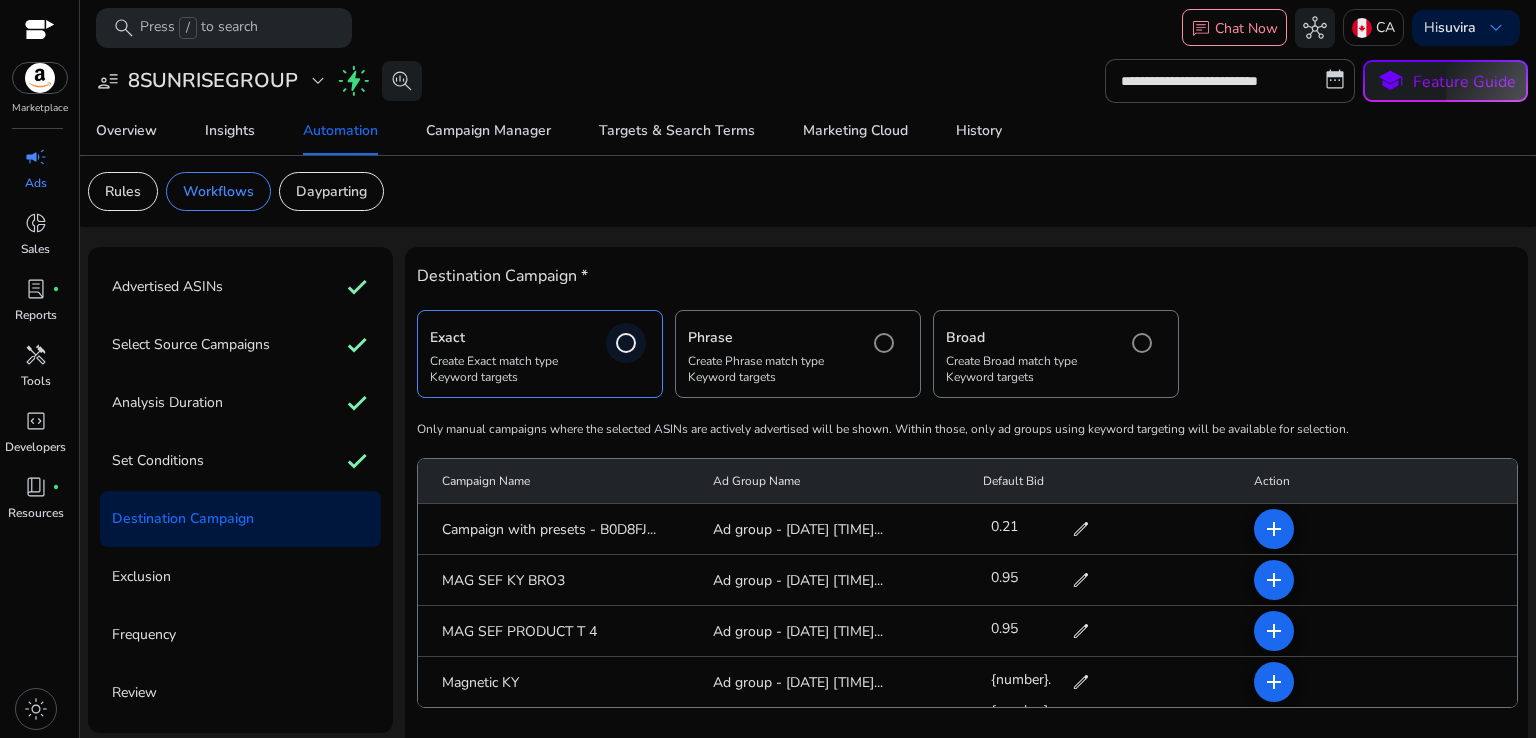 scroll, scrollTop: 68, scrollLeft: 0, axis: vertical 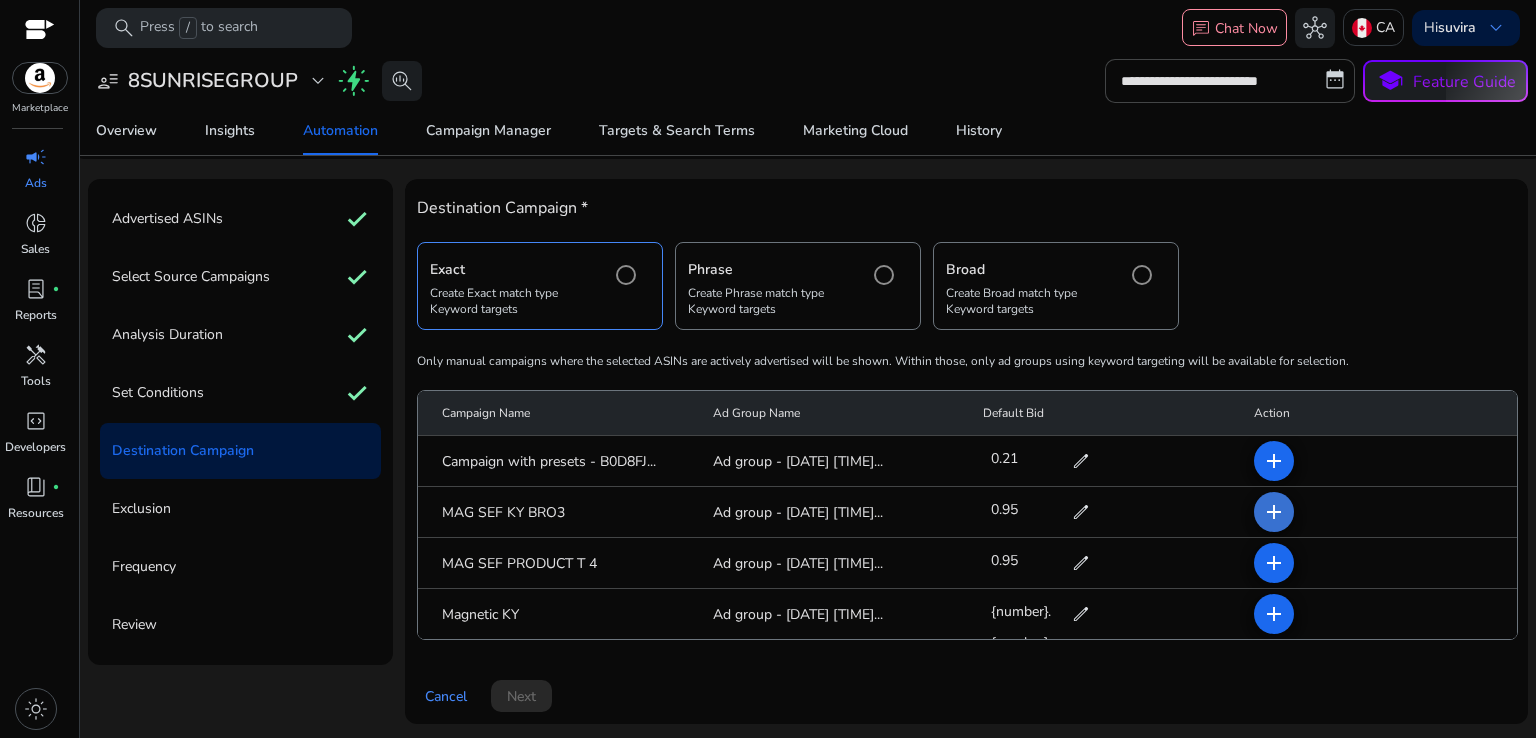 click on "add" 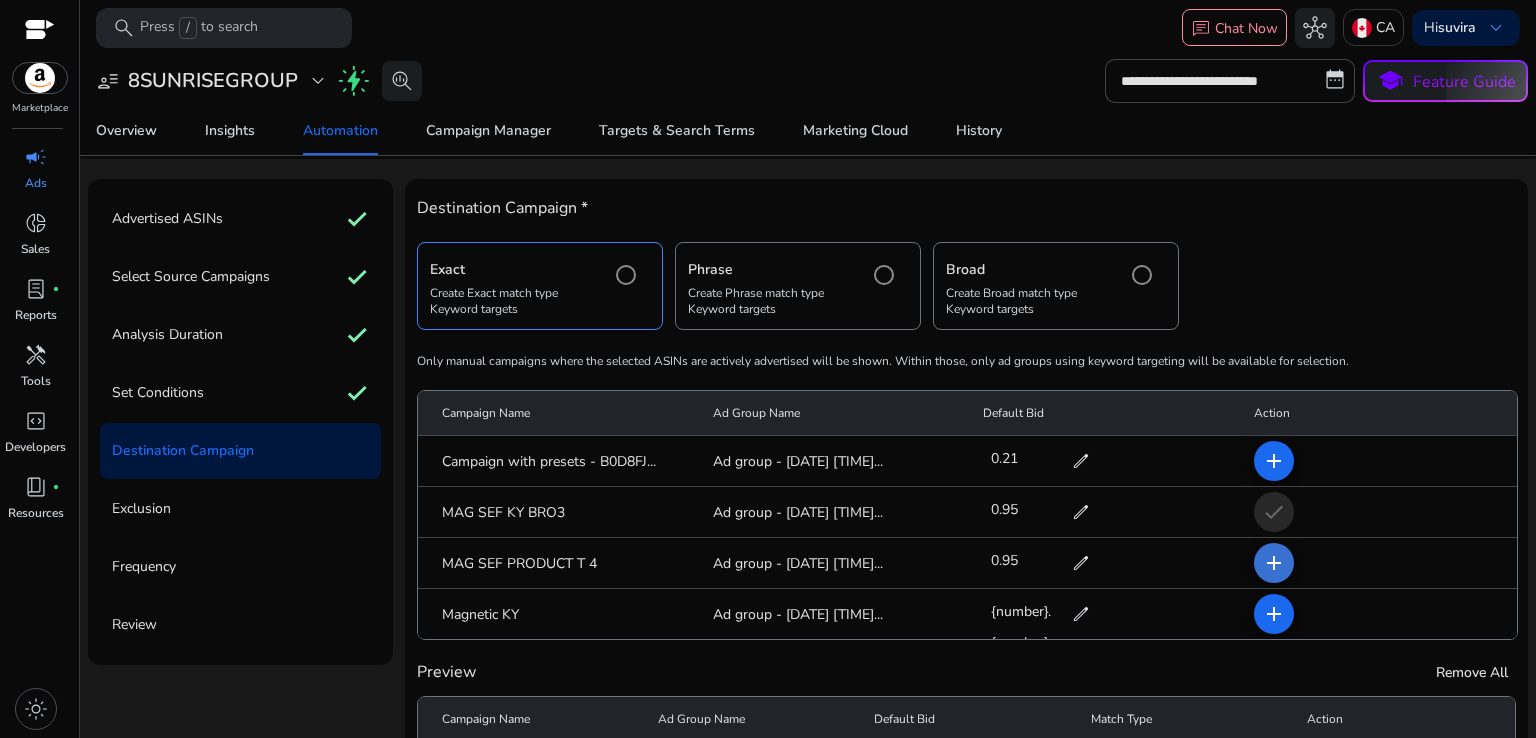 click on "add" 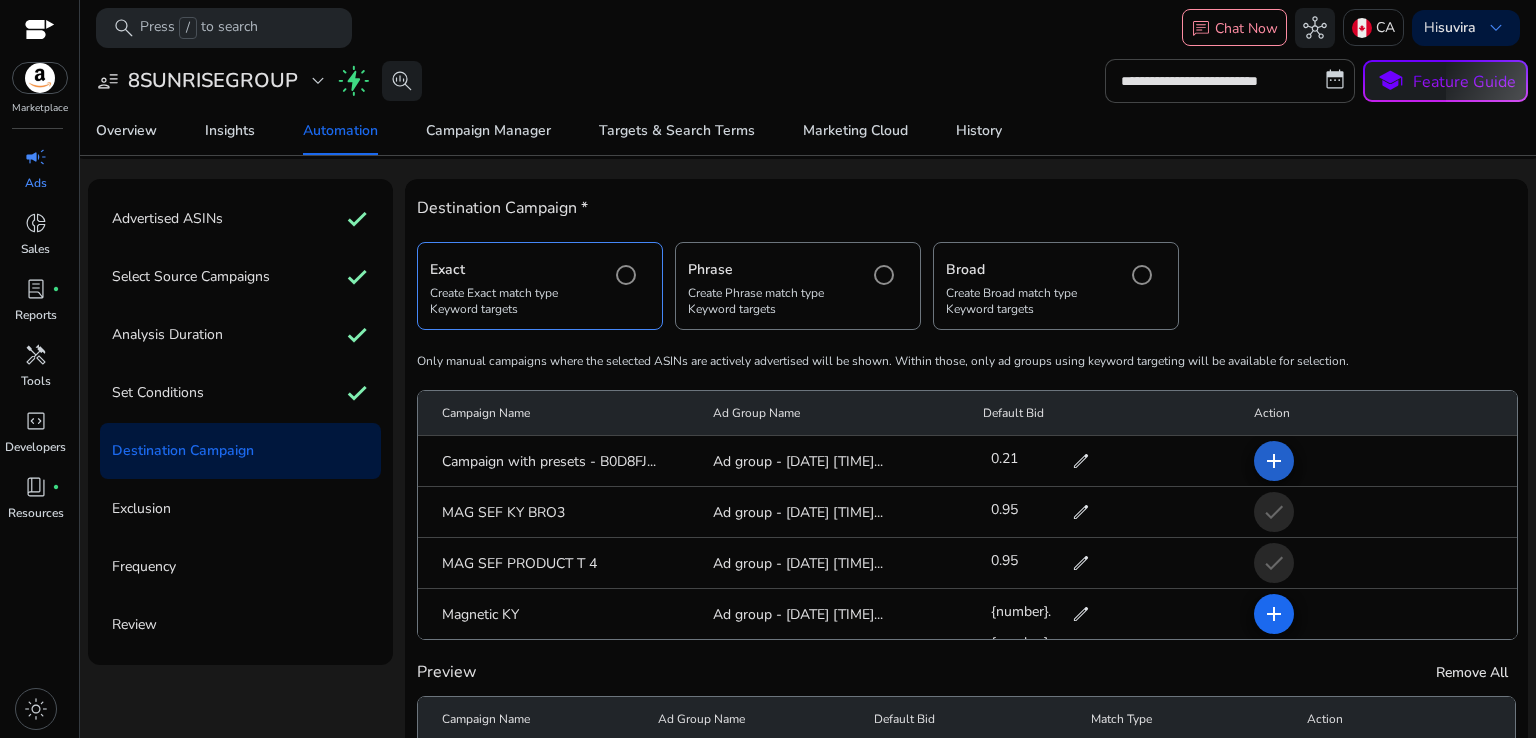 click on "add" 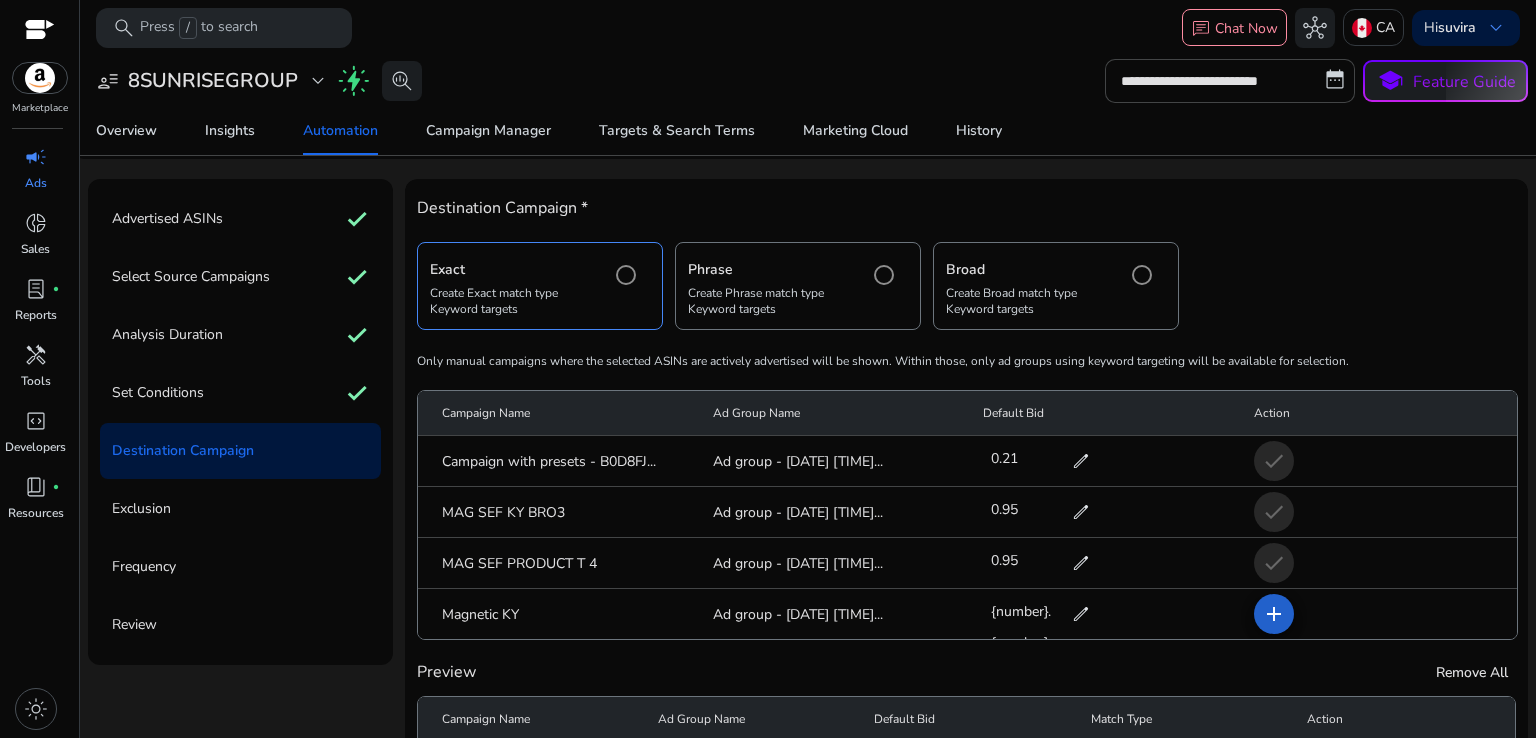 click on "add" 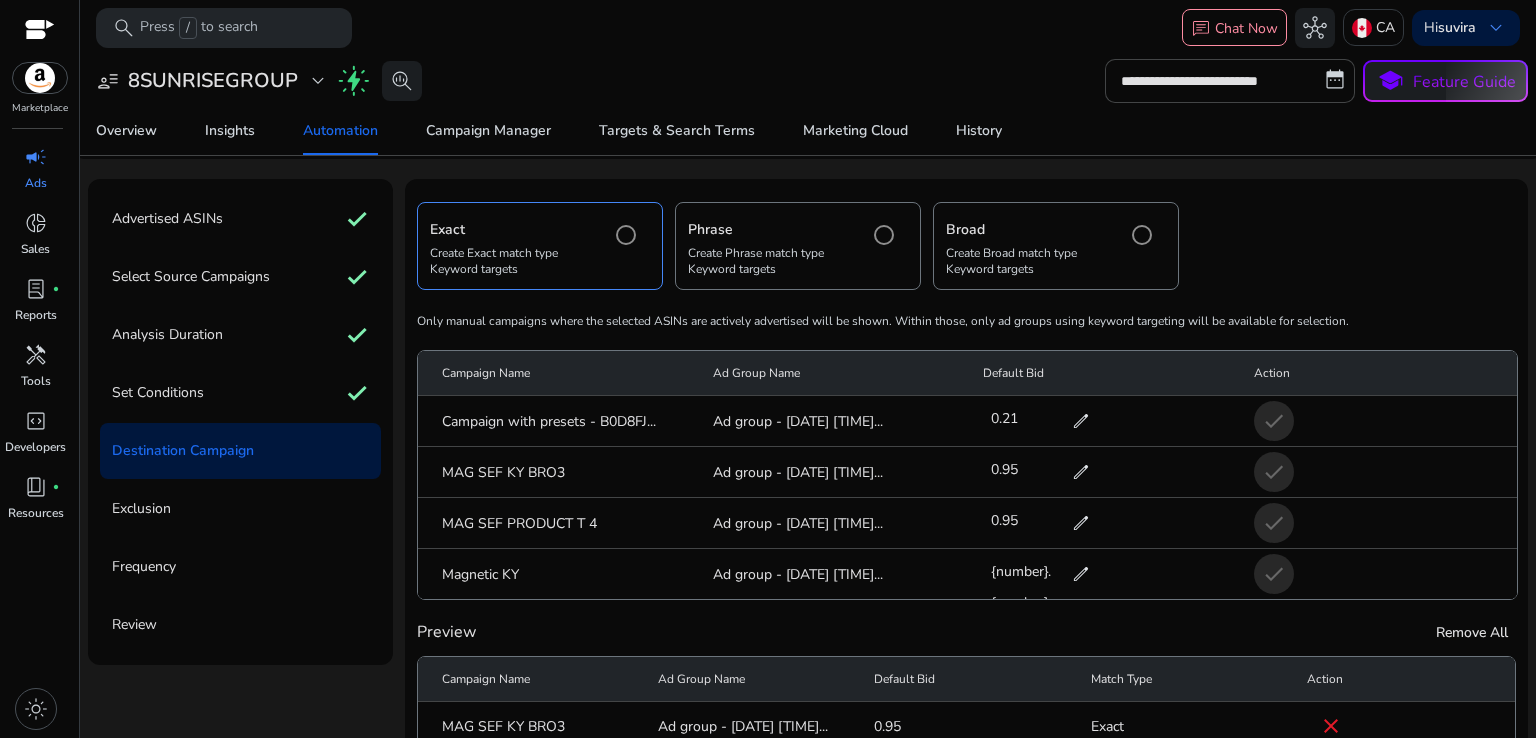 scroll, scrollTop: 92, scrollLeft: 0, axis: vertical 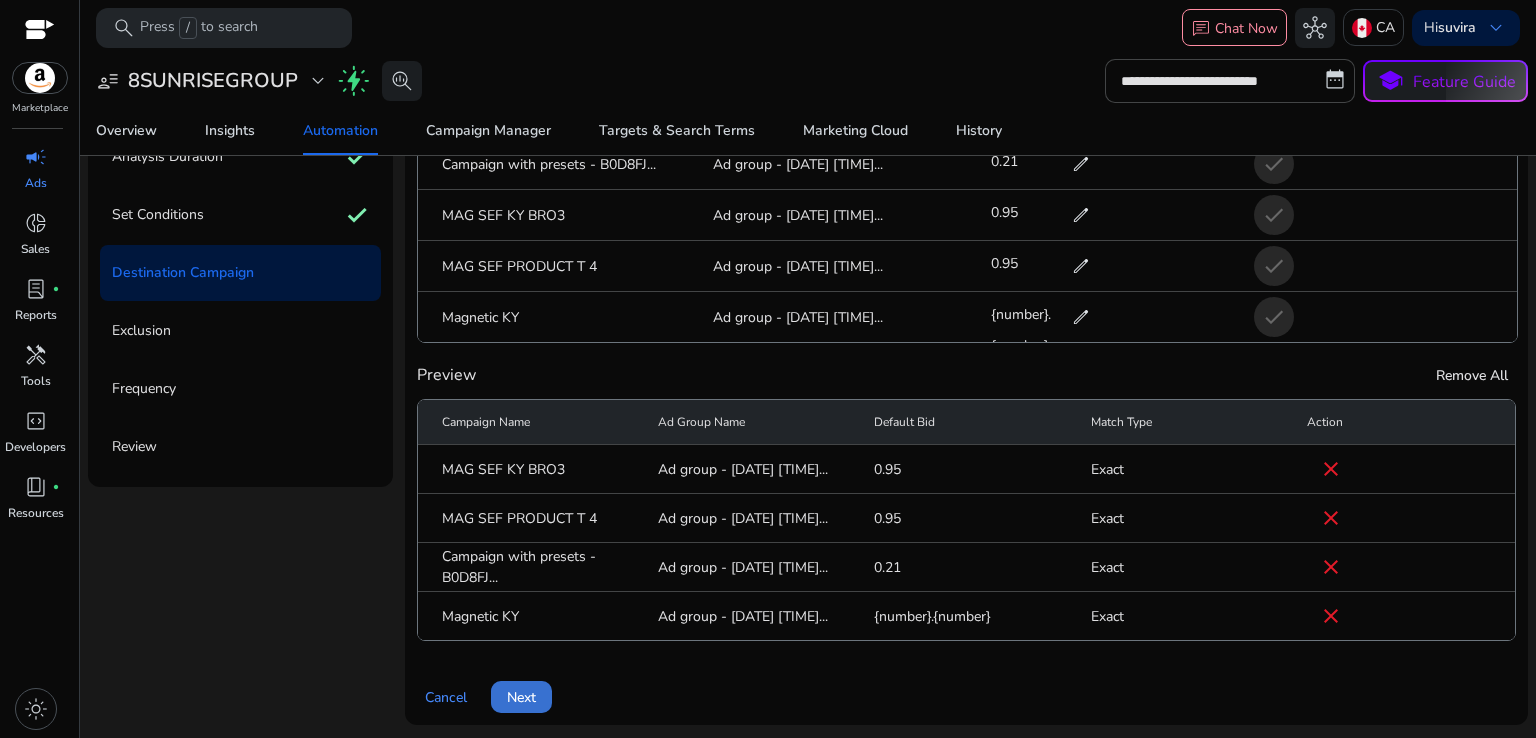 click on "Next" at bounding box center [521, 697] 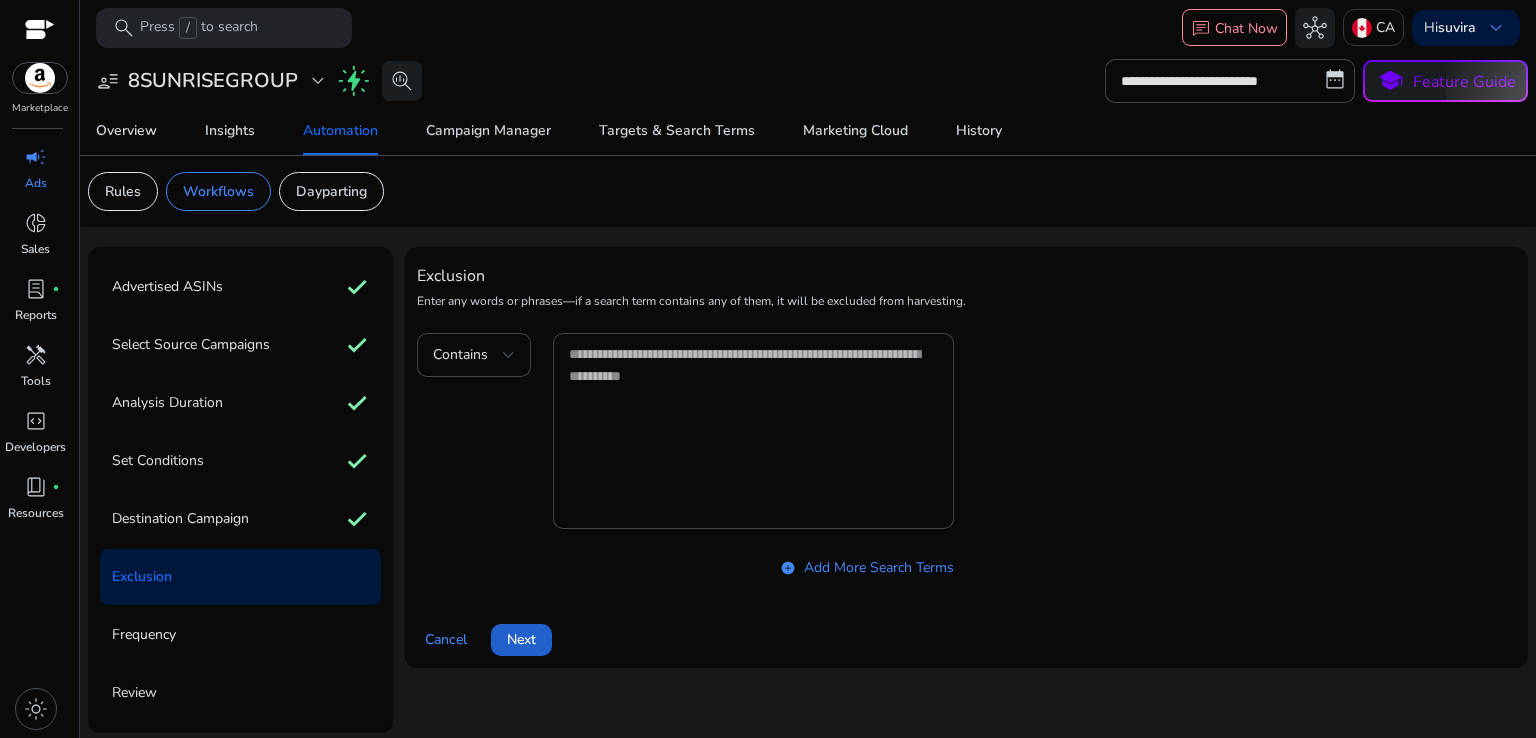 click on "Next" at bounding box center (521, 639) 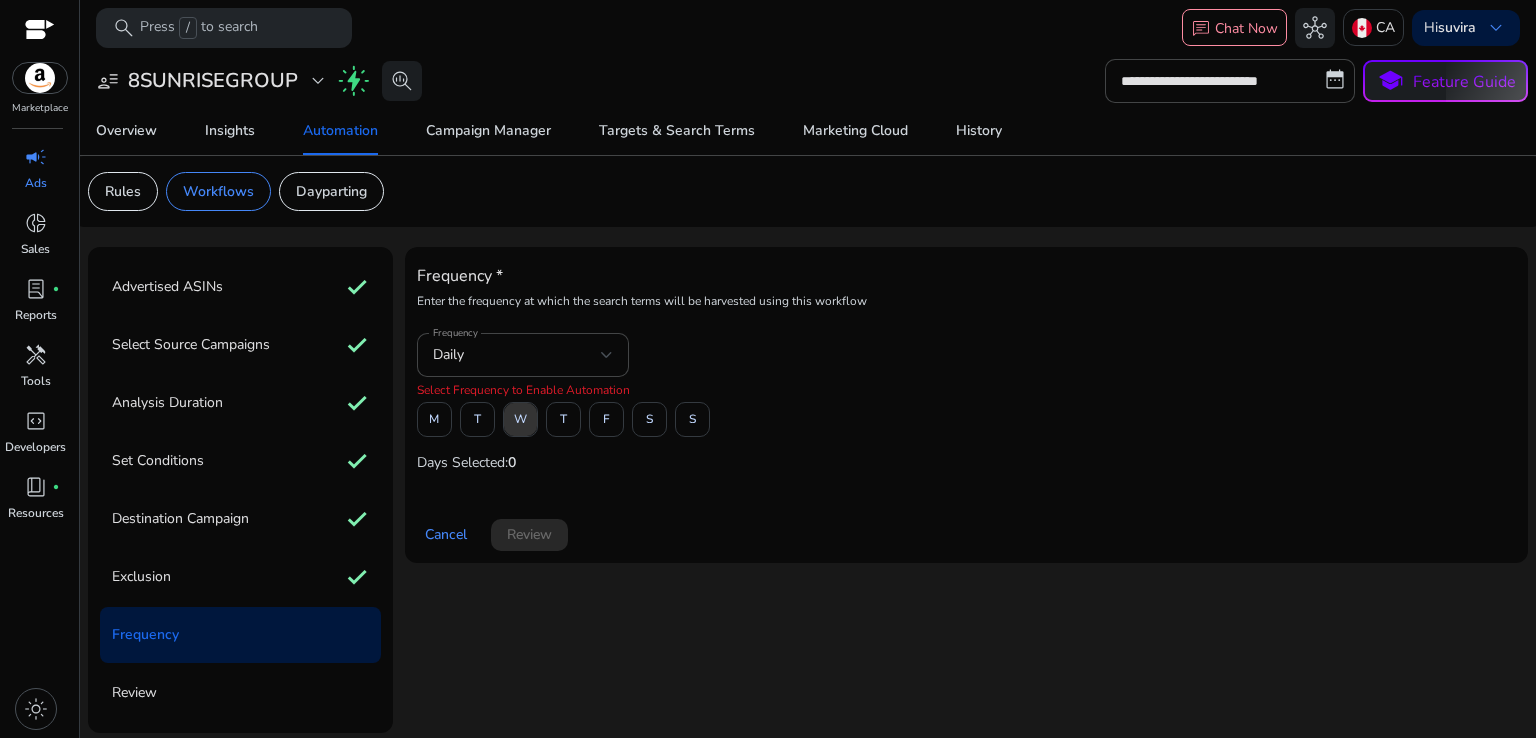 click on "W" at bounding box center (520, 419) 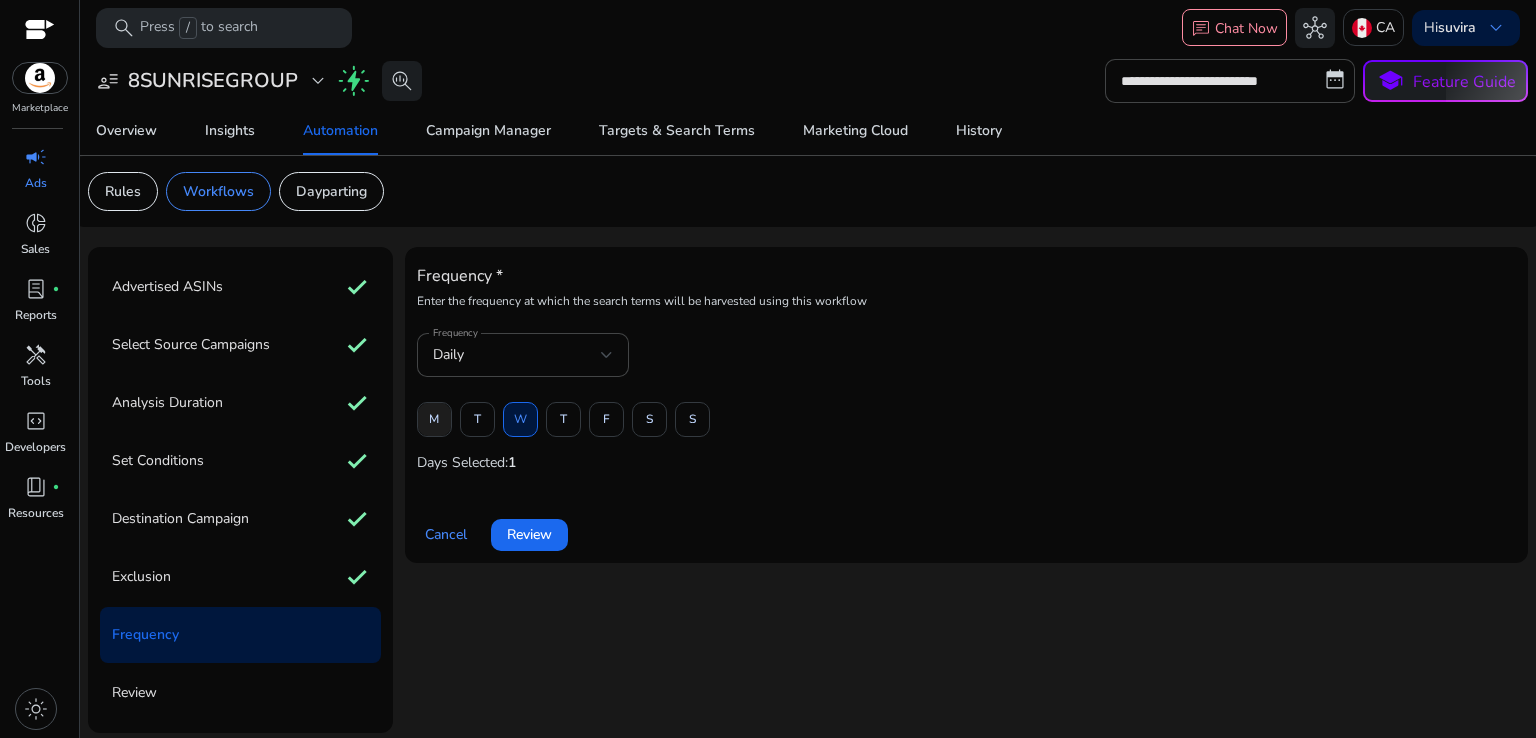 click at bounding box center (434, 420) 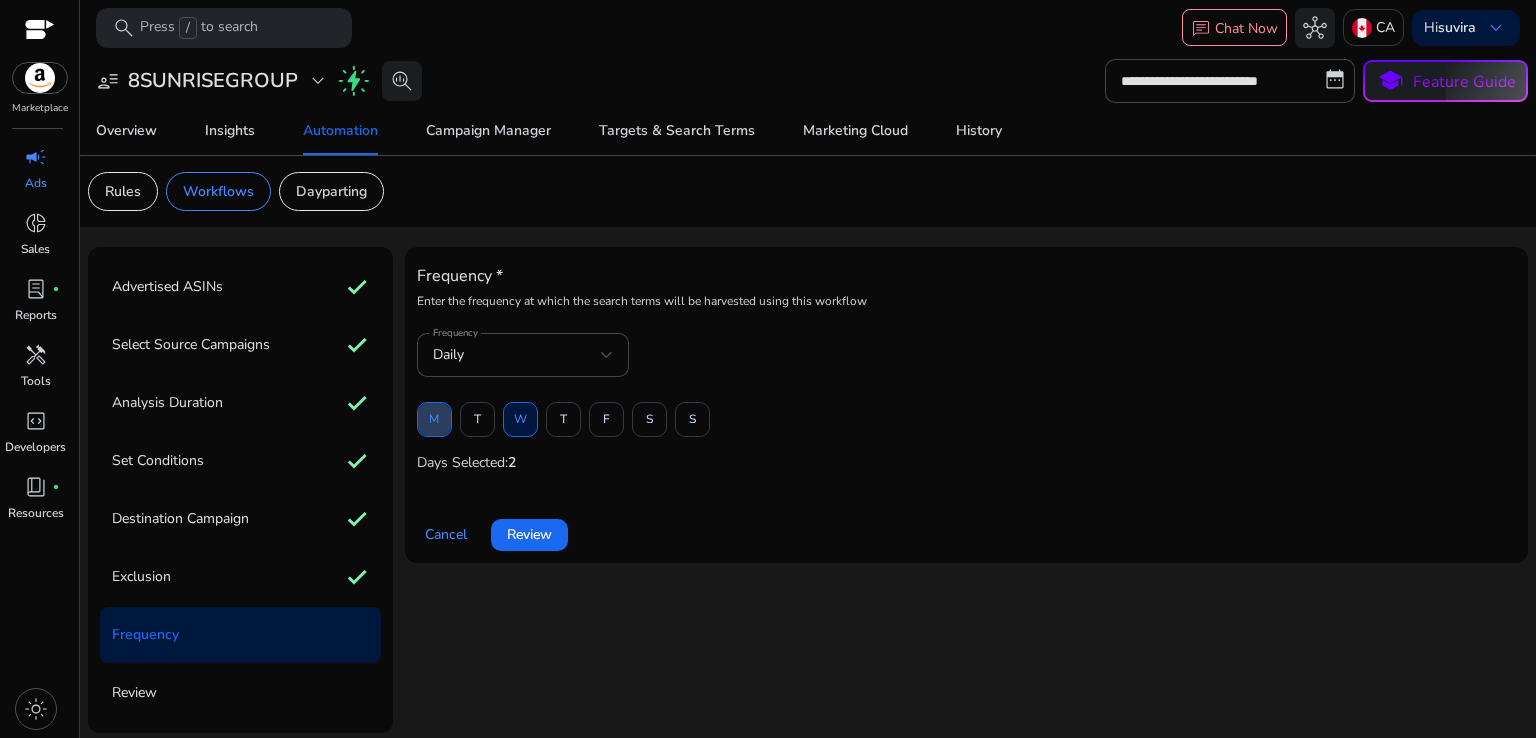 click at bounding box center [434, 420] 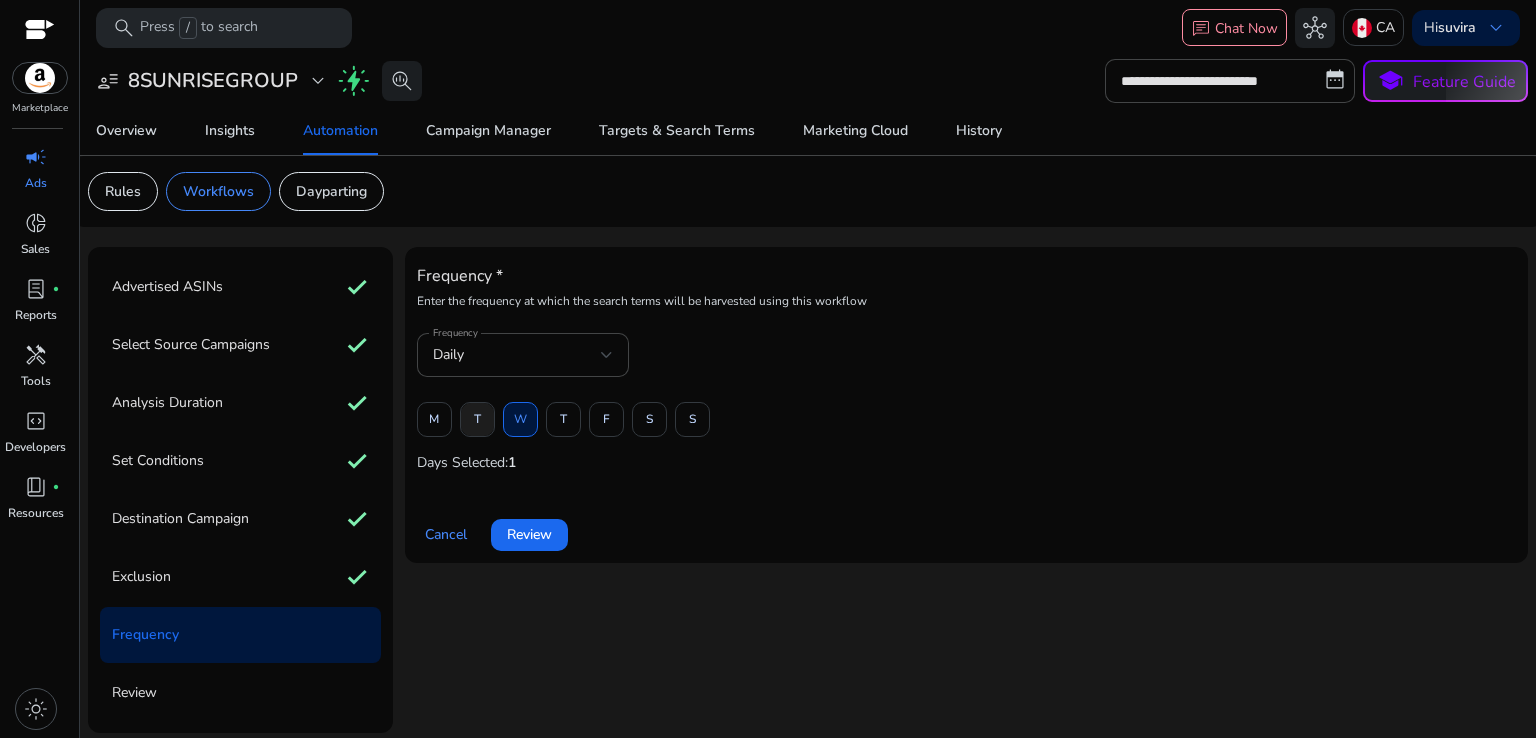 click on "T" at bounding box center (477, 419) 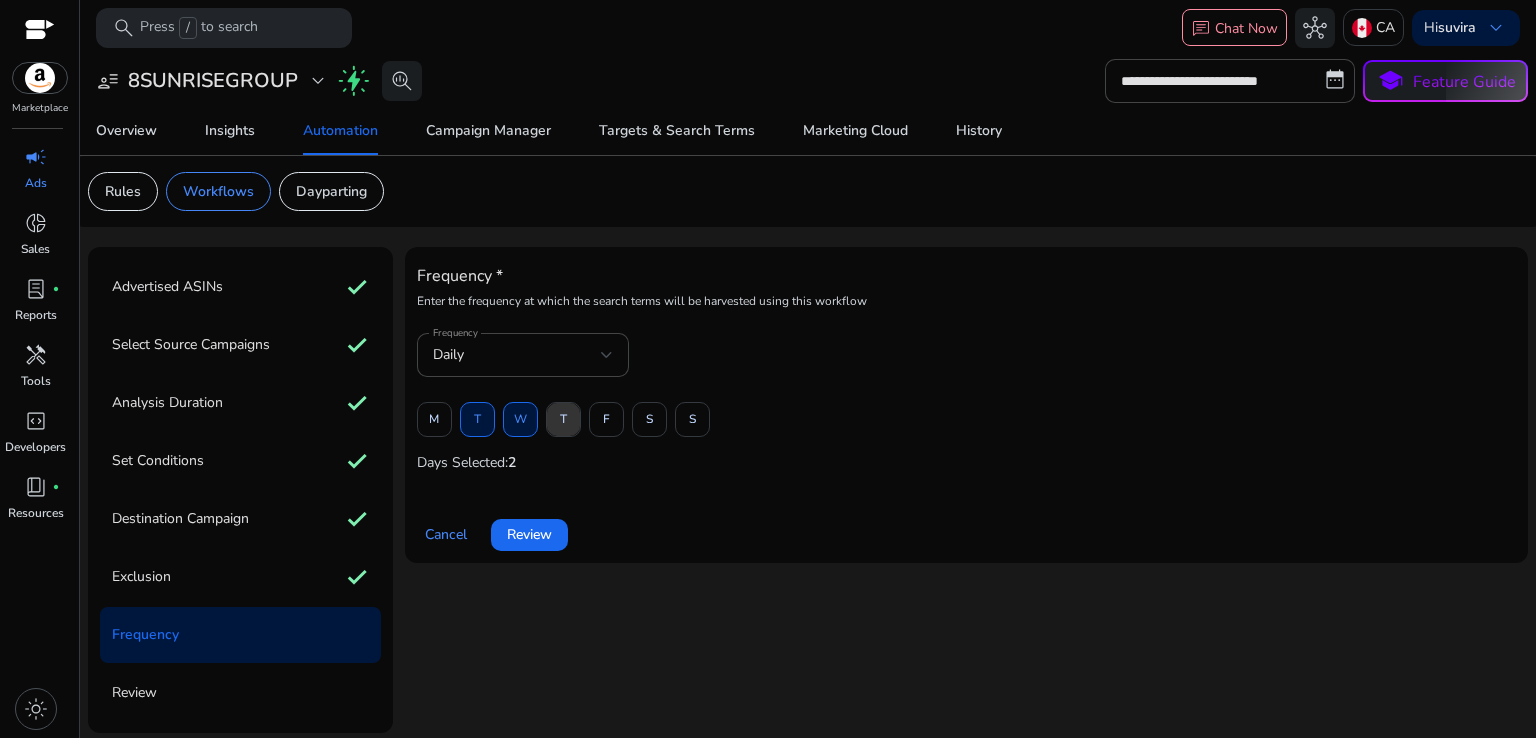 click on "T" at bounding box center [563, 419] 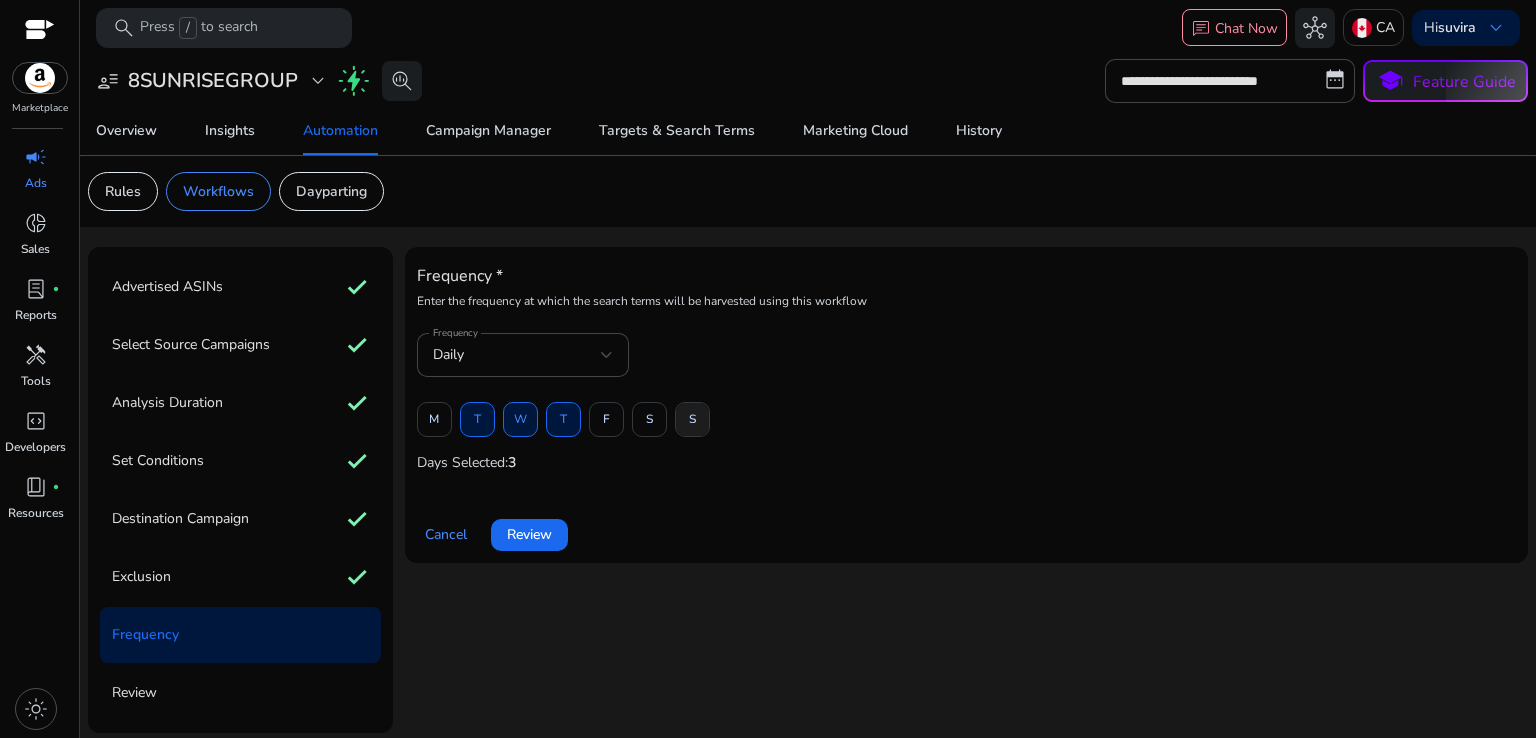 click at bounding box center [692, 420] 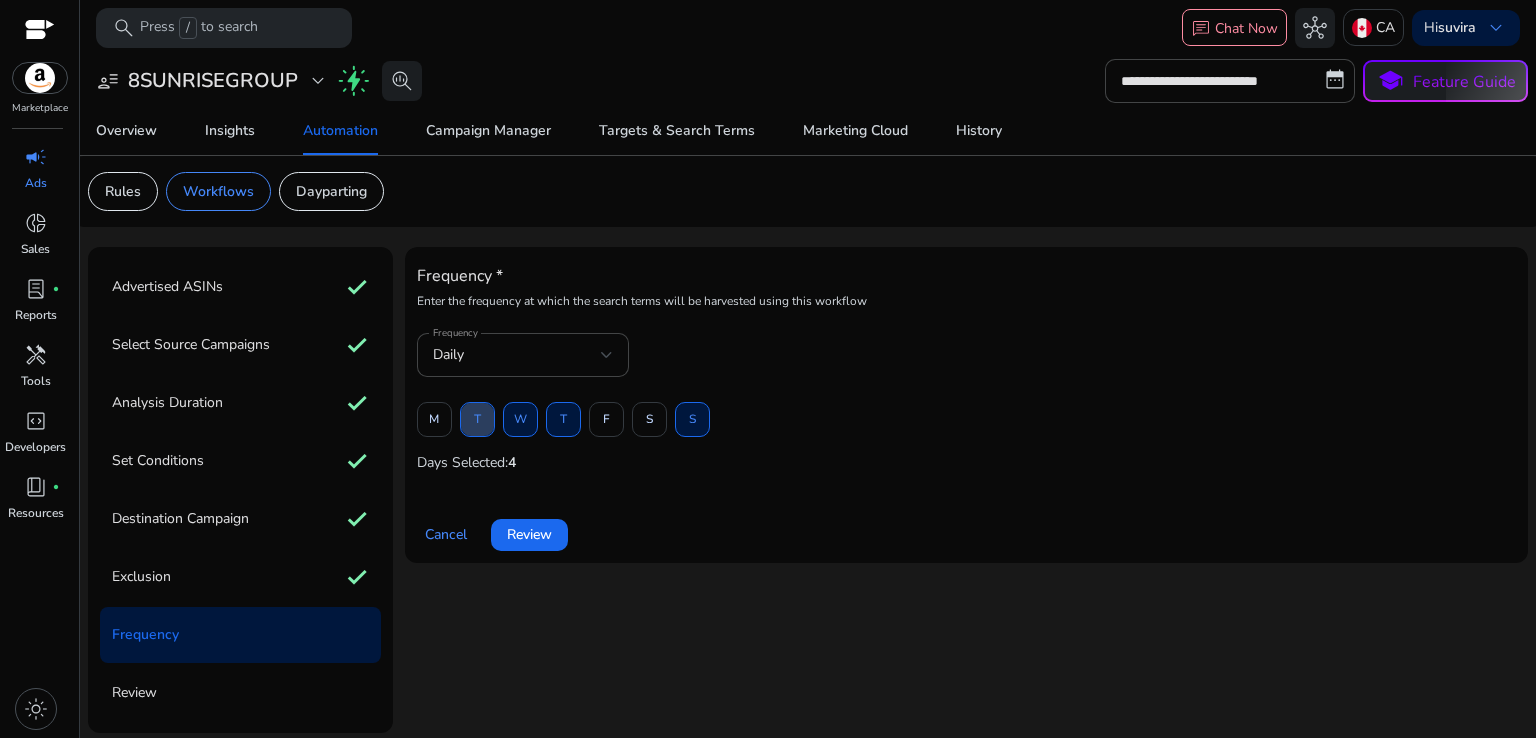 click on "T" at bounding box center (477, 419) 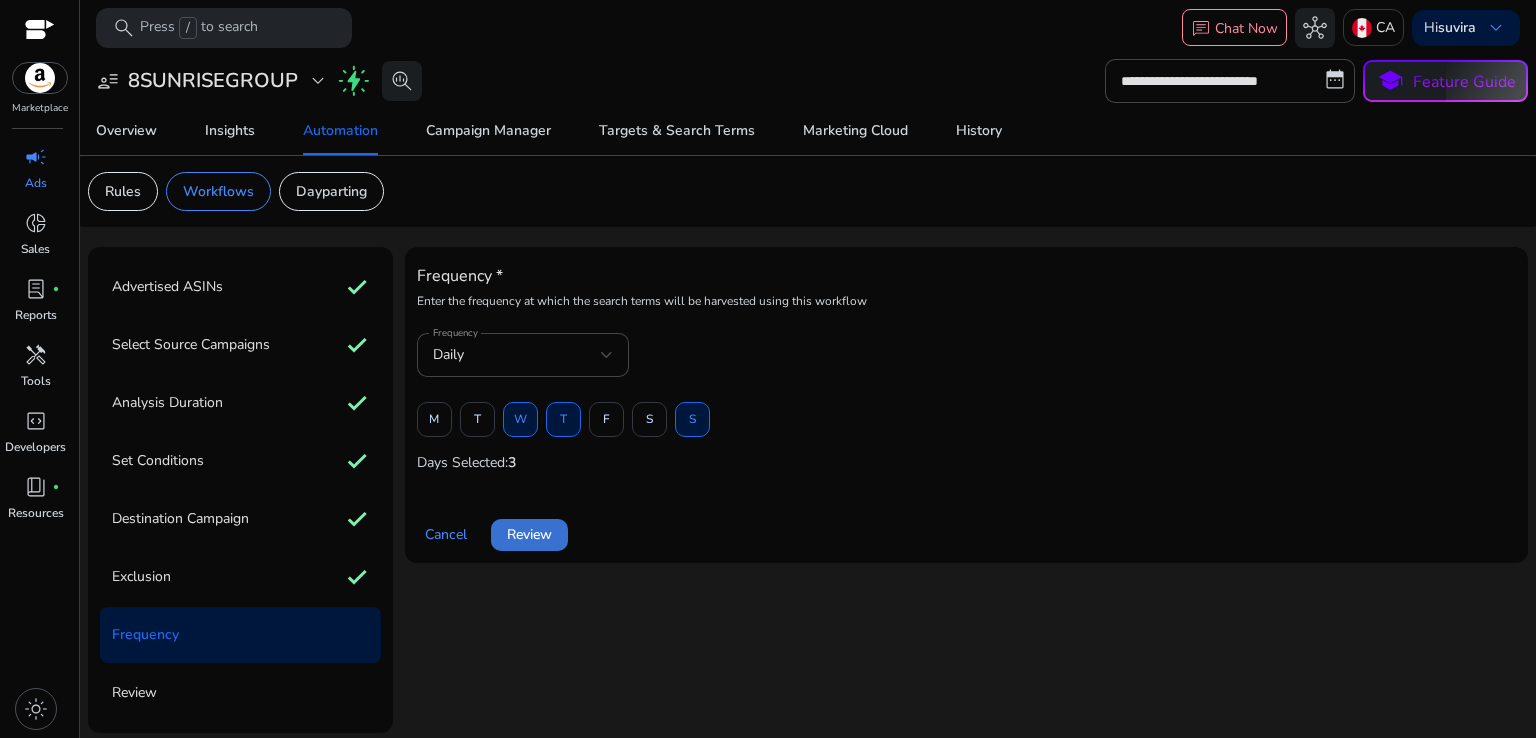 click on "Review" at bounding box center (529, 534) 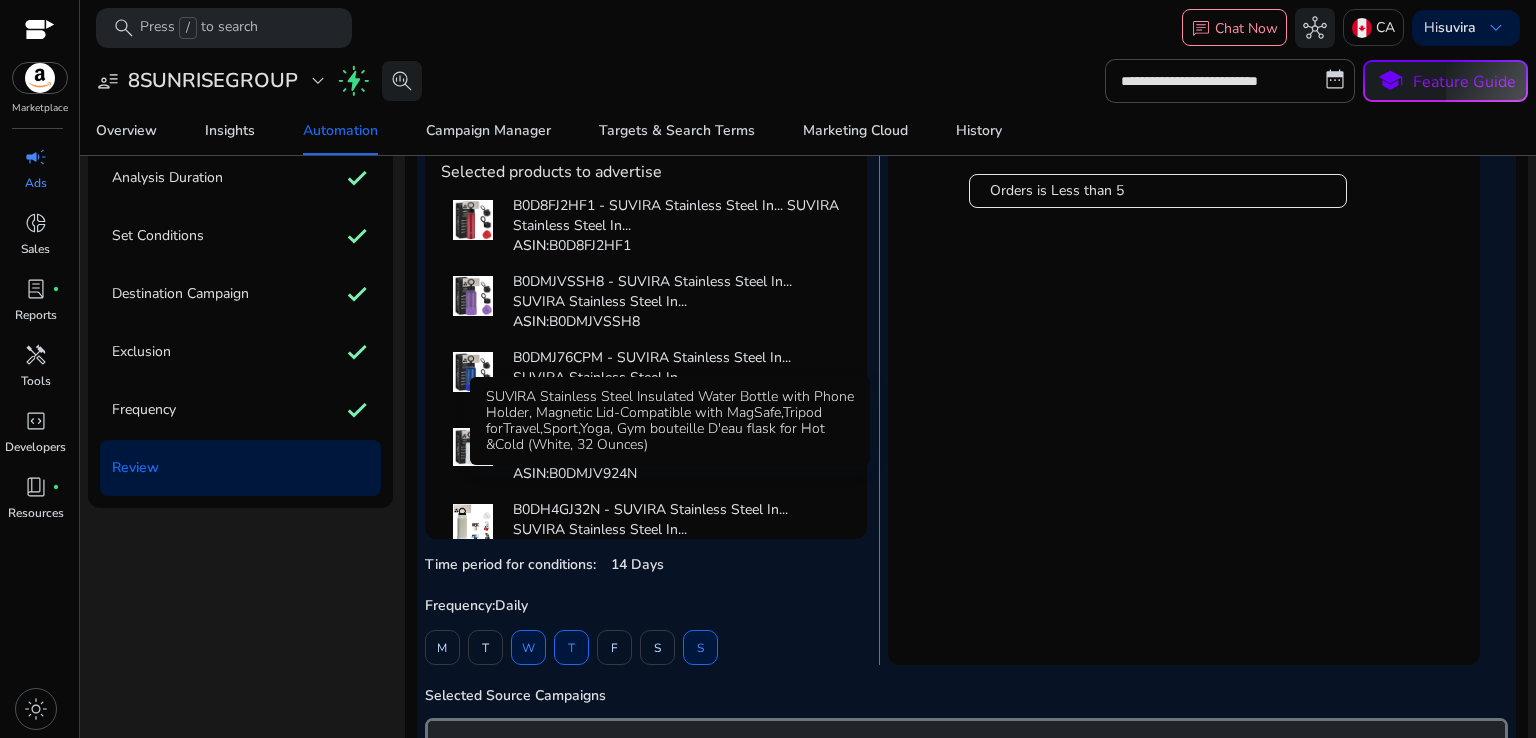 scroll, scrollTop: 246, scrollLeft: 0, axis: vertical 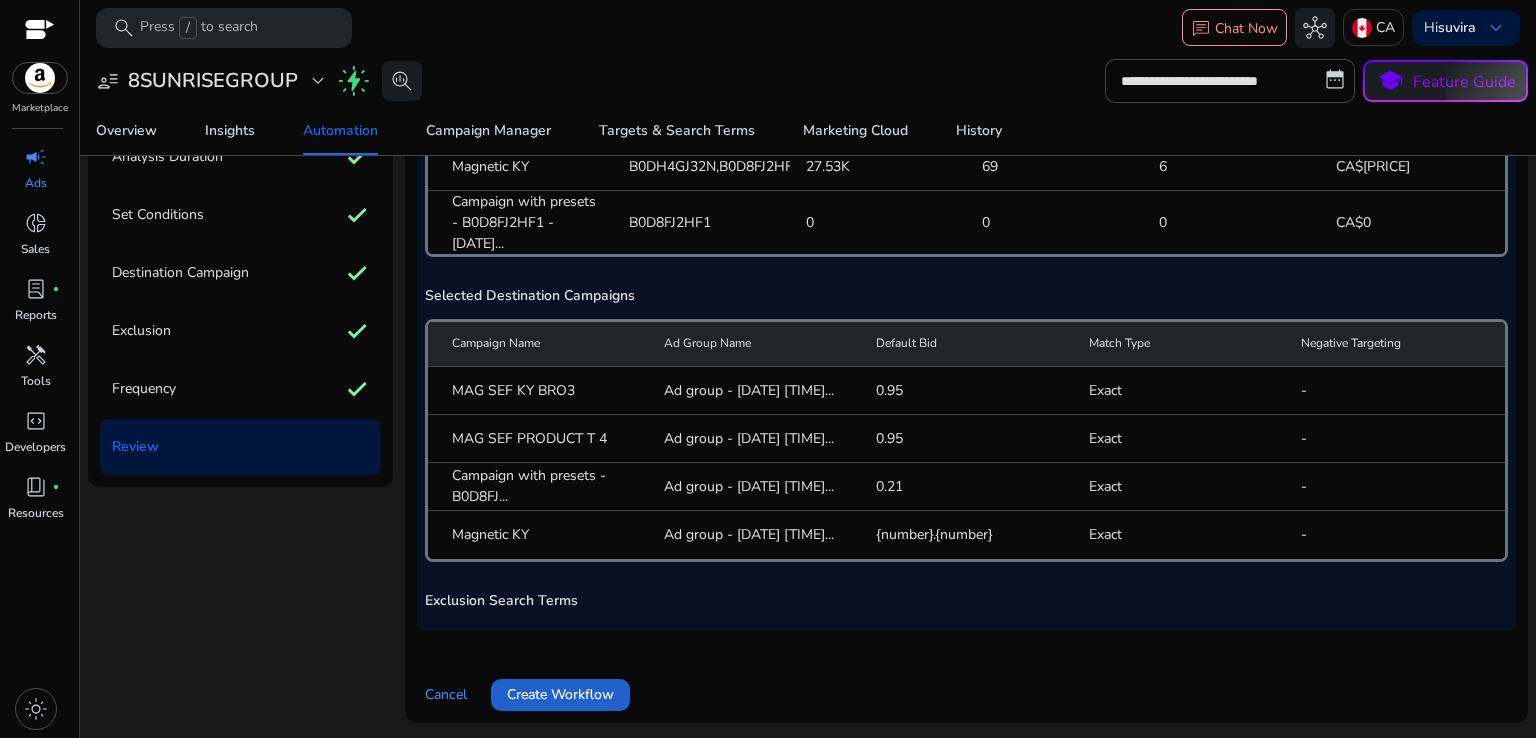 click on "Create Workflow" at bounding box center [560, 694] 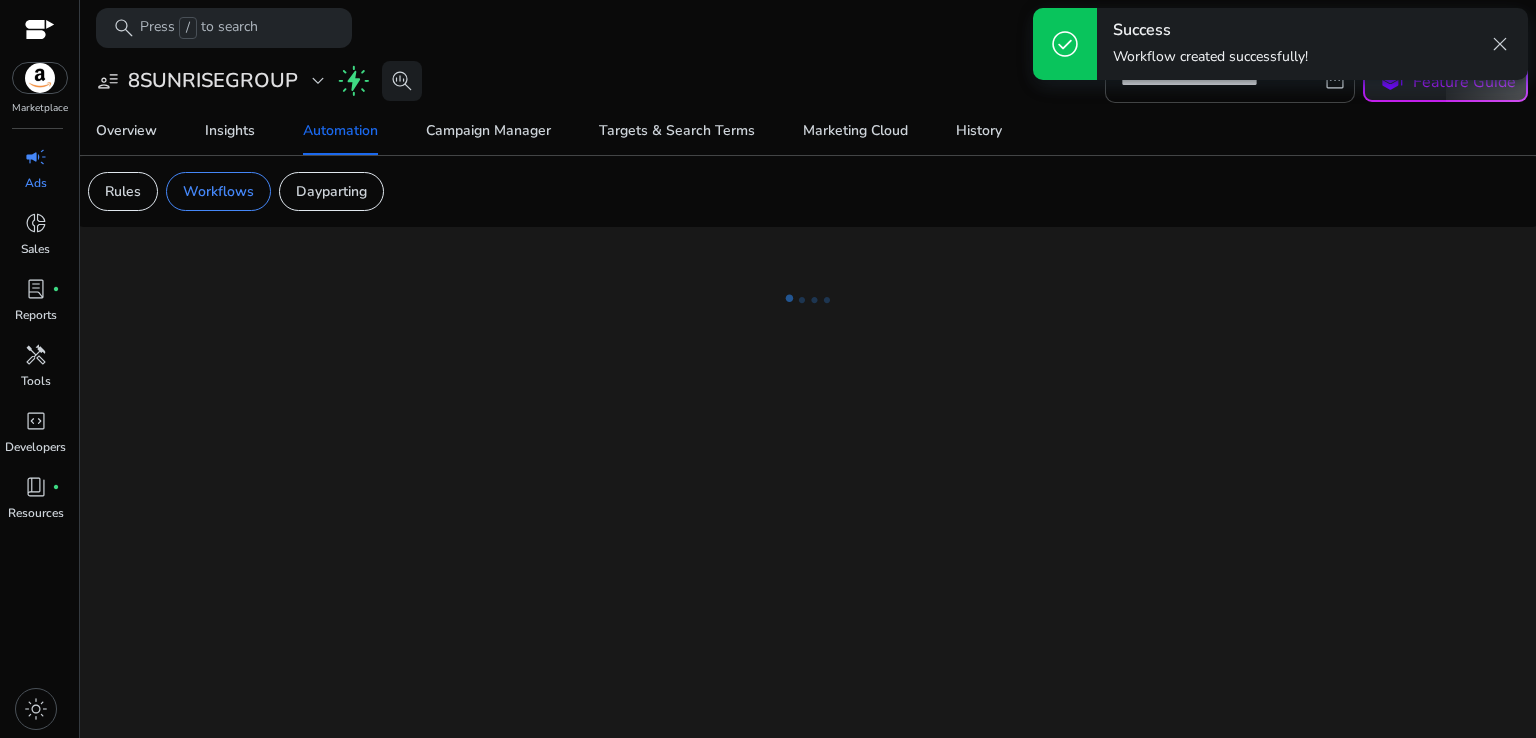 scroll, scrollTop: 0, scrollLeft: 0, axis: both 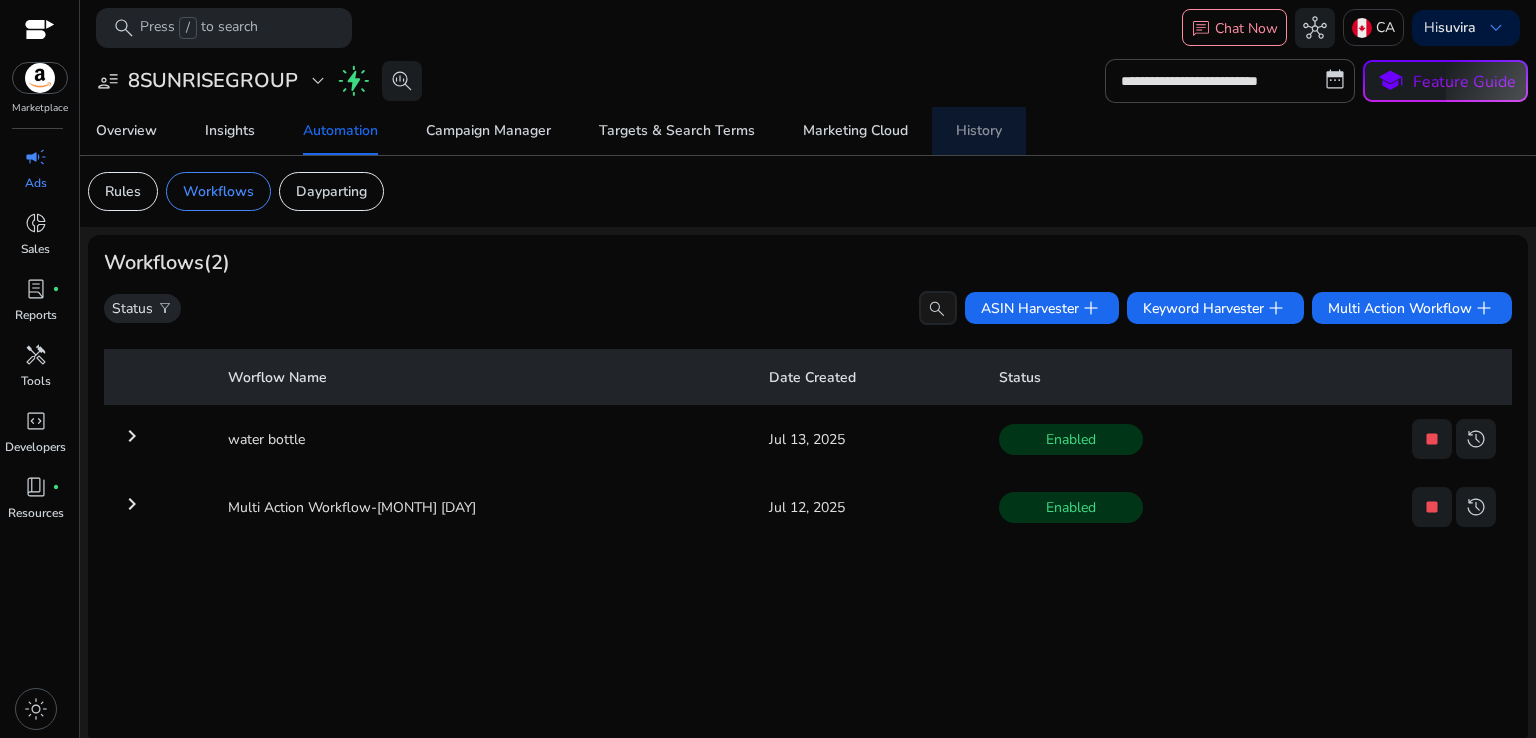 click on "History" at bounding box center (979, 131) 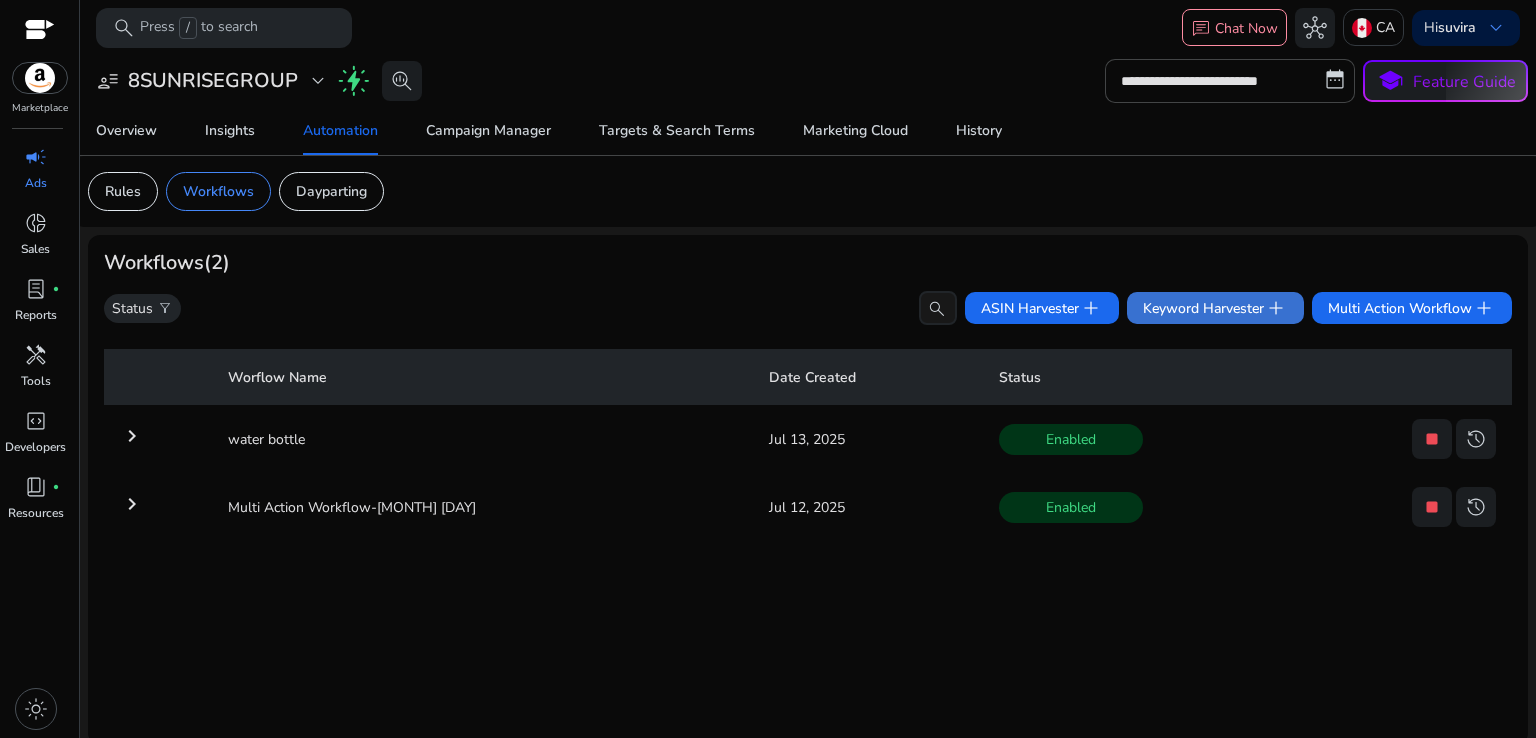 click on "Keyword Harvester   add" 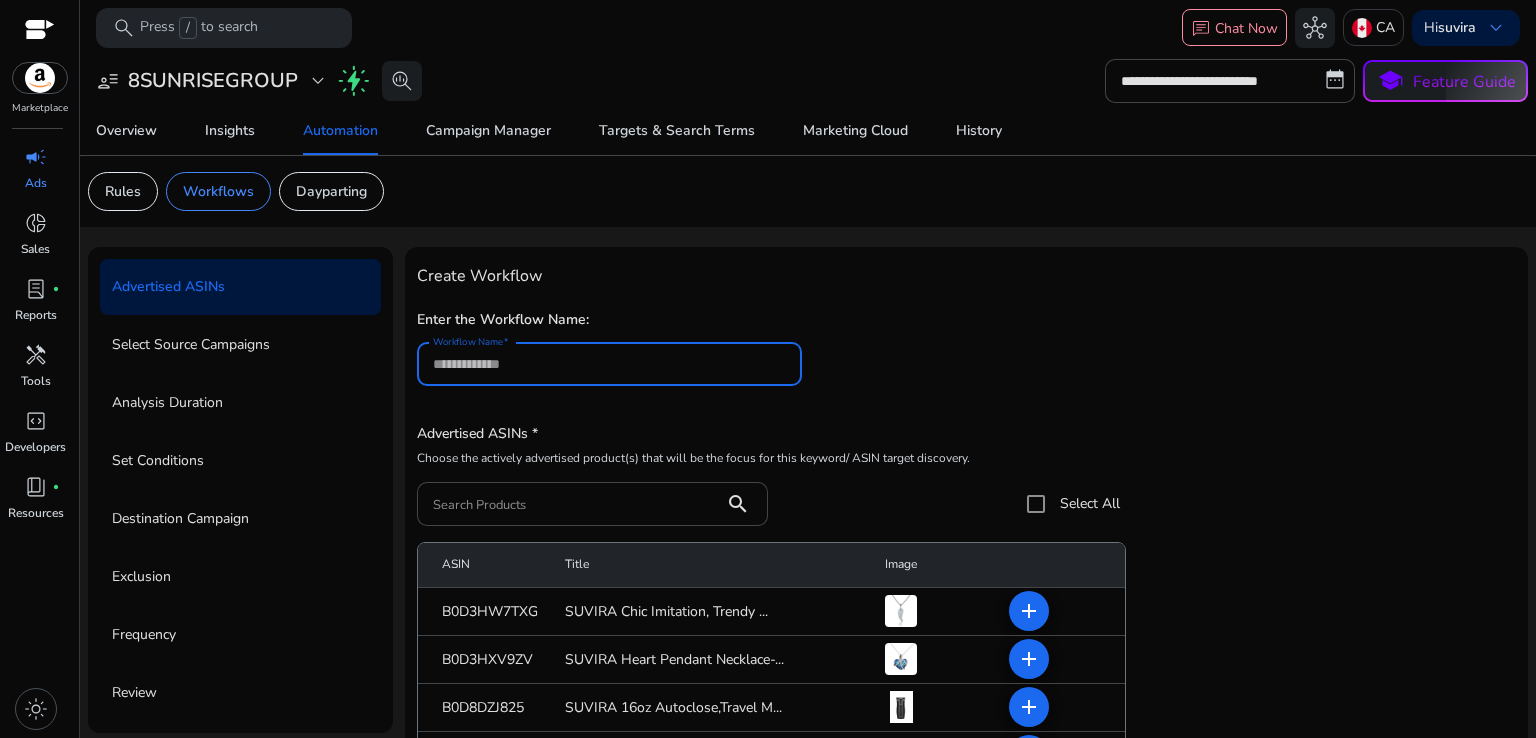 click on "Create Workflow Enter the Workflow Name: Workflow Name  Advertised ASINs *  Choose the actively advertised product(s) that will be the focus for this keyword/ ASIN target discovery.  Search Products search  Select All   ASIN   Title   Image   B0D3HW7TXG   SUVIRA Chic Imitation, Trendy ...  add  B0D3HXV9ZV   SUVIRA Heart Pendant Necklace-...  add  B0D8DZJ825   SUVIRA 16oz Autoclose,Travel M...  add  B0CY4SCS4R   SUVIRA Stainless Steel Water B...  add  B0CZSHVRZ5   SUVIRA:Travel Coffee Mug17oz/5...  add  B0CZSJ7LC3   SUVIRA17Oz Temperature Display...  add  B0CZSJDR2C   SUVIRA17Oz Temperature Display...  add  B0D86XHTRX   Suvira classic jewelry Pendent...  add  B0D8D95M7B   SUVIRA:Travel Coffee Mug17oz/5...  add  B0D8DX4KS3   SUVIRA:Travel Coffee Mug17oz/5...  add  B0D8DZBJ9D   SUVIRA17Oz Temperature Display...  add  B0D8F23KD7   SUVIRA Popular Double Wall Sta...  add  B0CZSFRK9B   SUVIRA:Travel Coffee Mug17oz/5...  add  B0CZSJ3VF4   SUVIRA:Travel Coffee Mug17oz/5...  add  B0D69QN46K  add  B0D86Z8PQC  add add" at bounding box center [966, 608] 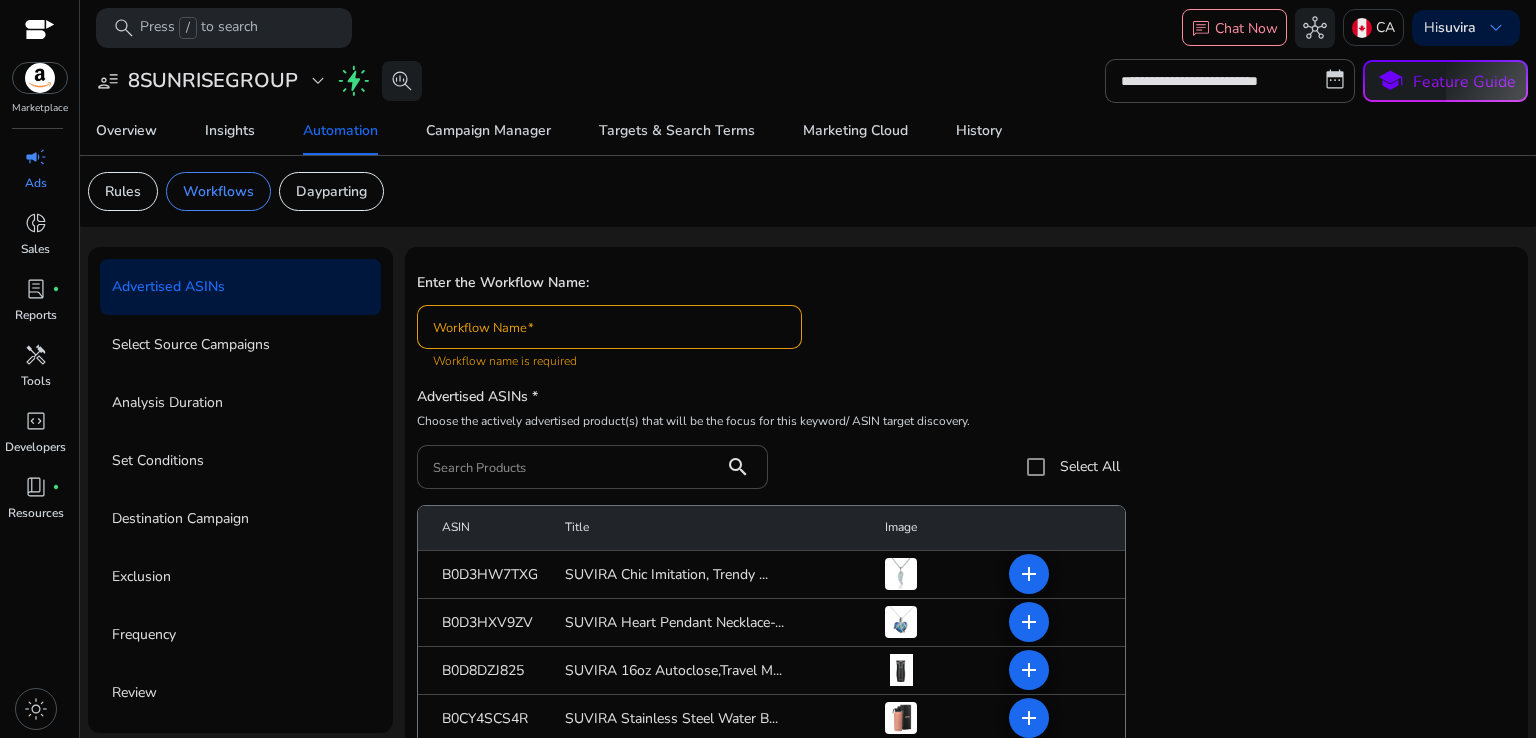 scroll, scrollTop: 40, scrollLeft: 0, axis: vertical 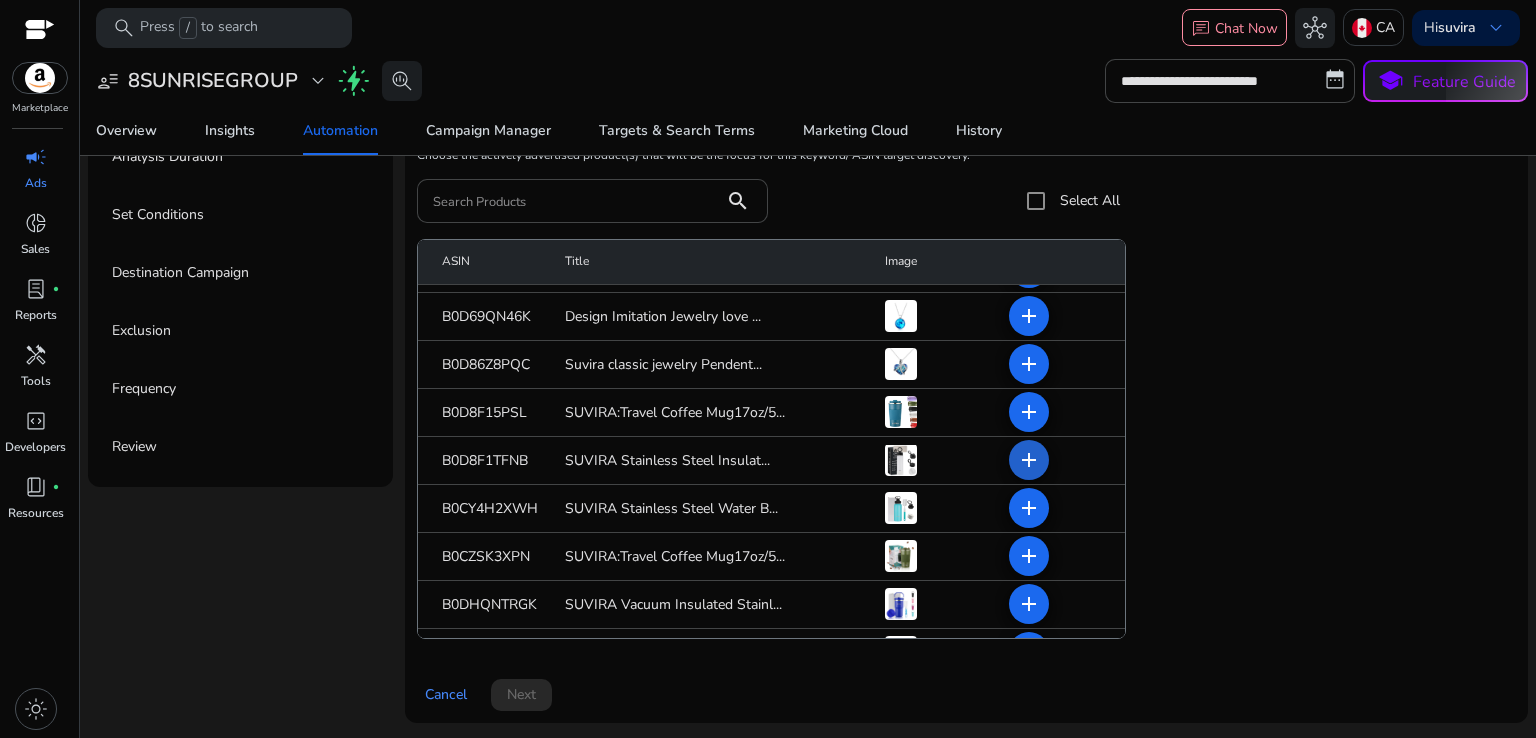 click on "add" at bounding box center (1029, 508) 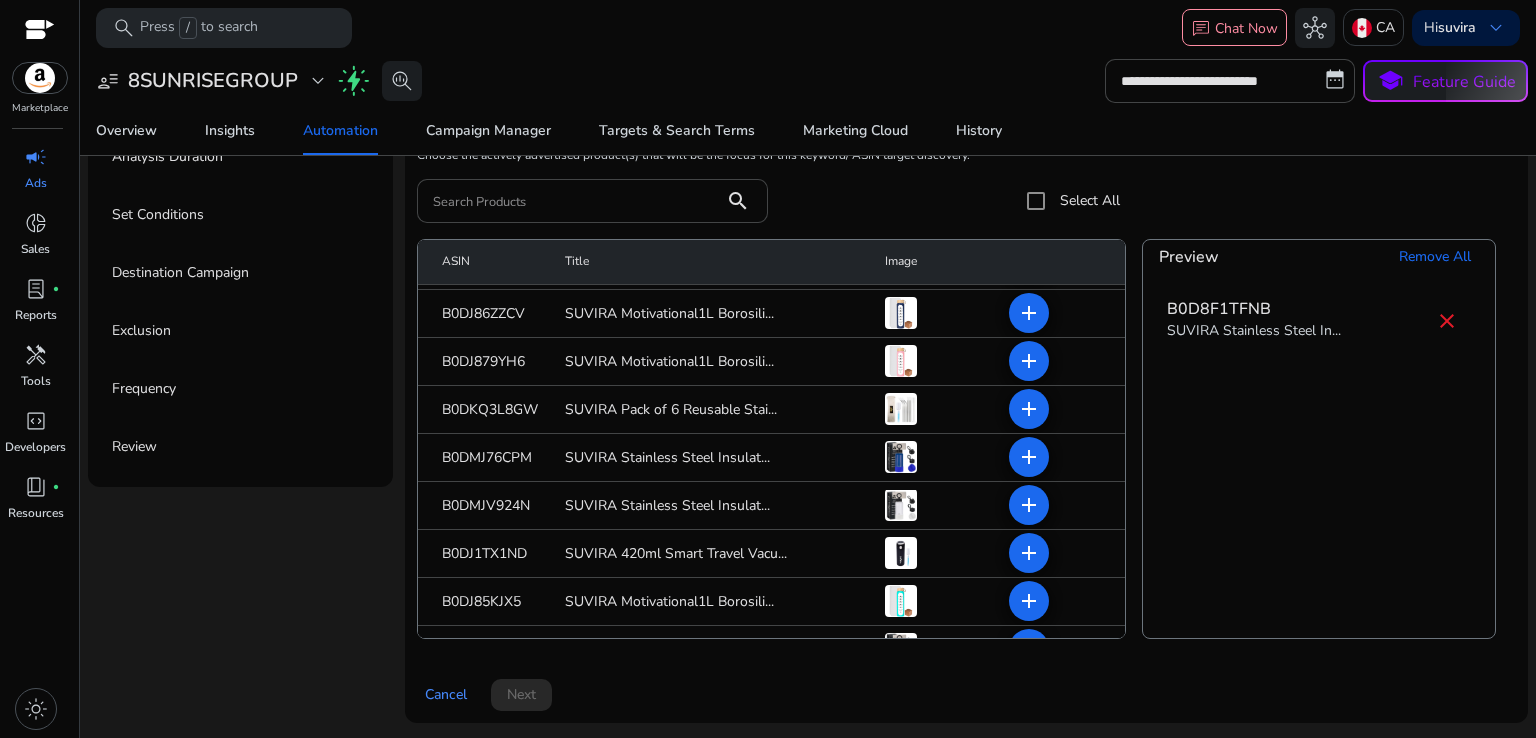 scroll, scrollTop: 1128, scrollLeft: 0, axis: vertical 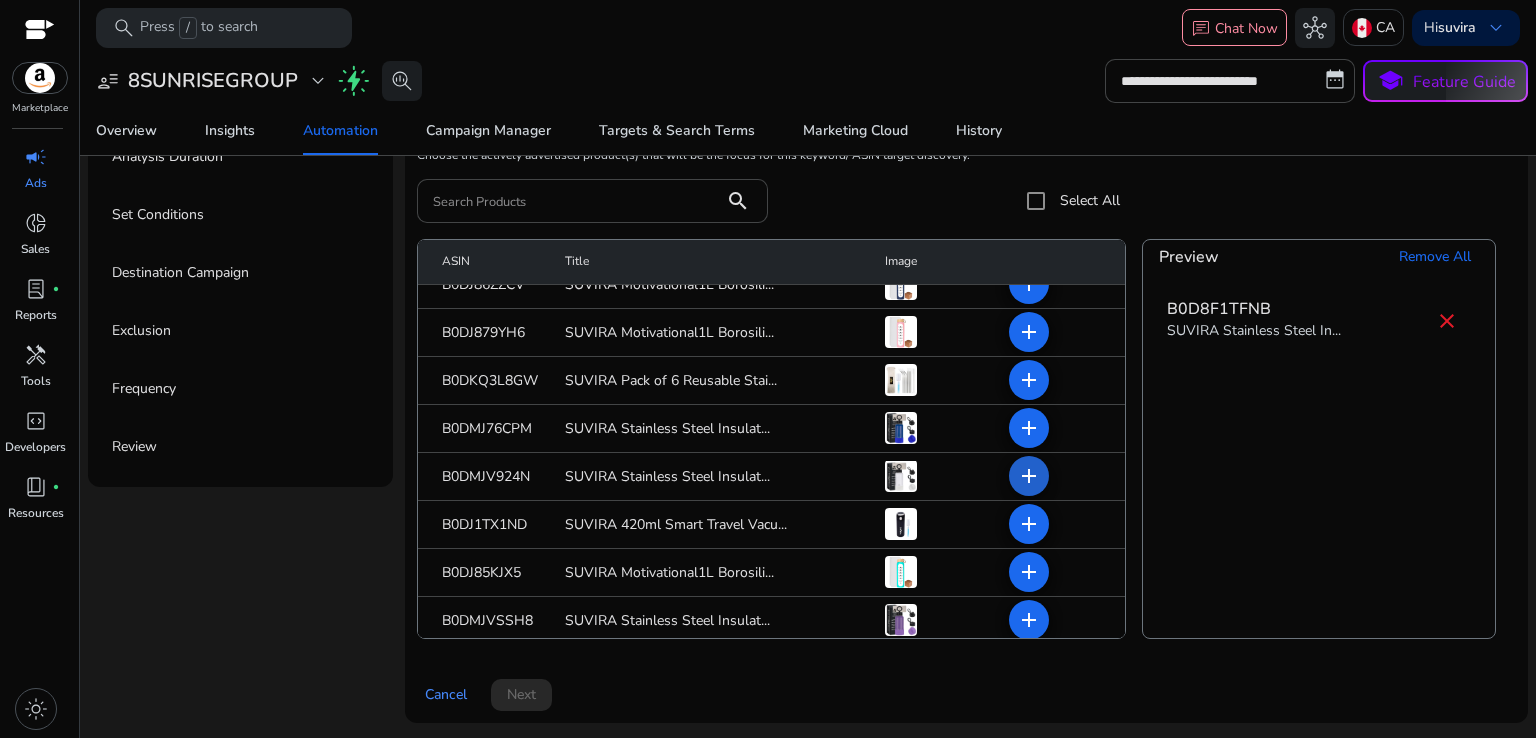 click on "add" at bounding box center [1029, 524] 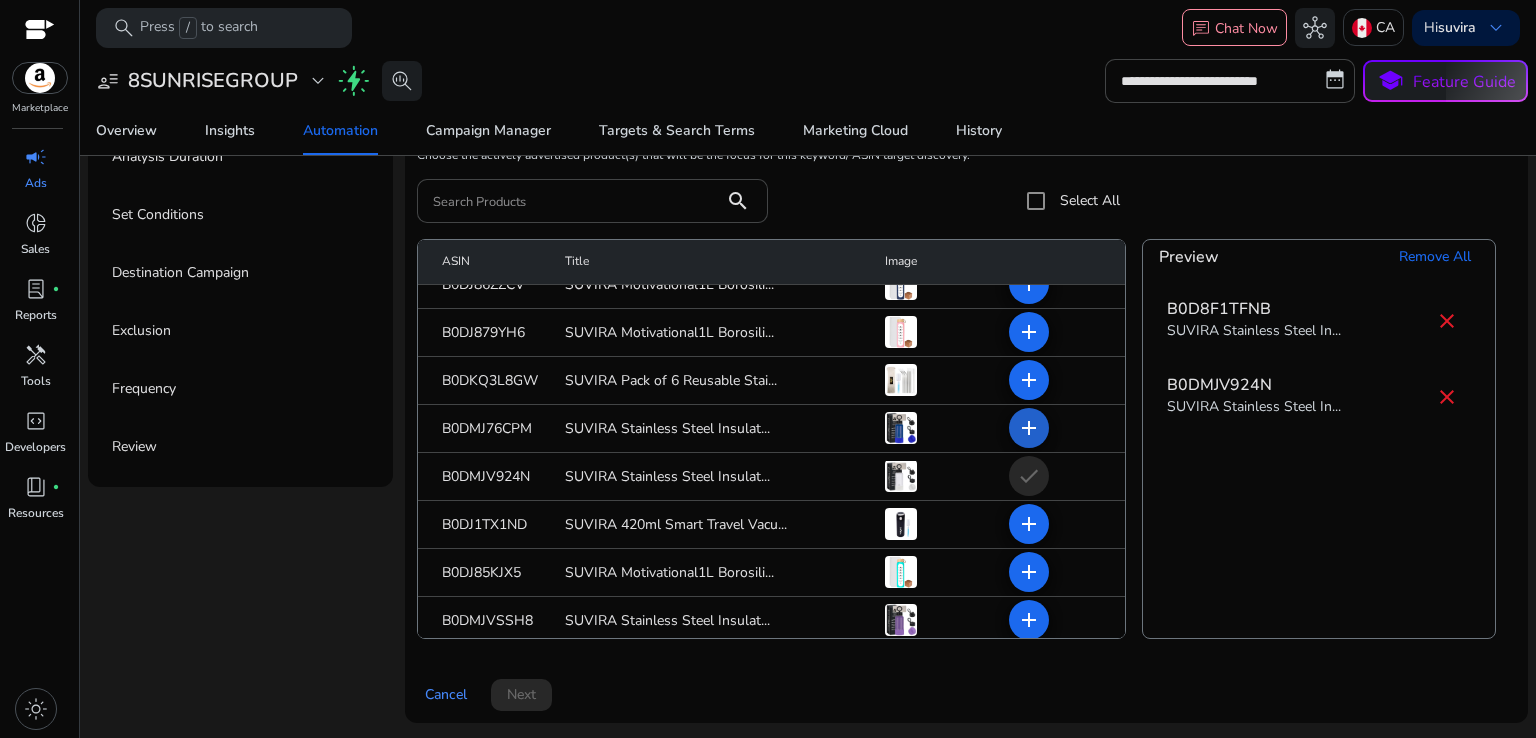 click on "add" 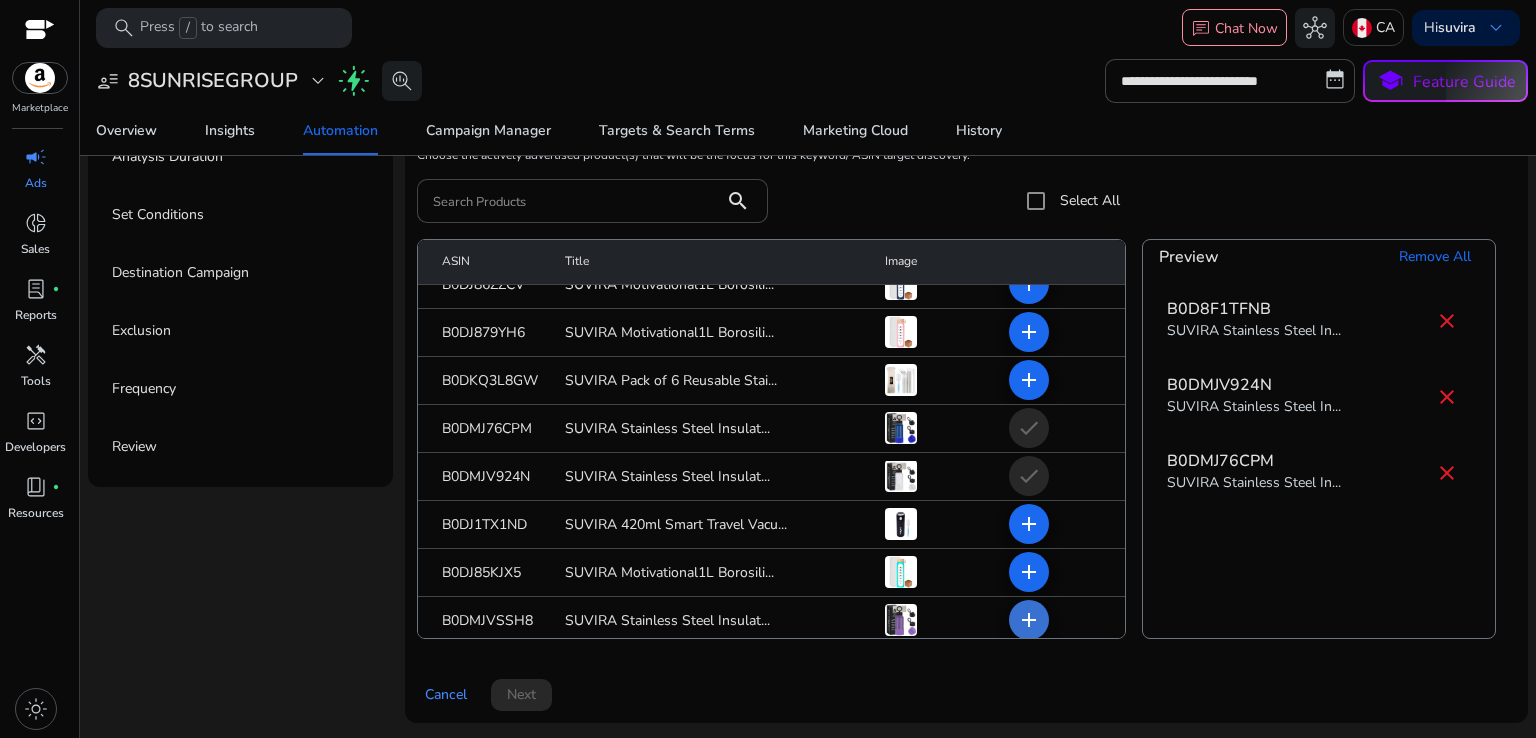 click on "add" 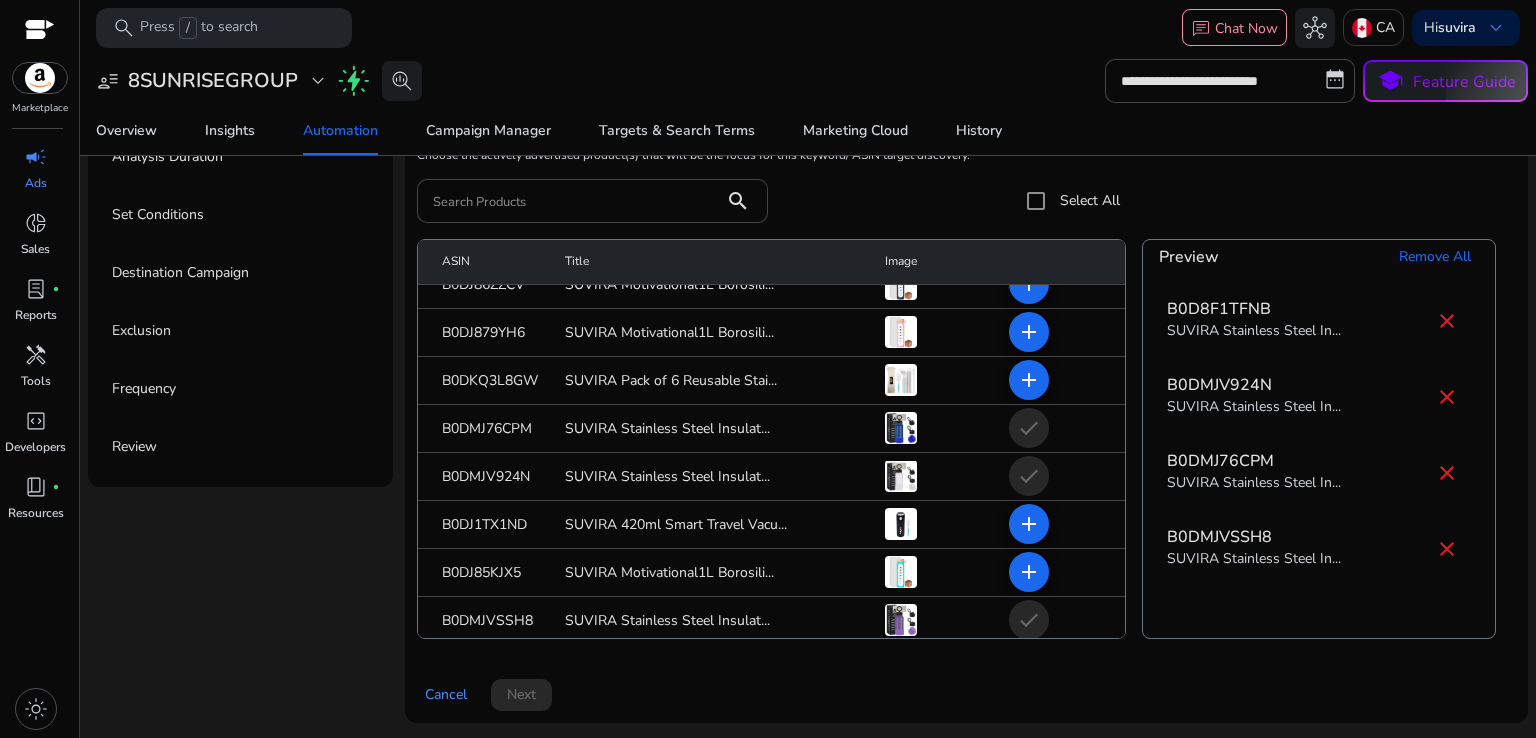 scroll, scrollTop: 1476, scrollLeft: 0, axis: vertical 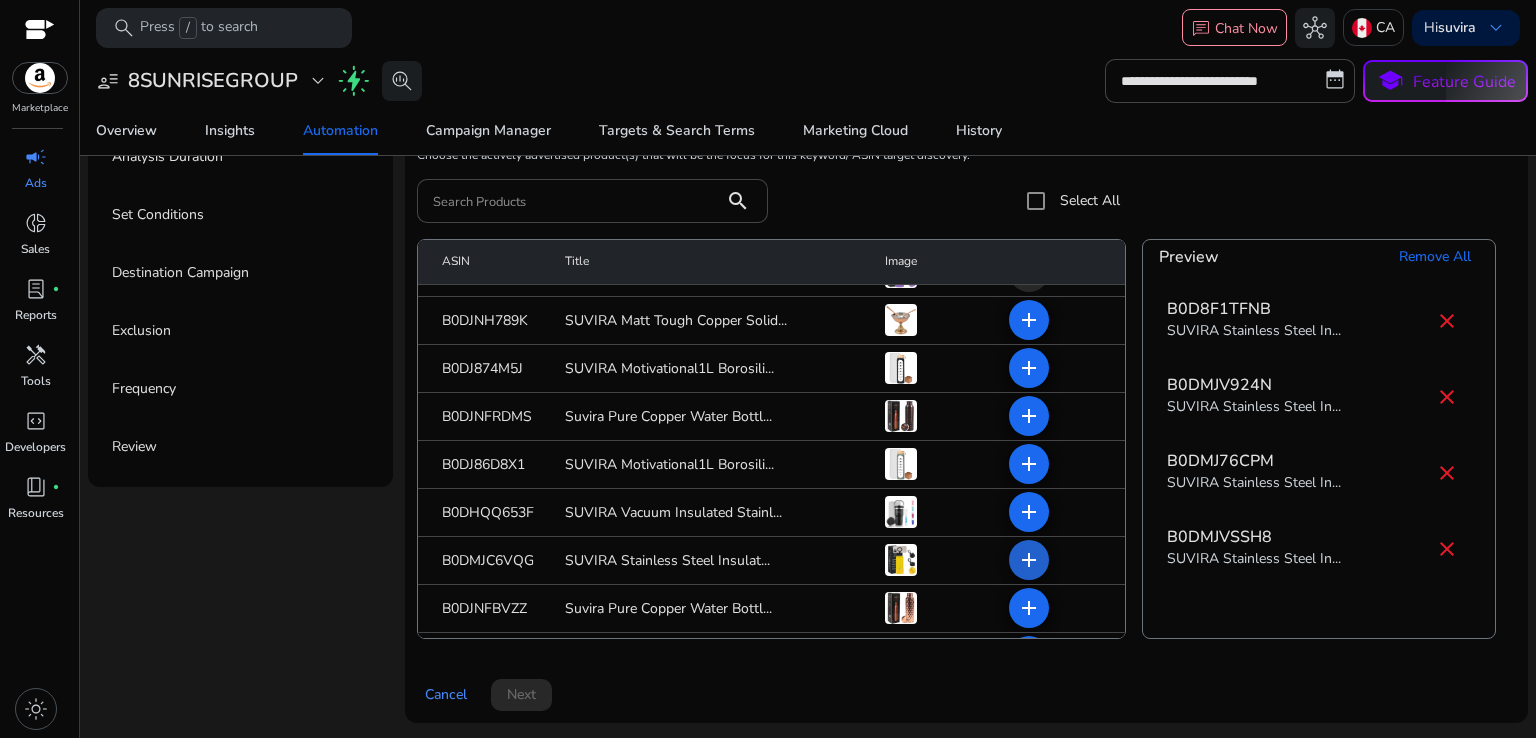 click on "add" at bounding box center [1029, 608] 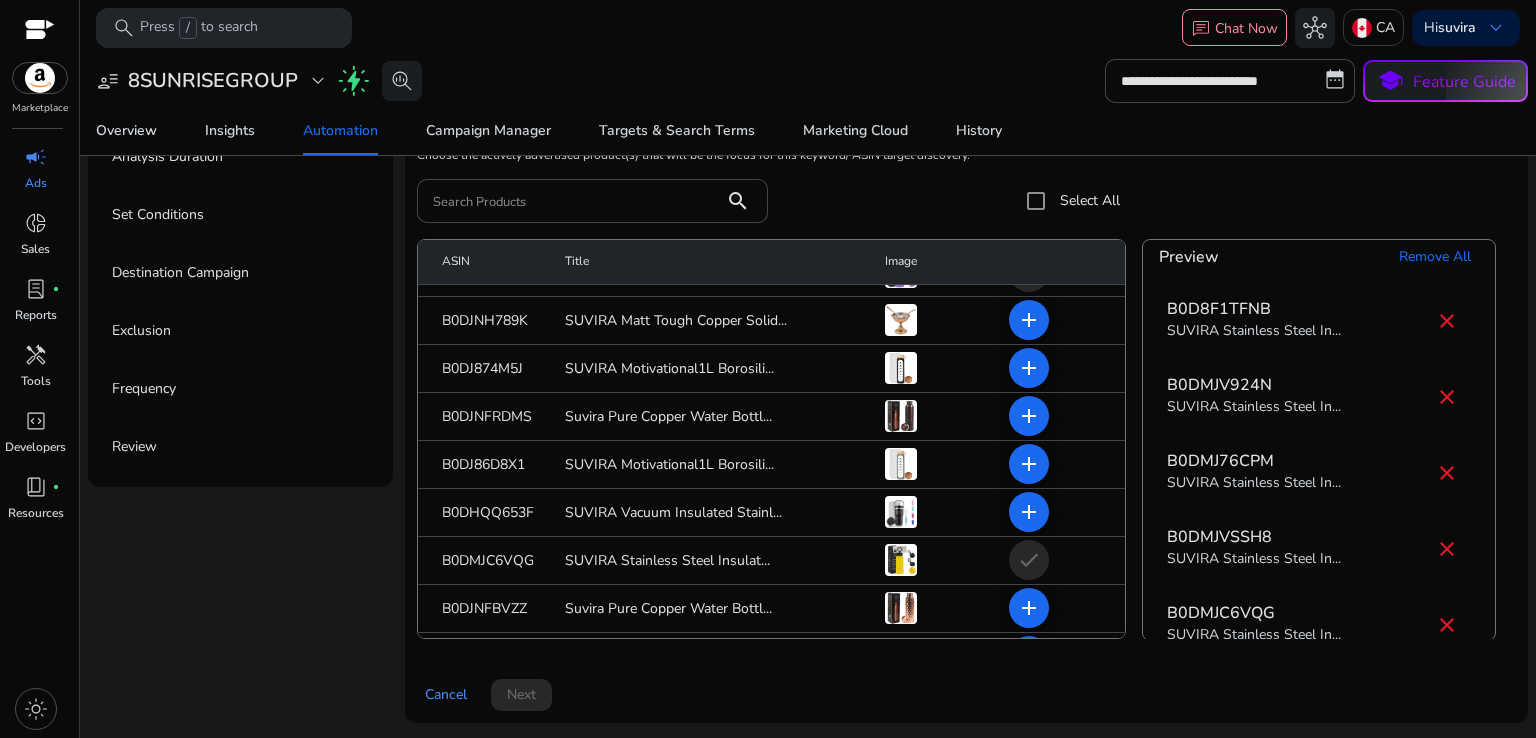 scroll, scrollTop: 1825, scrollLeft: 0, axis: vertical 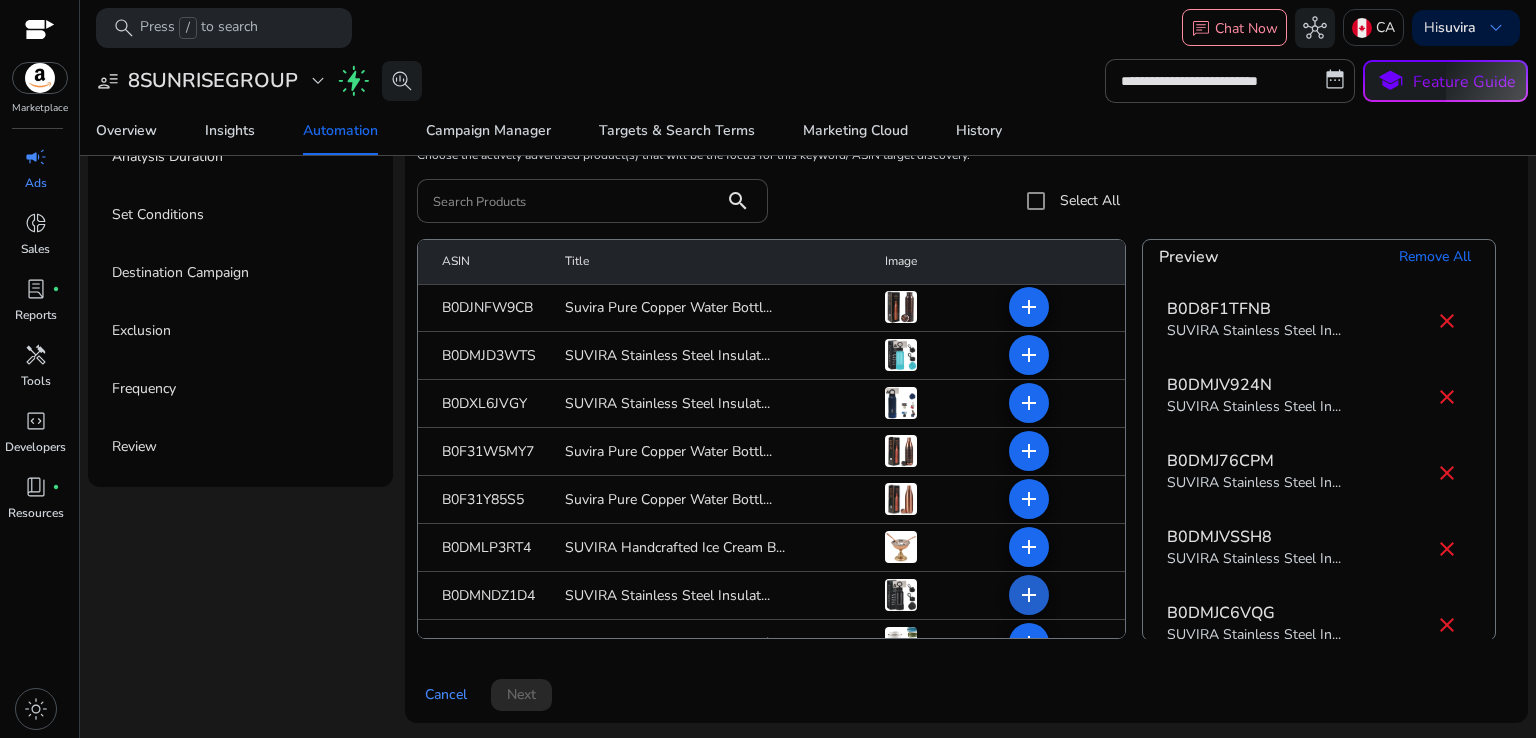 click on "add" at bounding box center [1029, 643] 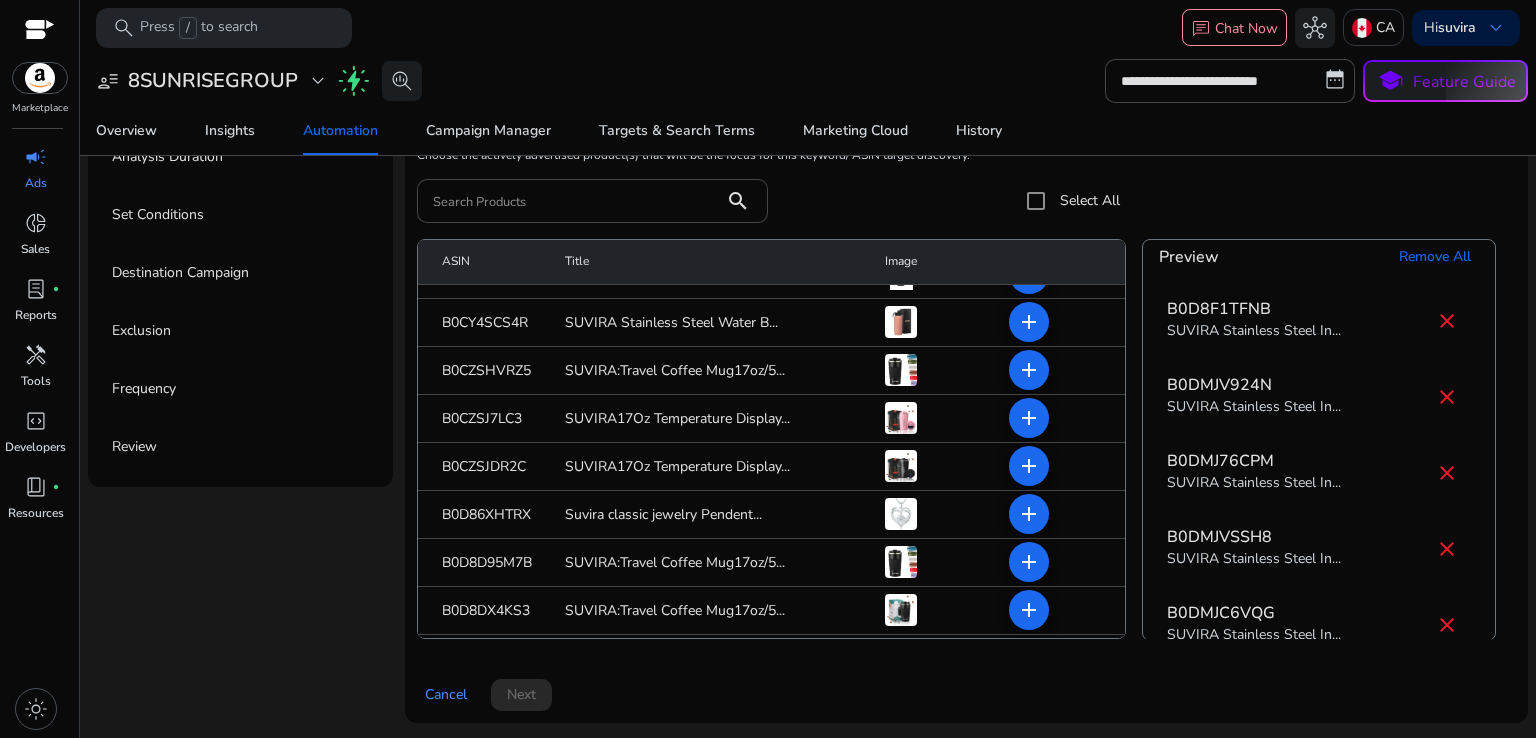 scroll, scrollTop: 0, scrollLeft: 0, axis: both 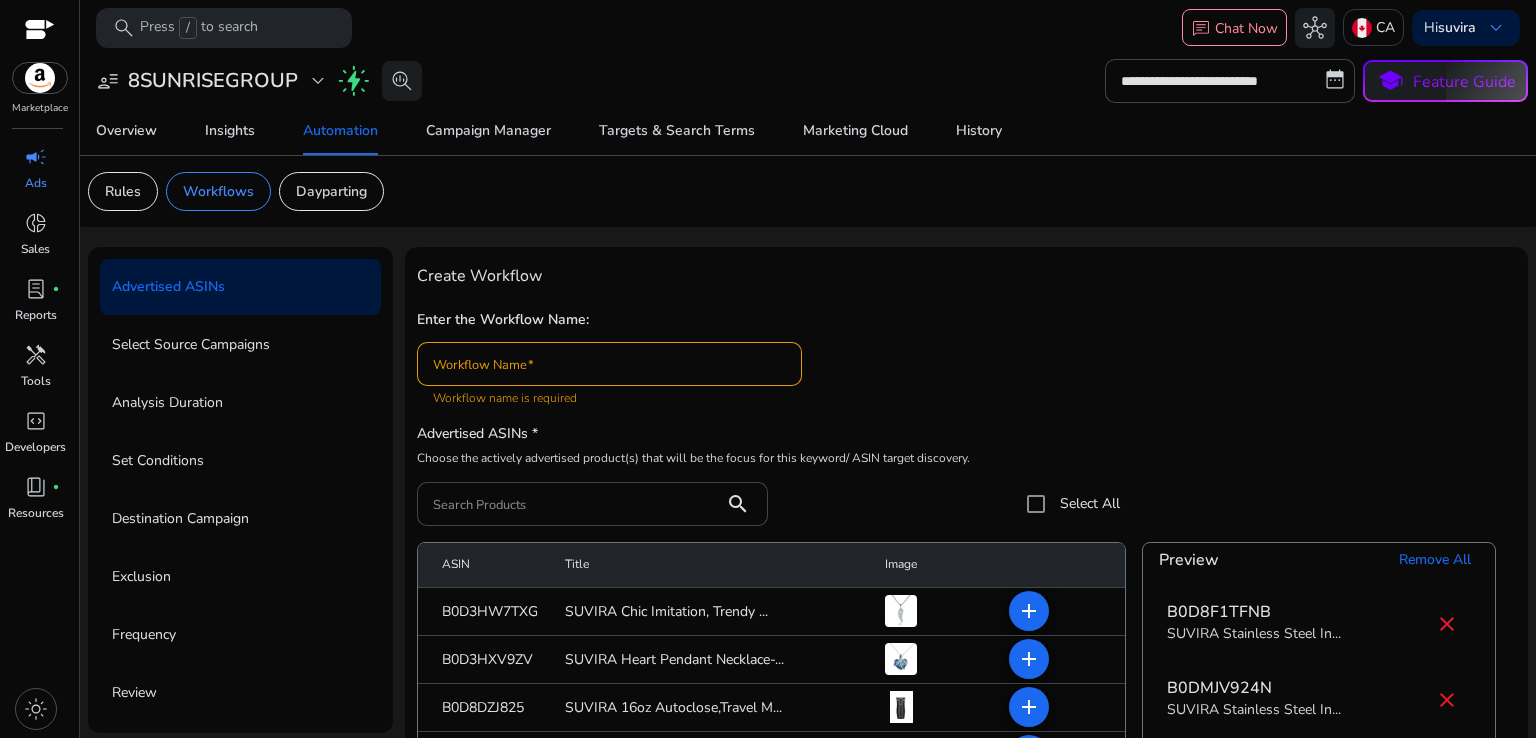 click on "Workflow Name" at bounding box center (609, 364) 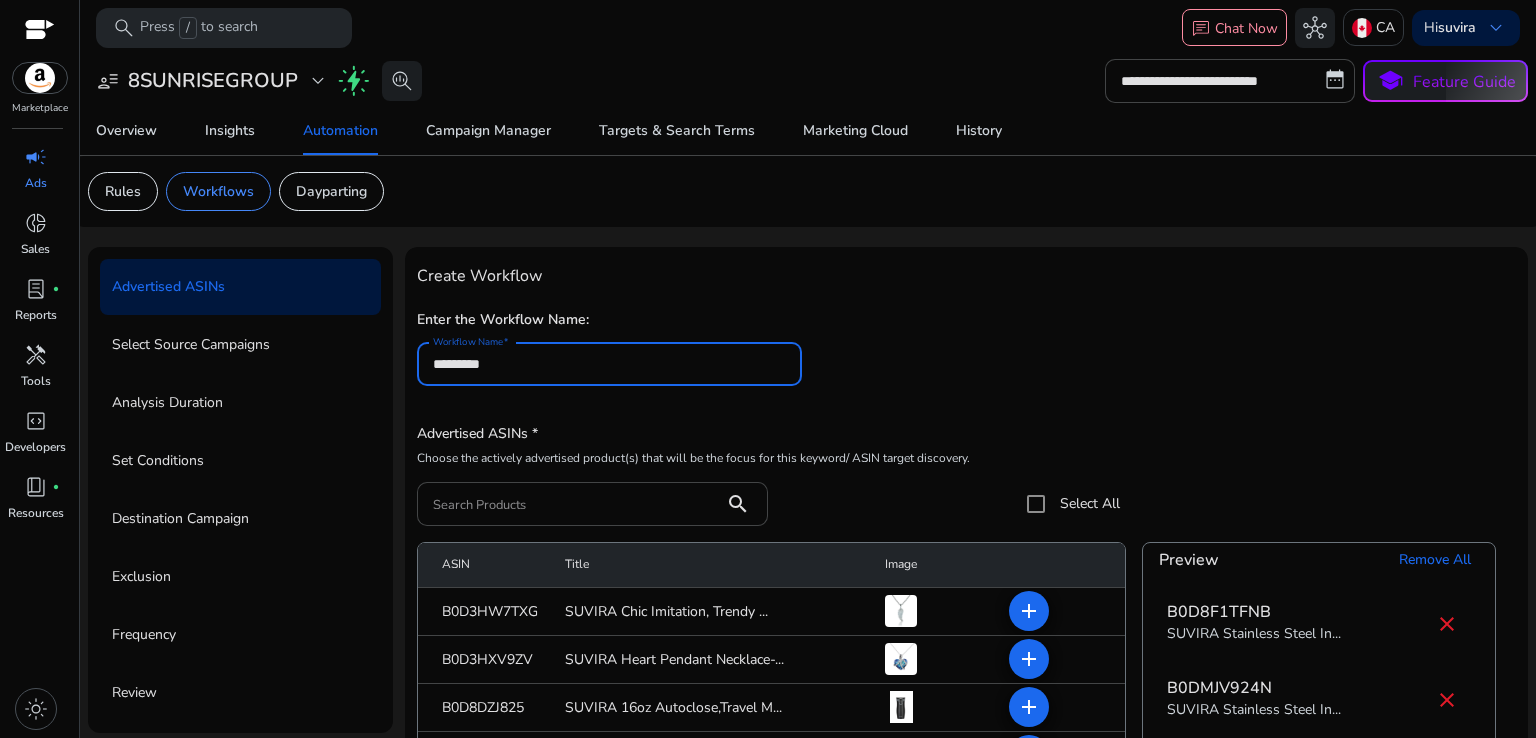 type on "*********" 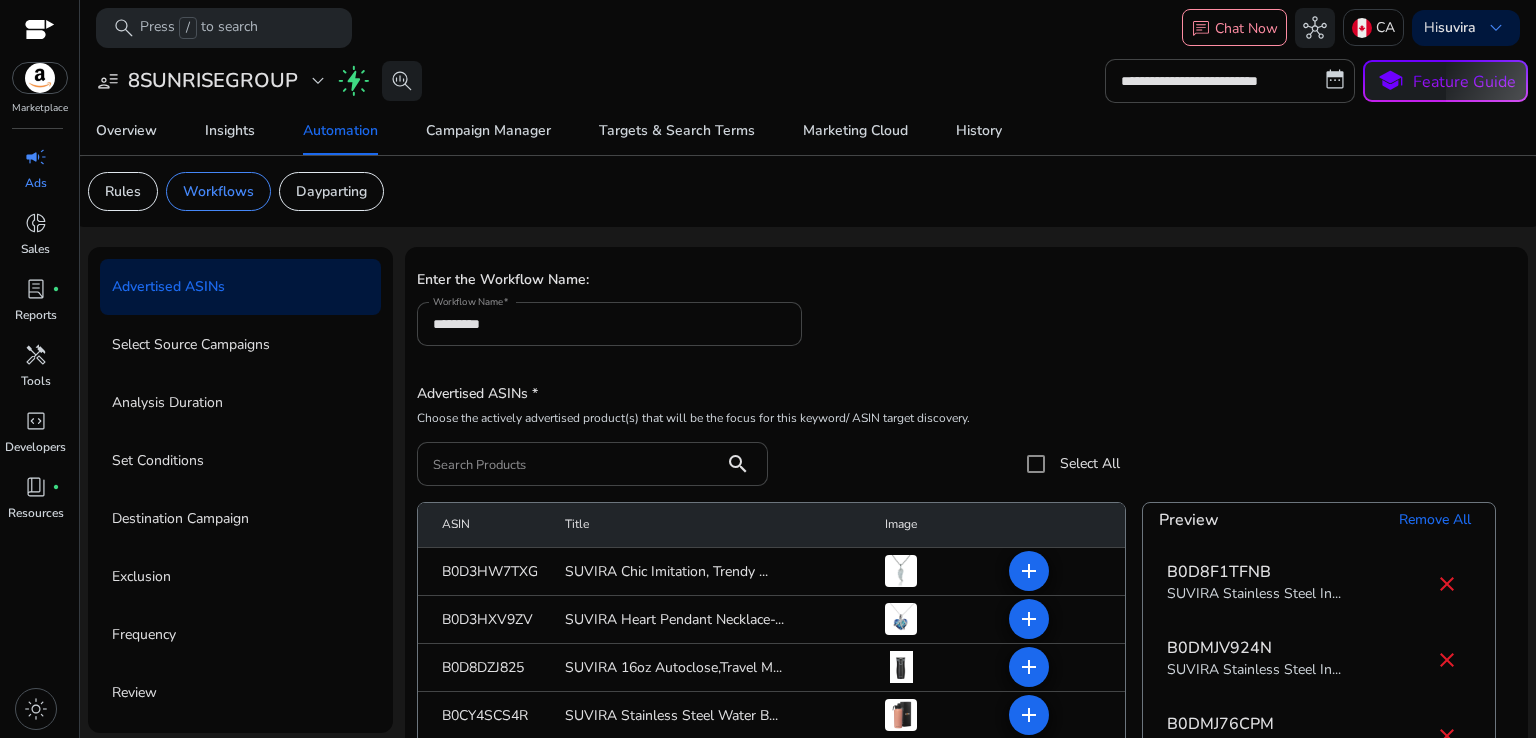 scroll, scrollTop: 56, scrollLeft: 0, axis: vertical 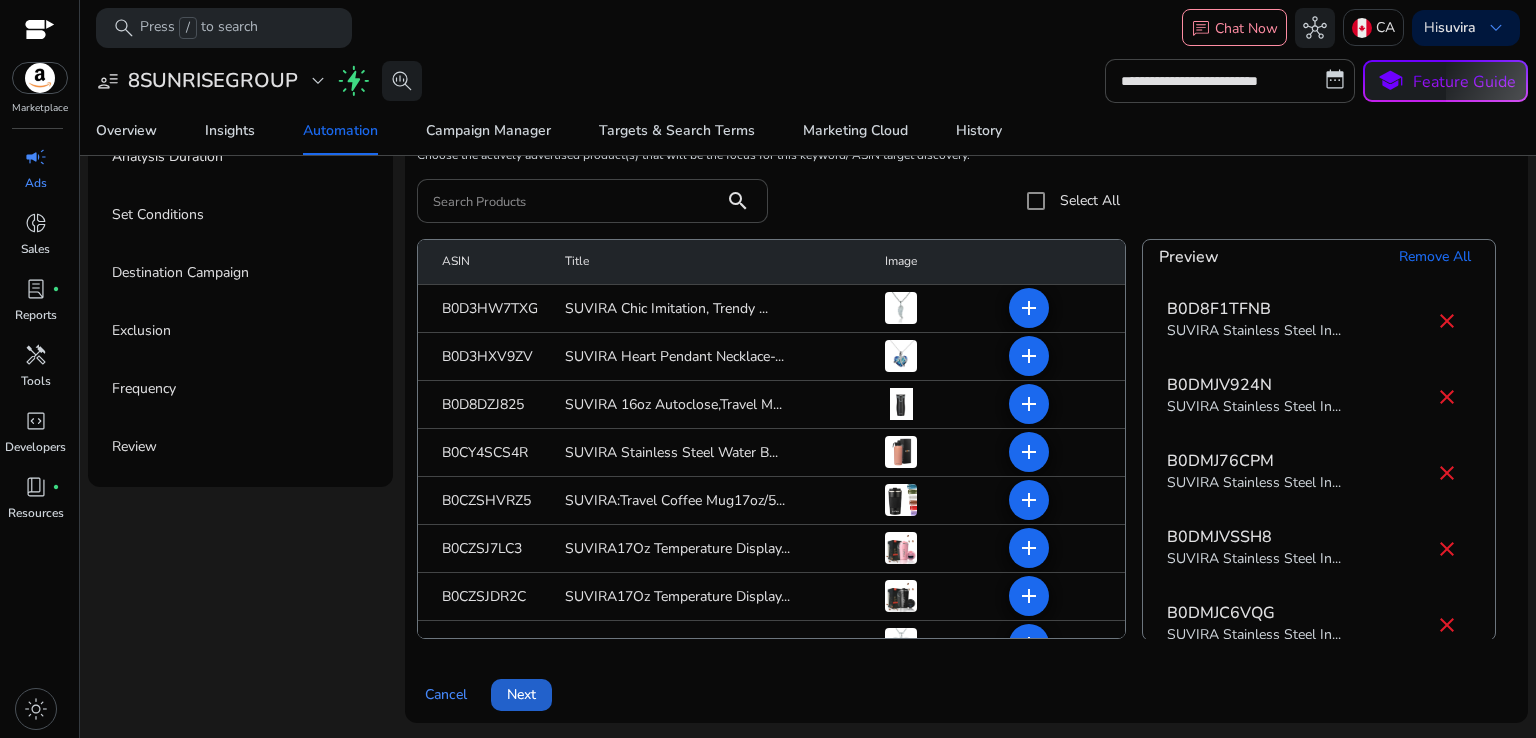 click at bounding box center (521, 695) 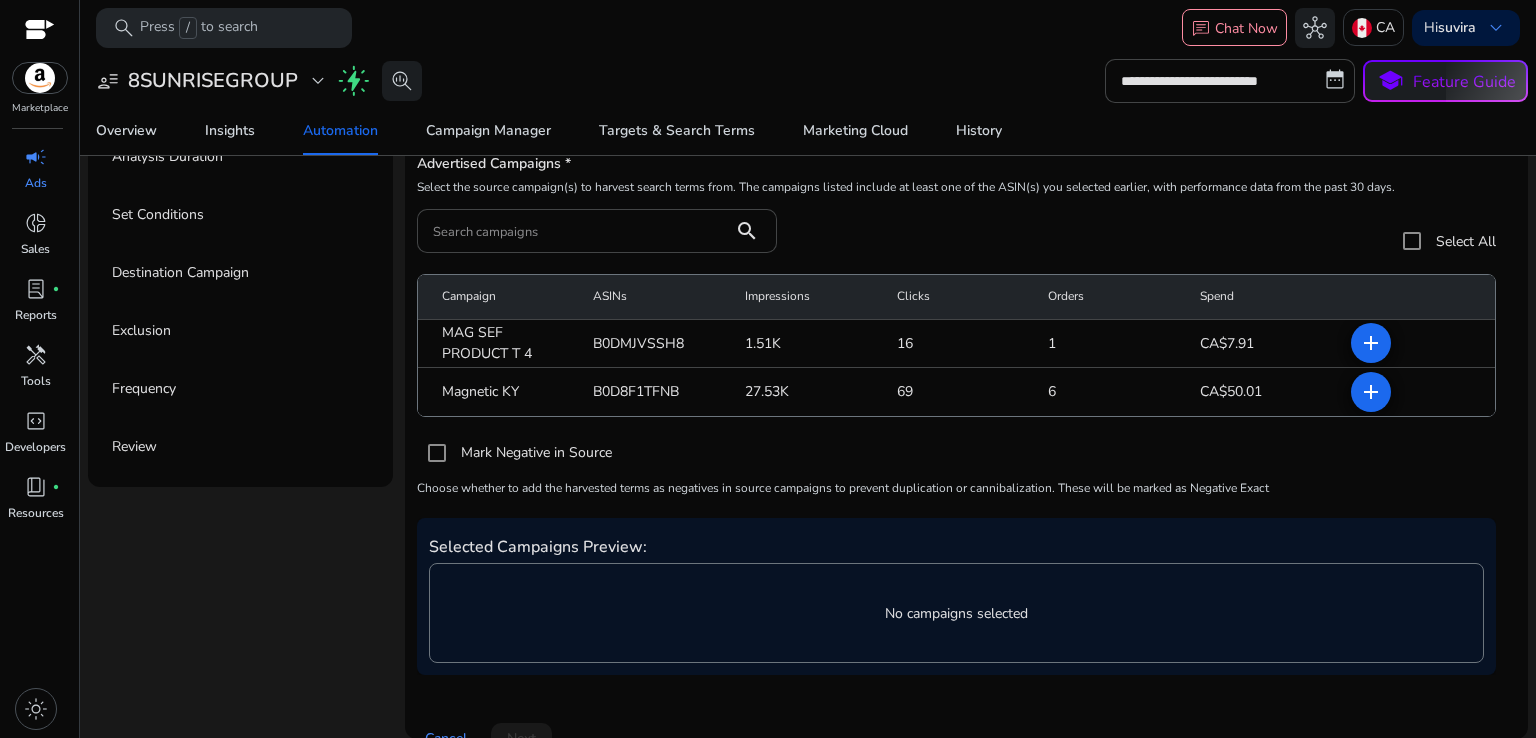 scroll, scrollTop: 0, scrollLeft: 0, axis: both 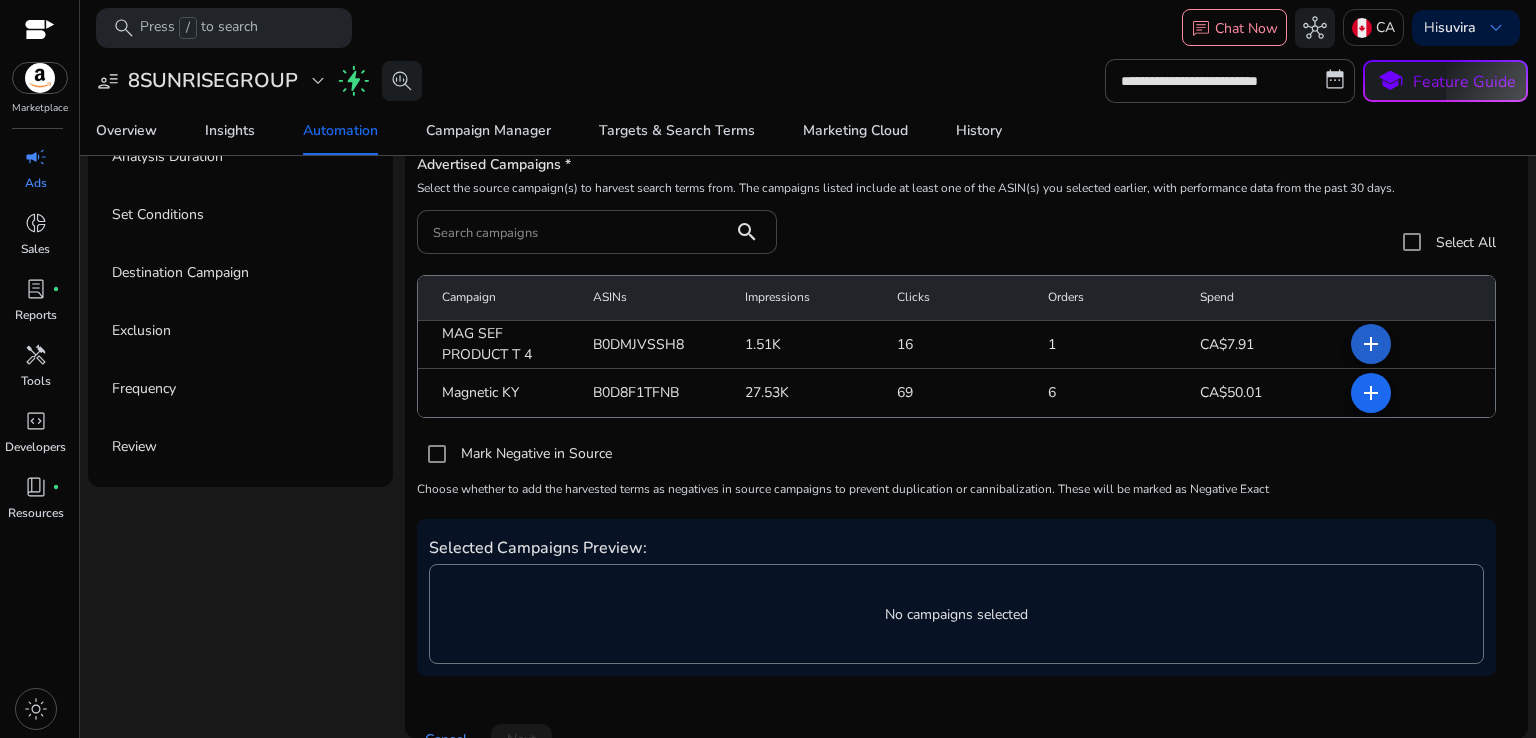 click on "add" at bounding box center (1371, 393) 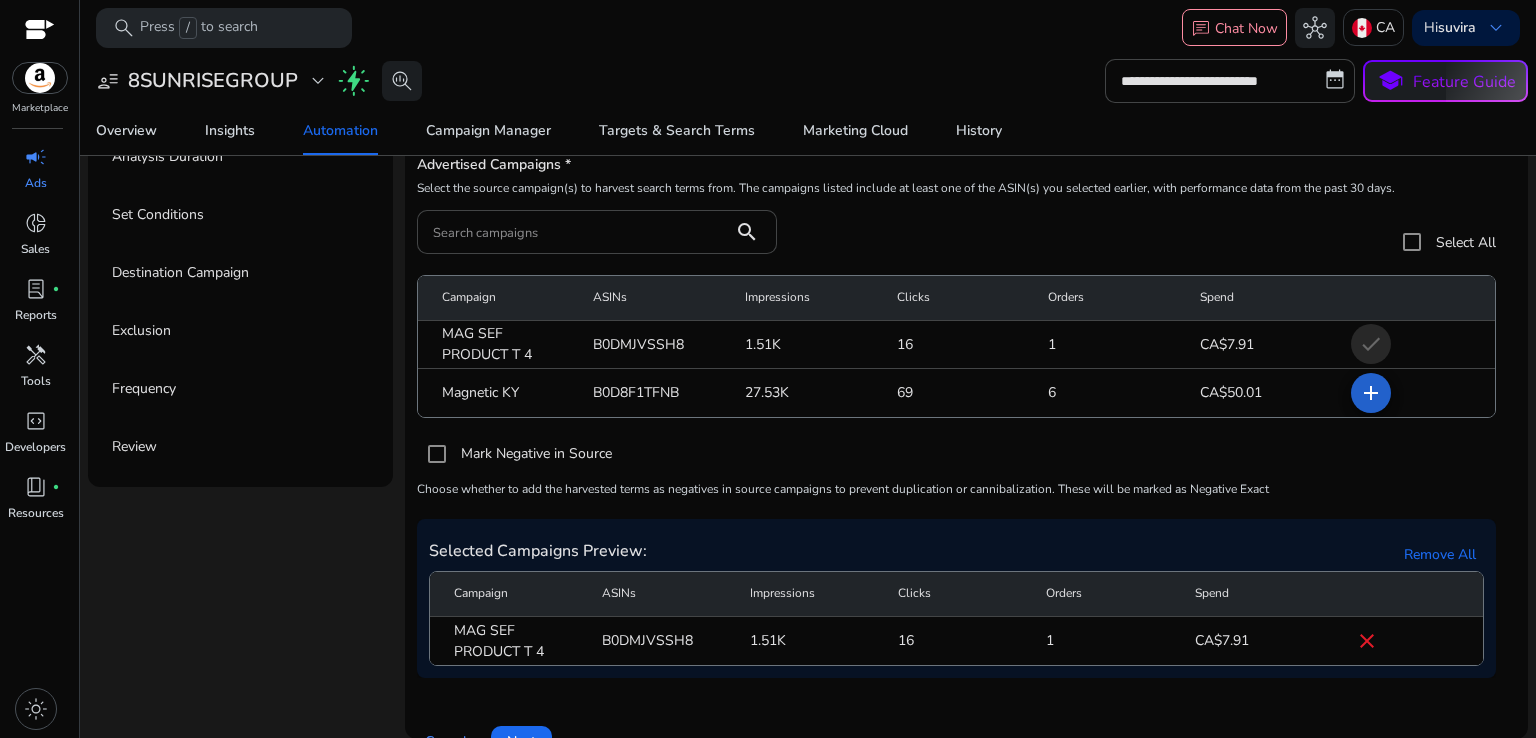 click on "add" 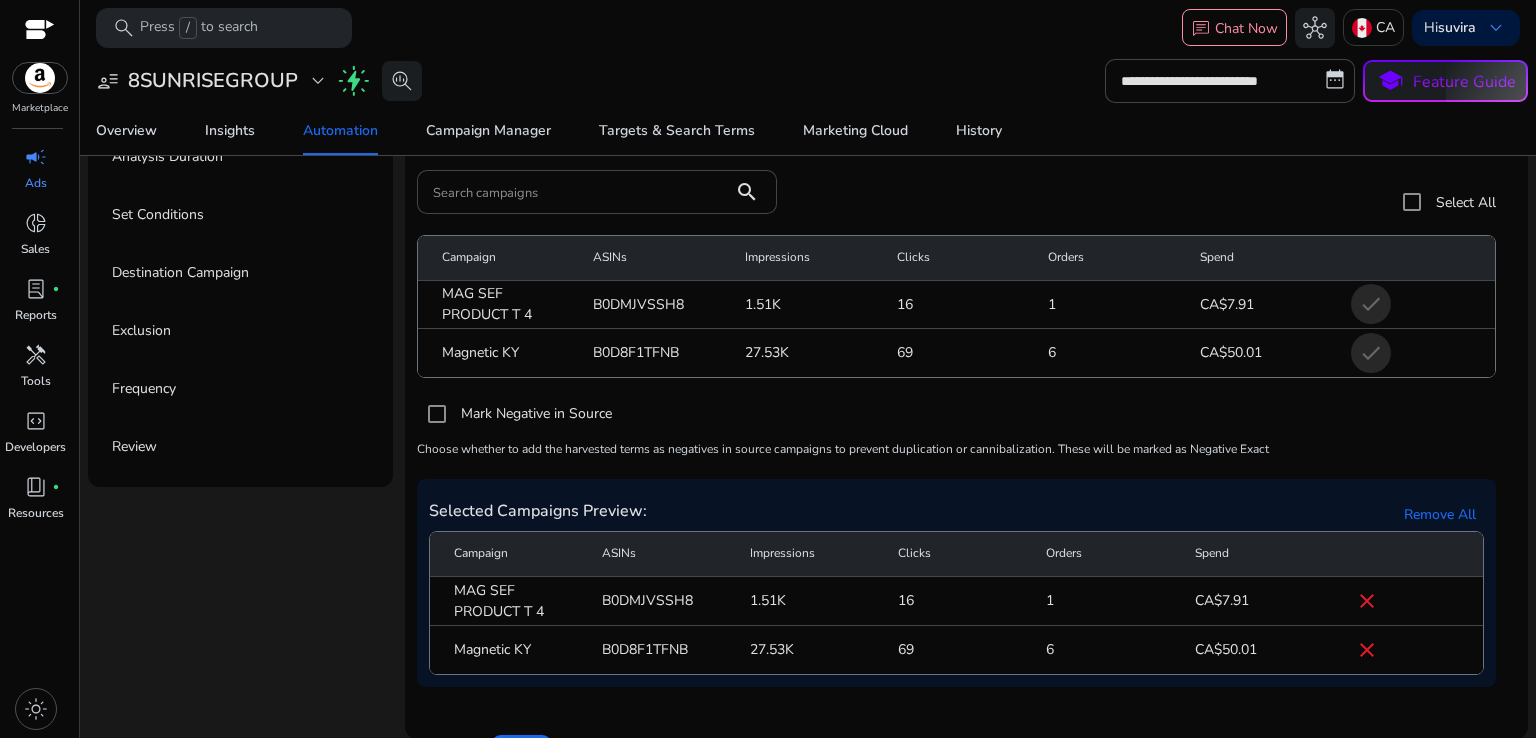 scroll, scrollTop: 95, scrollLeft: 0, axis: vertical 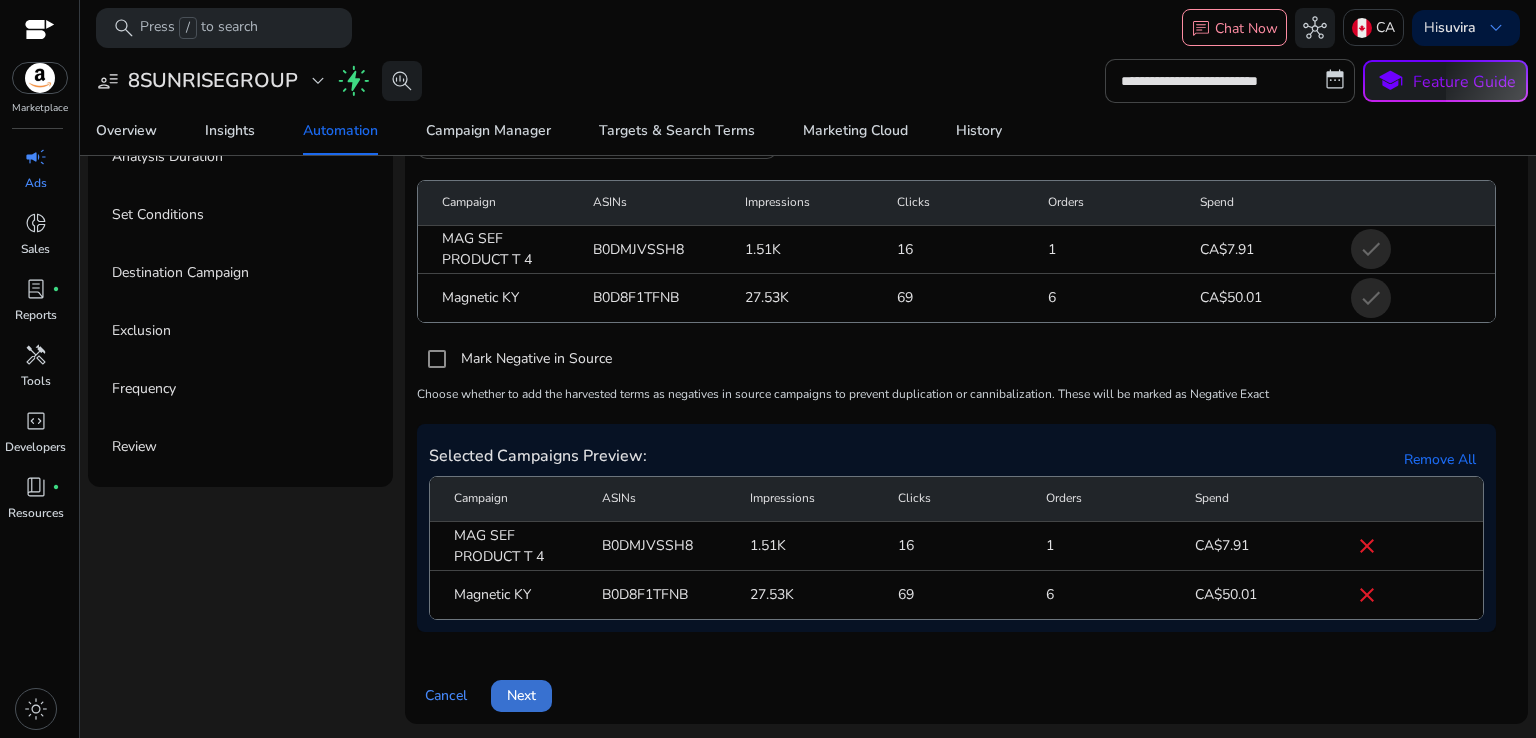 click at bounding box center [521, 696] 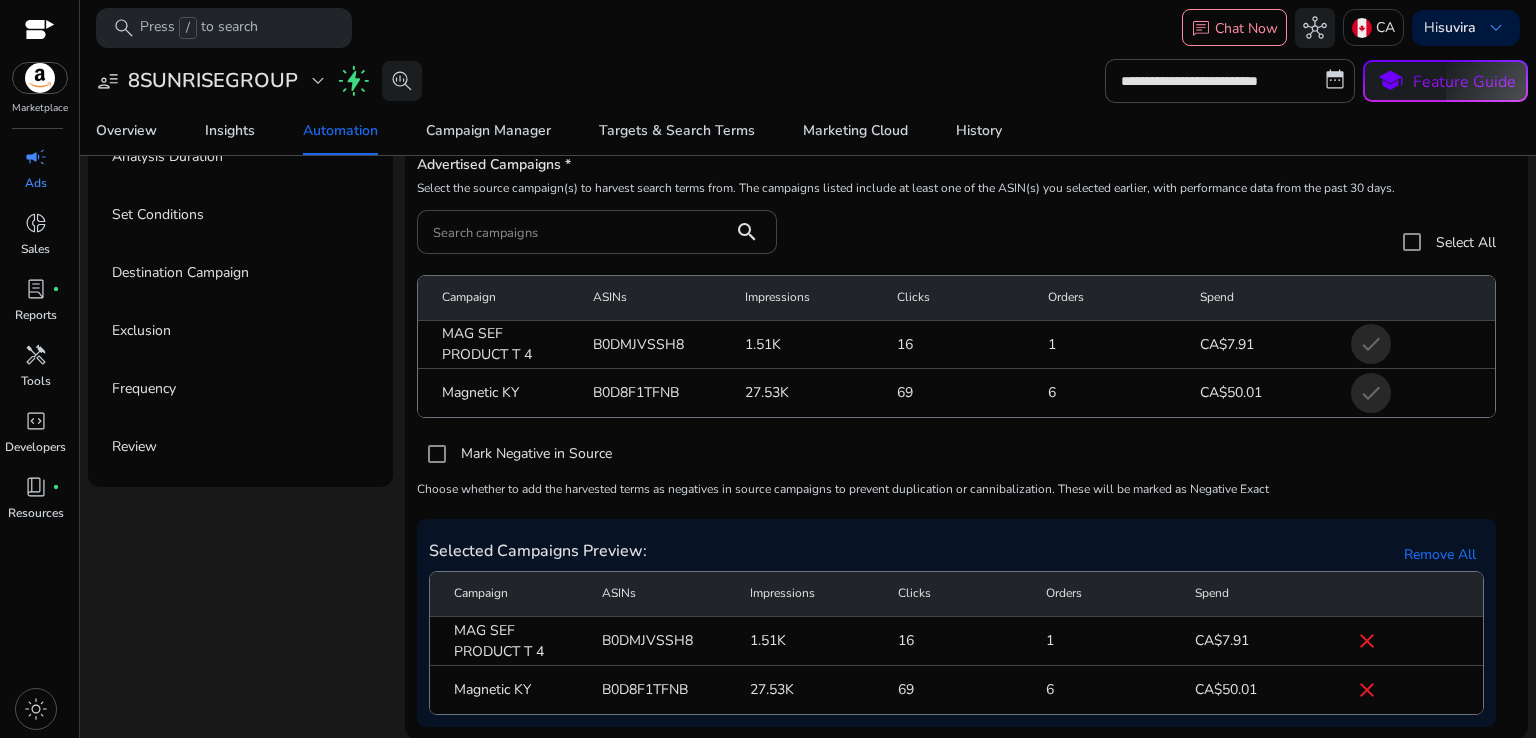 scroll, scrollTop: 0, scrollLeft: 0, axis: both 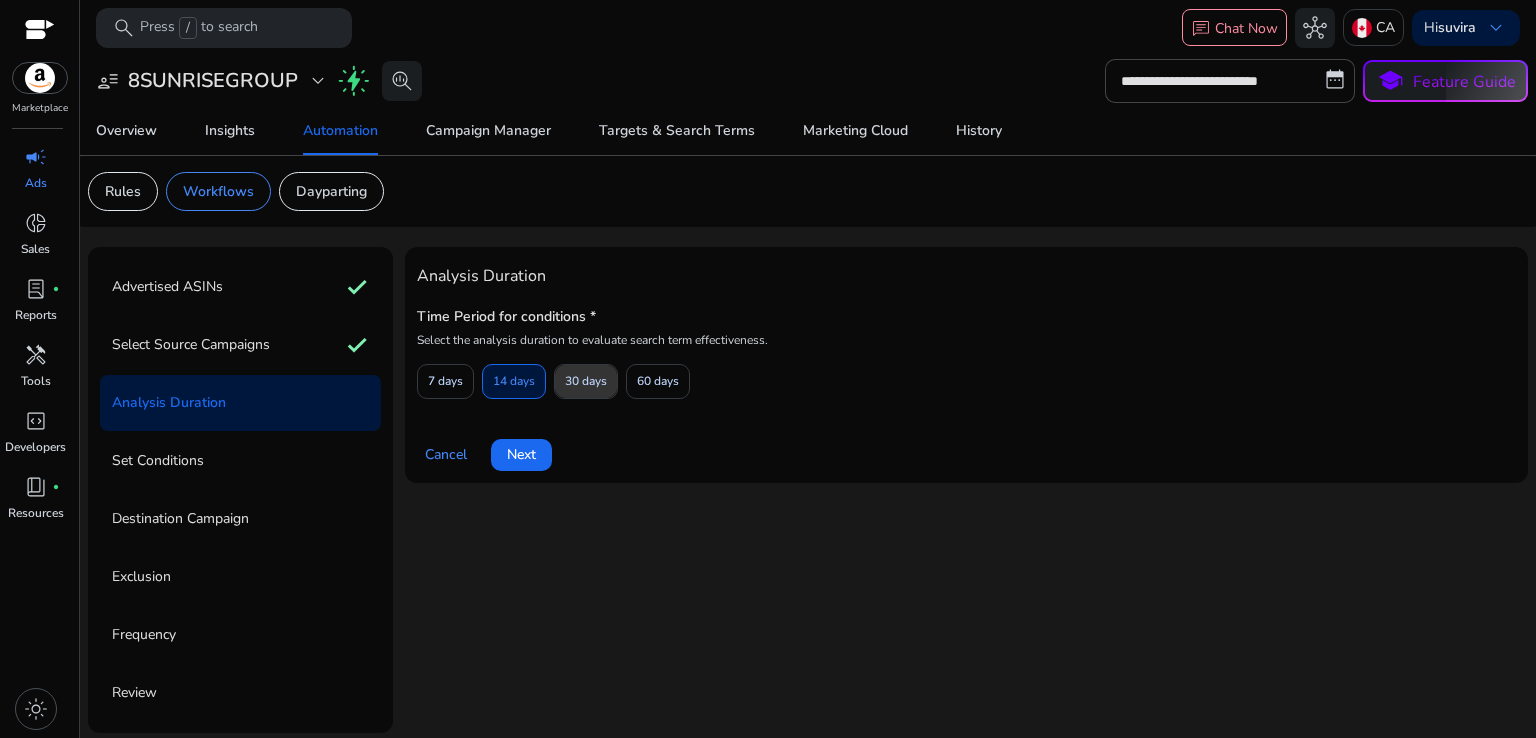 click on "30 days" at bounding box center [586, 381] 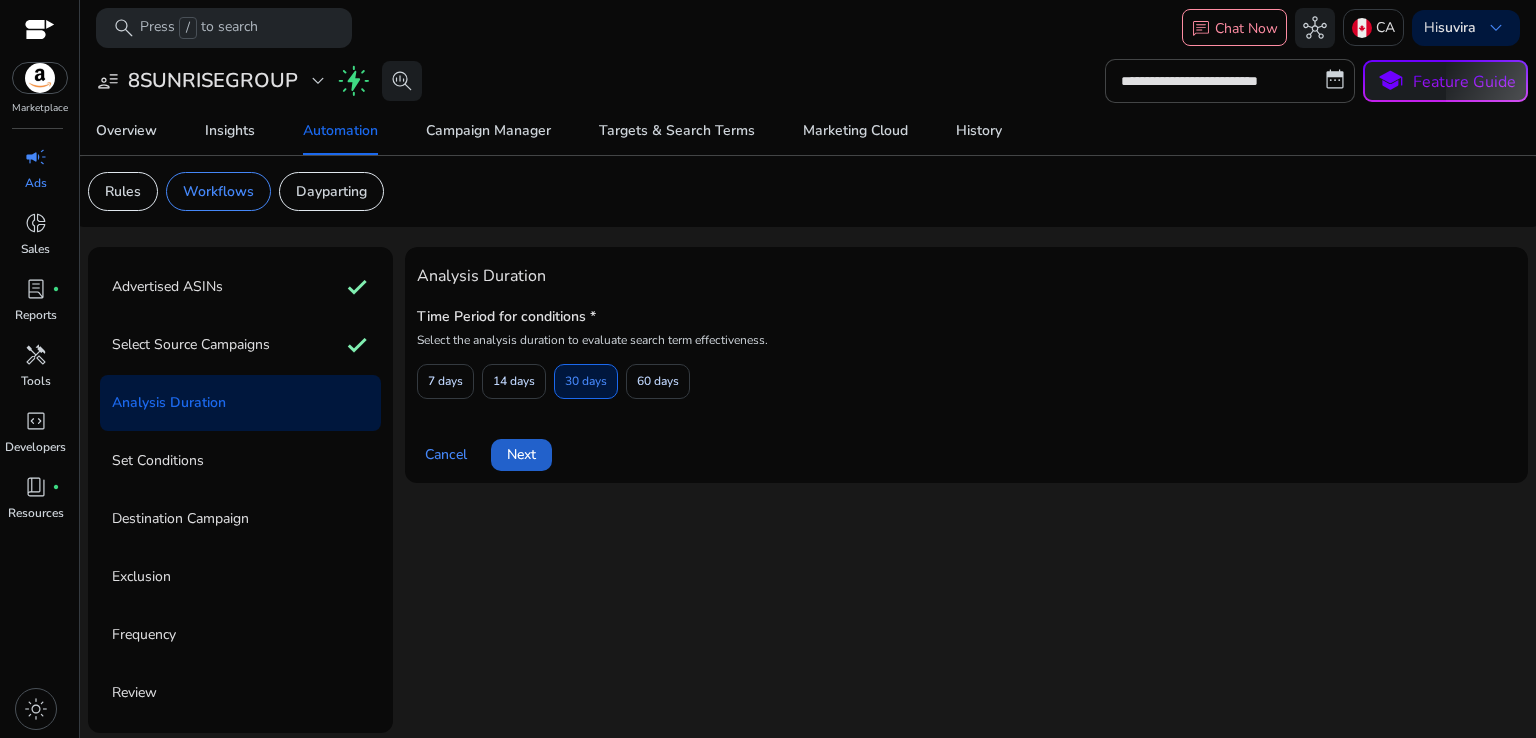 click on "Next" at bounding box center (521, 454) 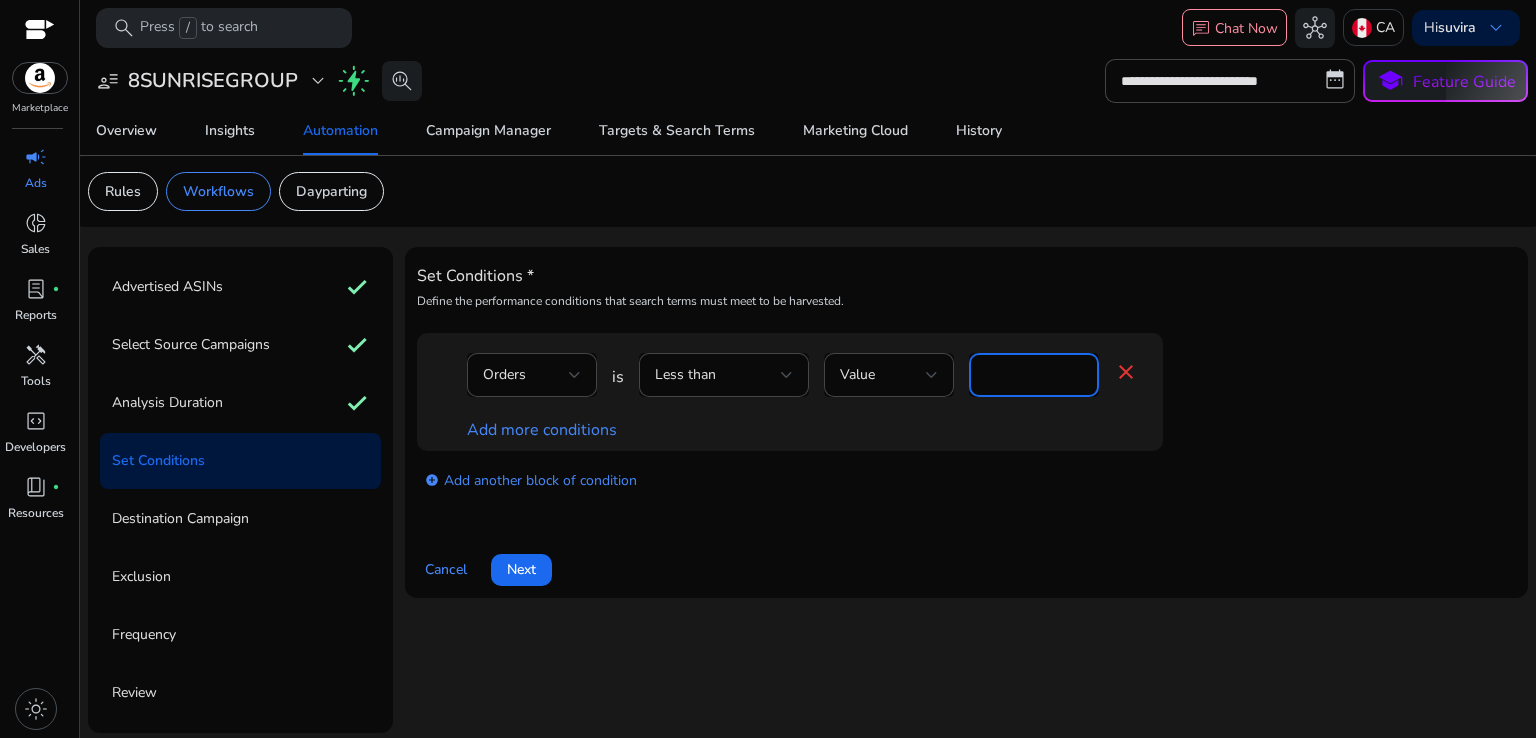 click on "*" at bounding box center (1034, 375) 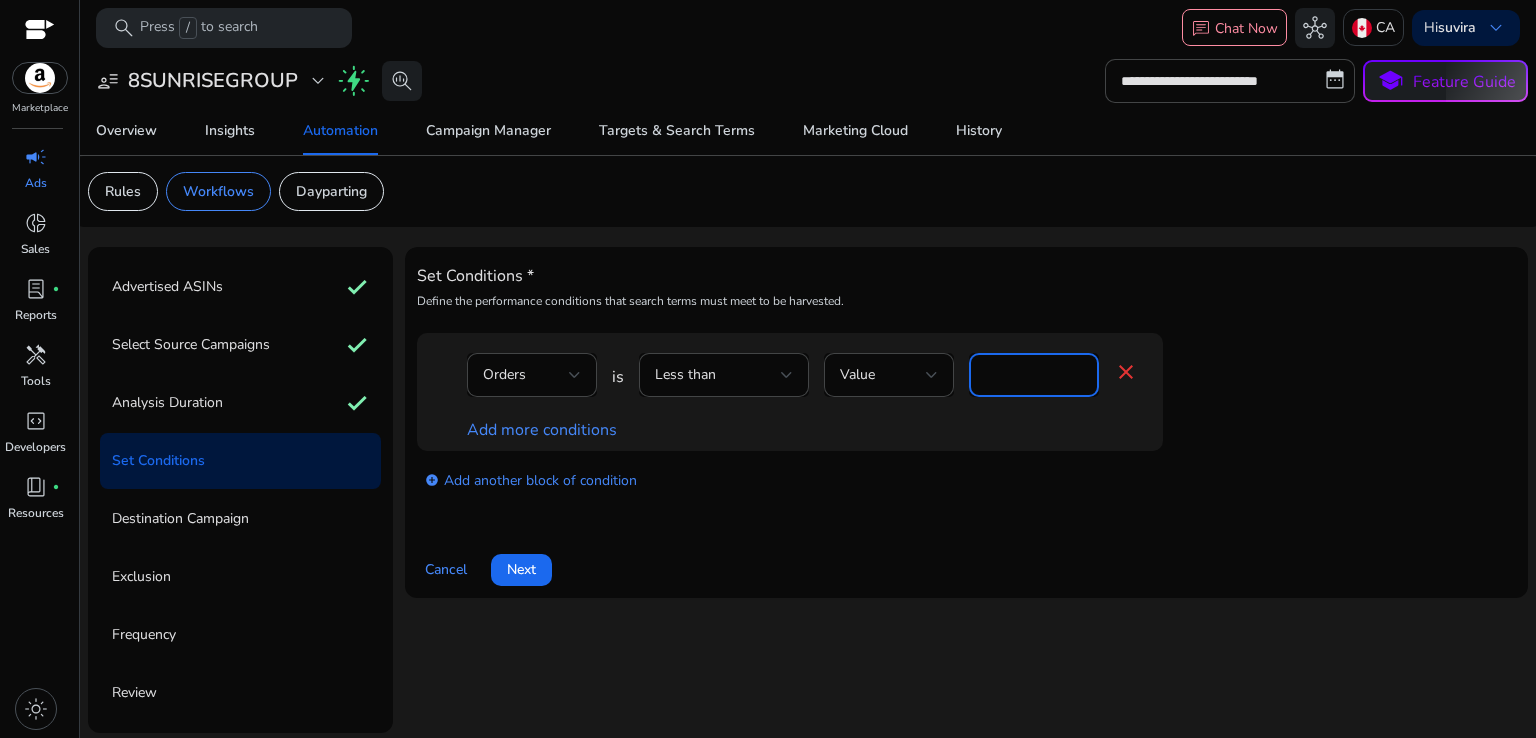 type on "*" 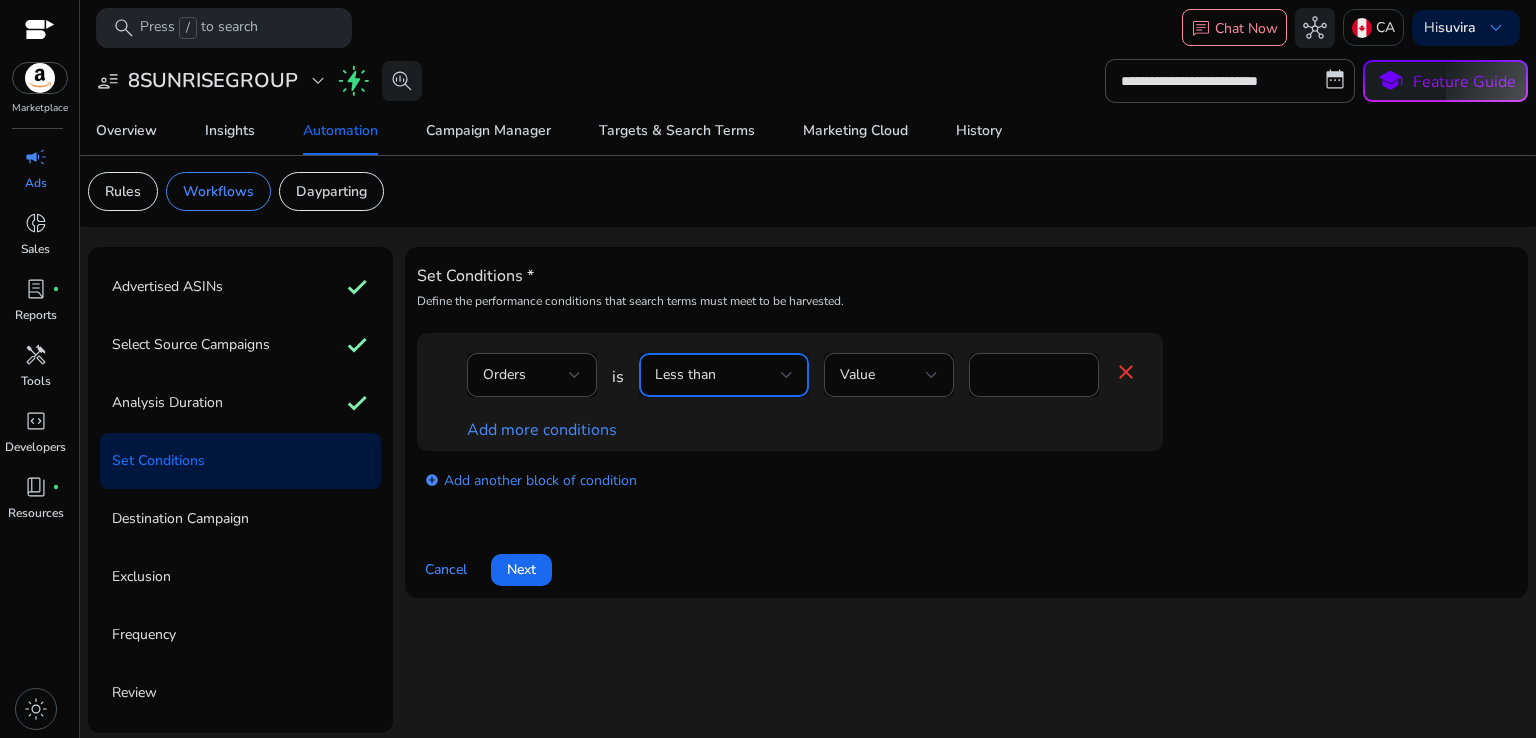 click at bounding box center [787, 375] 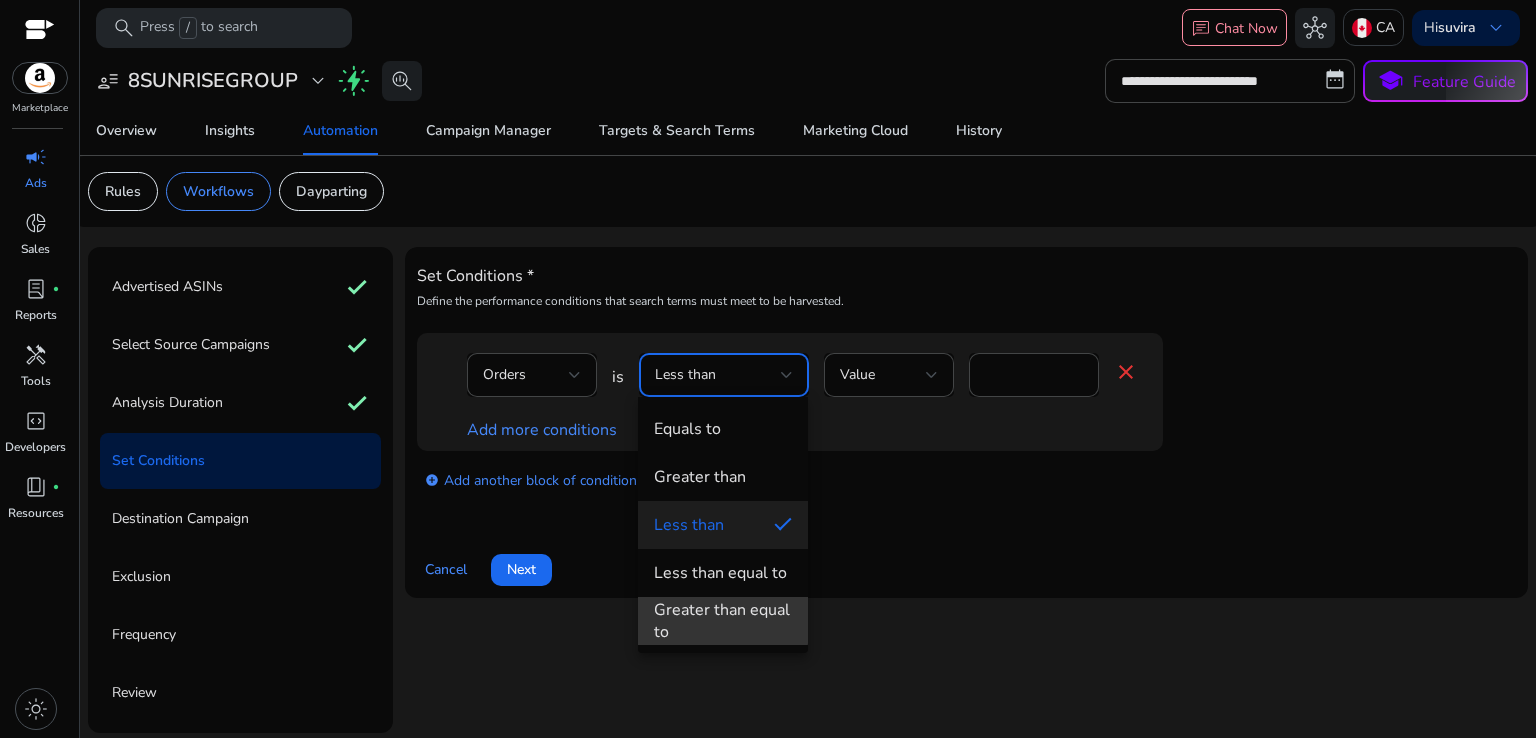 click on "Greater than equal to" at bounding box center [723, 621] 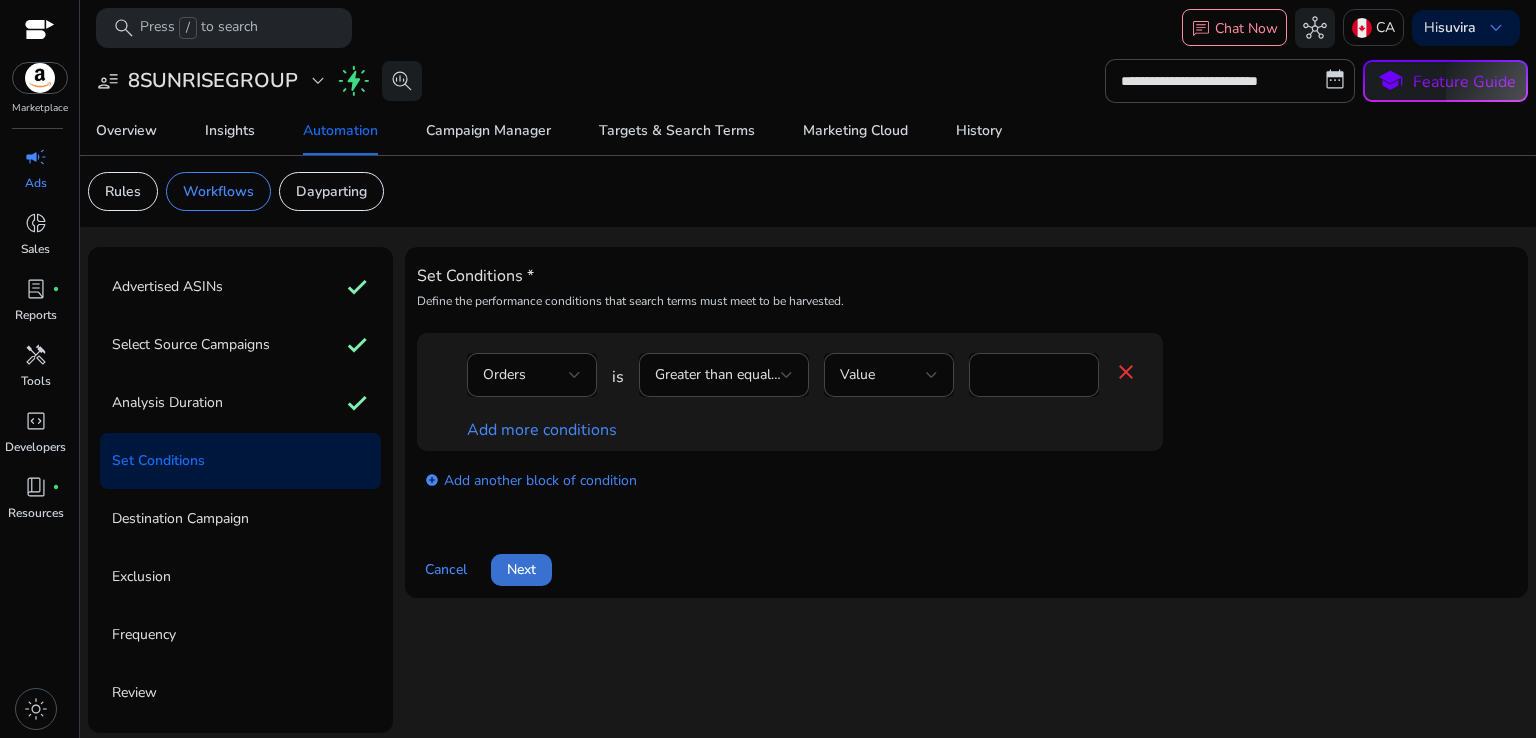 click on "Next" at bounding box center [521, 569] 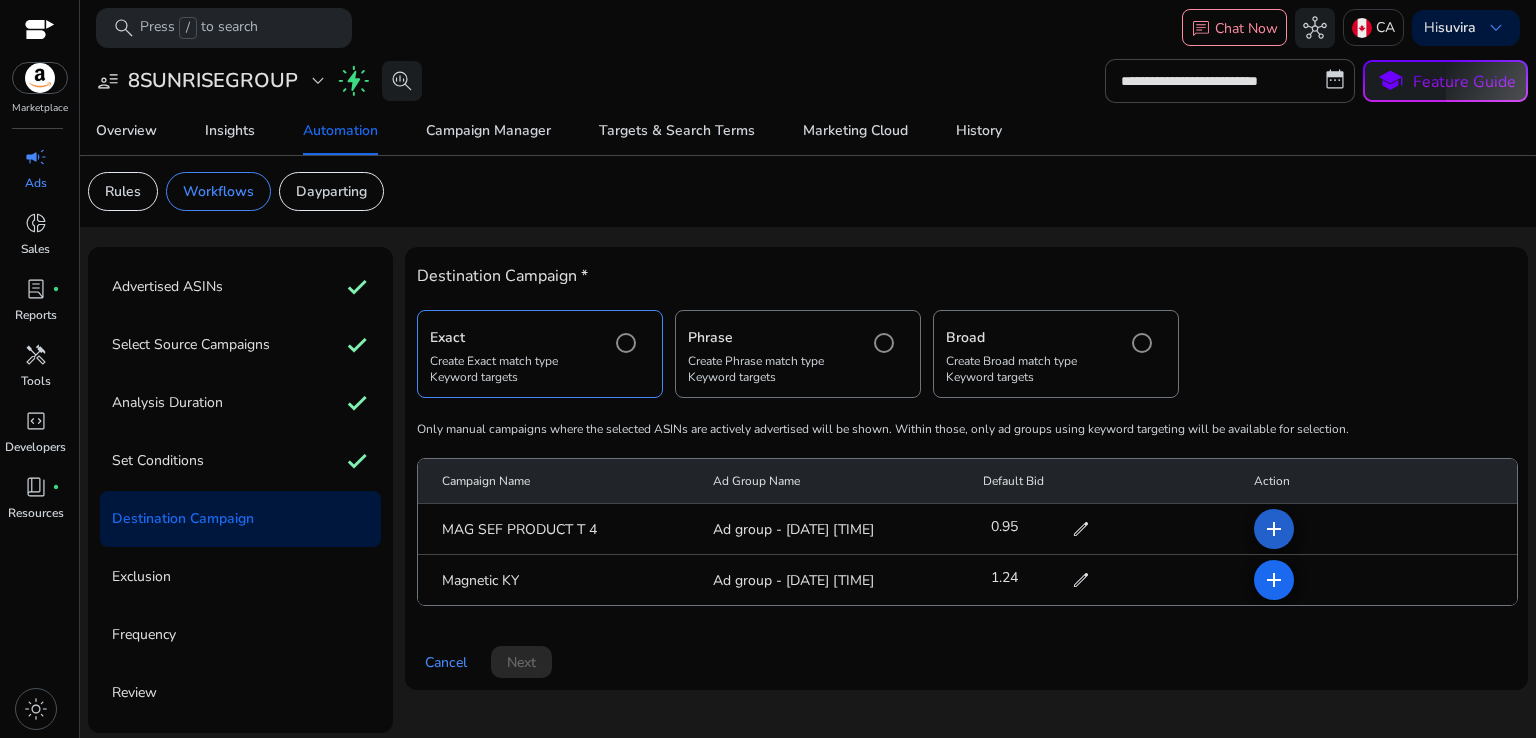 click on "add" at bounding box center (1274, 580) 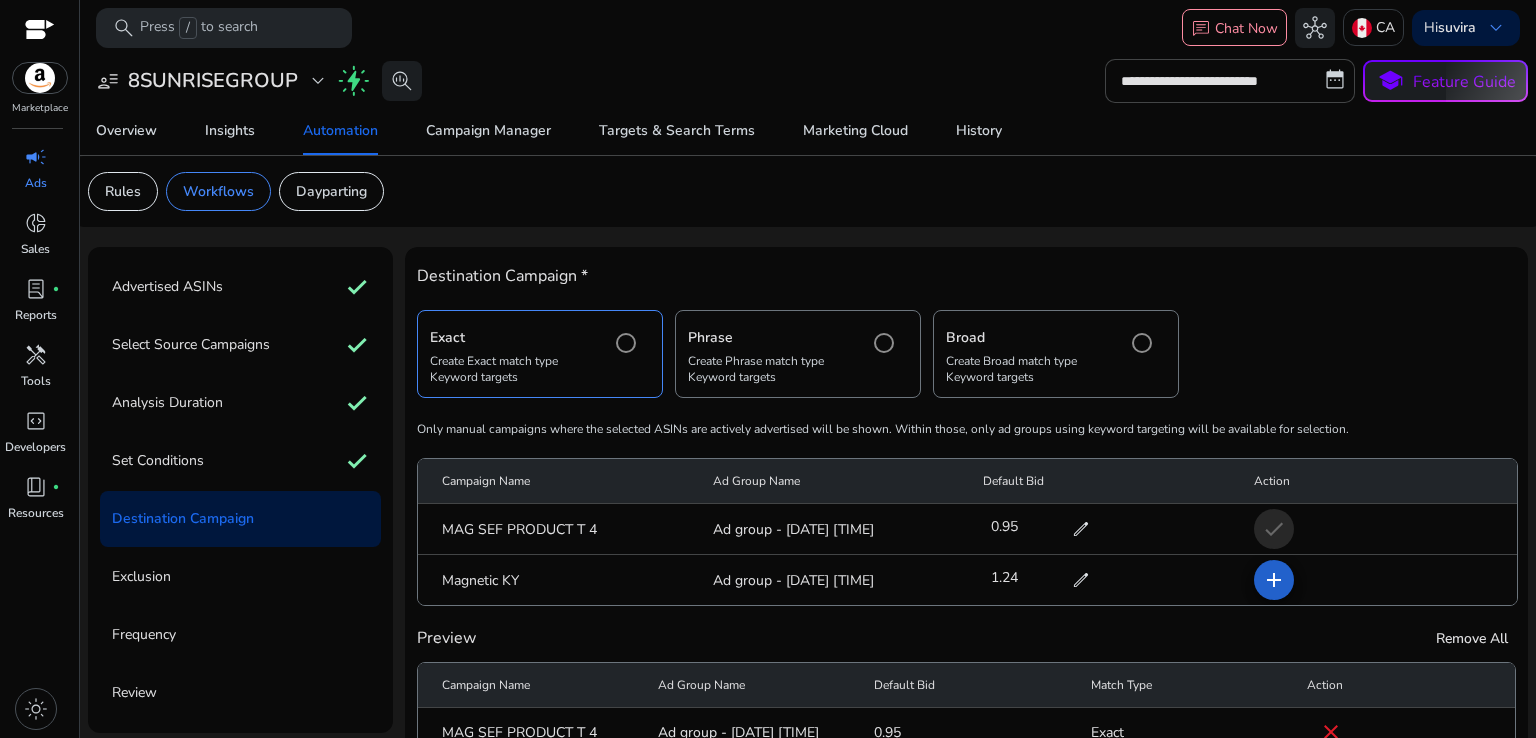 click on "add" 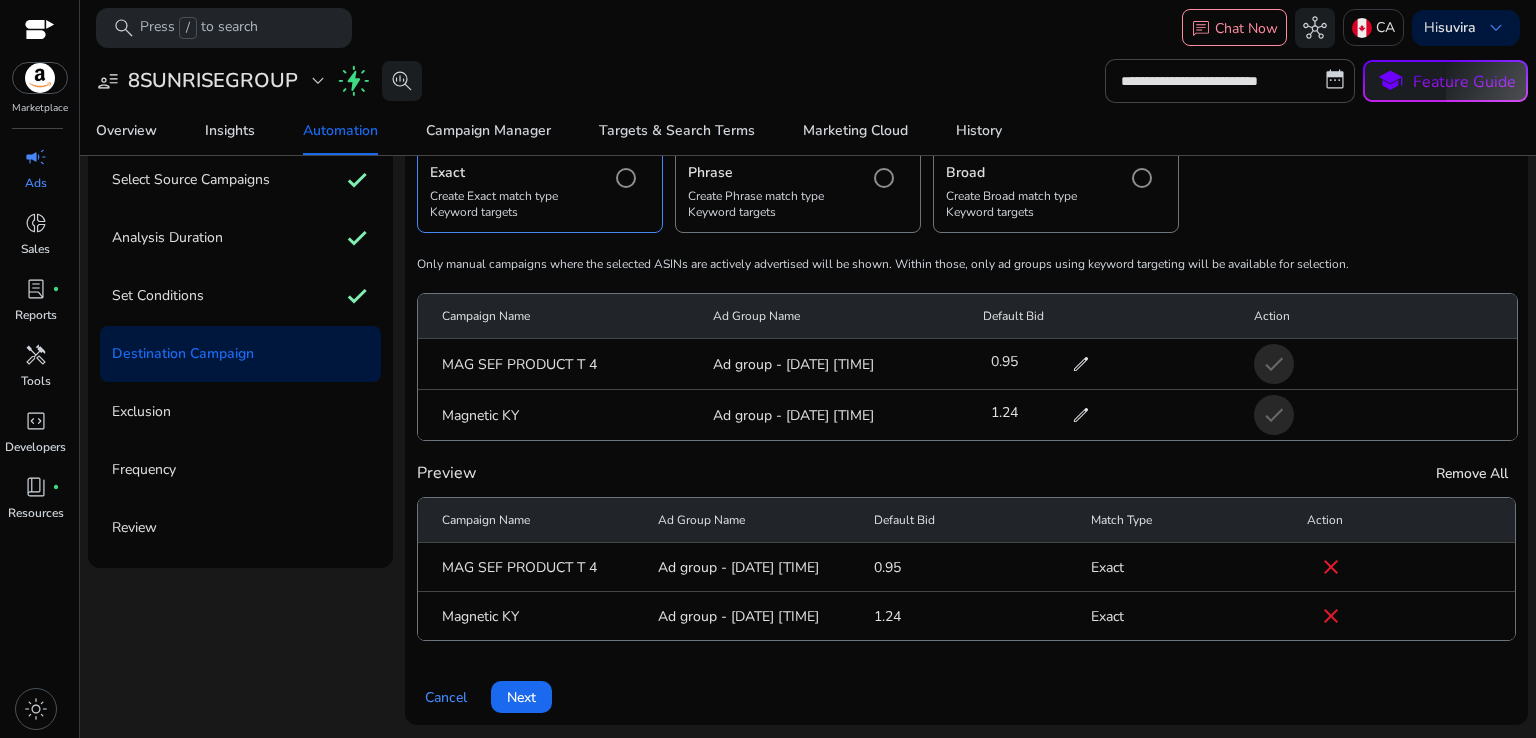 scroll, scrollTop: 166, scrollLeft: 0, axis: vertical 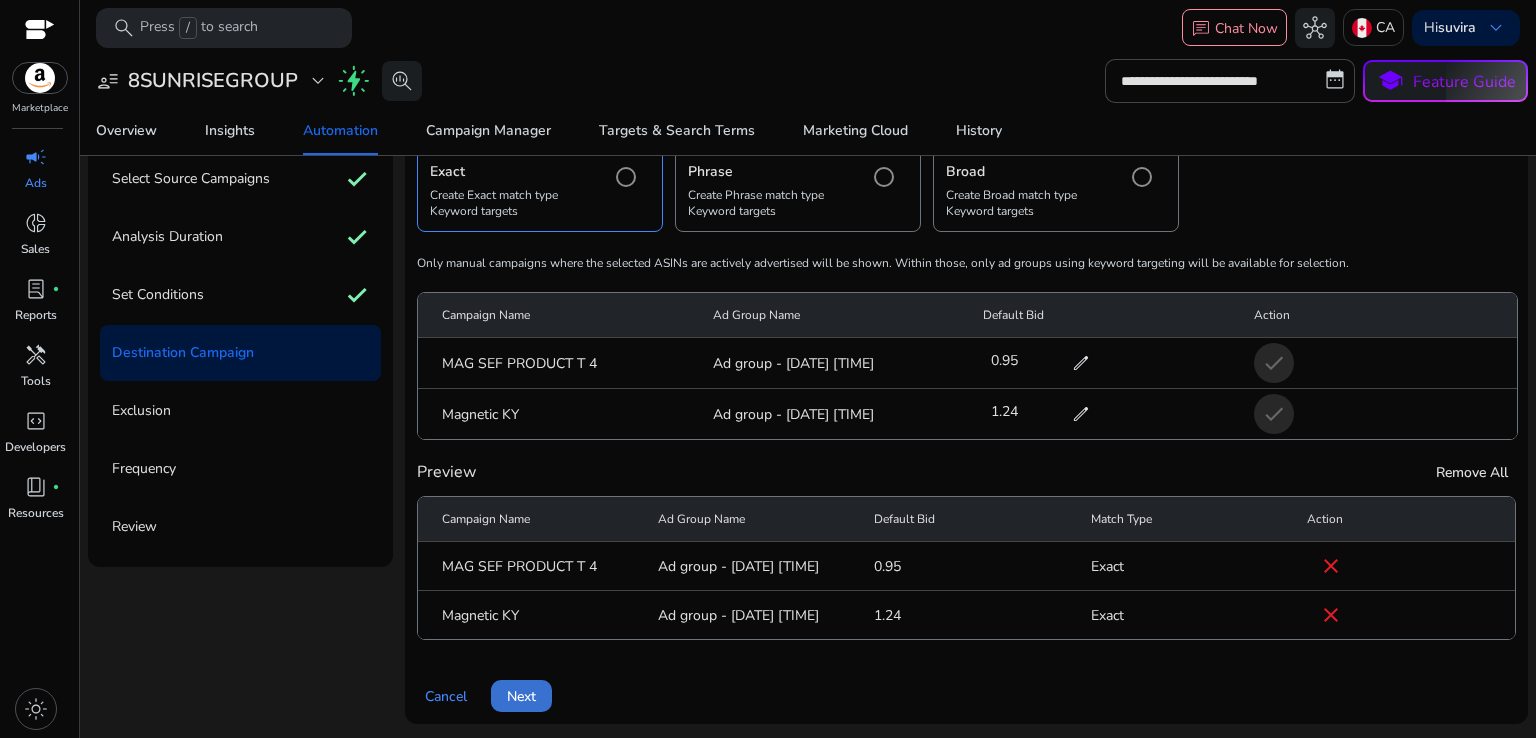 click on "Next" at bounding box center (521, 696) 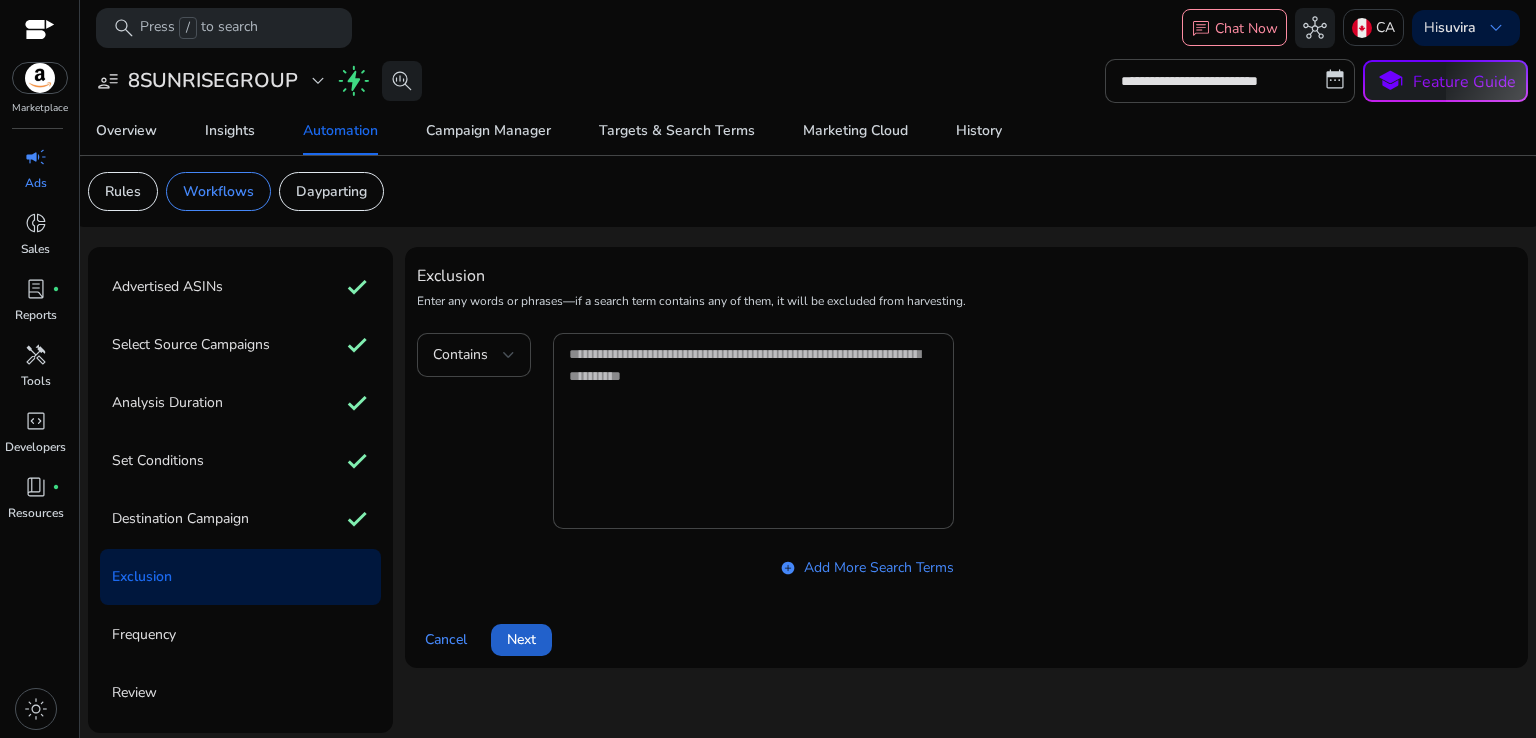 click on "Next" at bounding box center (521, 639) 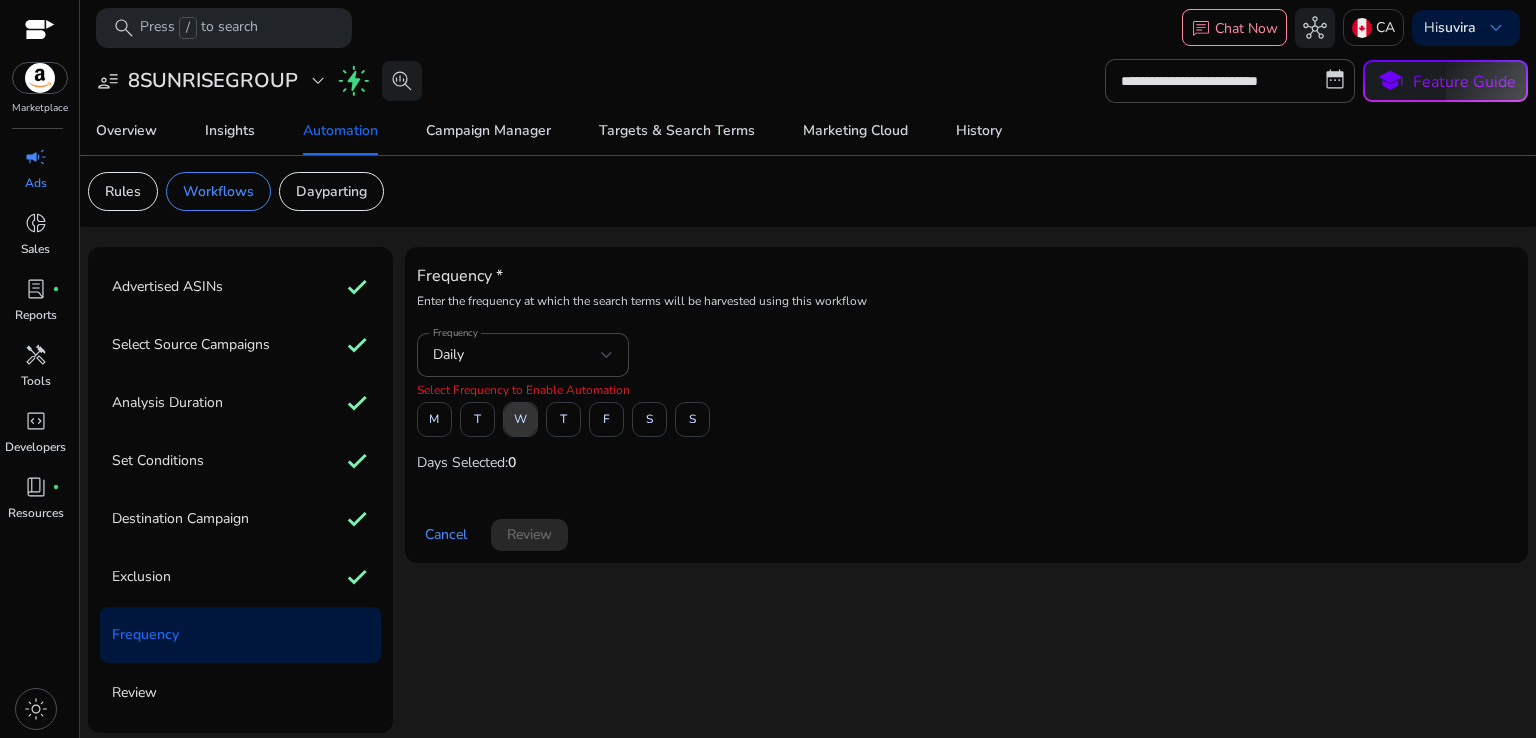 click on "W" at bounding box center (520, 419) 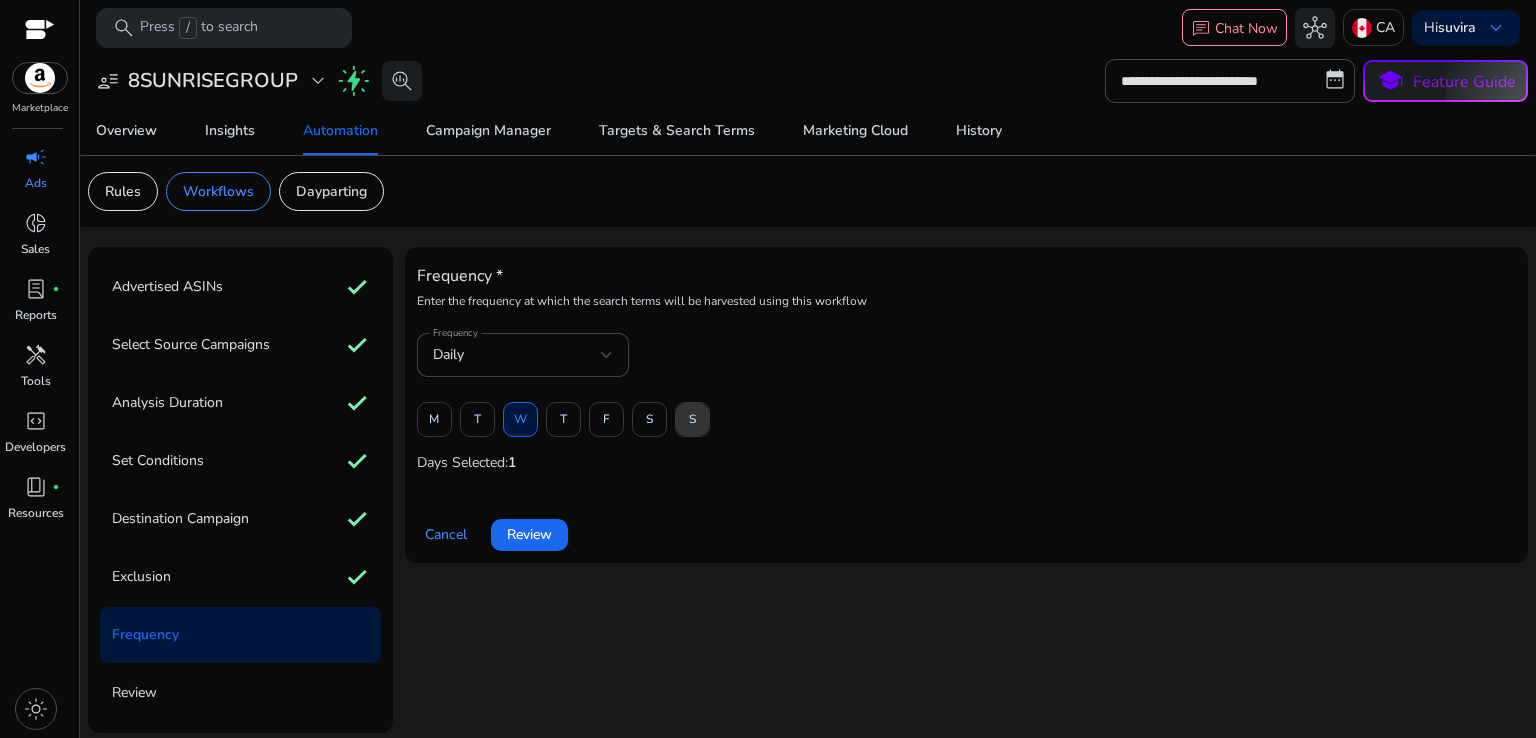 click at bounding box center [692, 420] 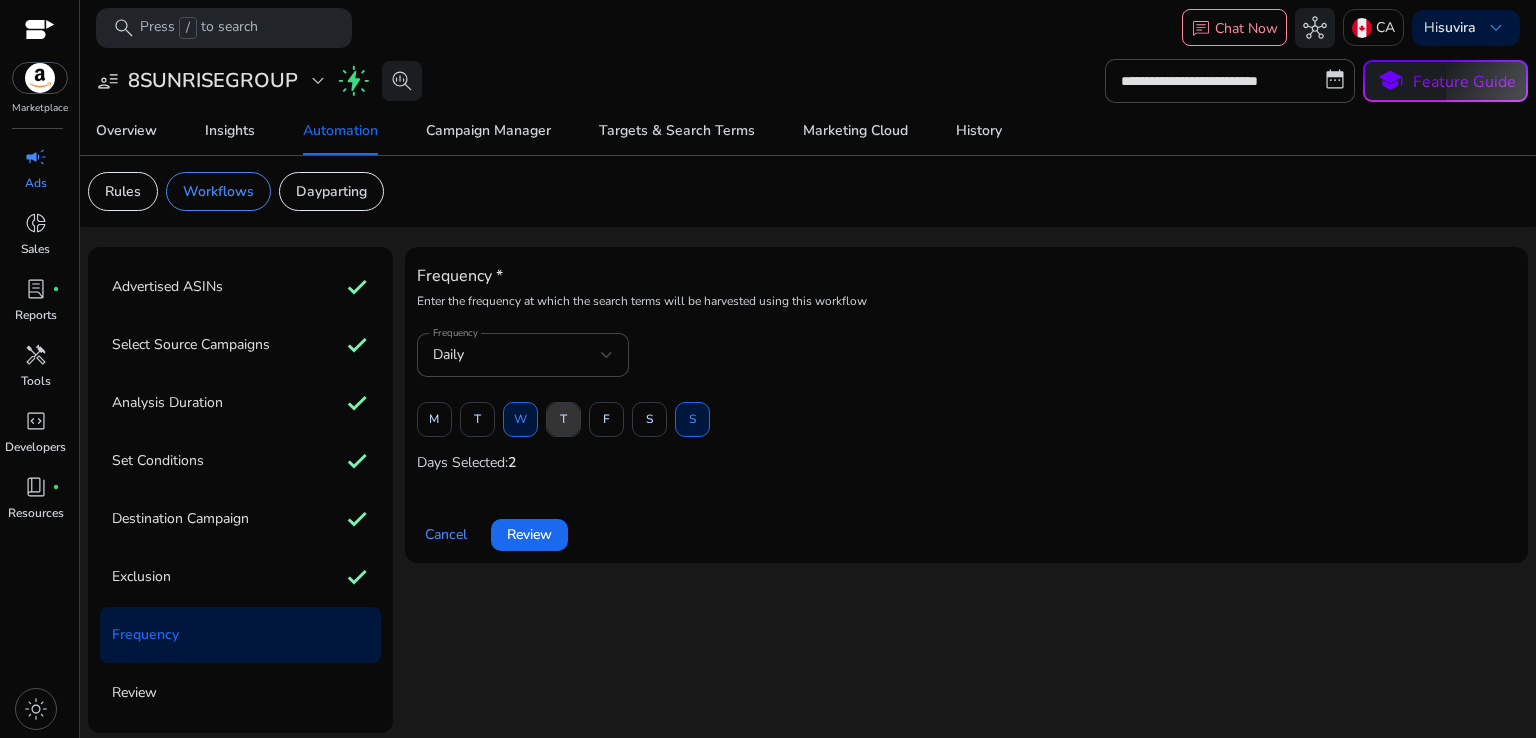 click on "T" at bounding box center [563, 419] 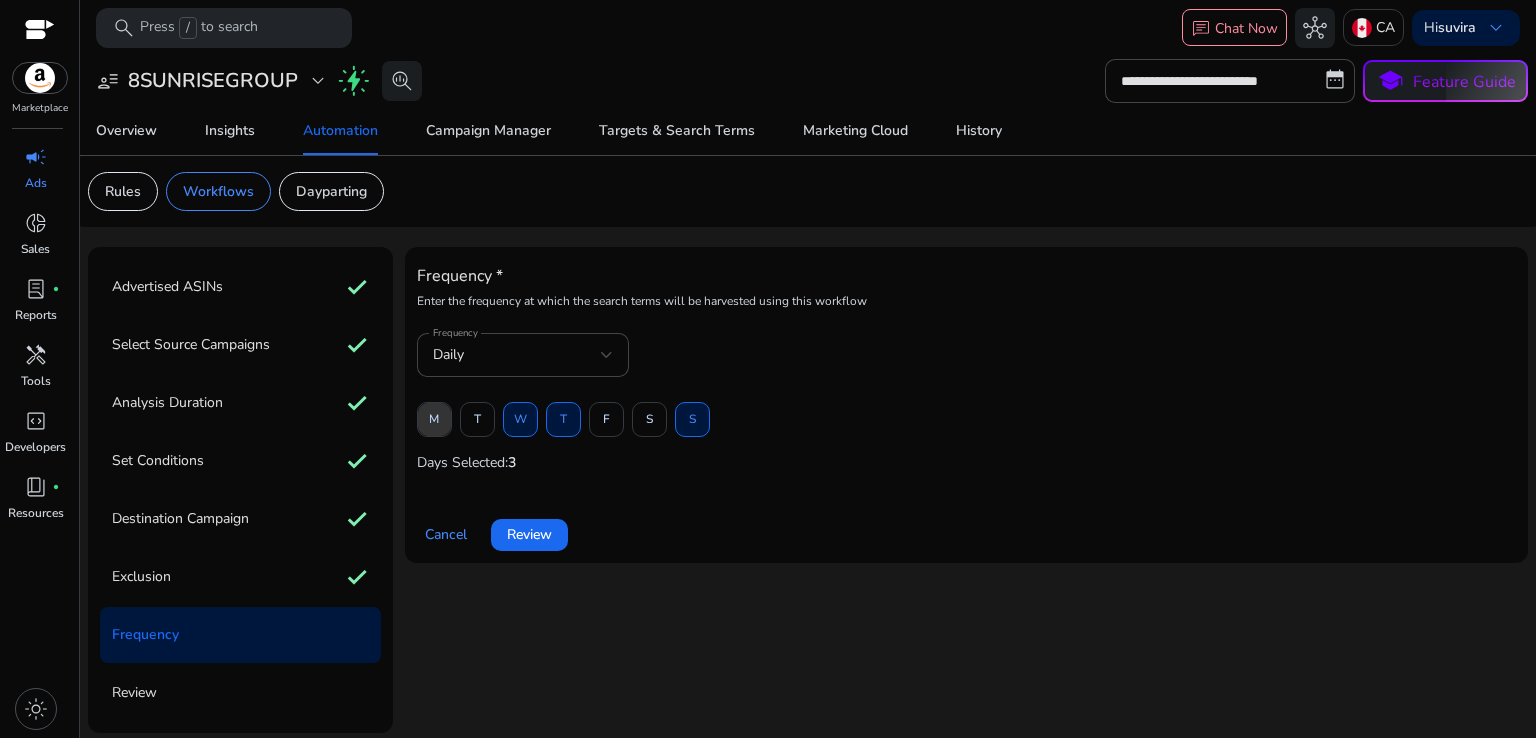 click on "M" at bounding box center (434, 419) 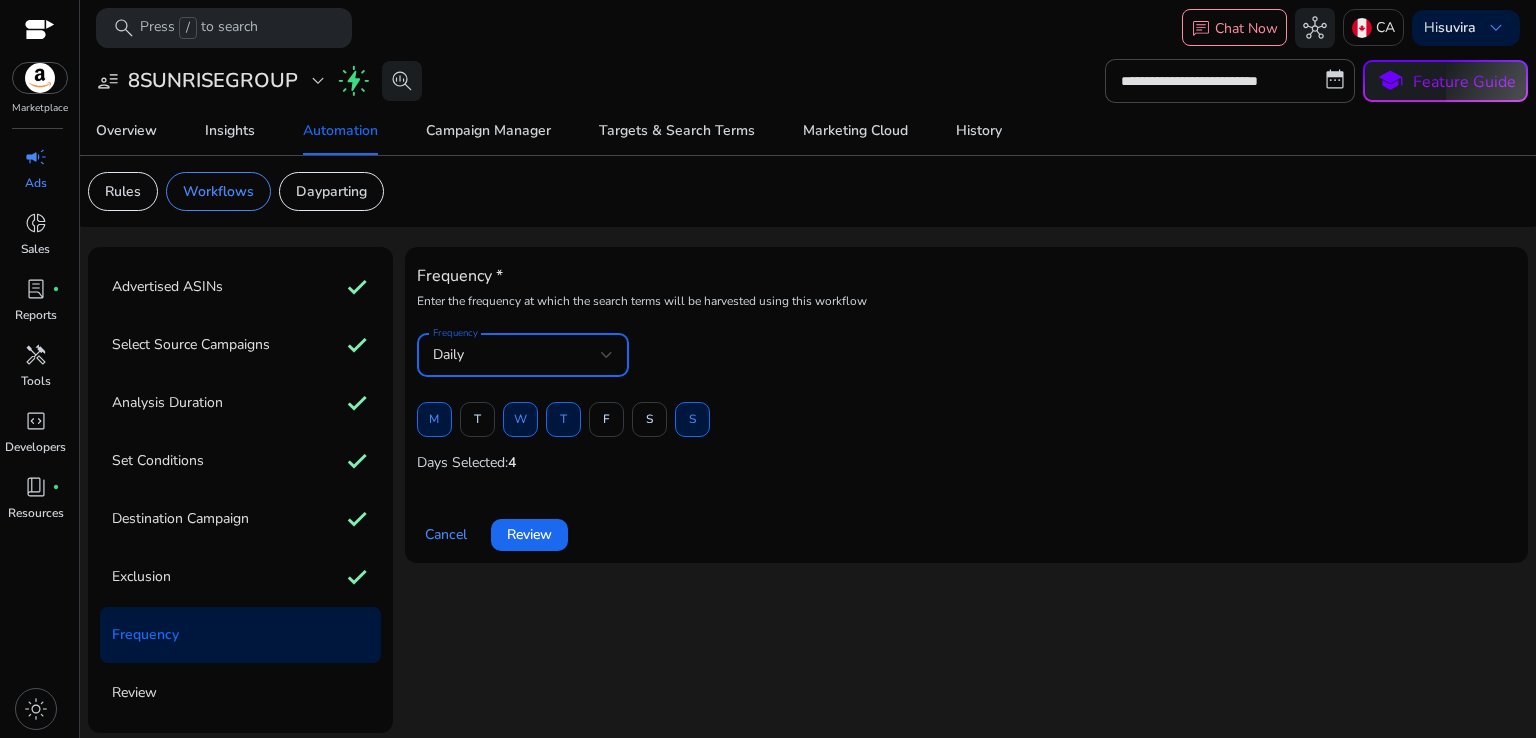 click on "Daily" at bounding box center [517, 355] 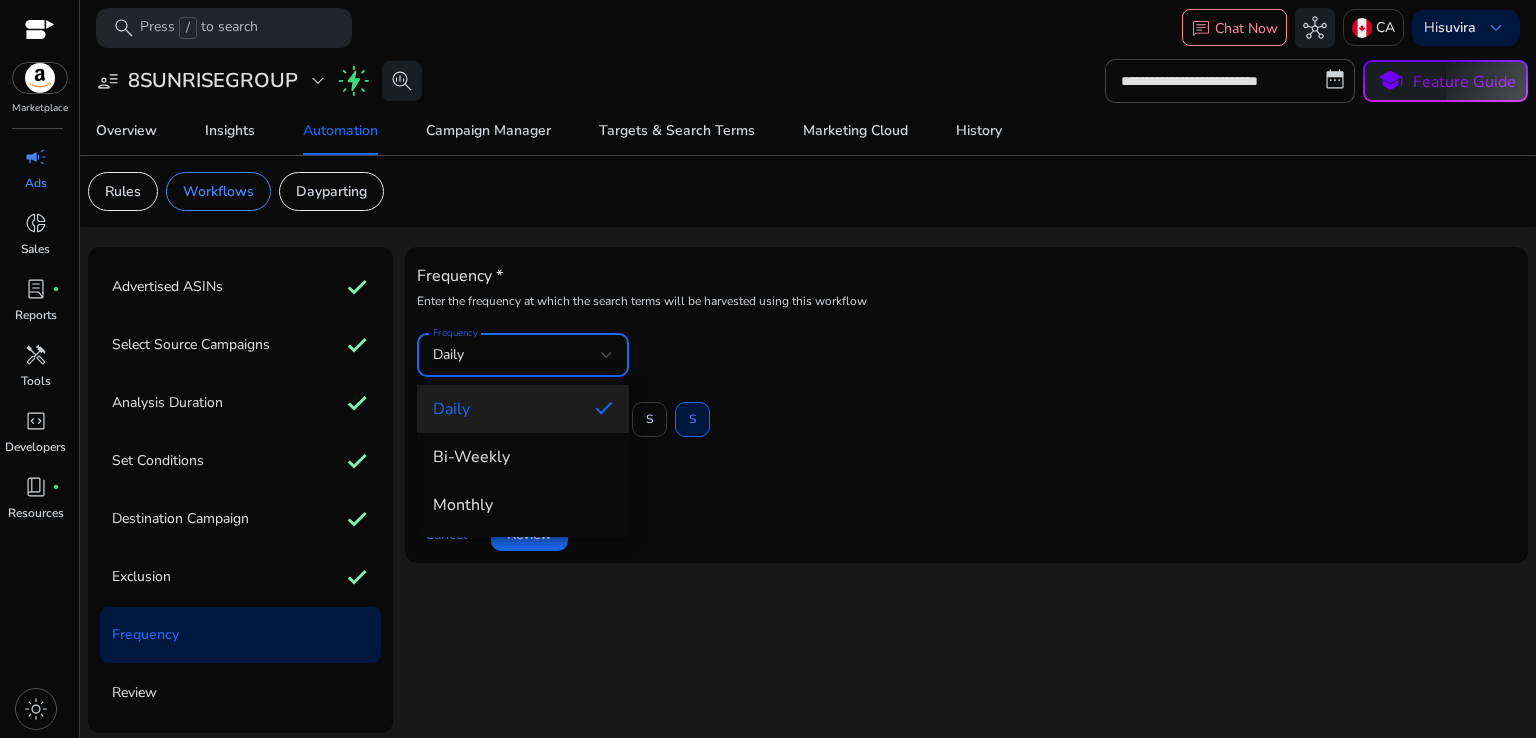 click on "Daily" at bounding box center (523, 409) 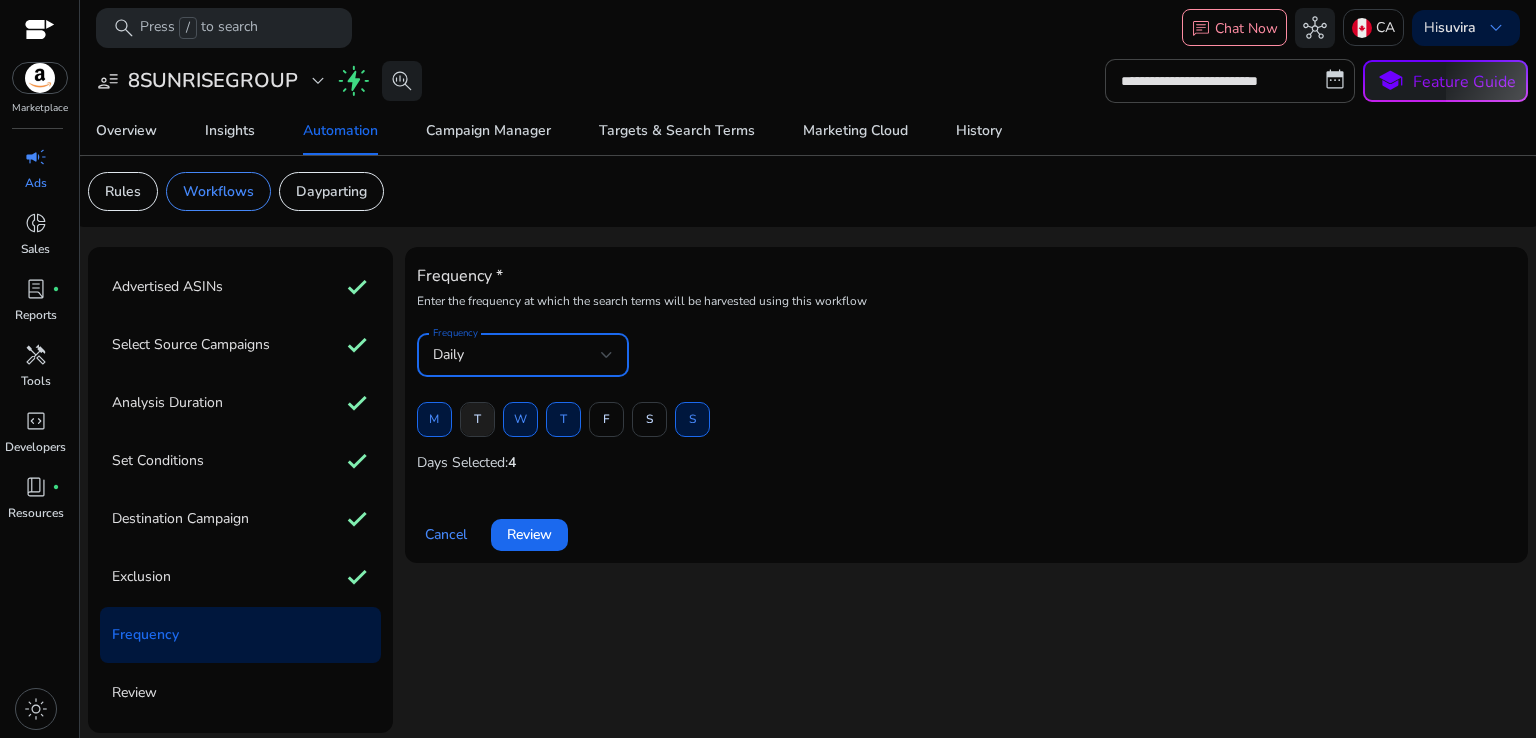 click on "T" at bounding box center [477, 419] 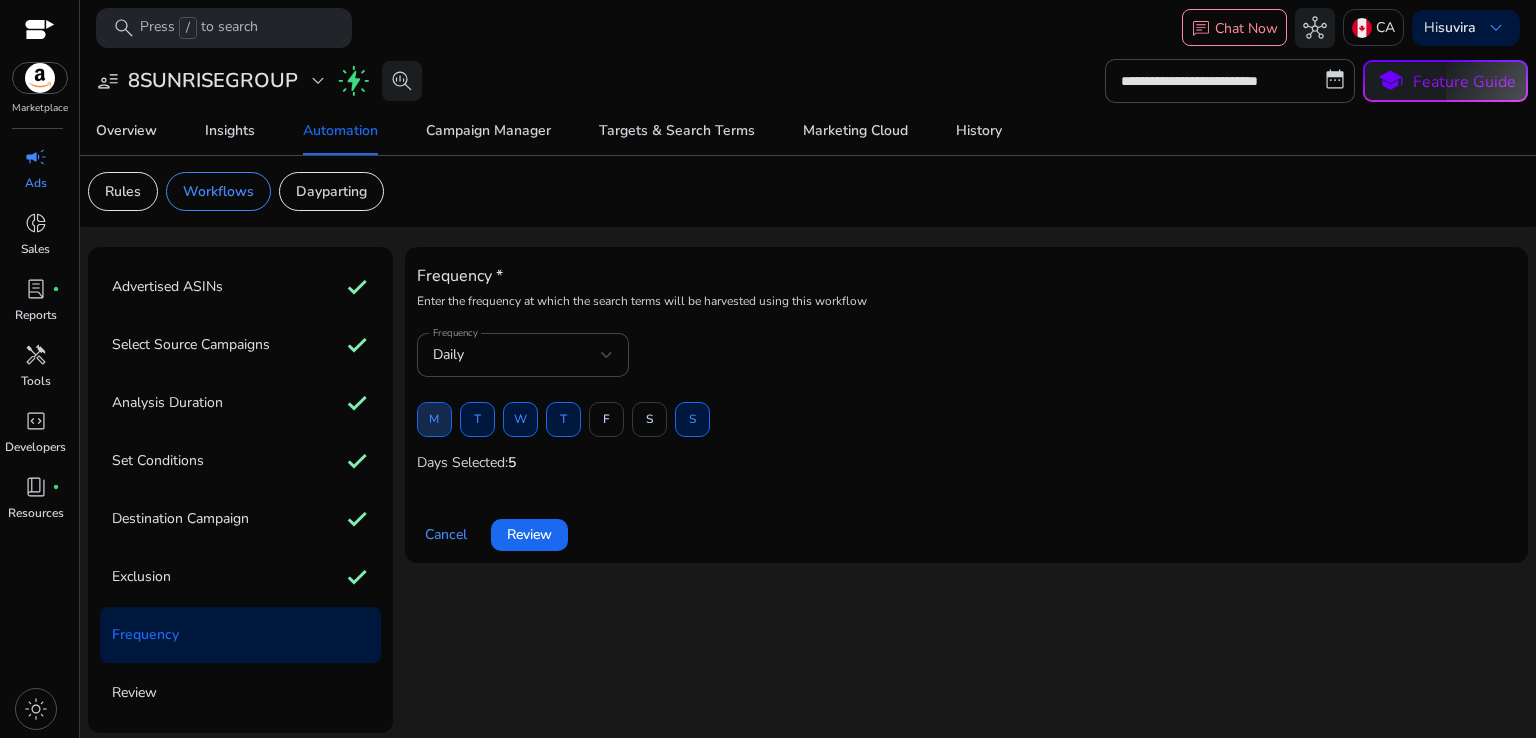 click on "M" at bounding box center [434, 419] 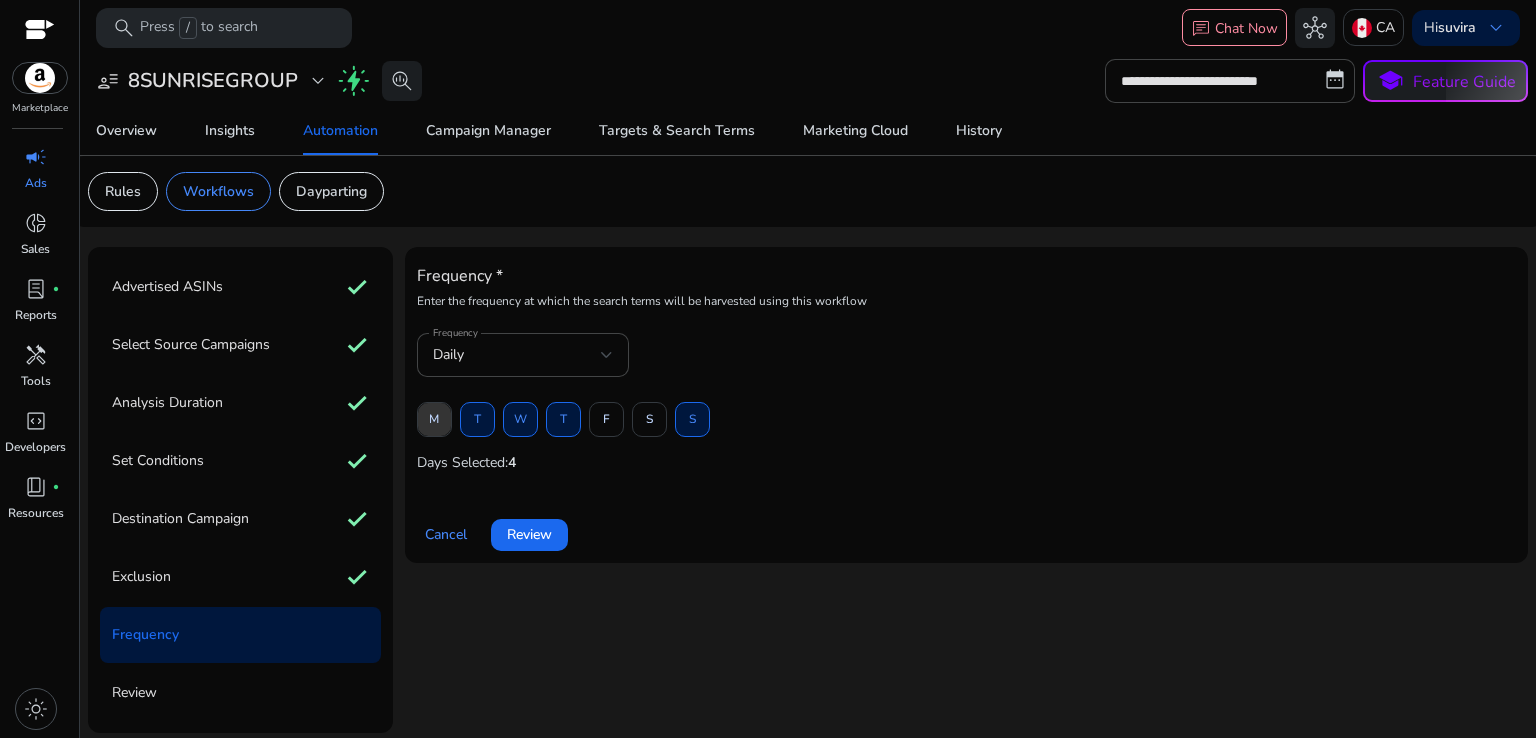 click on "M" at bounding box center [434, 419] 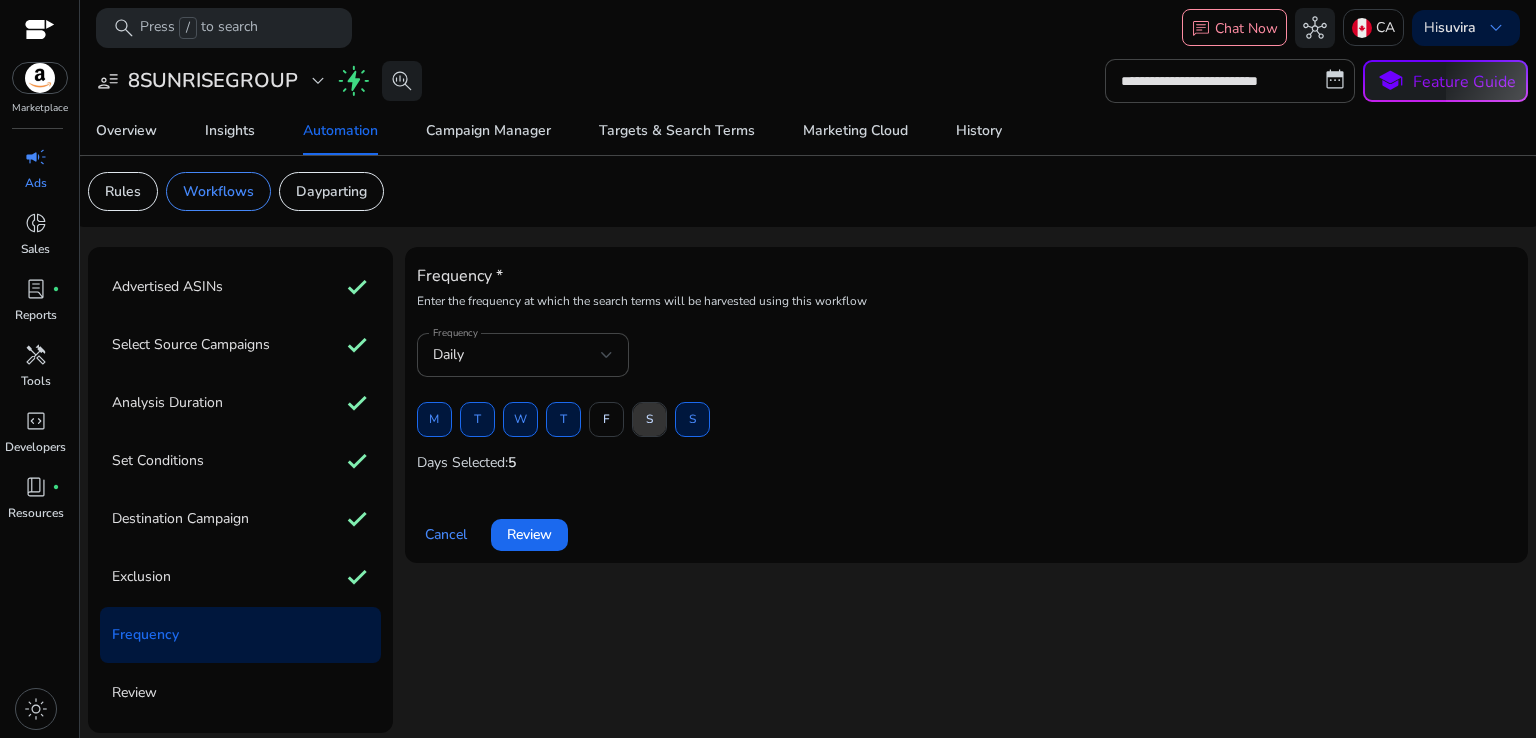 click at bounding box center [649, 420] 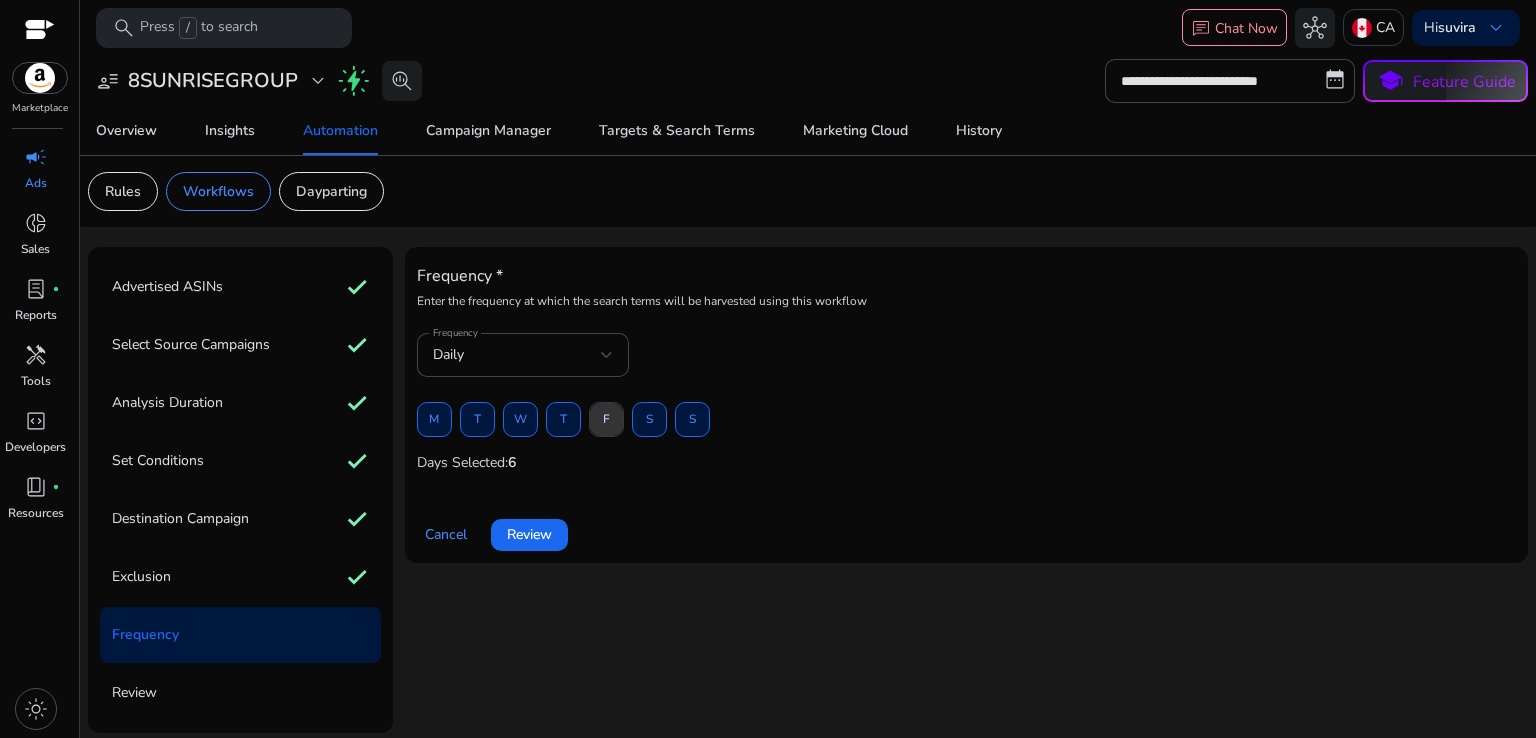 click at bounding box center (606, 420) 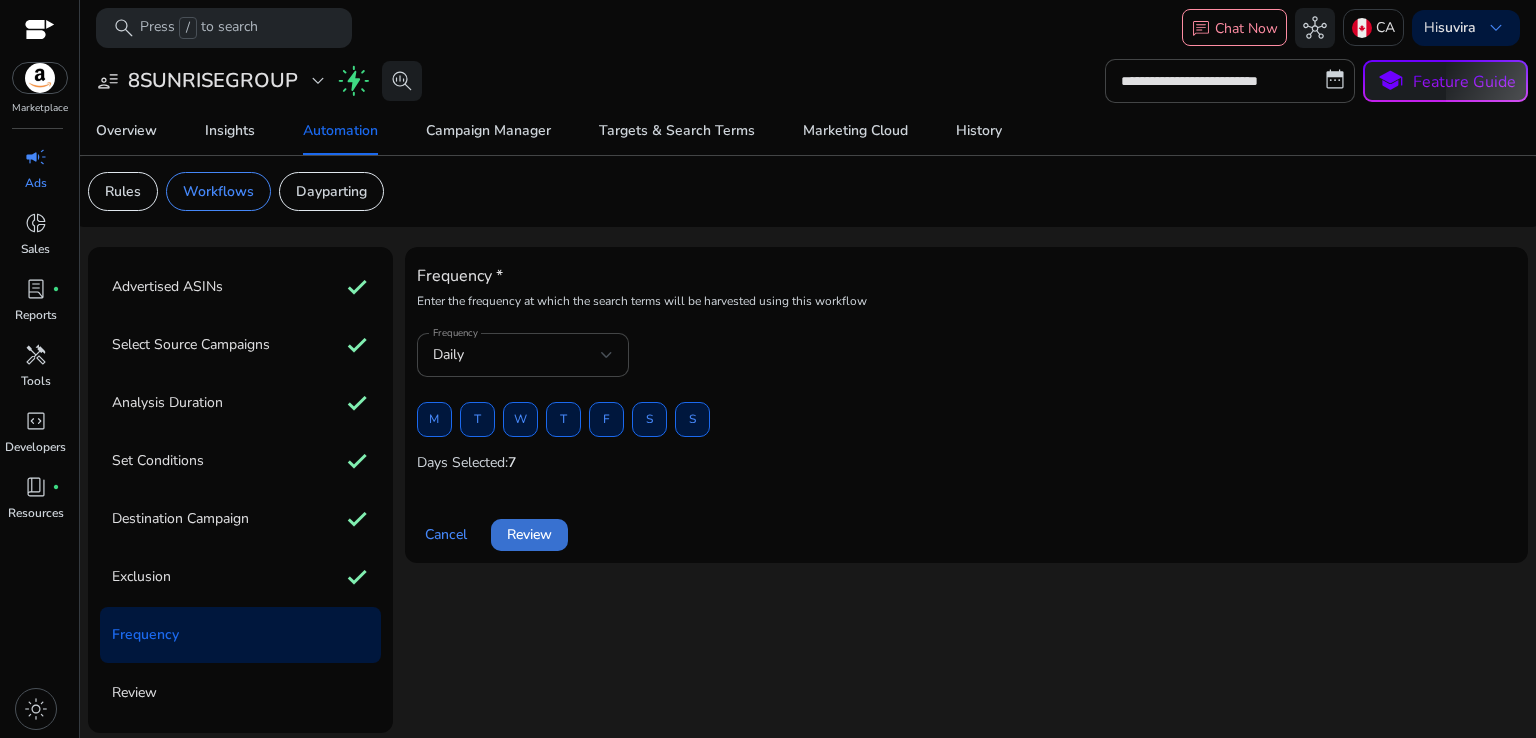 click on "Review" at bounding box center [529, 534] 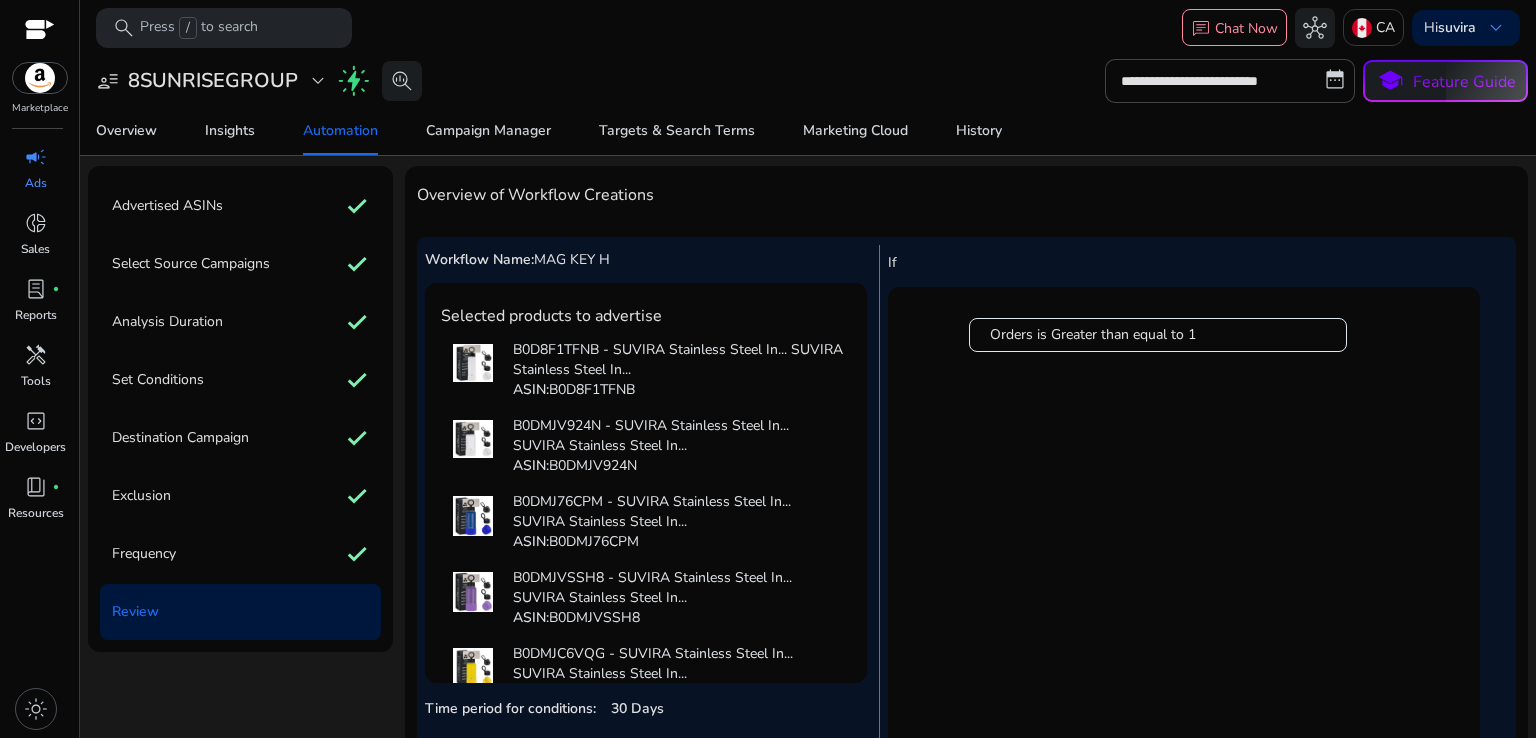 scroll, scrollTop: 246, scrollLeft: 0, axis: vertical 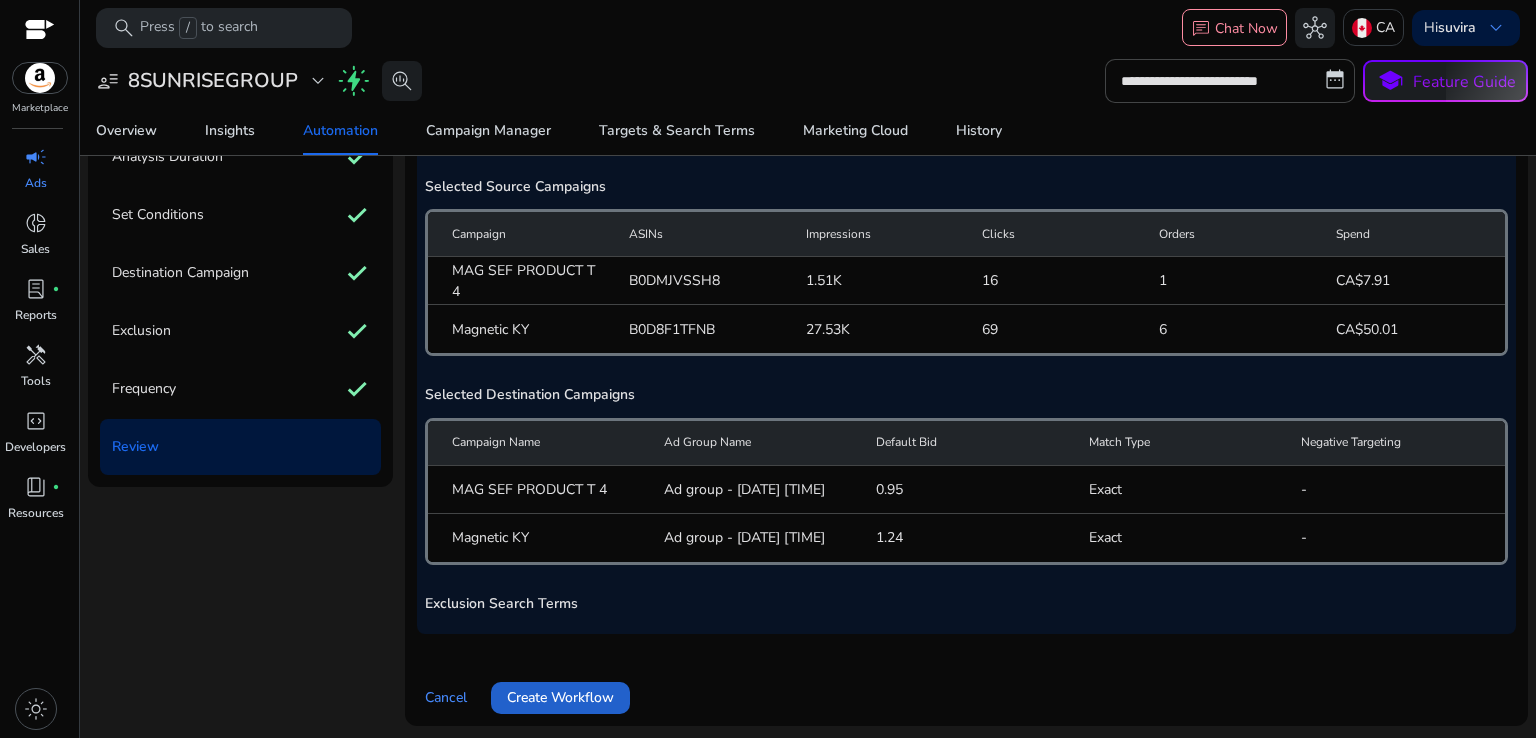 click on "Create Workflow" at bounding box center (560, 697) 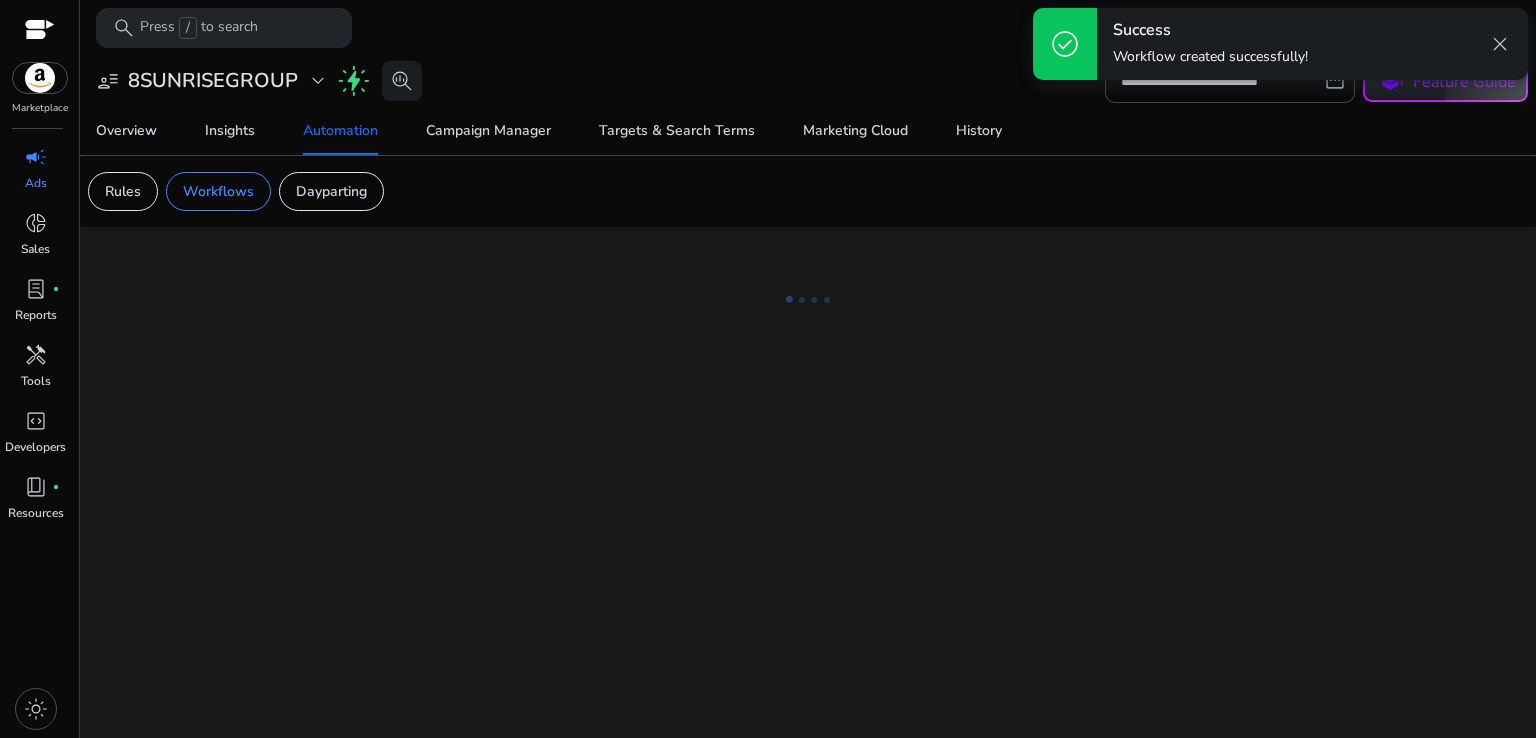scroll, scrollTop: 0, scrollLeft: 0, axis: both 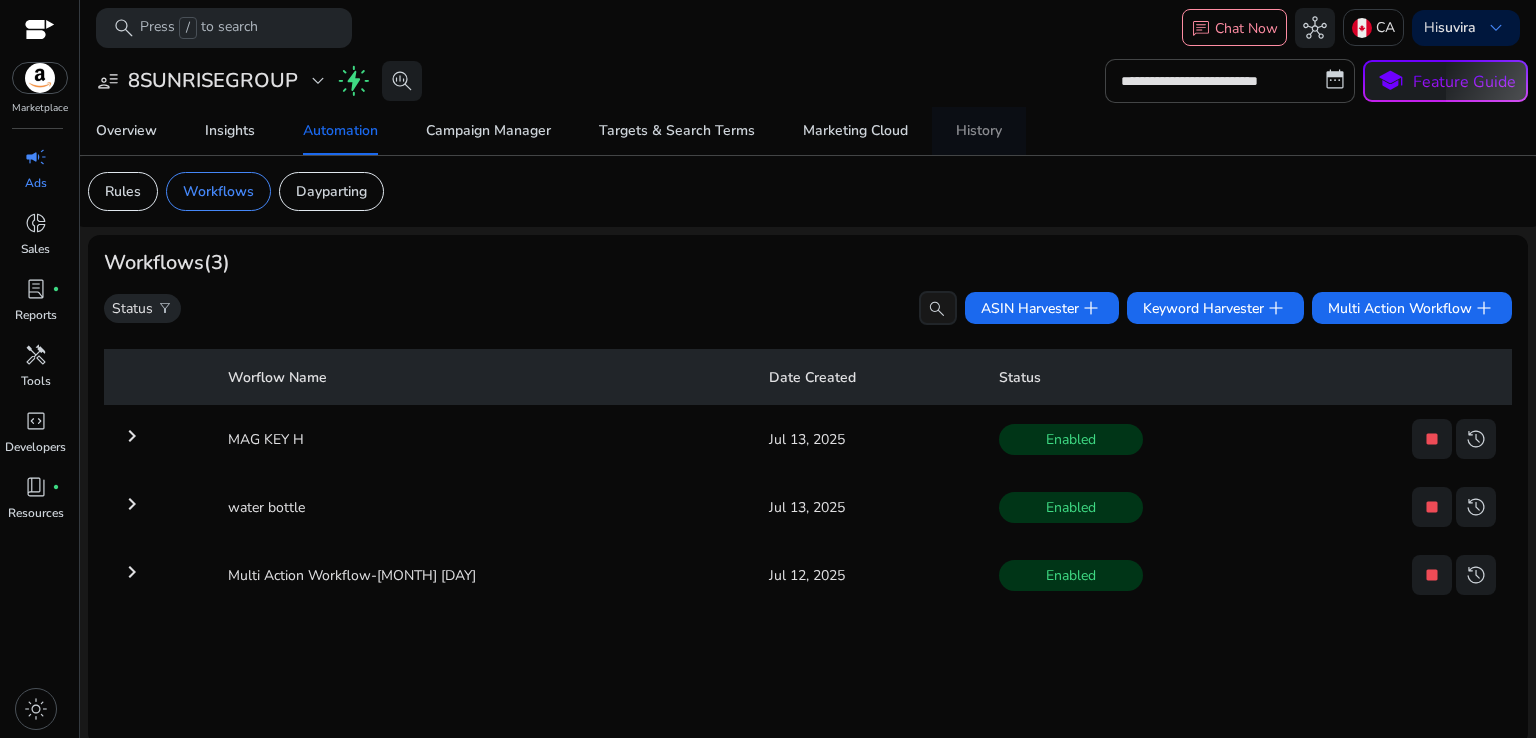 click on "History" at bounding box center [979, 131] 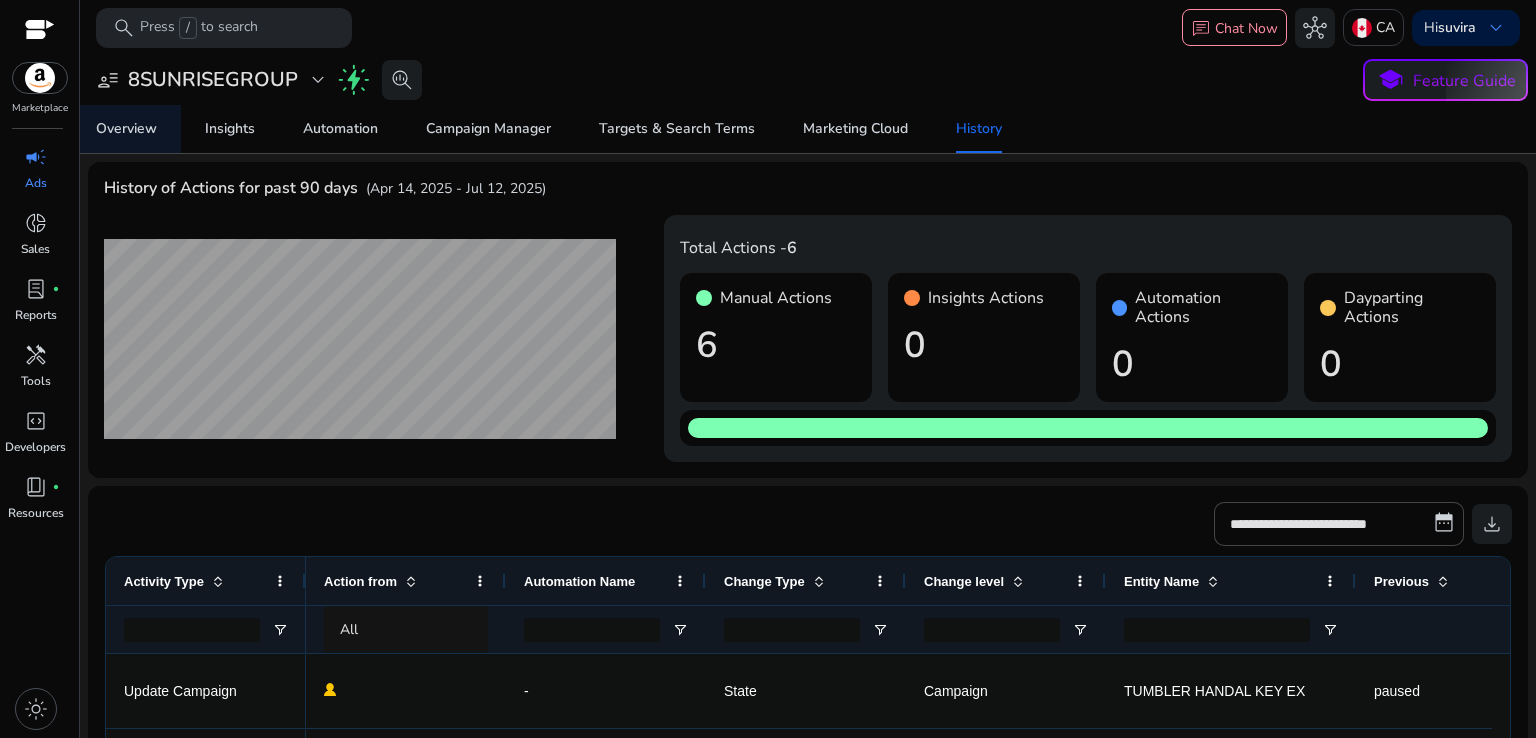 click on "Overview   Insights   Automation   Campaign Manager   Targets & Search Terms   Marketing Cloud   History" 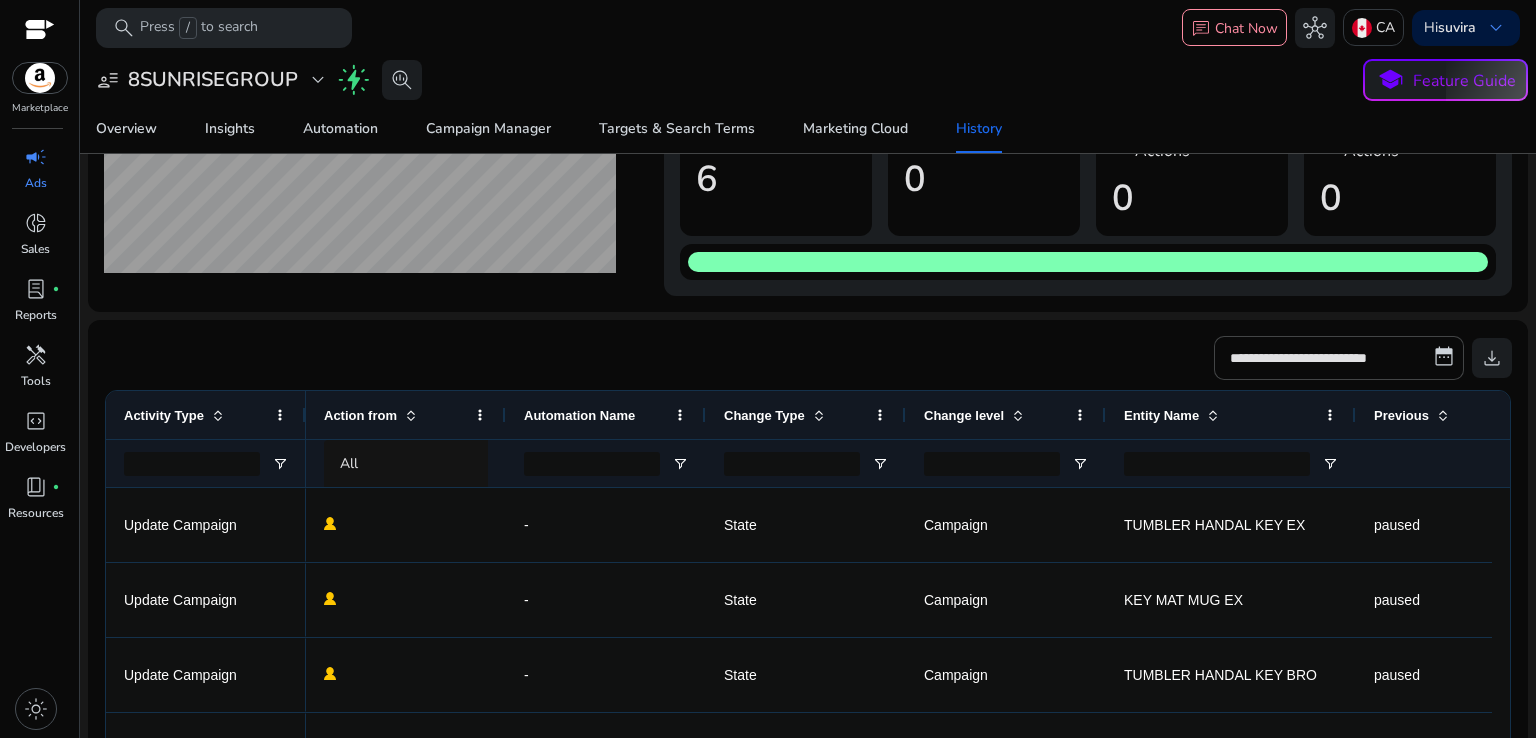scroll, scrollTop: 0, scrollLeft: 0, axis: both 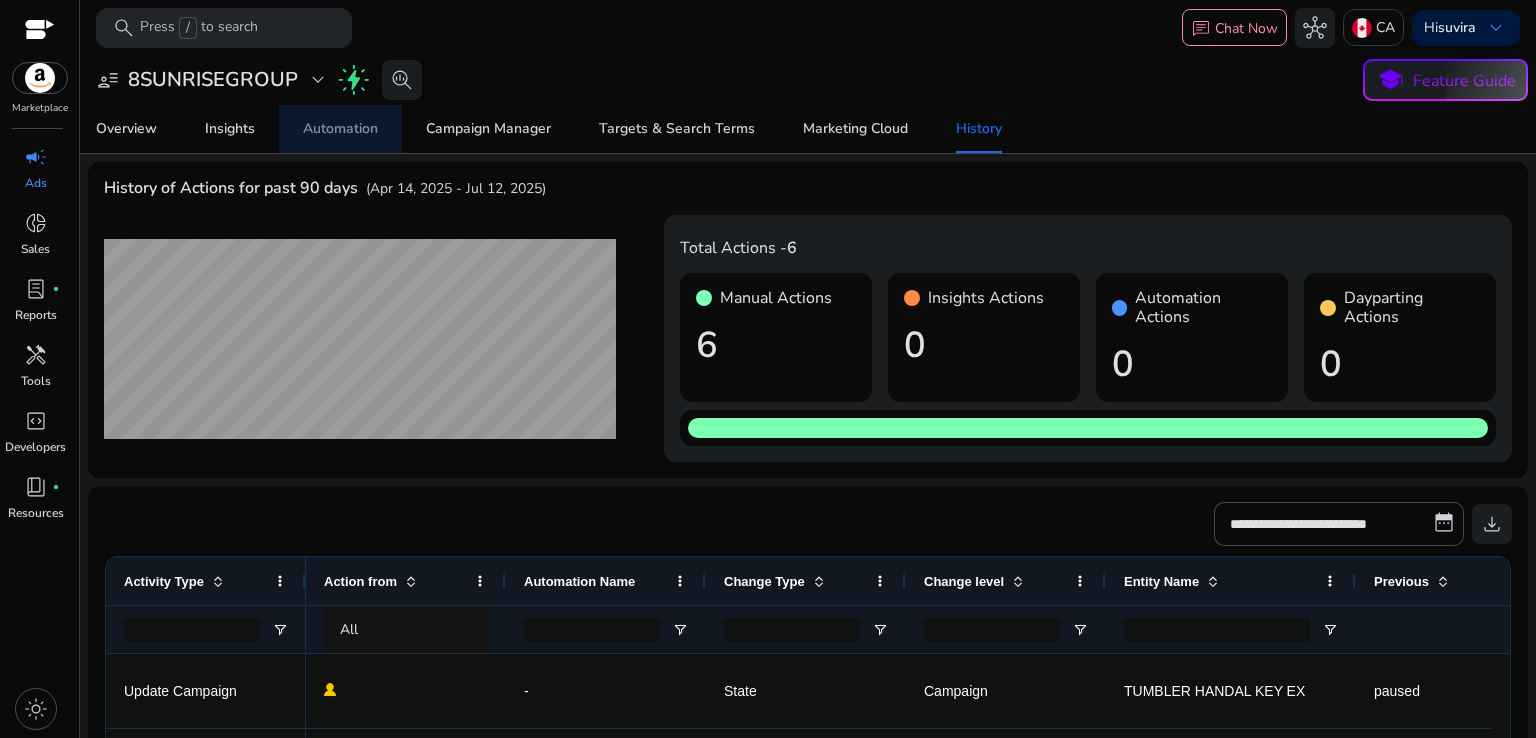 click on "Automation" at bounding box center (340, 129) 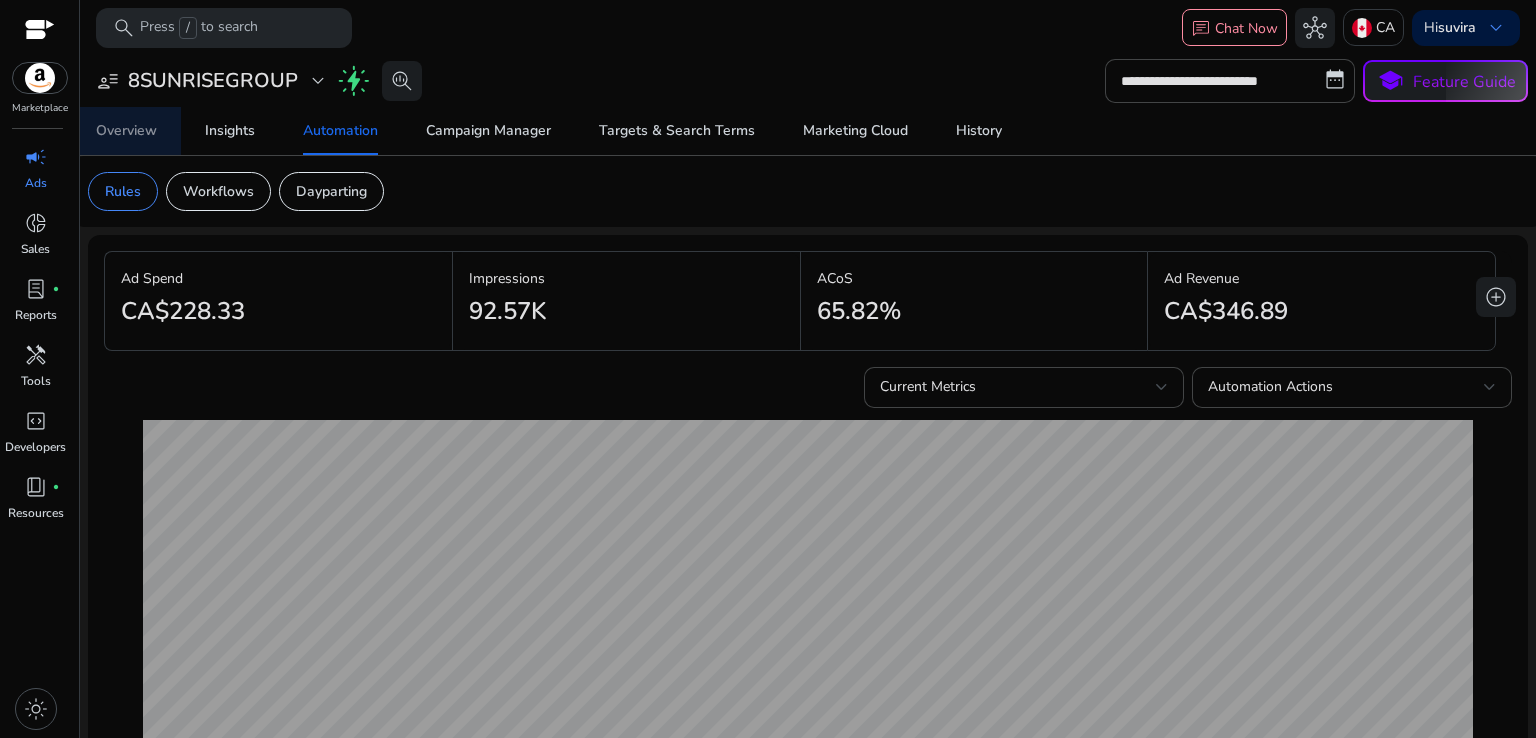 click on "Overview" at bounding box center (126, 131) 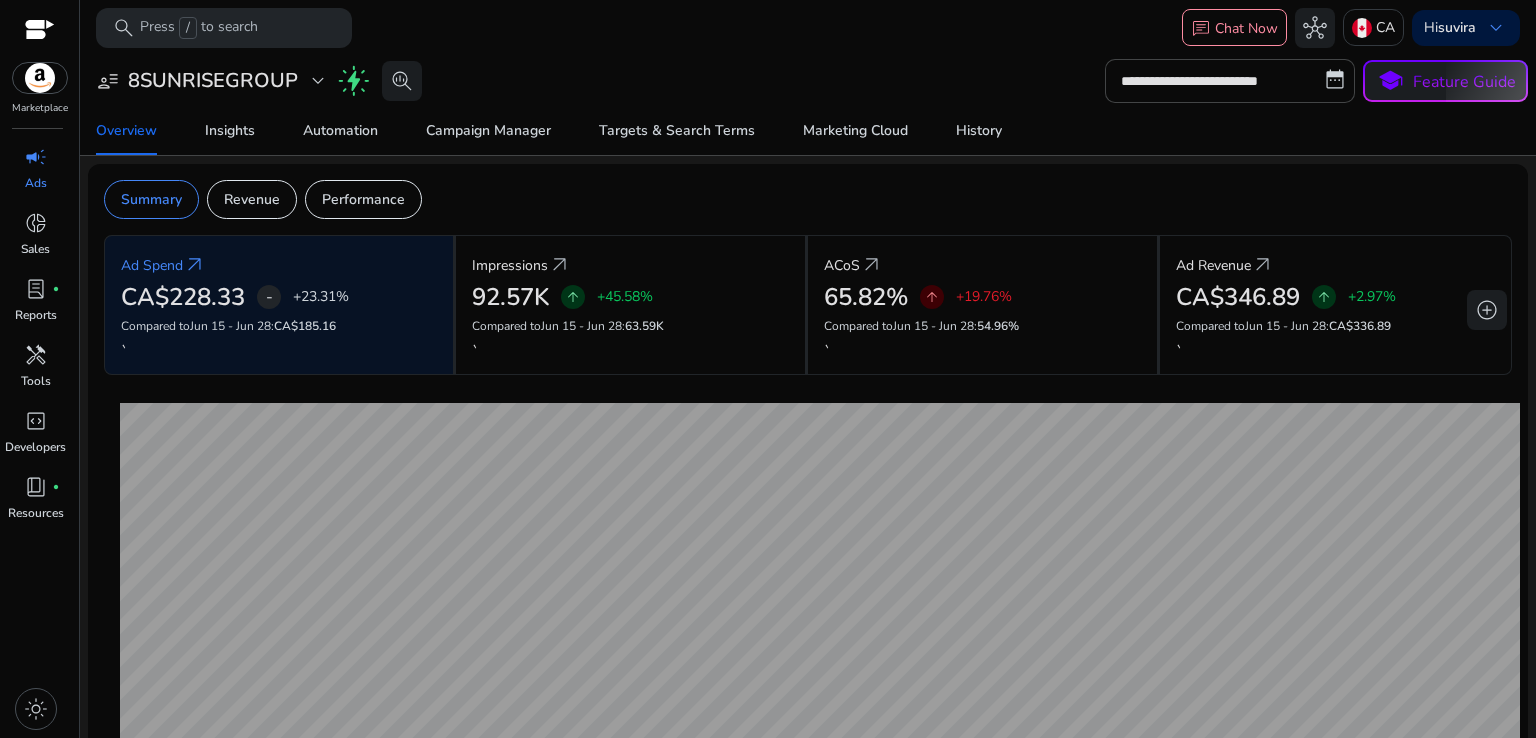 click on "**********" 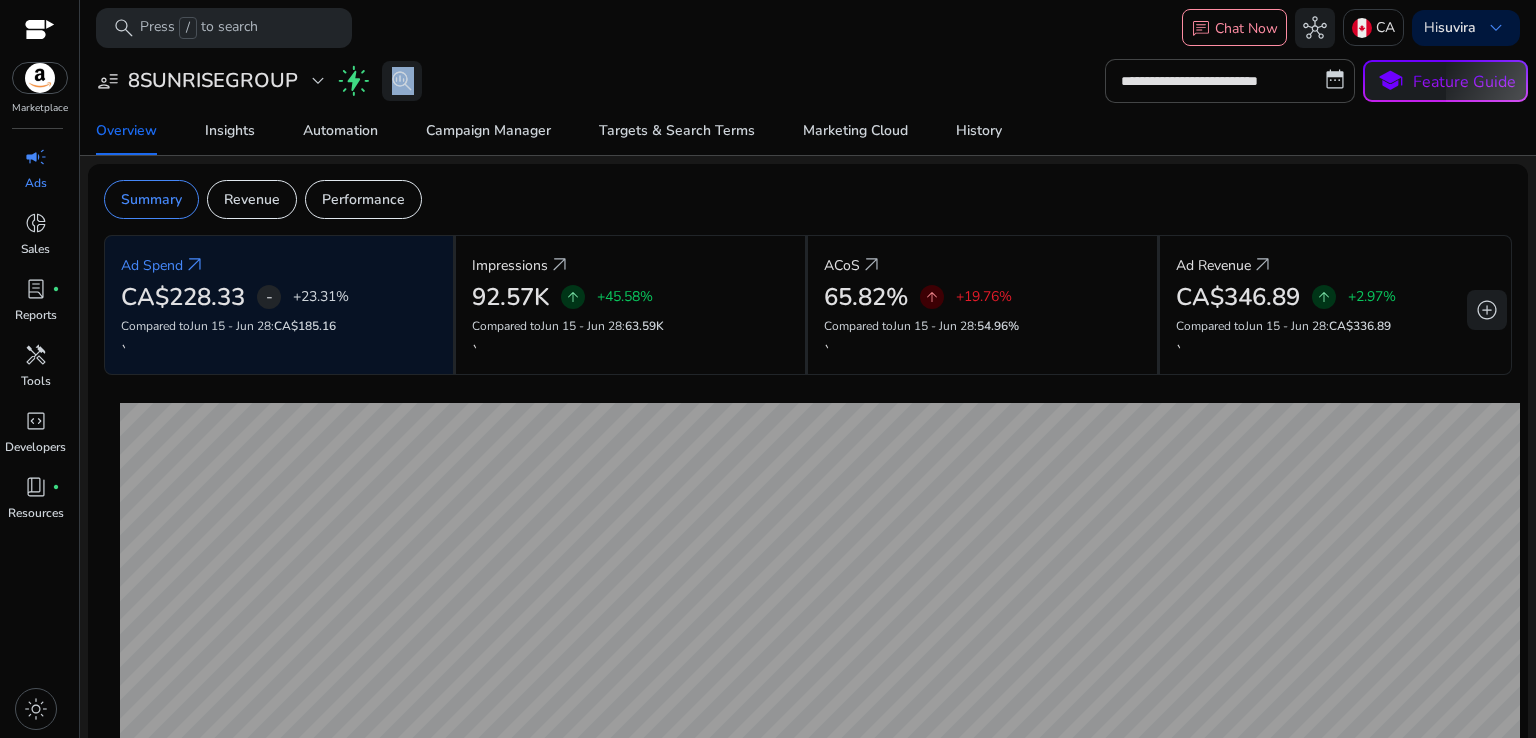 click on "**********" 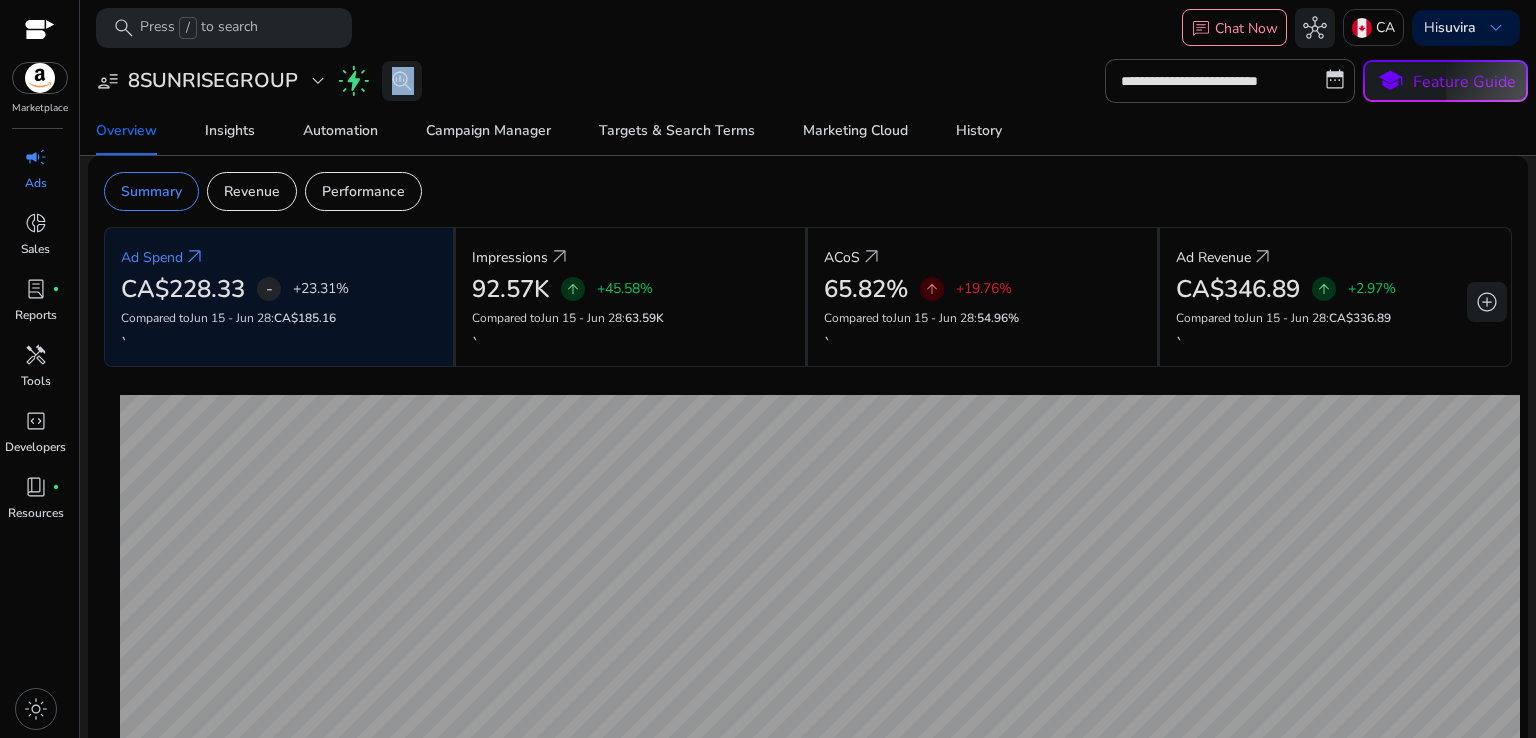 scroll, scrollTop: 0, scrollLeft: 0, axis: both 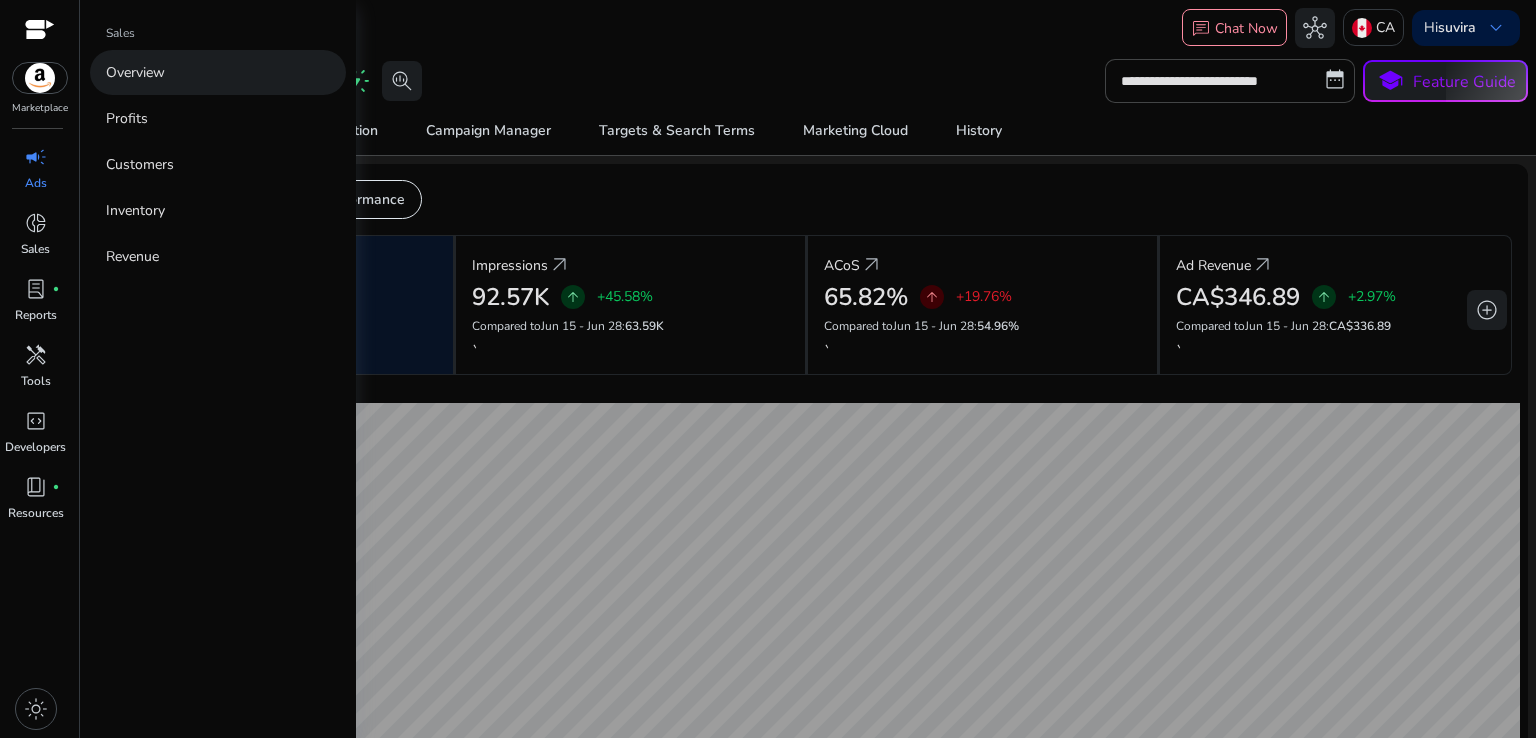 click on "Overview" at bounding box center (218, 72) 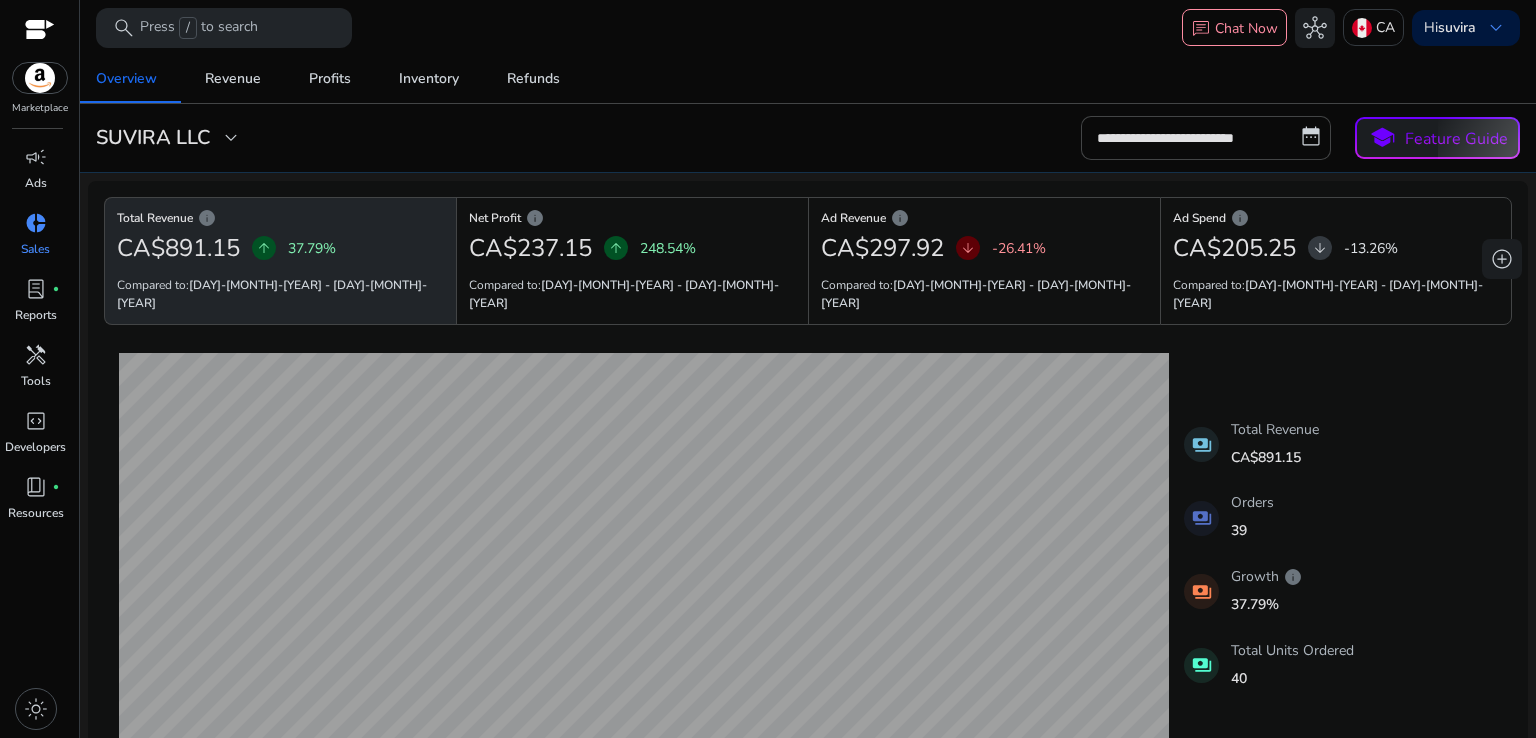 click on "search   Press  /  to search   chat  Chat Now  hub  CA  Hi  suvira  keyboard_arrow_down" at bounding box center (808, 27) 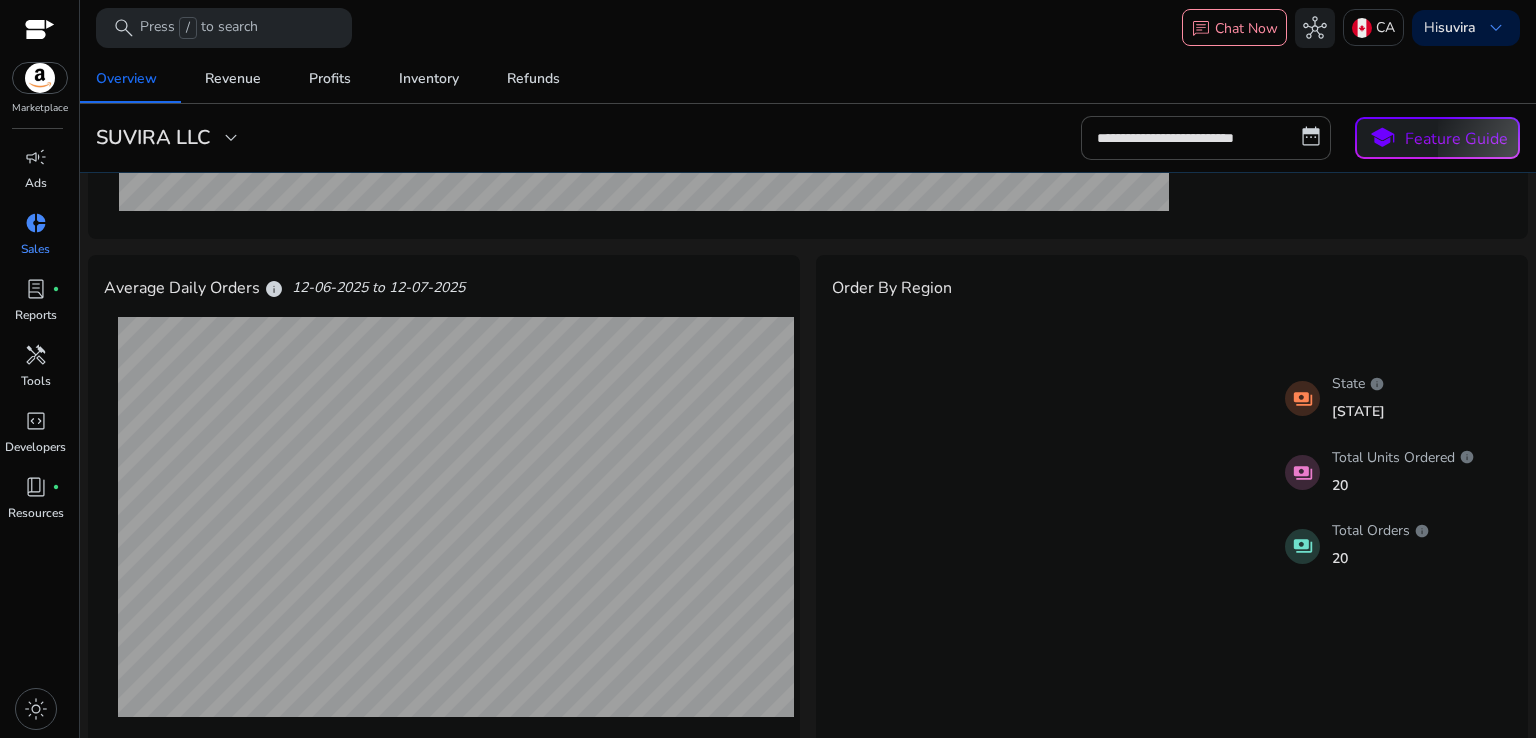 scroll, scrollTop: 640, scrollLeft: 0, axis: vertical 